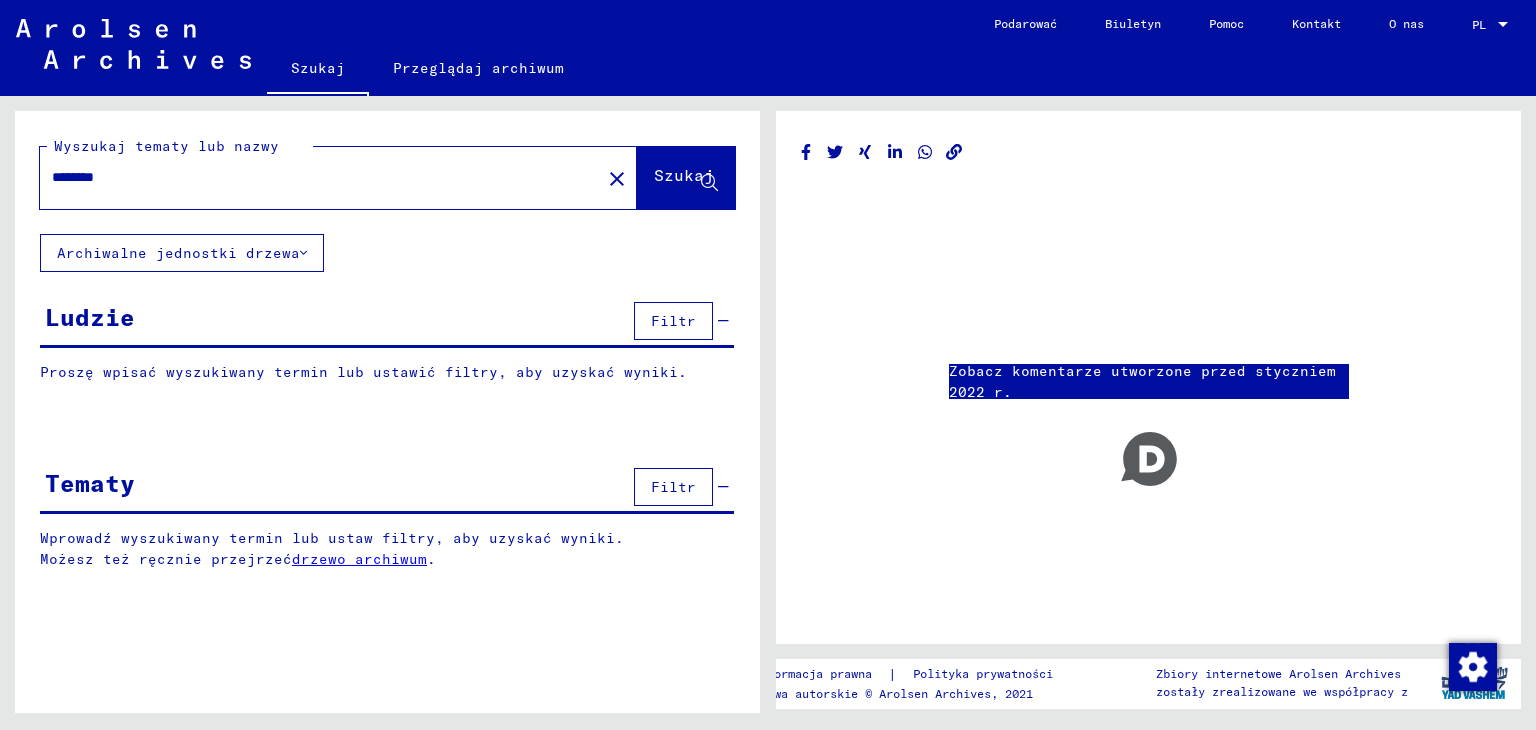 scroll, scrollTop: 0, scrollLeft: 0, axis: both 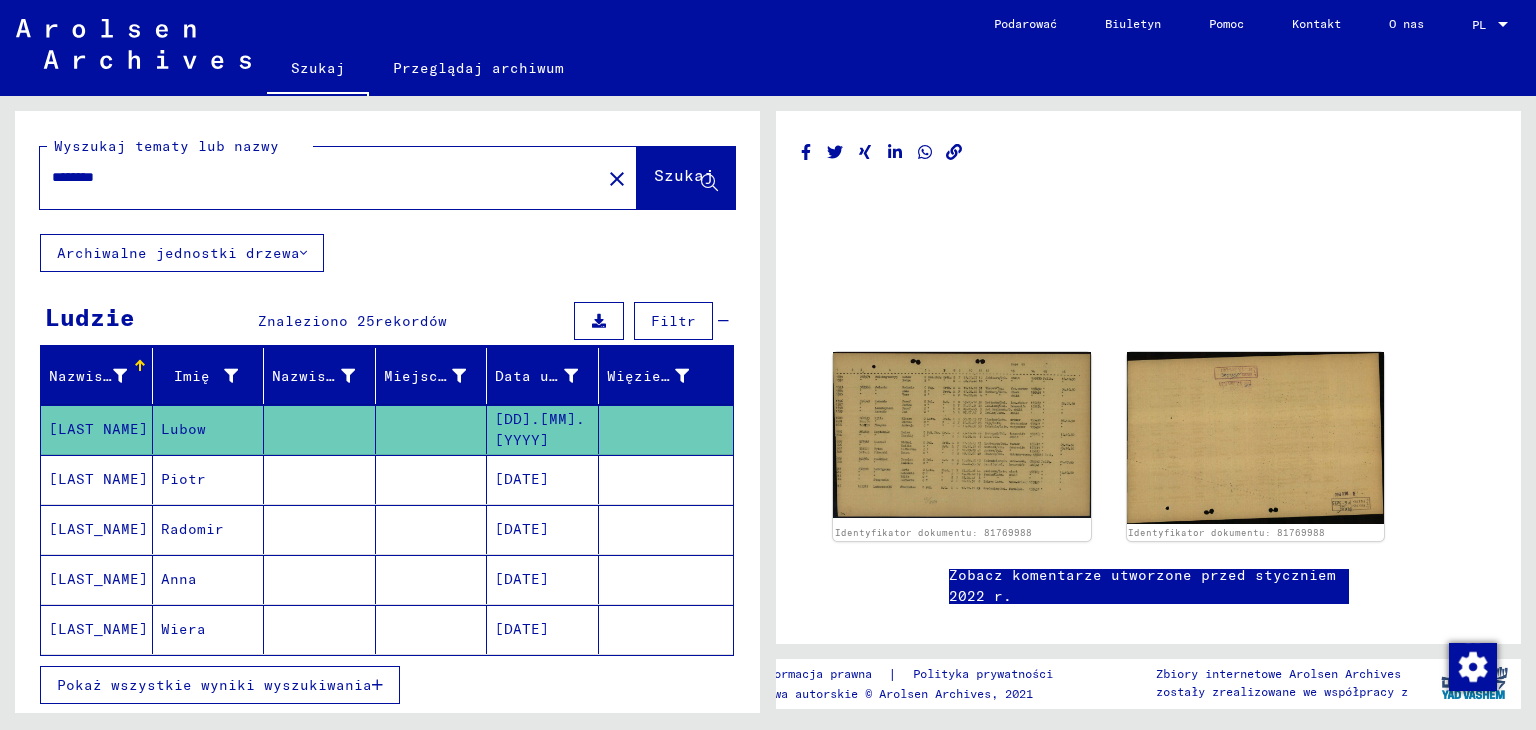 drag, startPoint x: 196, startPoint y: 189, endPoint x: 67, endPoint y: 191, distance: 129.0155 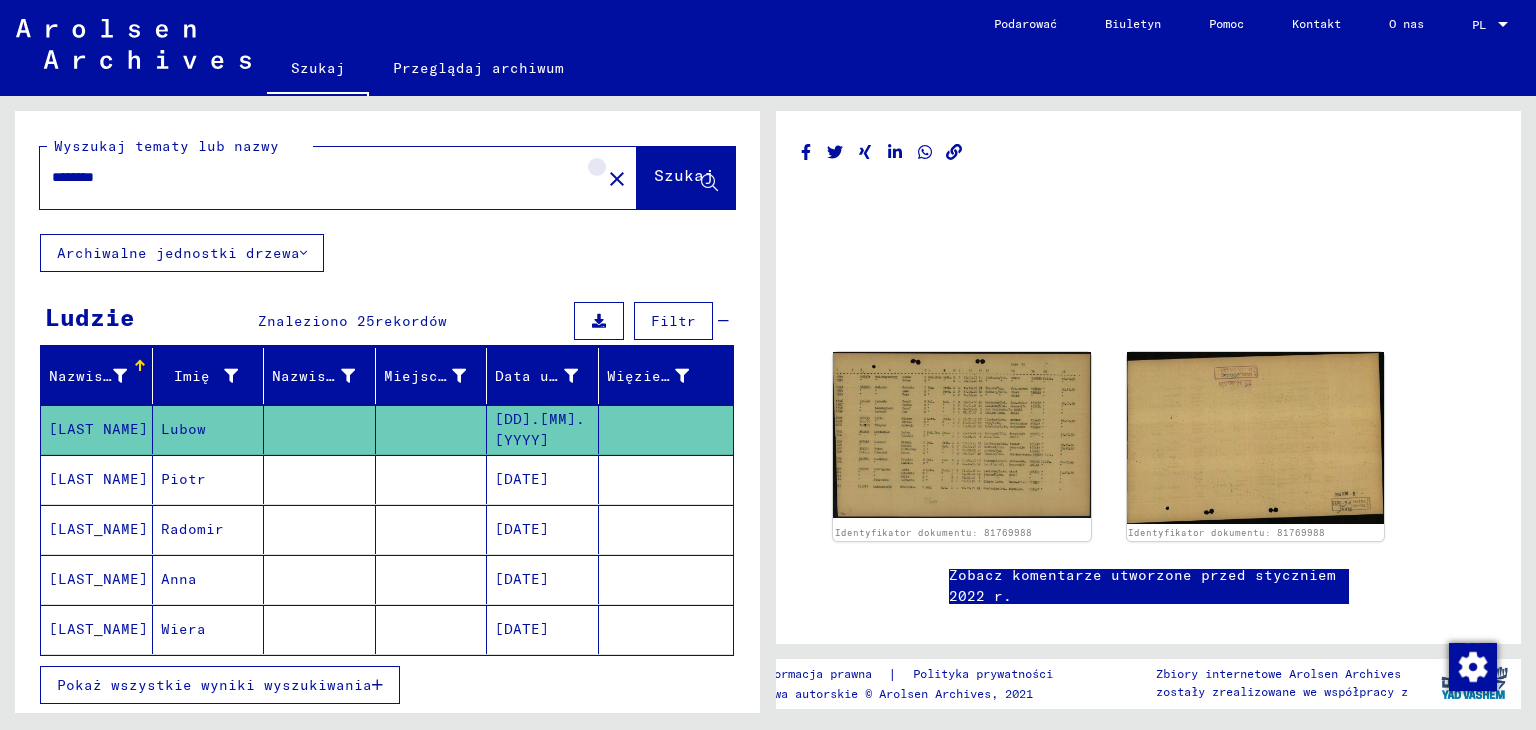 click on "close" 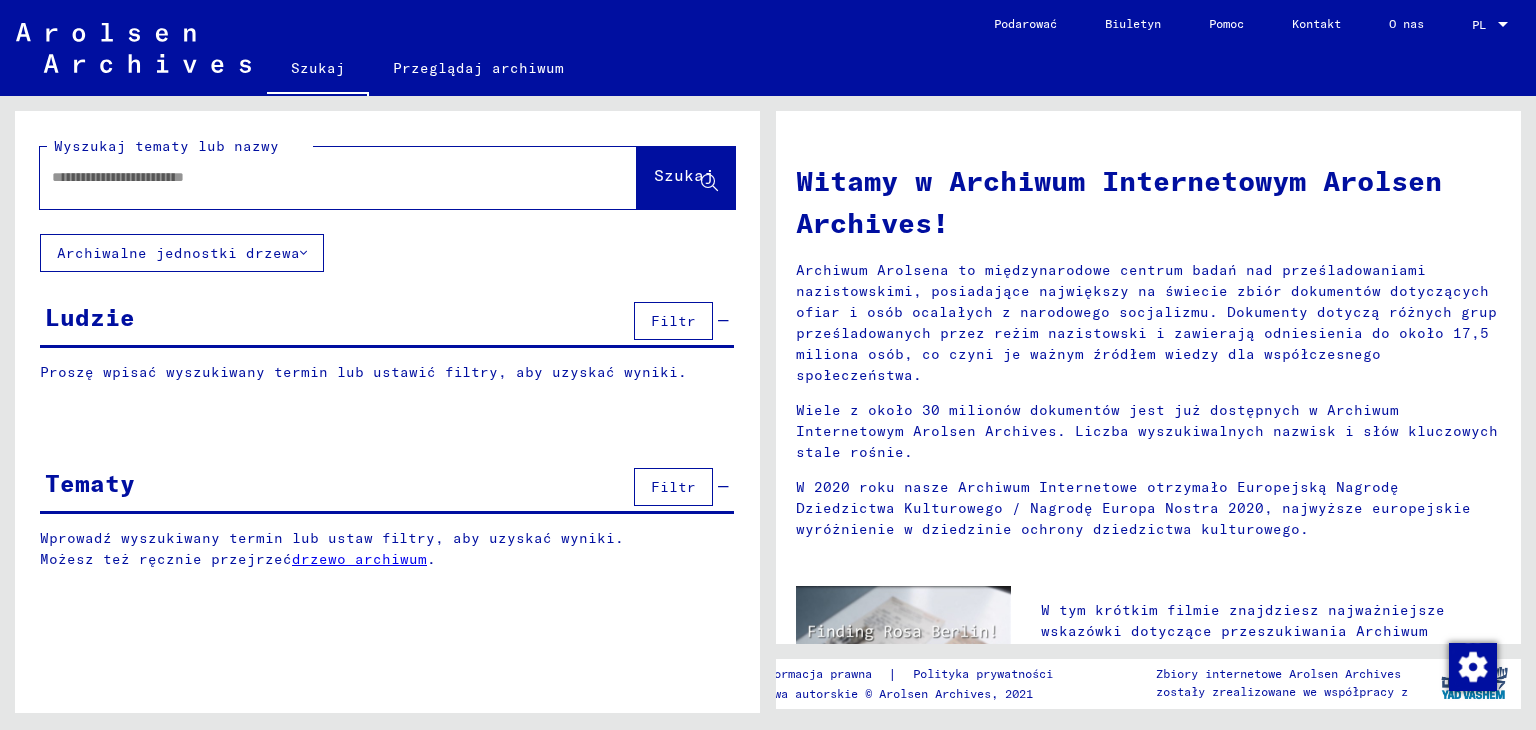 click at bounding box center (314, 177) 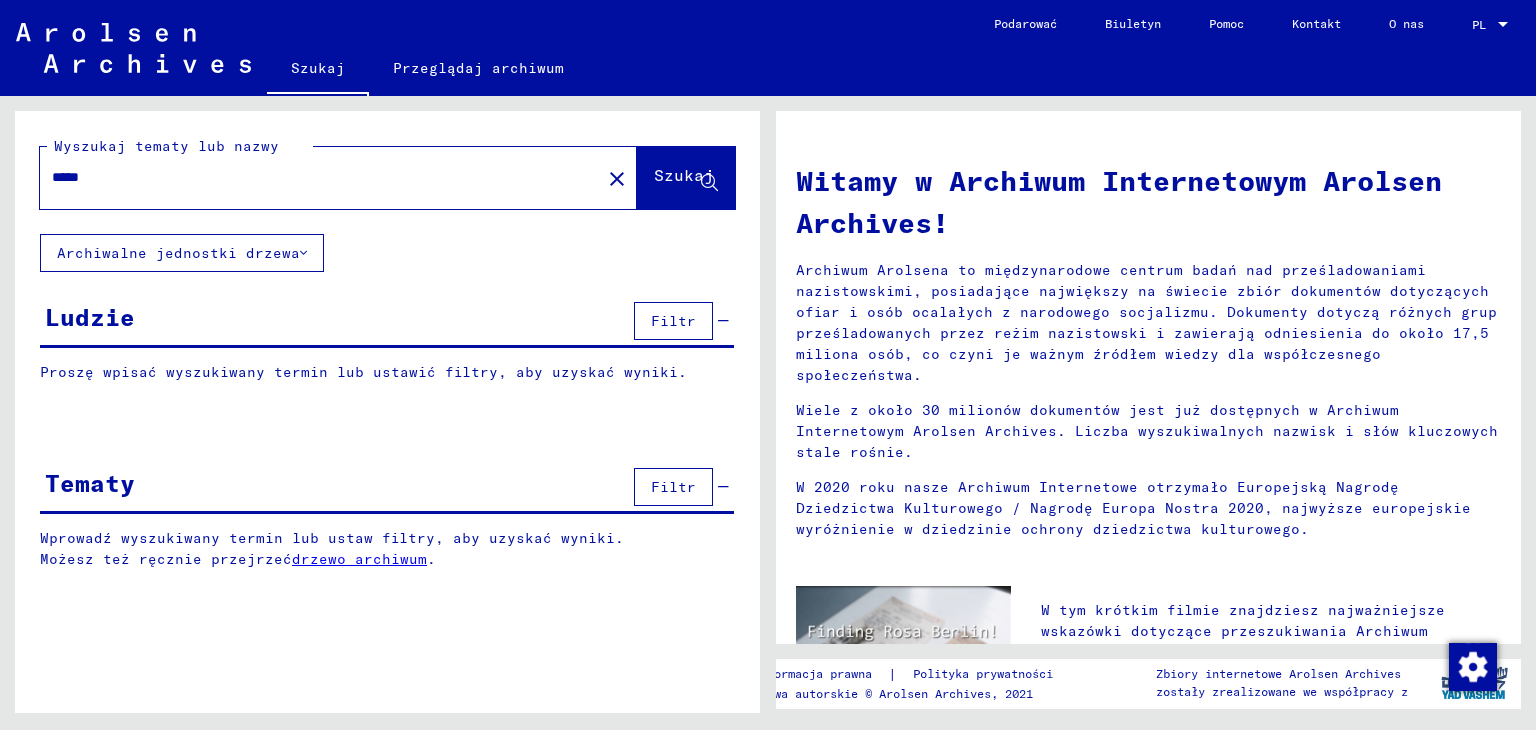type on "*****" 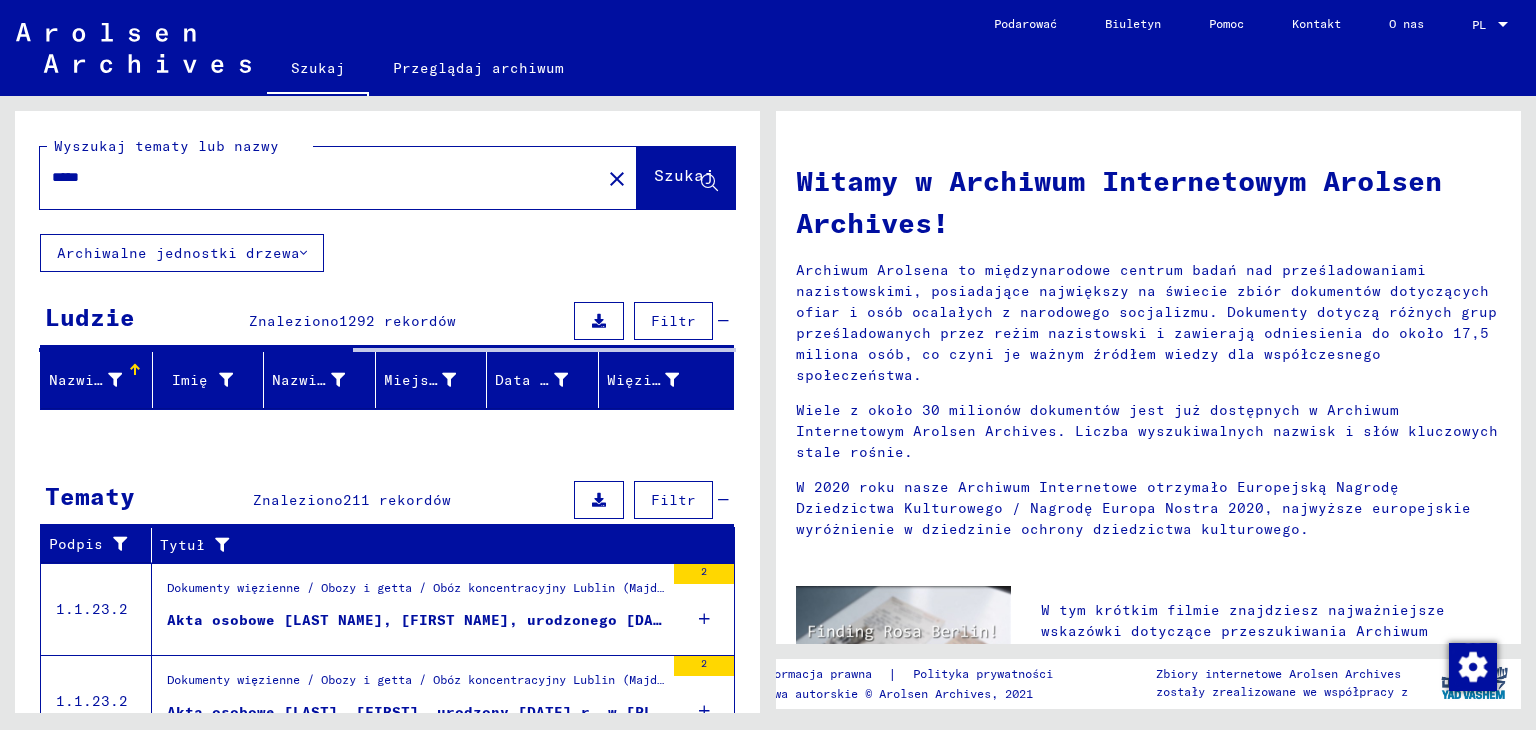 scroll, scrollTop: 100, scrollLeft: 0, axis: vertical 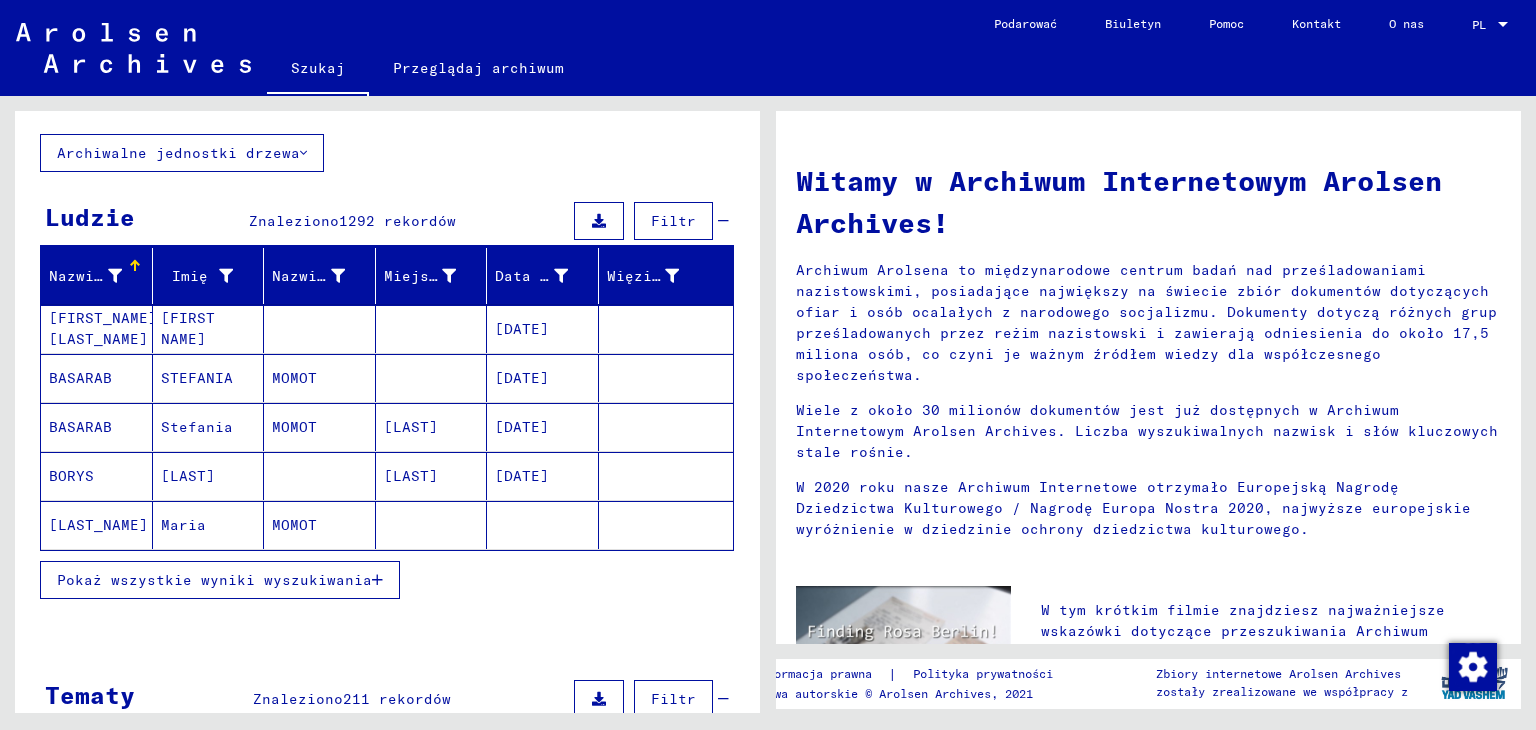 click on "Pokaż wszystkie wyniki wyszukiwania" at bounding box center [214, 580] 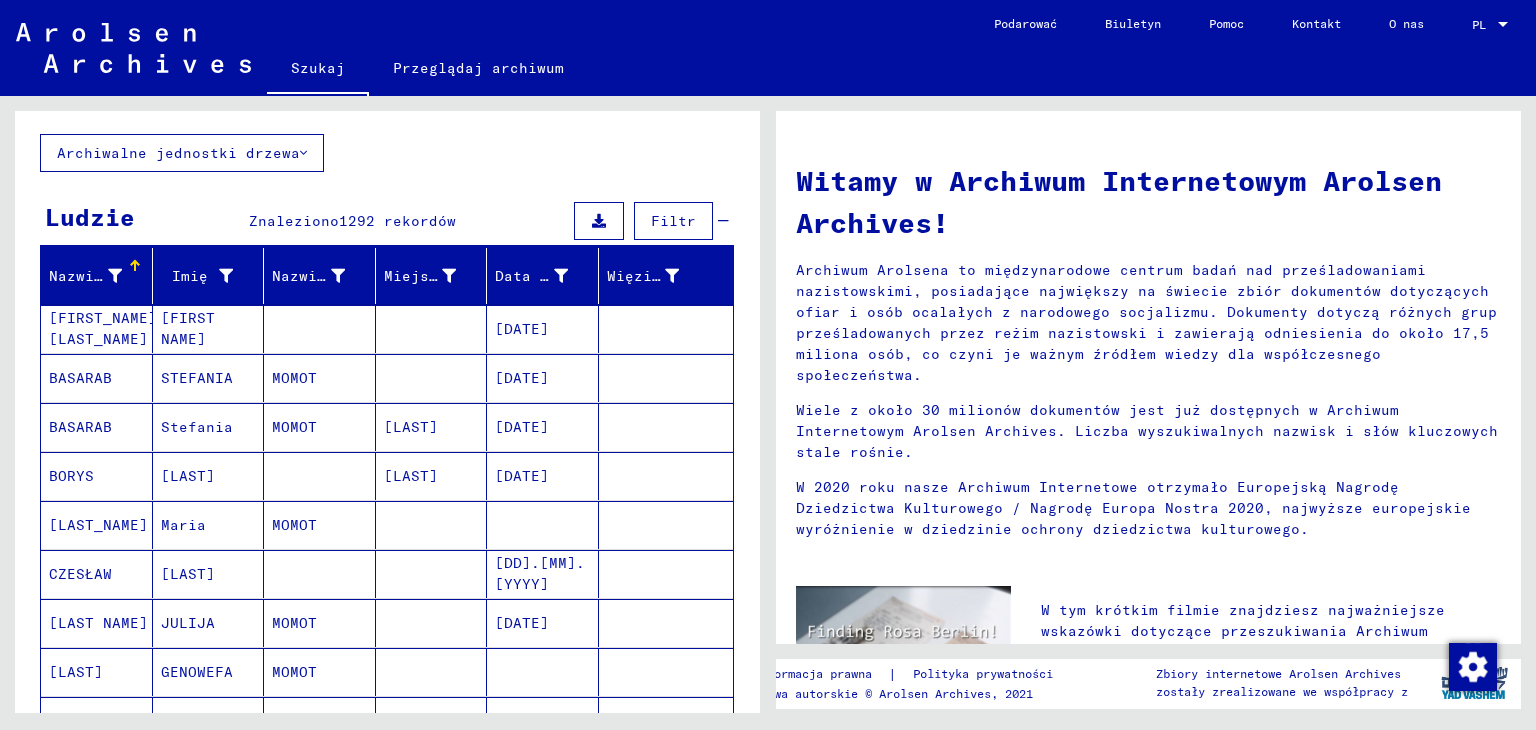 click on "Stefania" at bounding box center (188, 476) 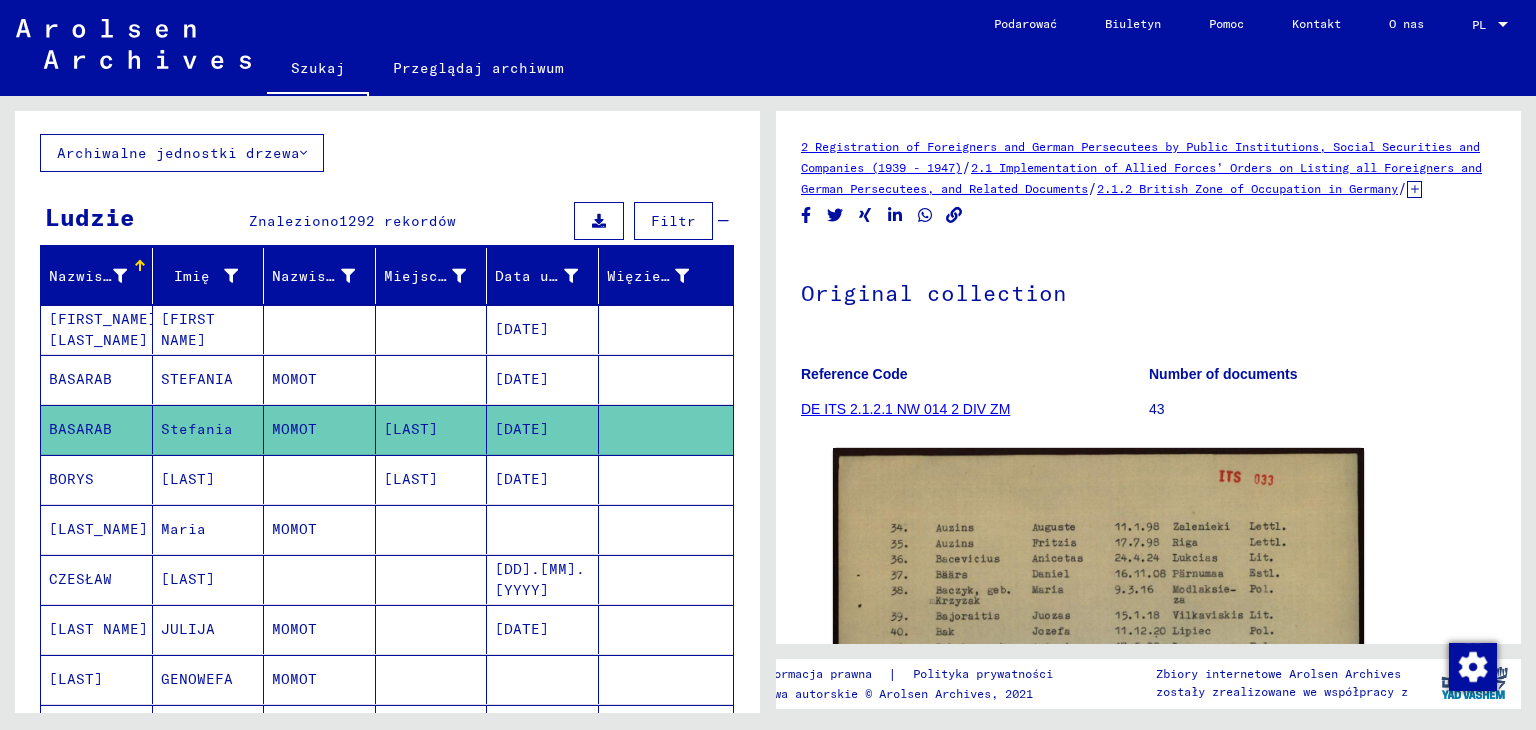scroll, scrollTop: 0, scrollLeft: 0, axis: both 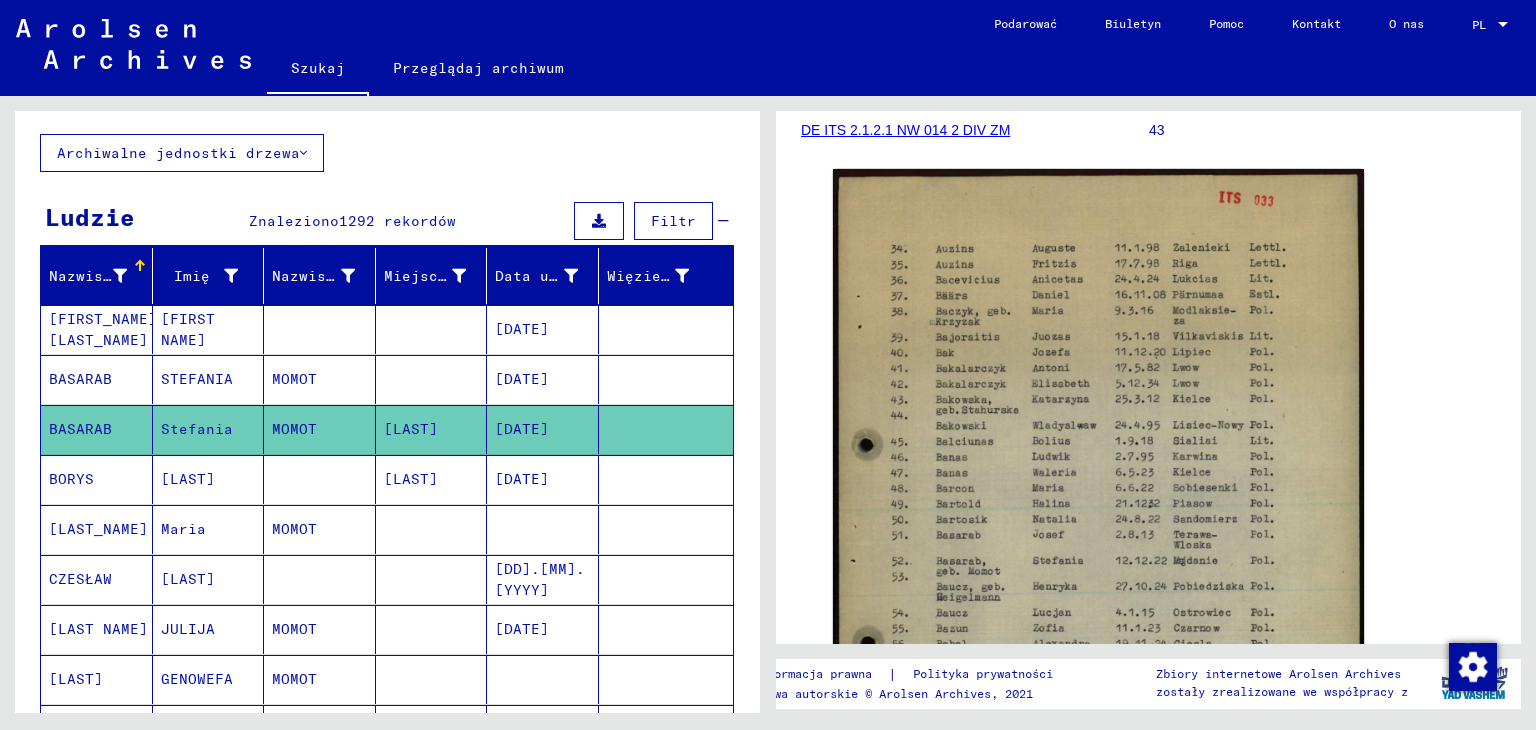 click on "[FIRST_NAME] [LAST_NAME]" at bounding box center (80, 379) 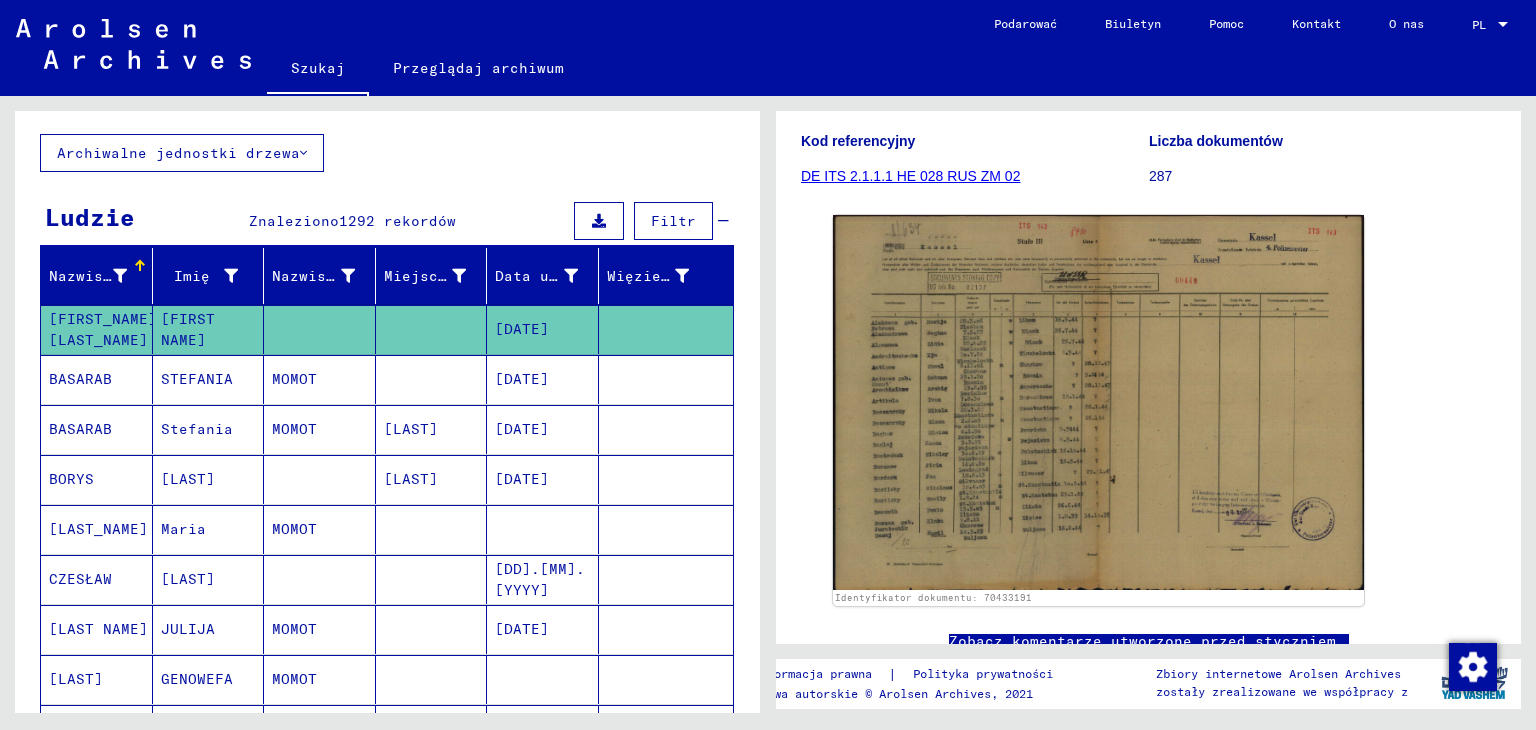 scroll, scrollTop: 300, scrollLeft: 0, axis: vertical 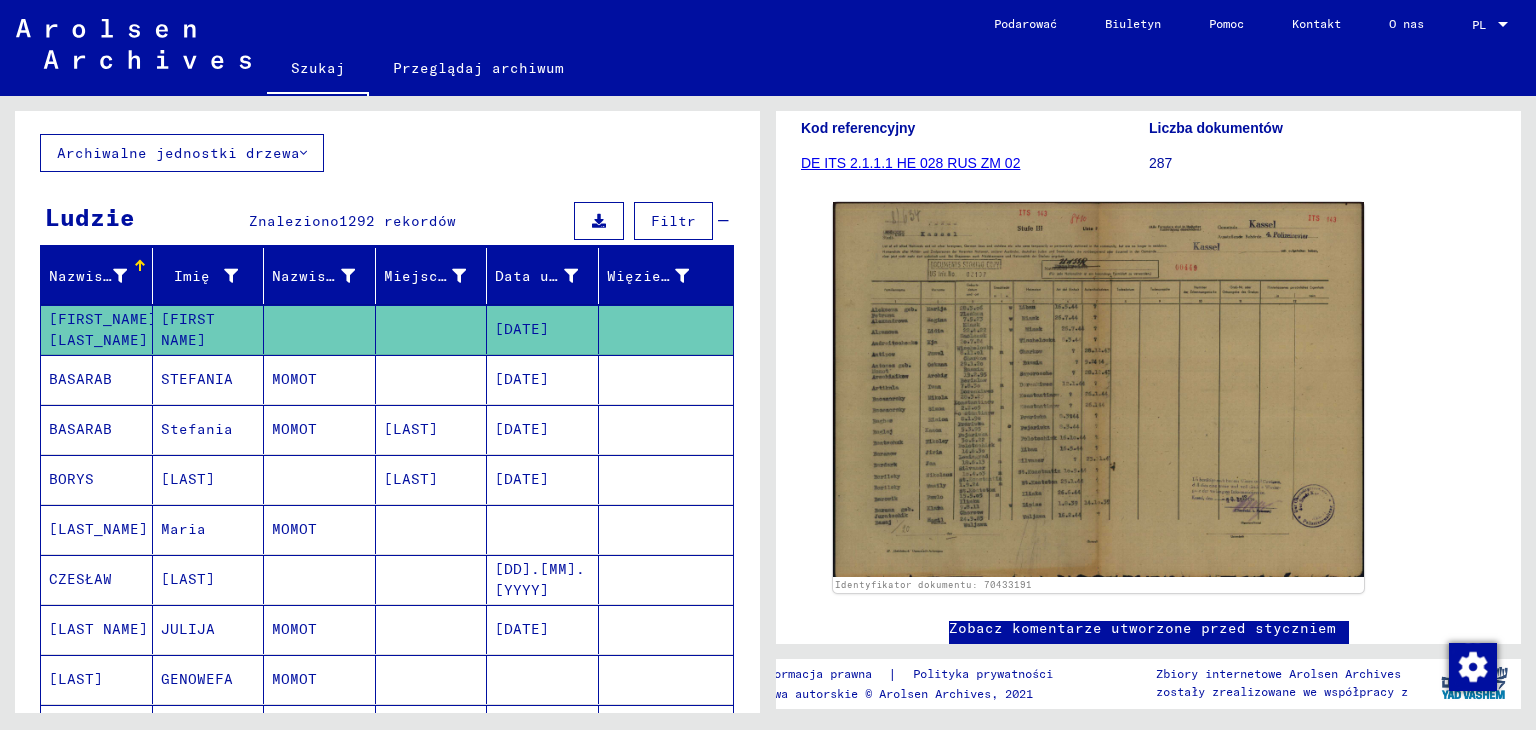 click on "BASARAB" at bounding box center (80, 429) 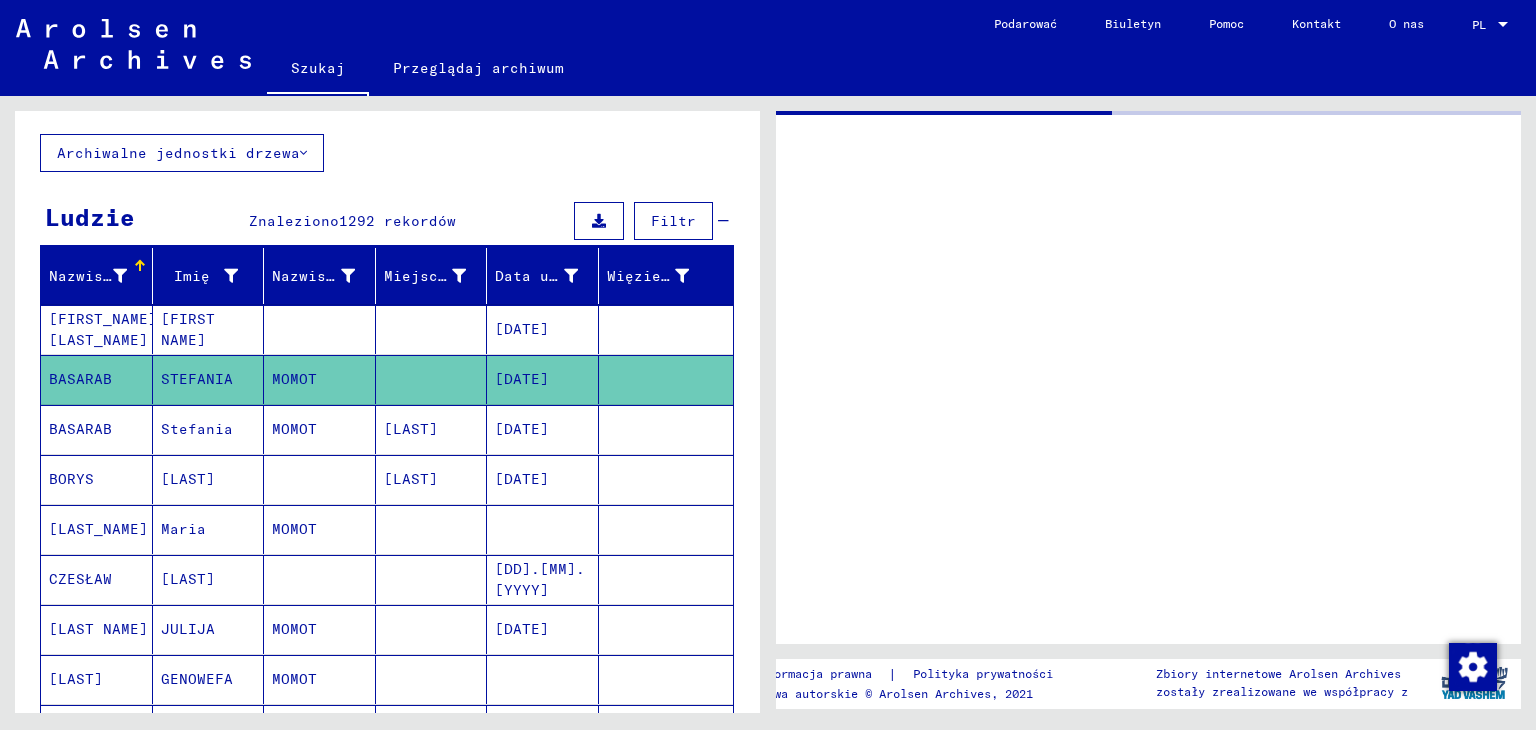 scroll, scrollTop: 0, scrollLeft: 0, axis: both 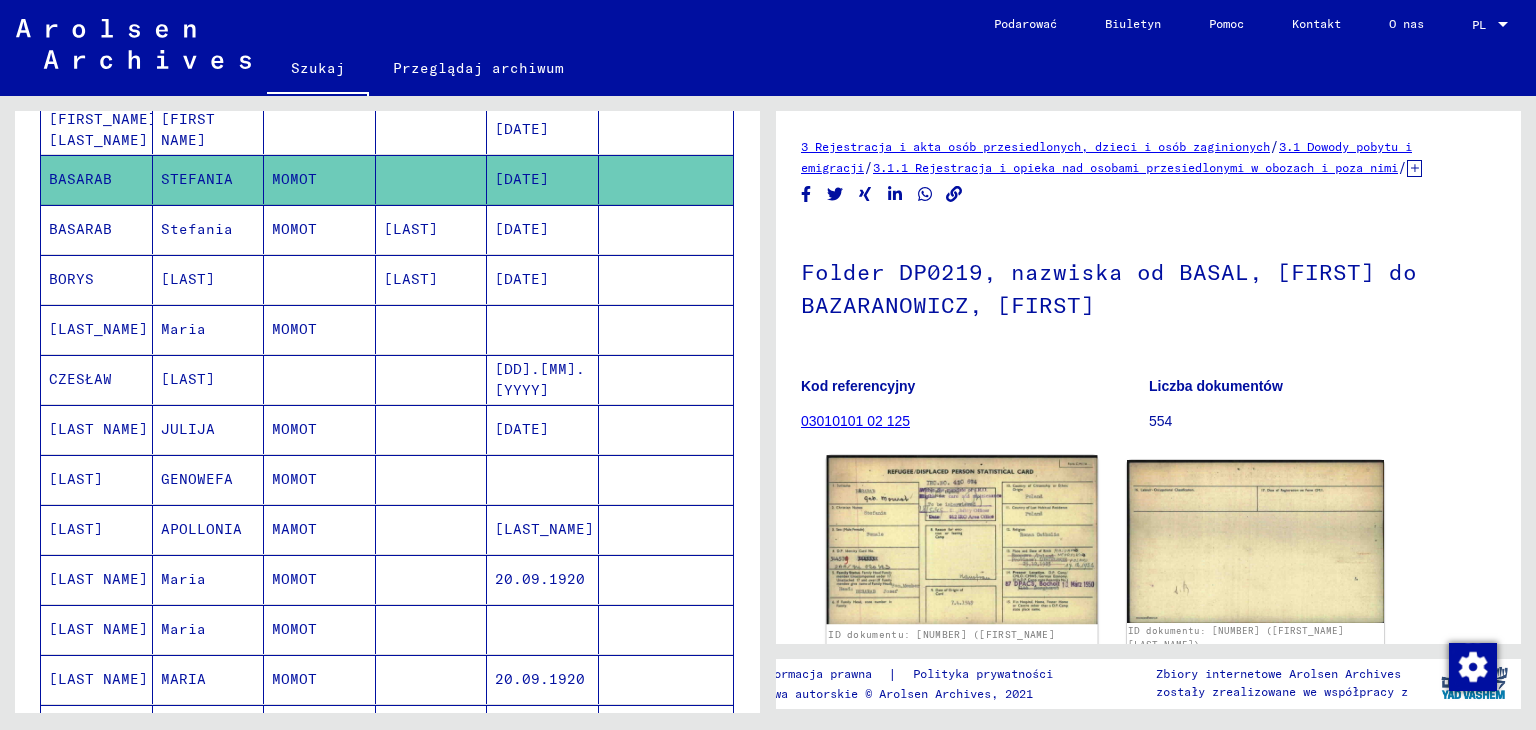 click 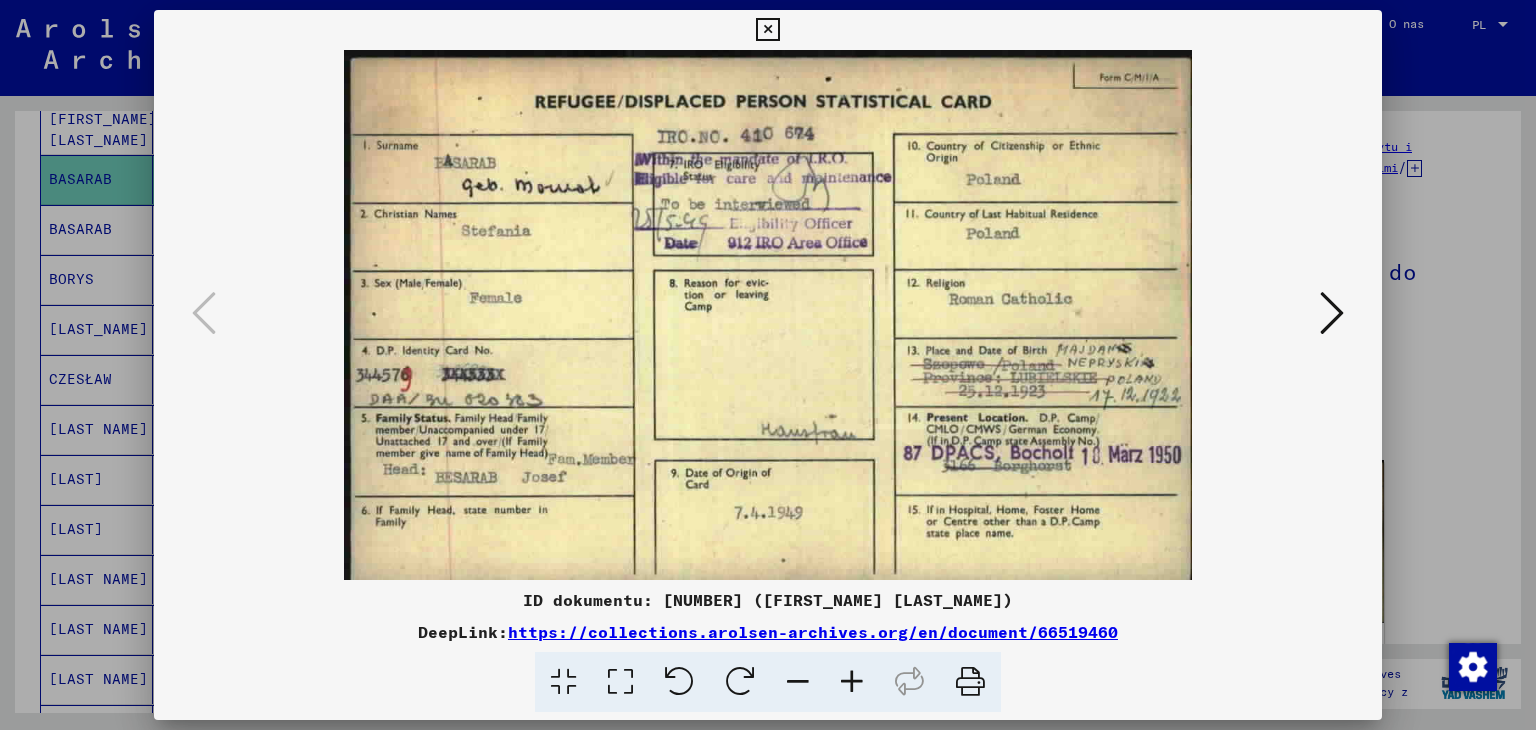 click at bounding box center (767, 30) 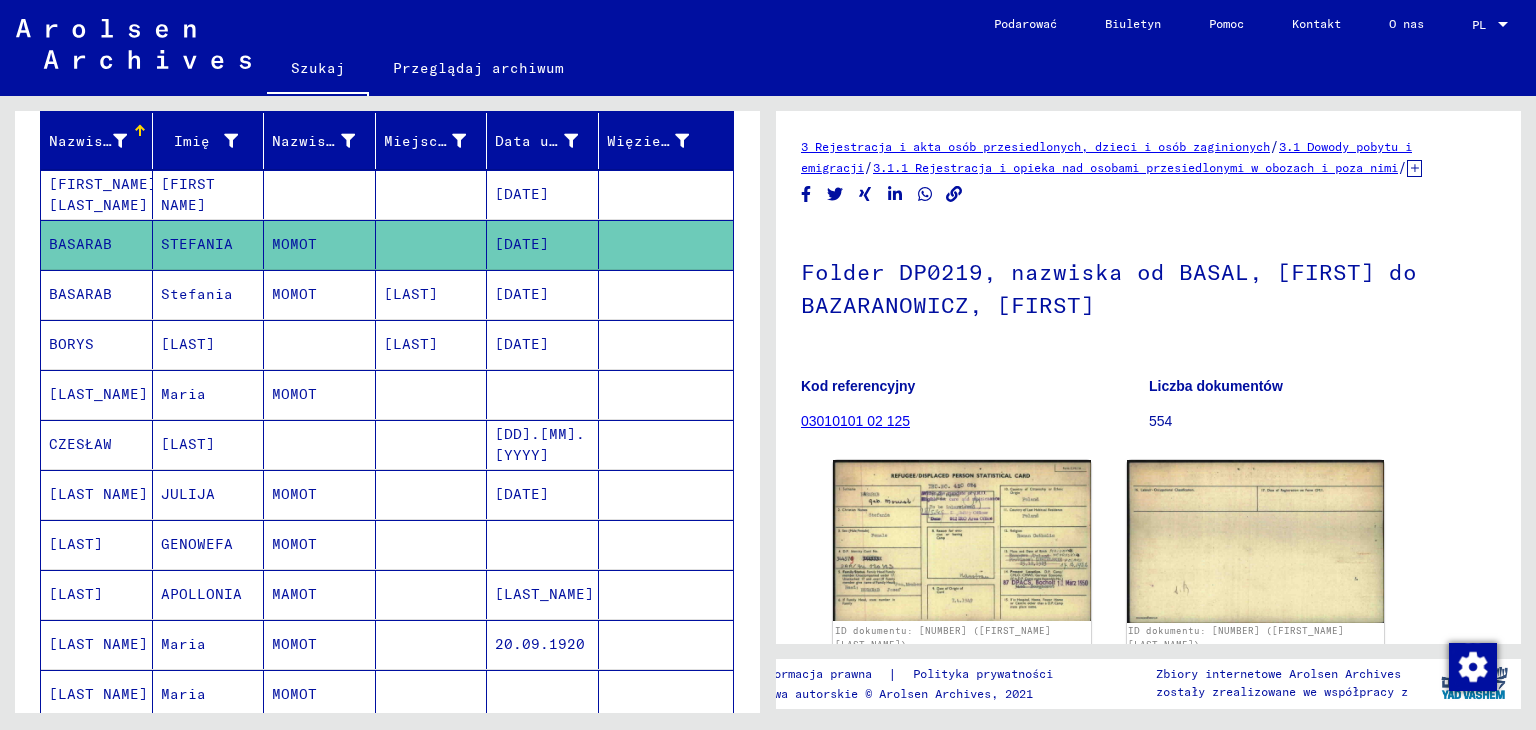 scroll, scrollTop: 200, scrollLeft: 0, axis: vertical 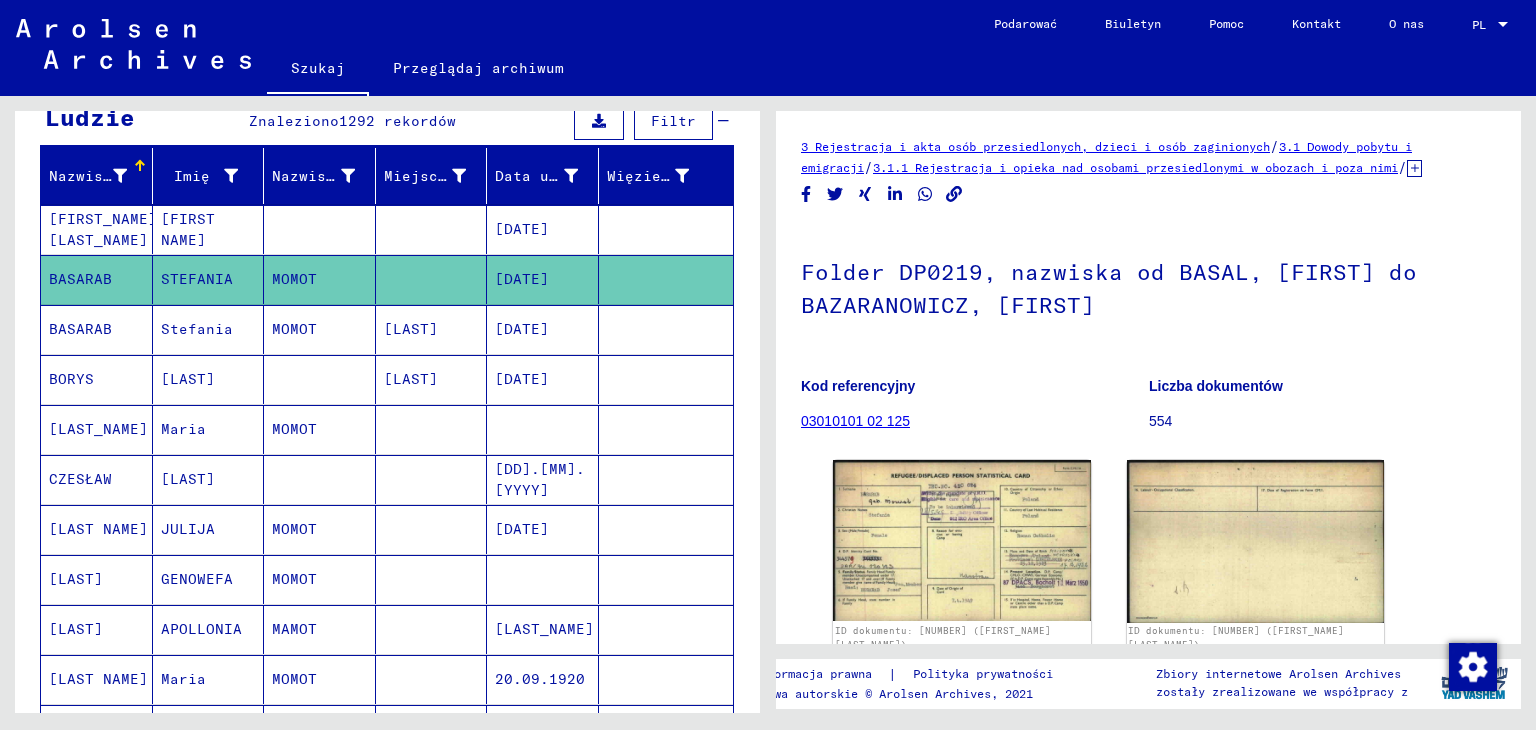 click on "BASARAB" at bounding box center (71, 379) 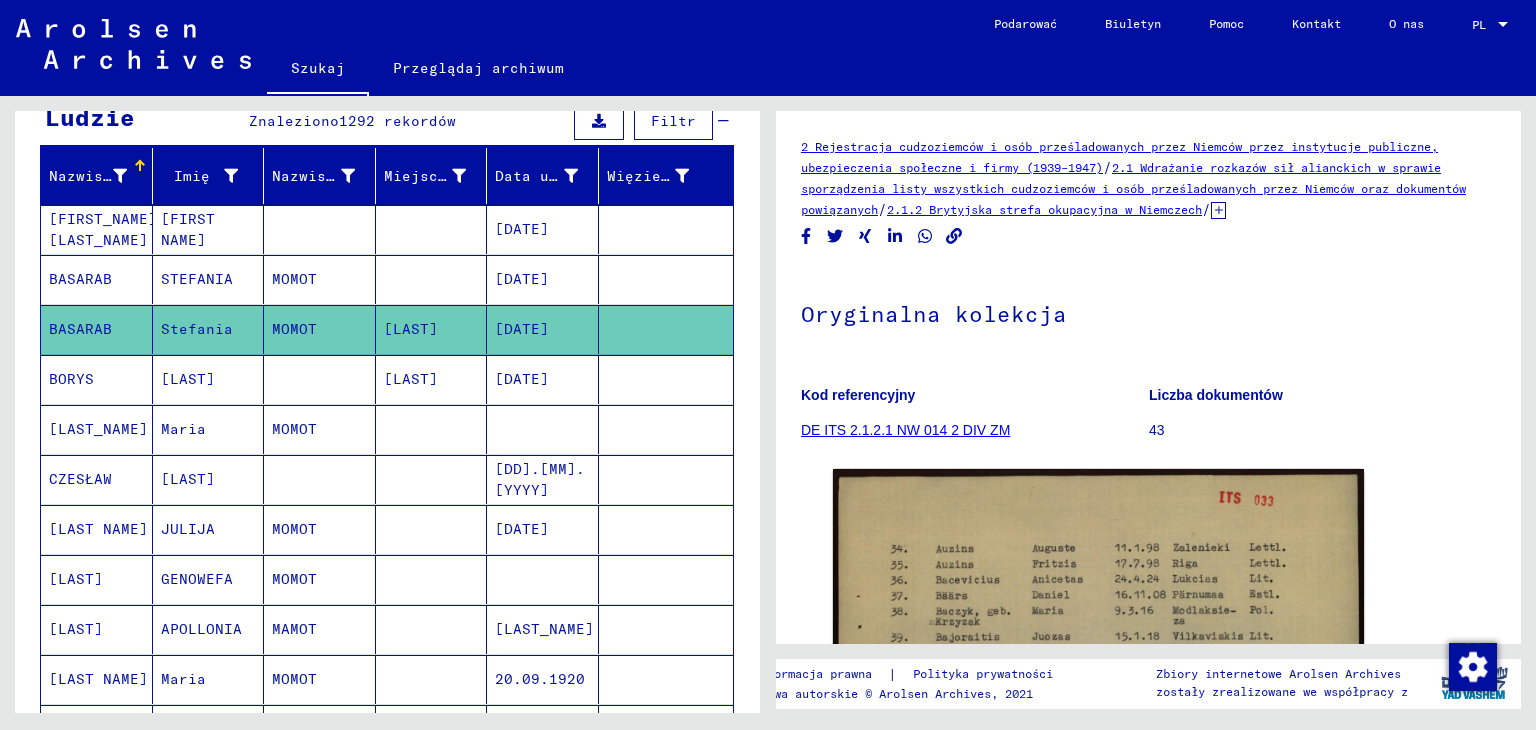 scroll, scrollTop: 0, scrollLeft: 0, axis: both 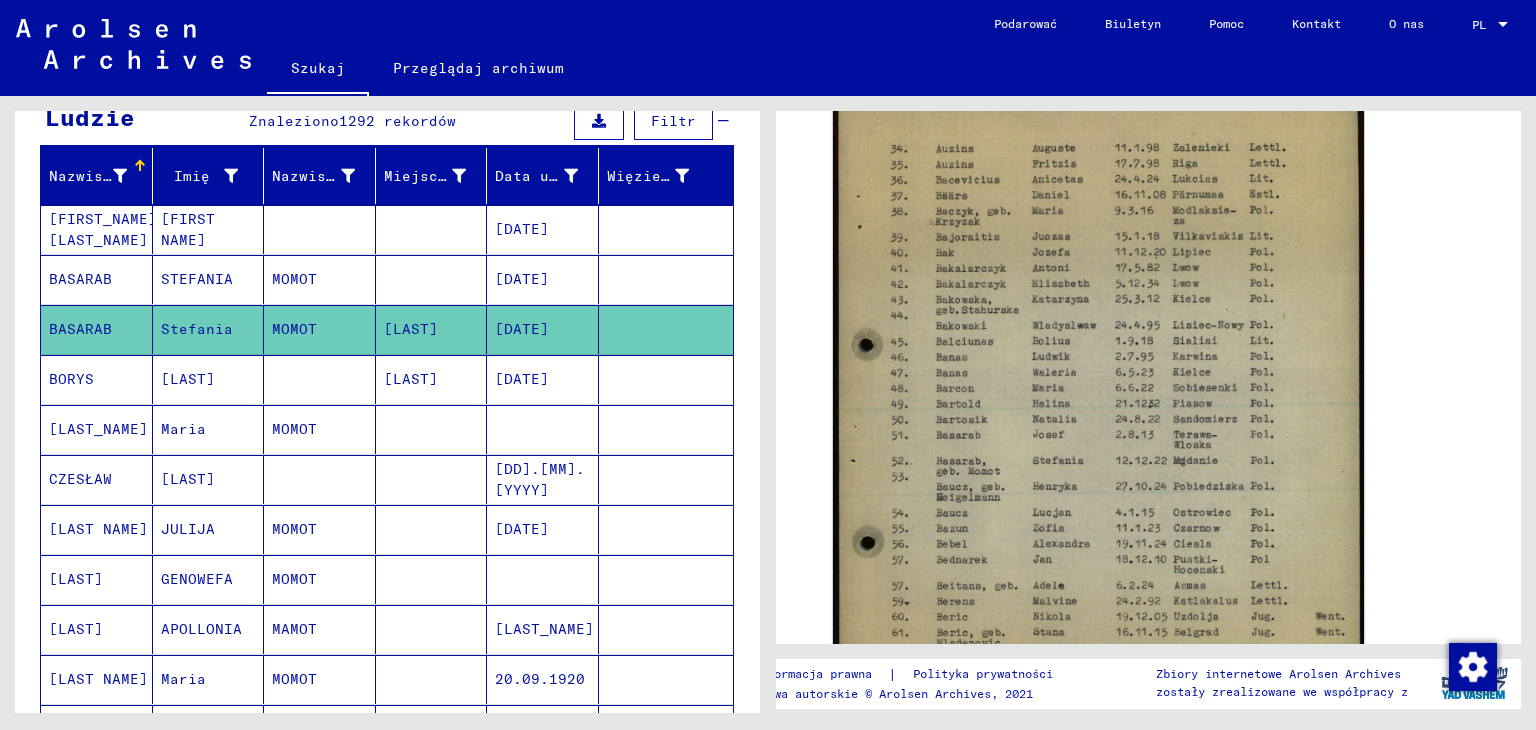 click on "BORYS" at bounding box center (98, 429) 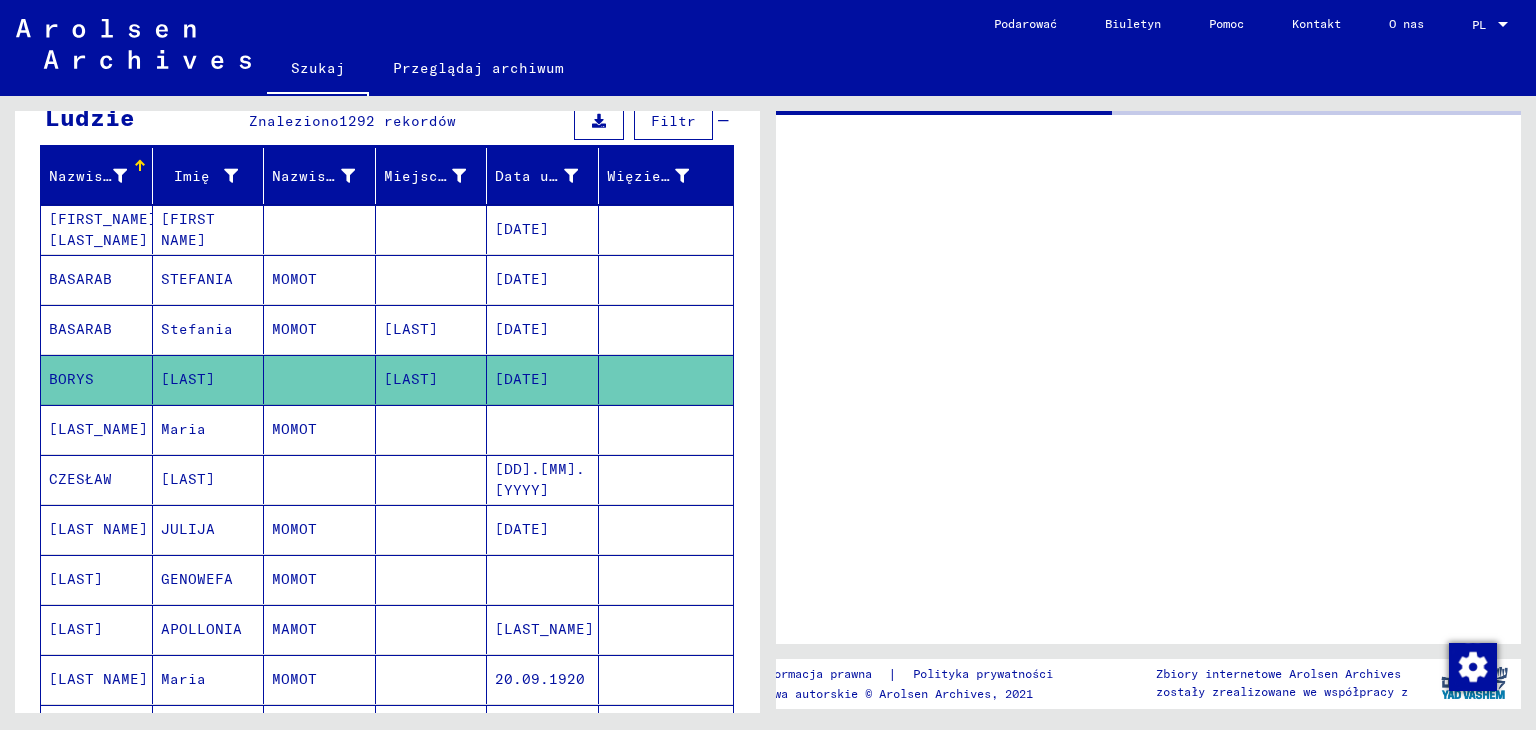 scroll, scrollTop: 0, scrollLeft: 0, axis: both 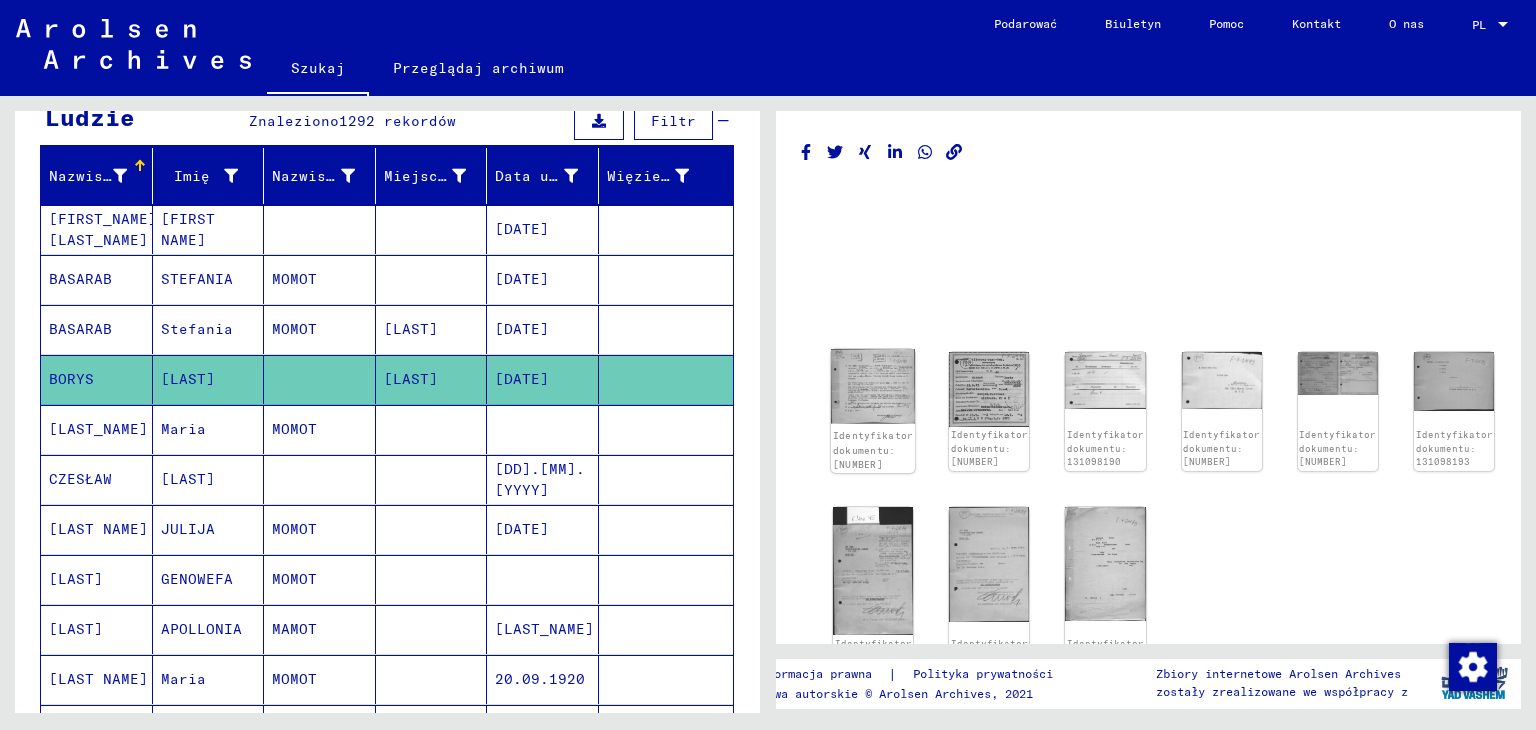 click 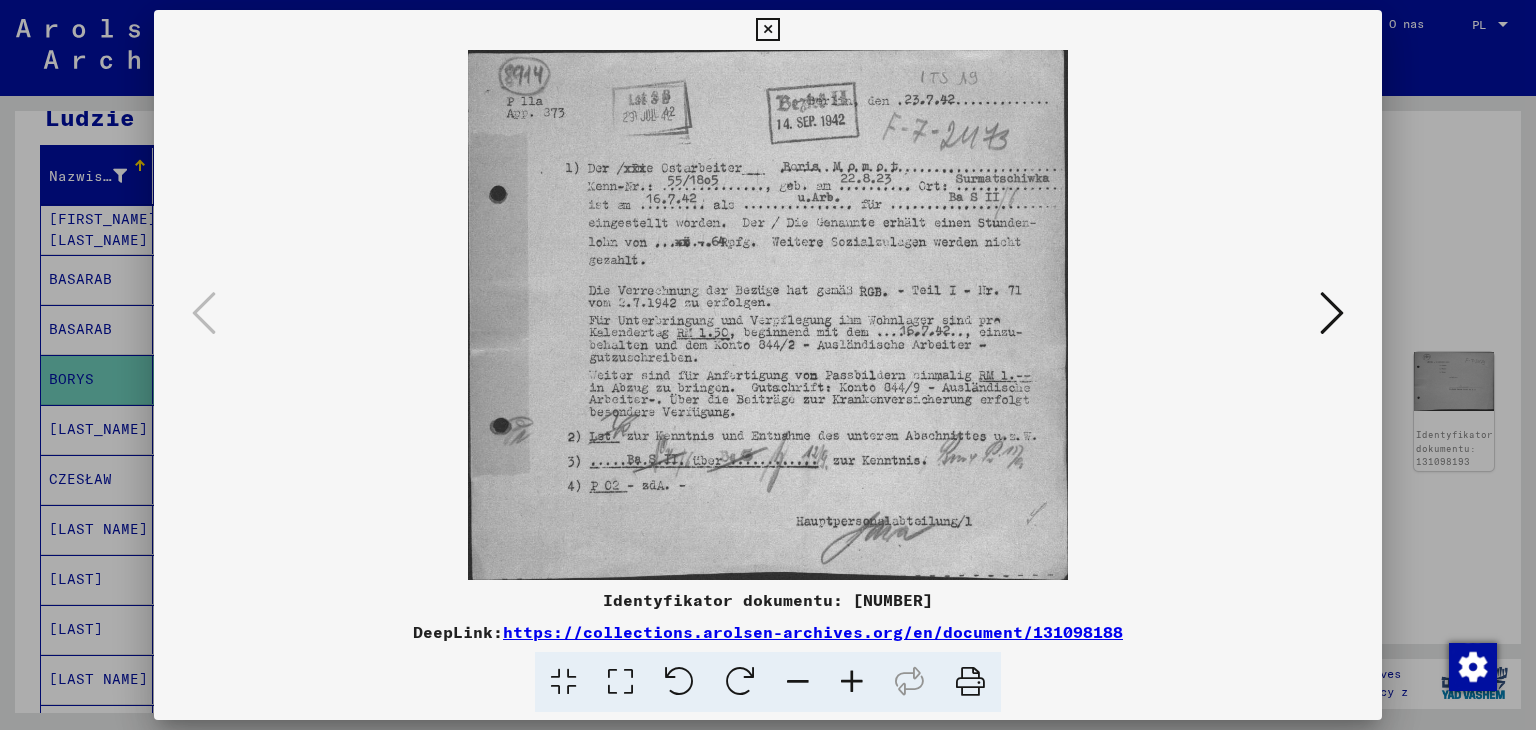 click at bounding box center (1332, 313) 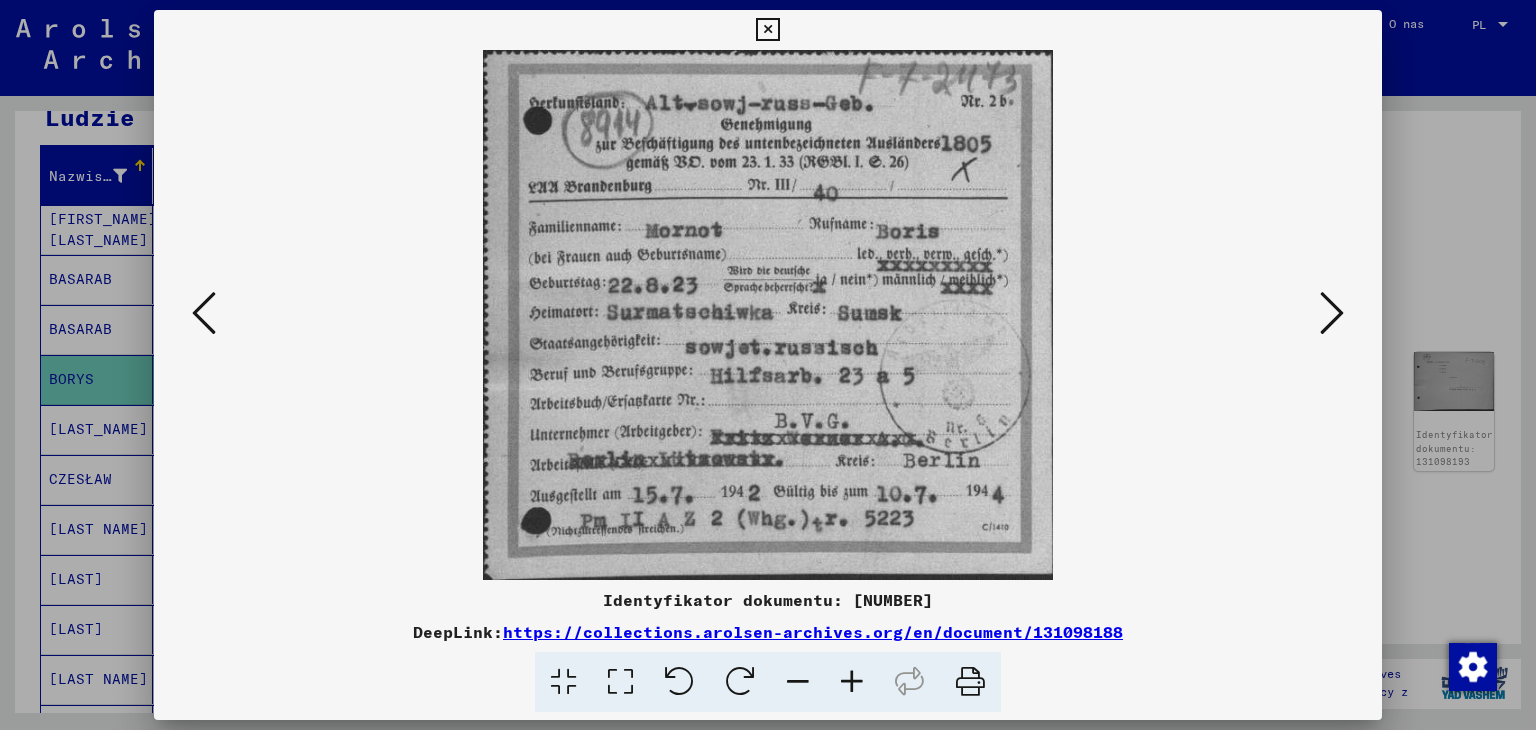 click at bounding box center (1332, 313) 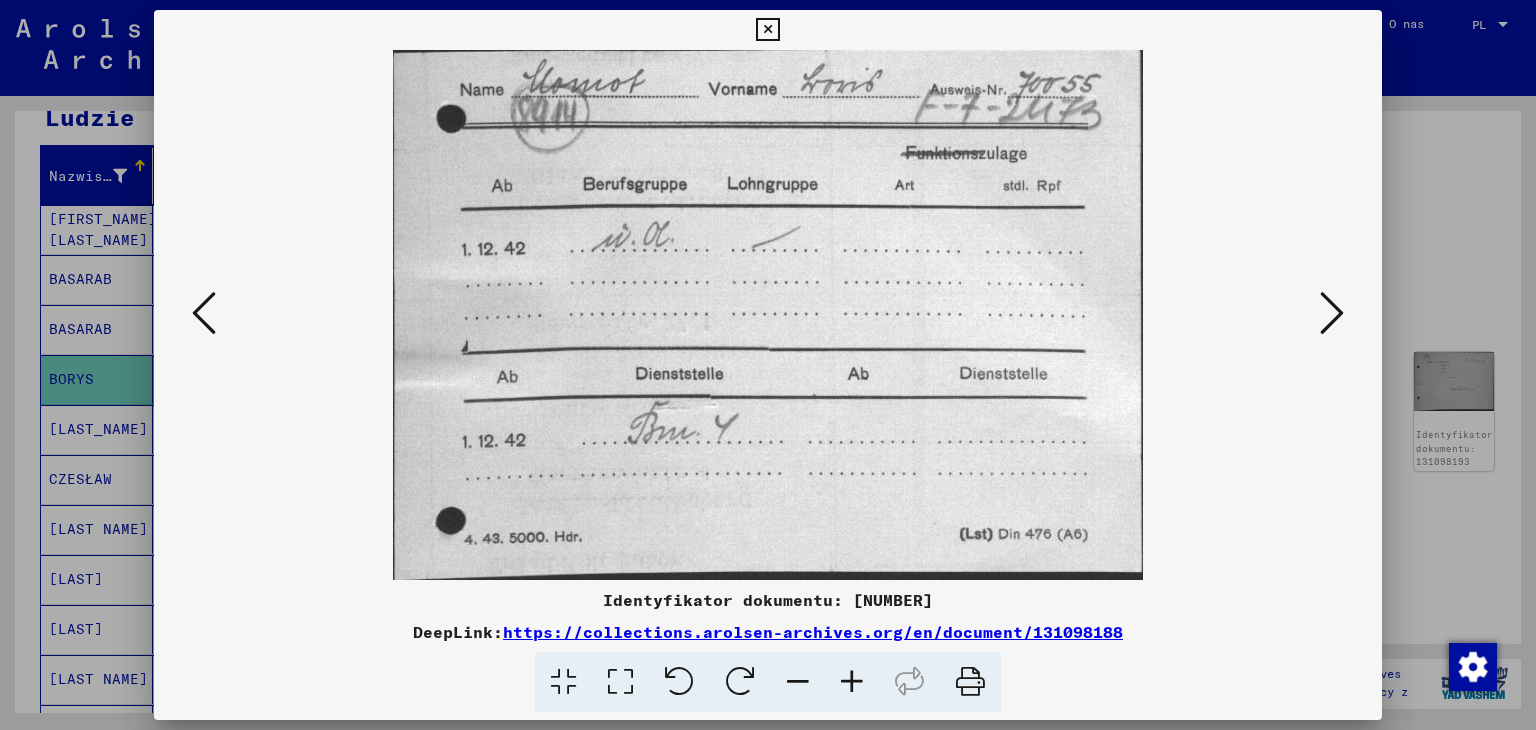 click at bounding box center [1332, 313] 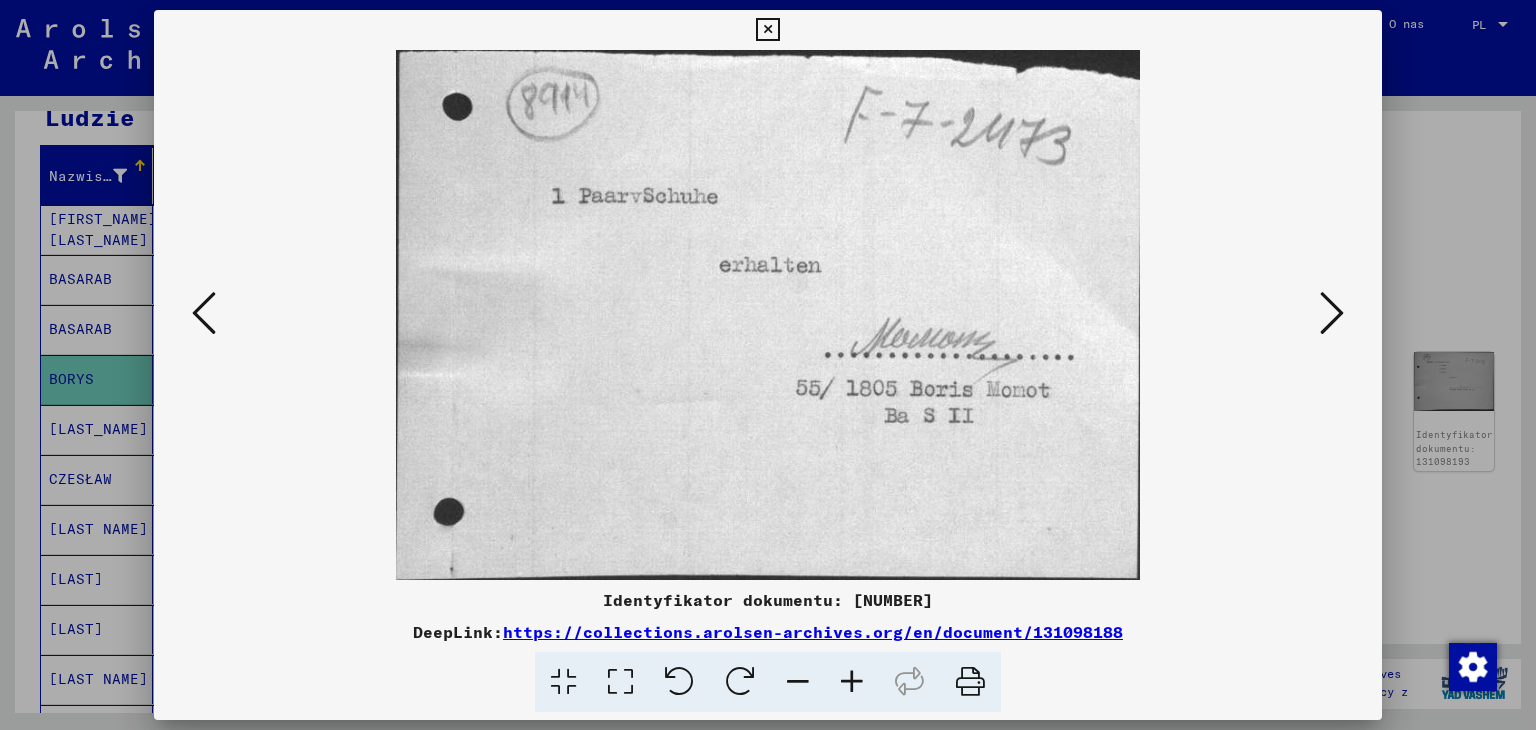 click at bounding box center [1332, 313] 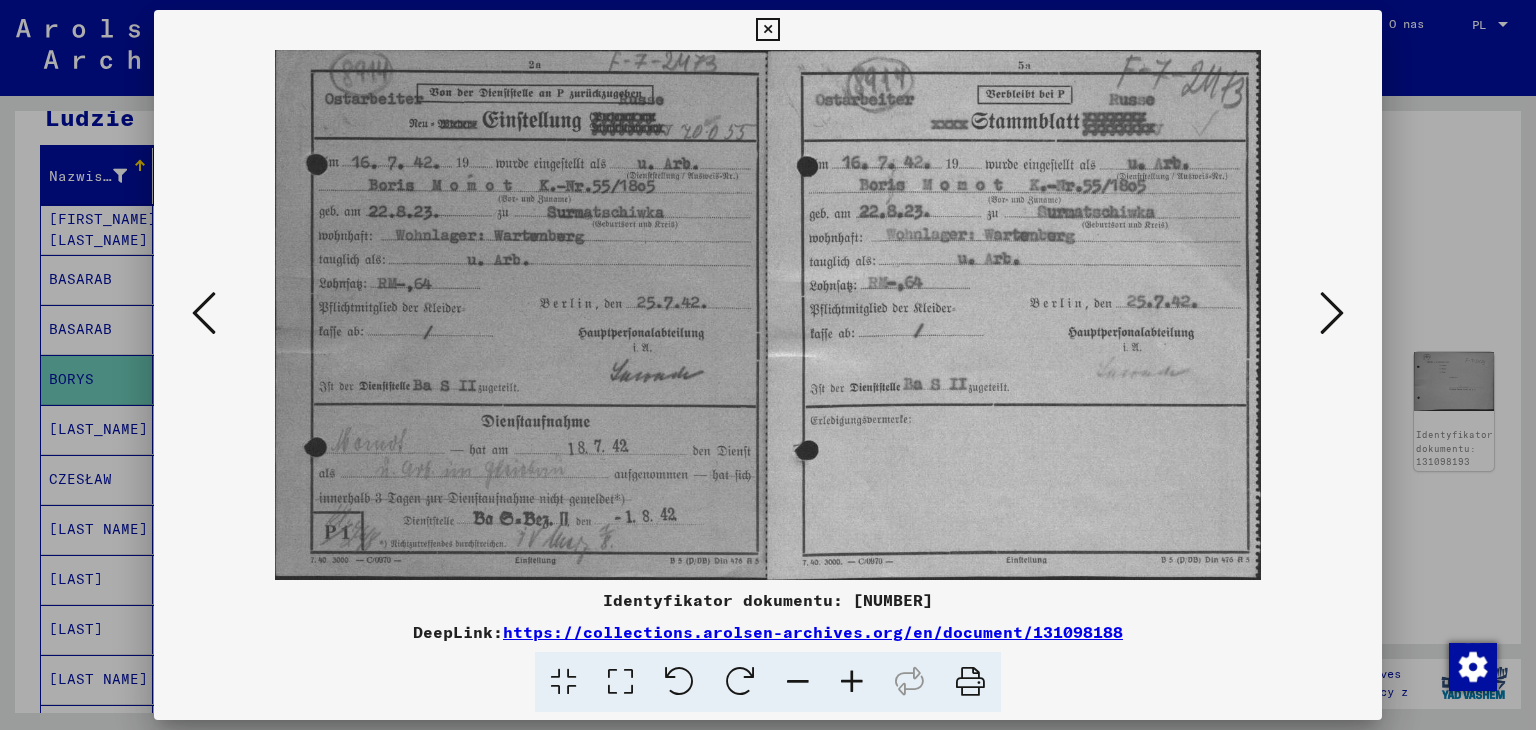 click at bounding box center [1332, 313] 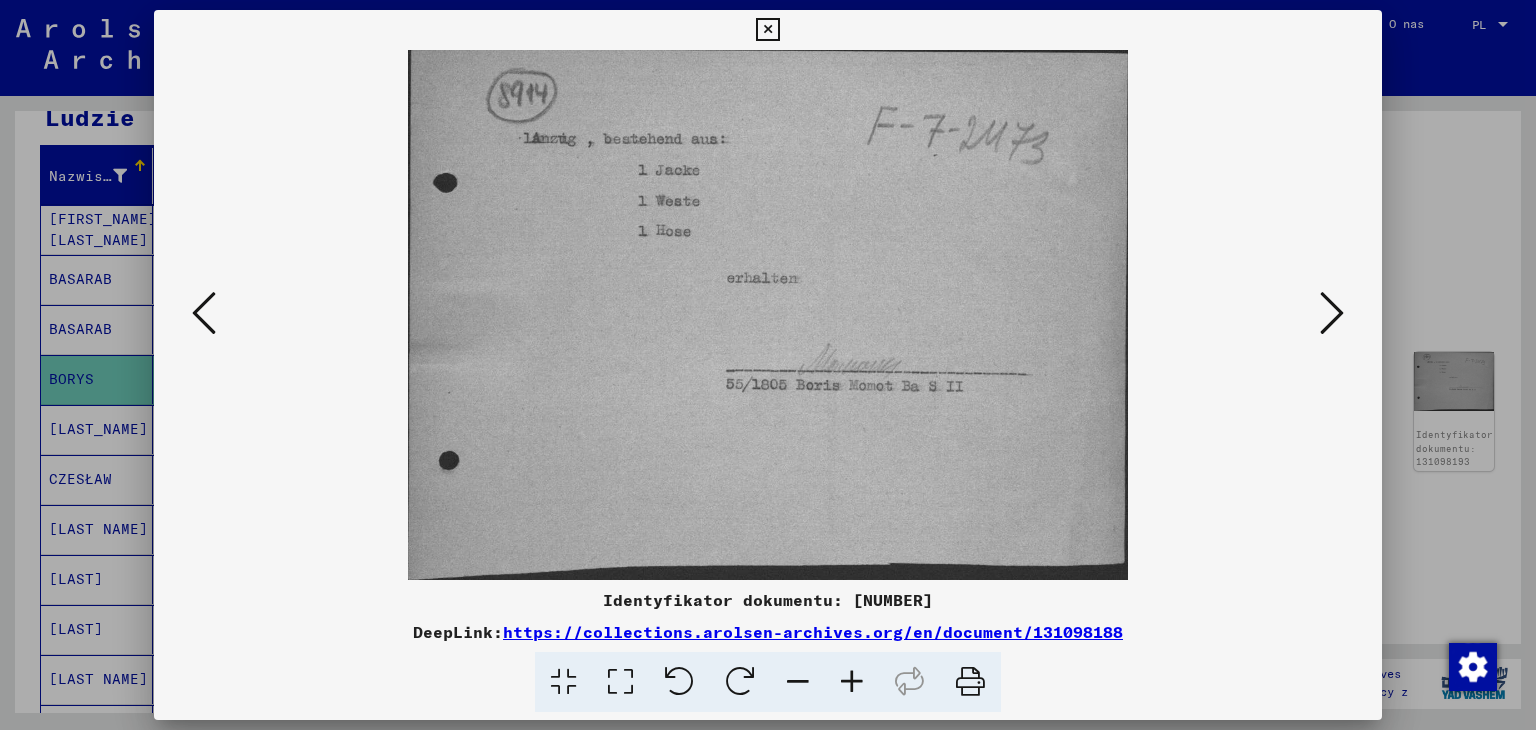 click at bounding box center (1332, 313) 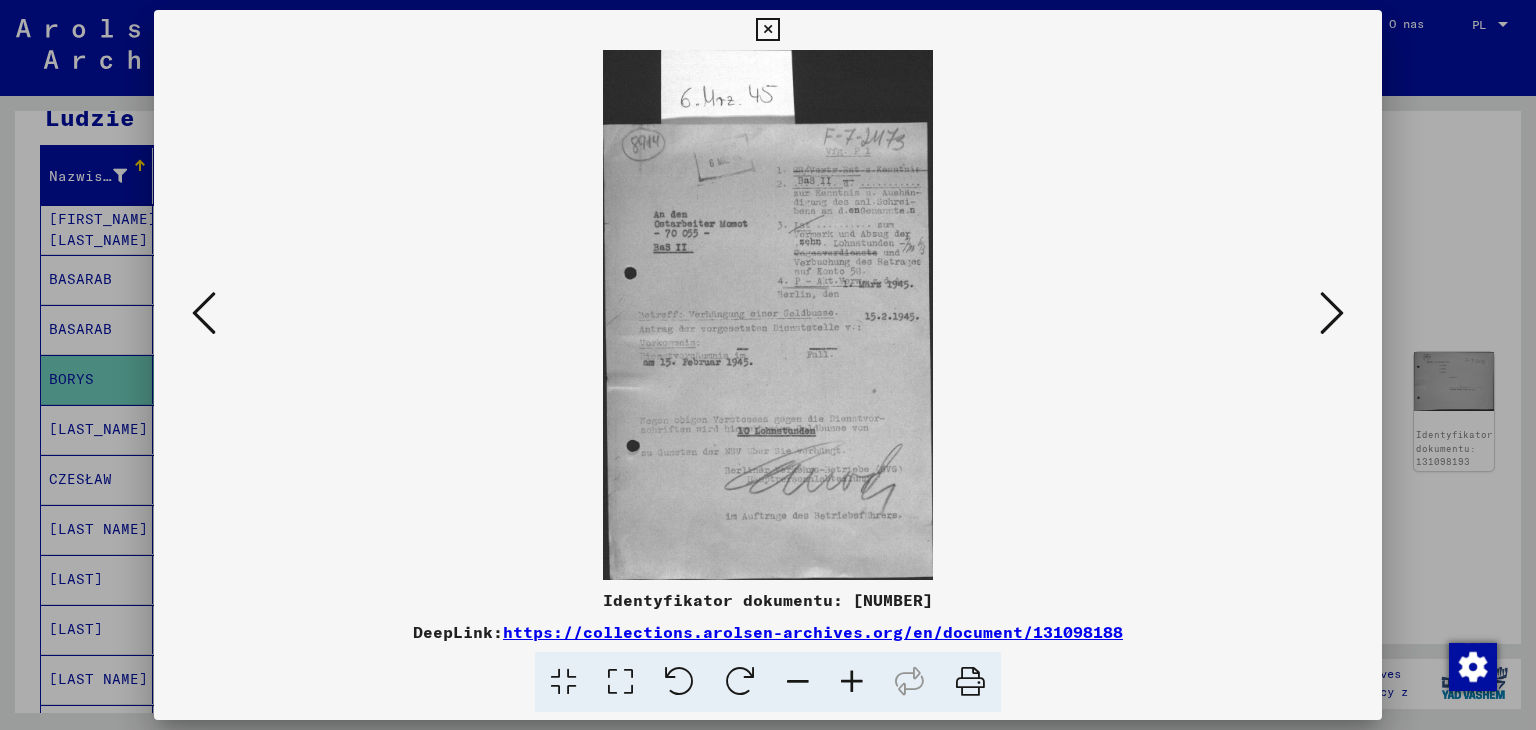 click at bounding box center [1332, 313] 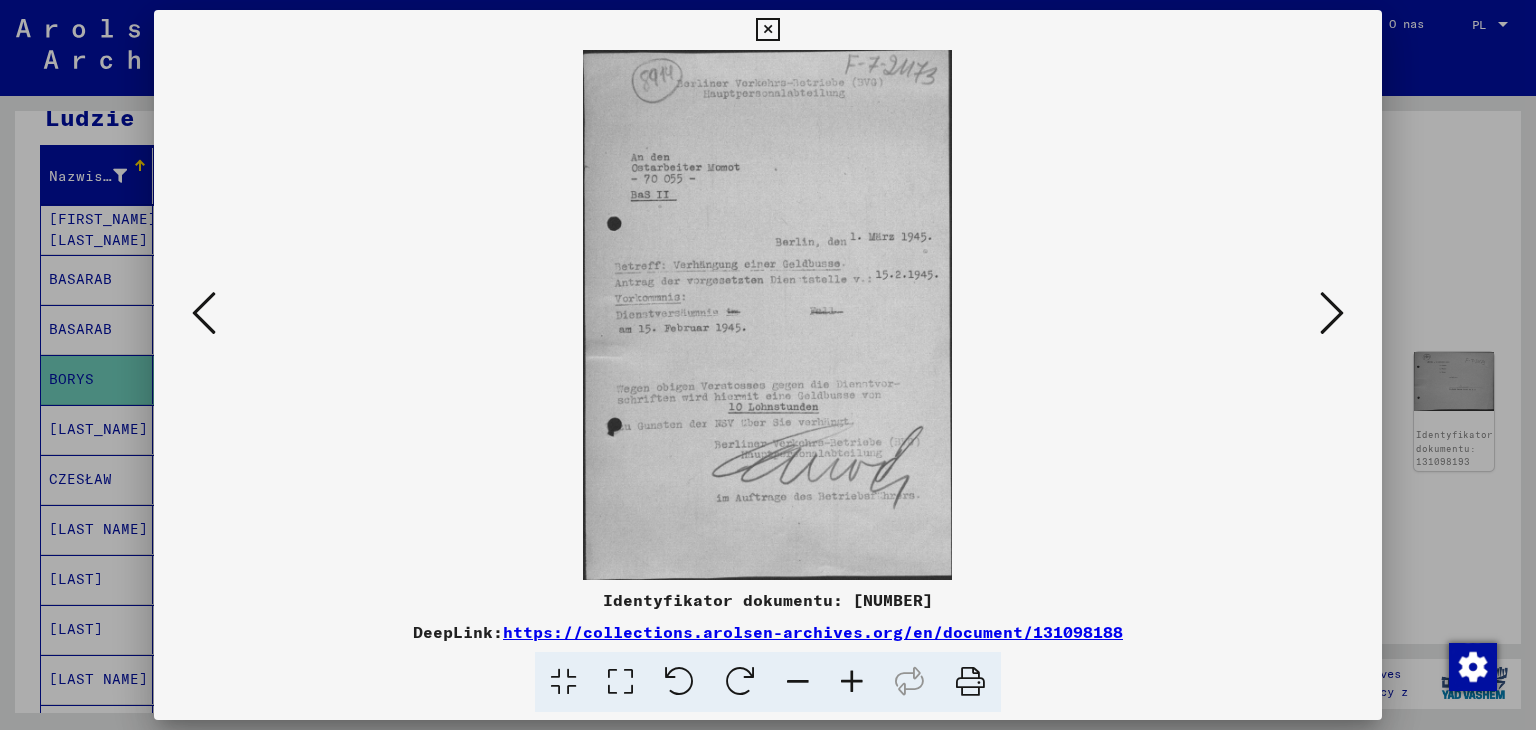 click at bounding box center [1332, 313] 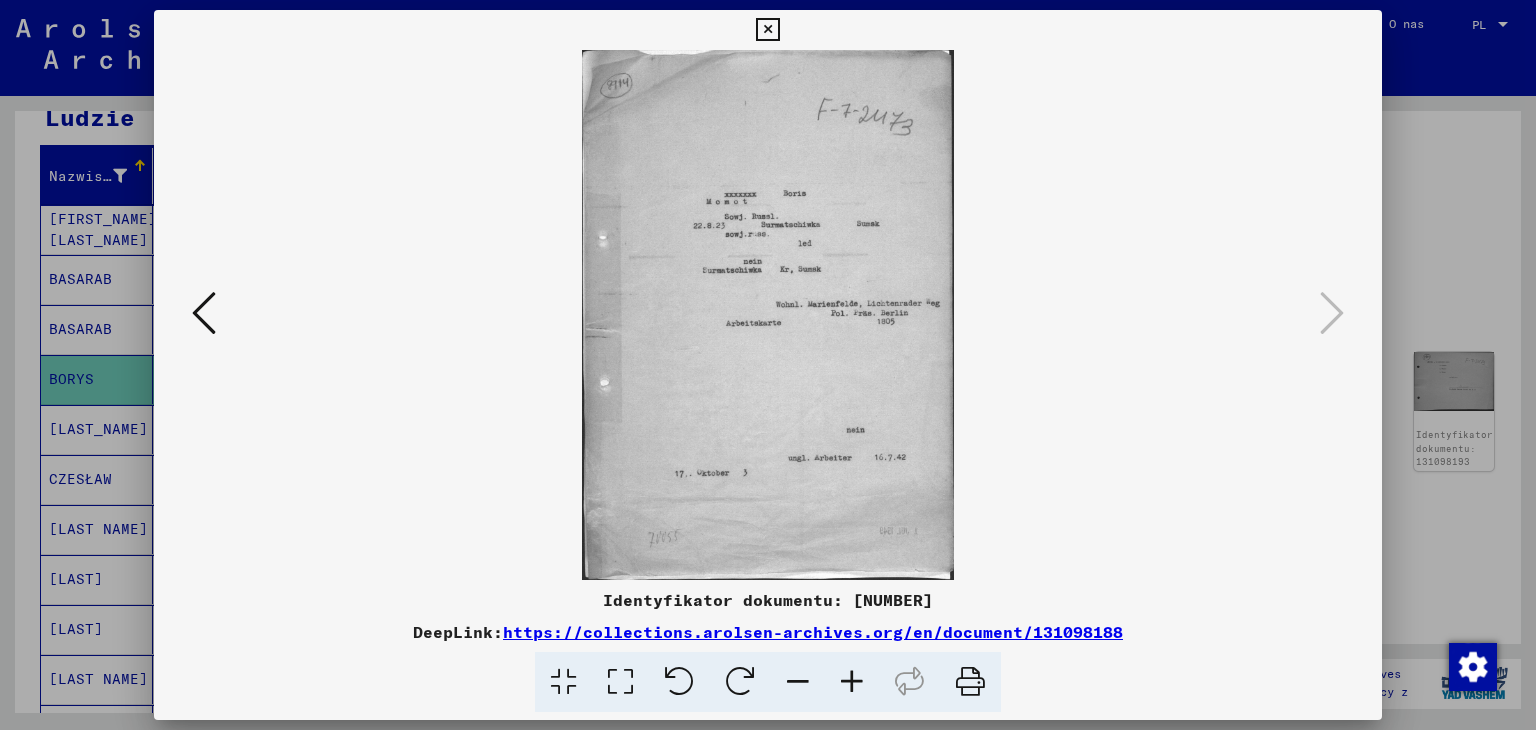 click at bounding box center (767, 30) 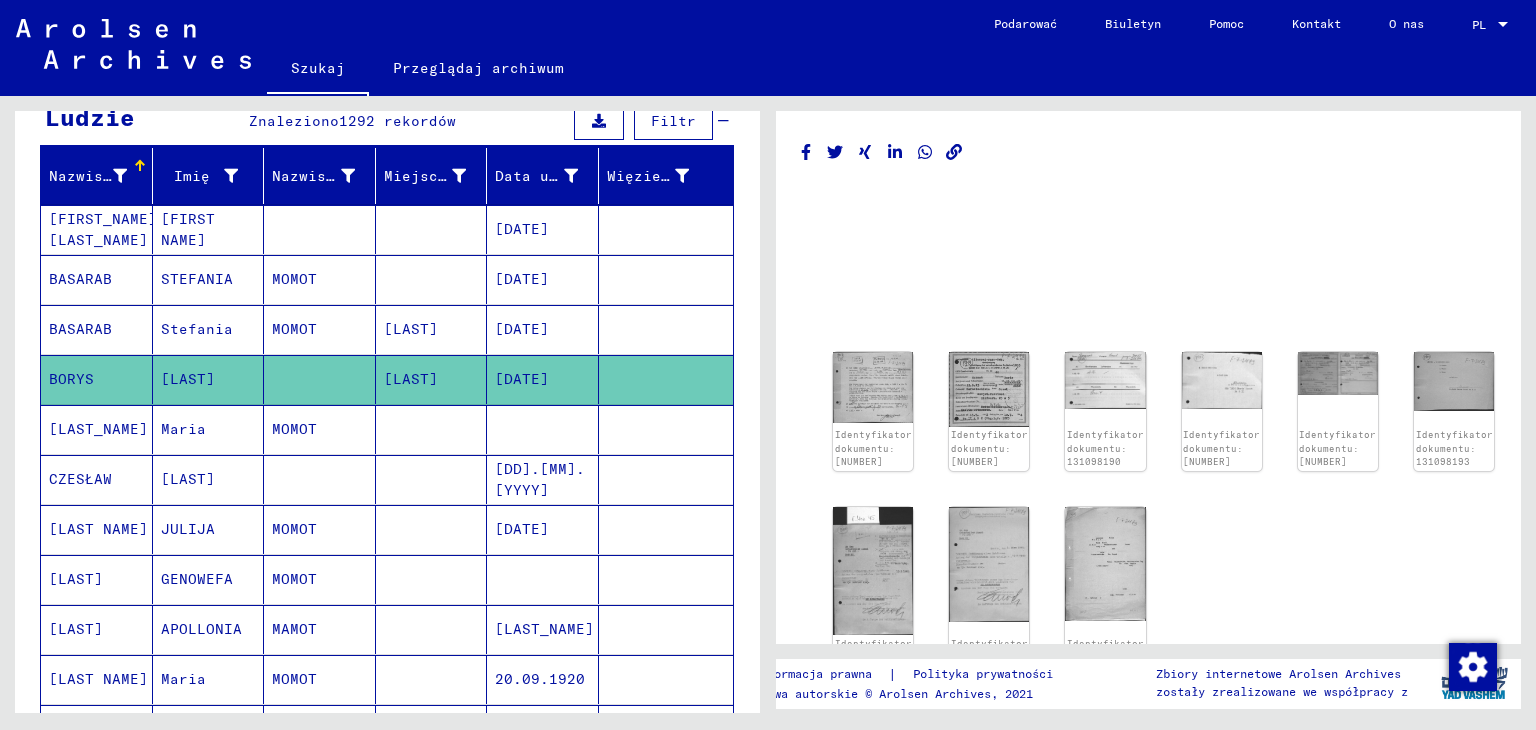 click on "[LAST_NAME]" at bounding box center (80, 479) 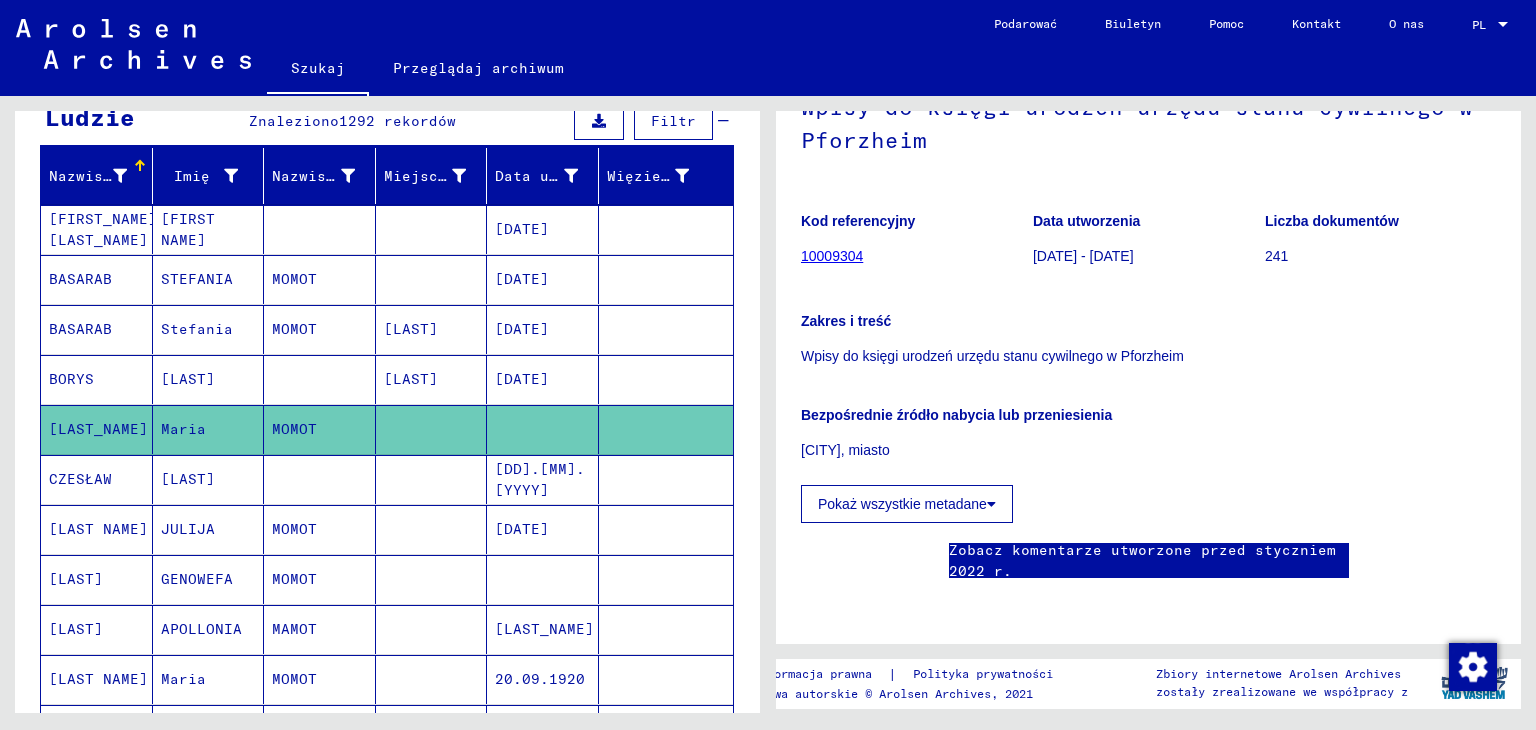 scroll, scrollTop: 200, scrollLeft: 0, axis: vertical 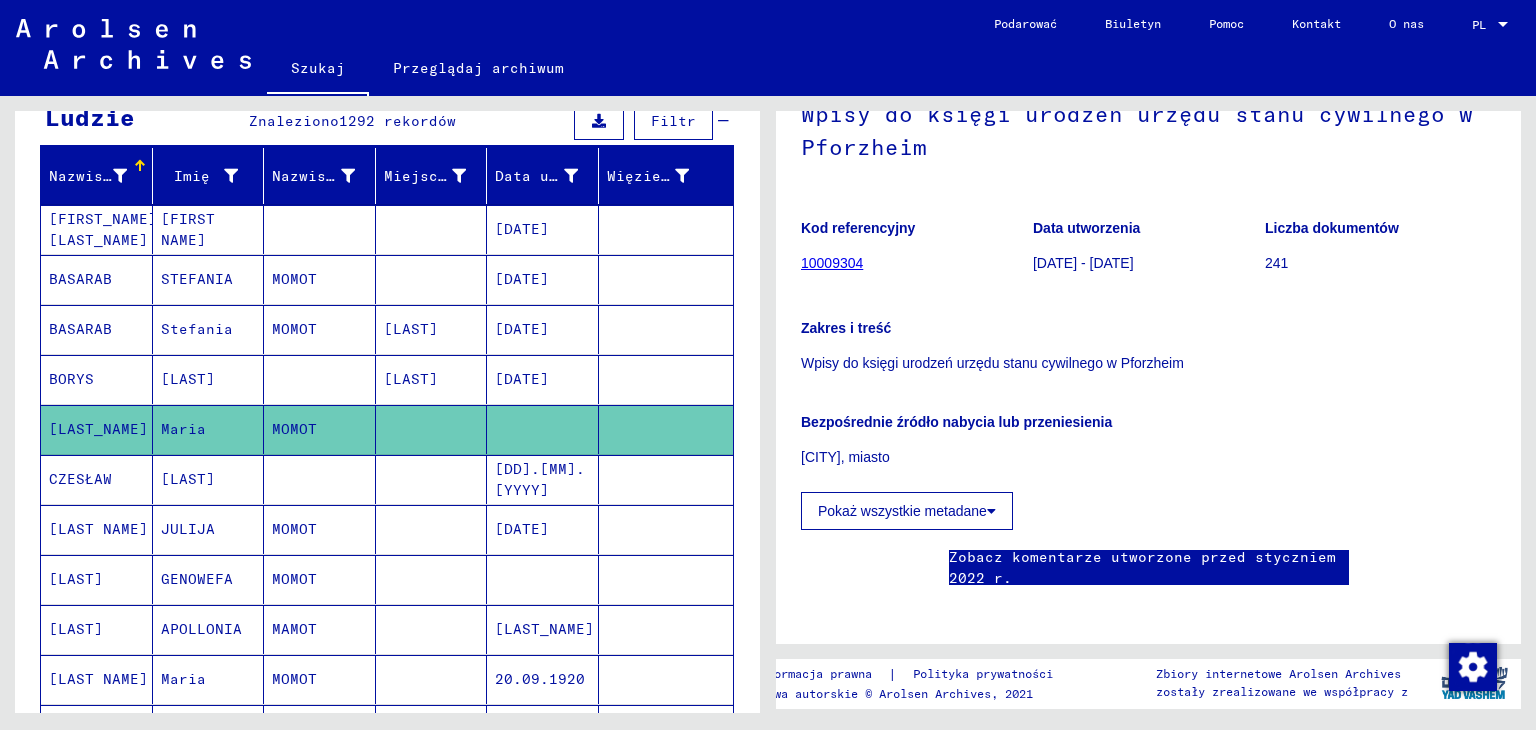 click on "Pokaż wszystkie metadane" 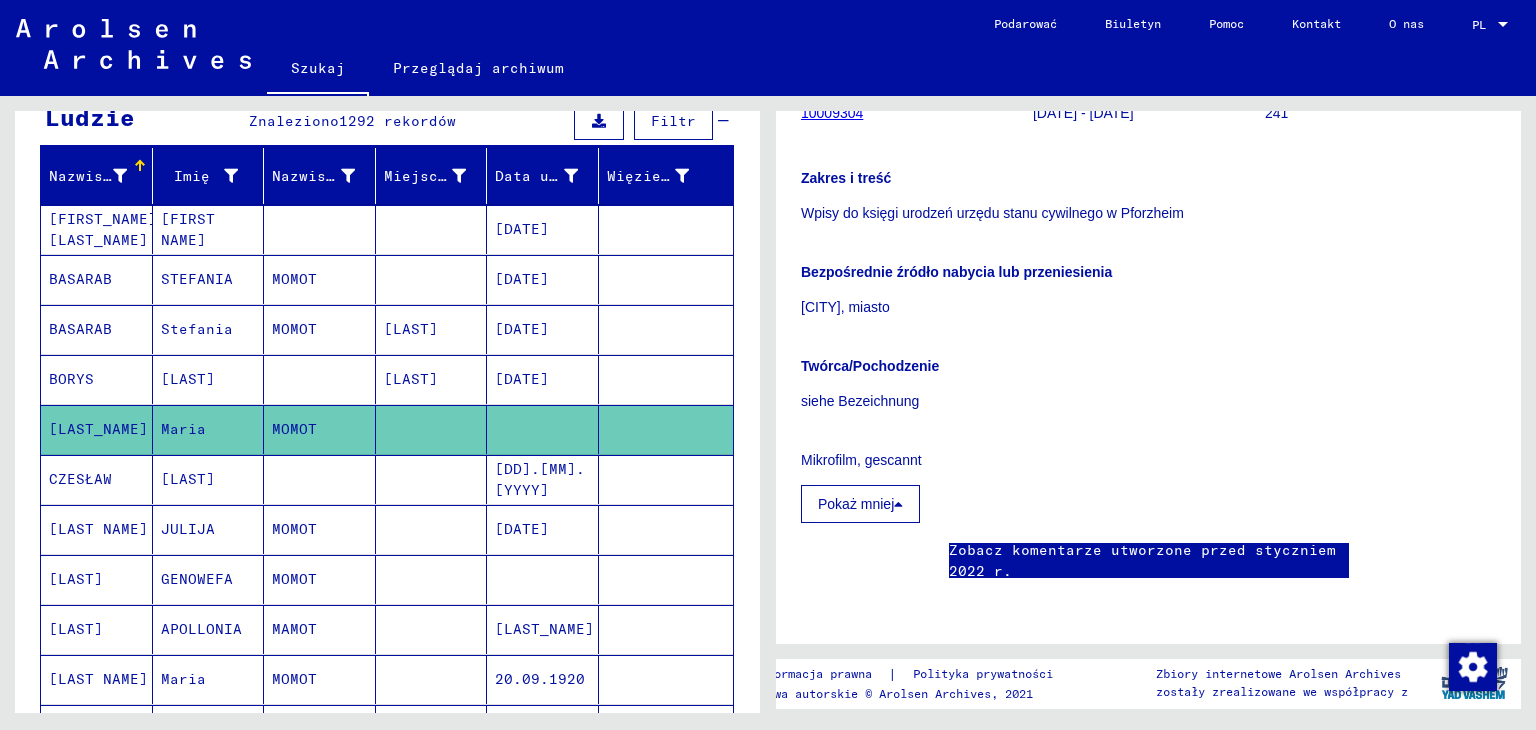 scroll, scrollTop: 200, scrollLeft: 0, axis: vertical 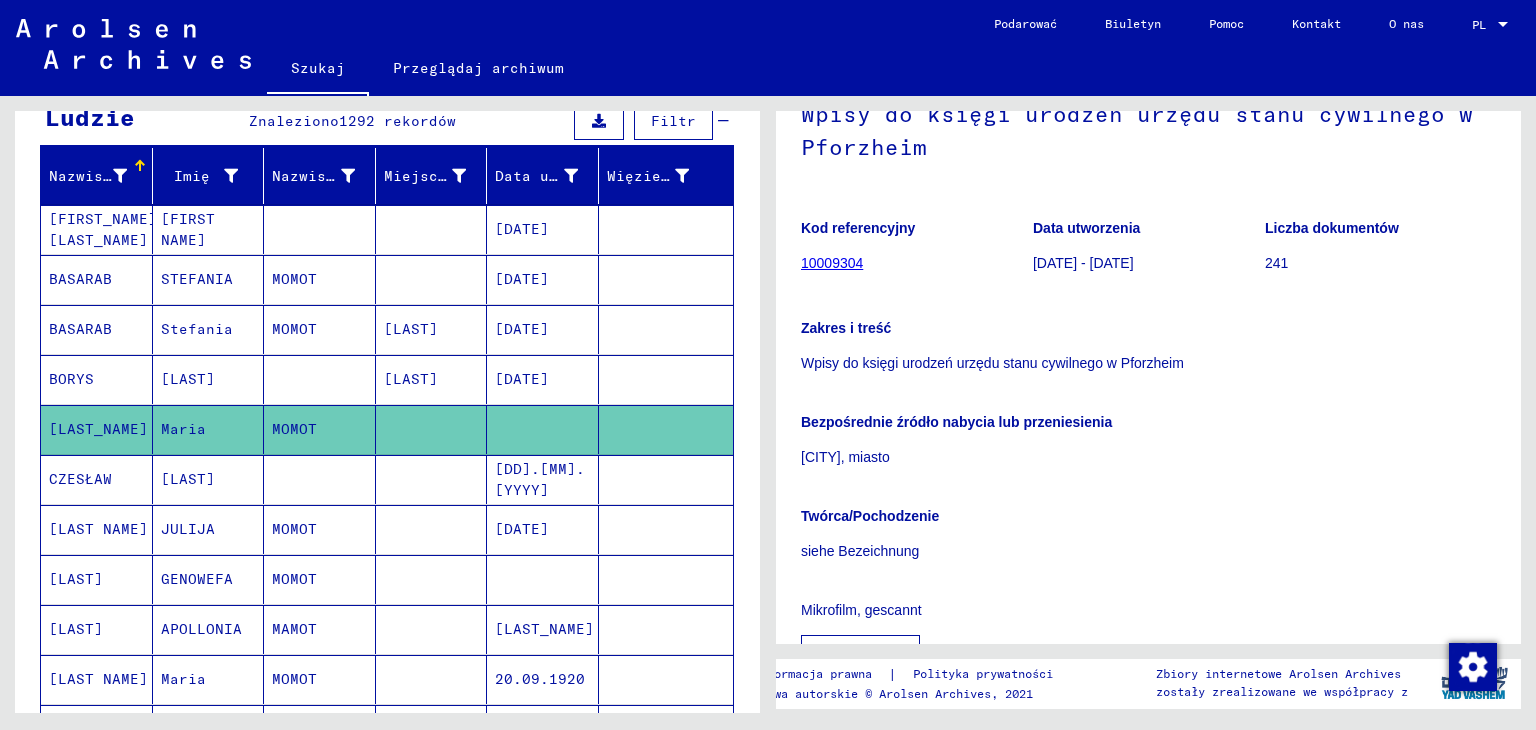 click on "CZESŁAW" at bounding box center (98, 529) 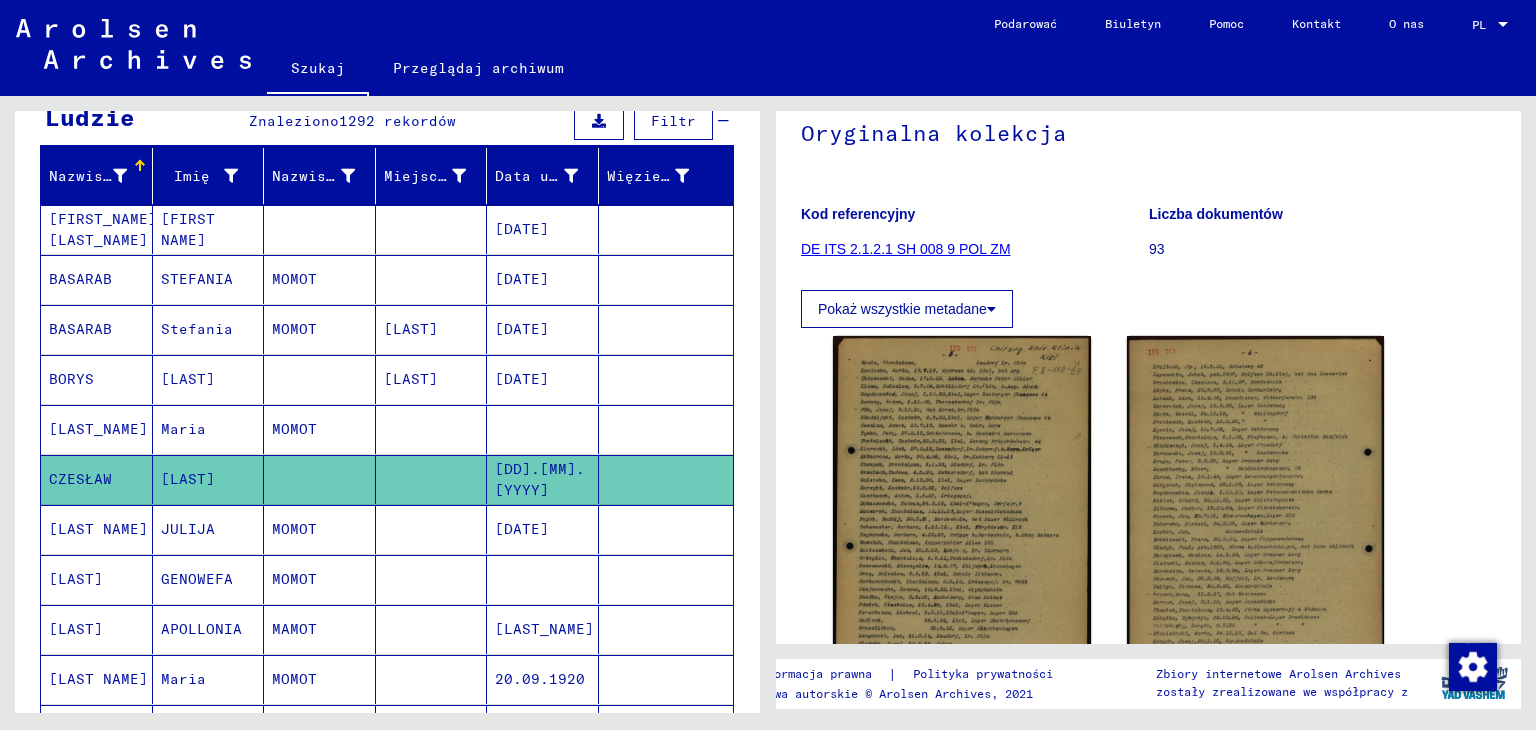 scroll, scrollTop: 200, scrollLeft: 0, axis: vertical 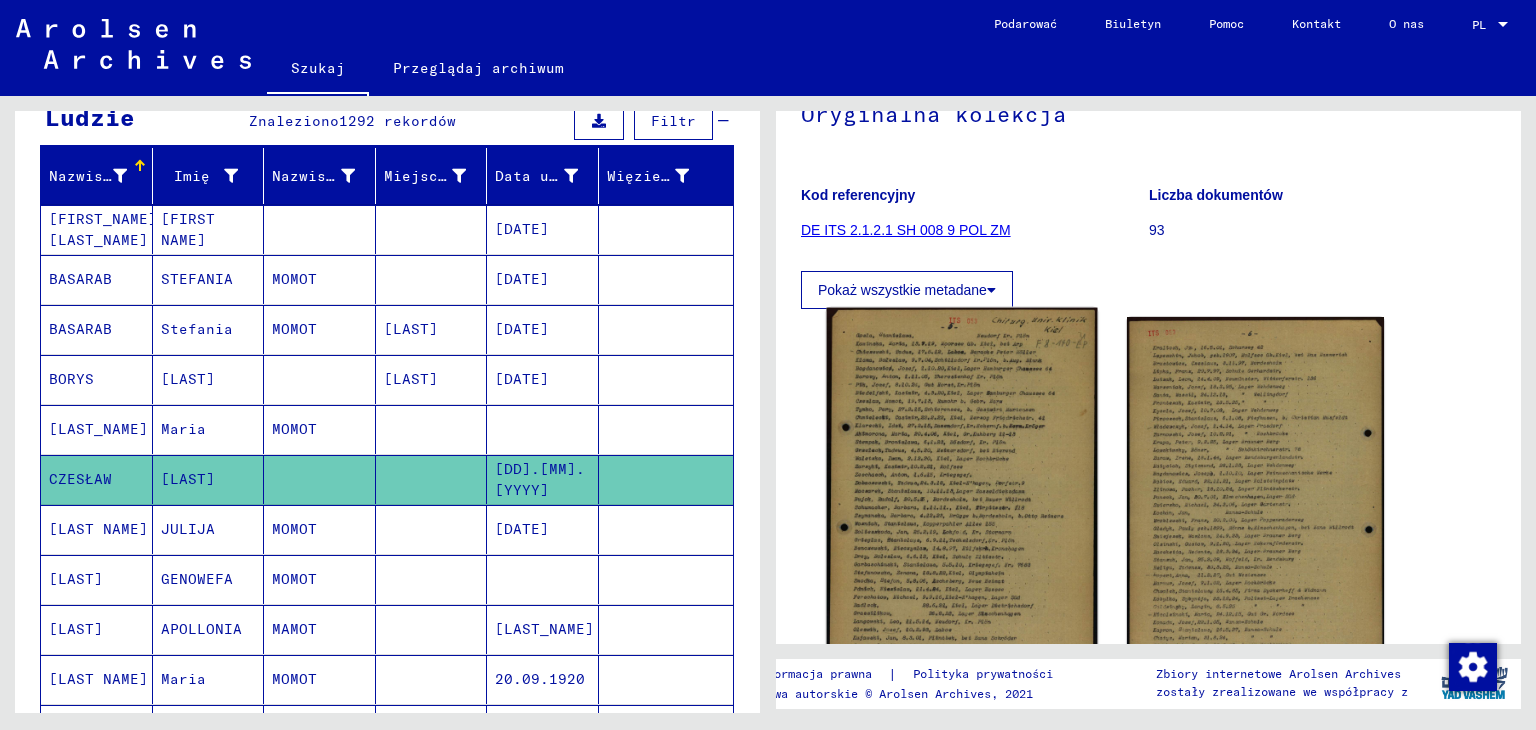 click 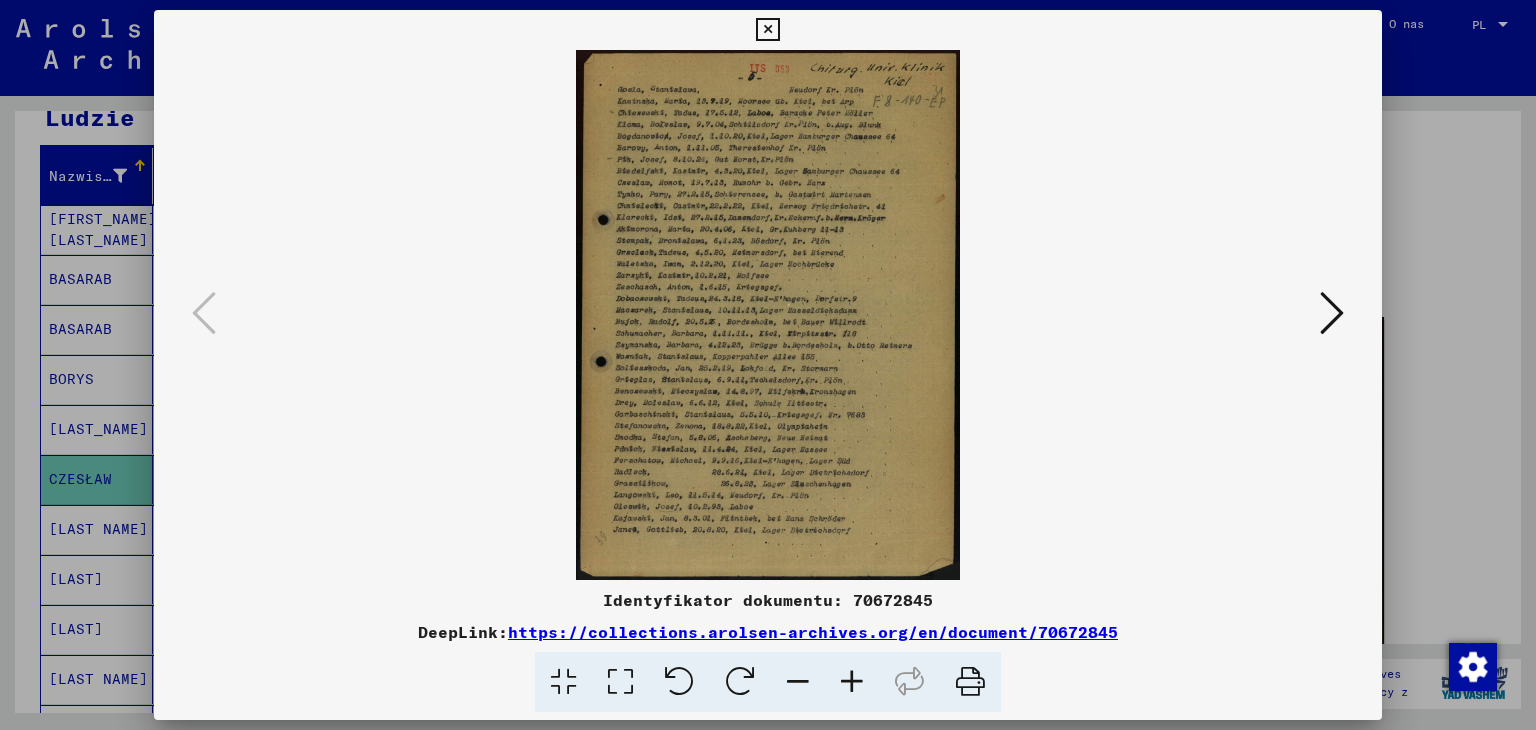 click at bounding box center (1332, 313) 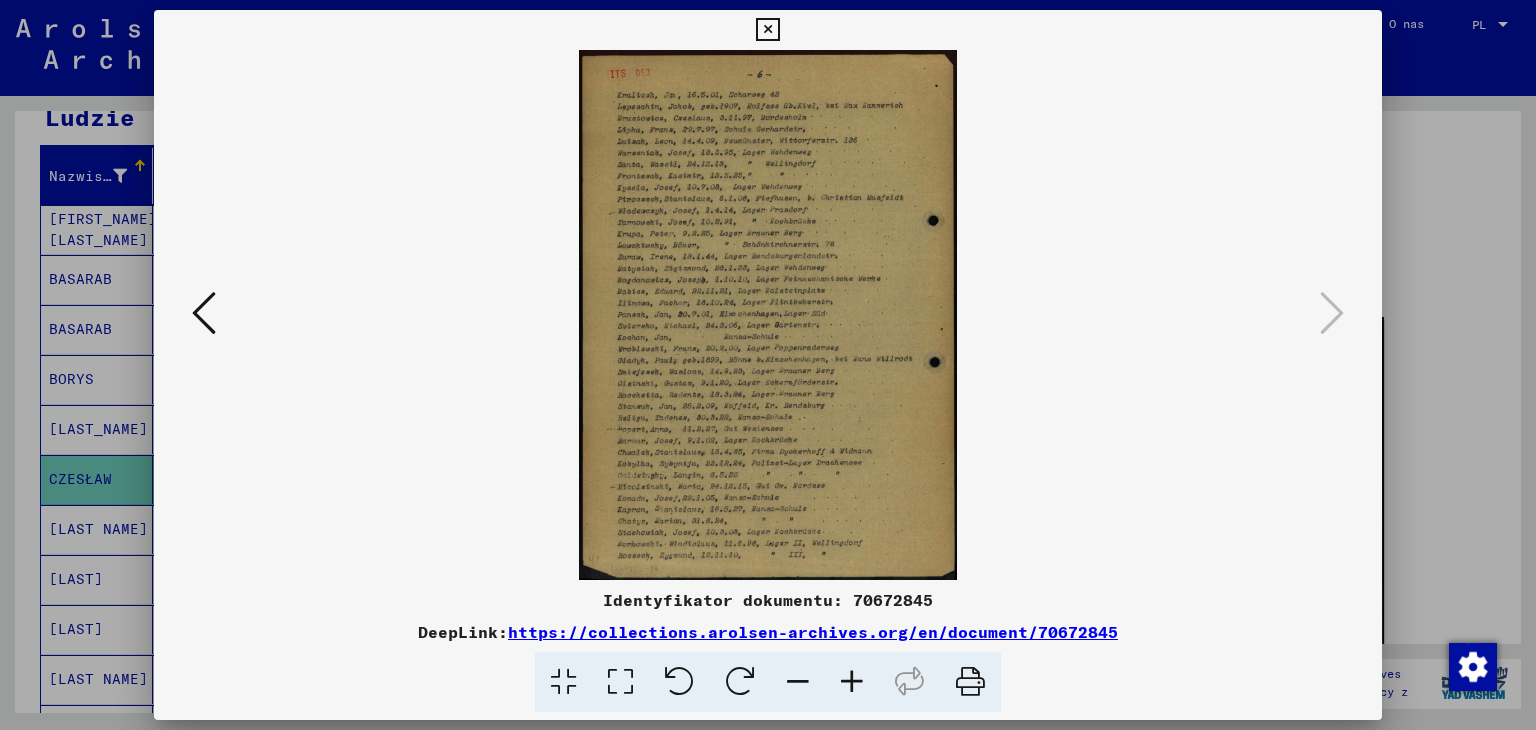 click at bounding box center [204, 313] 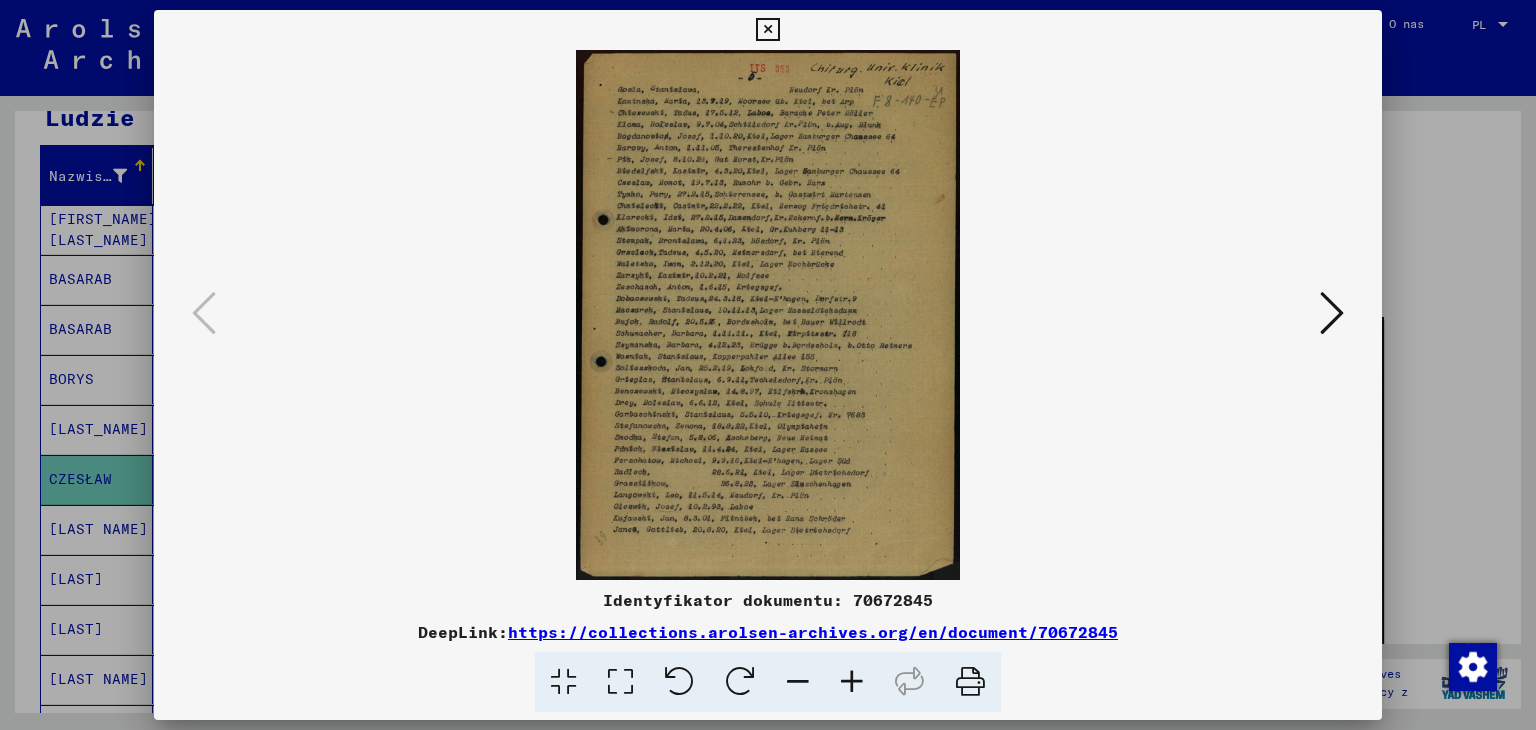 click at bounding box center (767, 30) 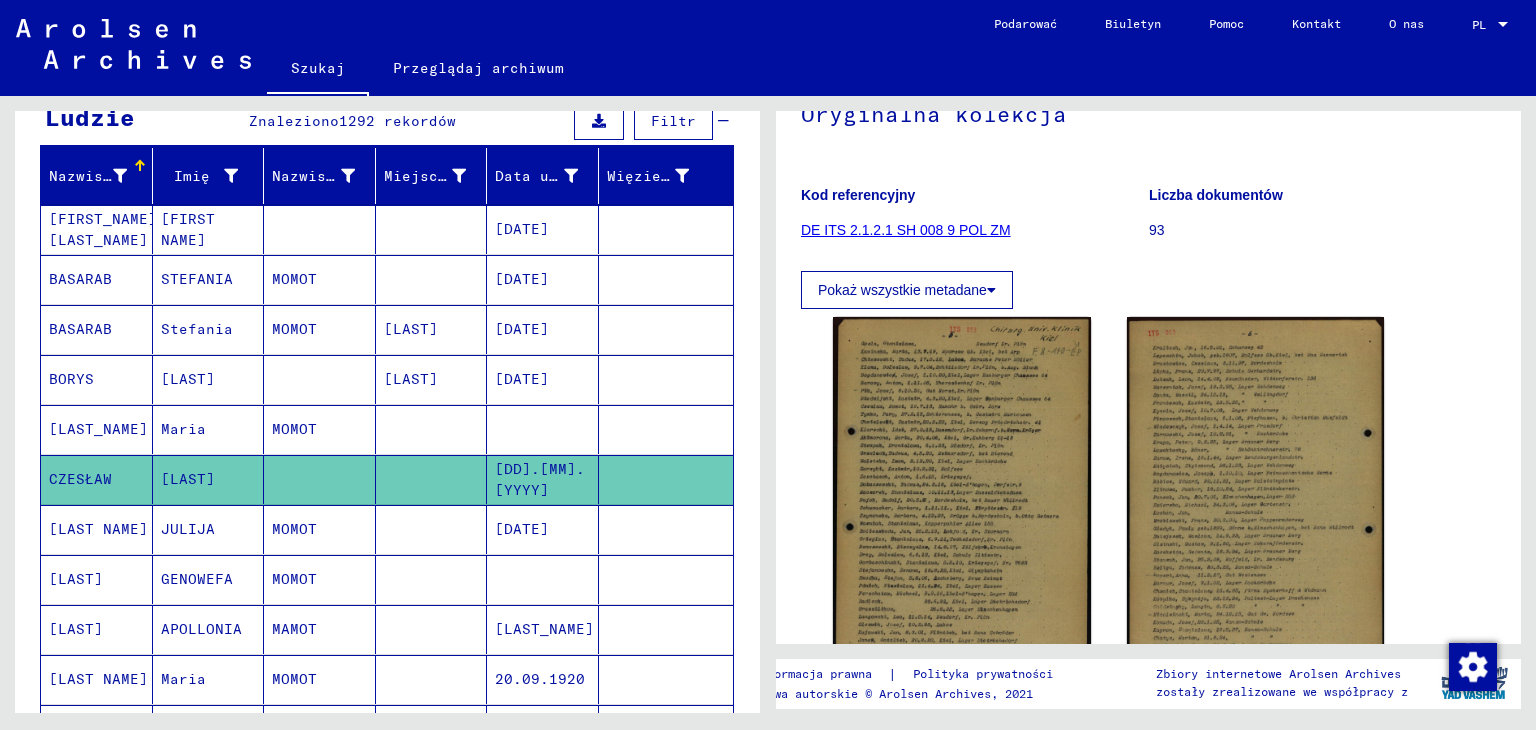 click on "[LAST NAME]" at bounding box center (76, 579) 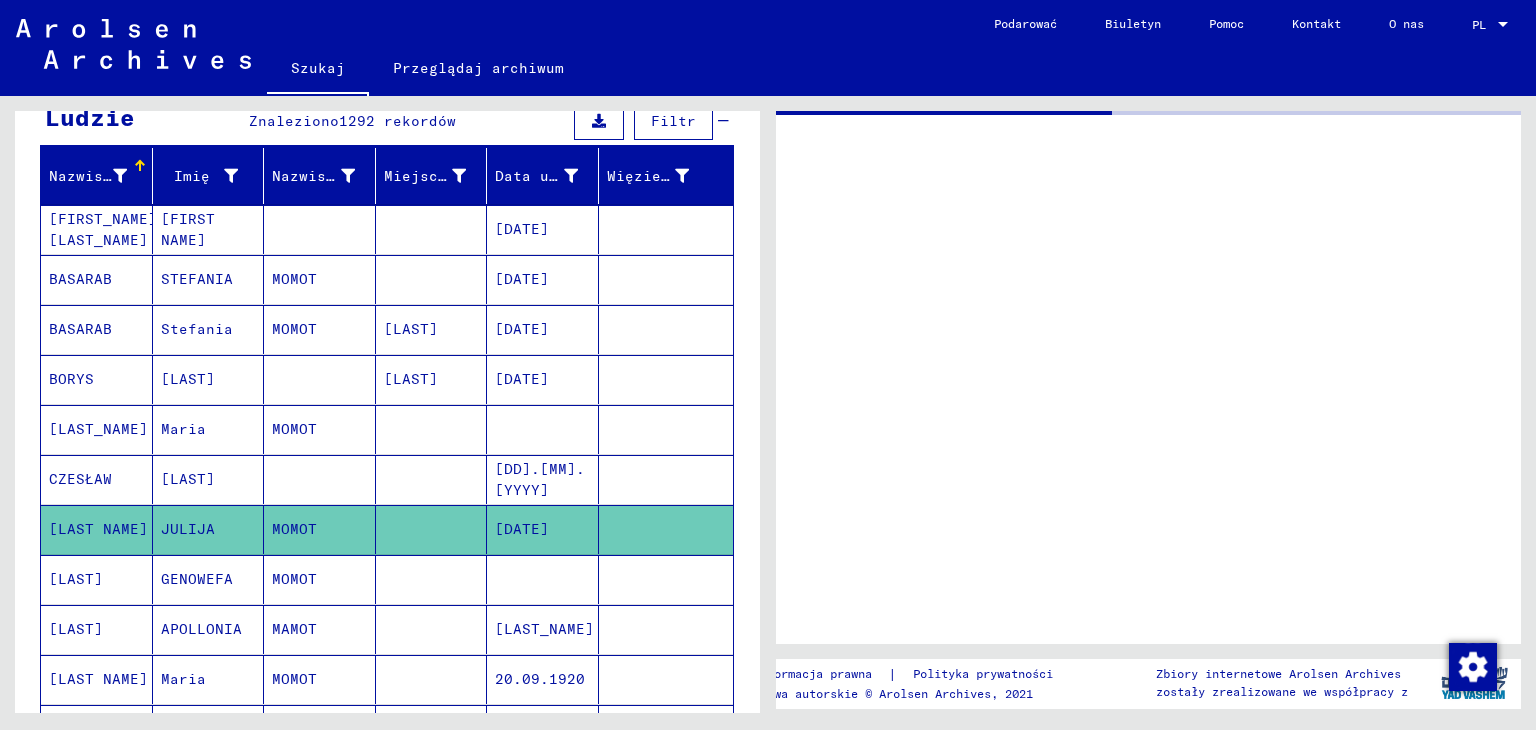 scroll, scrollTop: 0, scrollLeft: 0, axis: both 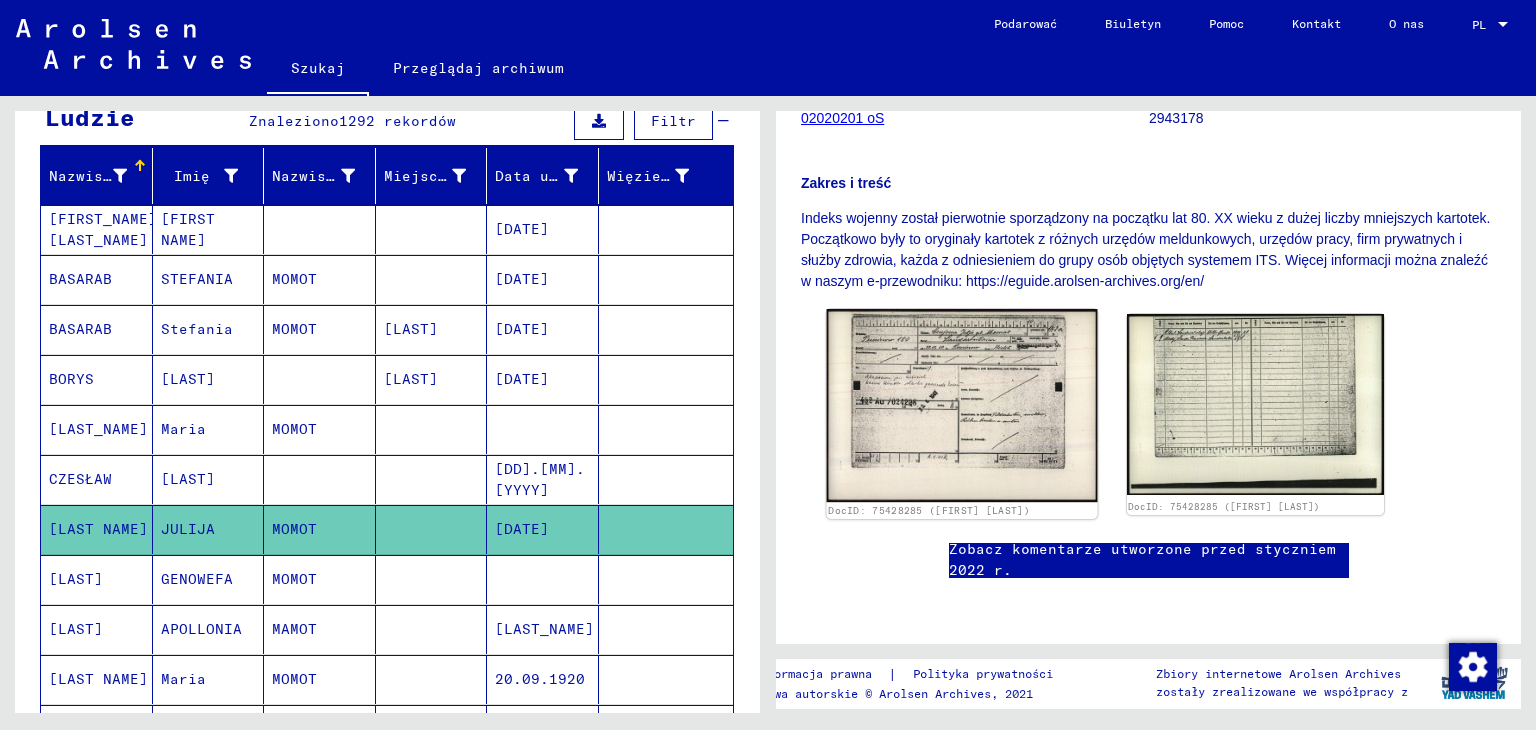 click 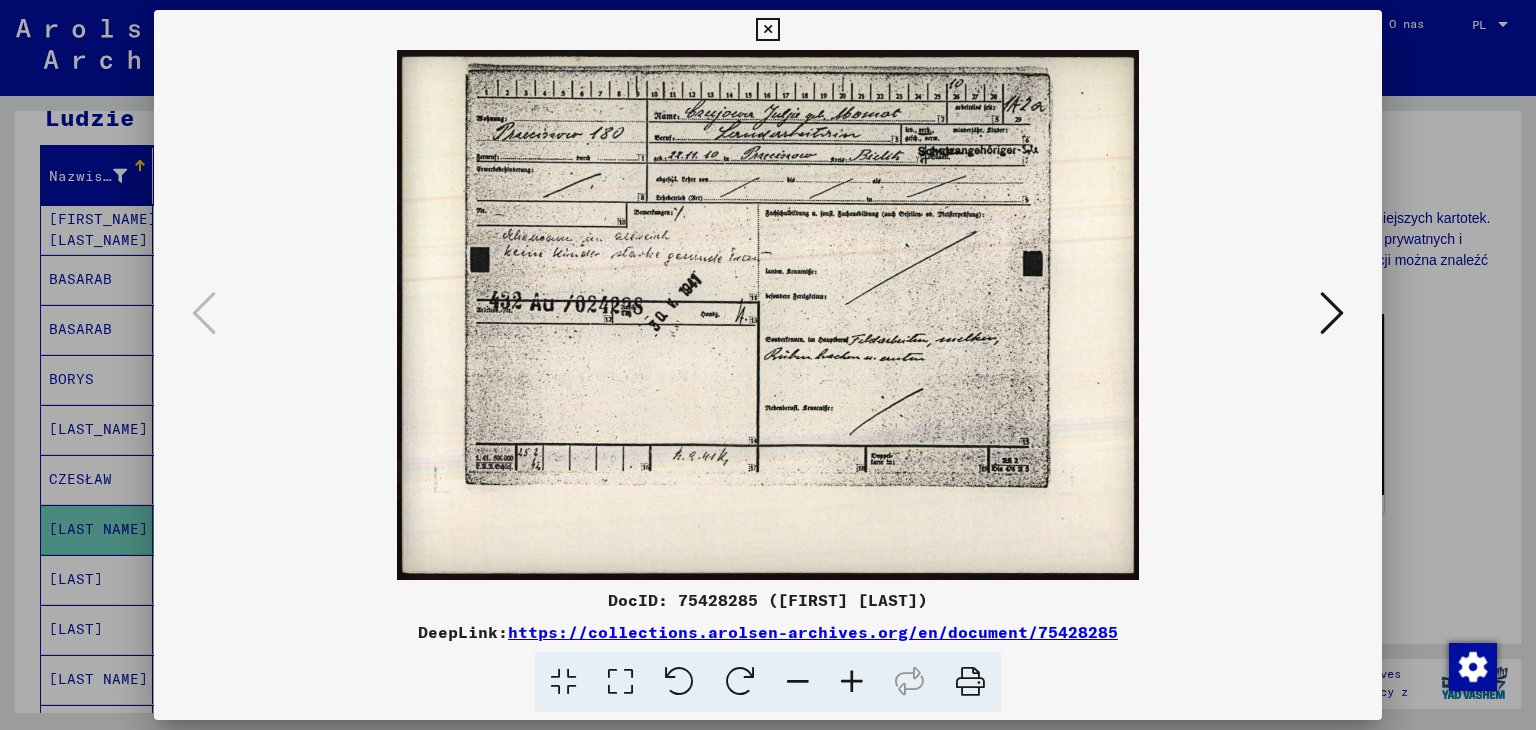 click at bounding box center [767, 30] 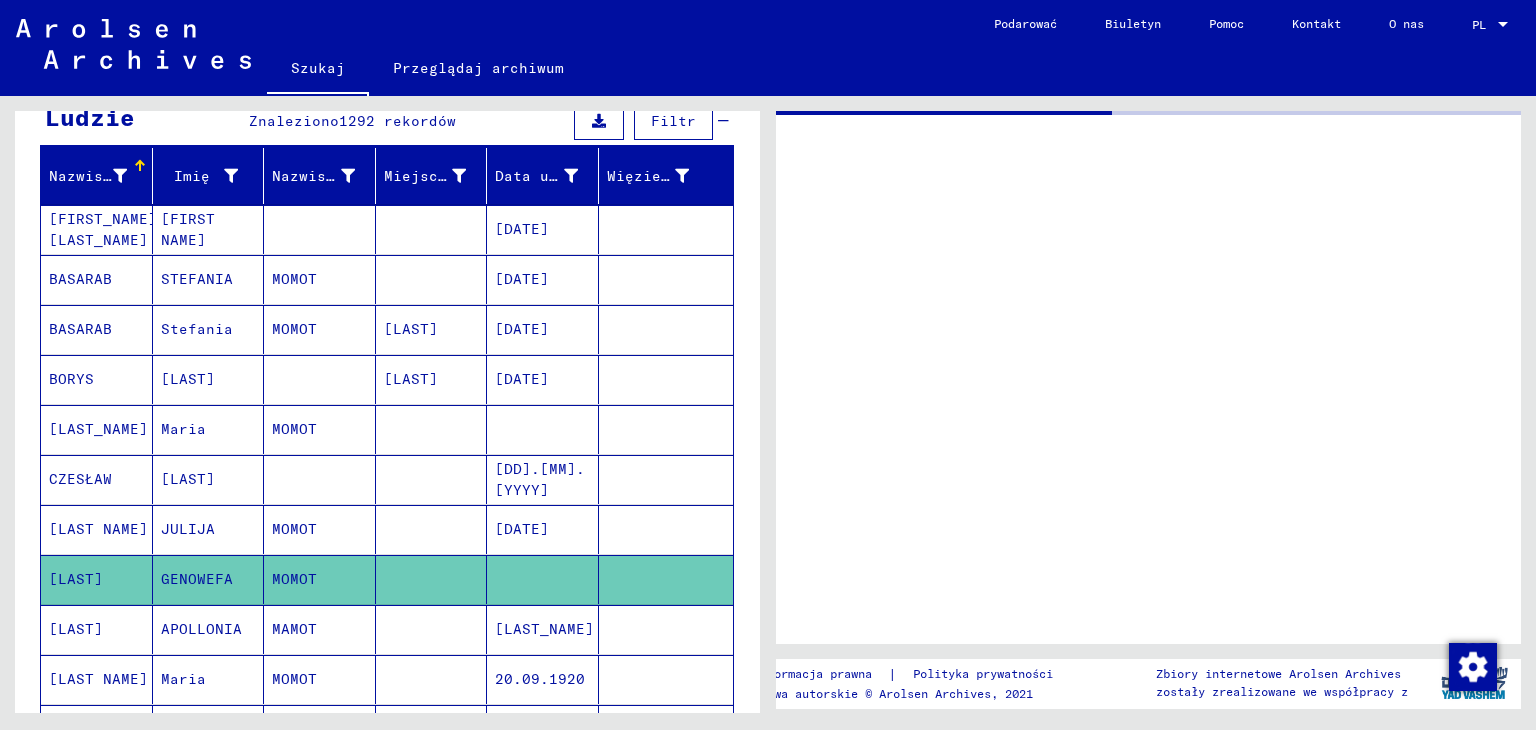 scroll, scrollTop: 0, scrollLeft: 0, axis: both 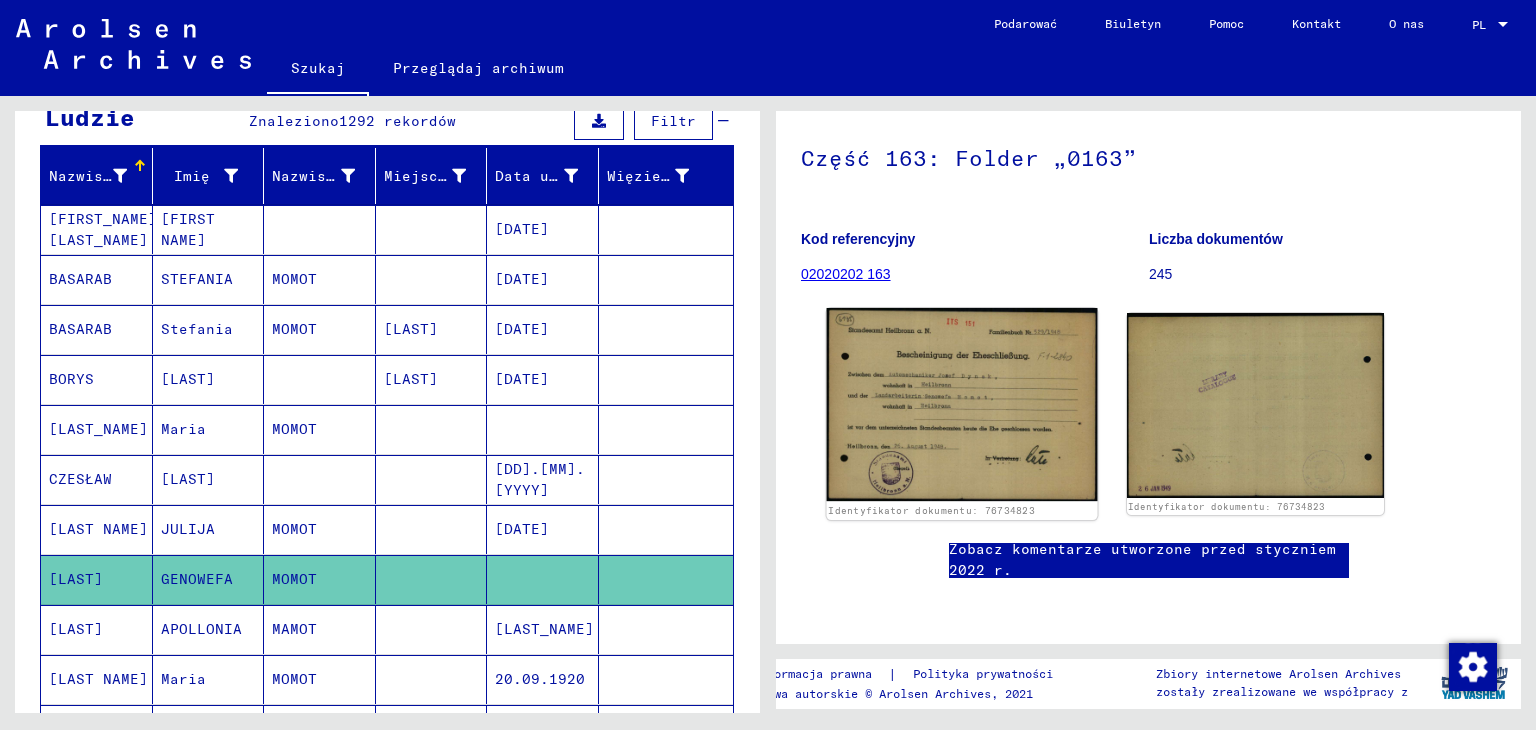 click 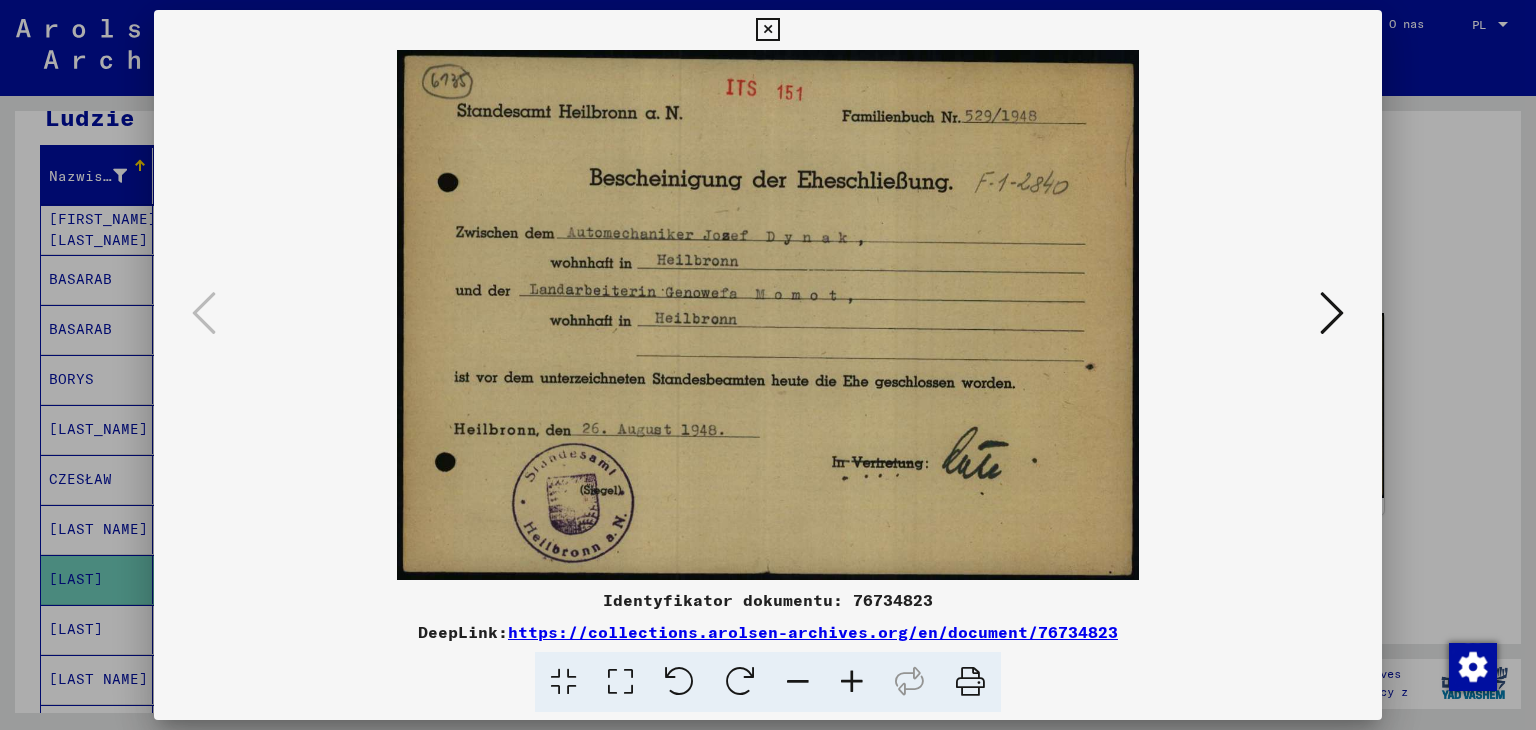 click at bounding box center (767, 30) 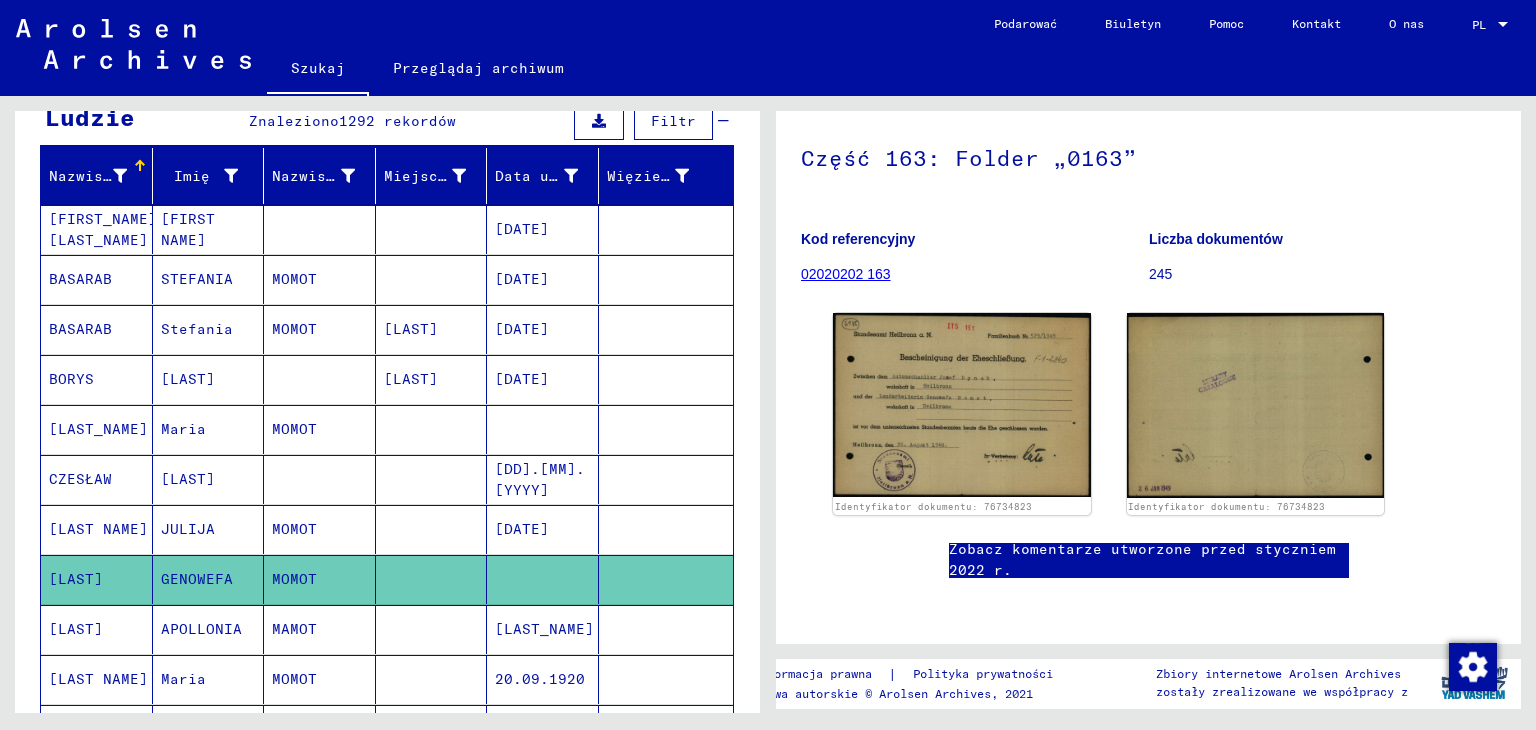 click 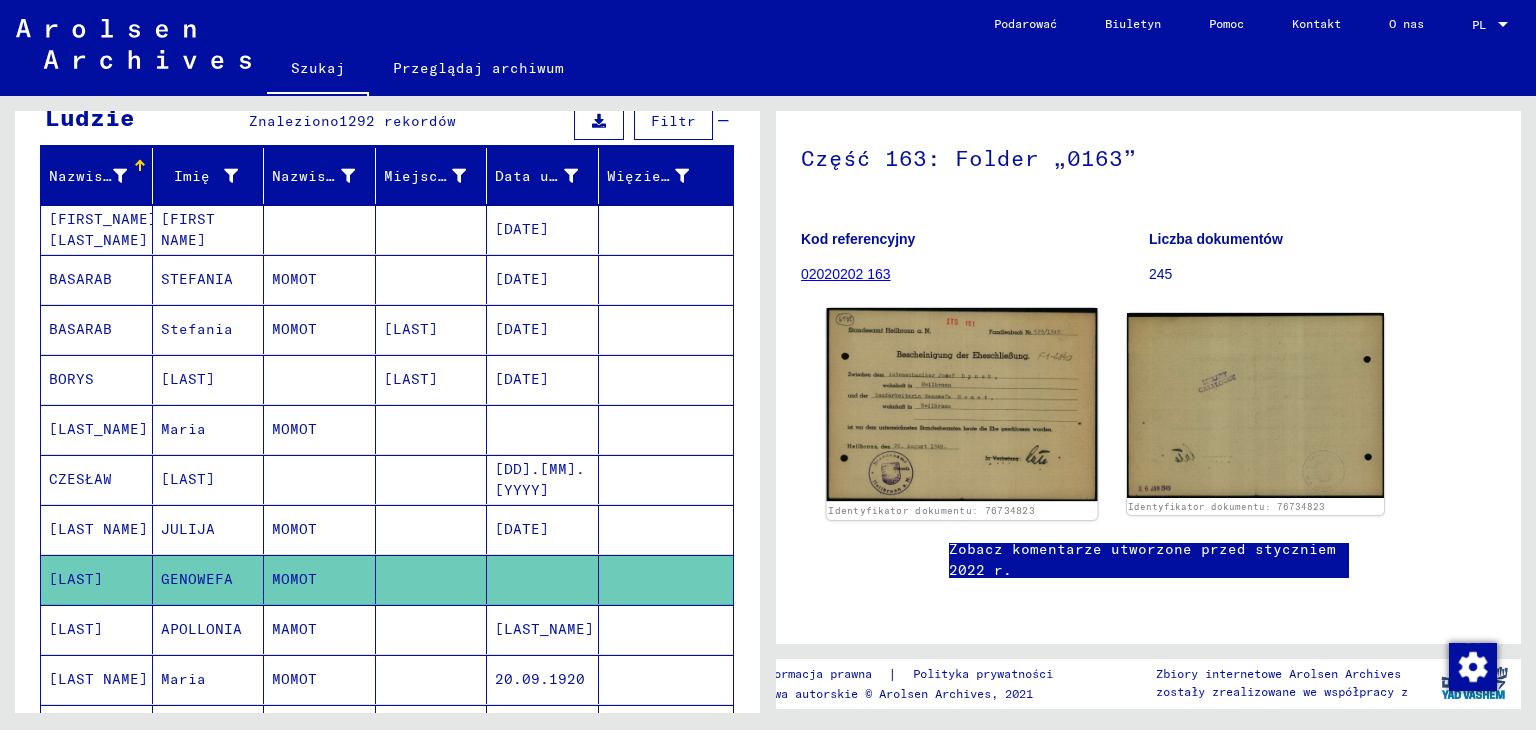 click 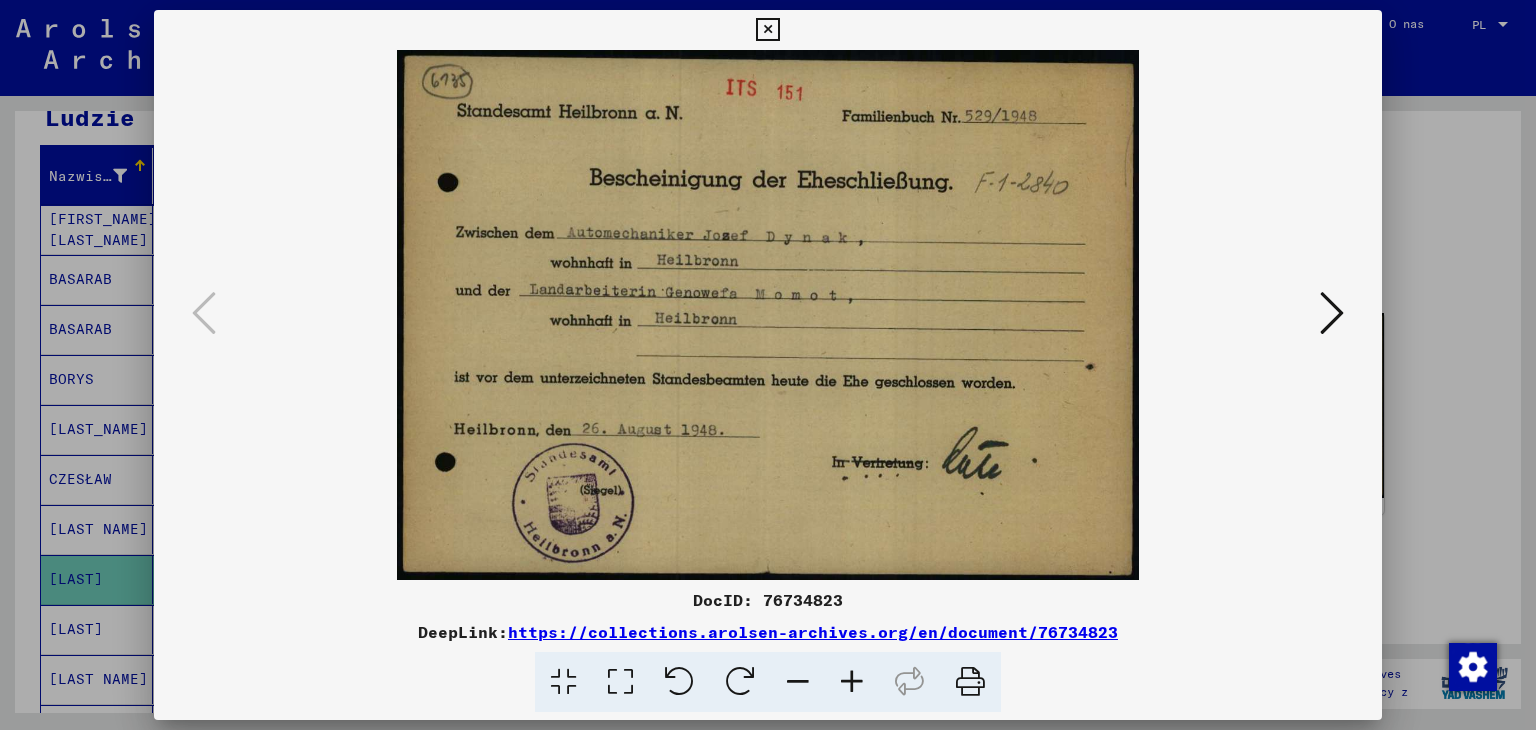 click at bounding box center (767, 30) 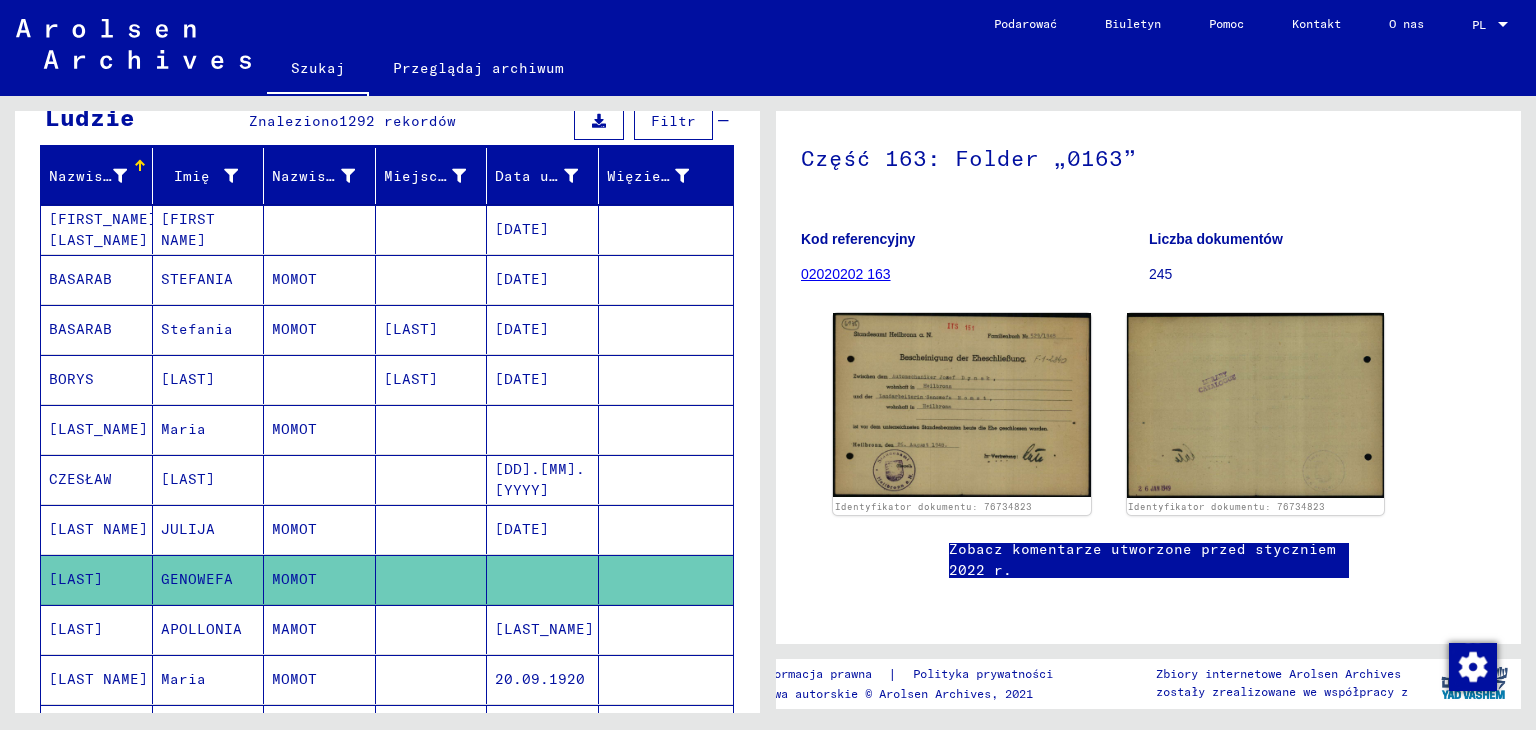 scroll, scrollTop: 520, scrollLeft: 0, axis: vertical 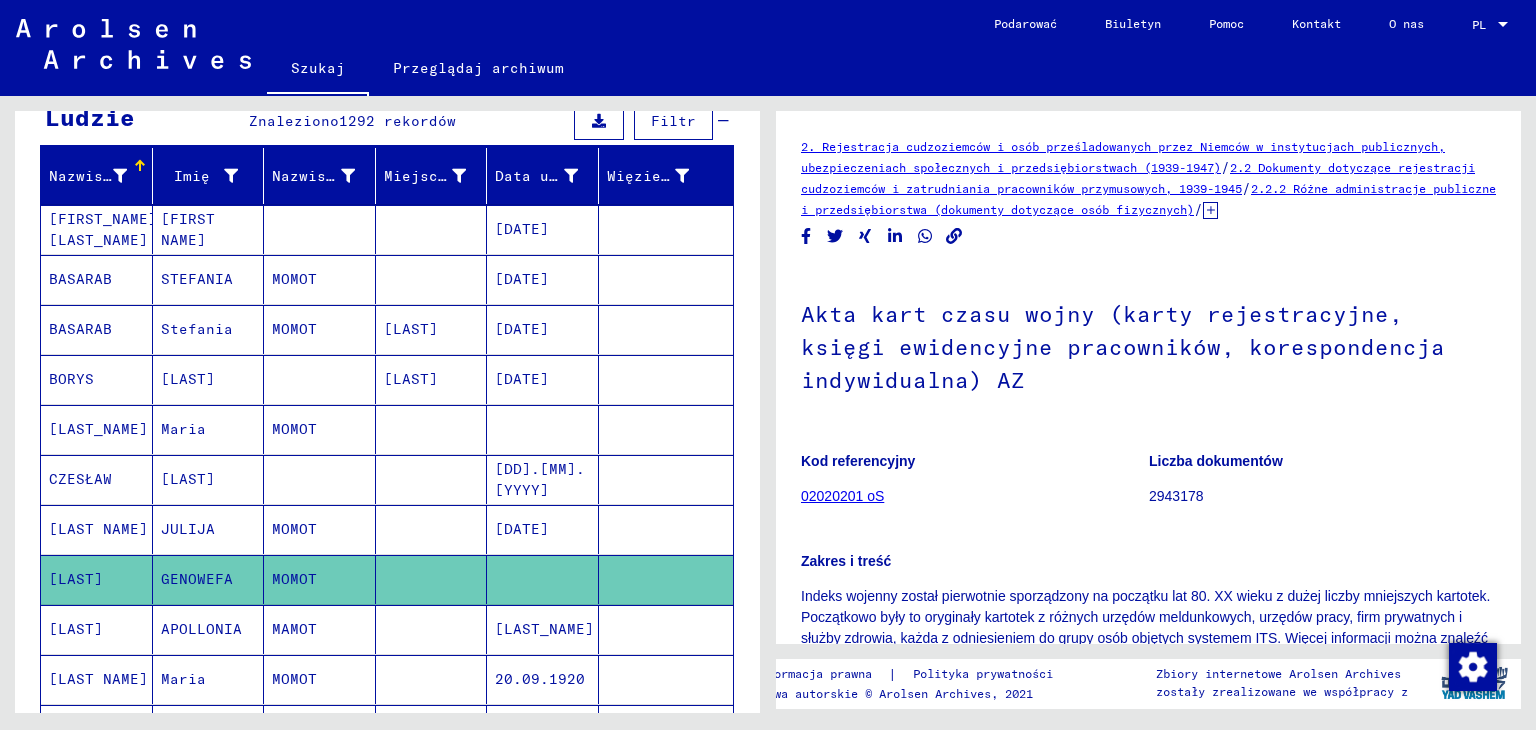 click 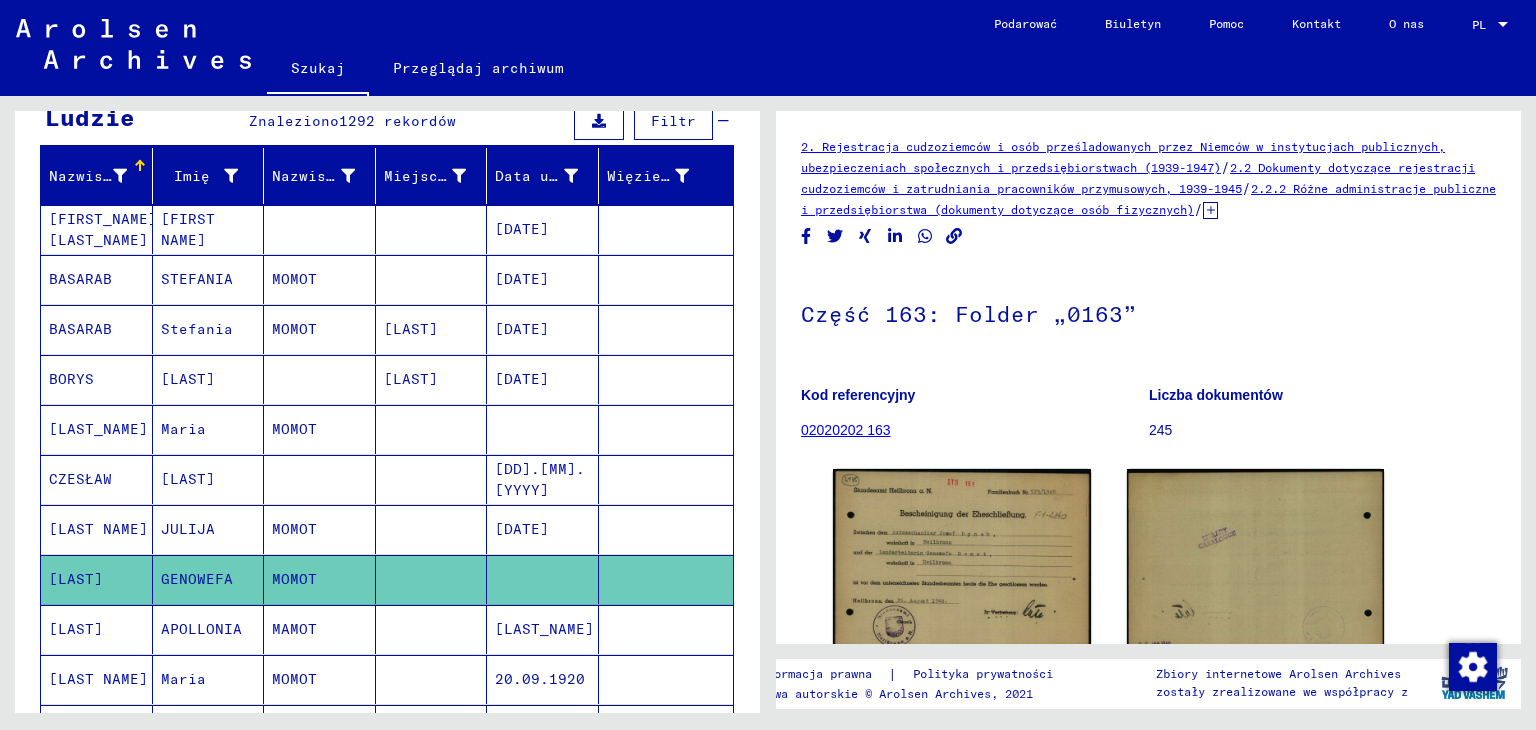 scroll, scrollTop: 0, scrollLeft: 0, axis: both 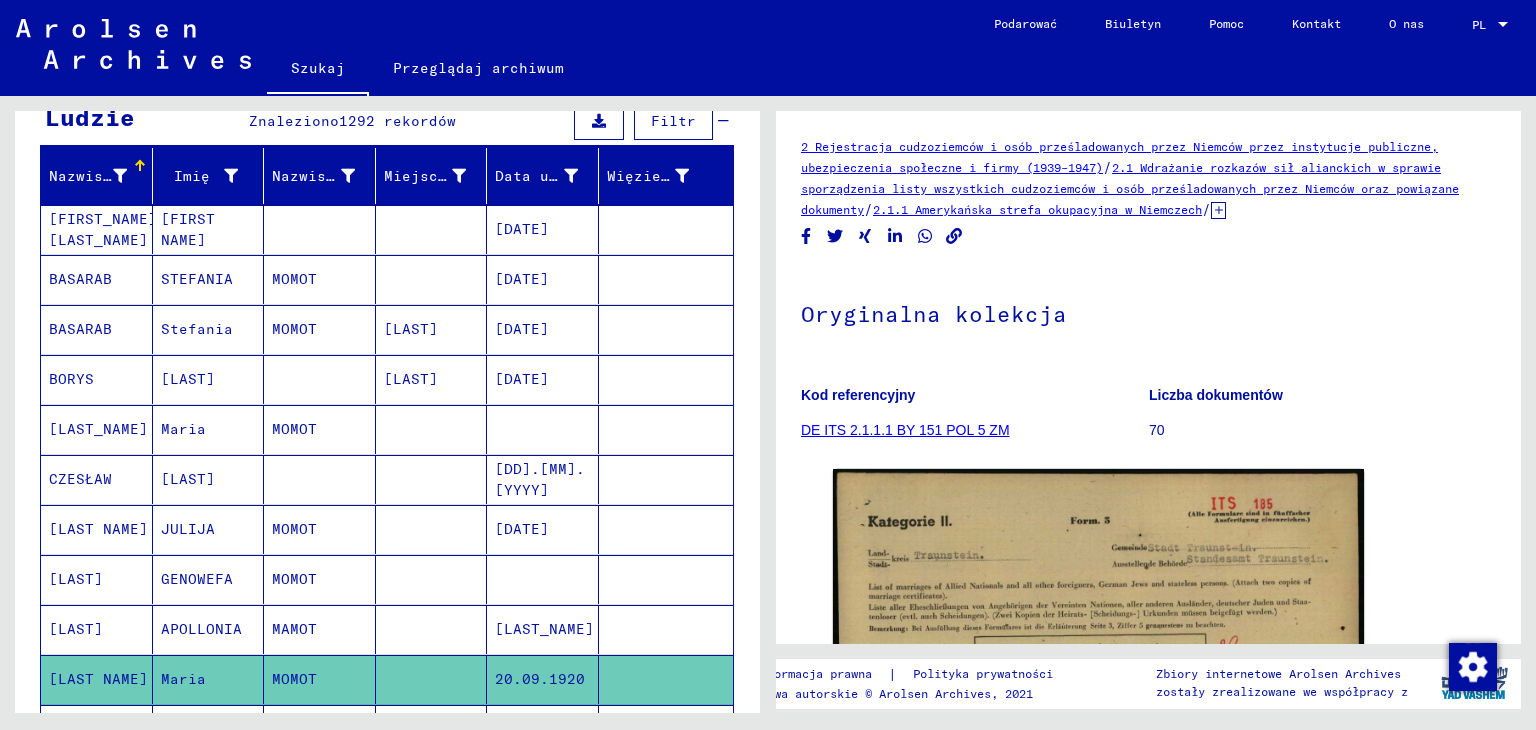 click on "MAMOT" at bounding box center [294, 679] 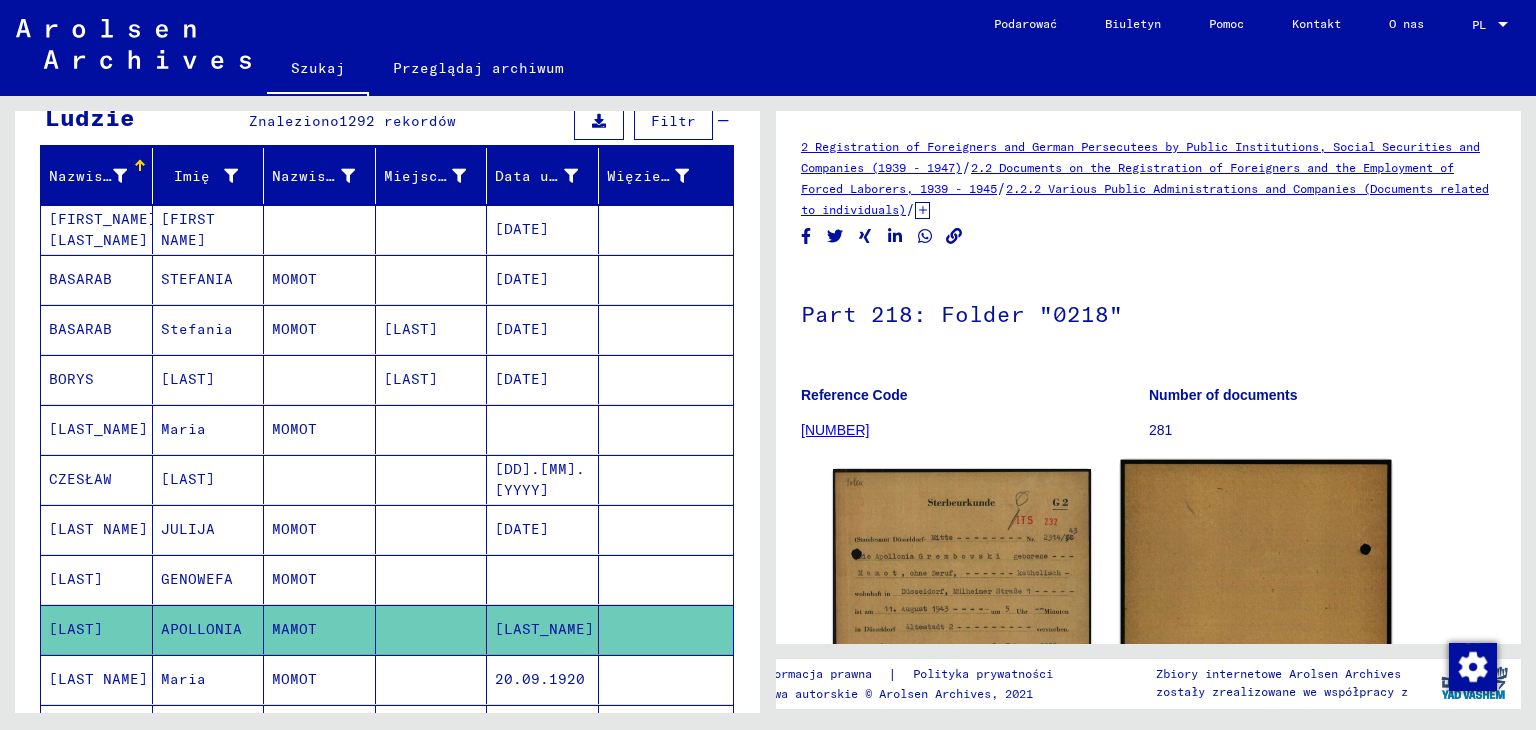 scroll, scrollTop: 0, scrollLeft: 0, axis: both 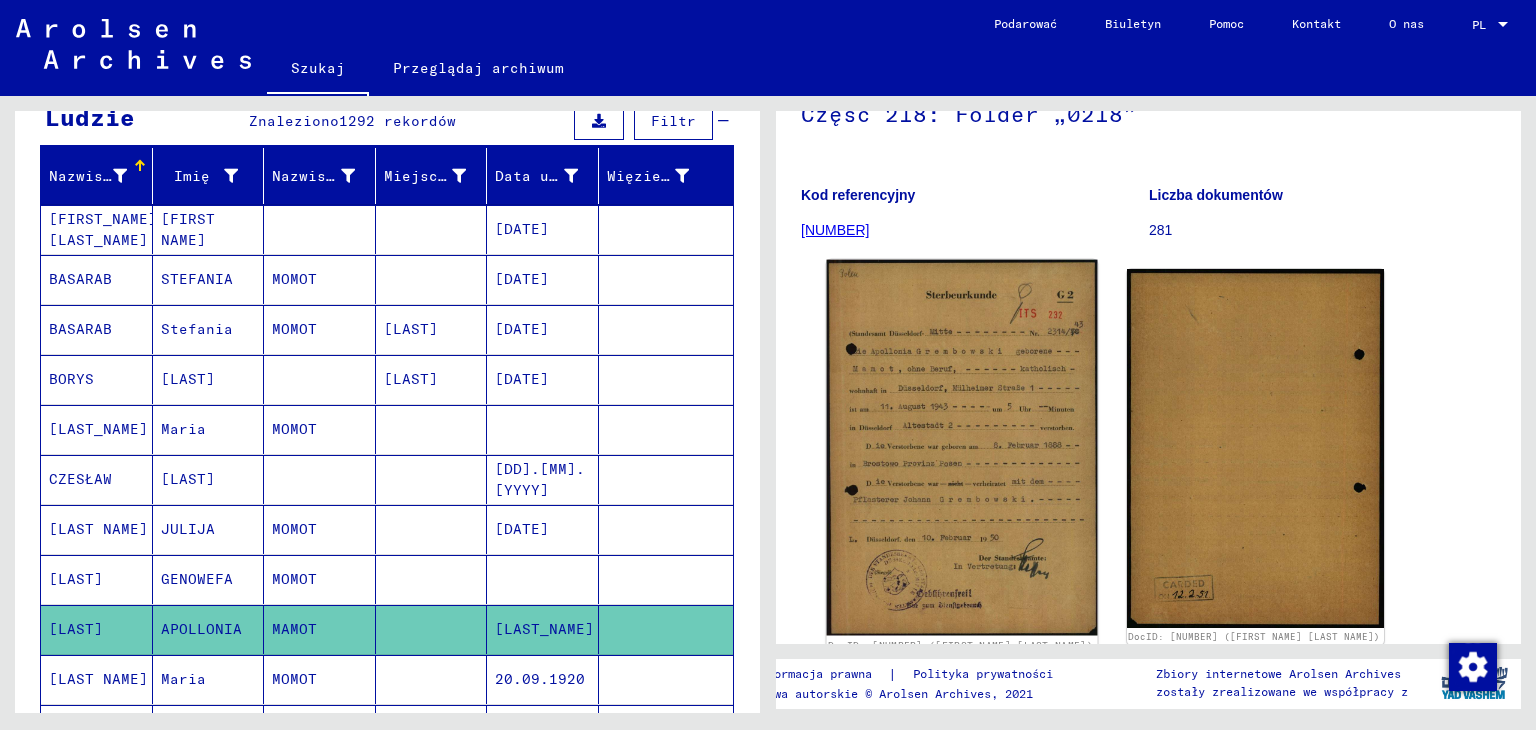 click 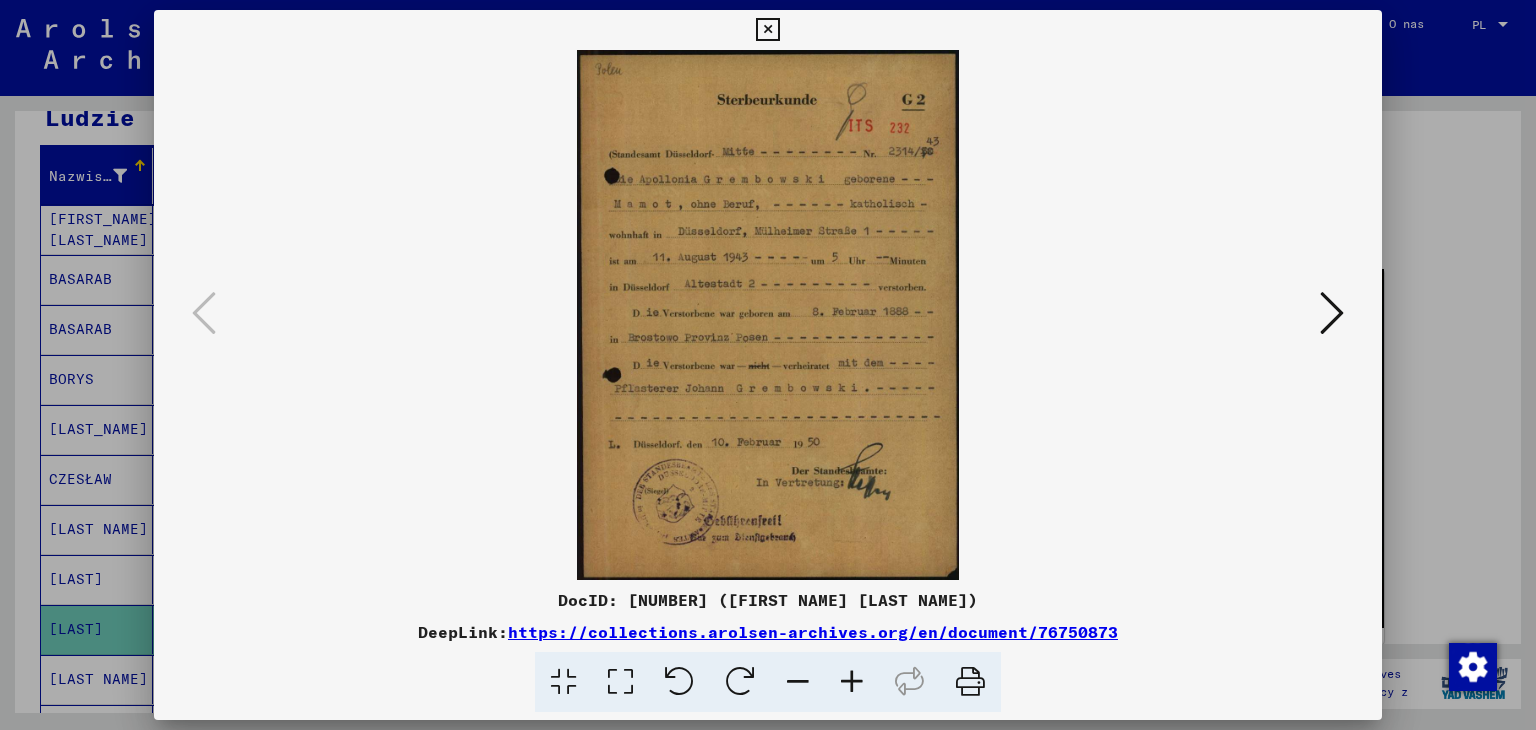 click at bounding box center (767, 30) 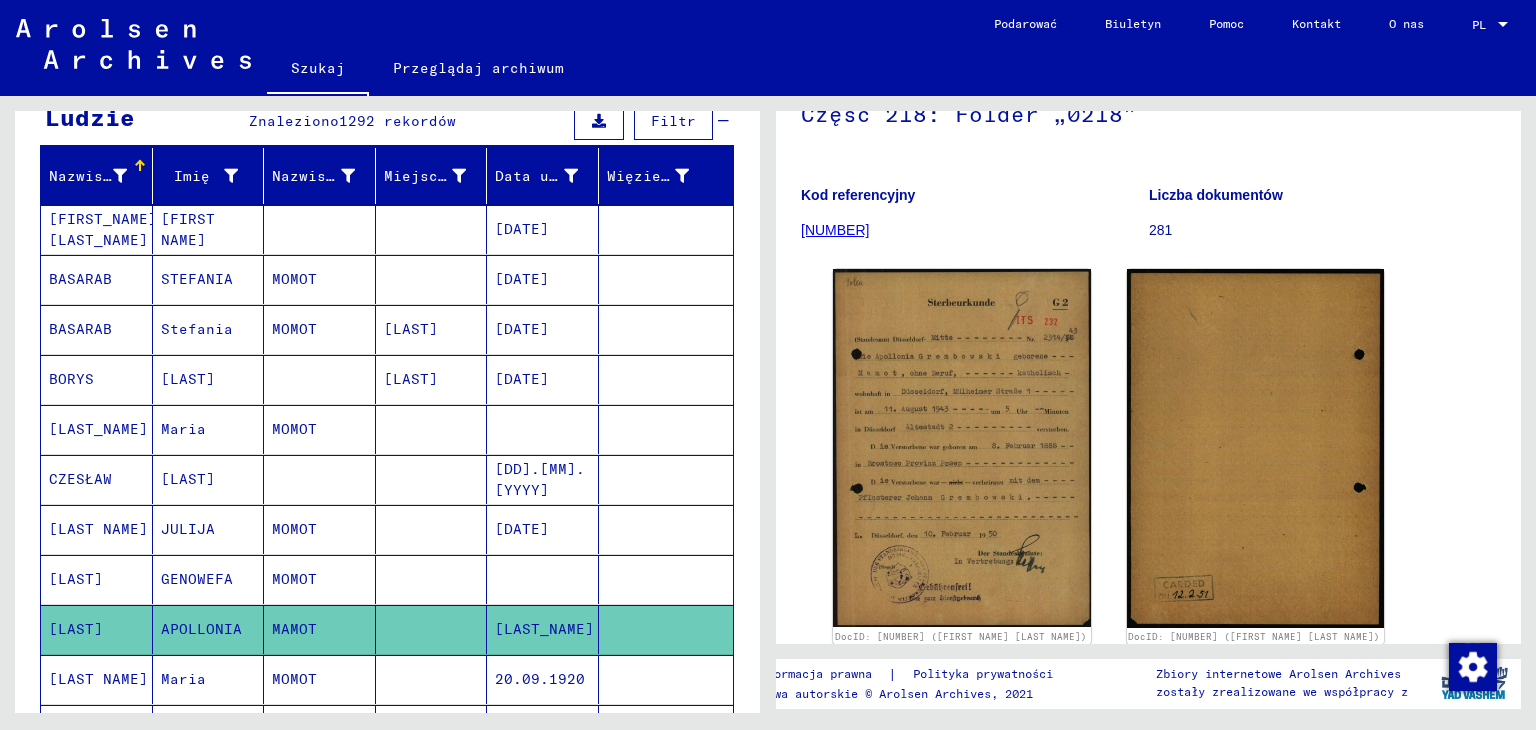 click 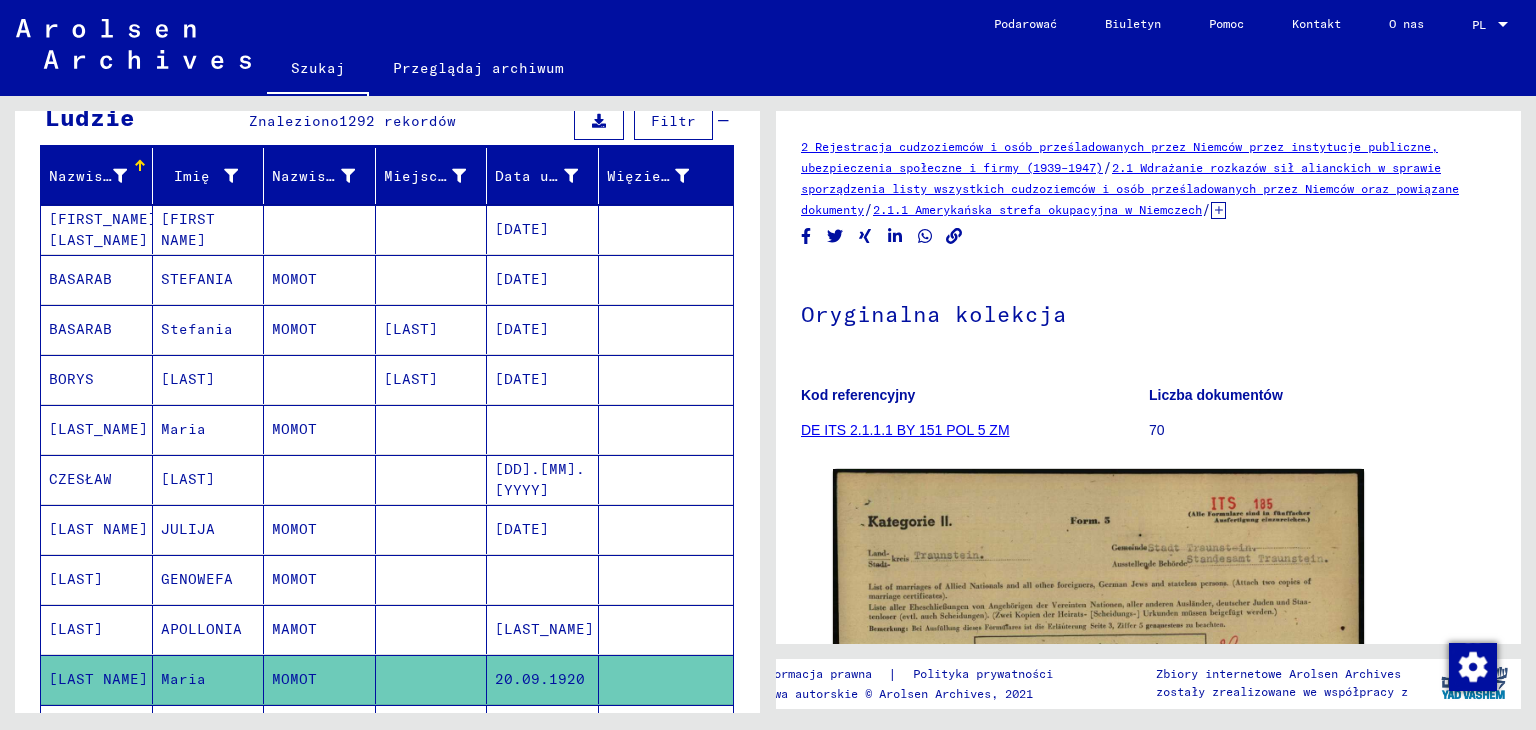 scroll, scrollTop: 0, scrollLeft: 0, axis: both 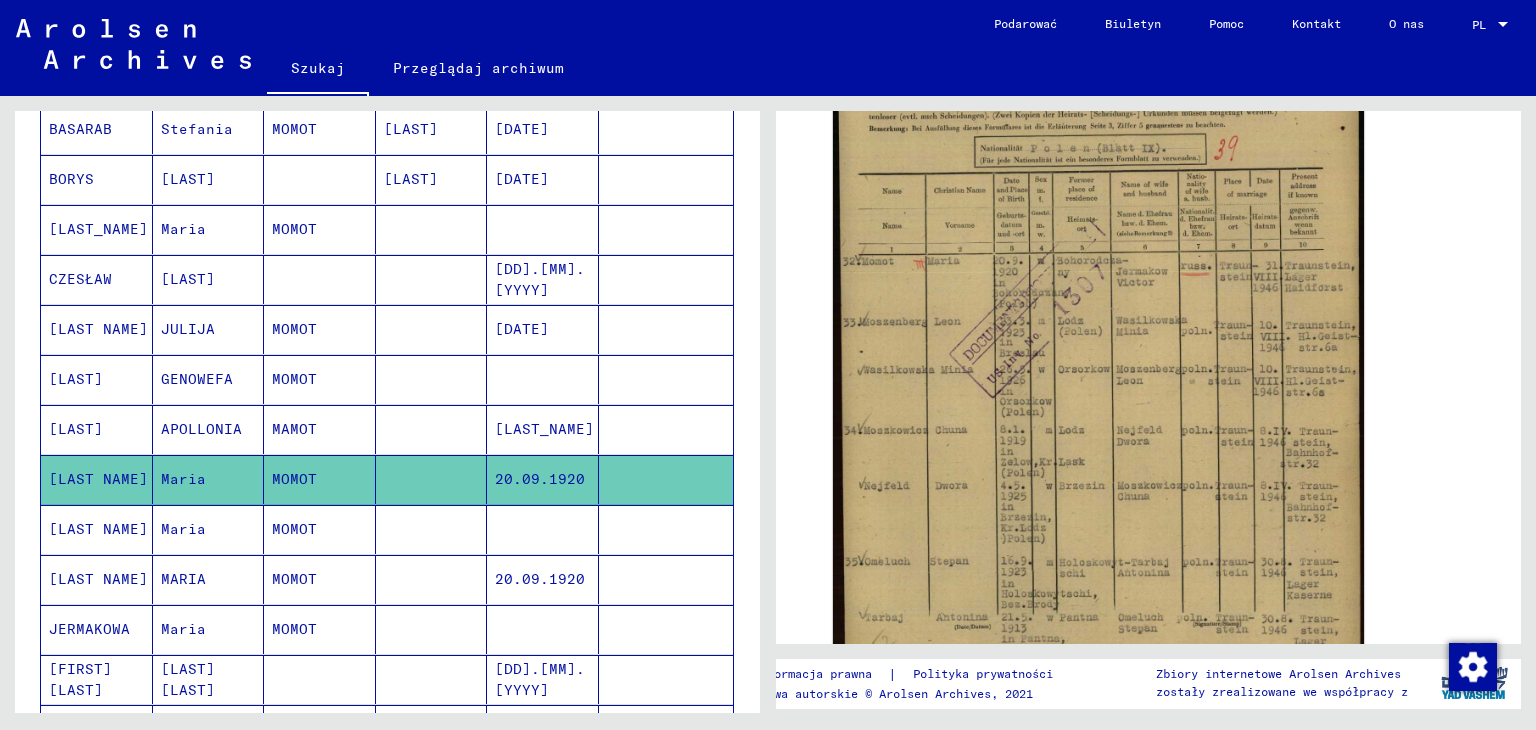 click on "MOMOT" at bounding box center [294, 579] 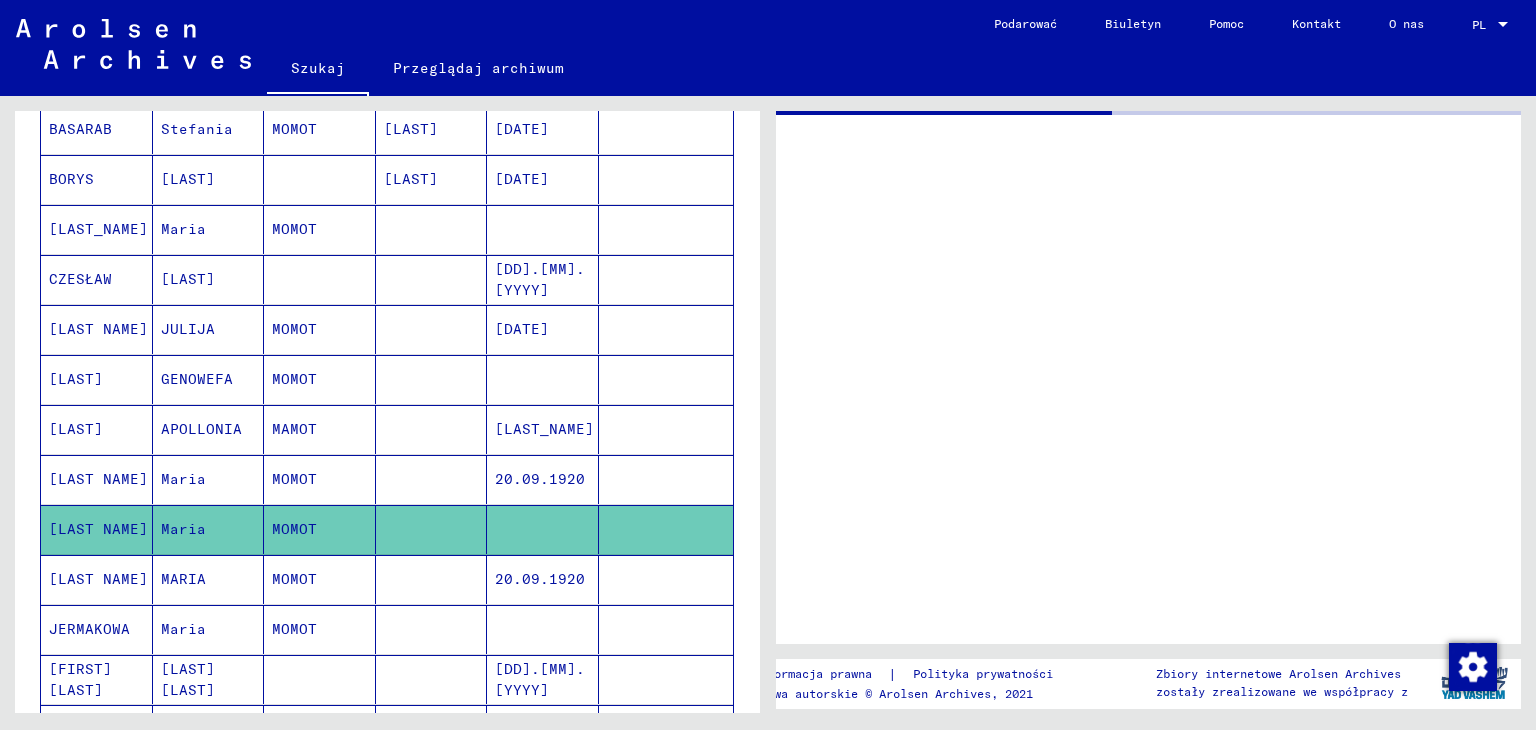 scroll, scrollTop: 0, scrollLeft: 0, axis: both 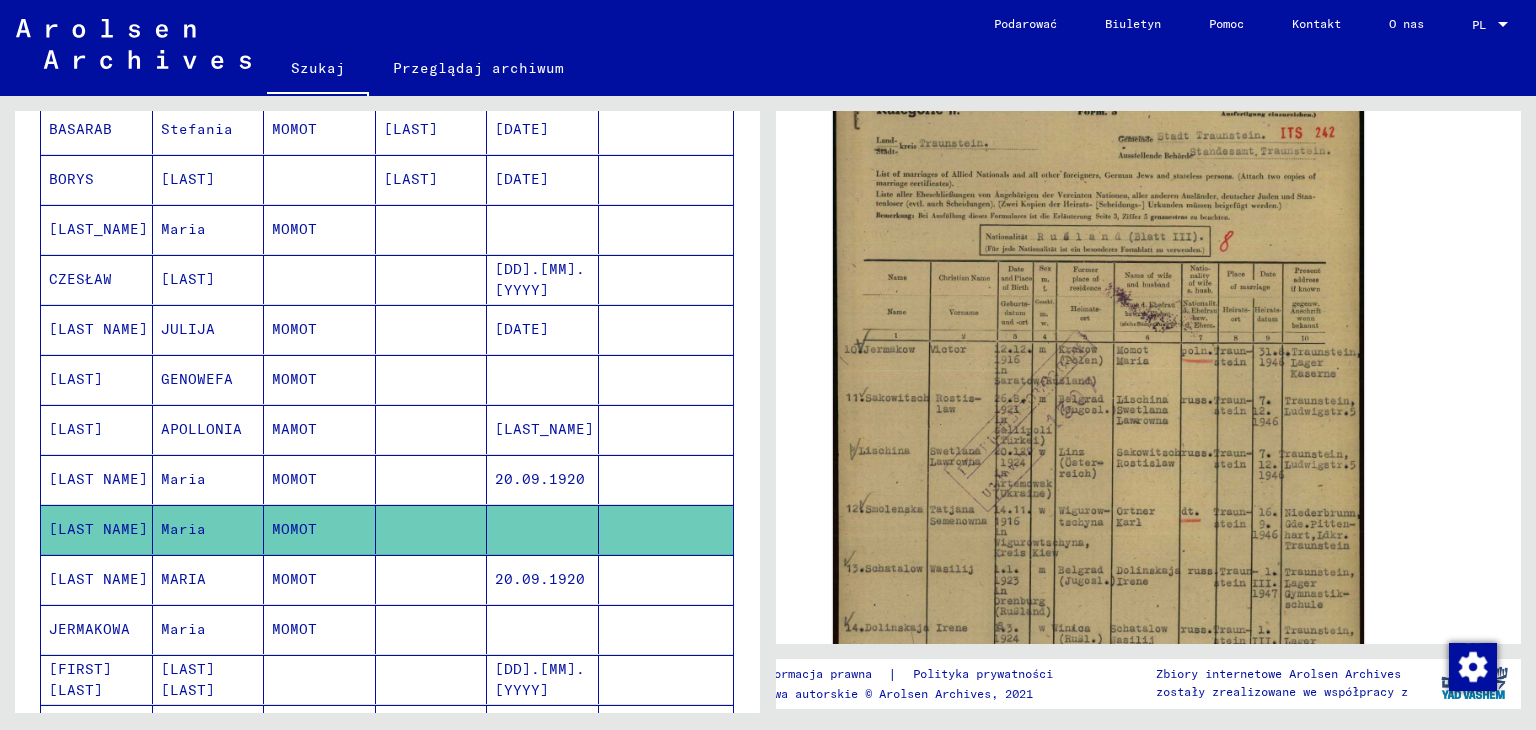 click on "MOMOT" at bounding box center (294, 629) 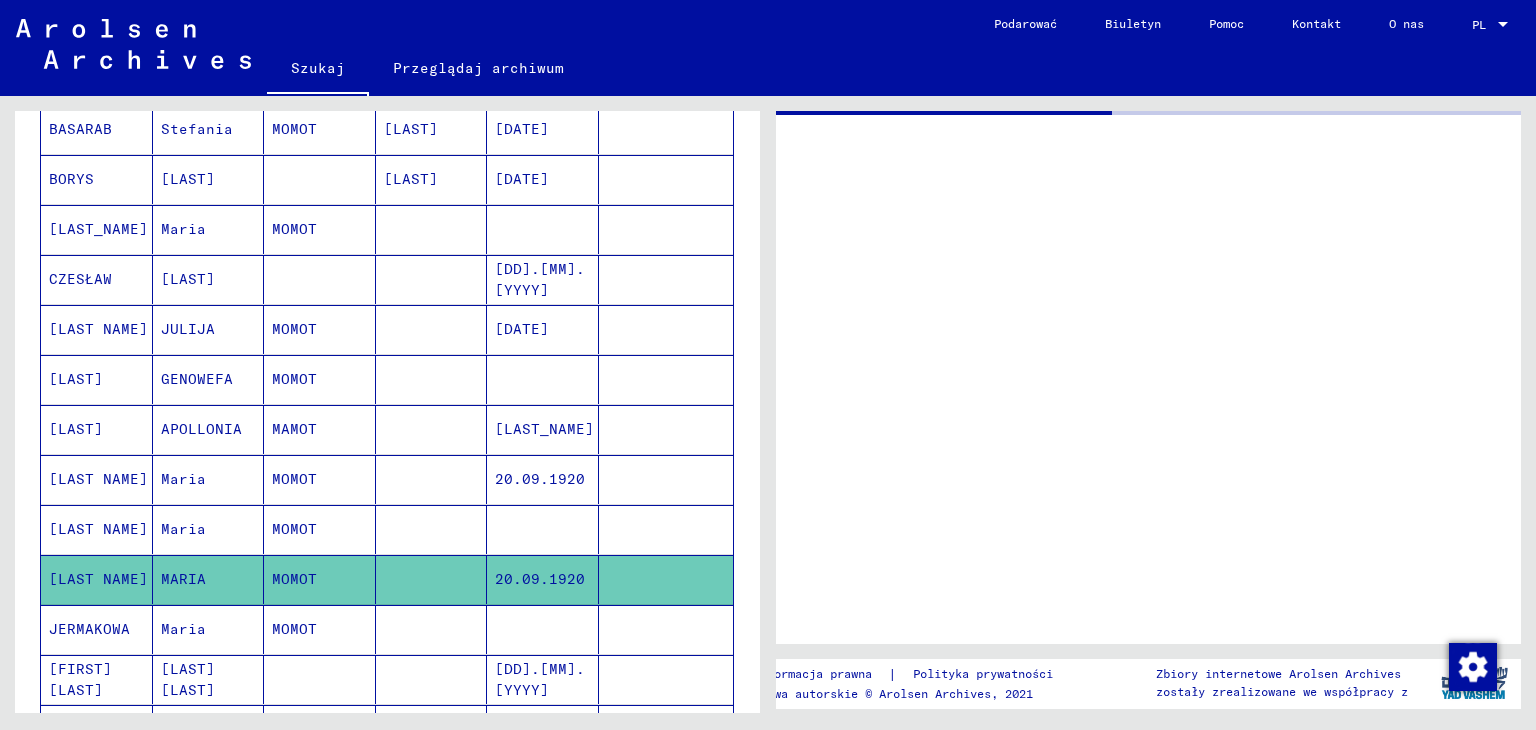 scroll, scrollTop: 0, scrollLeft: 0, axis: both 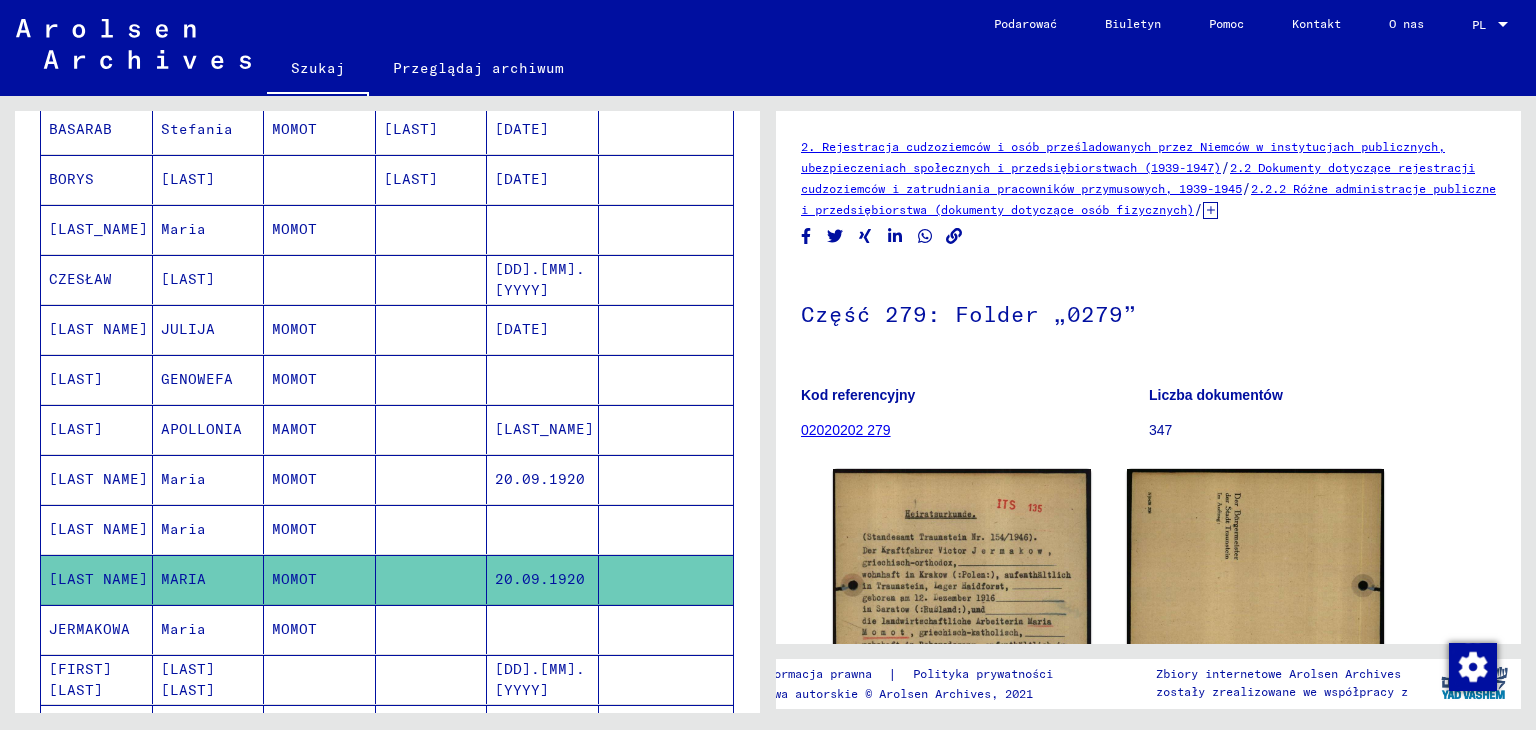 click on "MOMOT" 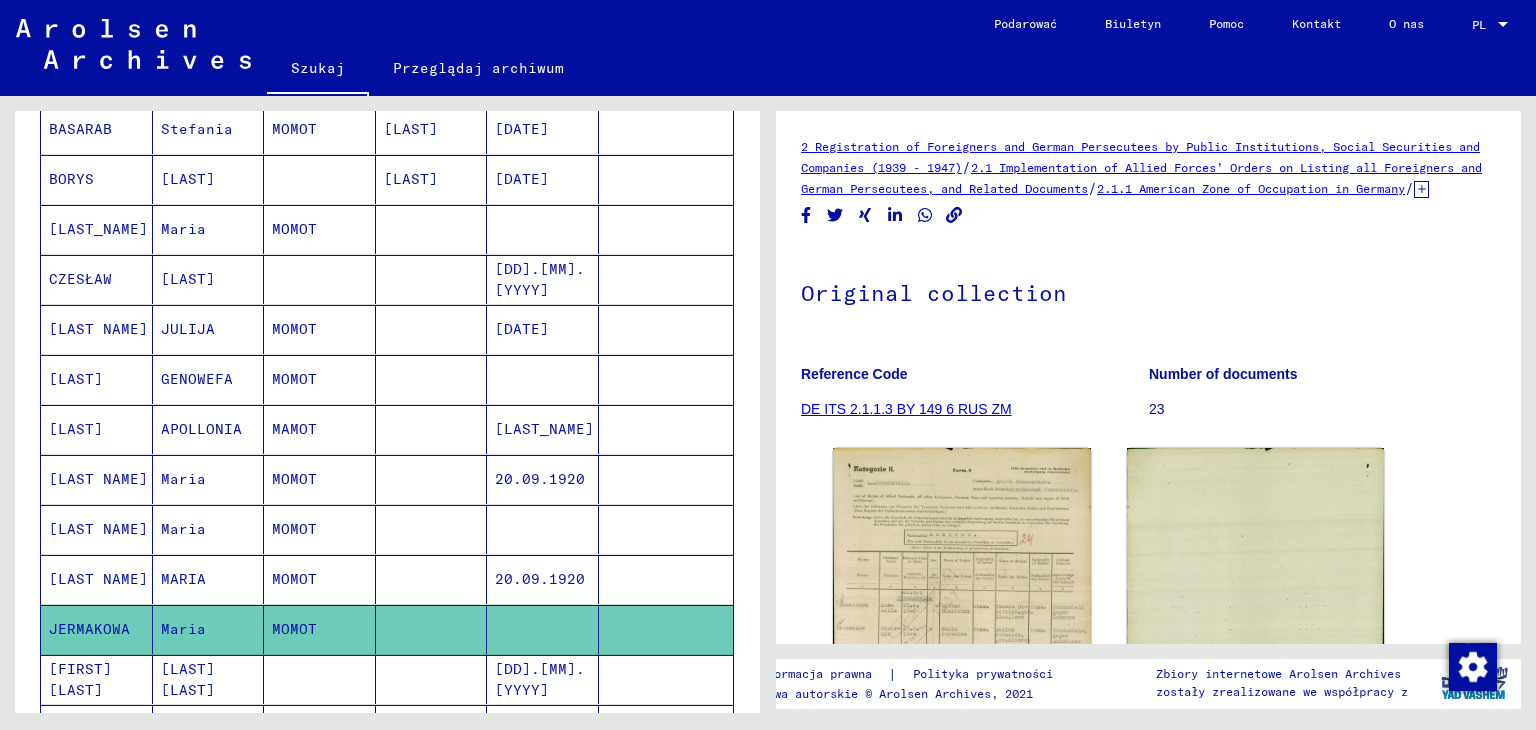 scroll, scrollTop: 700, scrollLeft: 0, axis: vertical 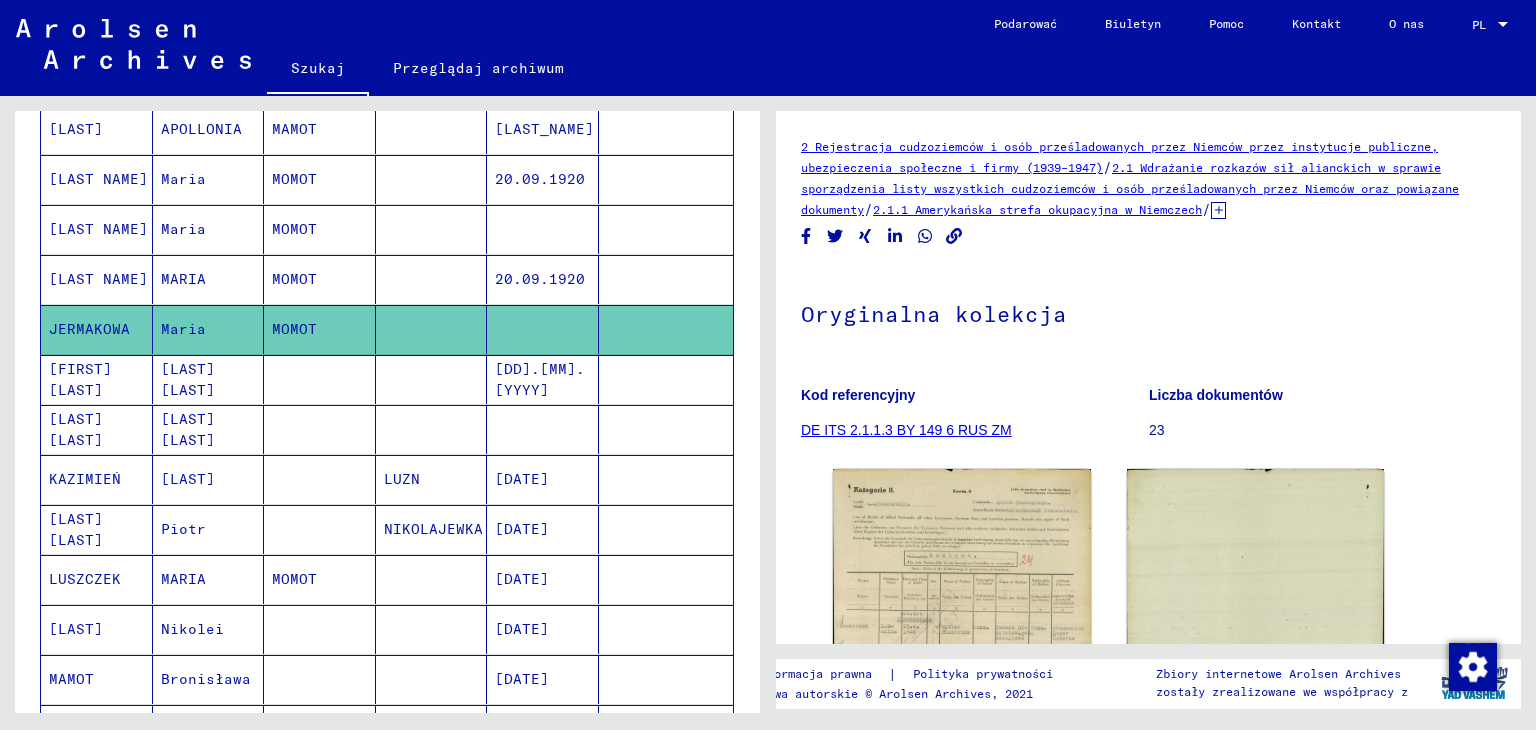 click on "[LAST] [LAST]" at bounding box center (212, 430) 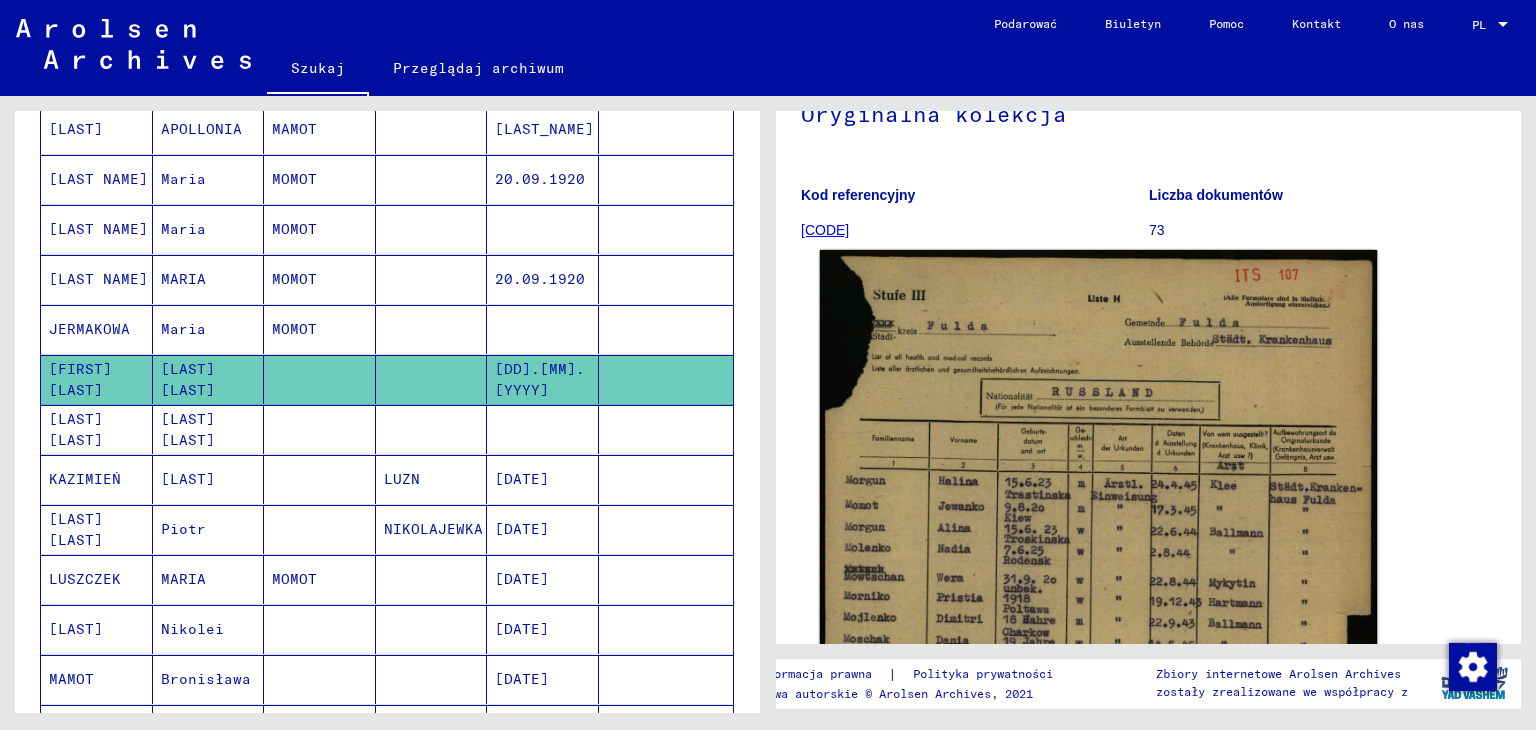 scroll, scrollTop: 400, scrollLeft: 0, axis: vertical 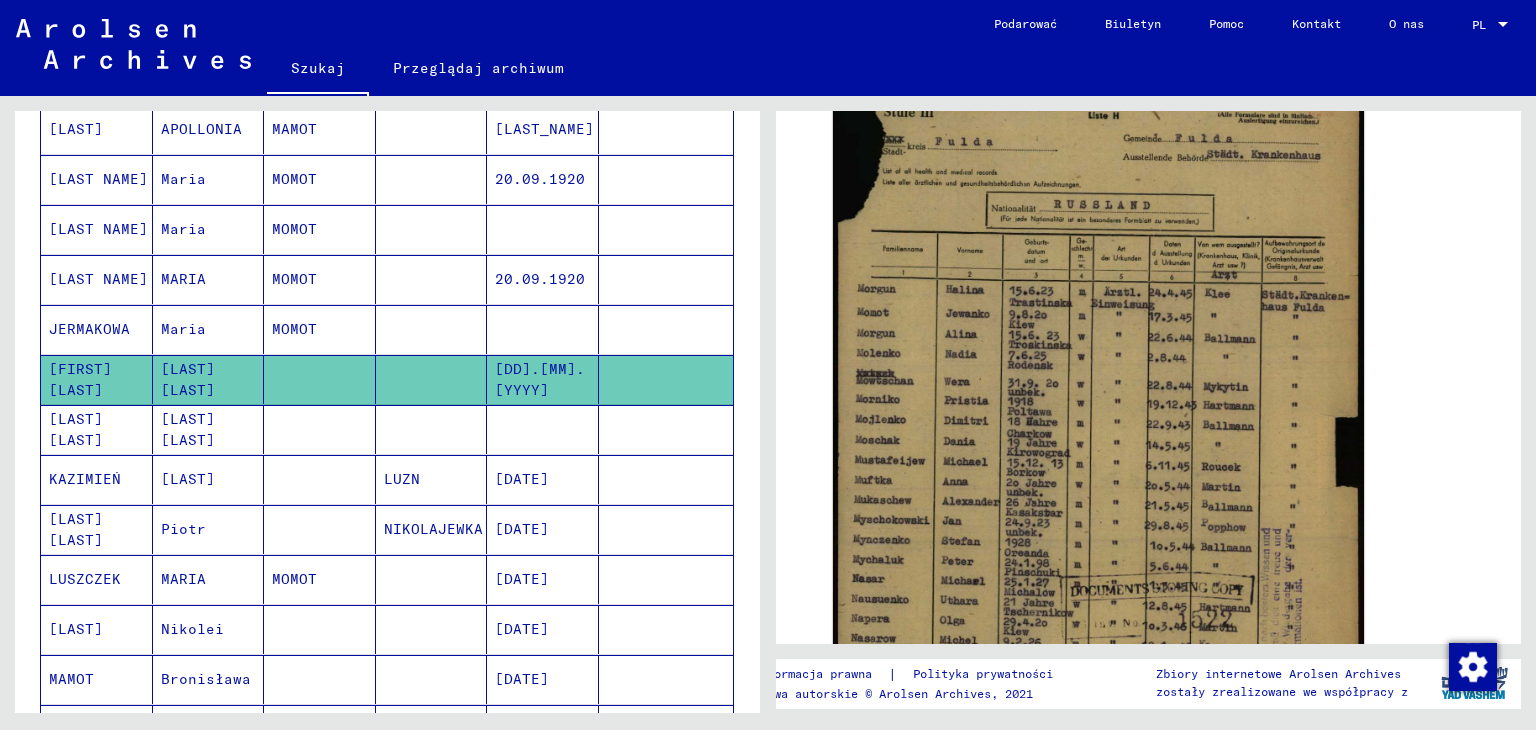 click on "[LAST] [LAST]" at bounding box center (188, 479) 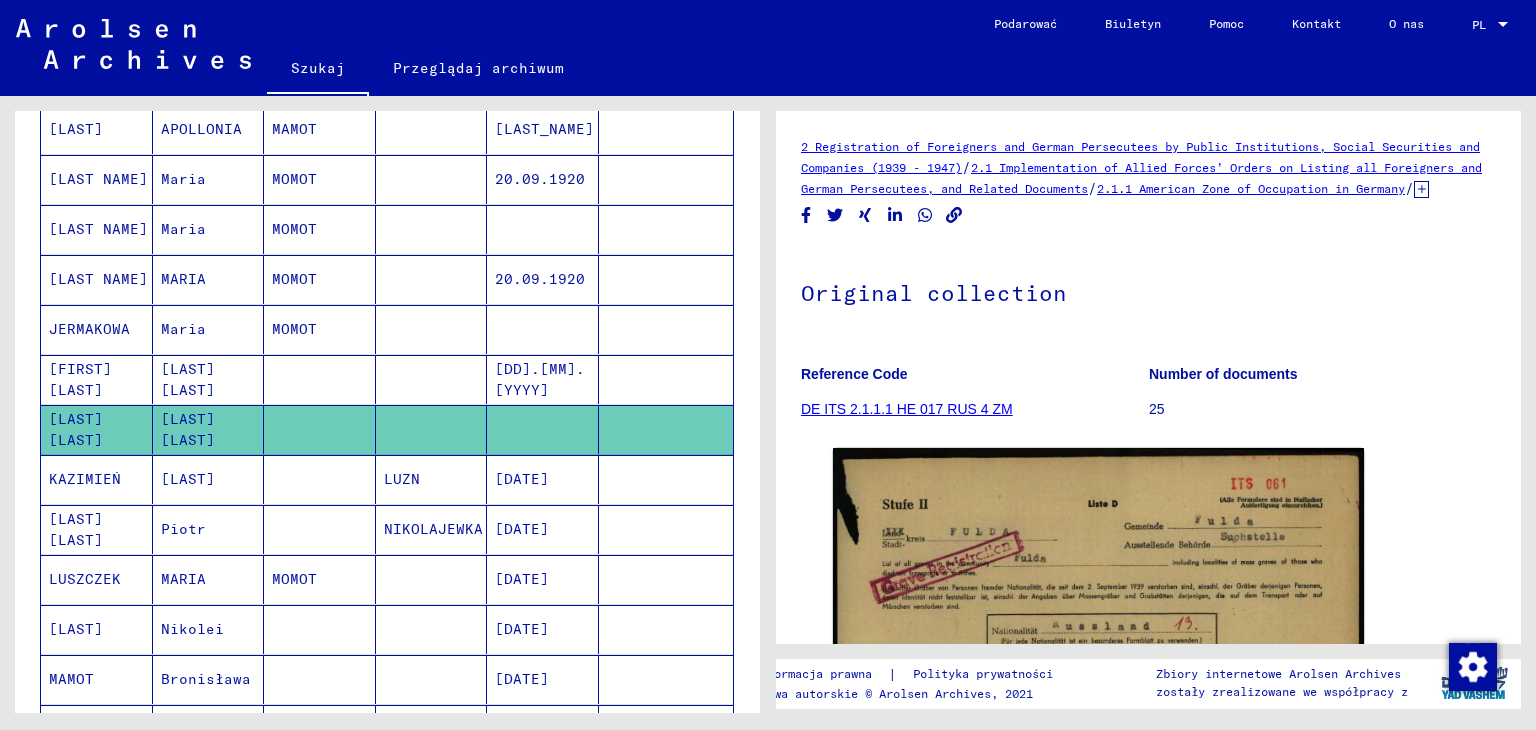 scroll, scrollTop: 0, scrollLeft: 0, axis: both 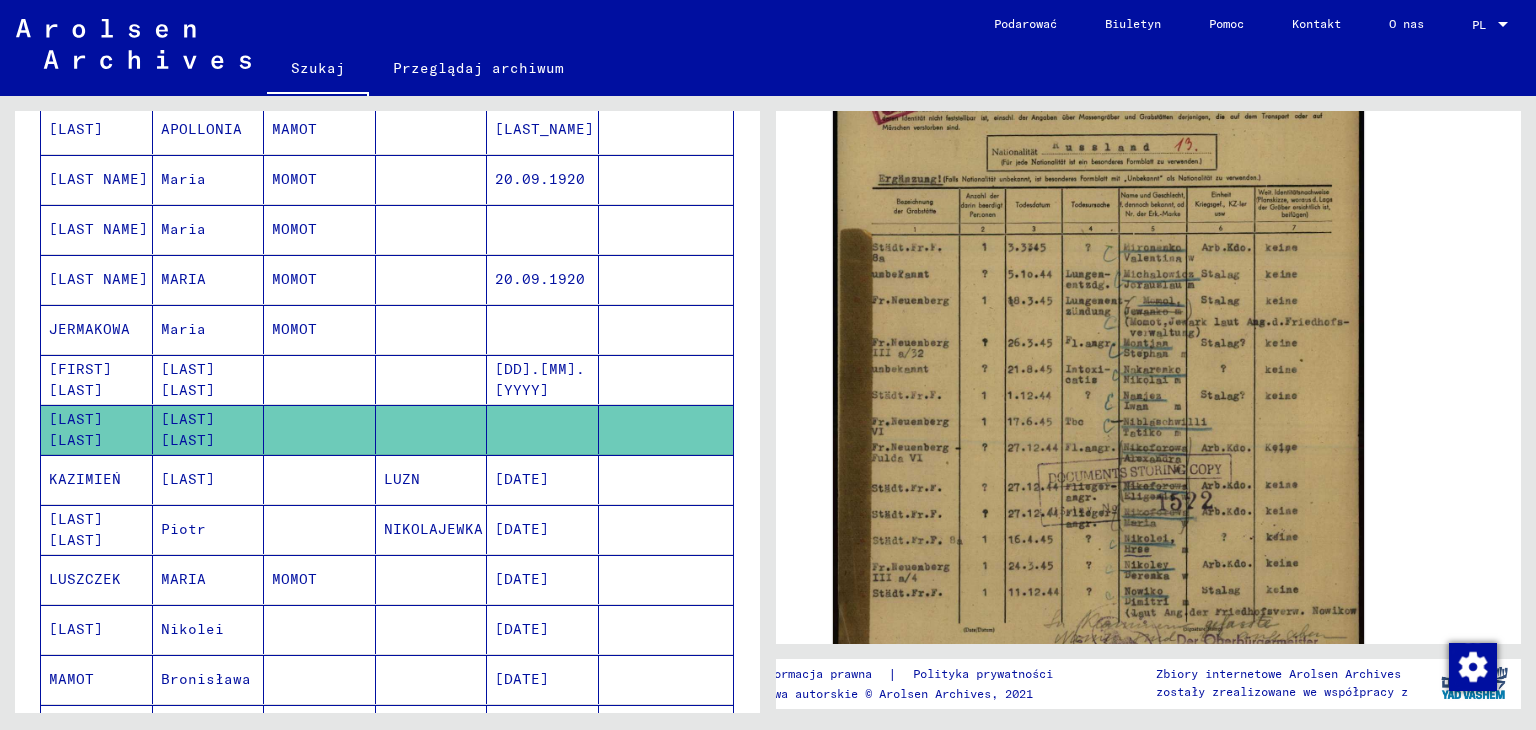 click on "KAZIMIEŃ" at bounding box center (76, 529) 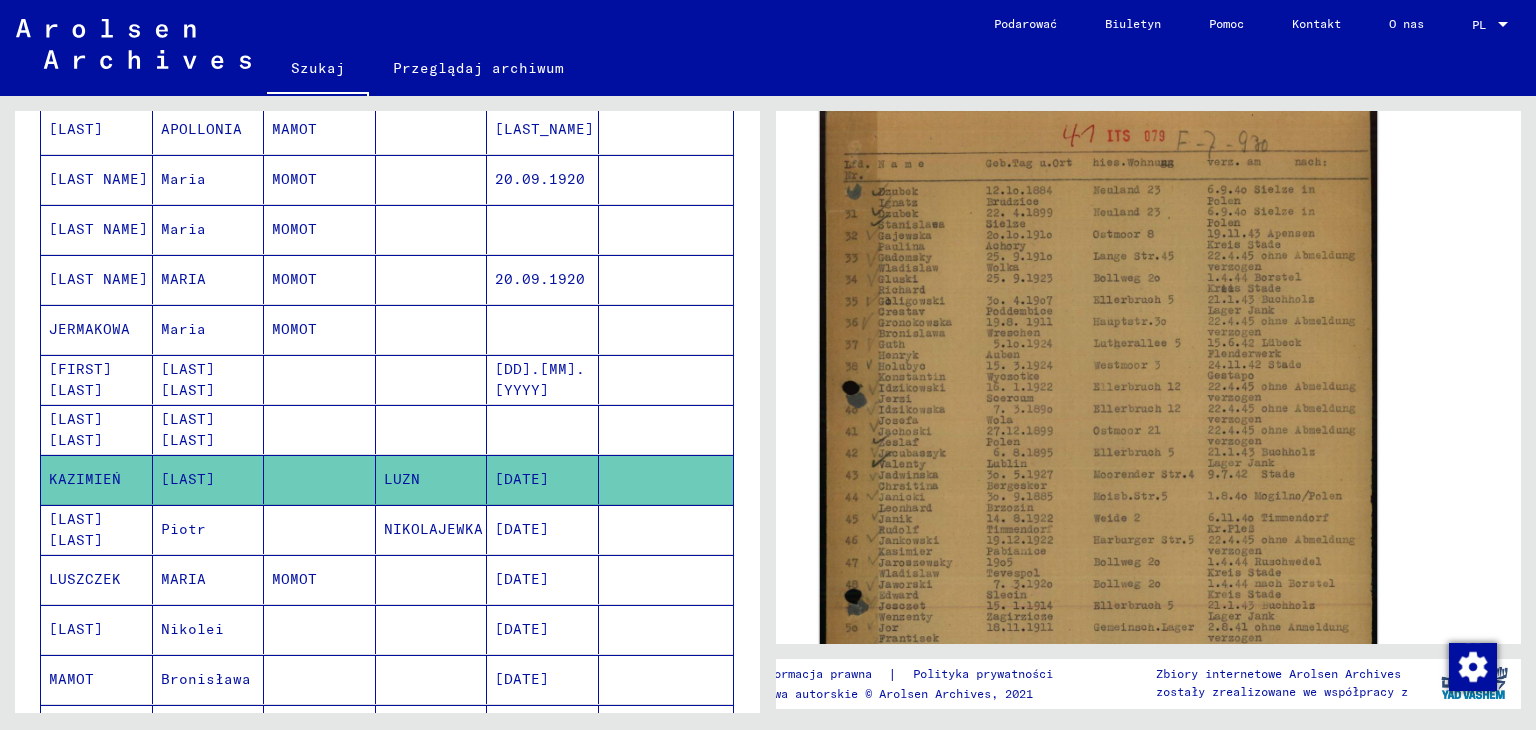 scroll, scrollTop: 700, scrollLeft: 0, axis: vertical 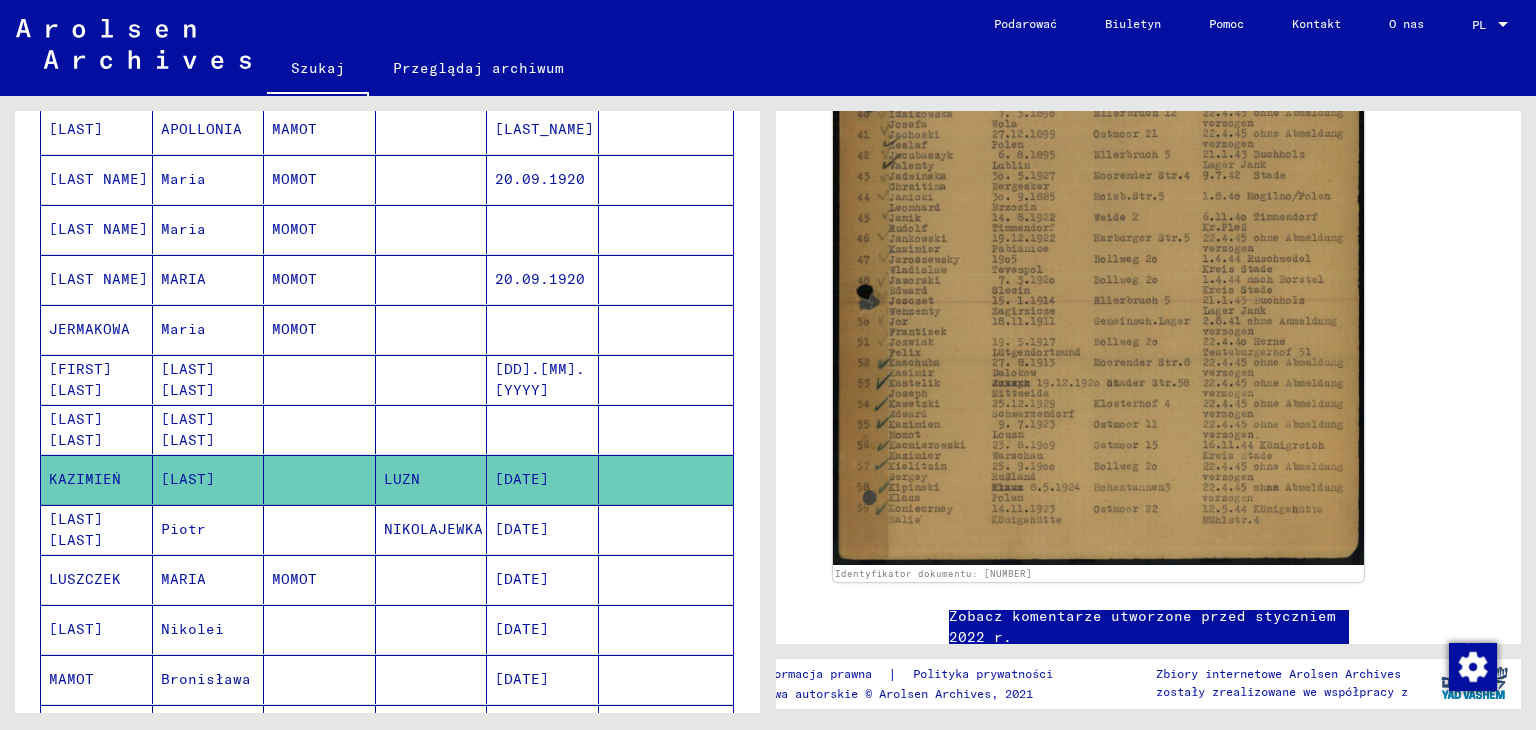 click on "[LAST] [LAST]" at bounding box center (85, 579) 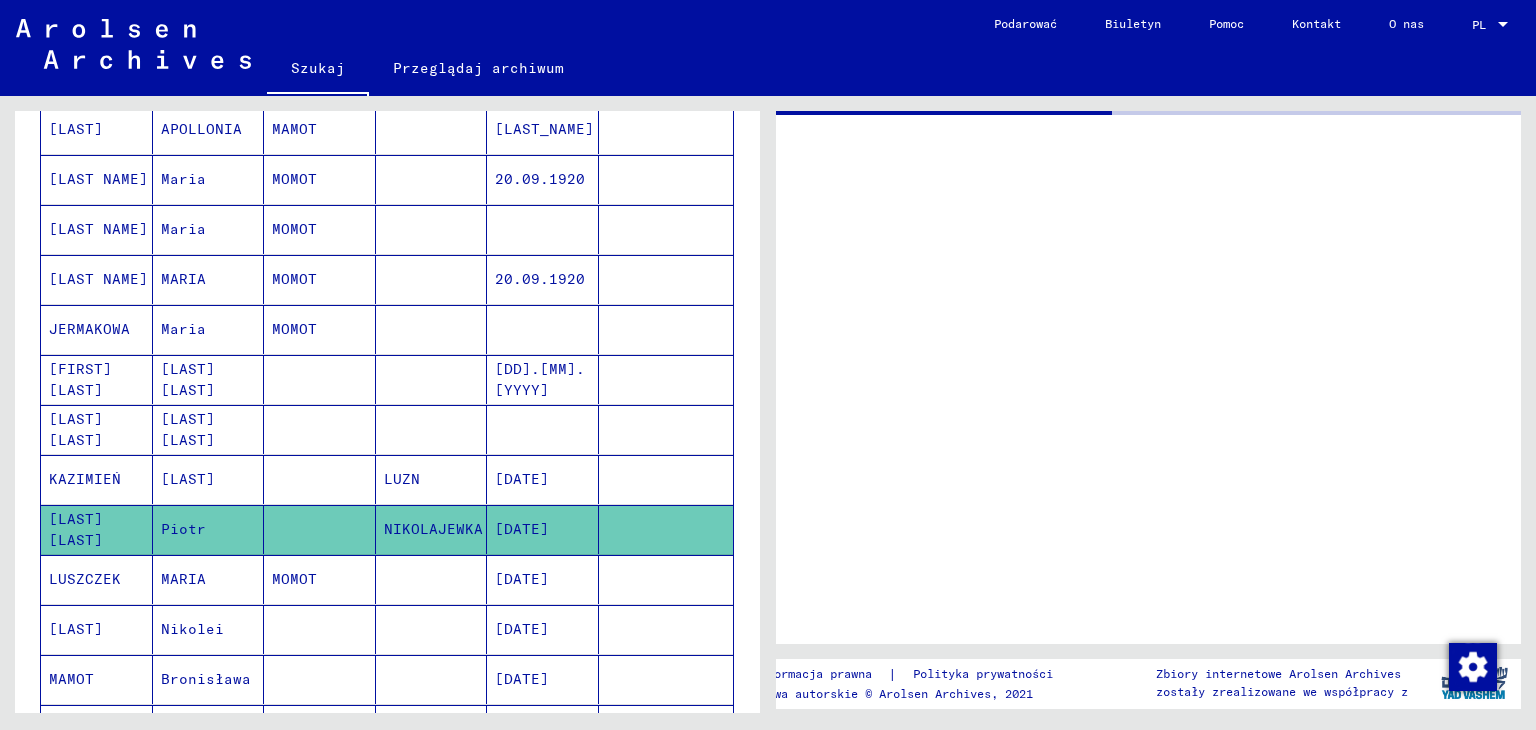 scroll, scrollTop: 0, scrollLeft: 0, axis: both 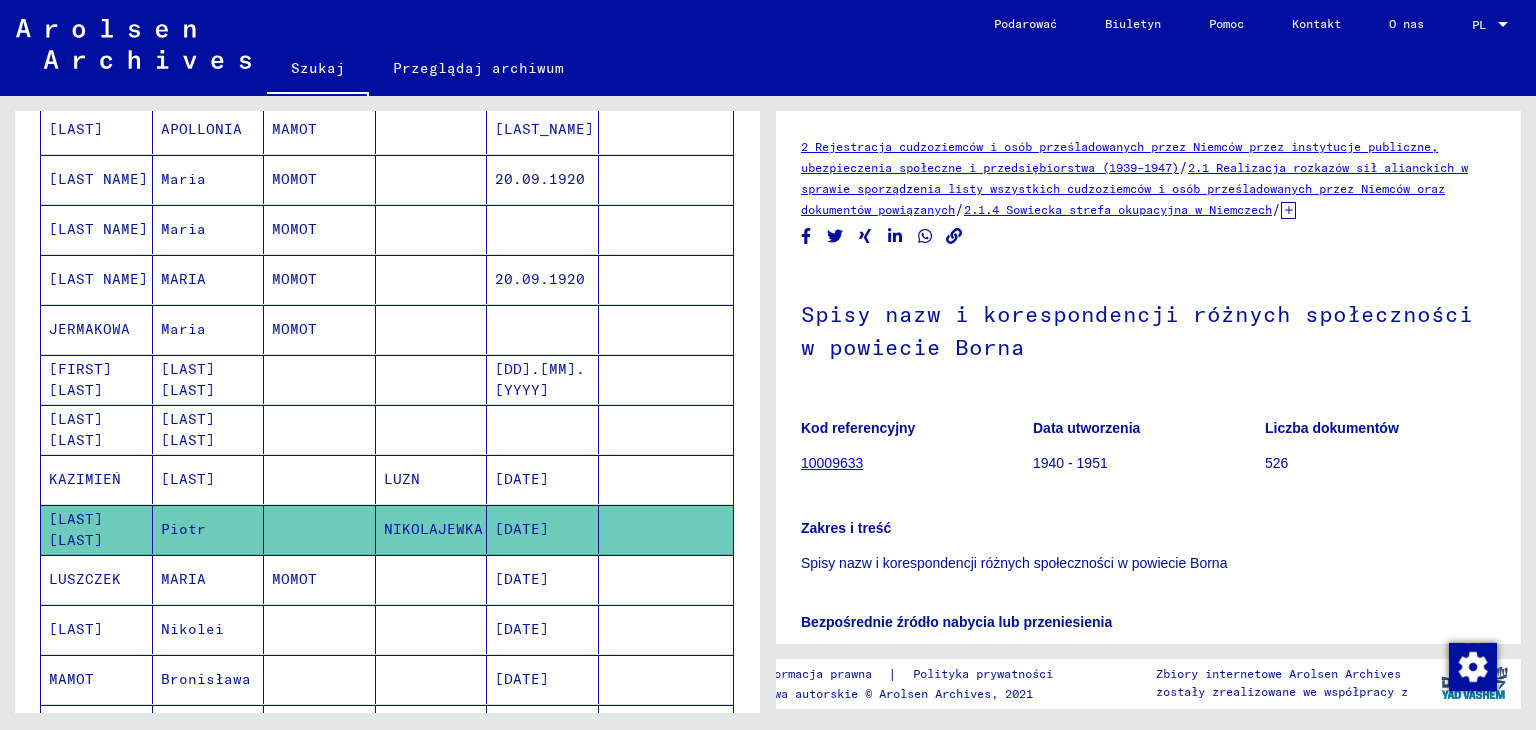 click on "LUSZCZEK" at bounding box center [76, 629] 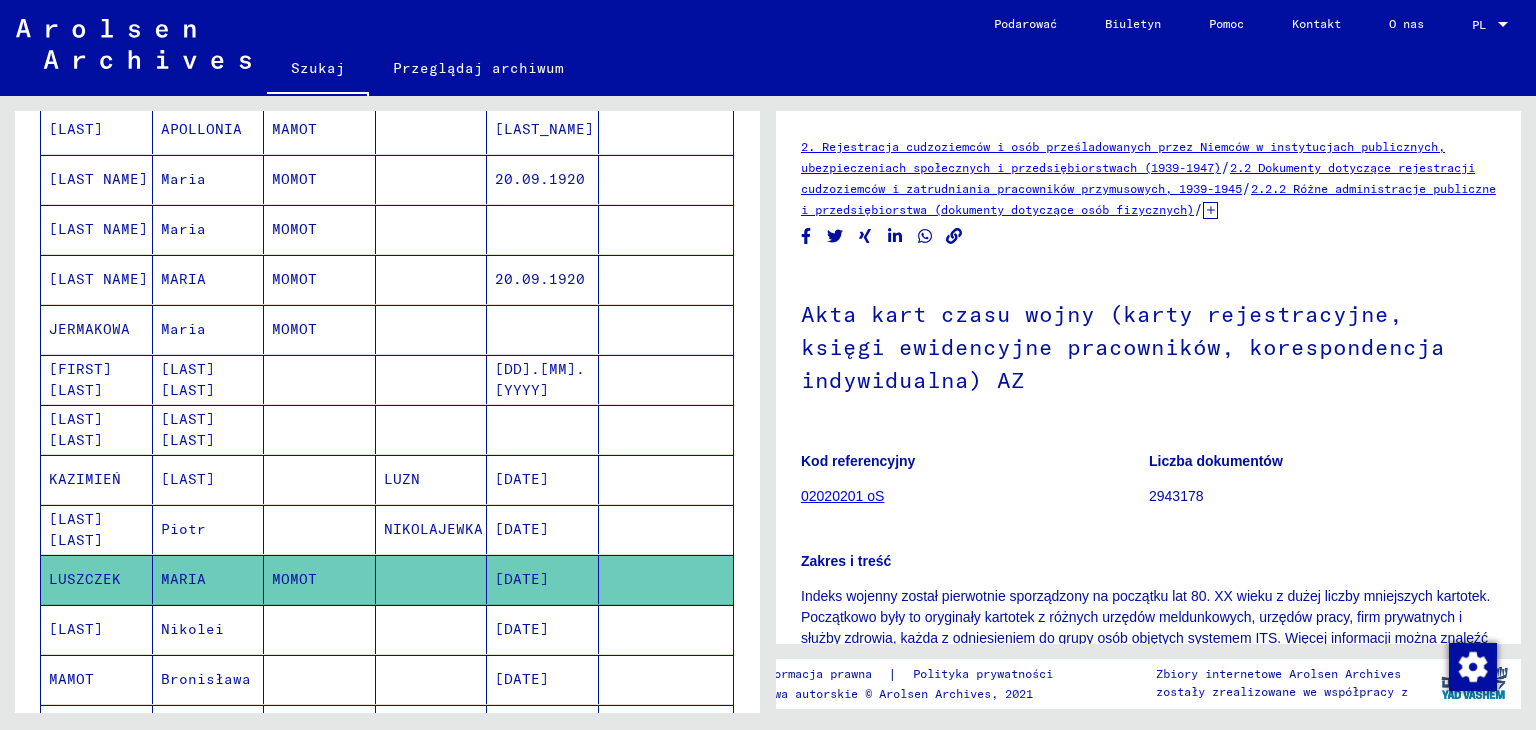 scroll, scrollTop: 0, scrollLeft: 0, axis: both 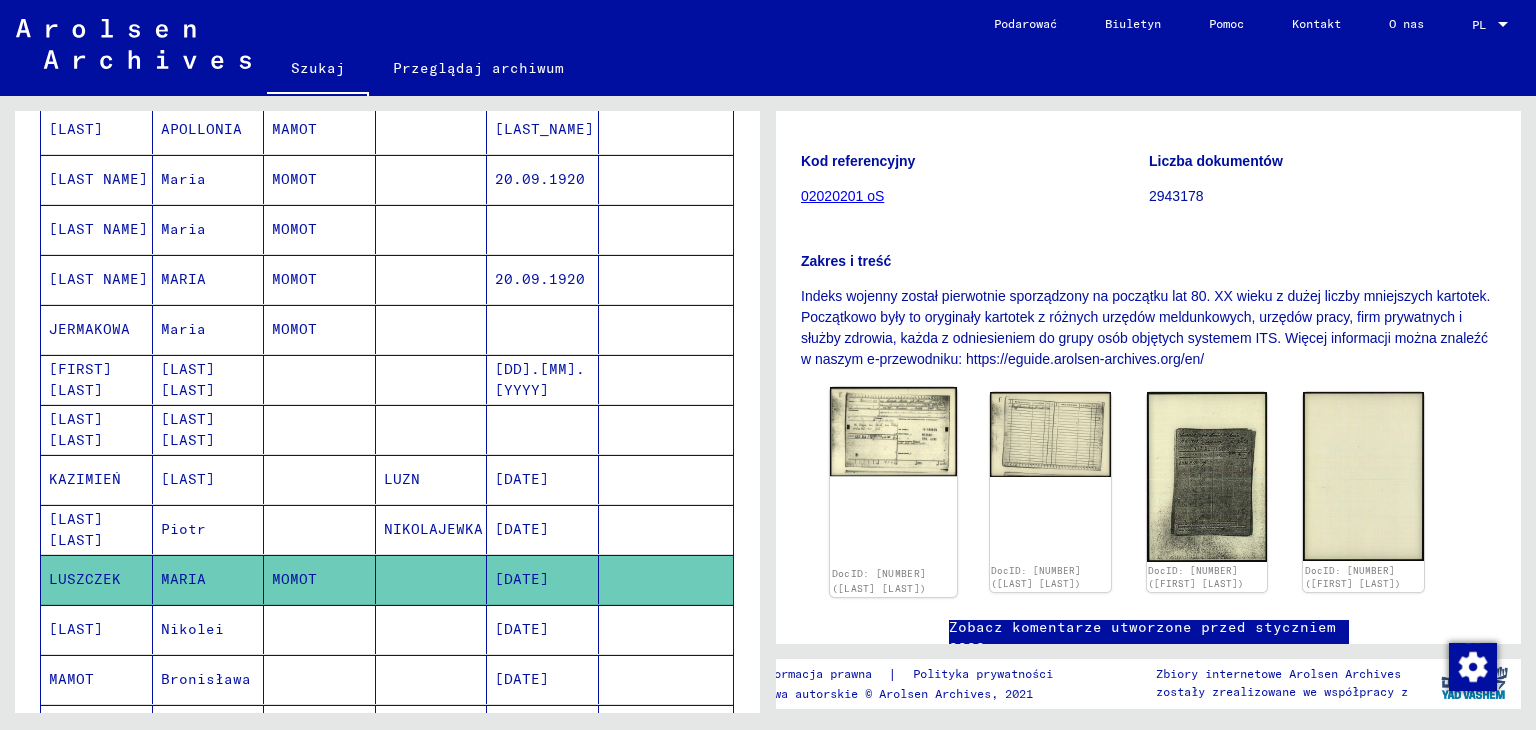 click 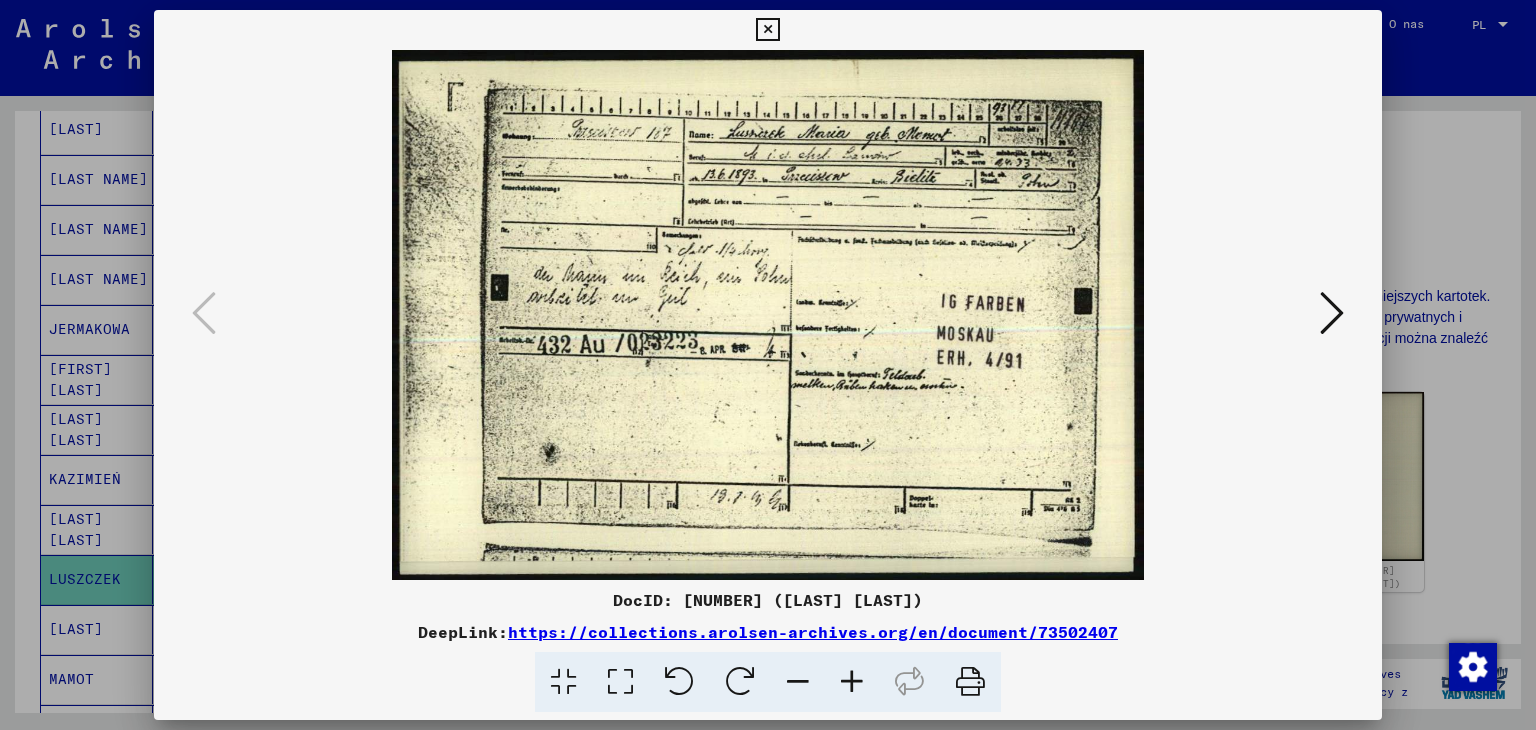 click at bounding box center [768, 365] 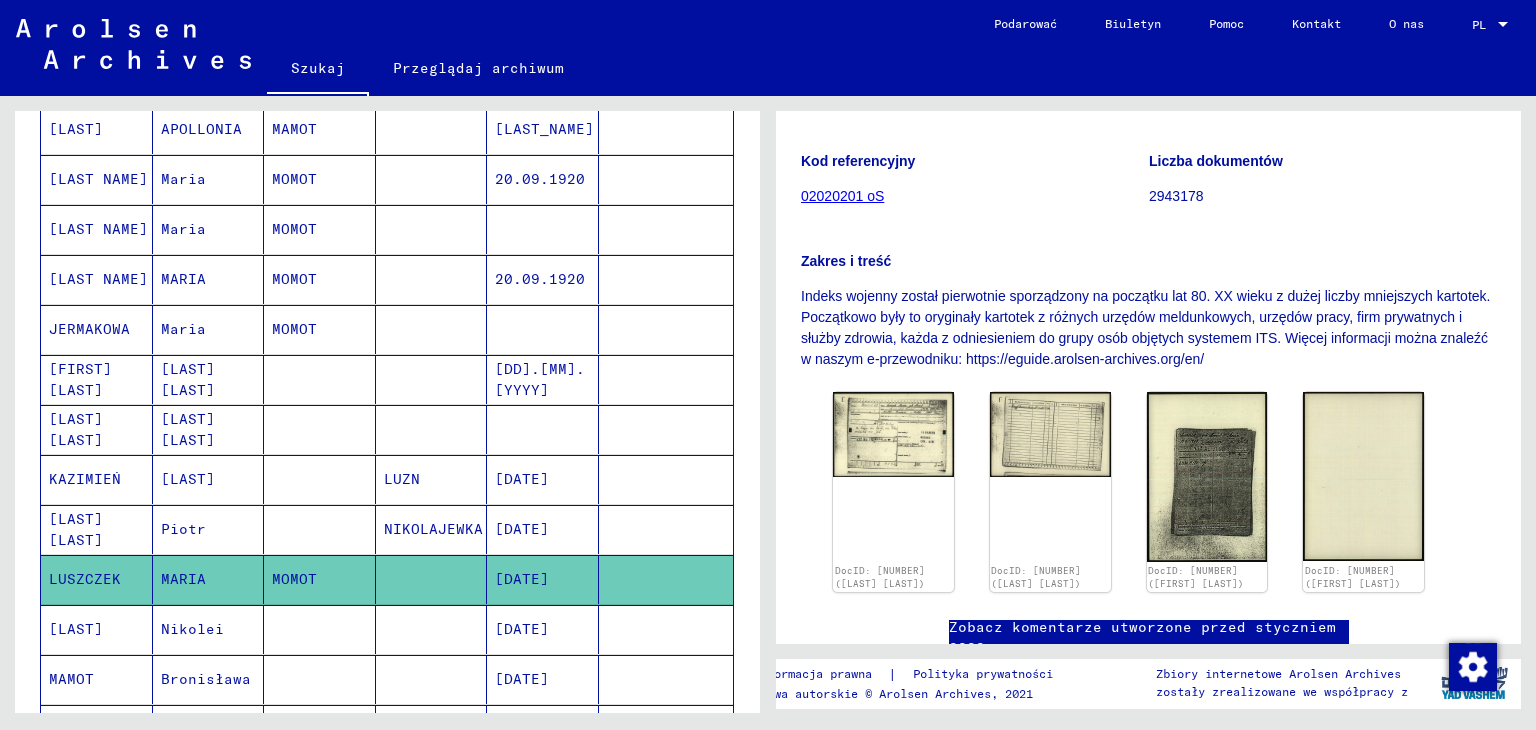 click on "Bronisława" at bounding box center [192, 729] 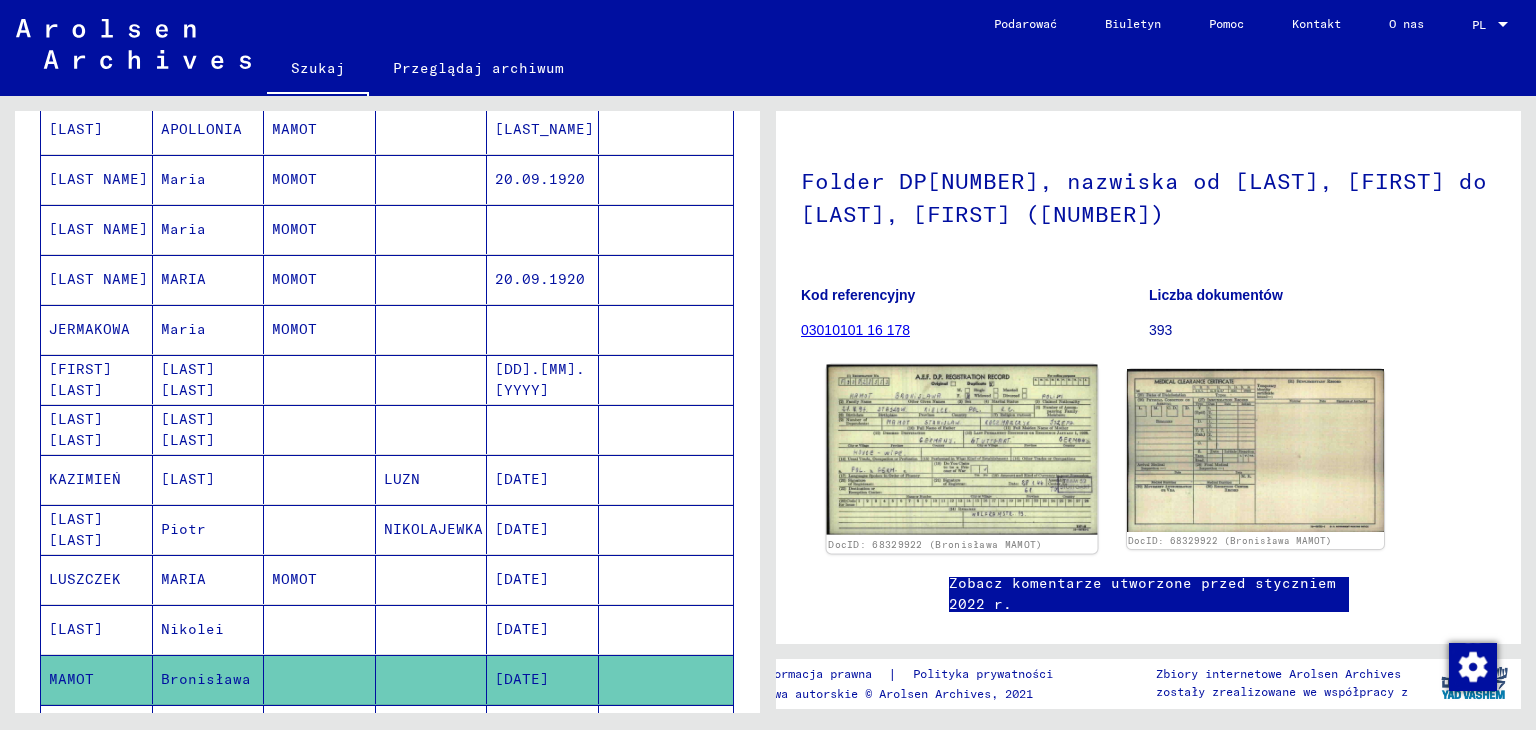 scroll, scrollTop: 200, scrollLeft: 0, axis: vertical 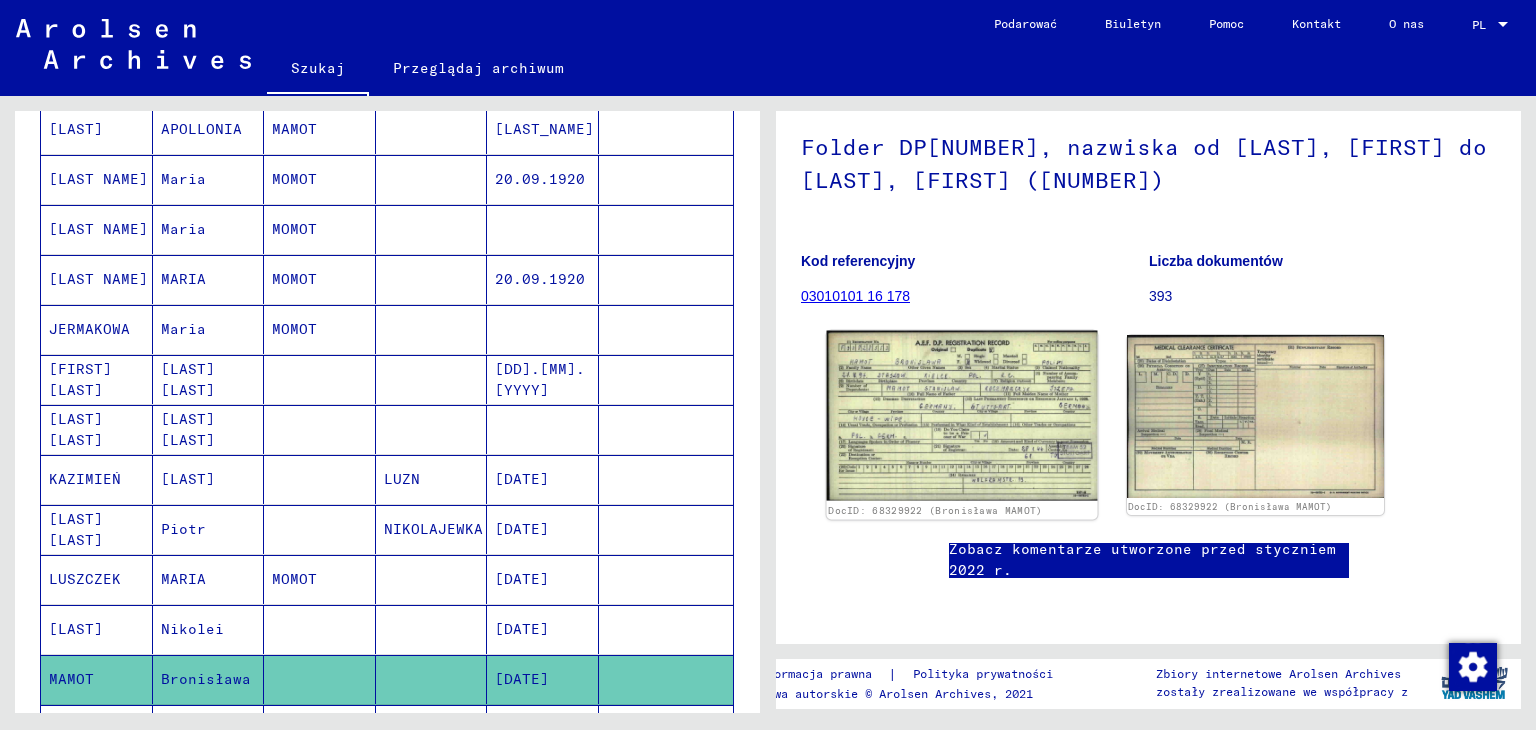 click 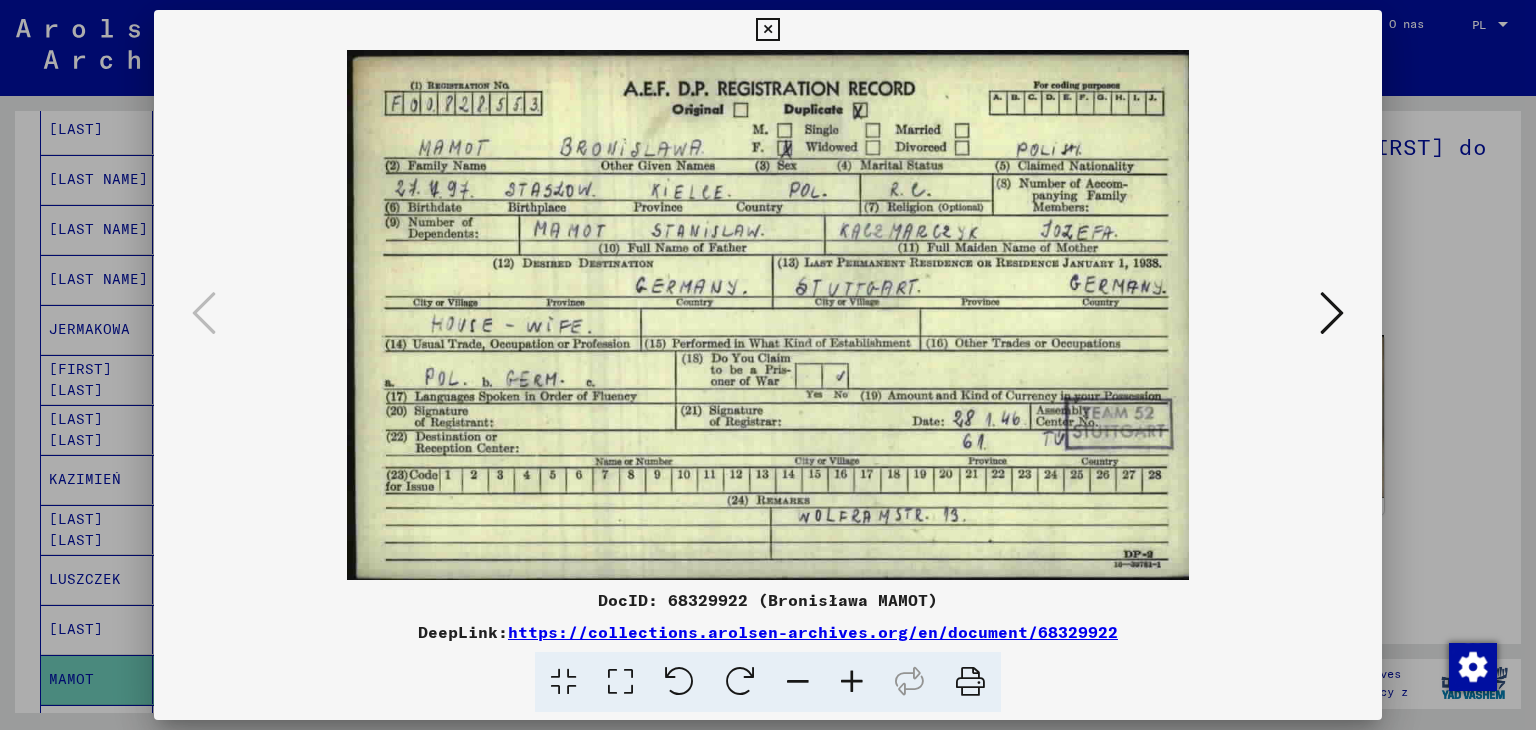click at bounding box center (767, 30) 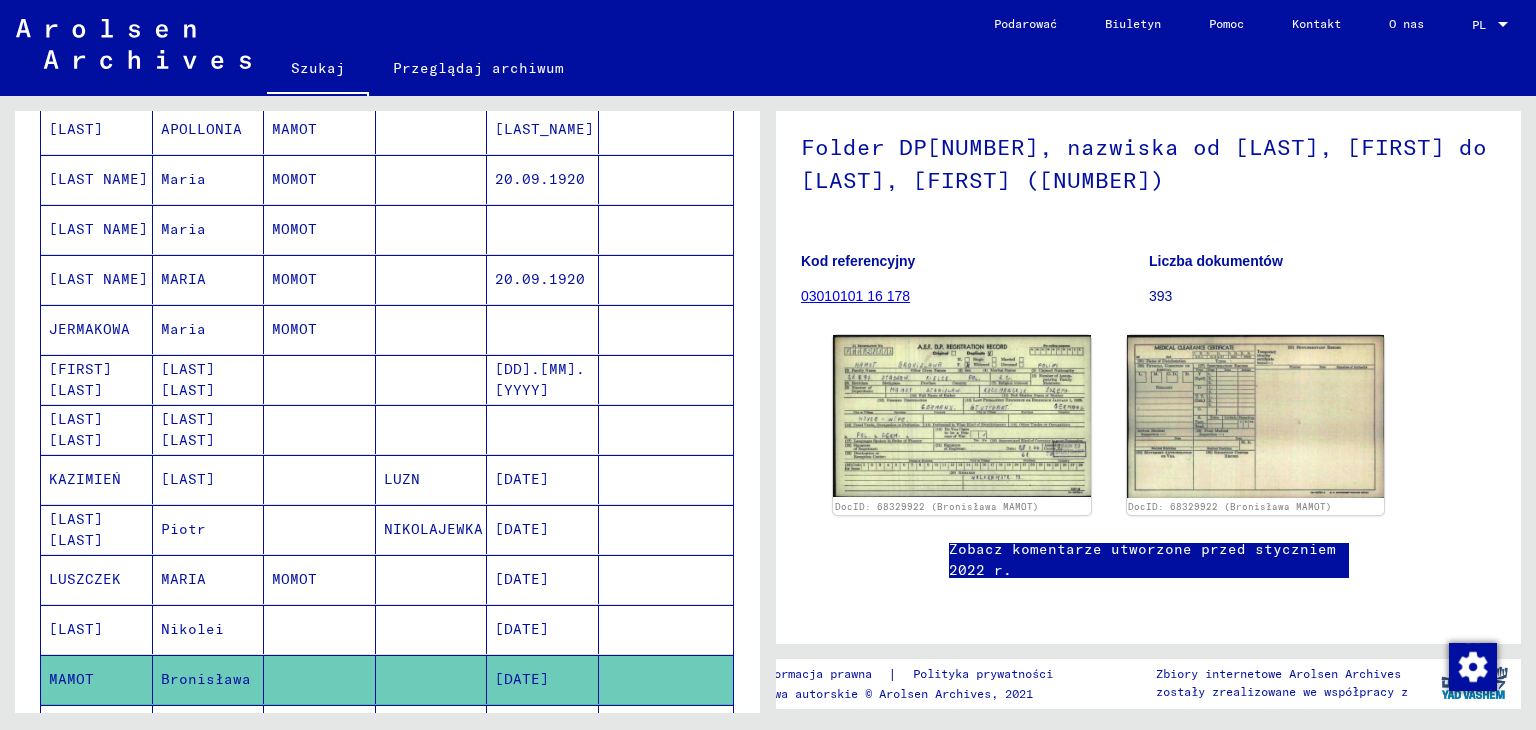scroll, scrollTop: 1000, scrollLeft: 0, axis: vertical 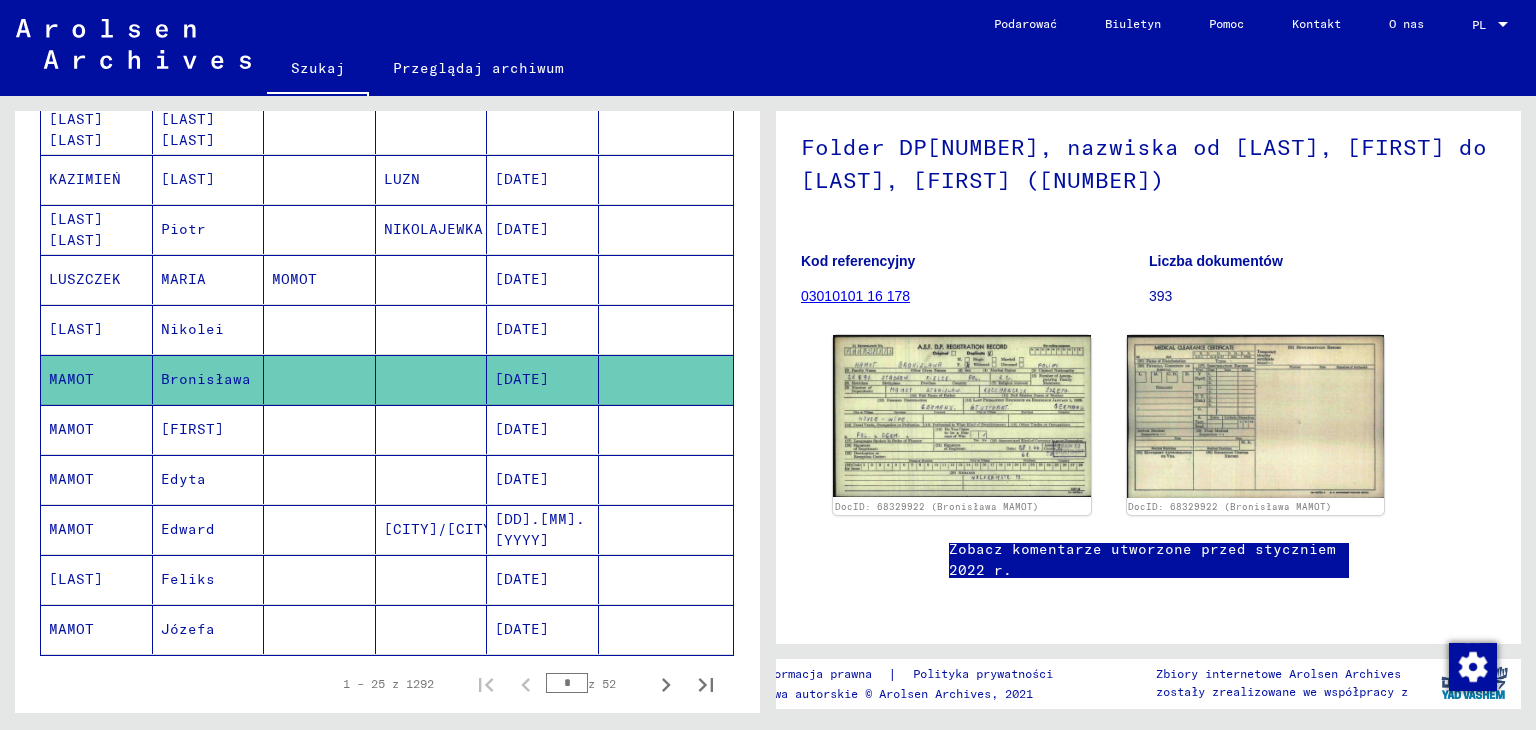 click on "MAMOT" at bounding box center (71, 479) 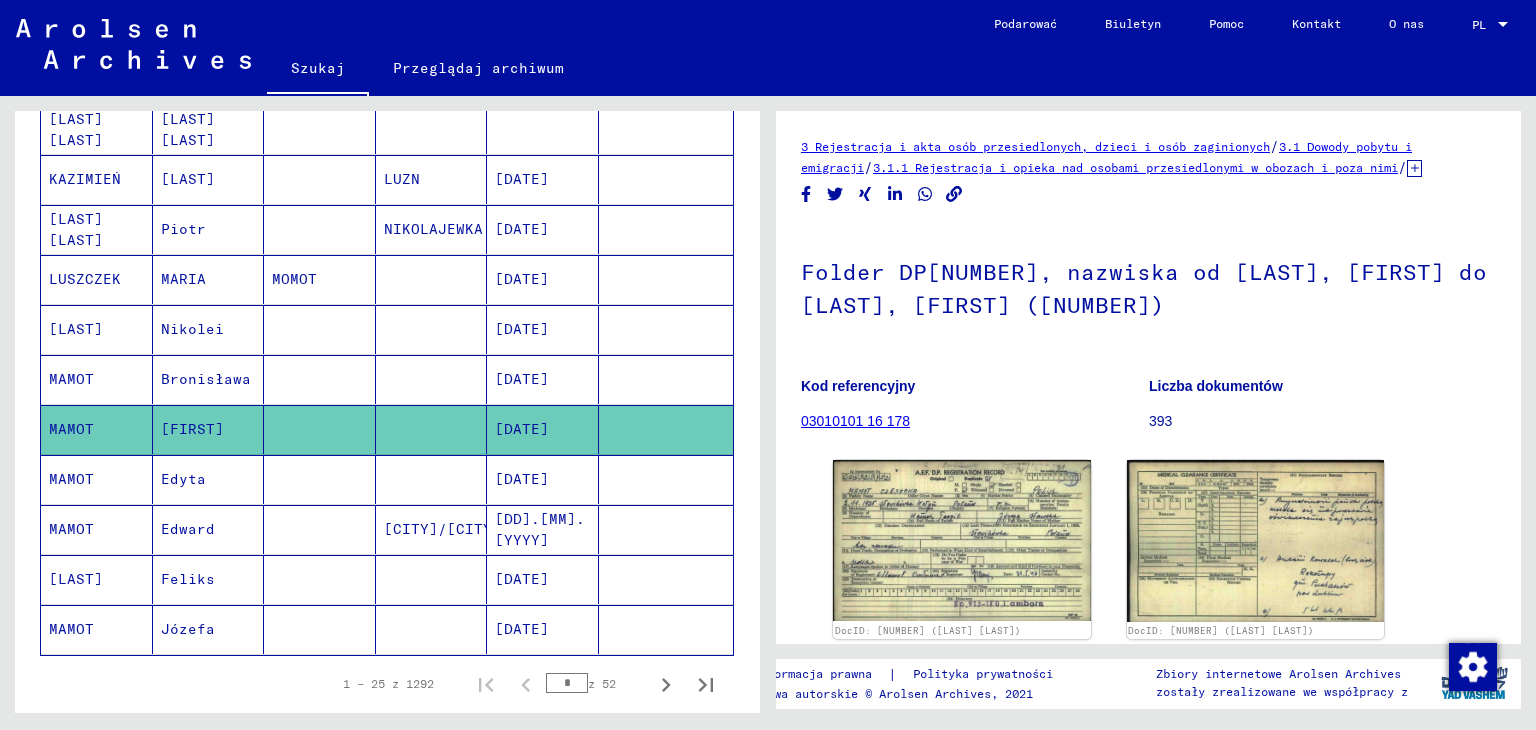 scroll, scrollTop: 0, scrollLeft: 0, axis: both 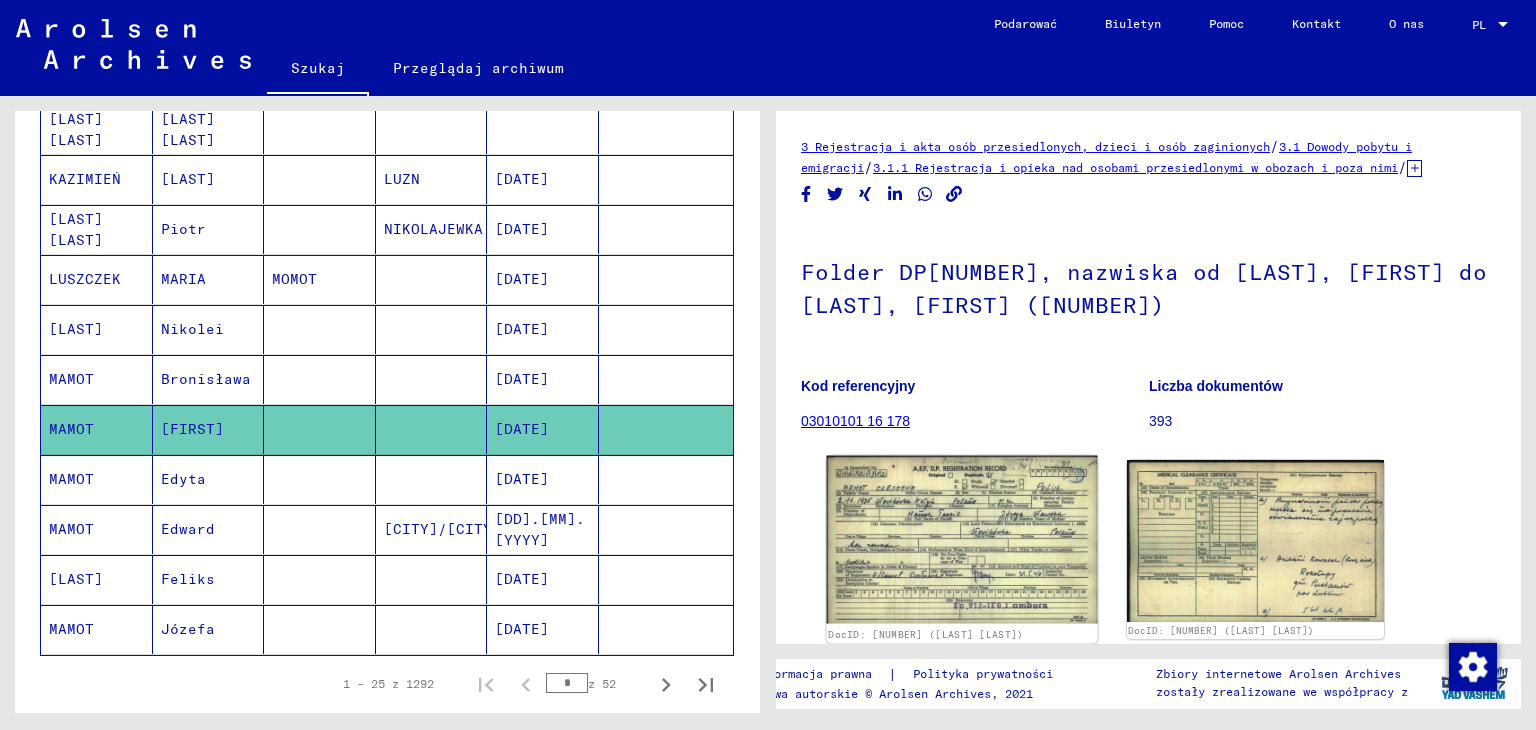 click 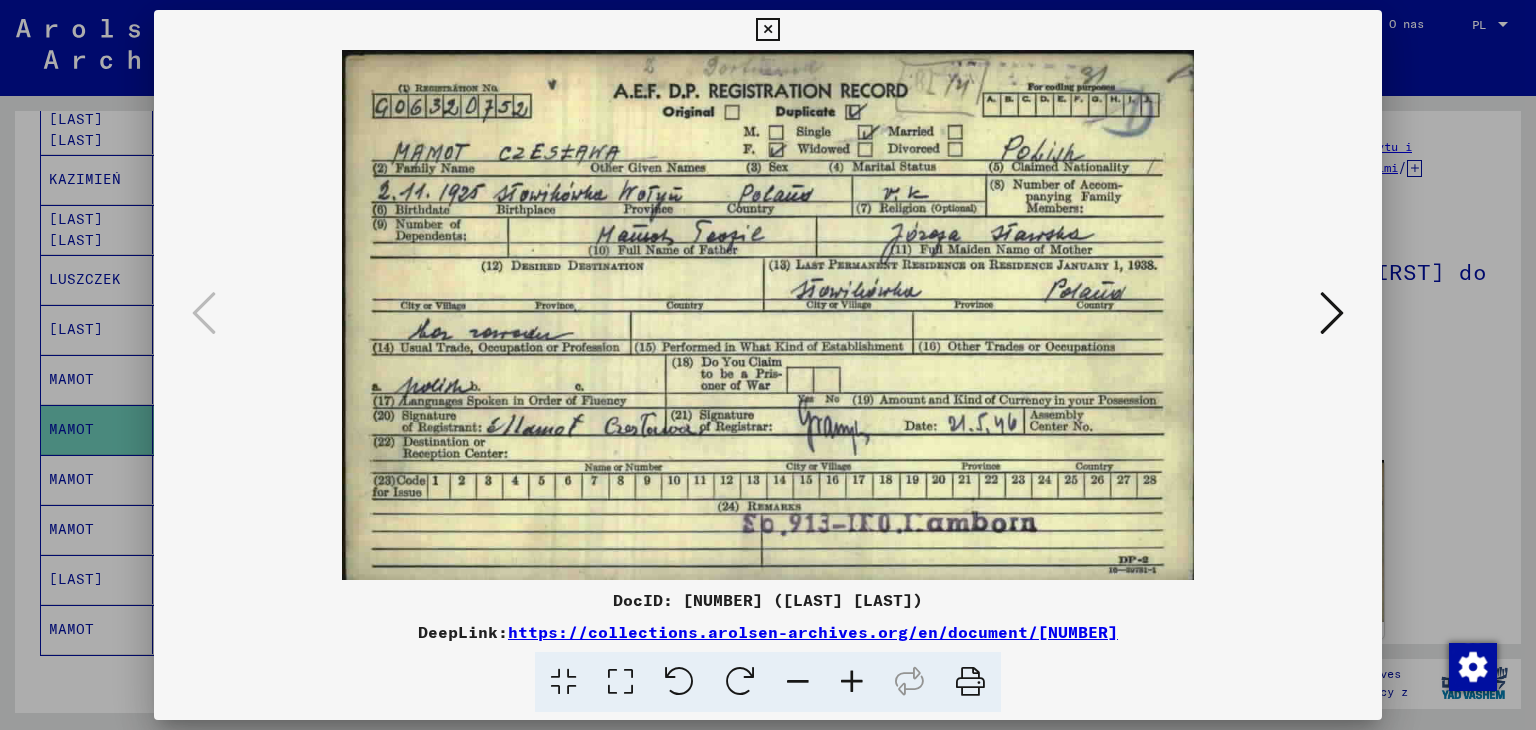 click at bounding box center (767, 30) 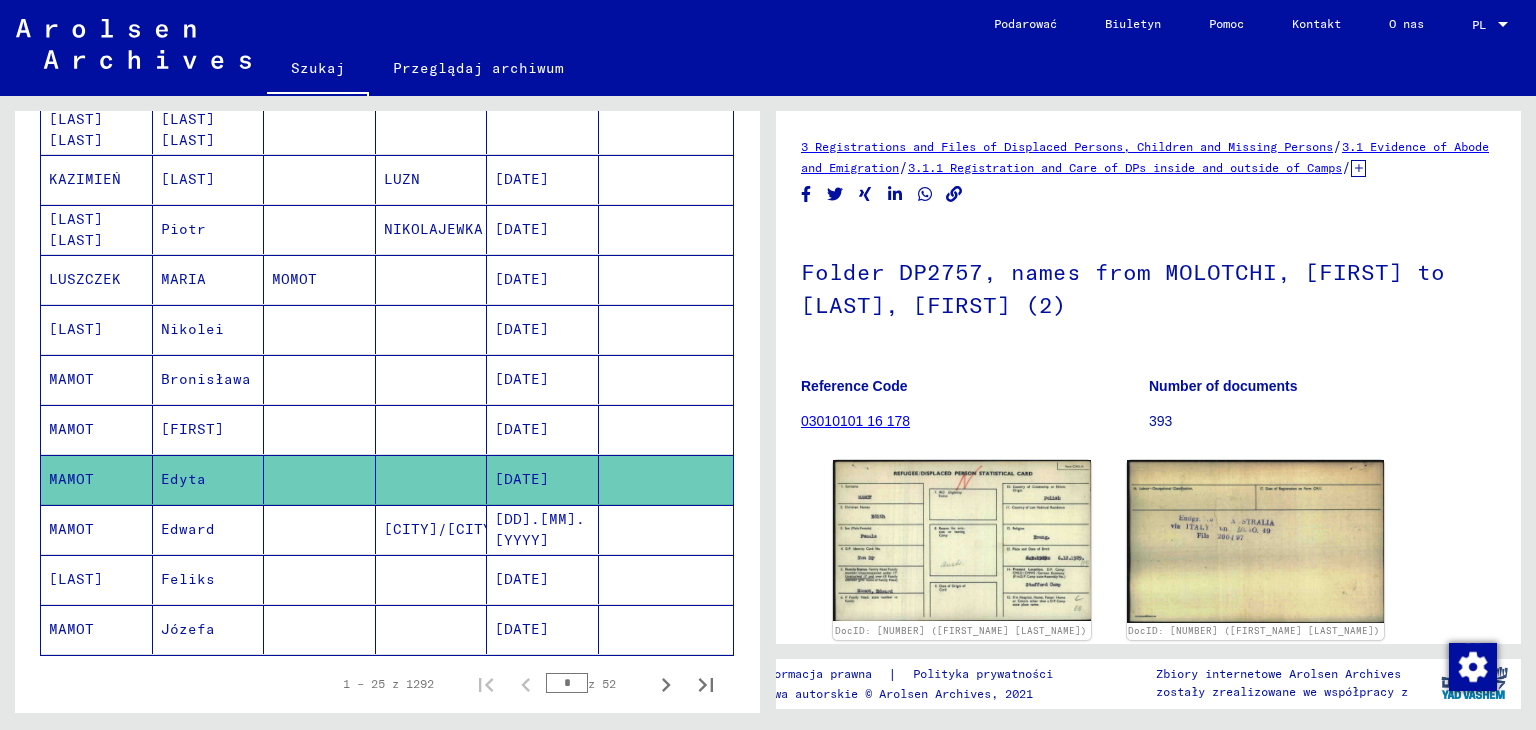 scroll, scrollTop: 0, scrollLeft: 0, axis: both 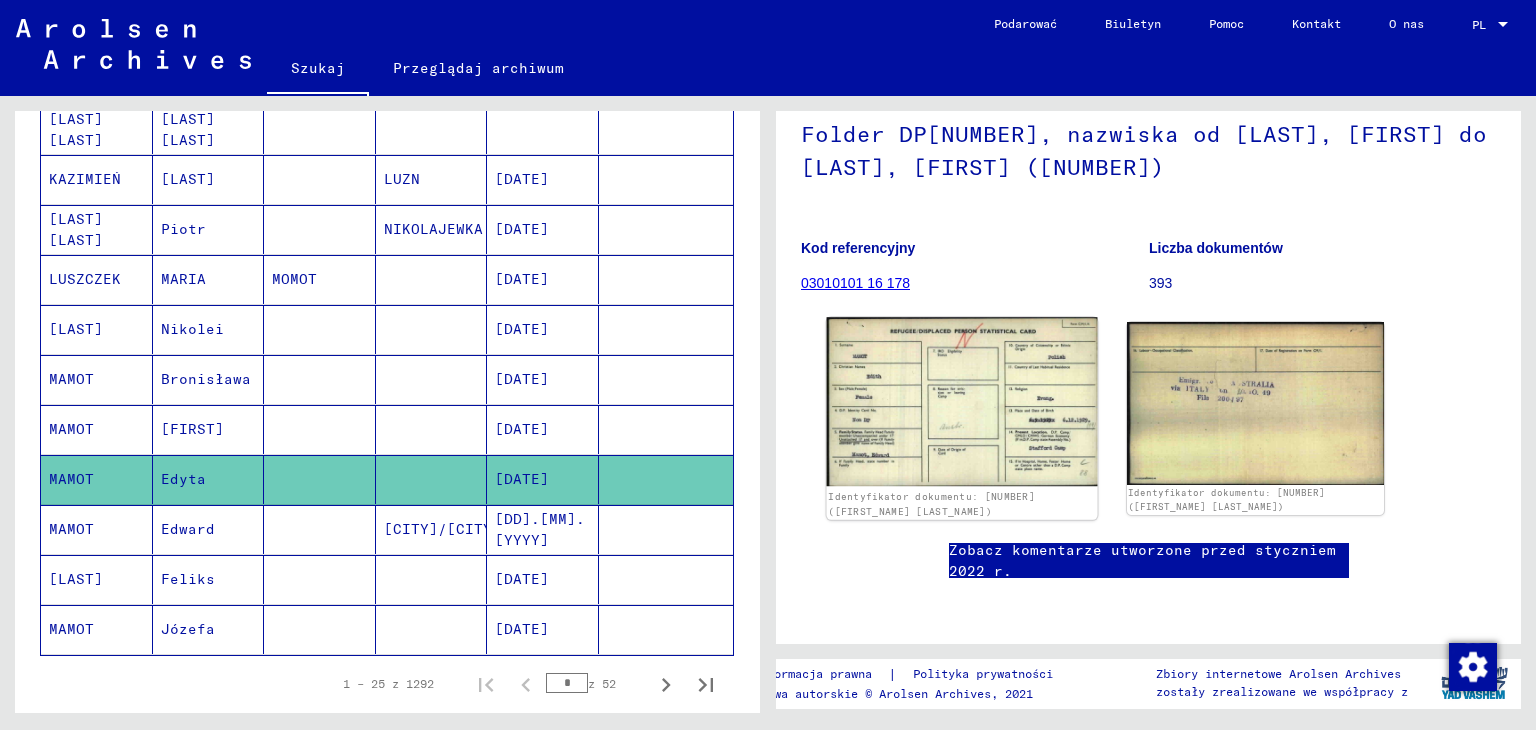 click 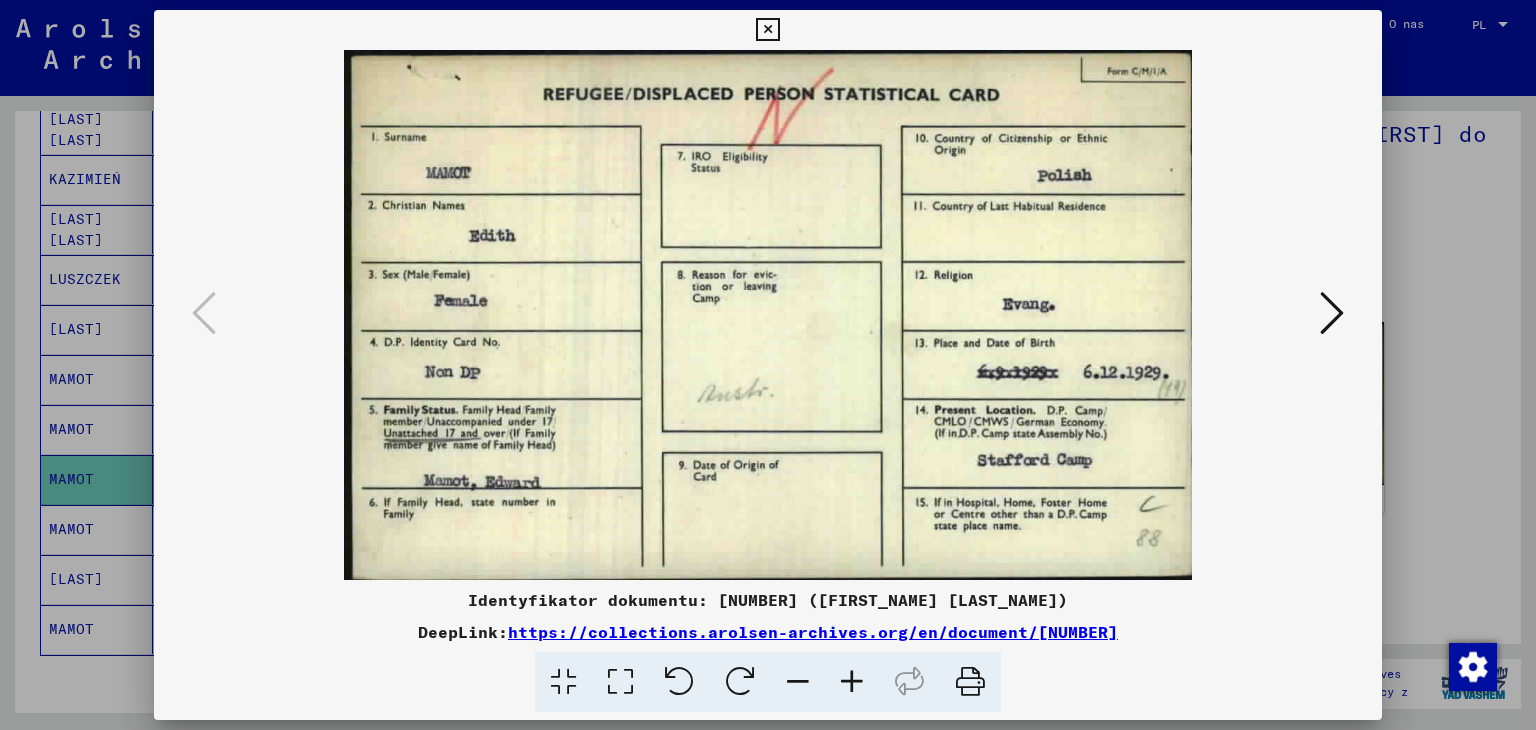 click at bounding box center (767, 30) 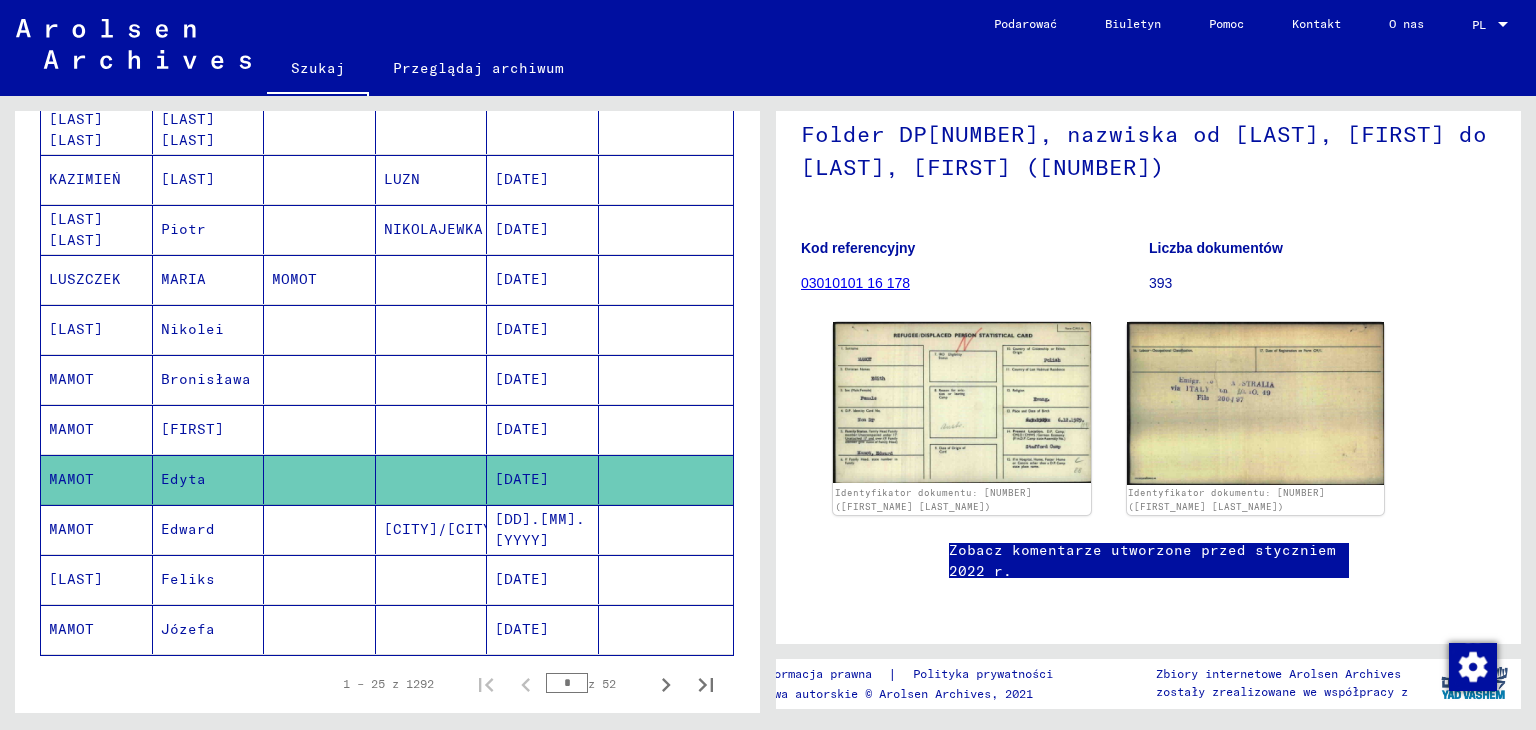 click on "MAMOT" at bounding box center (97, 579) 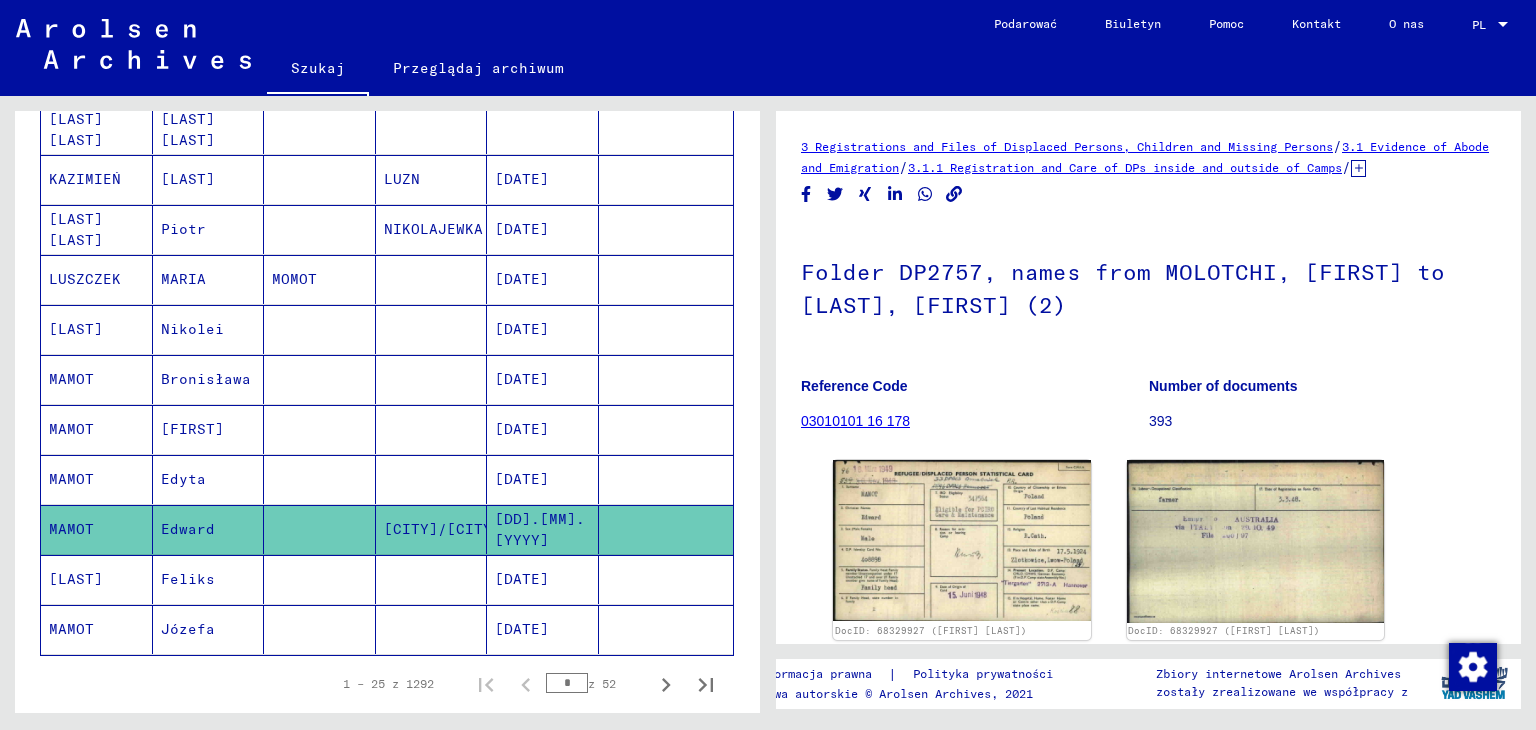 scroll, scrollTop: 0, scrollLeft: 0, axis: both 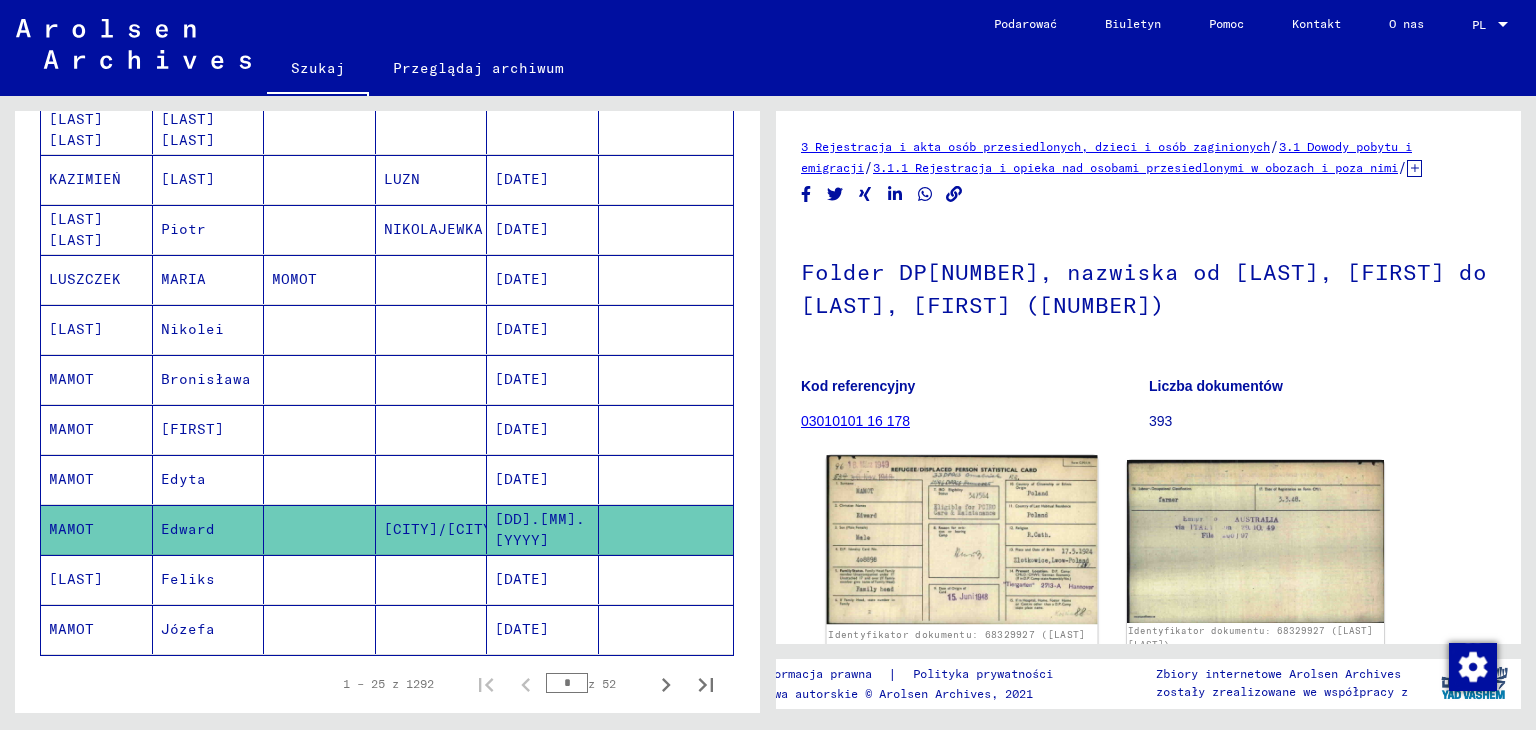 click 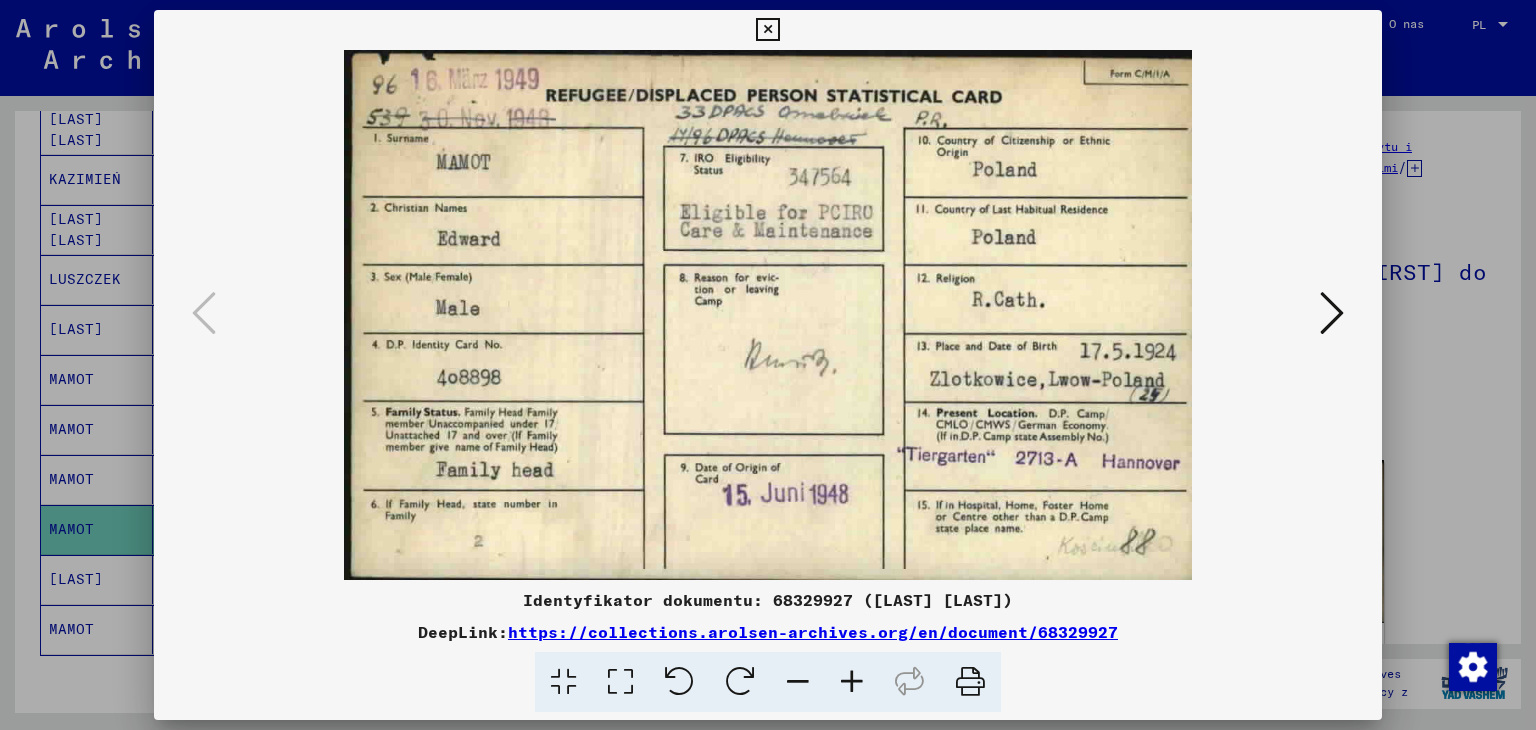 click at bounding box center (767, 30) 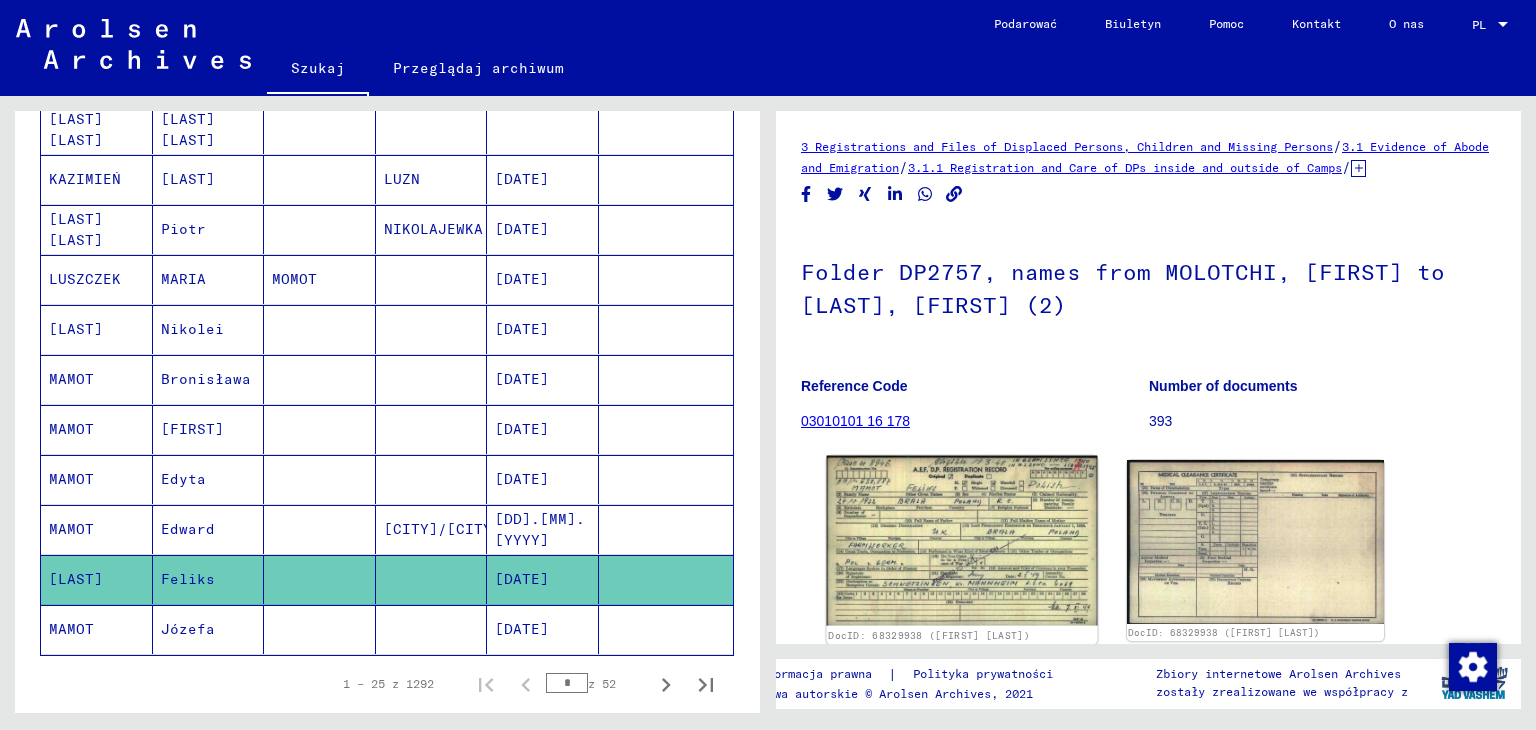 scroll, scrollTop: 0, scrollLeft: 0, axis: both 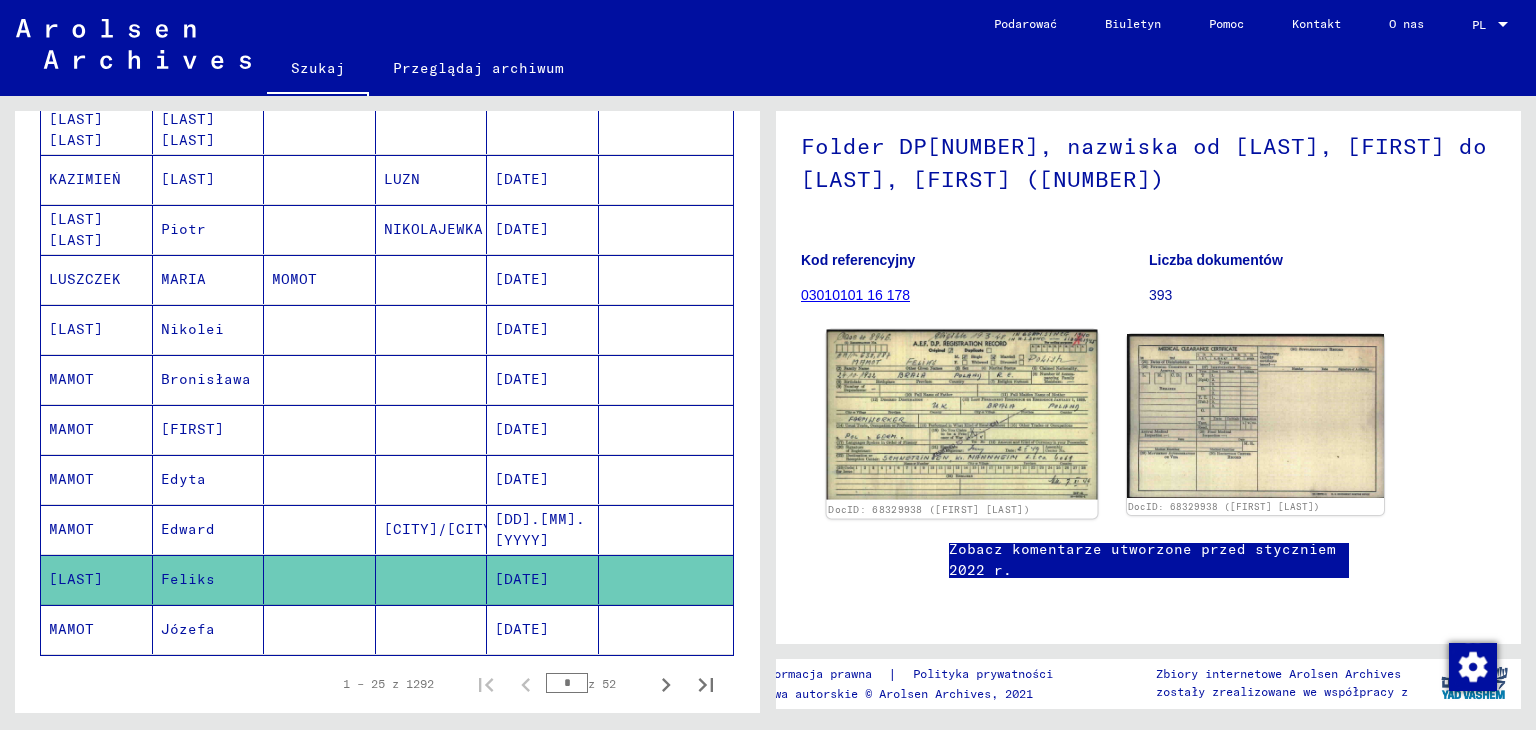 click 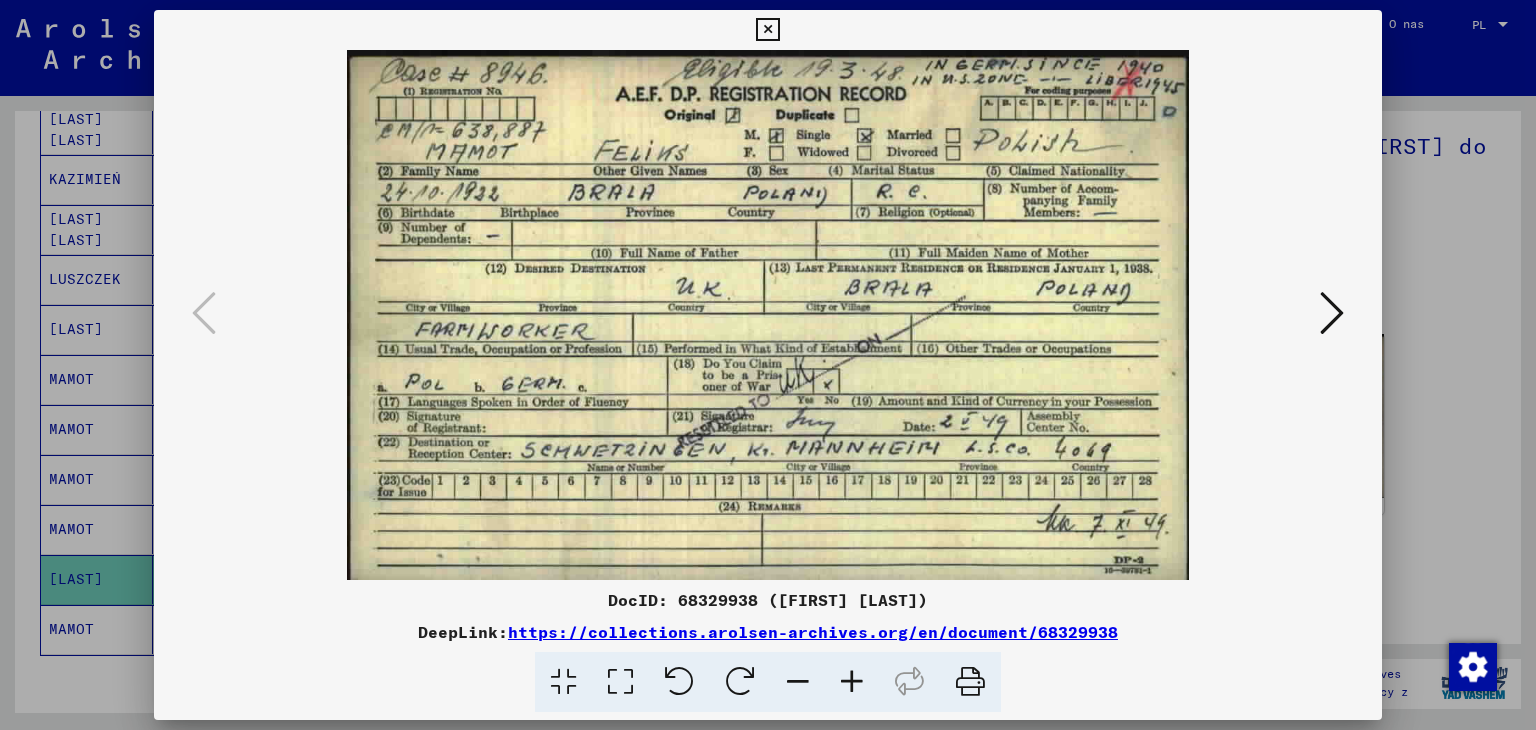 click at bounding box center (767, 30) 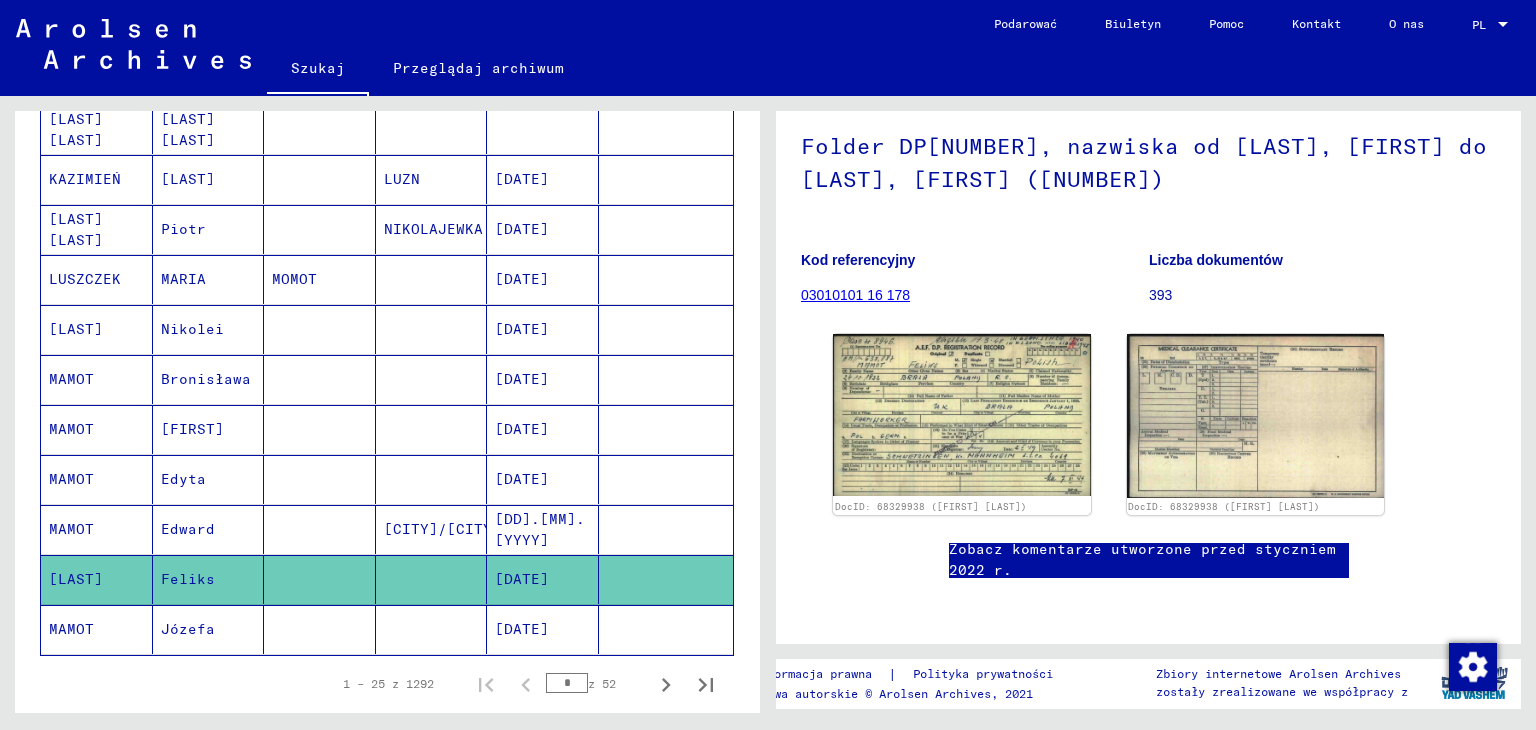 click 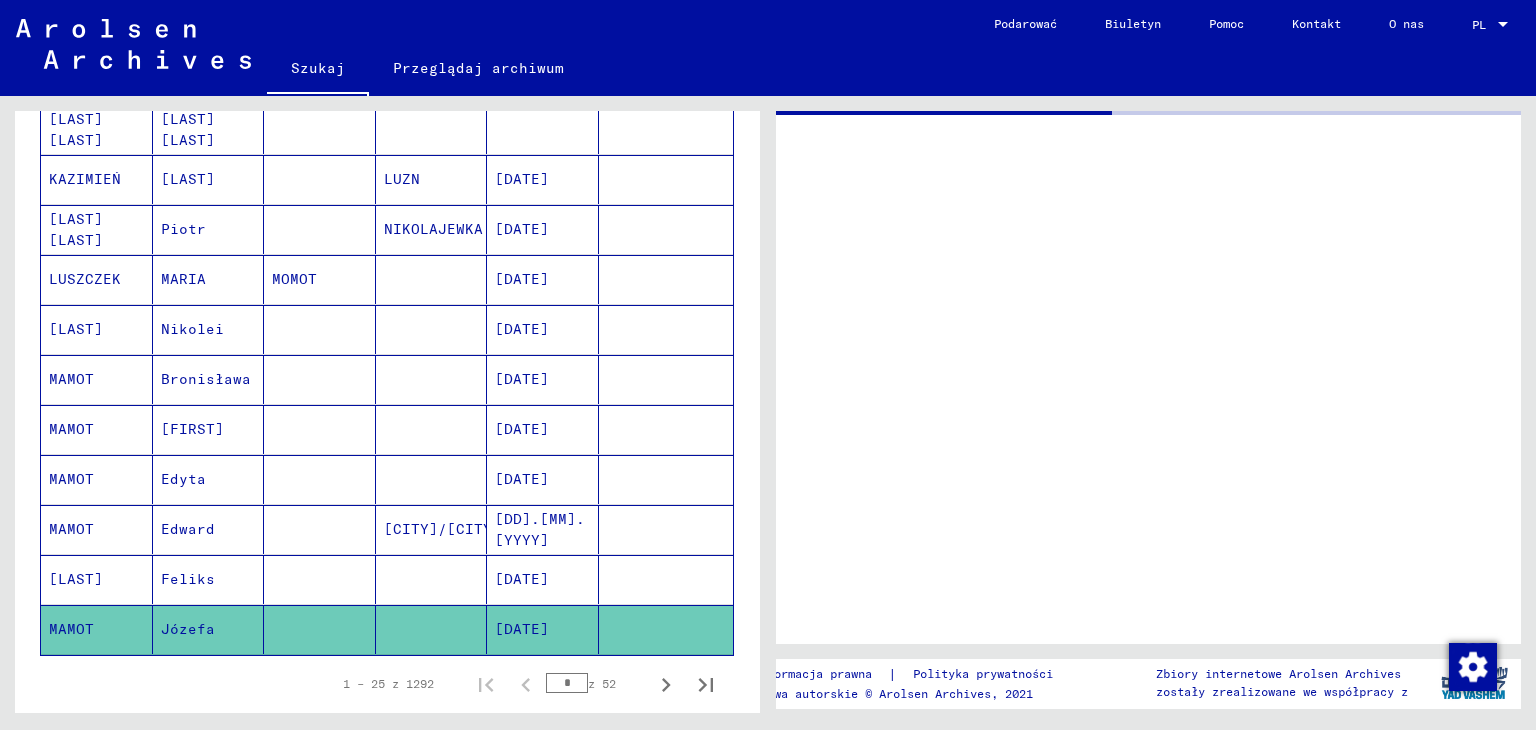 scroll, scrollTop: 0, scrollLeft: 0, axis: both 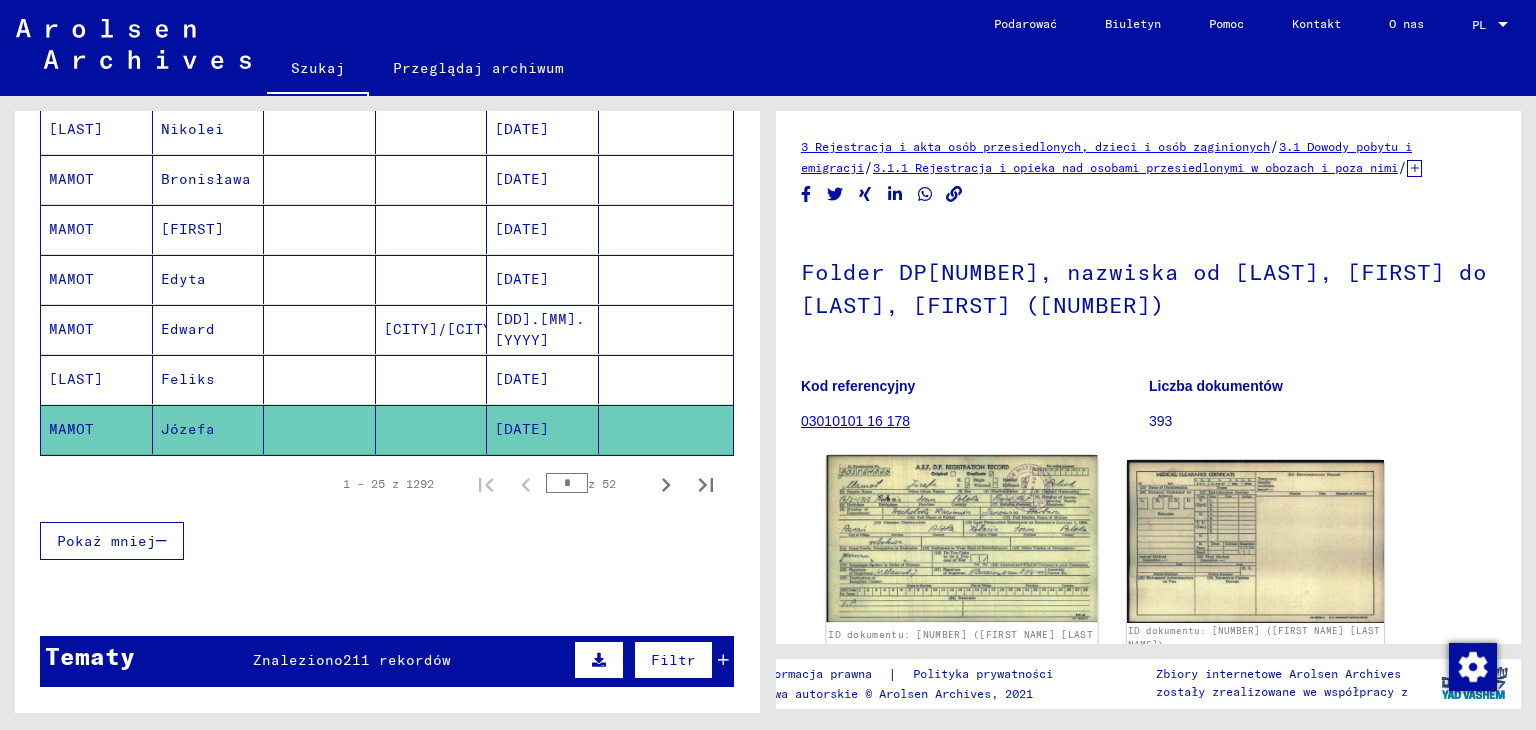 click 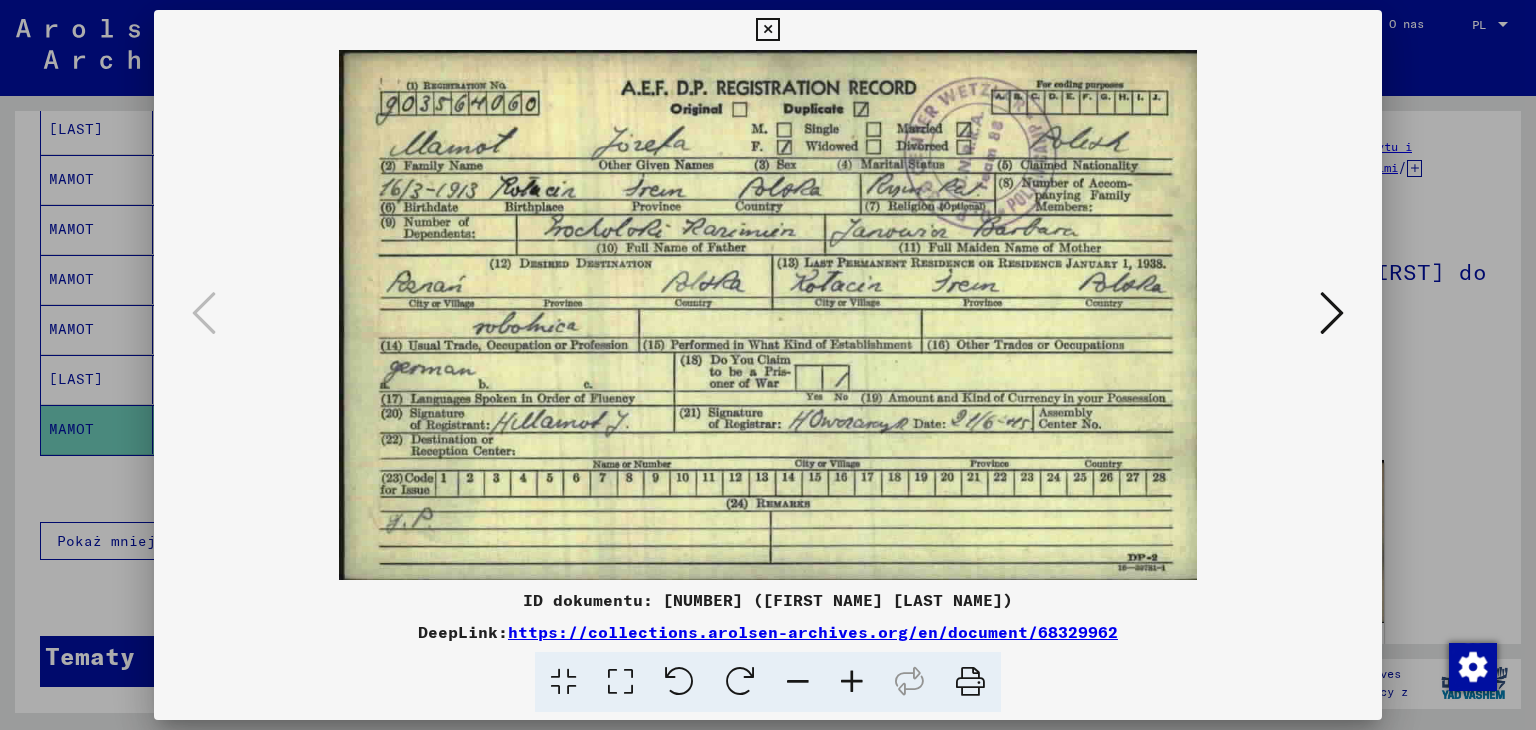 click at bounding box center [767, 30] 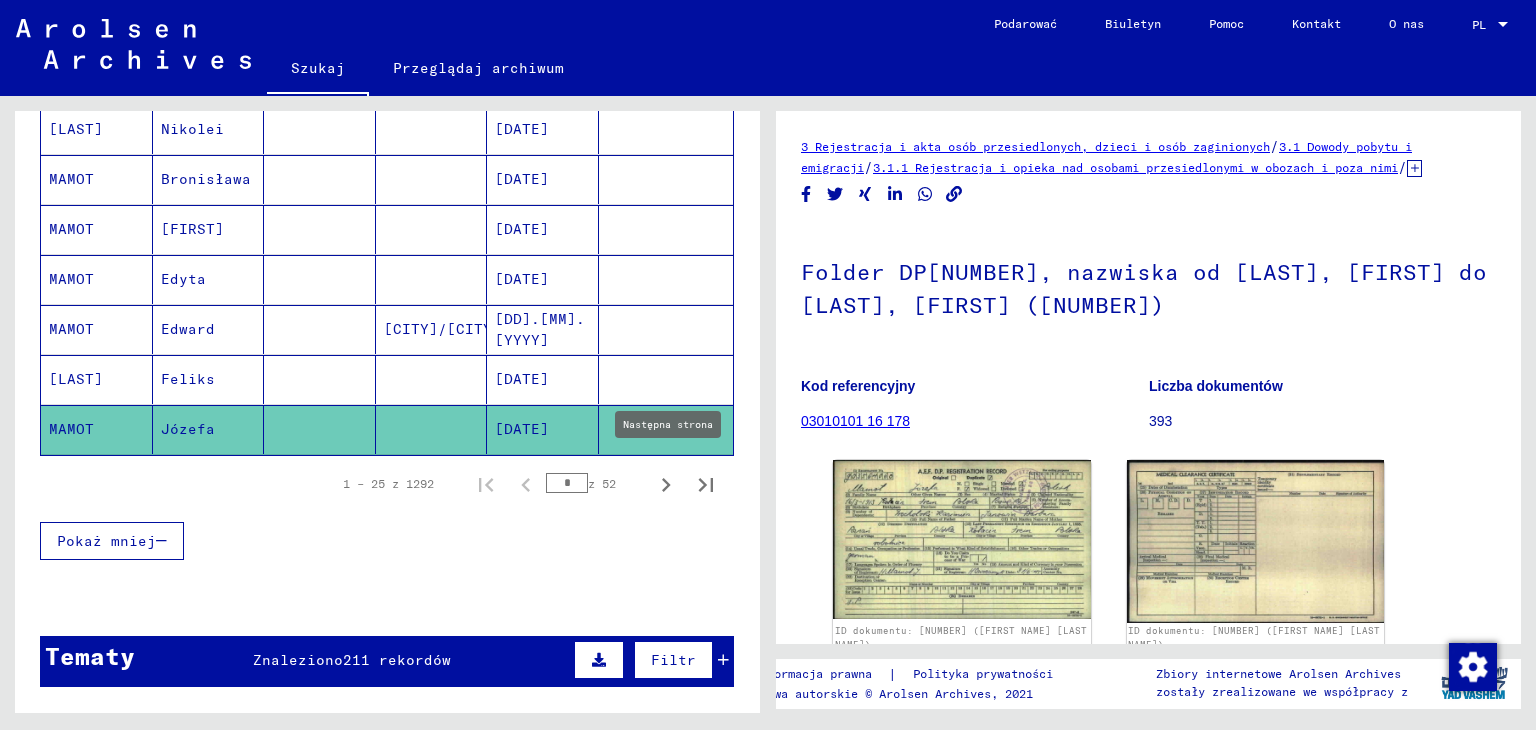 click 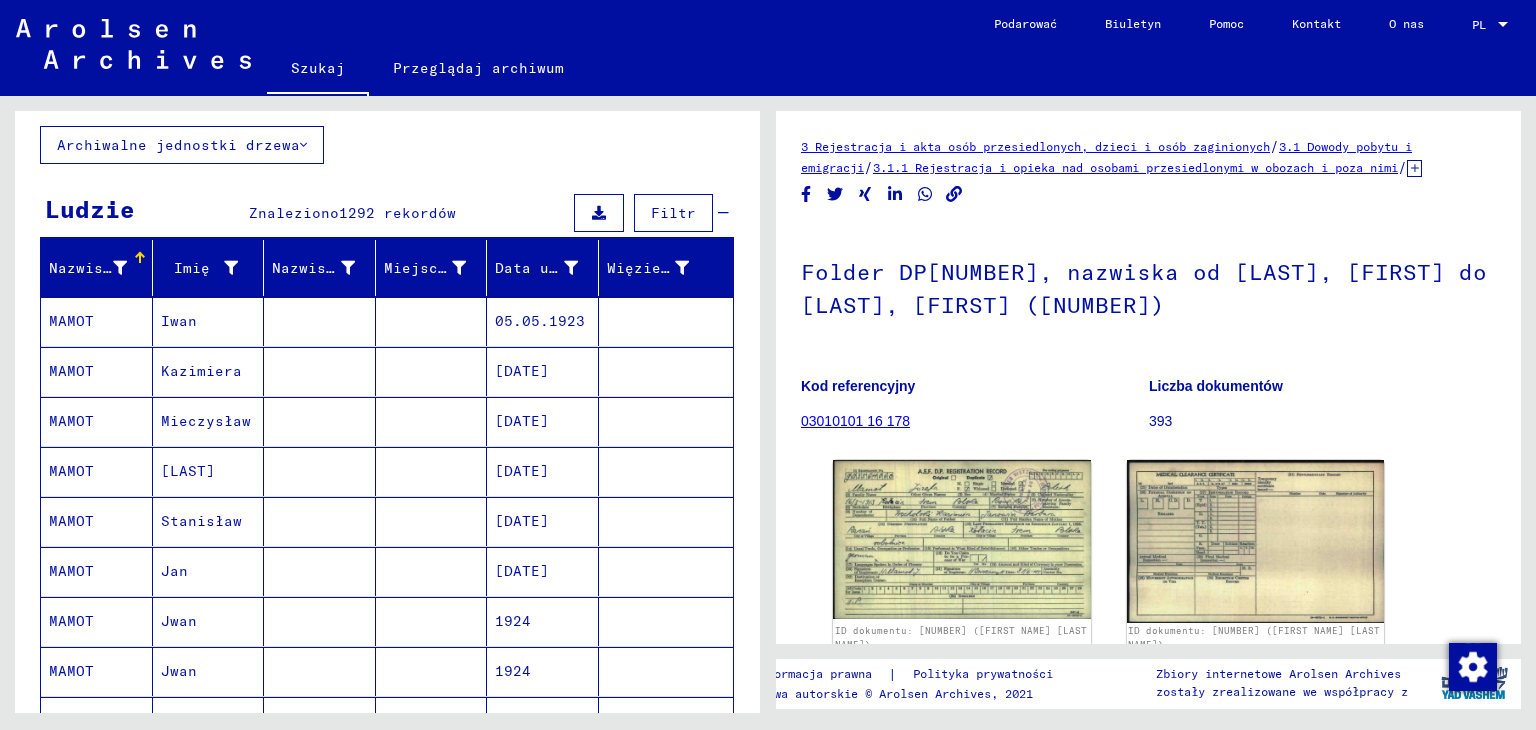 scroll, scrollTop: 100, scrollLeft: 0, axis: vertical 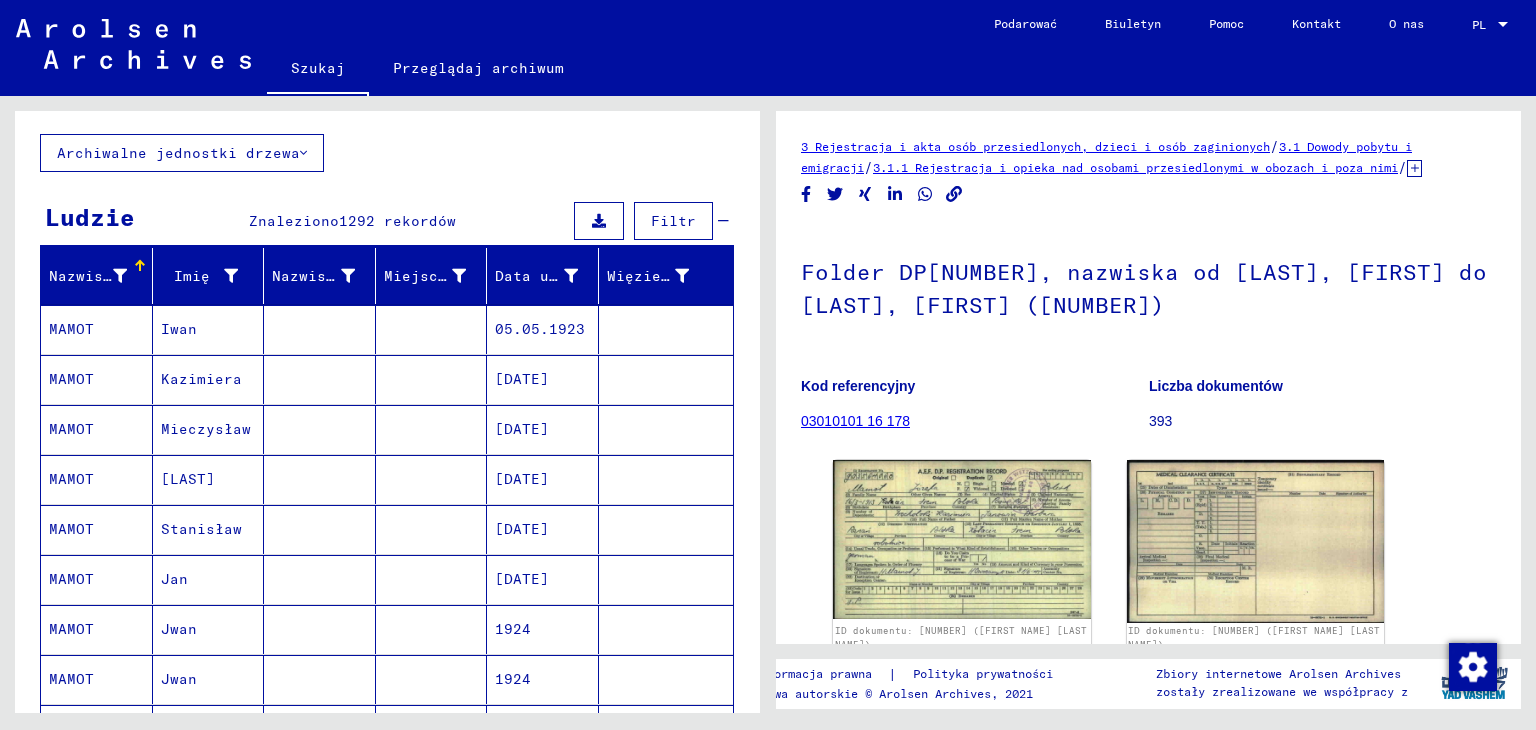 click on "MAMOT" at bounding box center (97, 429) 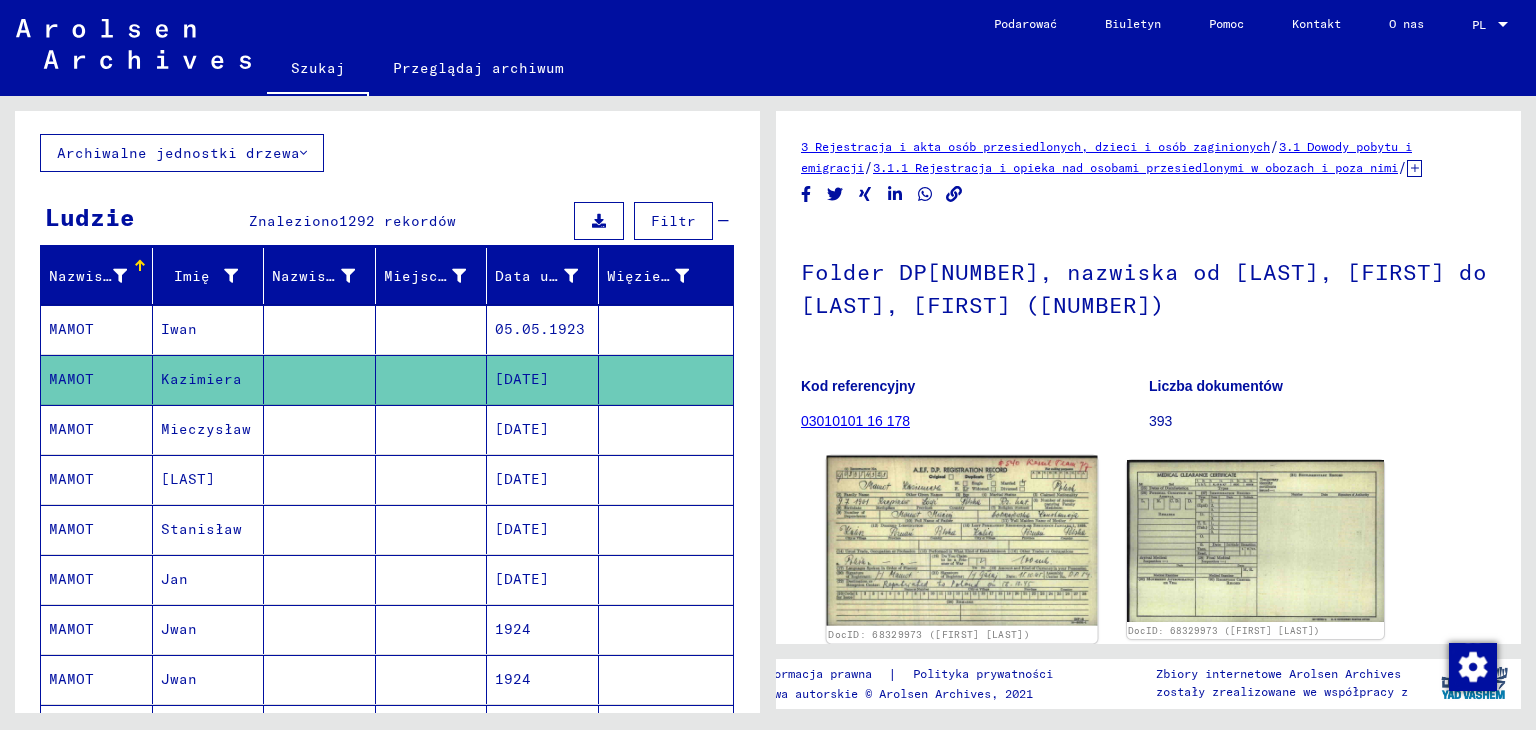 click 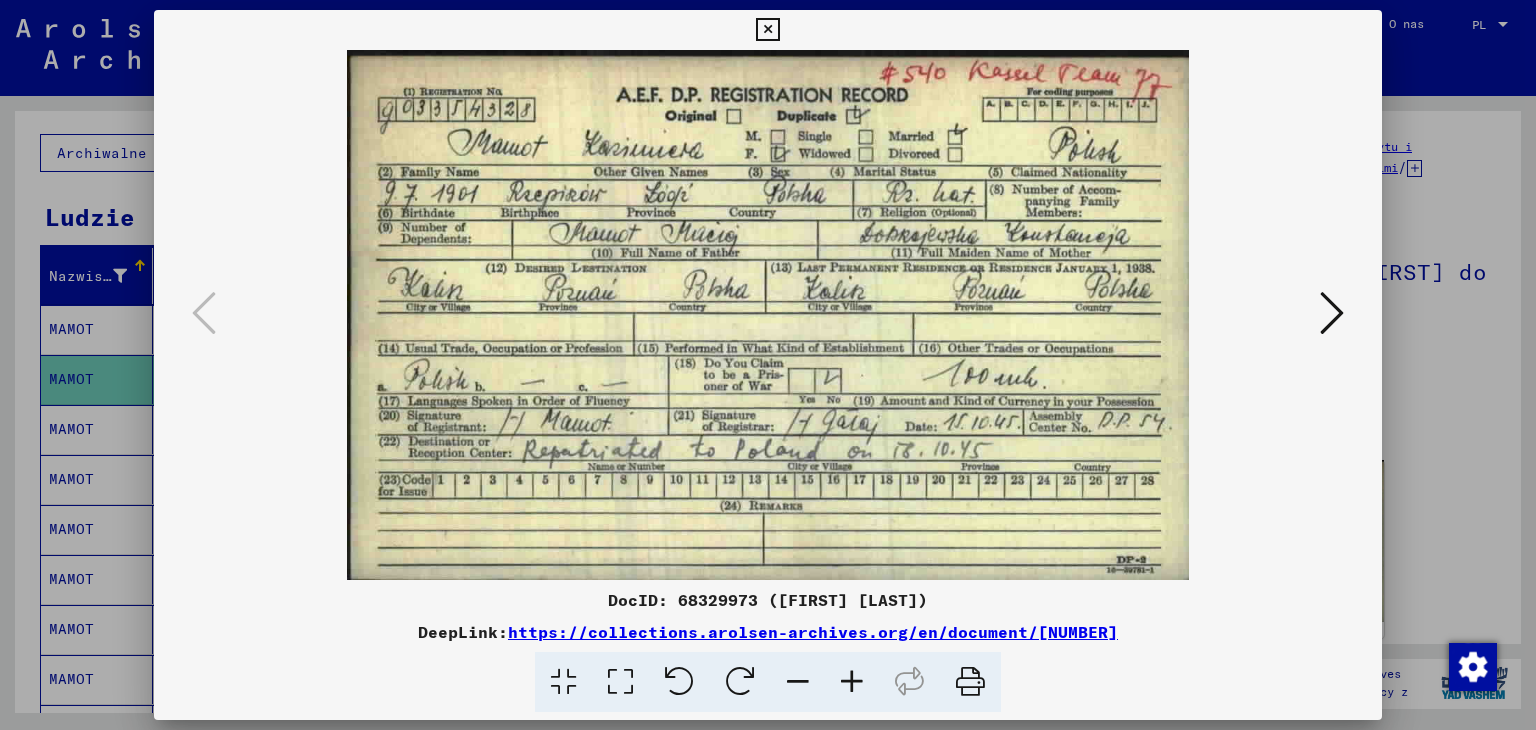 click at bounding box center [767, 30] 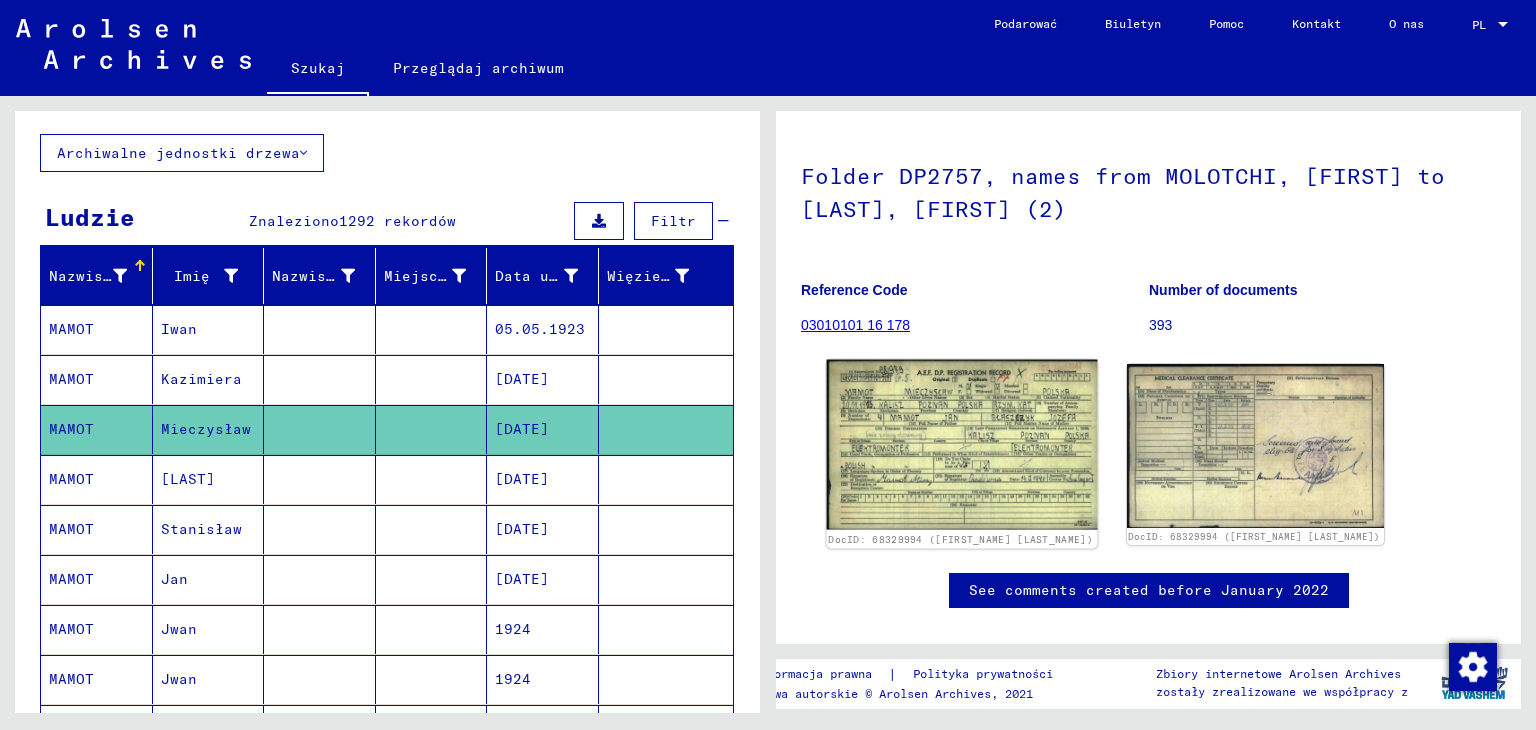 scroll, scrollTop: 100, scrollLeft: 0, axis: vertical 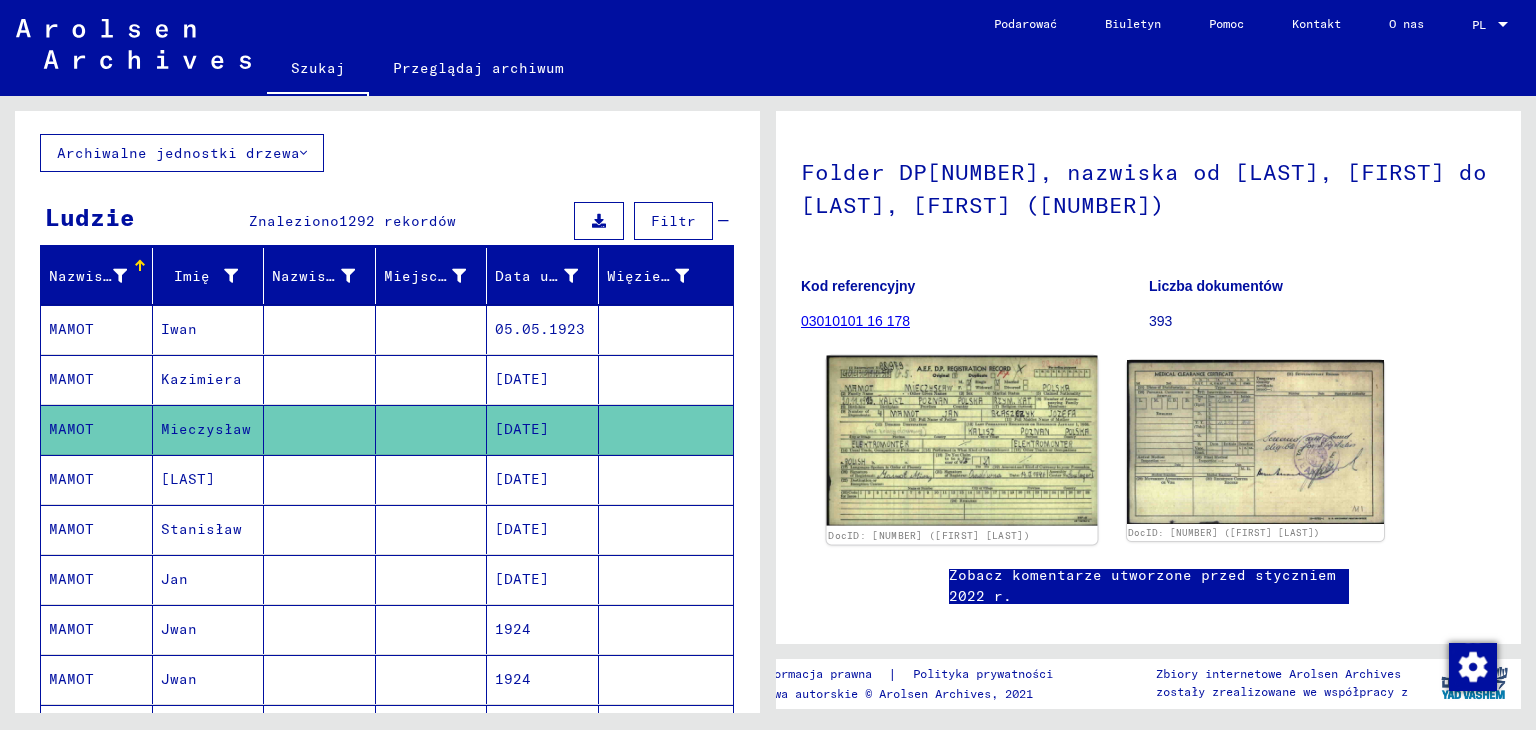 click 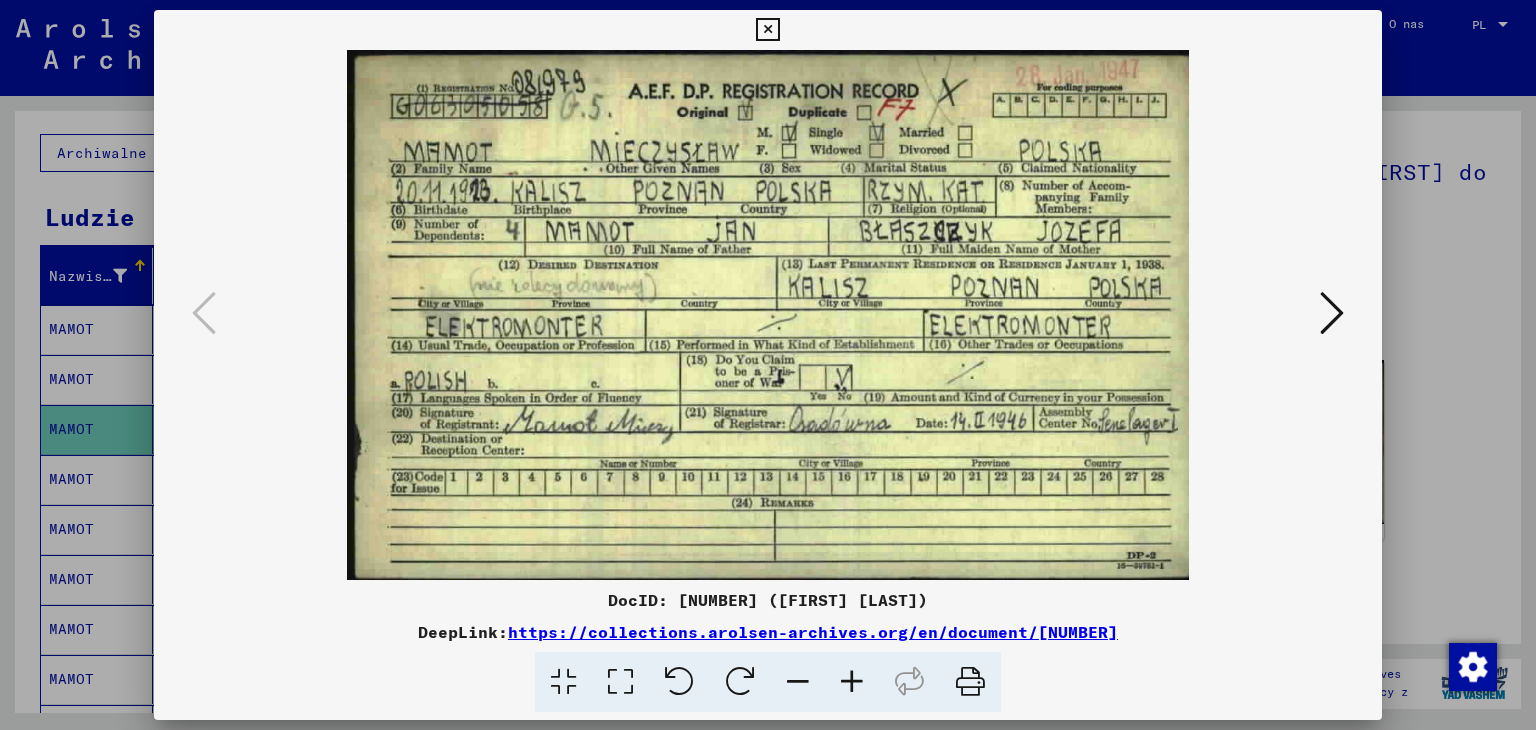 click at bounding box center [767, 30] 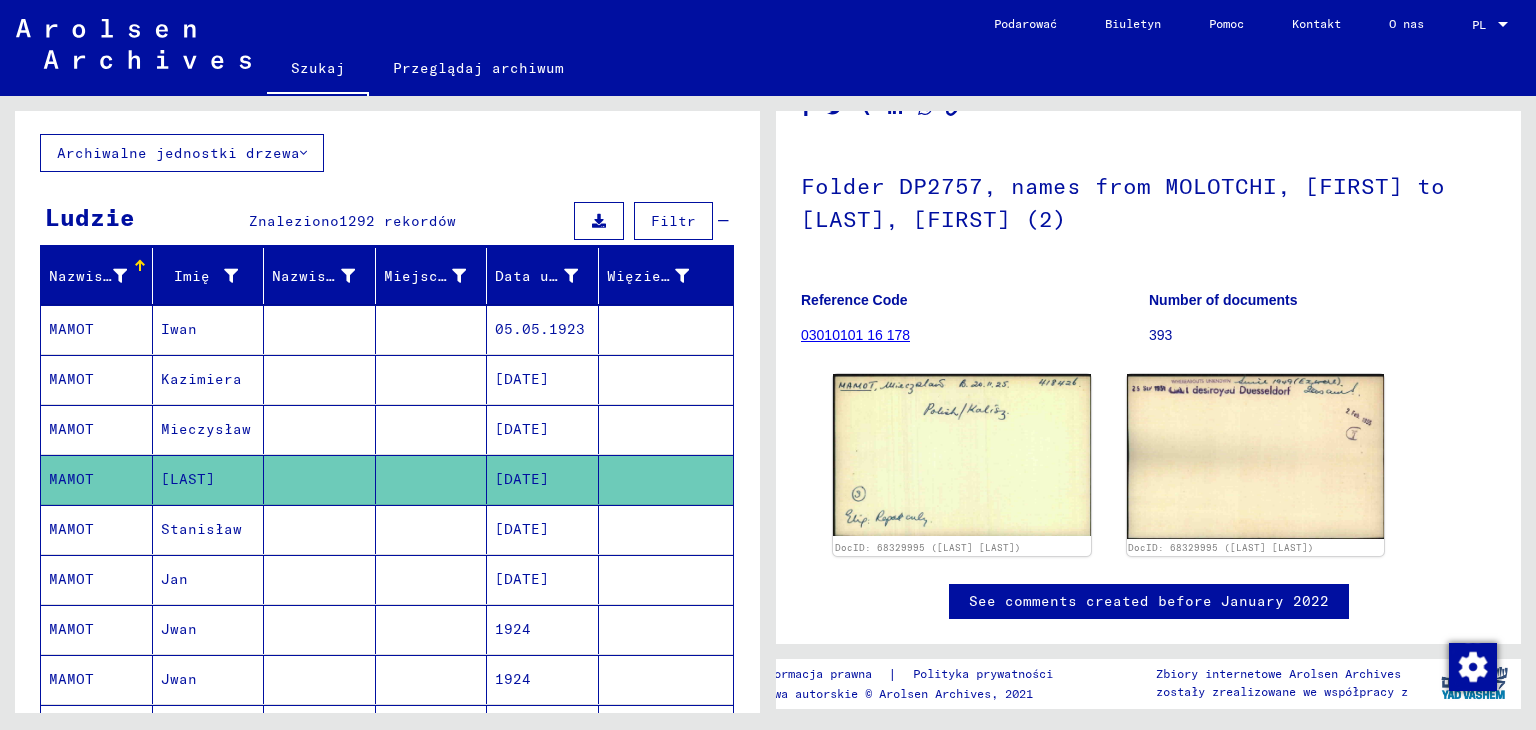 scroll, scrollTop: 0, scrollLeft: 0, axis: both 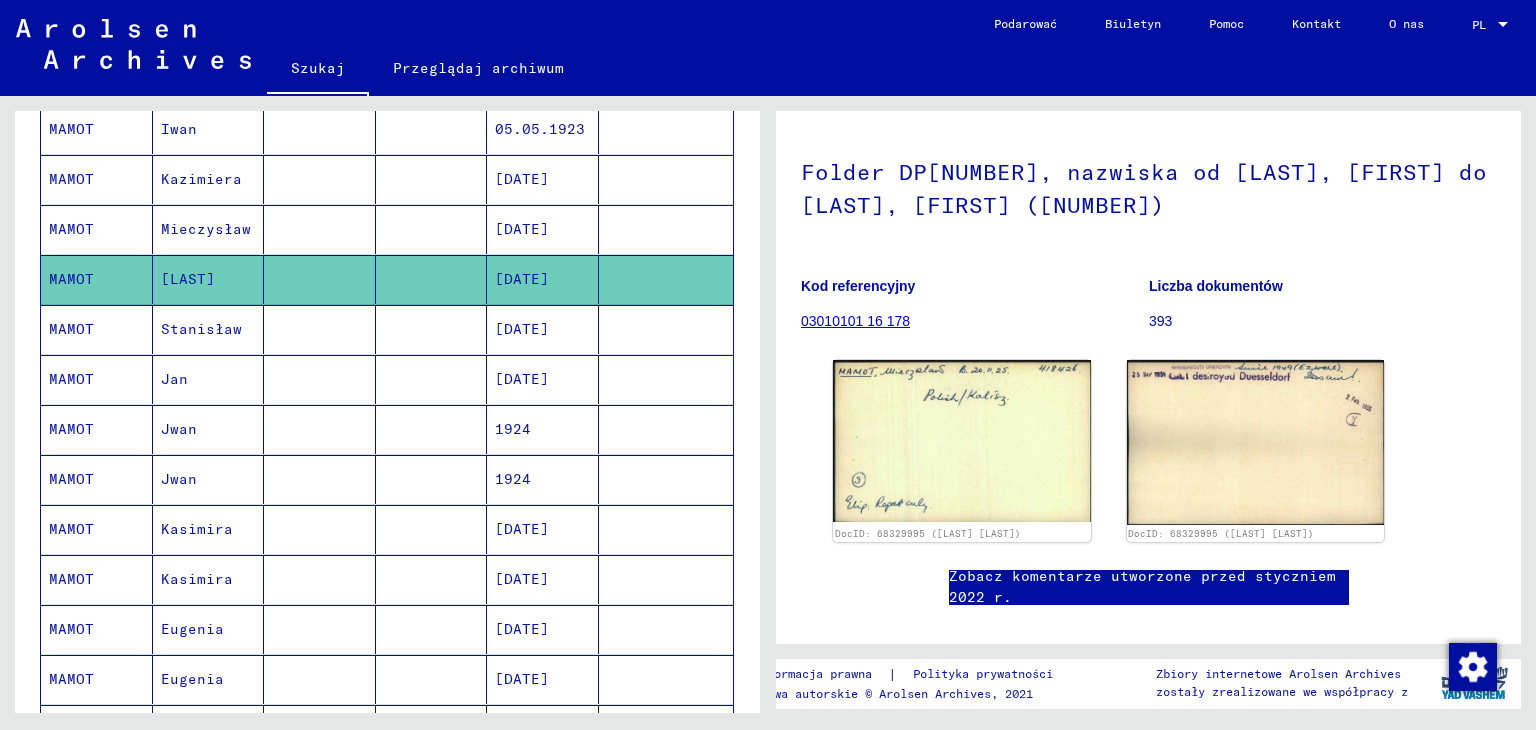 click on "MAMOT" at bounding box center (71, 379) 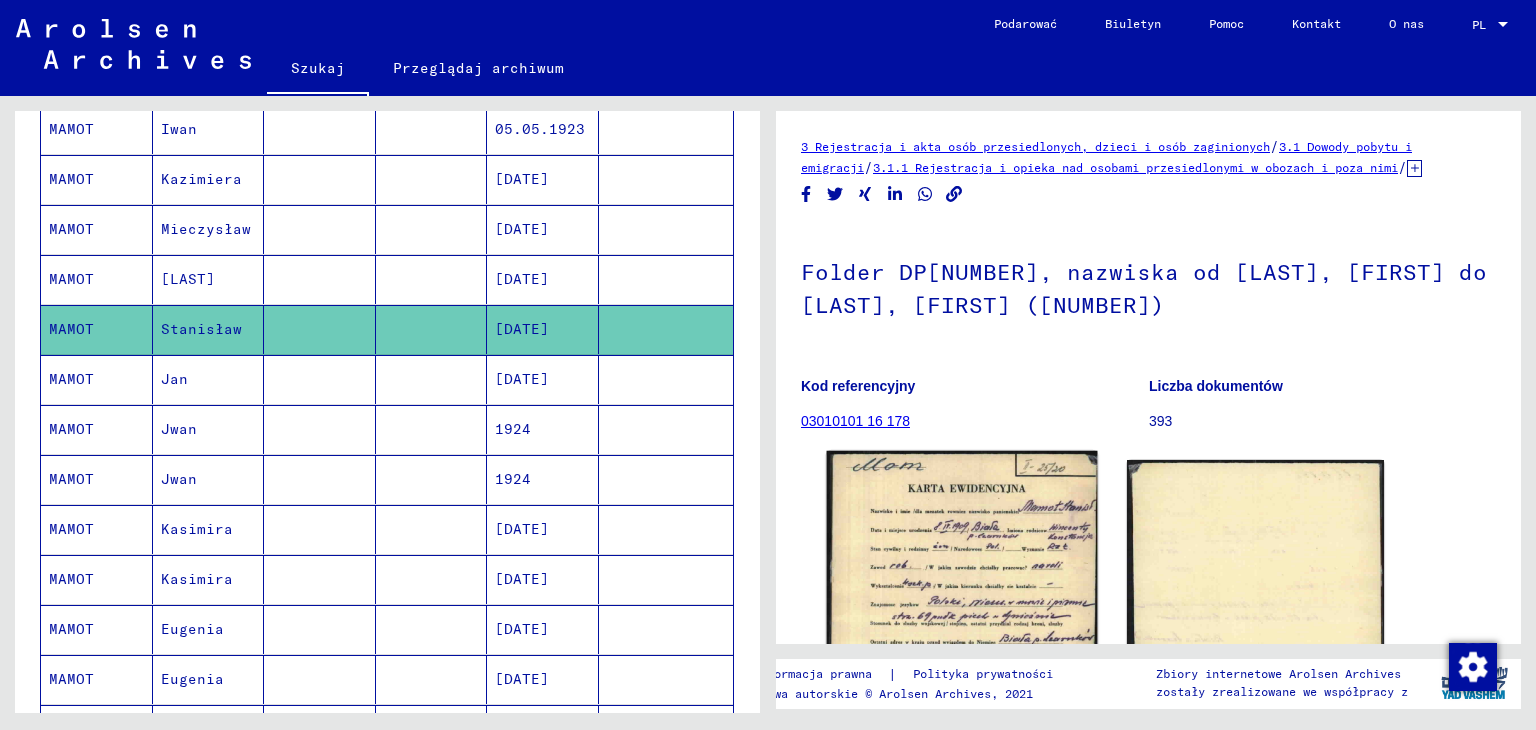 scroll, scrollTop: 100, scrollLeft: 0, axis: vertical 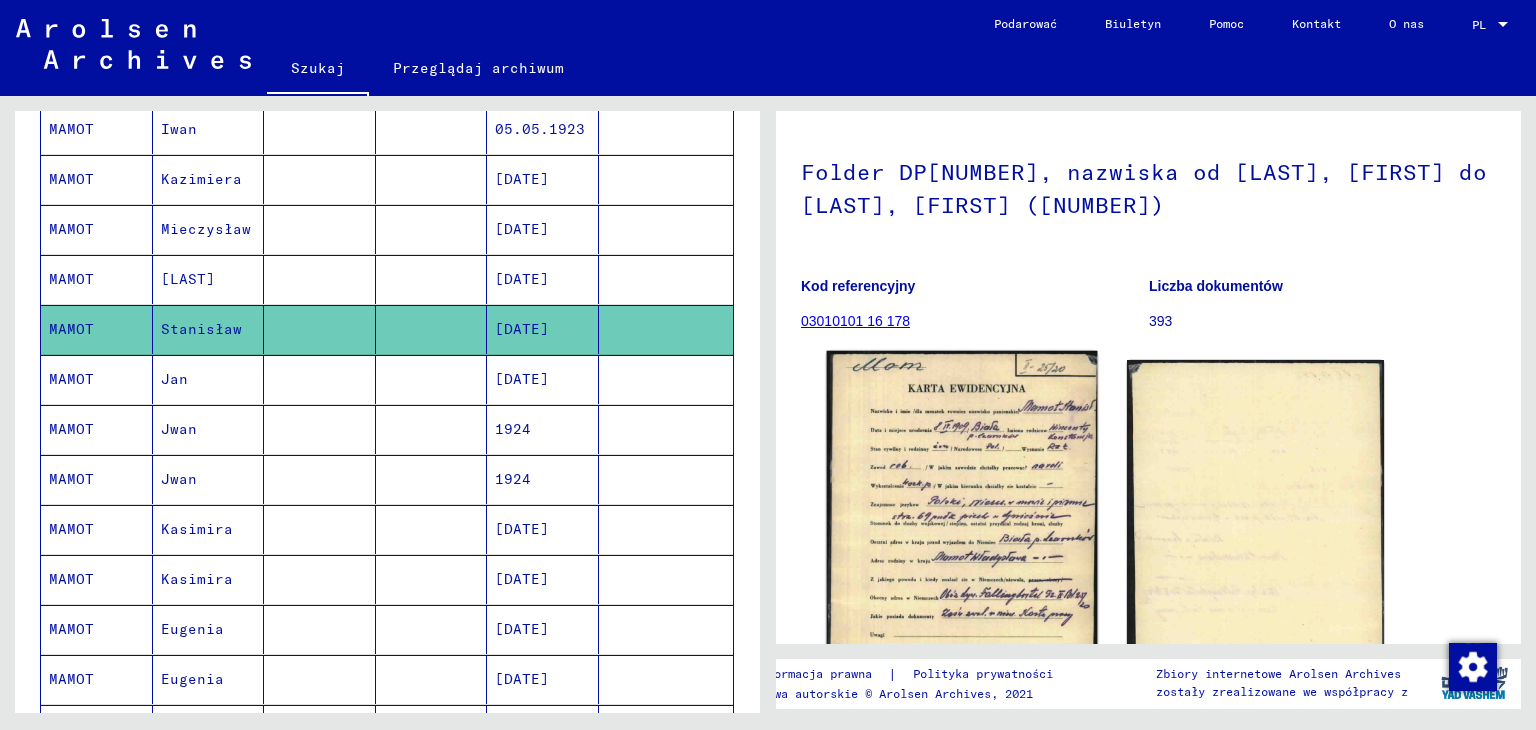click 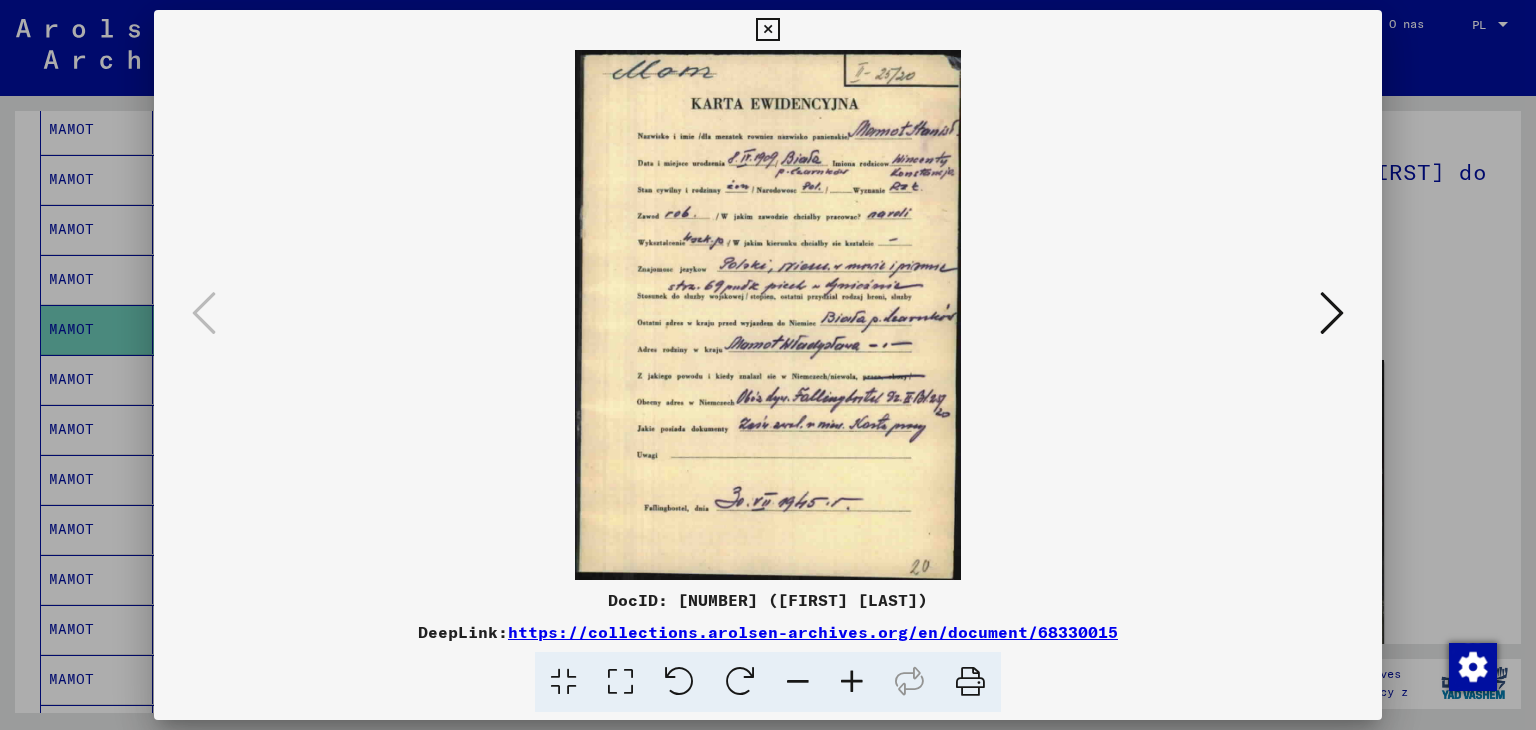 click at bounding box center [1332, 313] 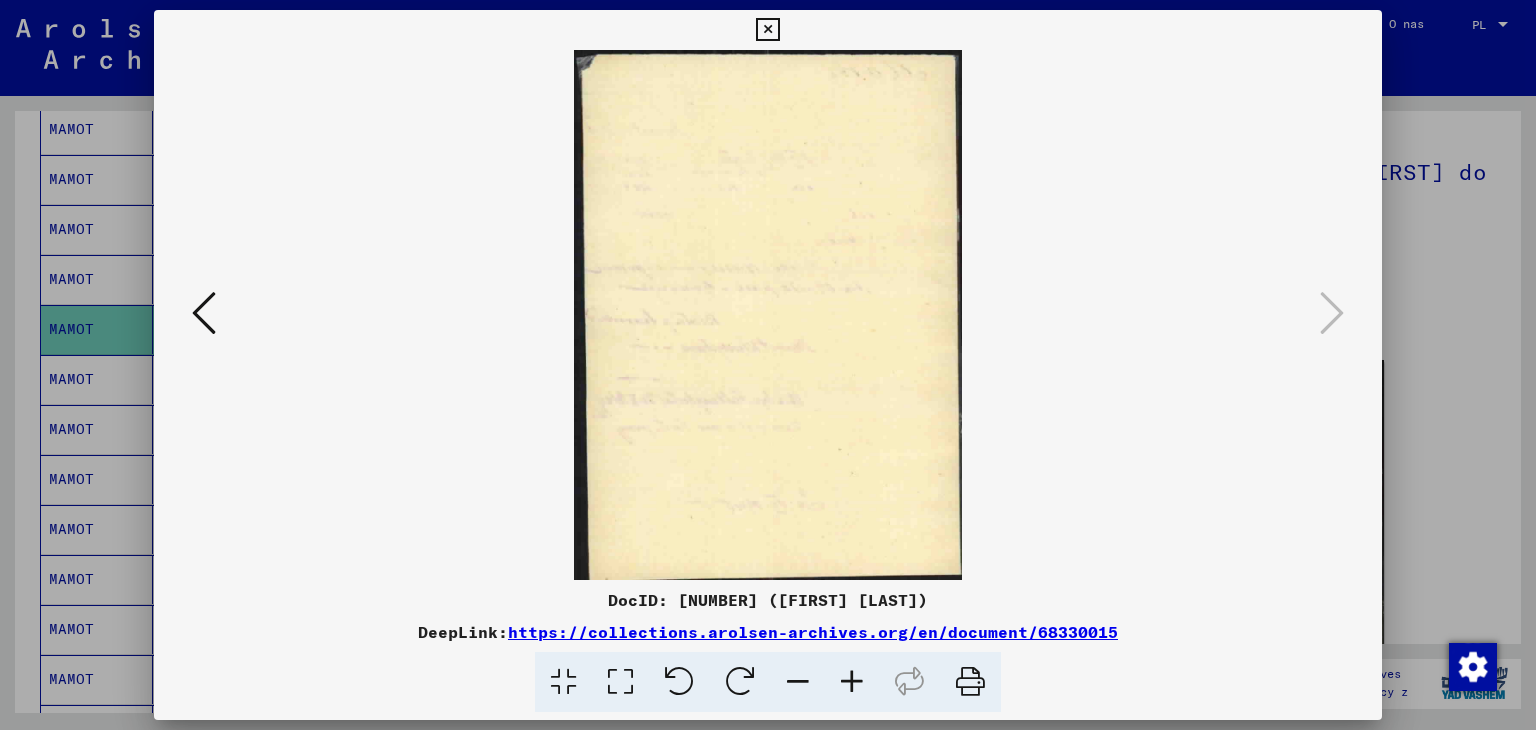 drag, startPoint x: 770, startPoint y: 25, endPoint x: 64, endPoint y: 377, distance: 788.8853 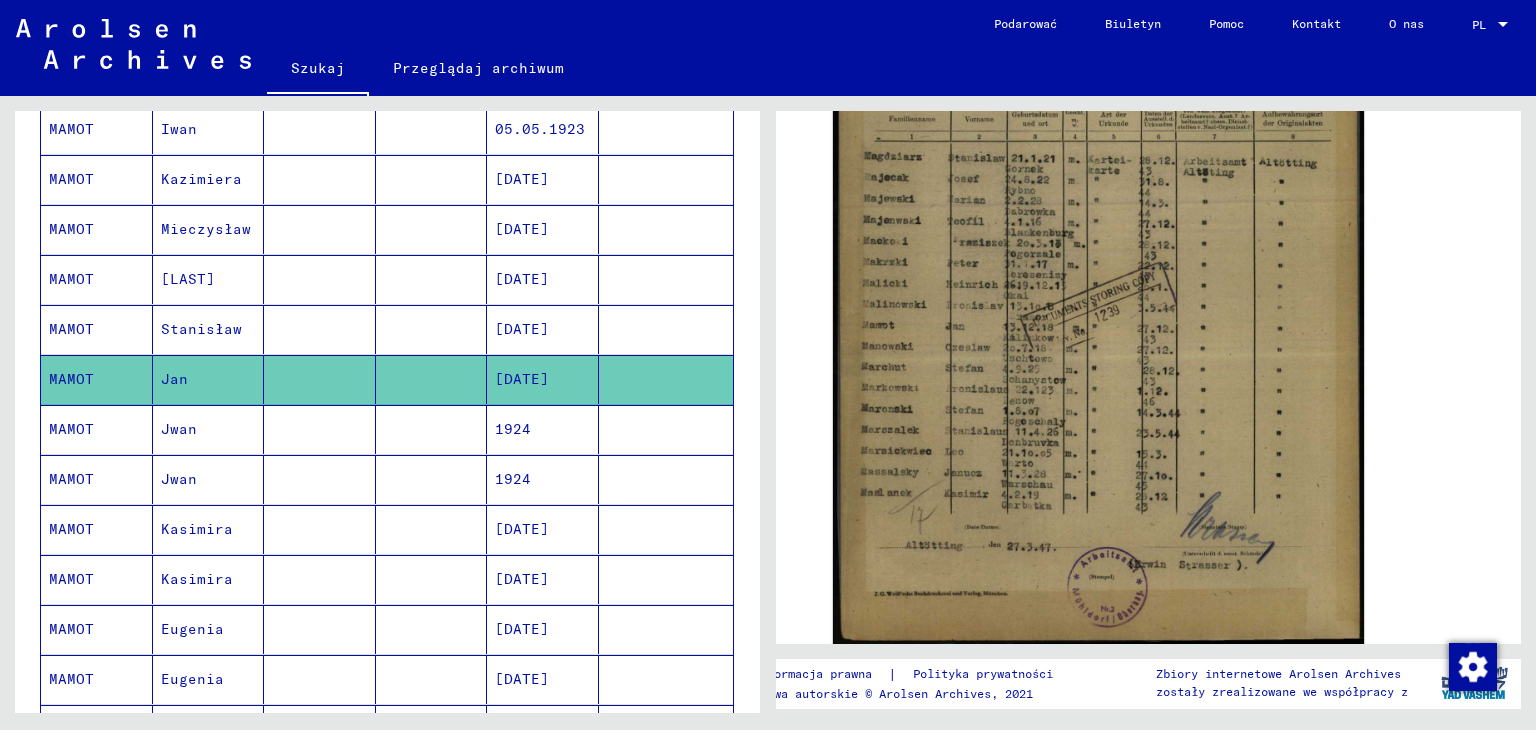 scroll, scrollTop: 600, scrollLeft: 0, axis: vertical 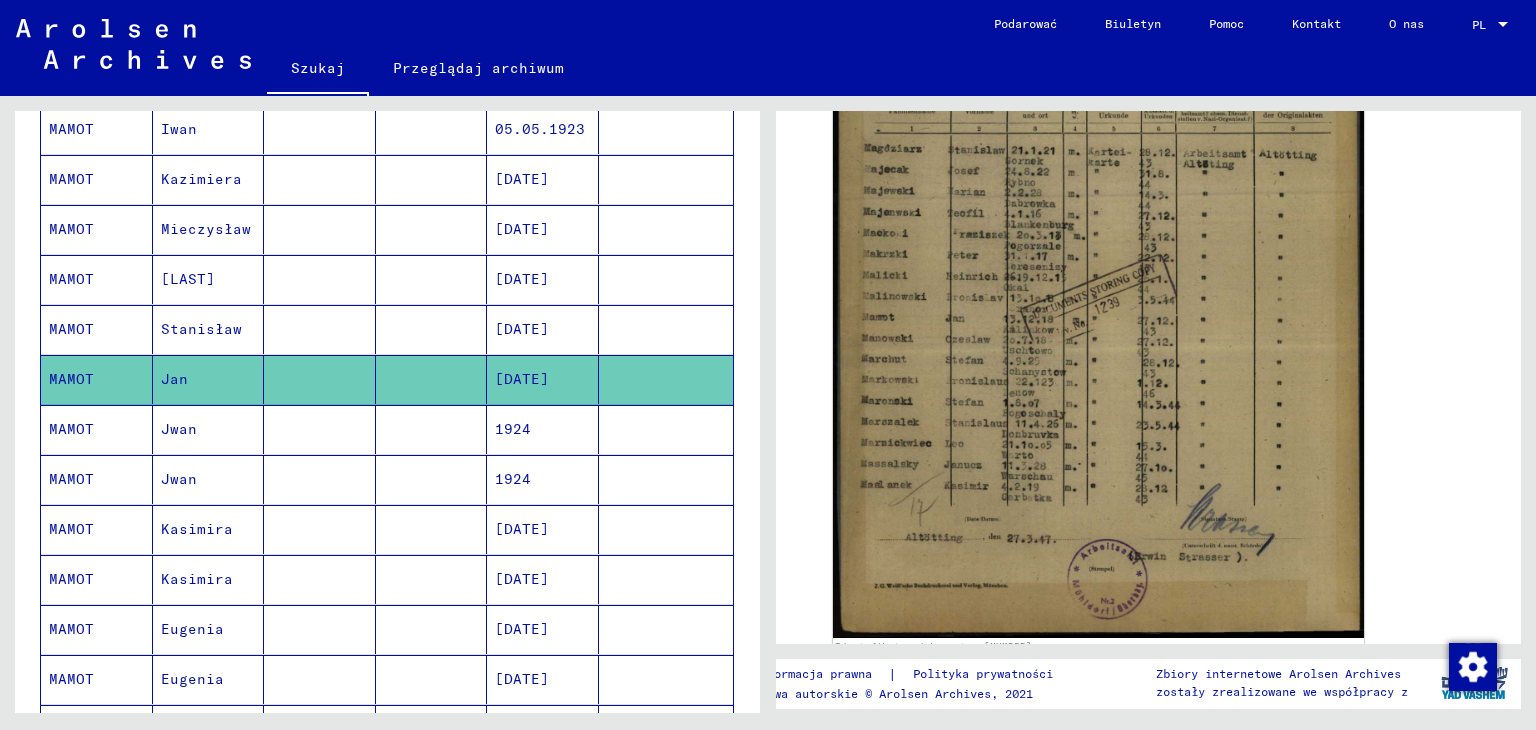 click on "MAMOT" at bounding box center (71, 479) 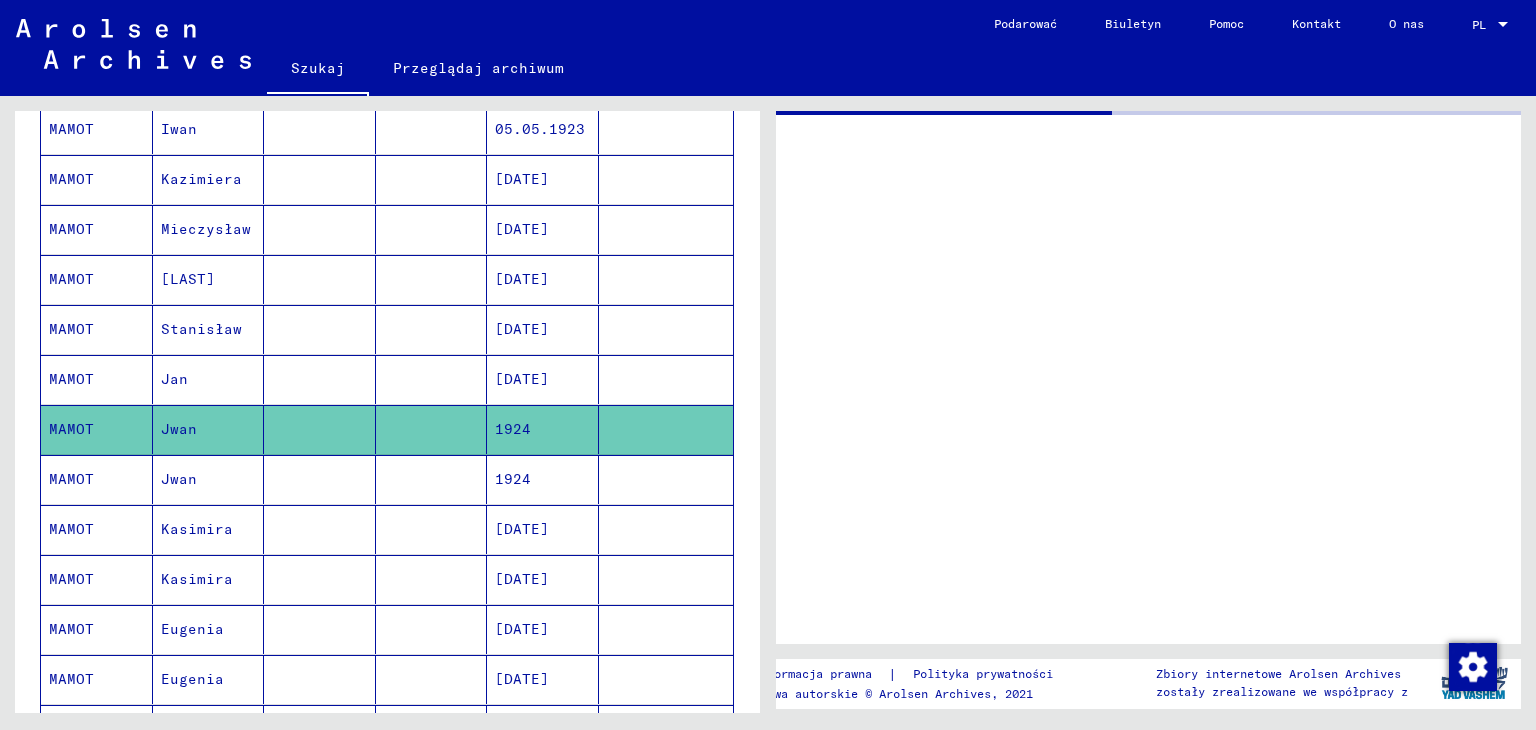 scroll, scrollTop: 0, scrollLeft: 0, axis: both 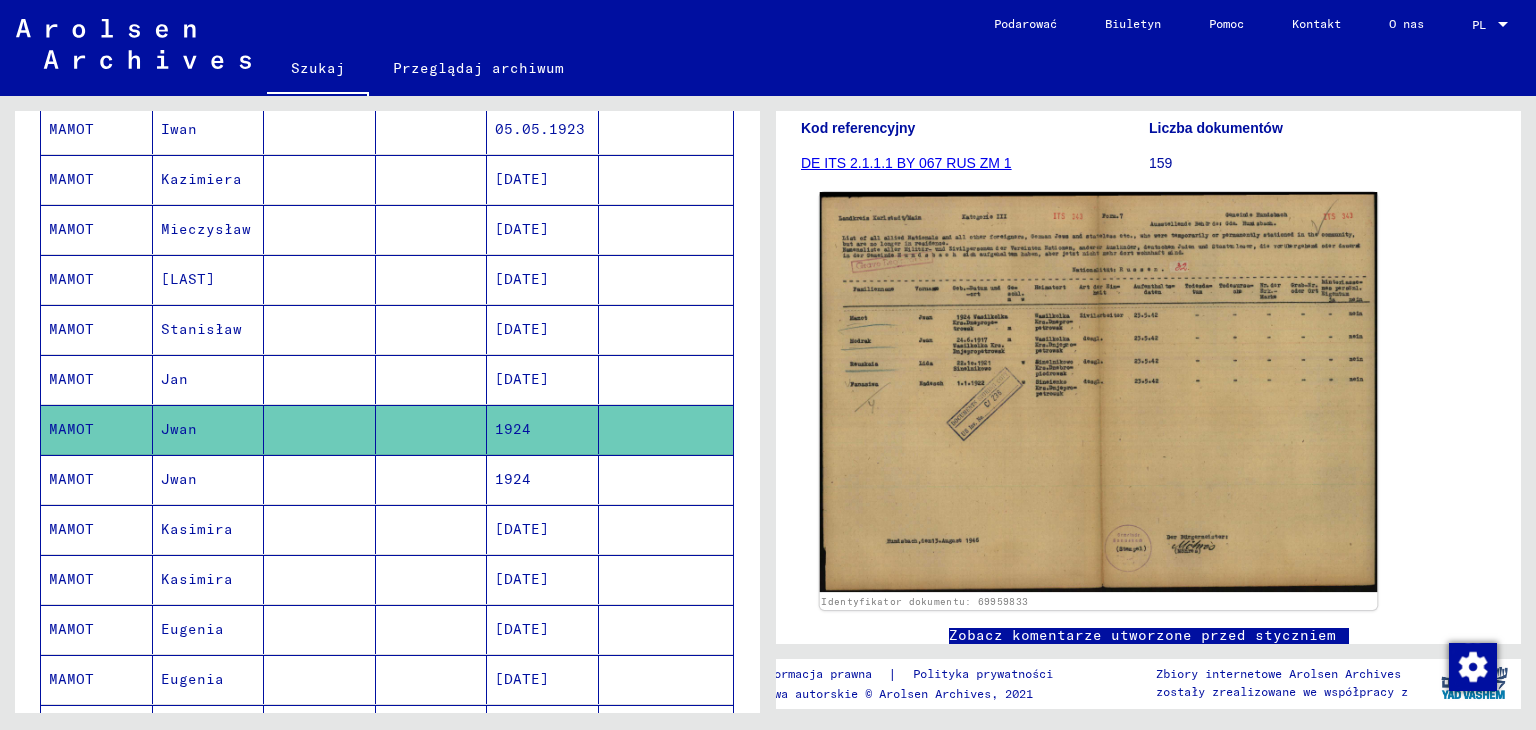 click 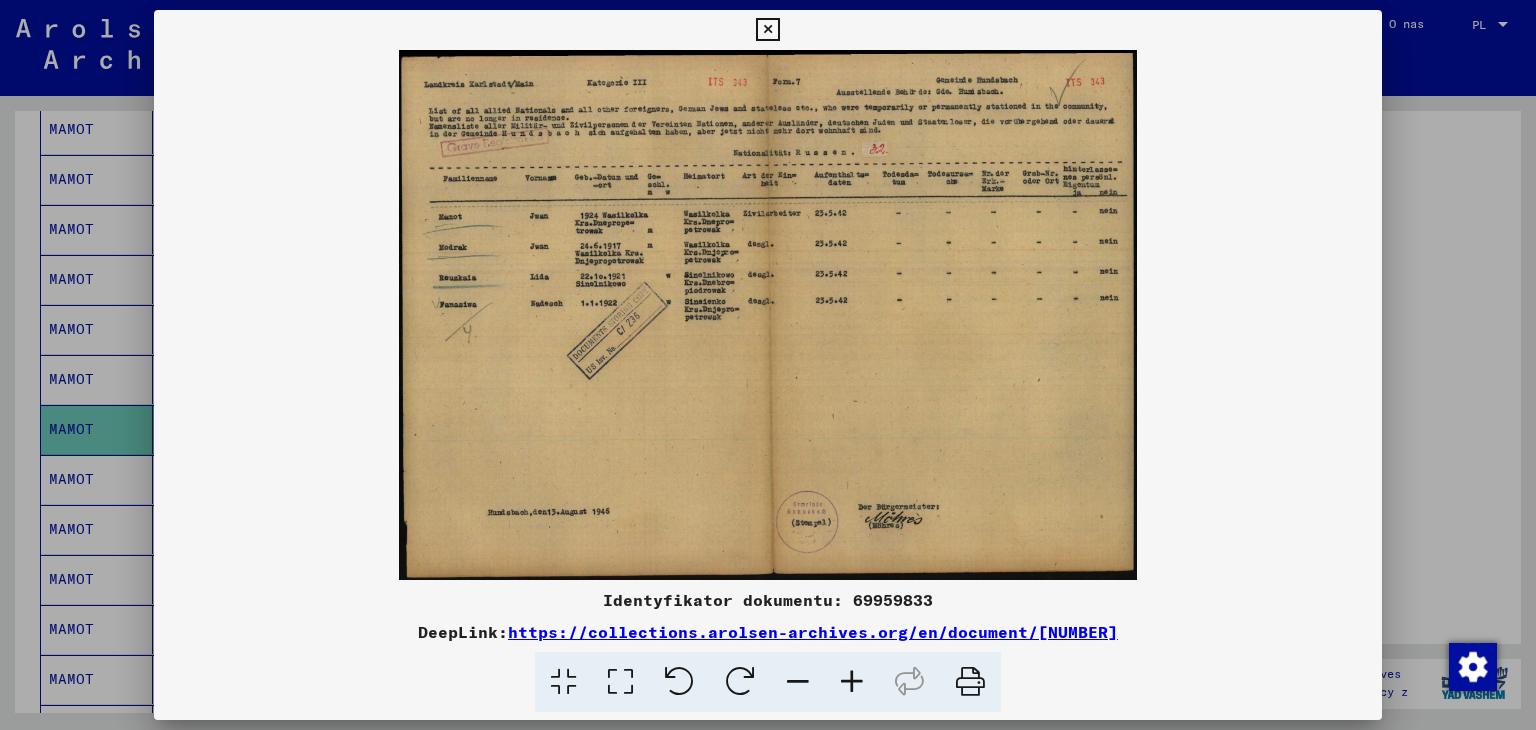 click at bounding box center [767, 30] 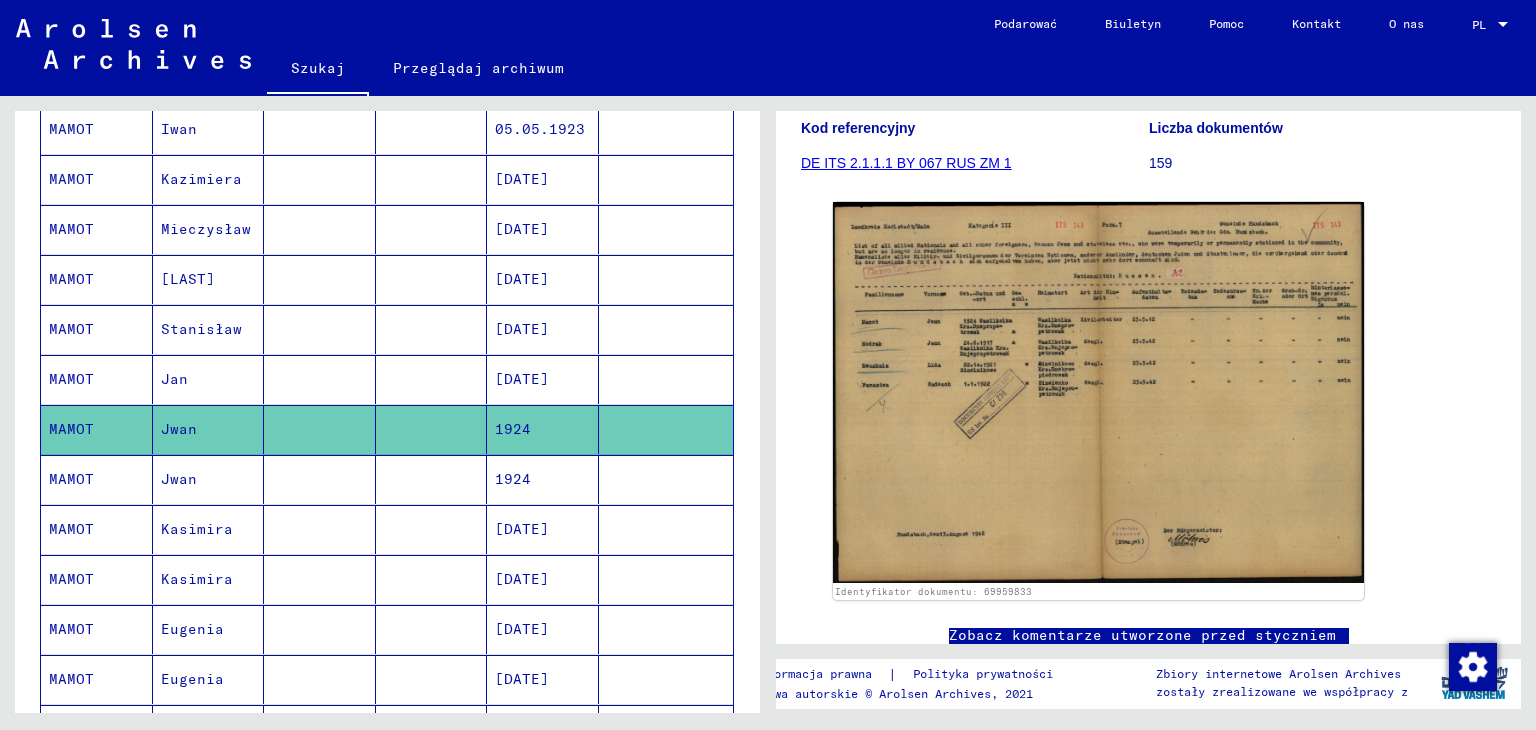 click on "MAMOT" at bounding box center [71, 579] 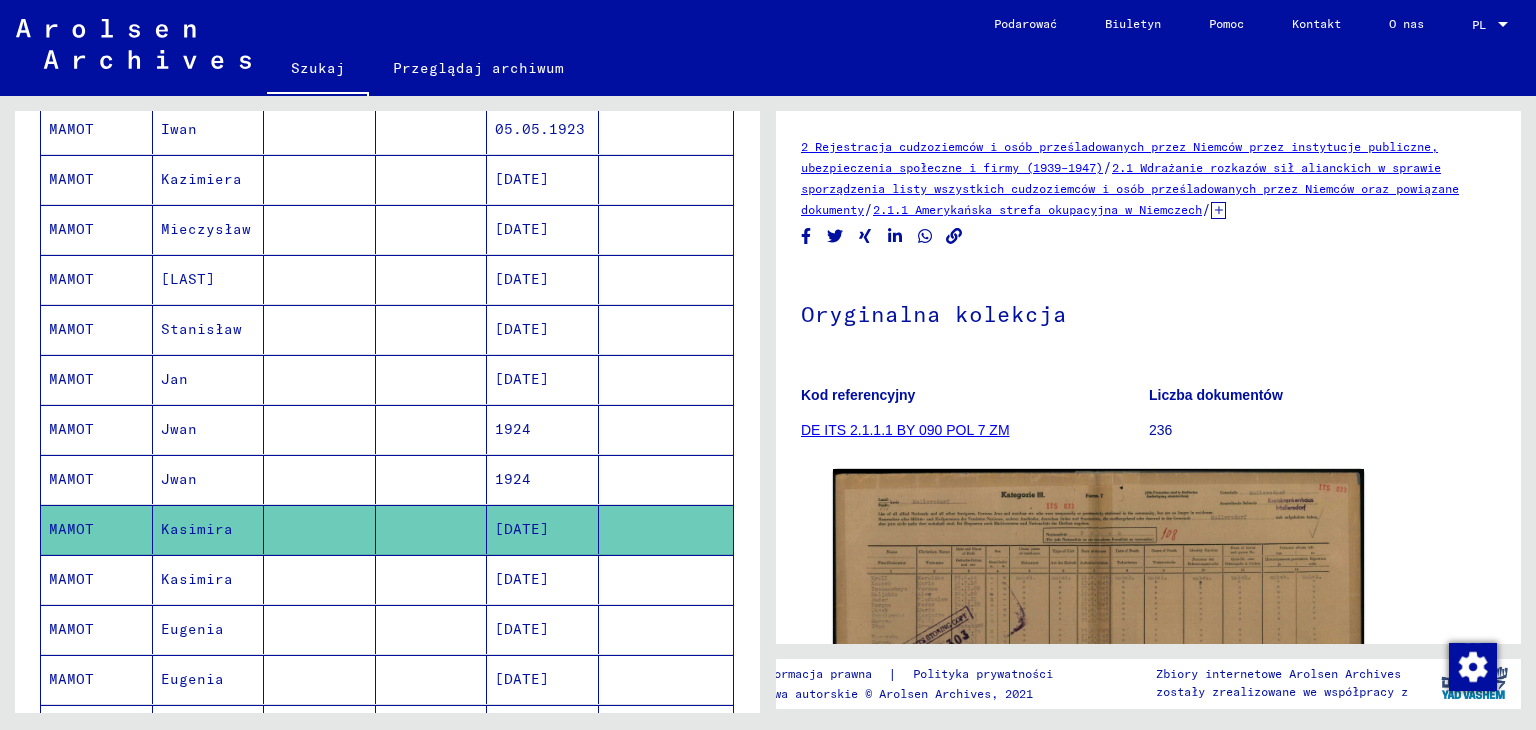 scroll, scrollTop: 200, scrollLeft: 0, axis: vertical 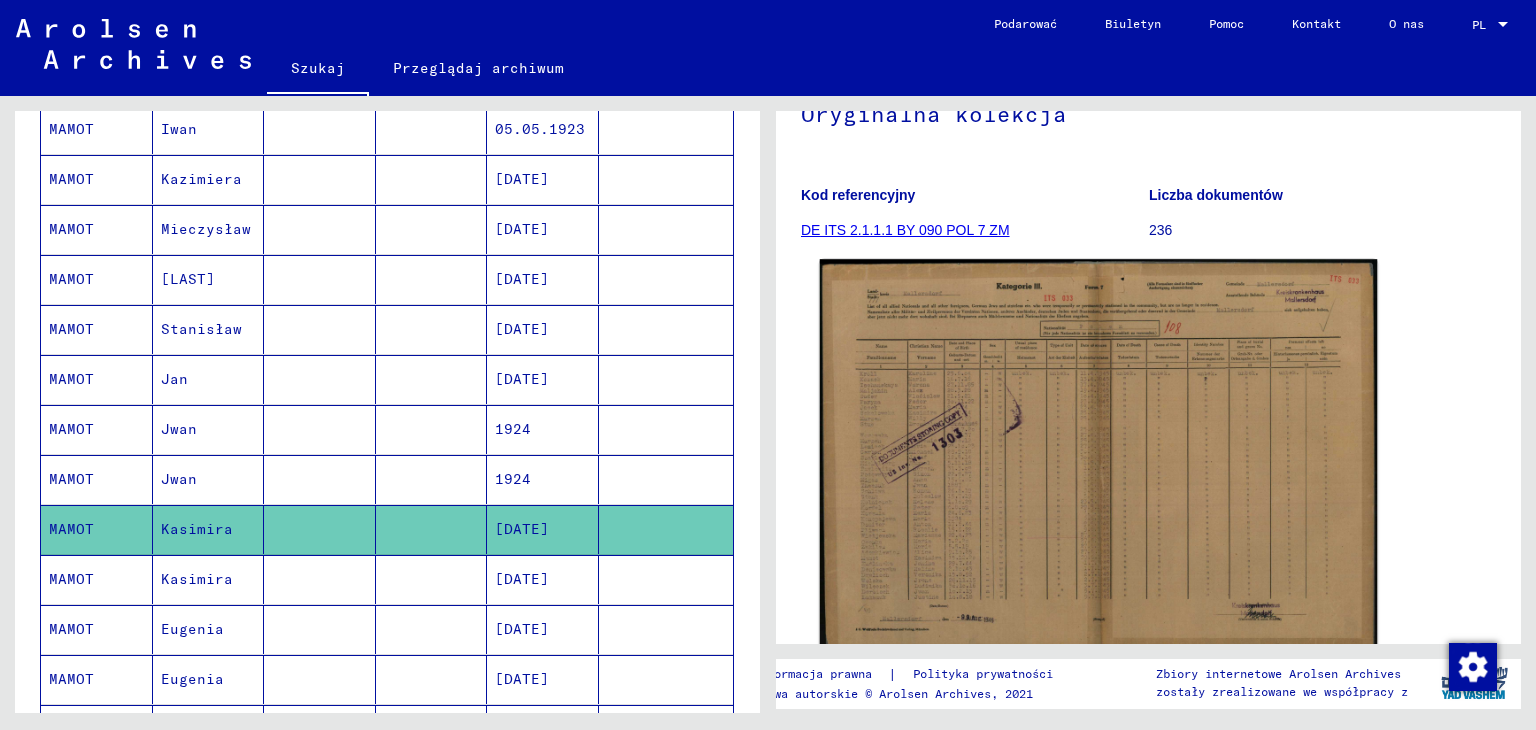 click 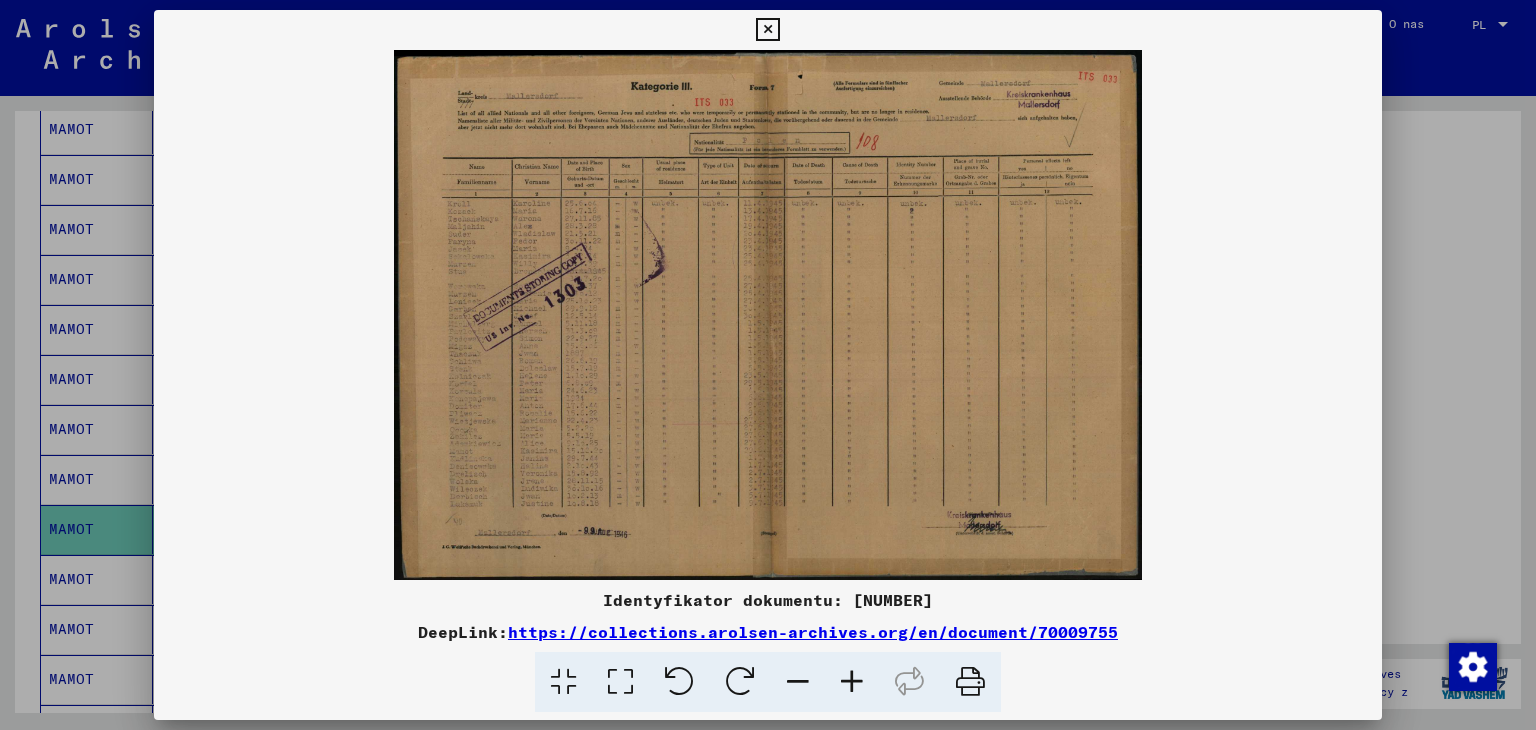 click at bounding box center [767, 30] 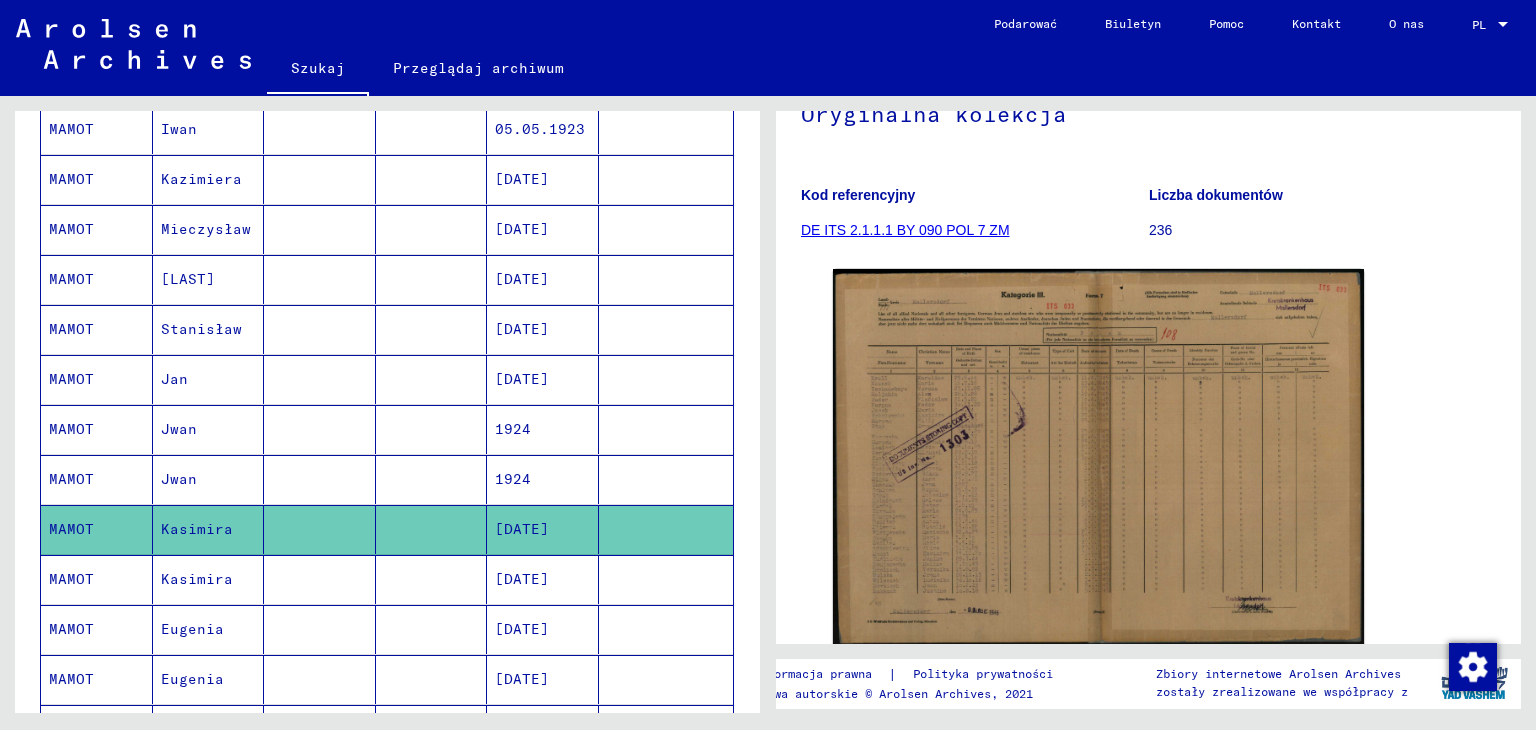 click 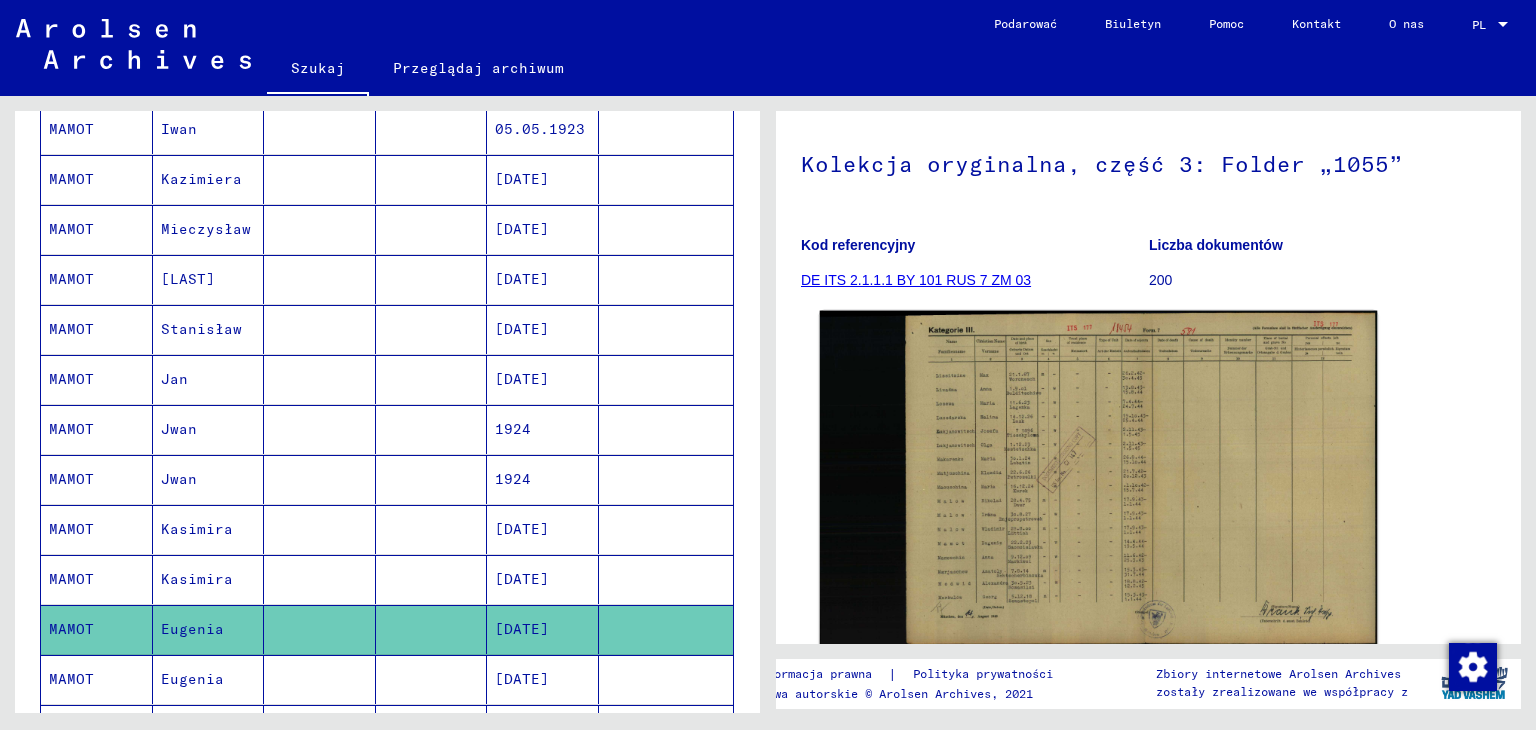 scroll, scrollTop: 200, scrollLeft: 0, axis: vertical 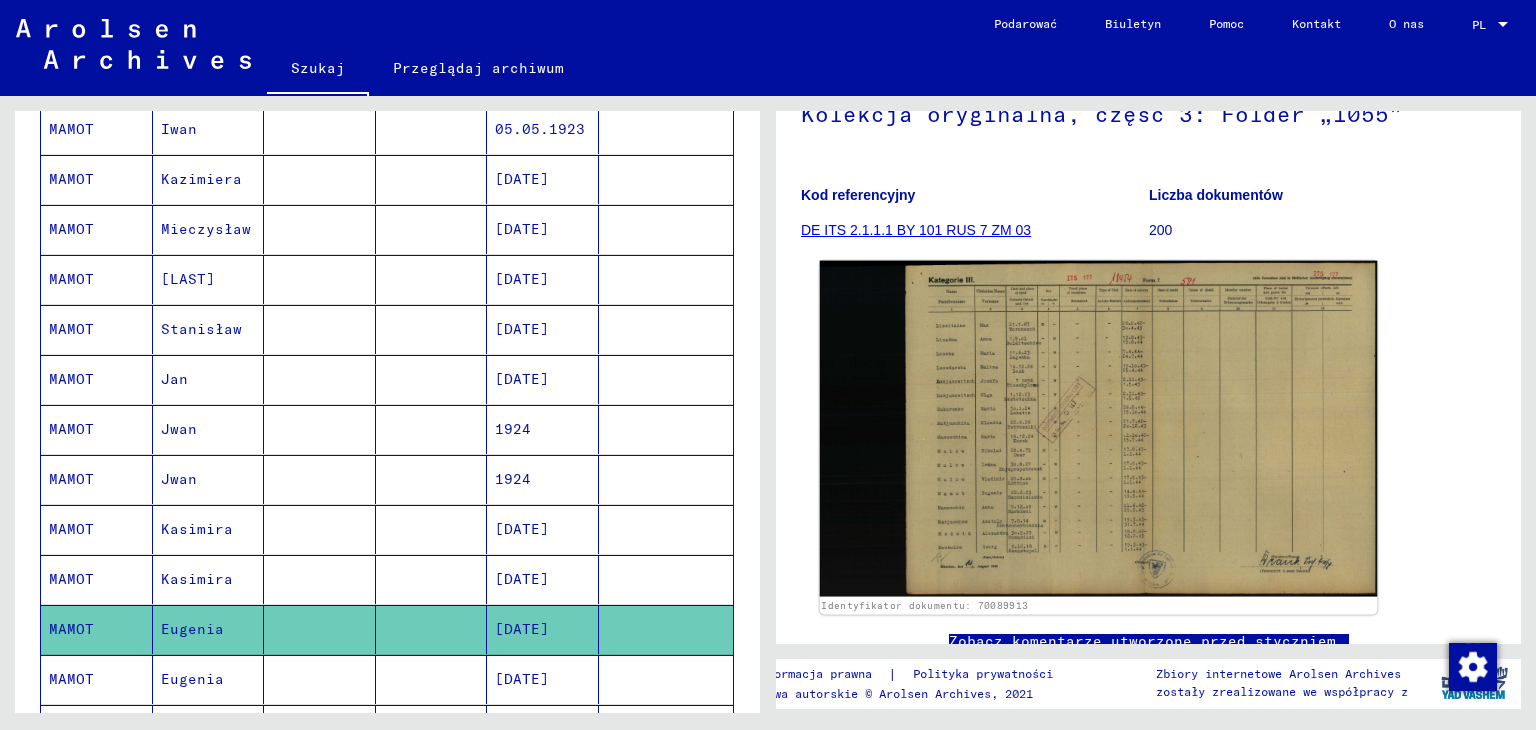 click 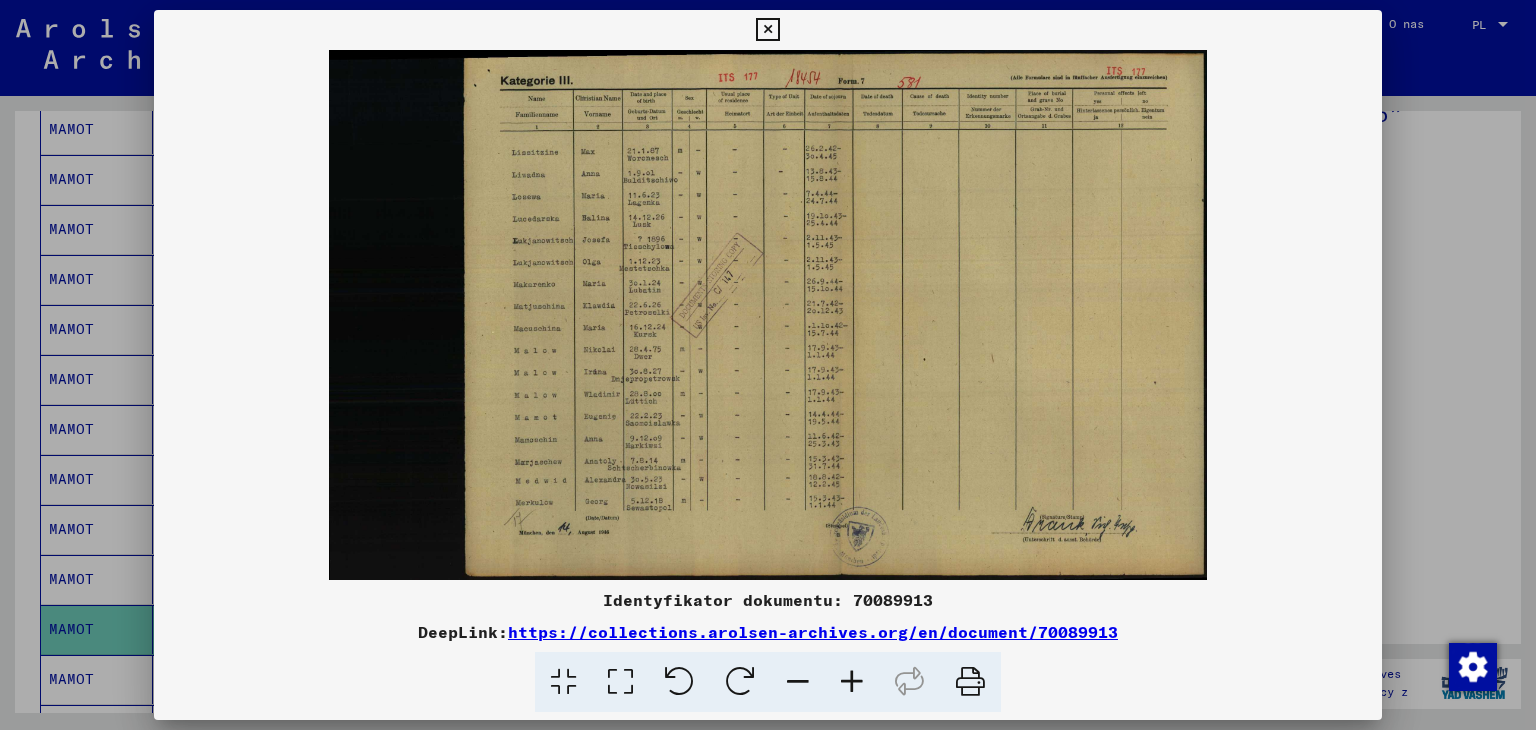 click at bounding box center [767, 30] 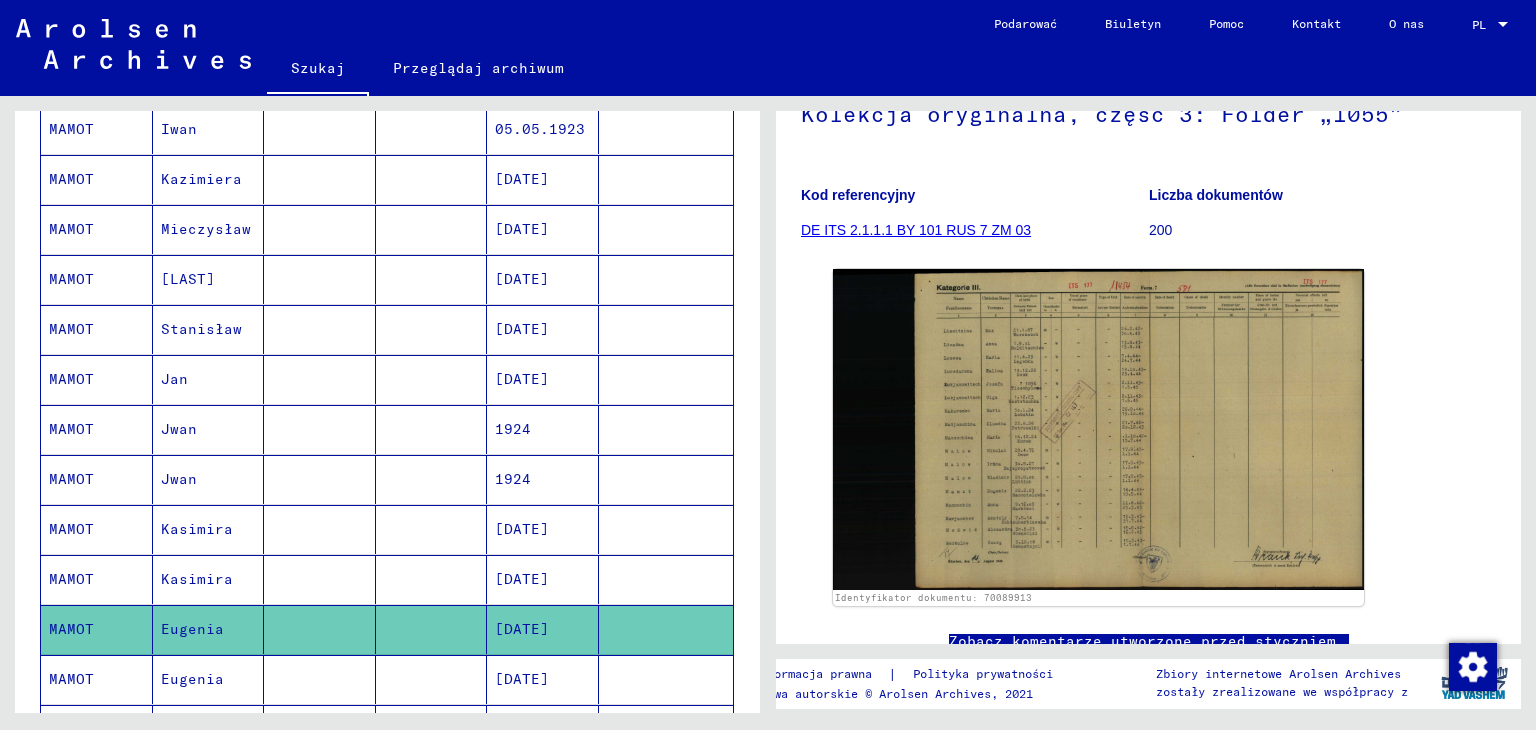 click 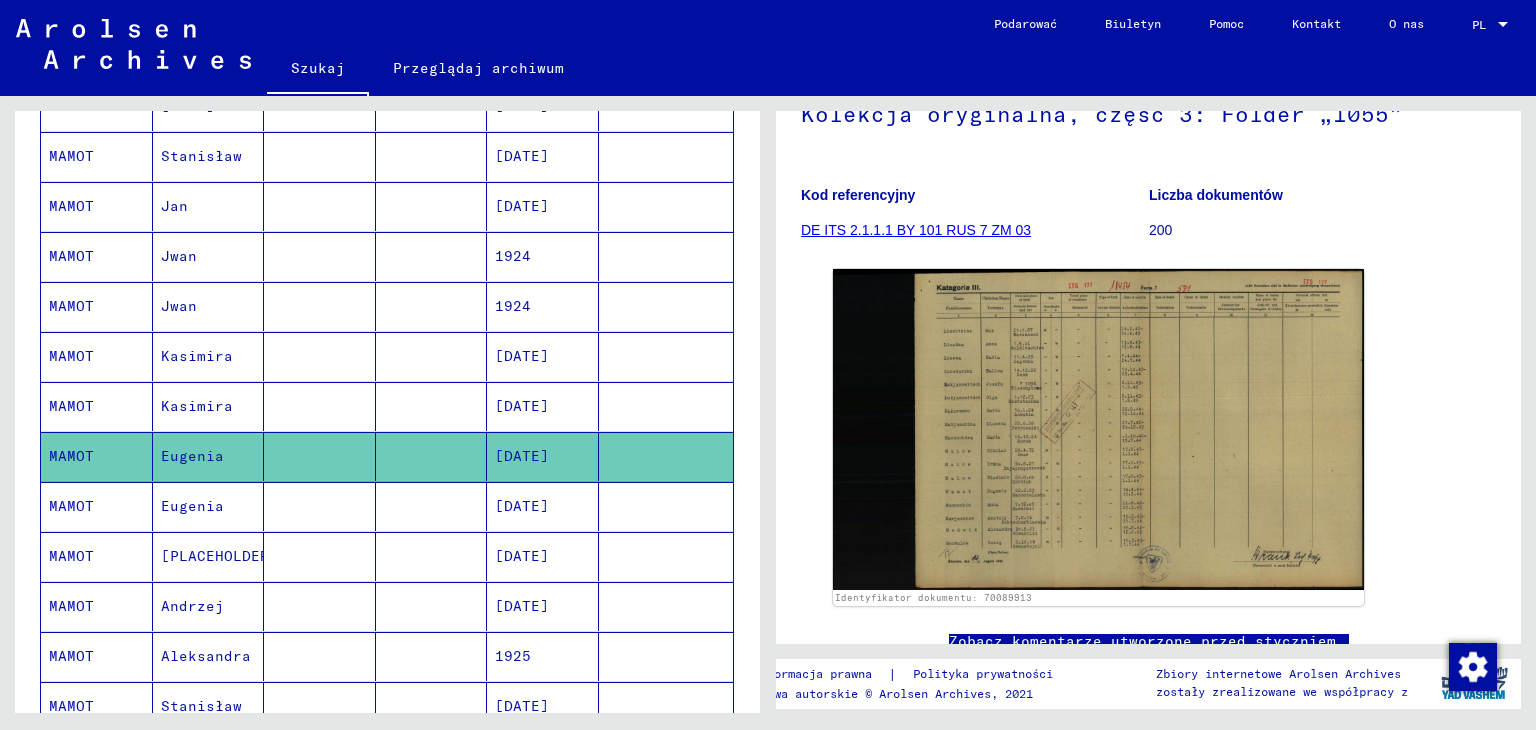 scroll, scrollTop: 500, scrollLeft: 0, axis: vertical 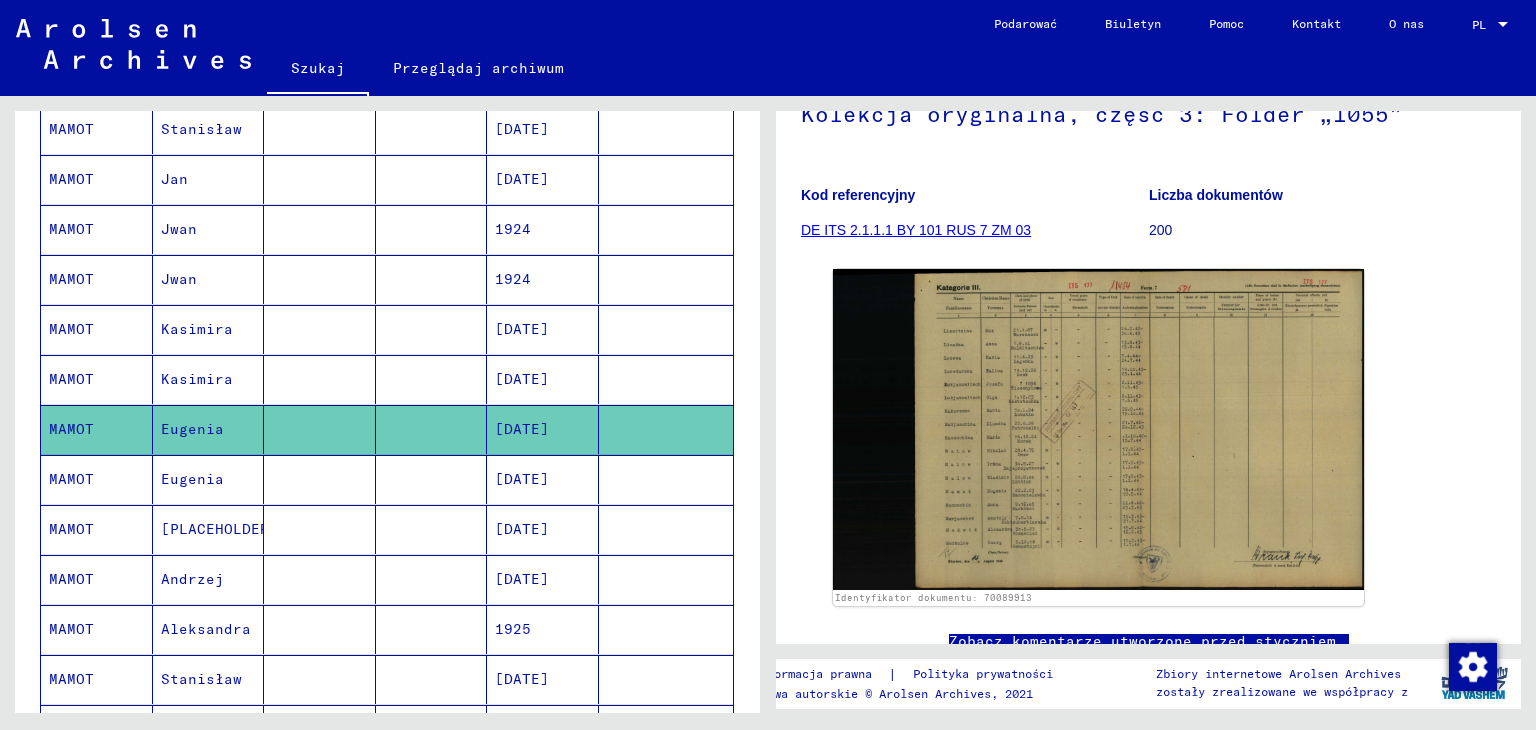 click on "MAMOT" at bounding box center [71, 529] 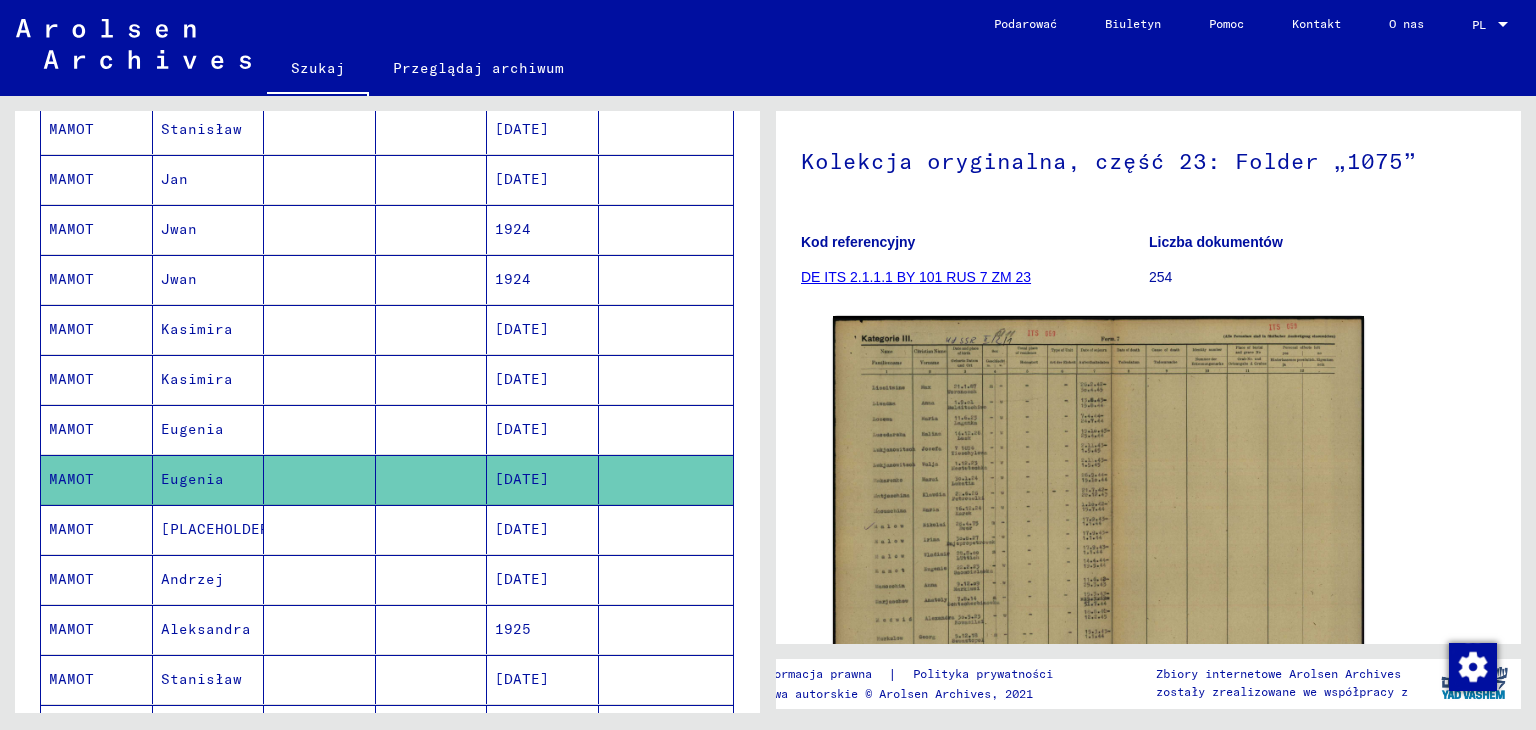 scroll, scrollTop: 200, scrollLeft: 0, axis: vertical 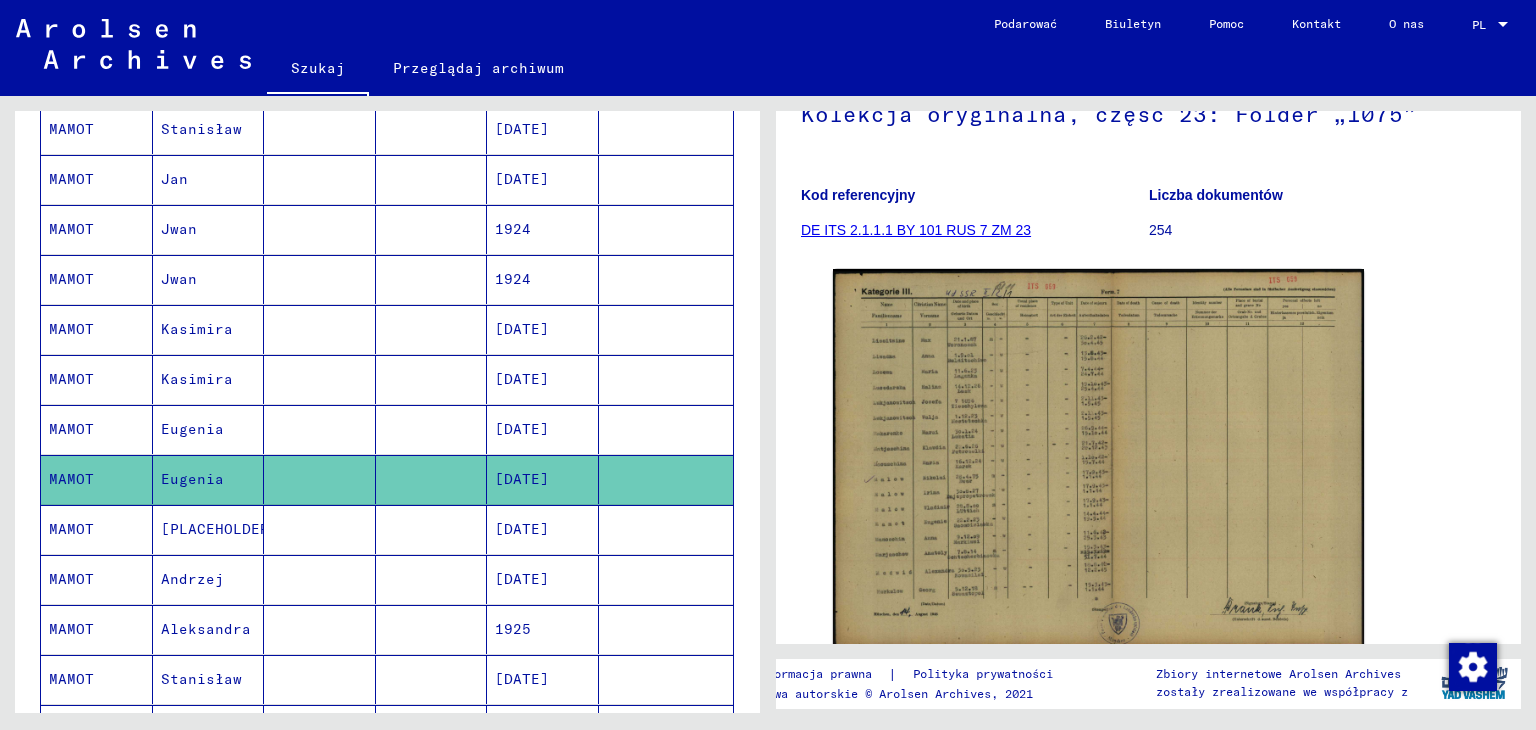 click on "MAMOT" at bounding box center [71, 579] 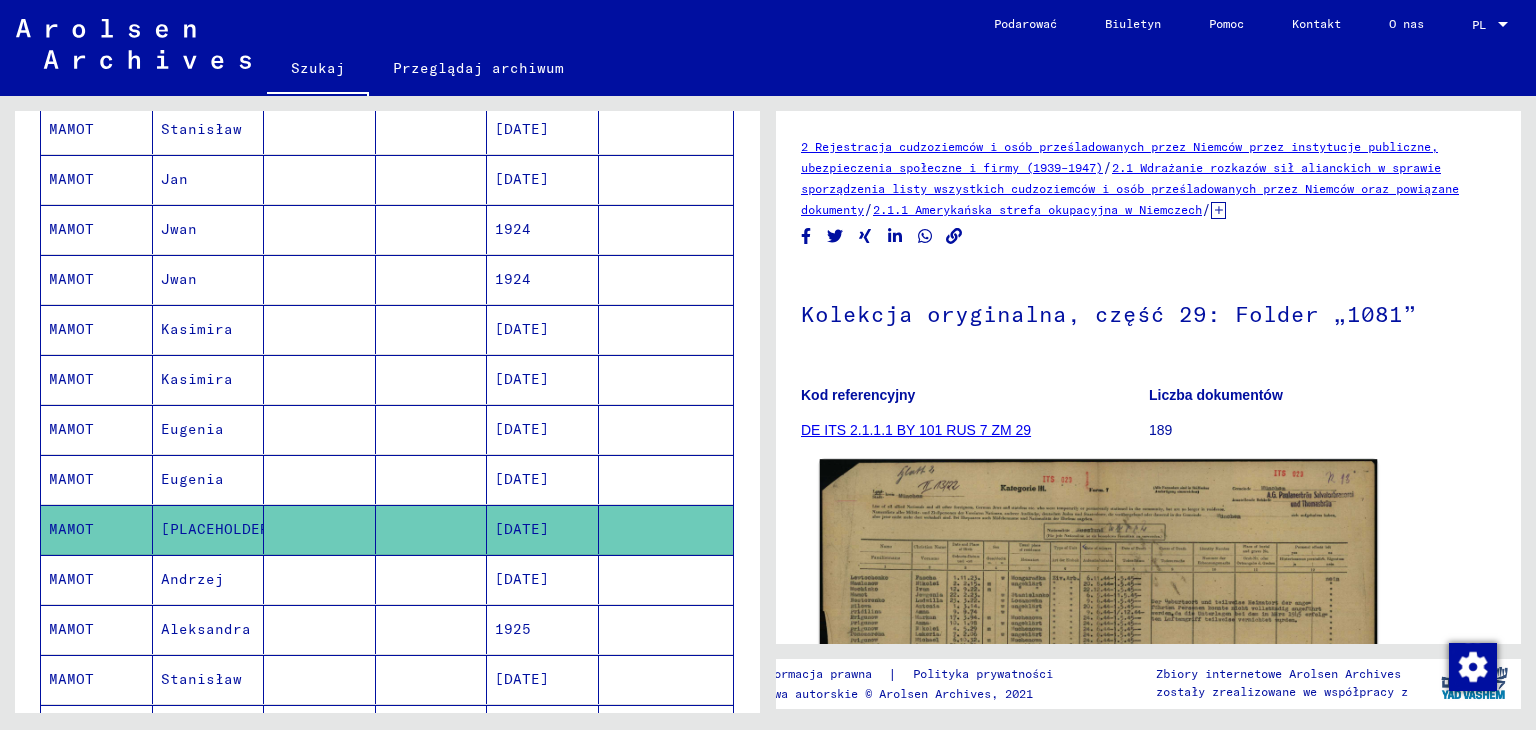 scroll, scrollTop: 200, scrollLeft: 0, axis: vertical 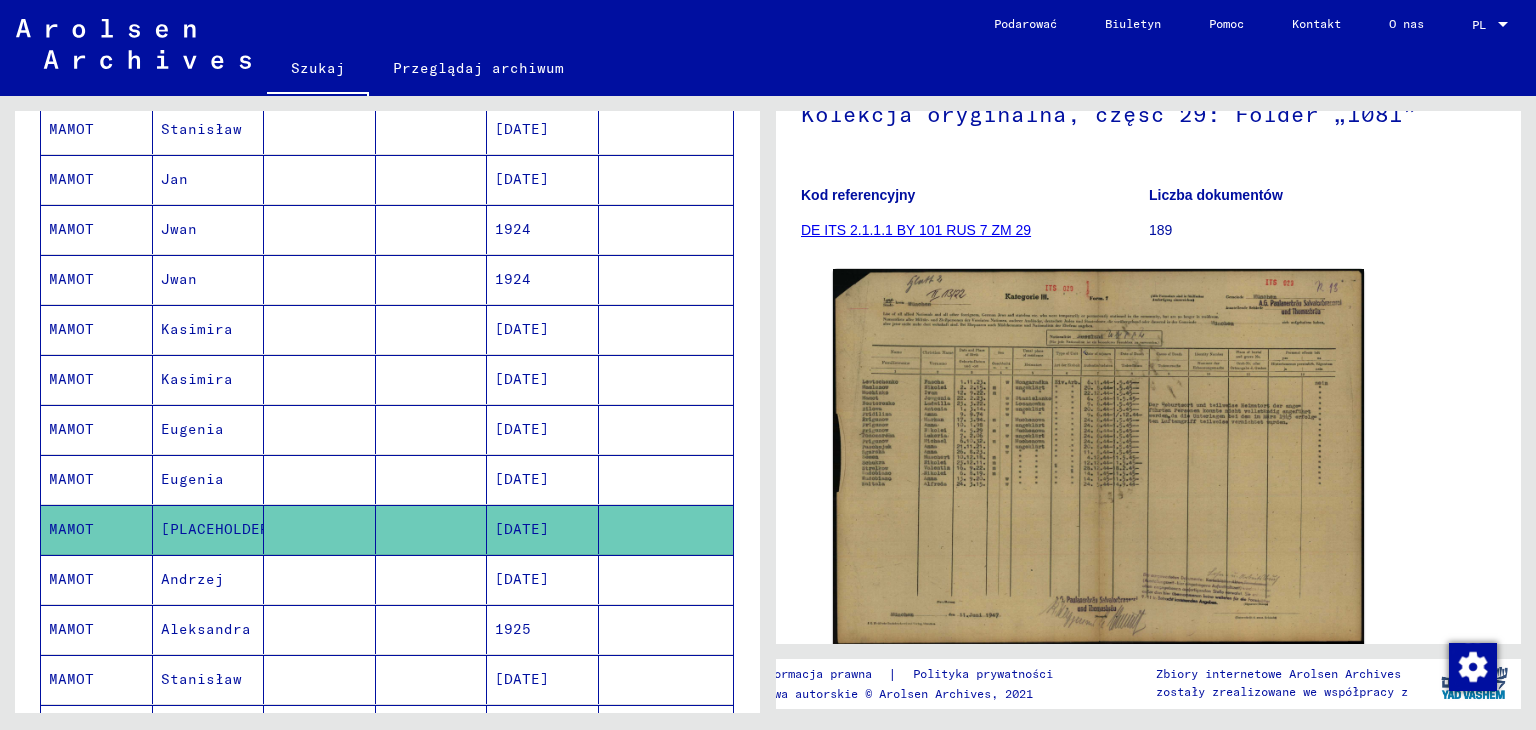 click on "MAMOT" at bounding box center (71, 629) 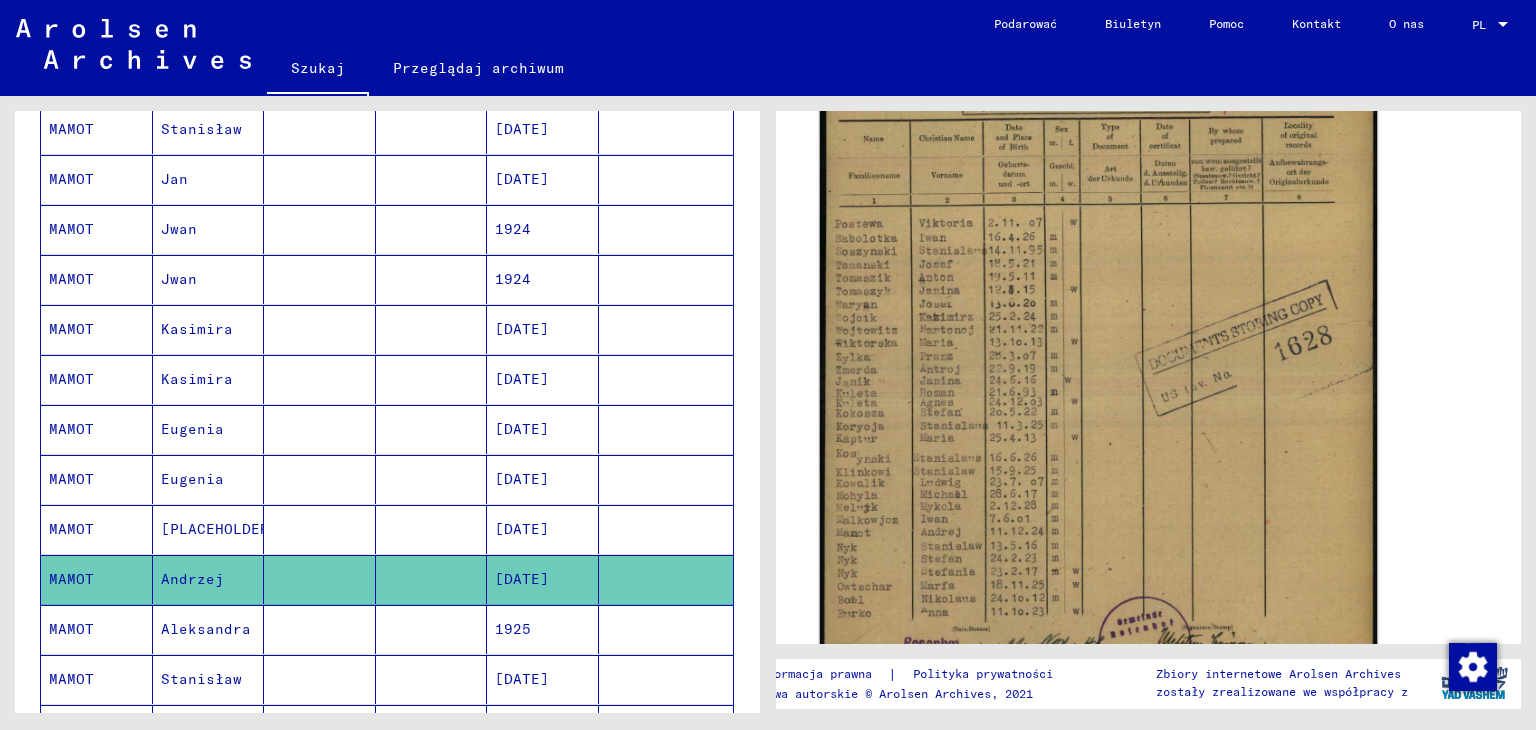scroll, scrollTop: 600, scrollLeft: 0, axis: vertical 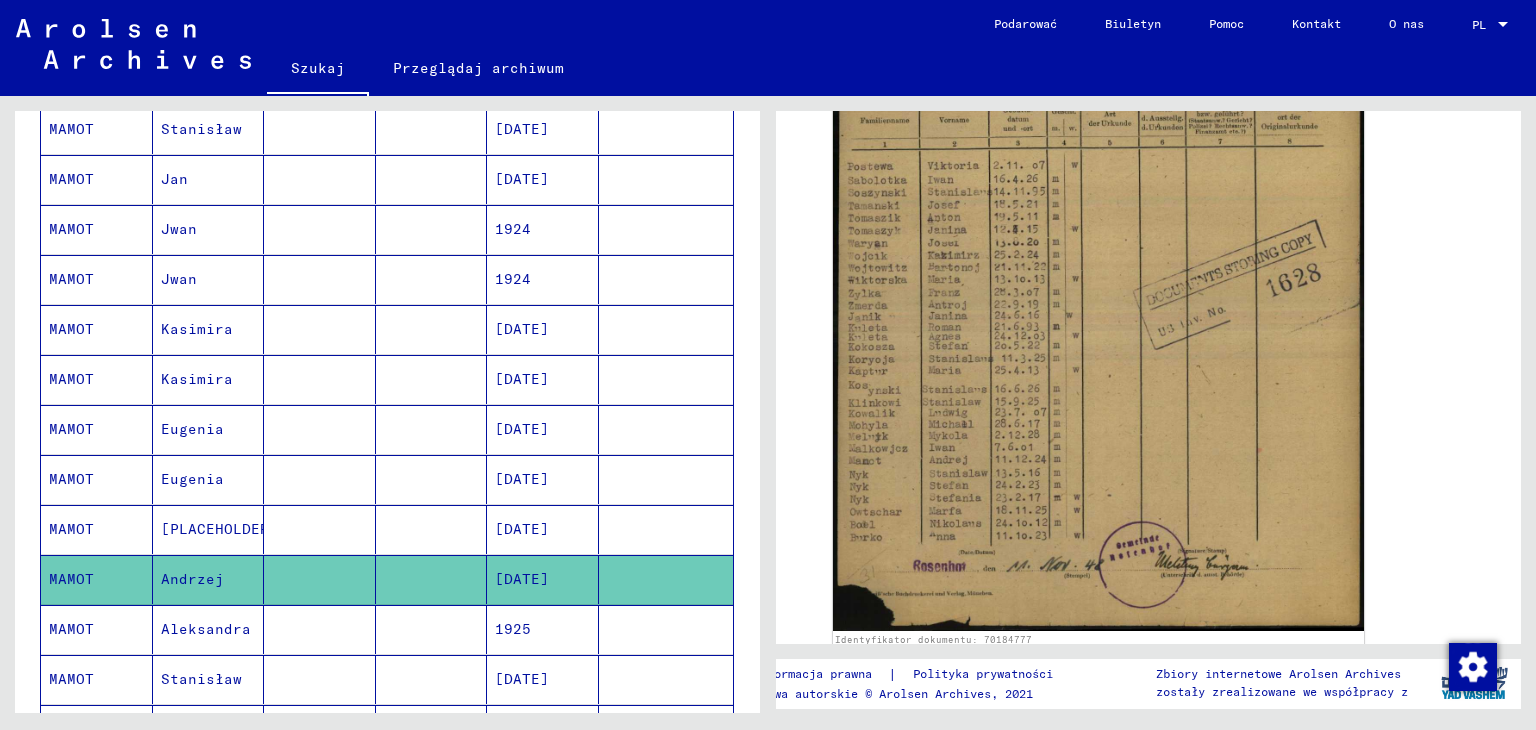 click 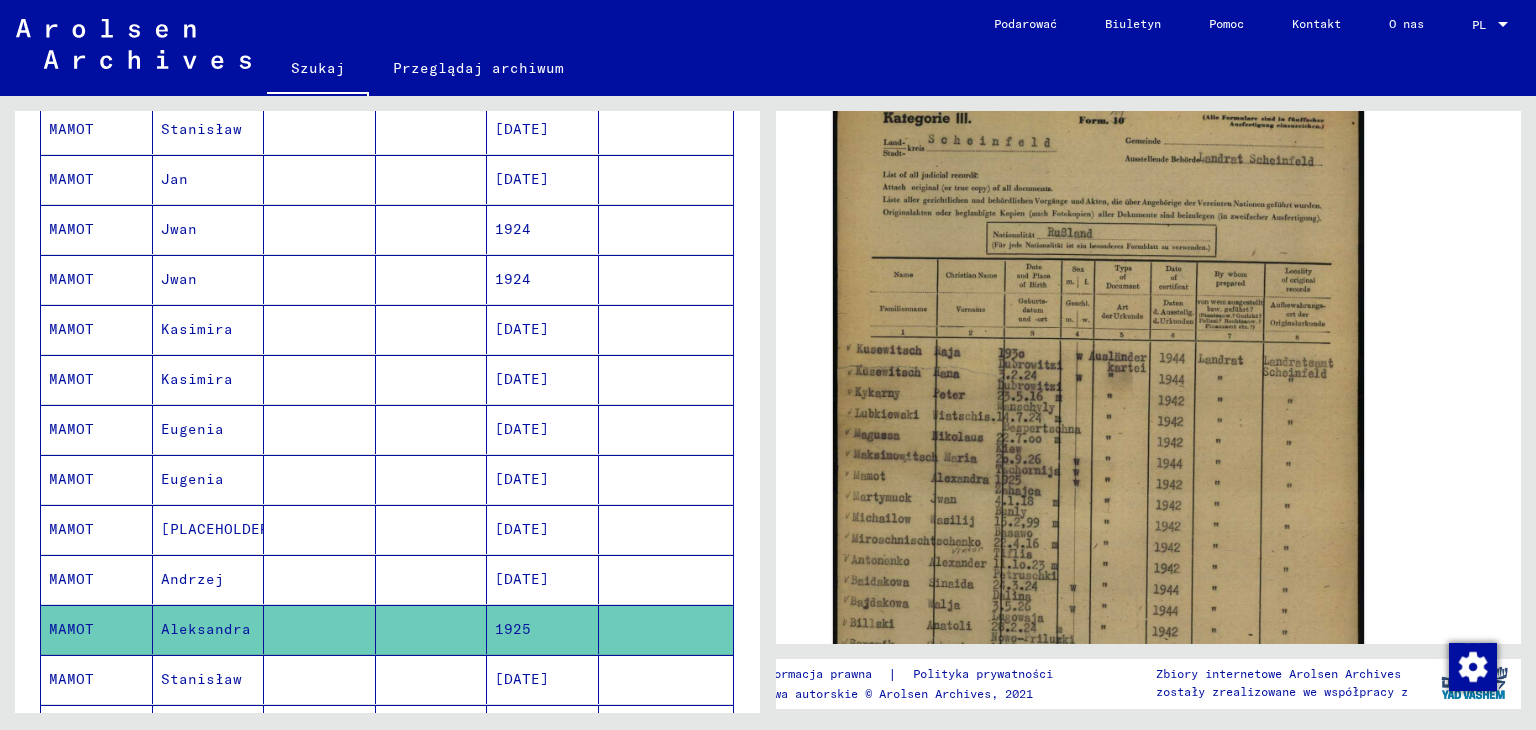 scroll, scrollTop: 400, scrollLeft: 0, axis: vertical 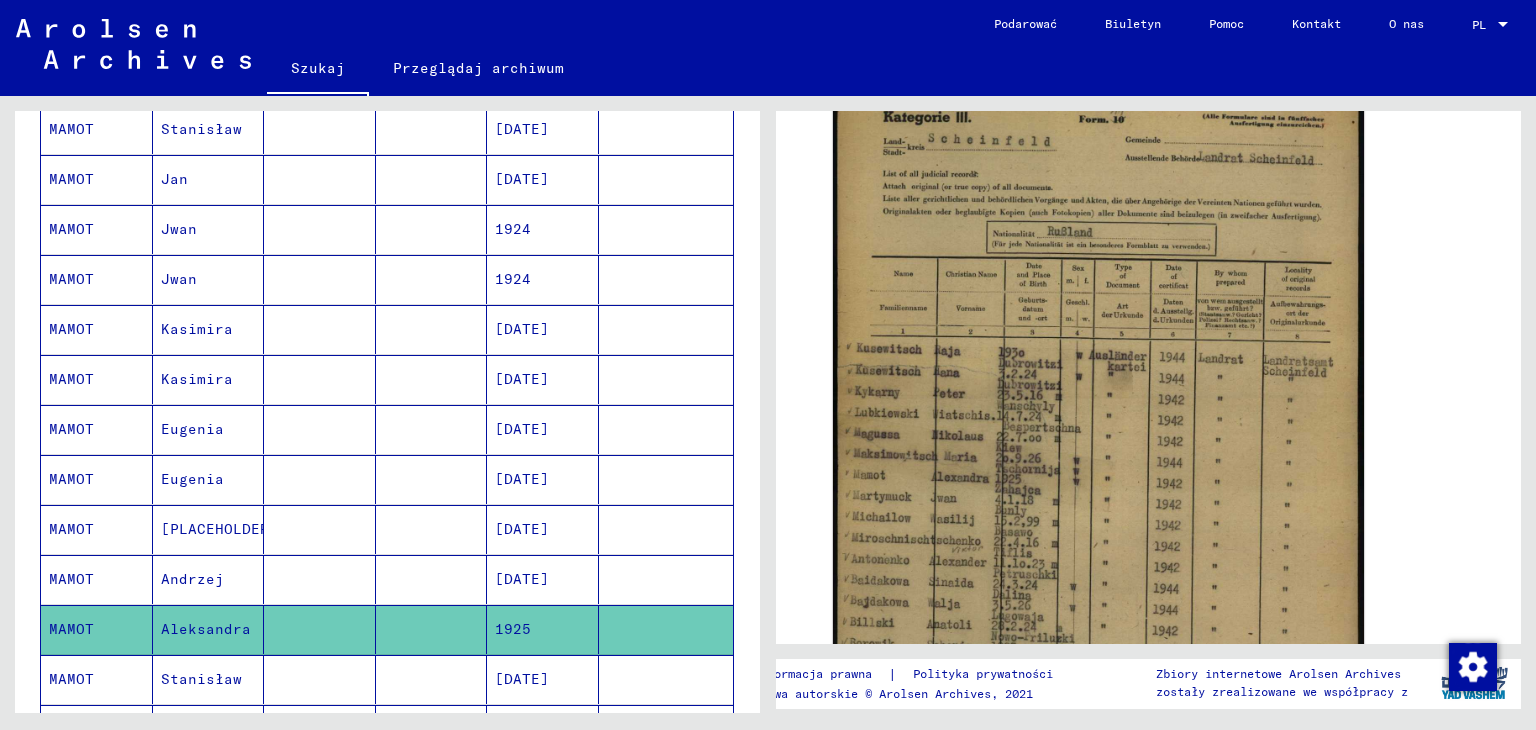 click on "Stanisław" at bounding box center [201, 729] 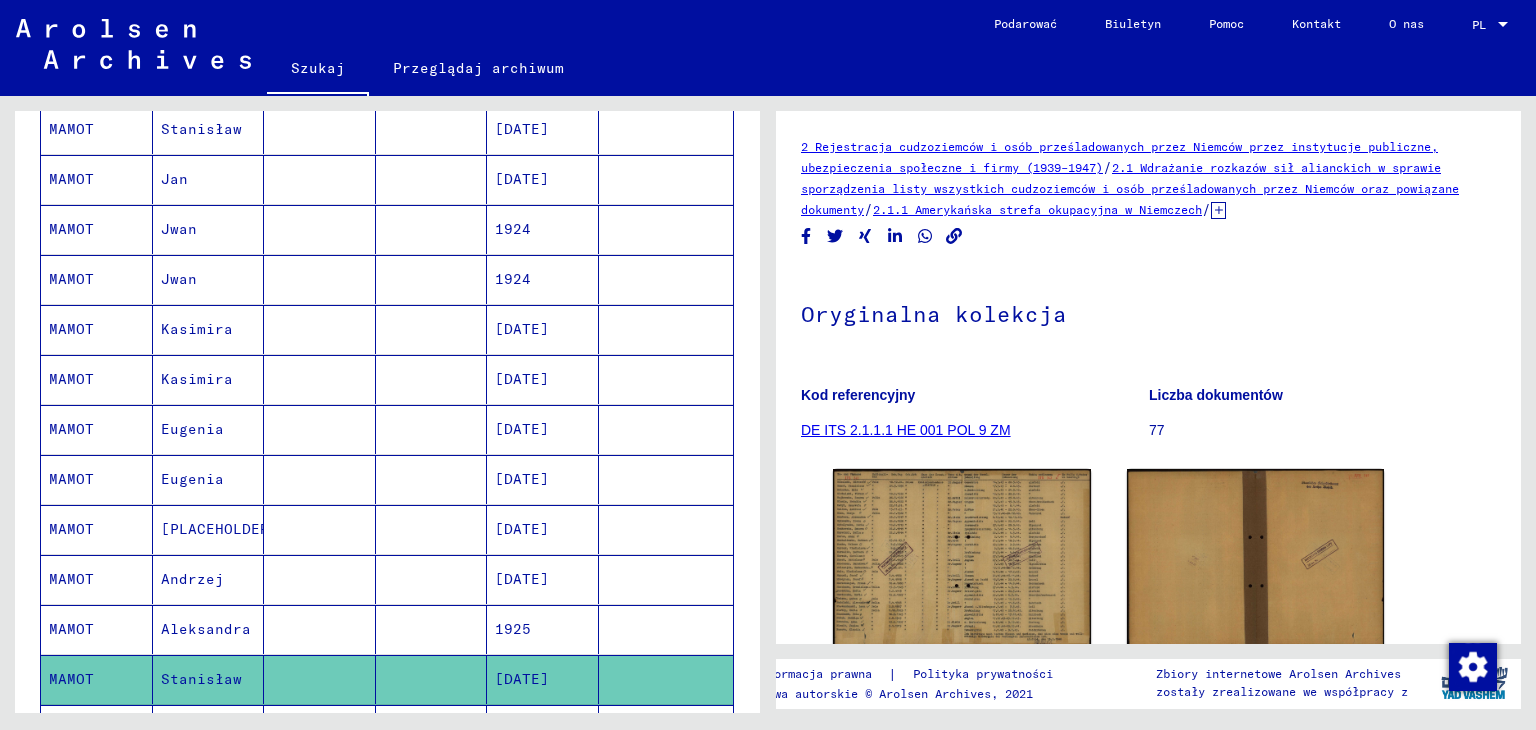 scroll, scrollTop: 200, scrollLeft: 0, axis: vertical 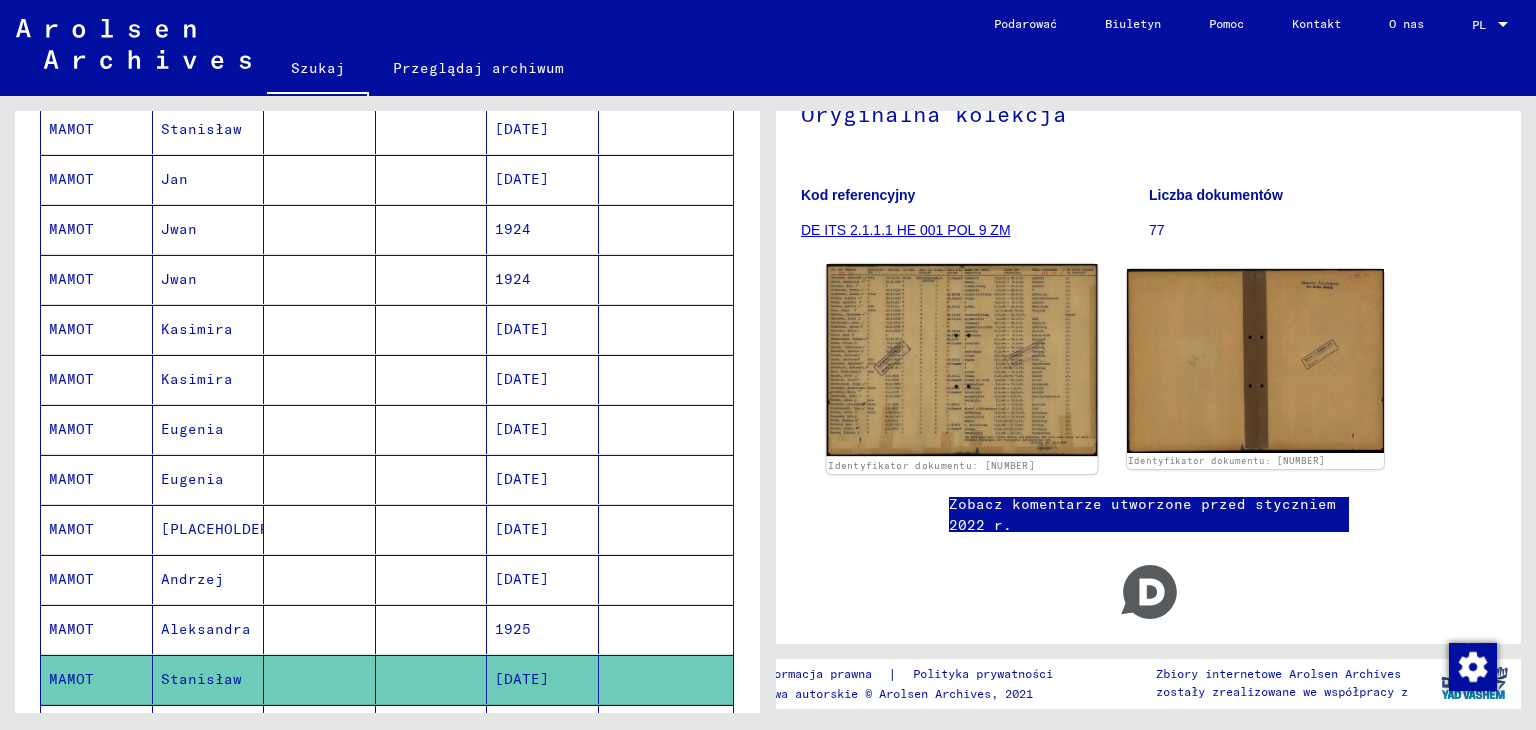 click 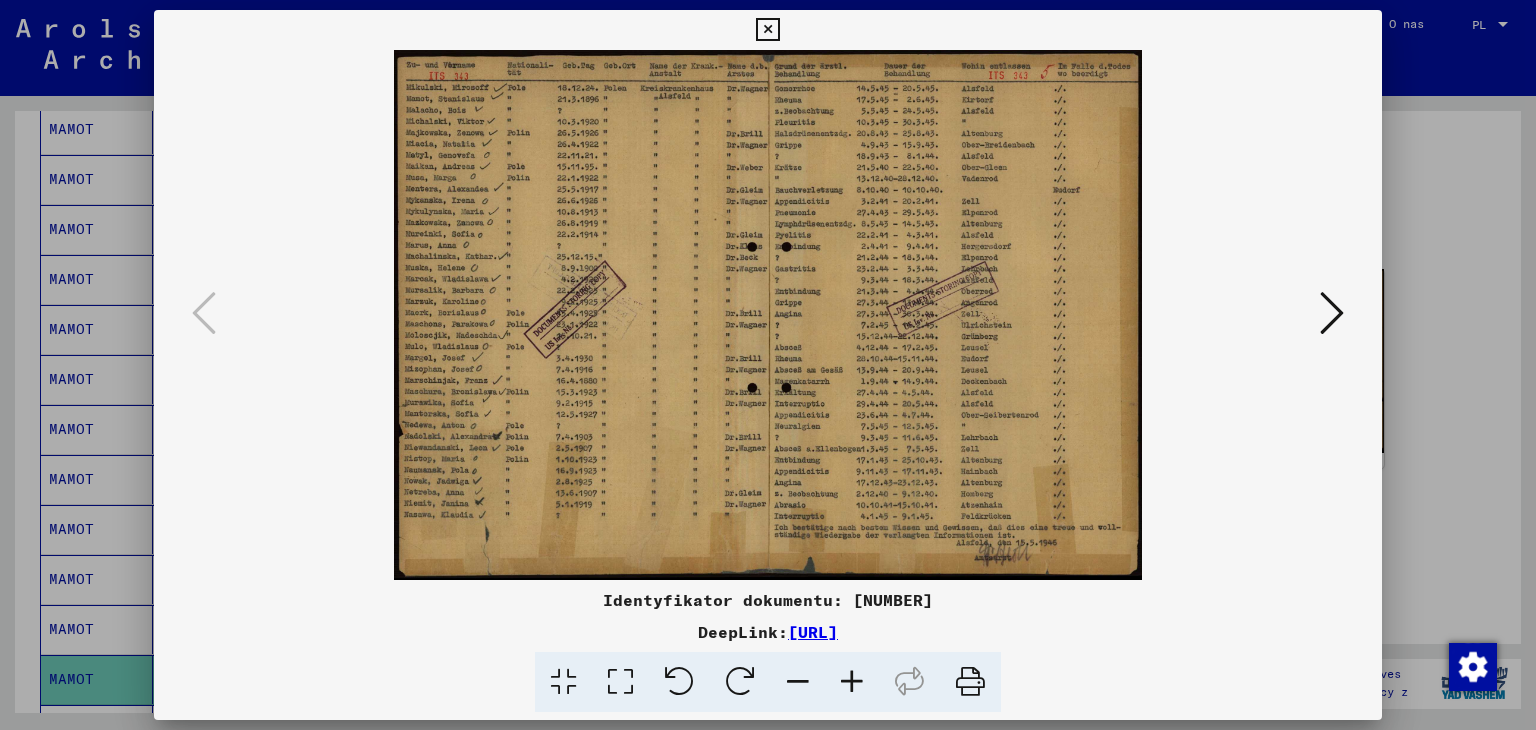 click at bounding box center [767, 30] 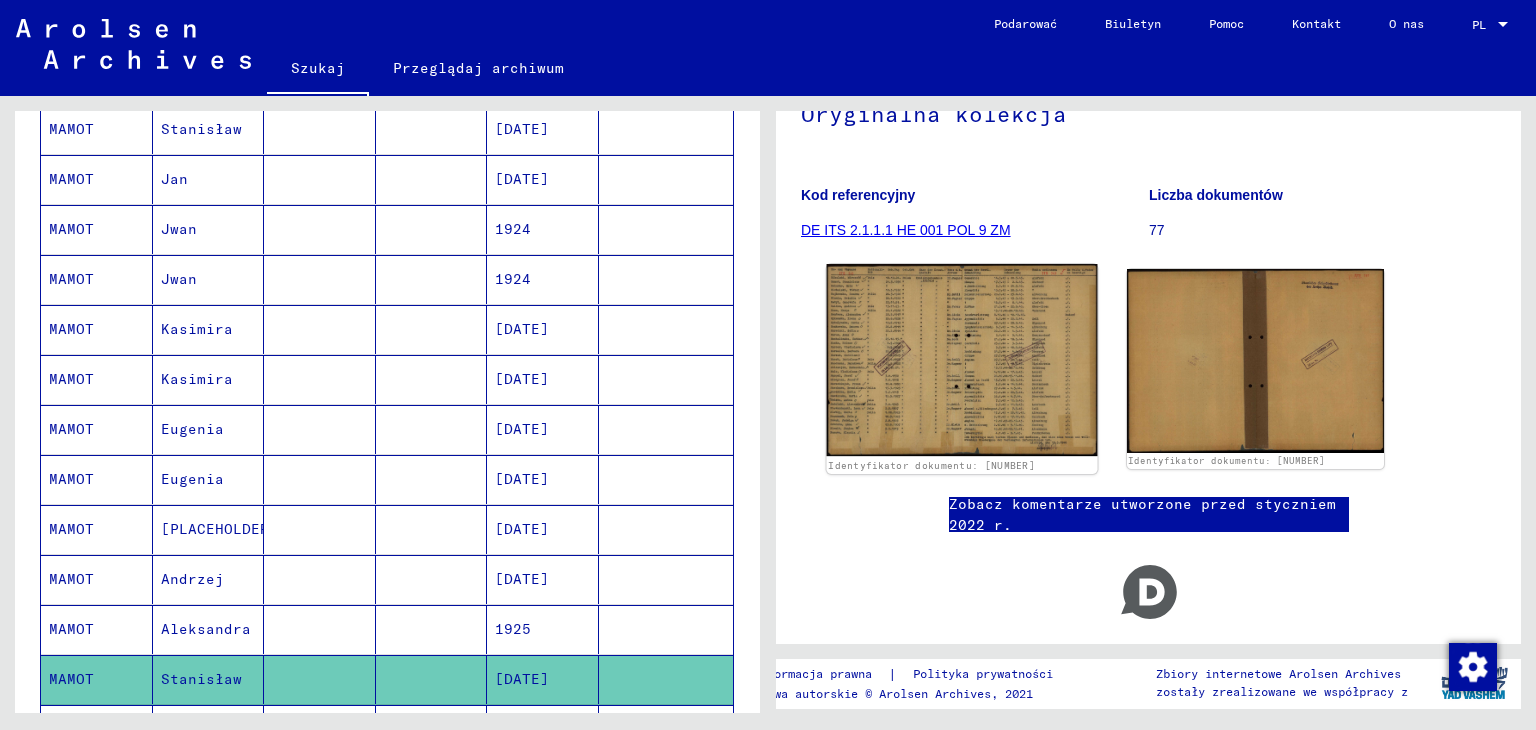 click 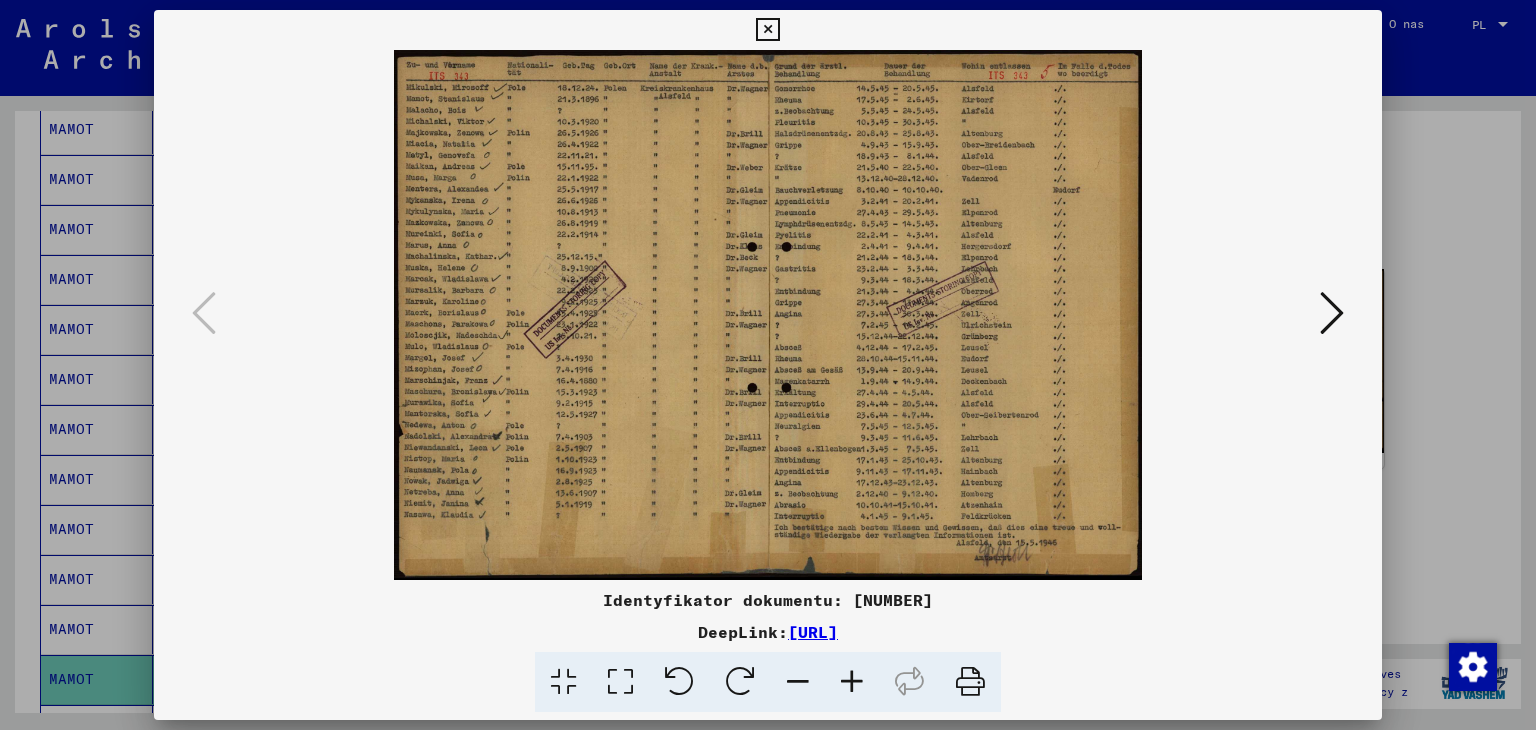 click at bounding box center [767, 30] 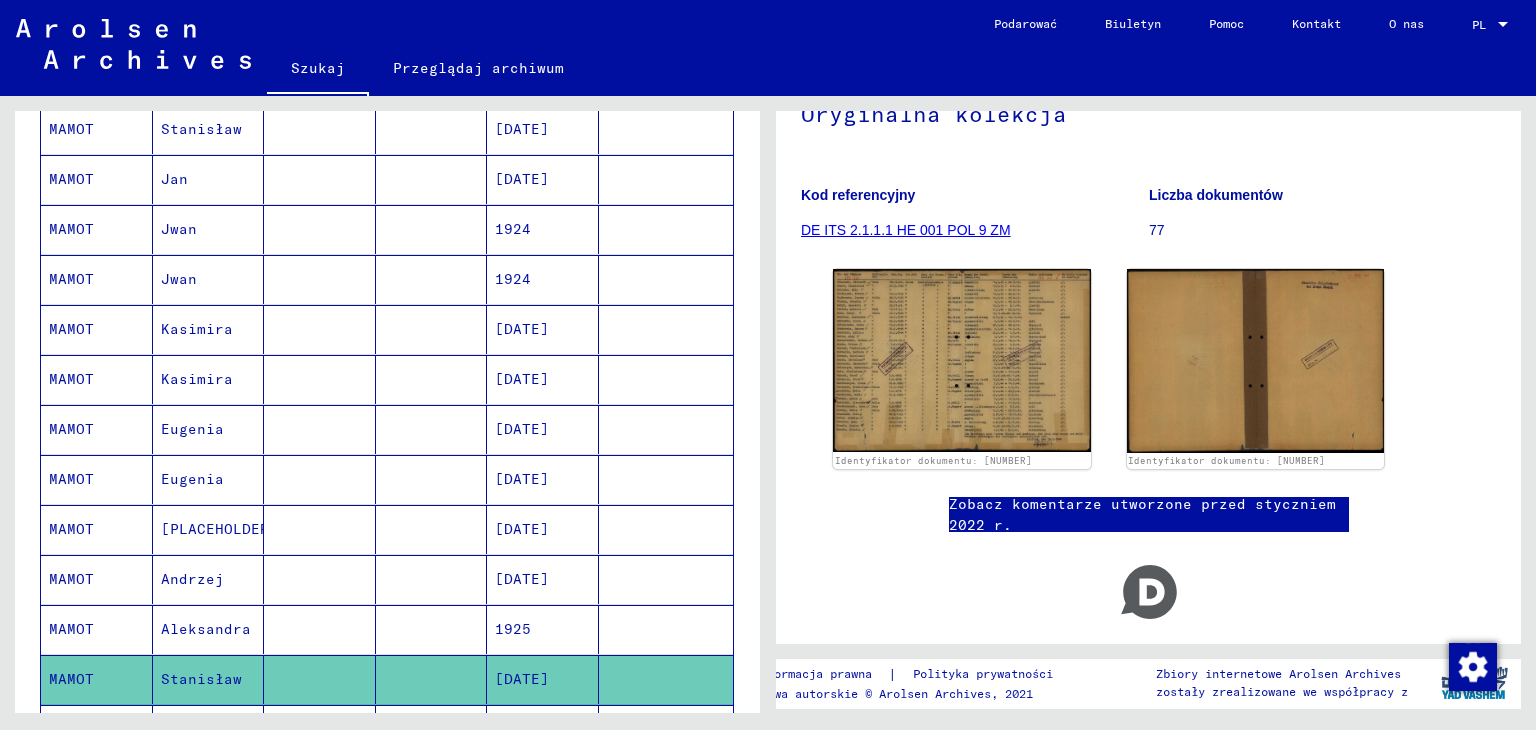 scroll, scrollTop: 700, scrollLeft: 0, axis: vertical 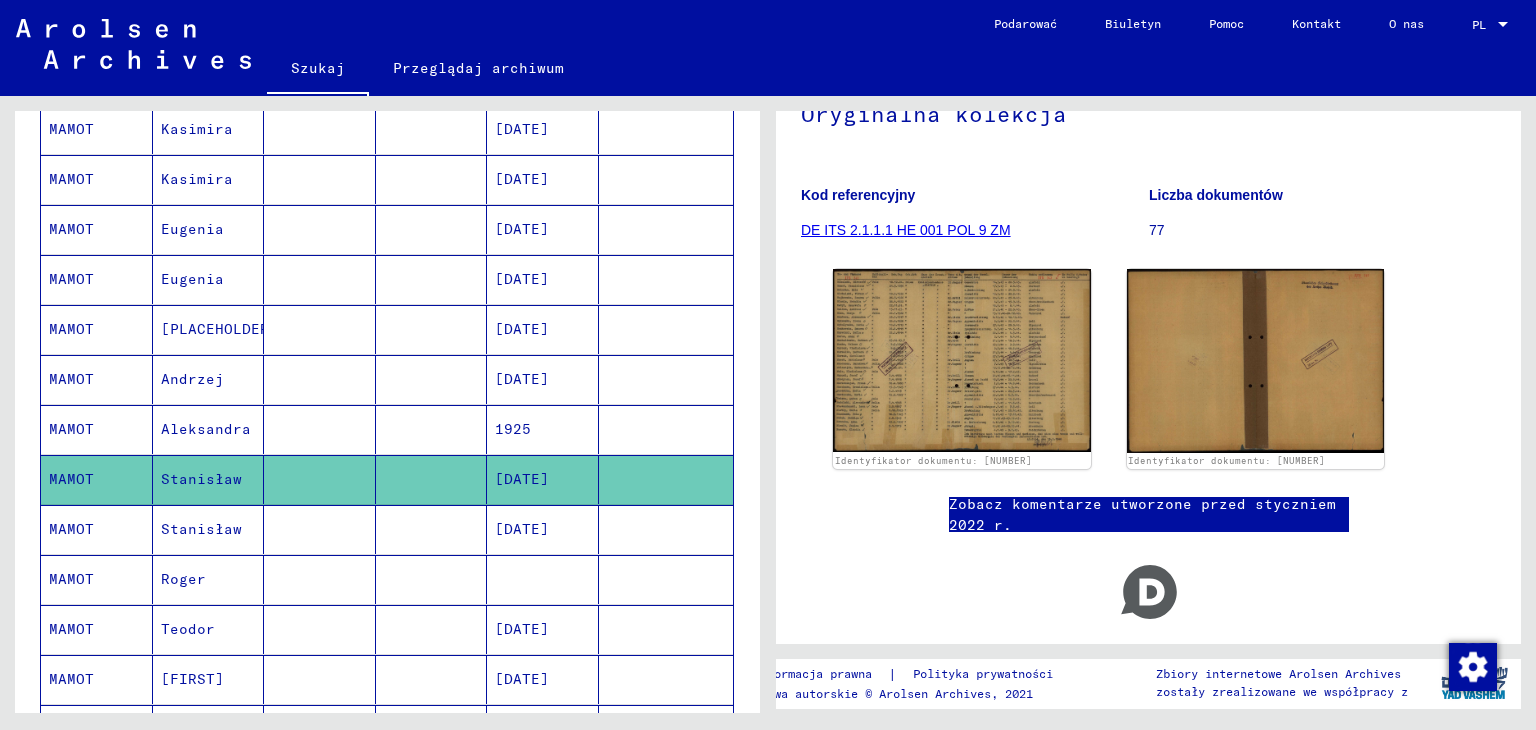 click on "Nazwisko Imię Nazwisko panieńskie Miejsce urodzenia Data urodzenia Więzień nr [LAST] [FIRST] 05.05.1923 MAMOT Kazimiera 07.09.1901 MAMOT Mieczysław 20.11.1923 MAMOT Mieczslan 20.11.1925 MAMOT Stanisław 04.08.1909 MAMOT Jan 13.12.1918 MAMOT Iwan 1924 MAMOT Iwan 1924 MAMOT Kasimira 15.12.1920 MAMOT Kasimira 15.12.1920 MAMOT Eugenia 22.02.1923 MAMOT Eugenia 22.02.1923 MAMOT Jewgenia 22.02.1923 MAMOT Andrzej 12.11.1924 MAMOT Aleksandra 1925 MAMOT Stanisław 21.03.1896 MAMOT Stanisław 21.03.1896 MAMOT Roger MAMOT Teodor 19.06.1895 MAMOT Paweł 09.03.1922 MAMOT Iwan 1924 MAMOT Józef 19.09.1917 MAMOT Motrja 25.03.1923 MAMOT MAMOT Jekaterina 1925" at bounding box center [387, 302] 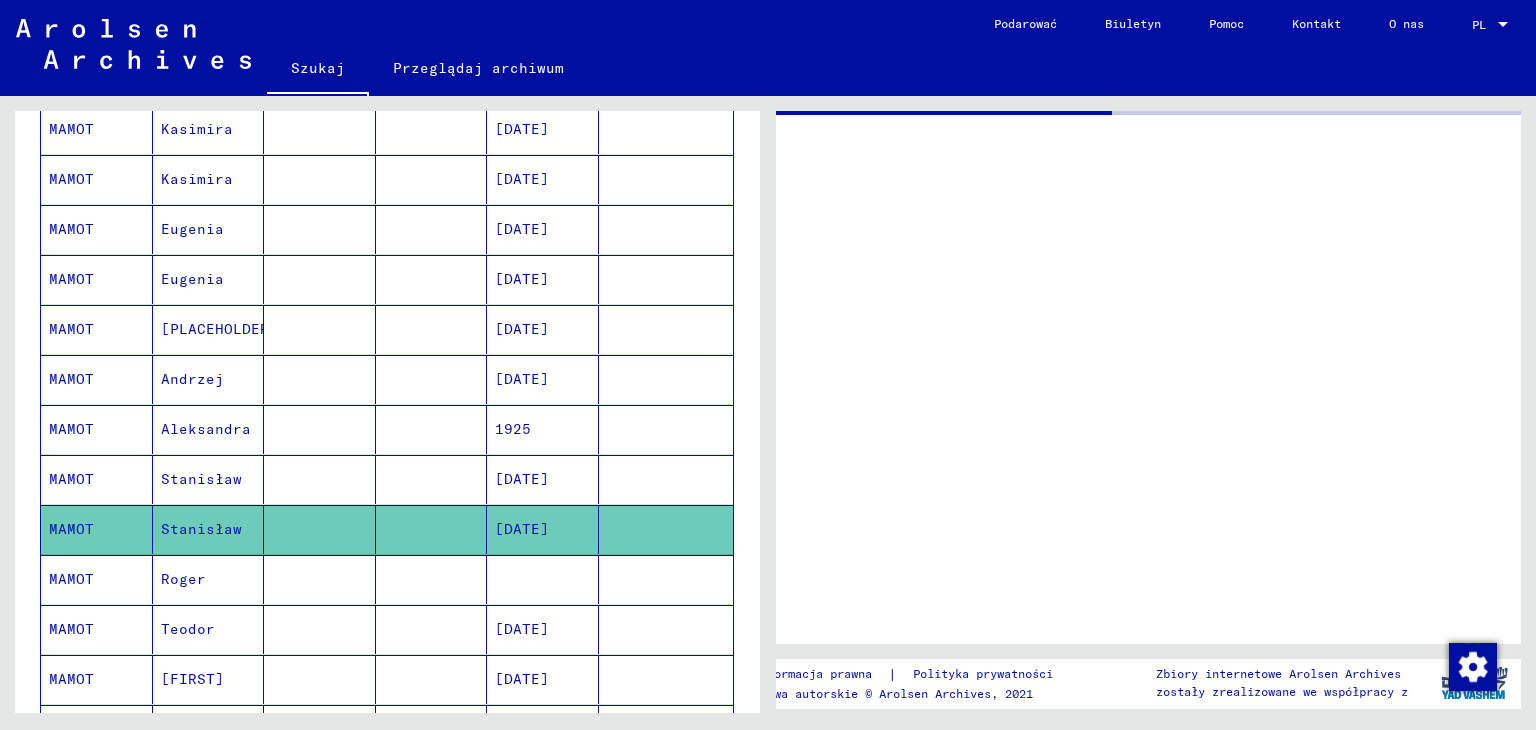 scroll, scrollTop: 0, scrollLeft: 0, axis: both 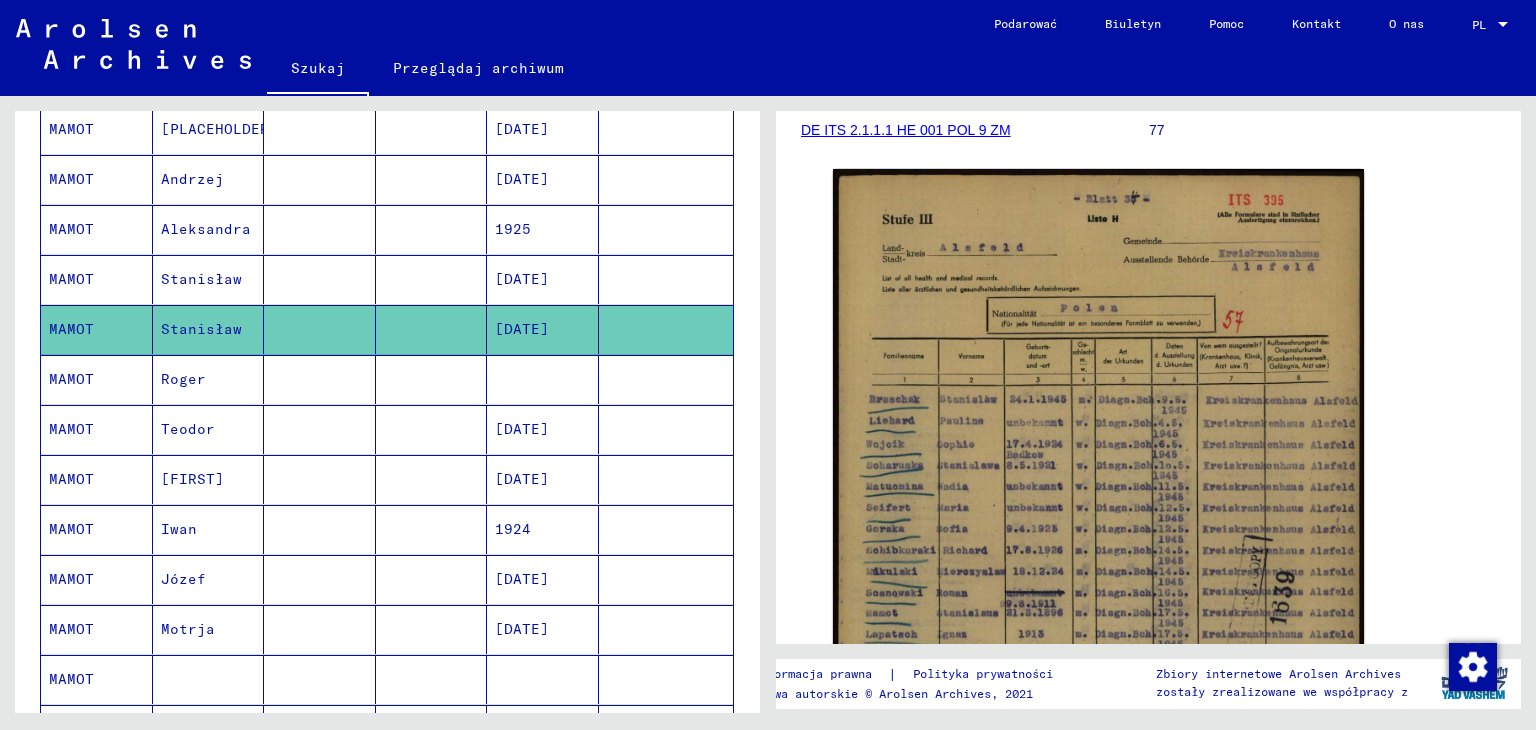click on "Teodor" at bounding box center (192, 479) 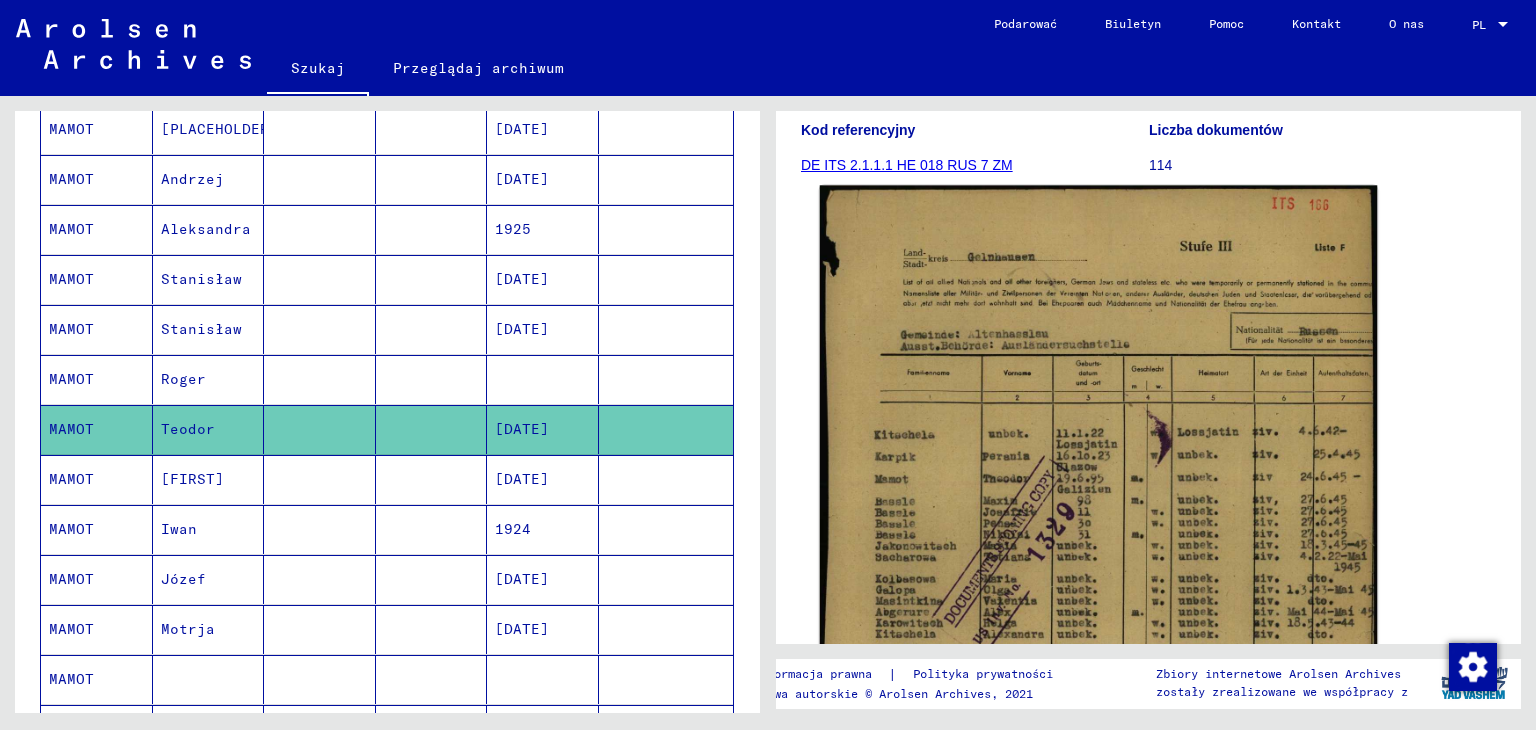 scroll, scrollTop: 300, scrollLeft: 0, axis: vertical 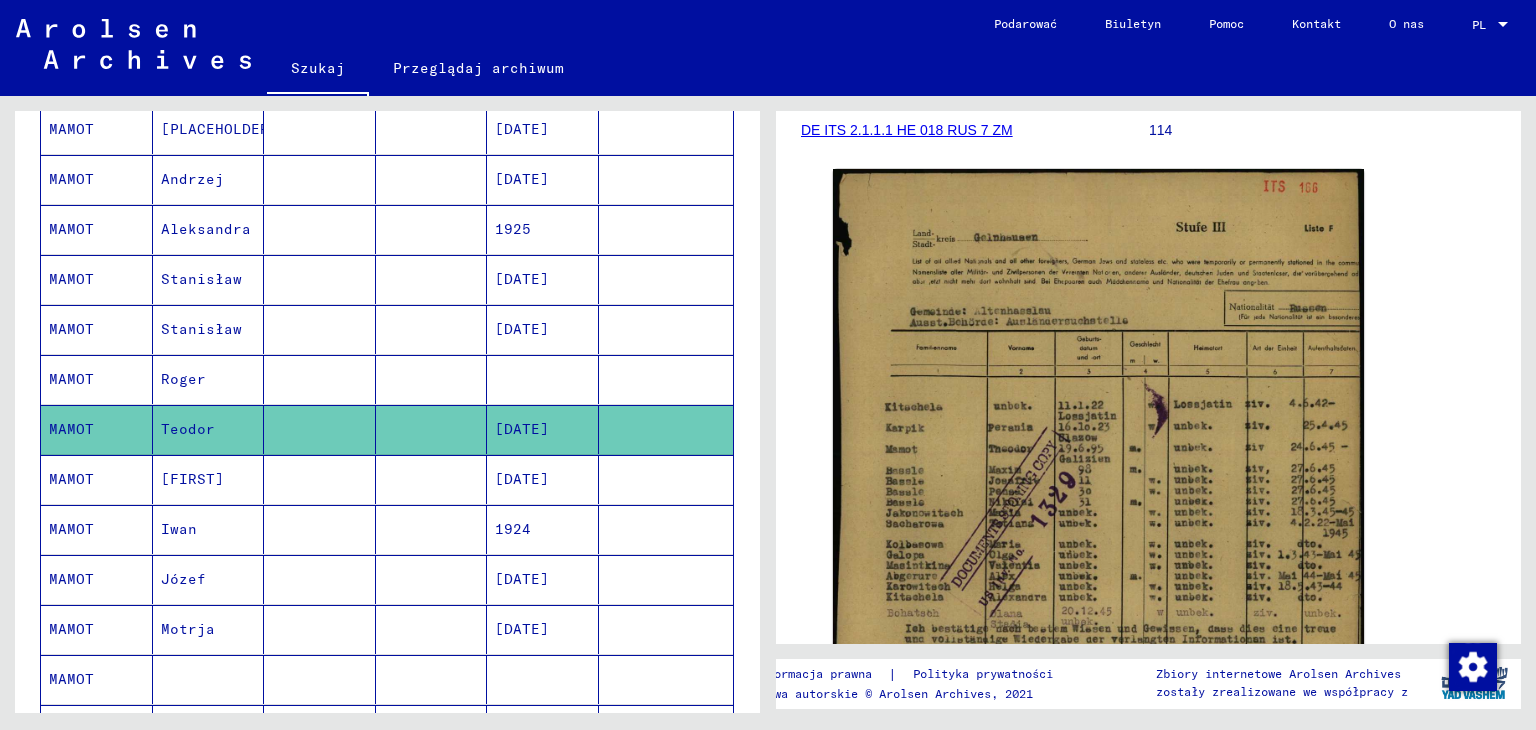 click on "[FIRST]" at bounding box center [179, 529] 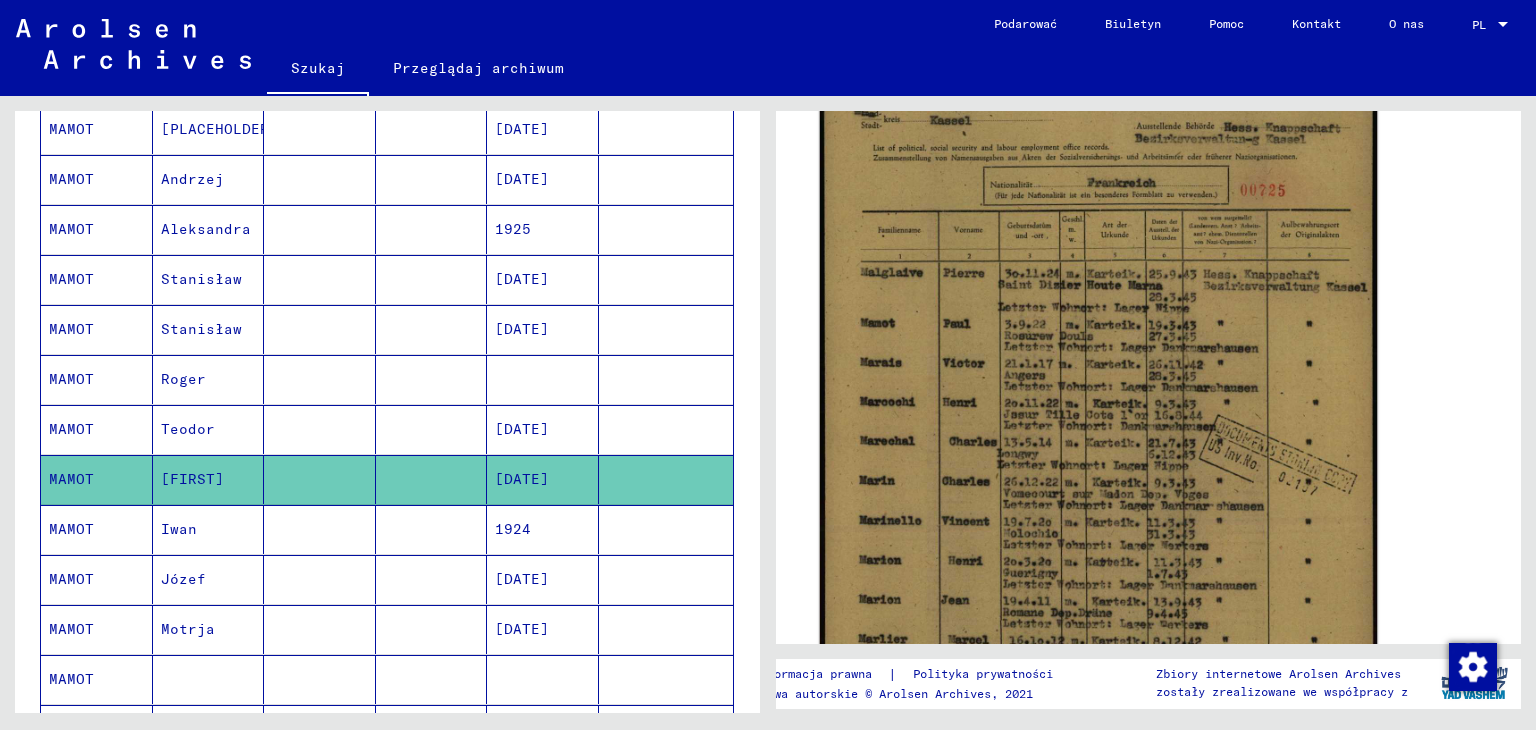 scroll, scrollTop: 500, scrollLeft: 0, axis: vertical 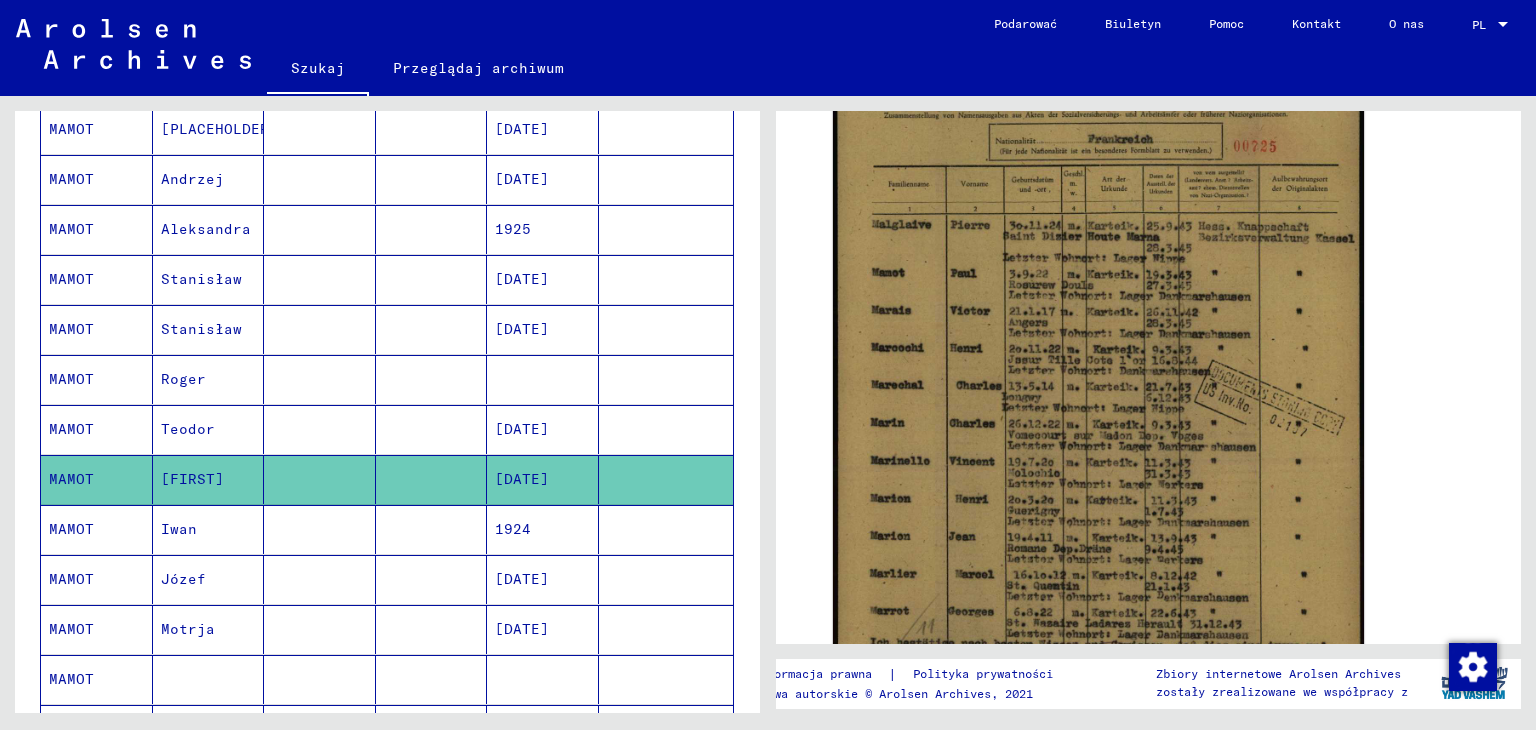 click on "Józef" at bounding box center (188, 629) 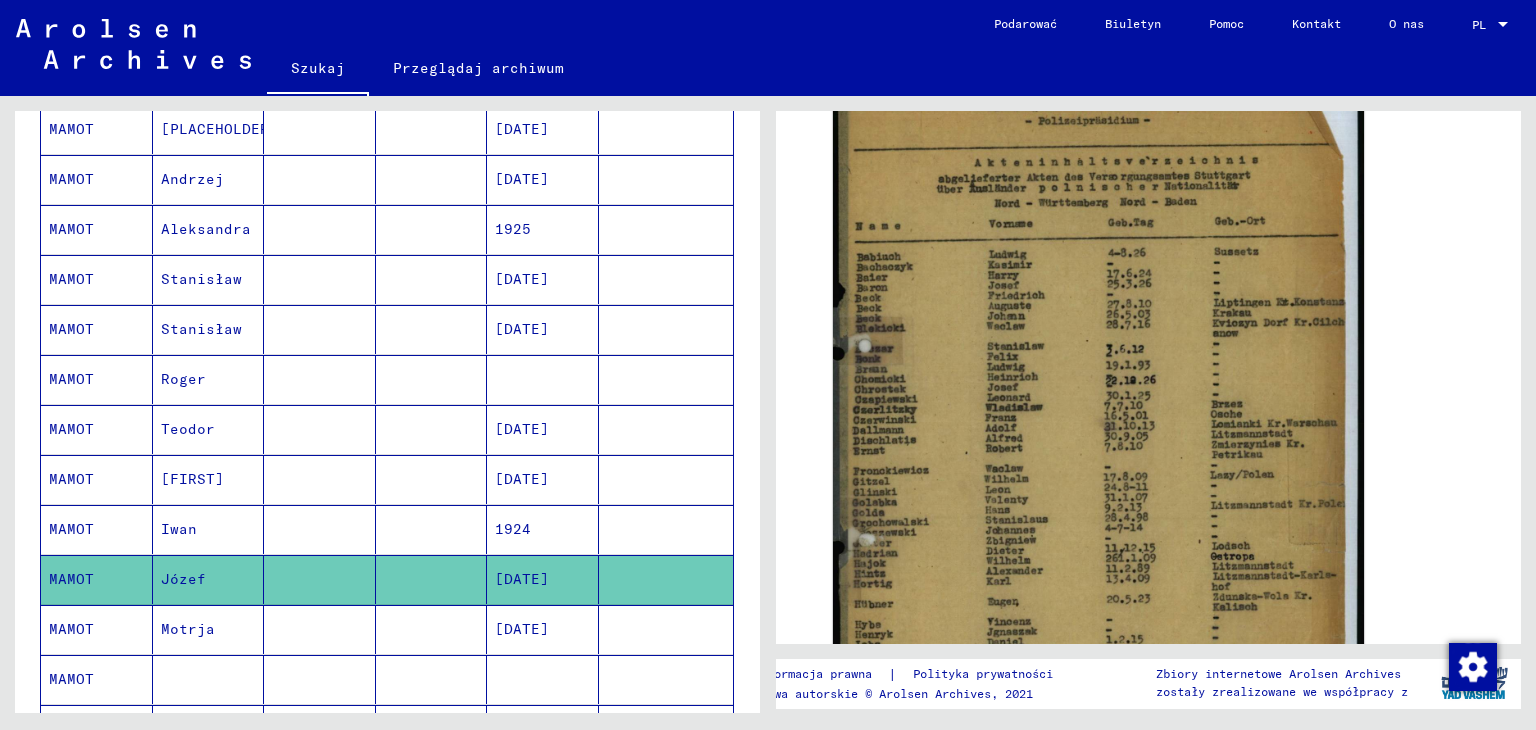 scroll, scrollTop: 500, scrollLeft: 0, axis: vertical 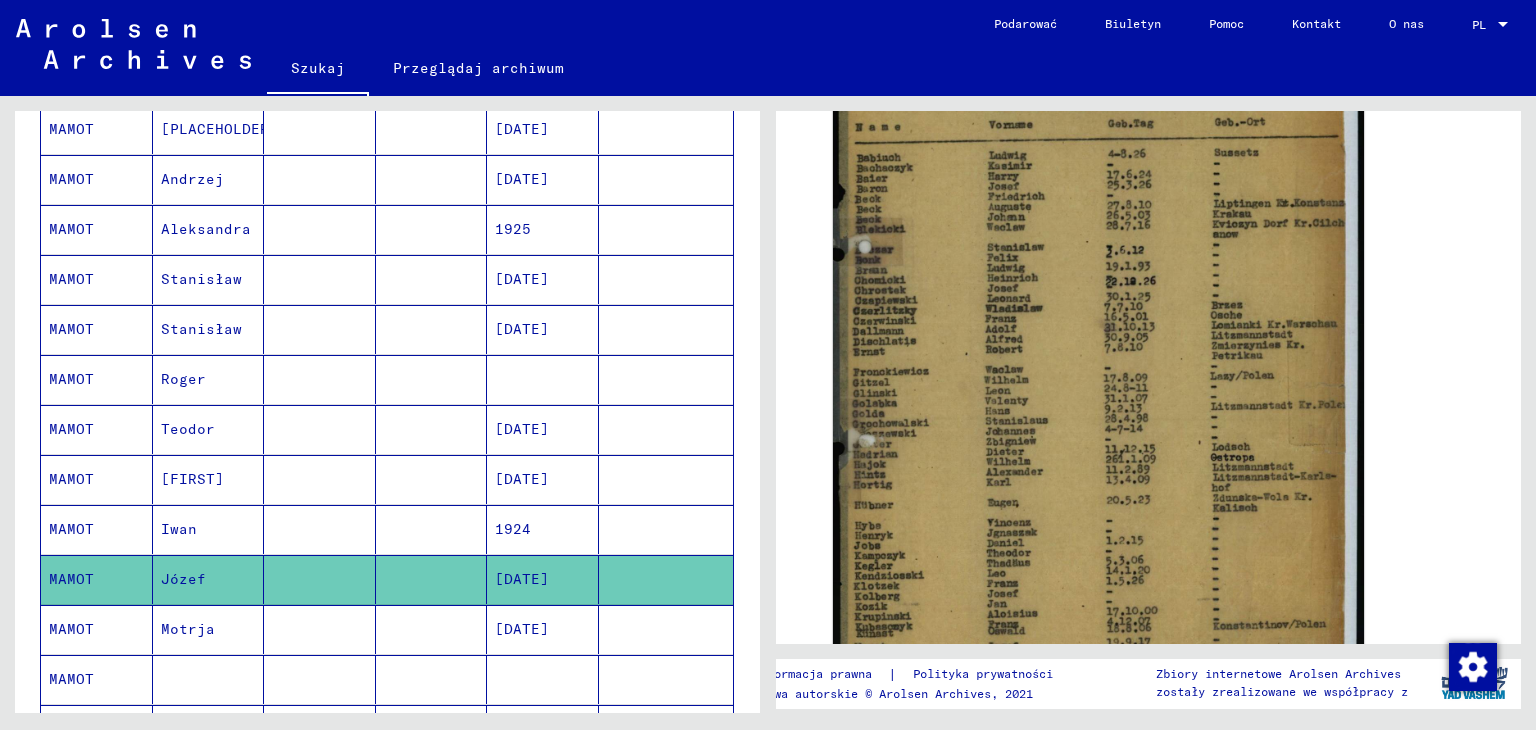 click on "Motrja" 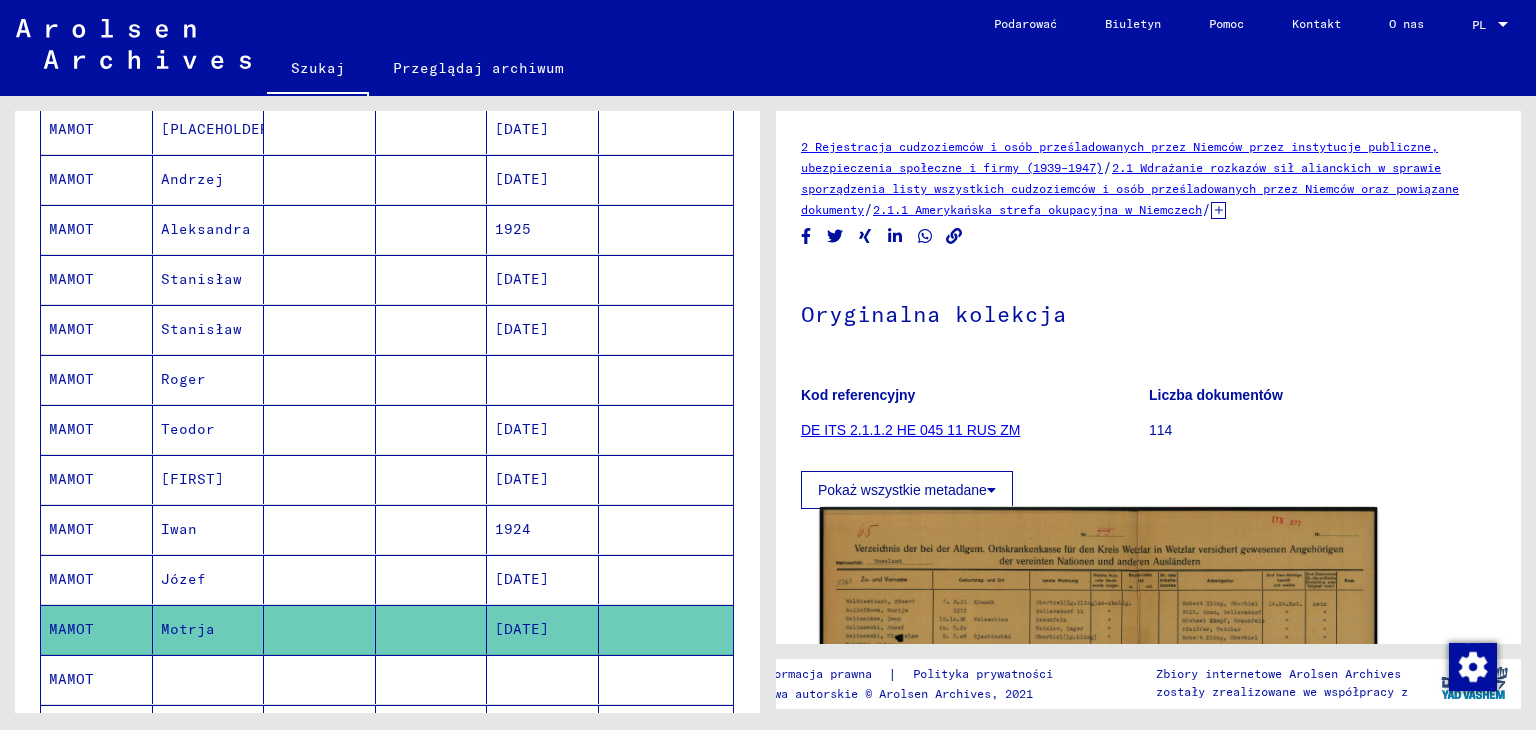 scroll, scrollTop: 300, scrollLeft: 0, axis: vertical 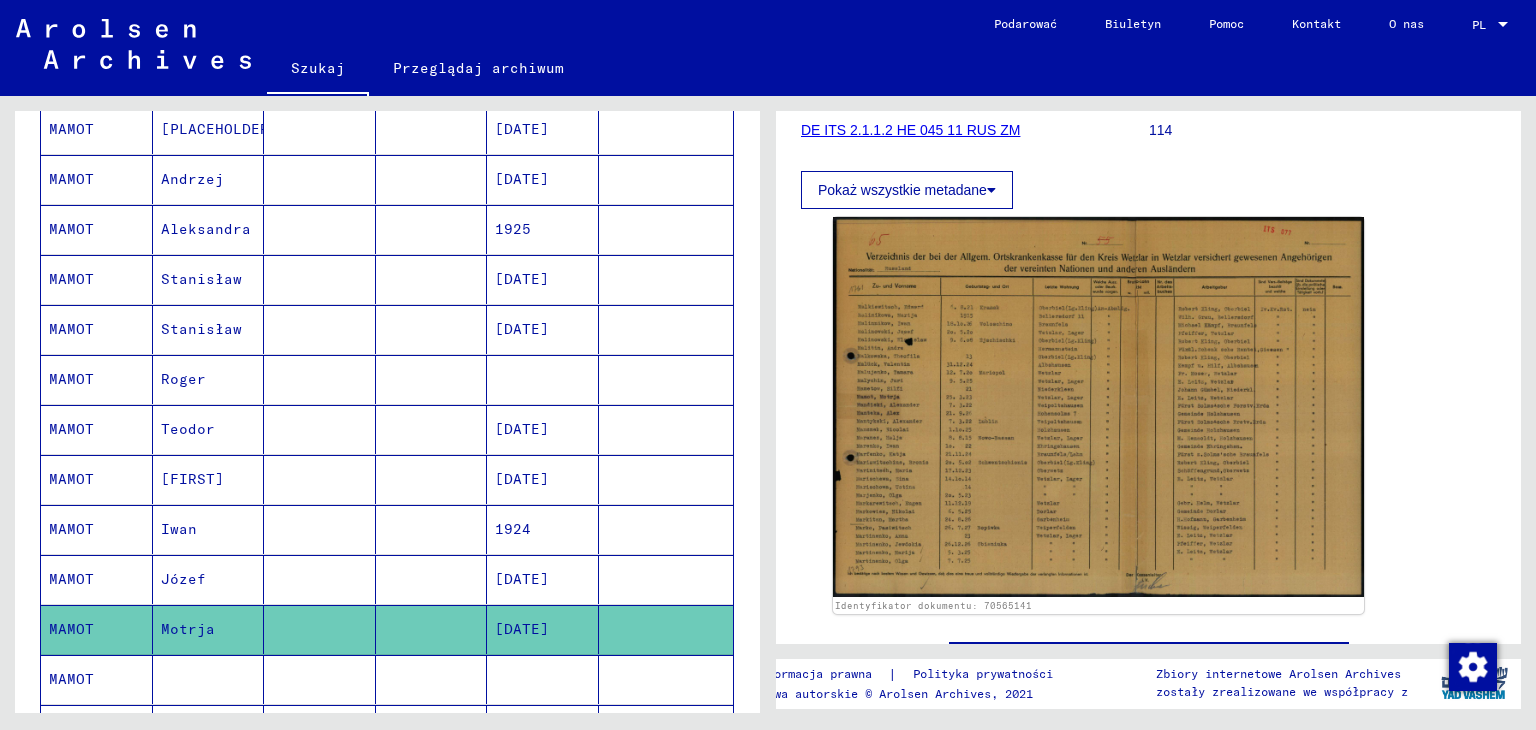 click 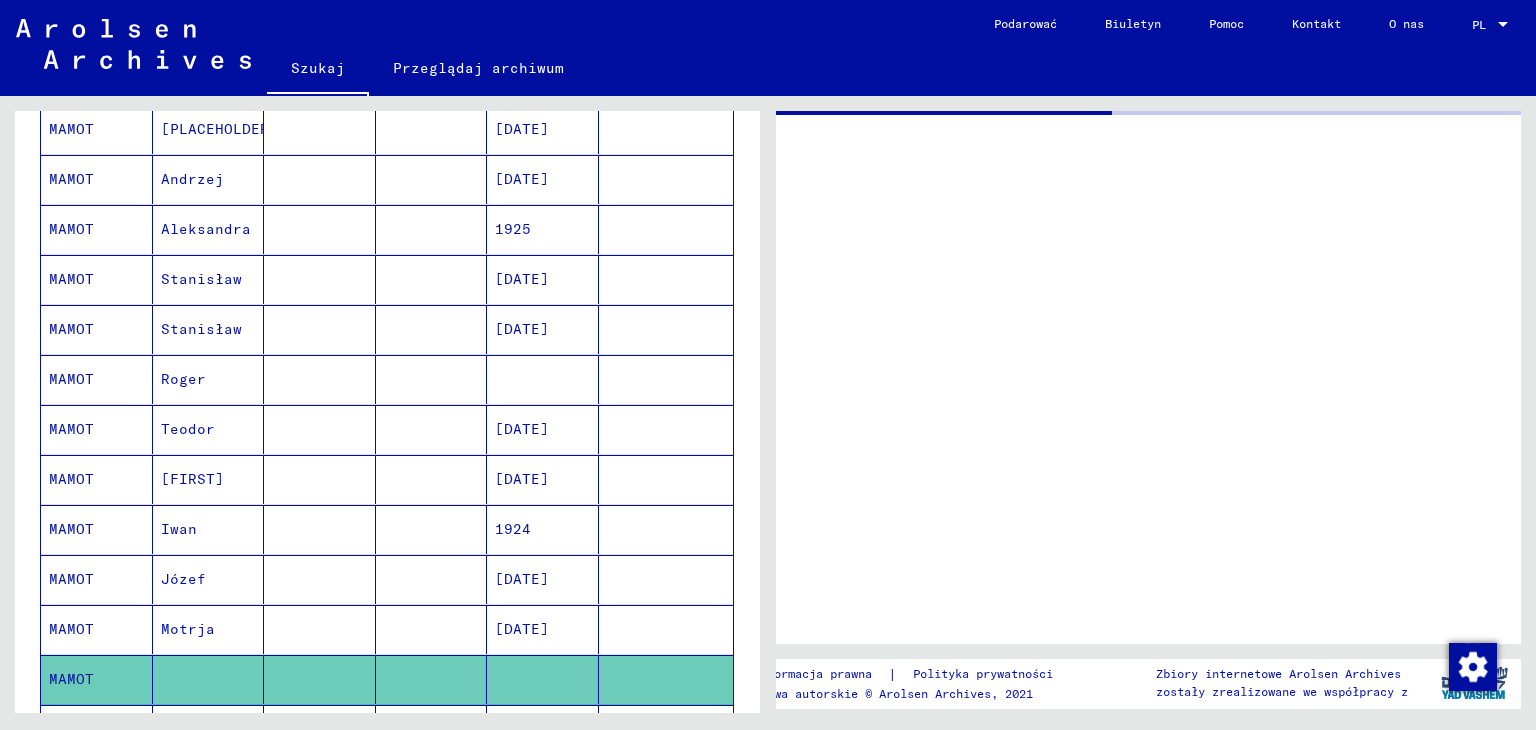 scroll, scrollTop: 0, scrollLeft: 0, axis: both 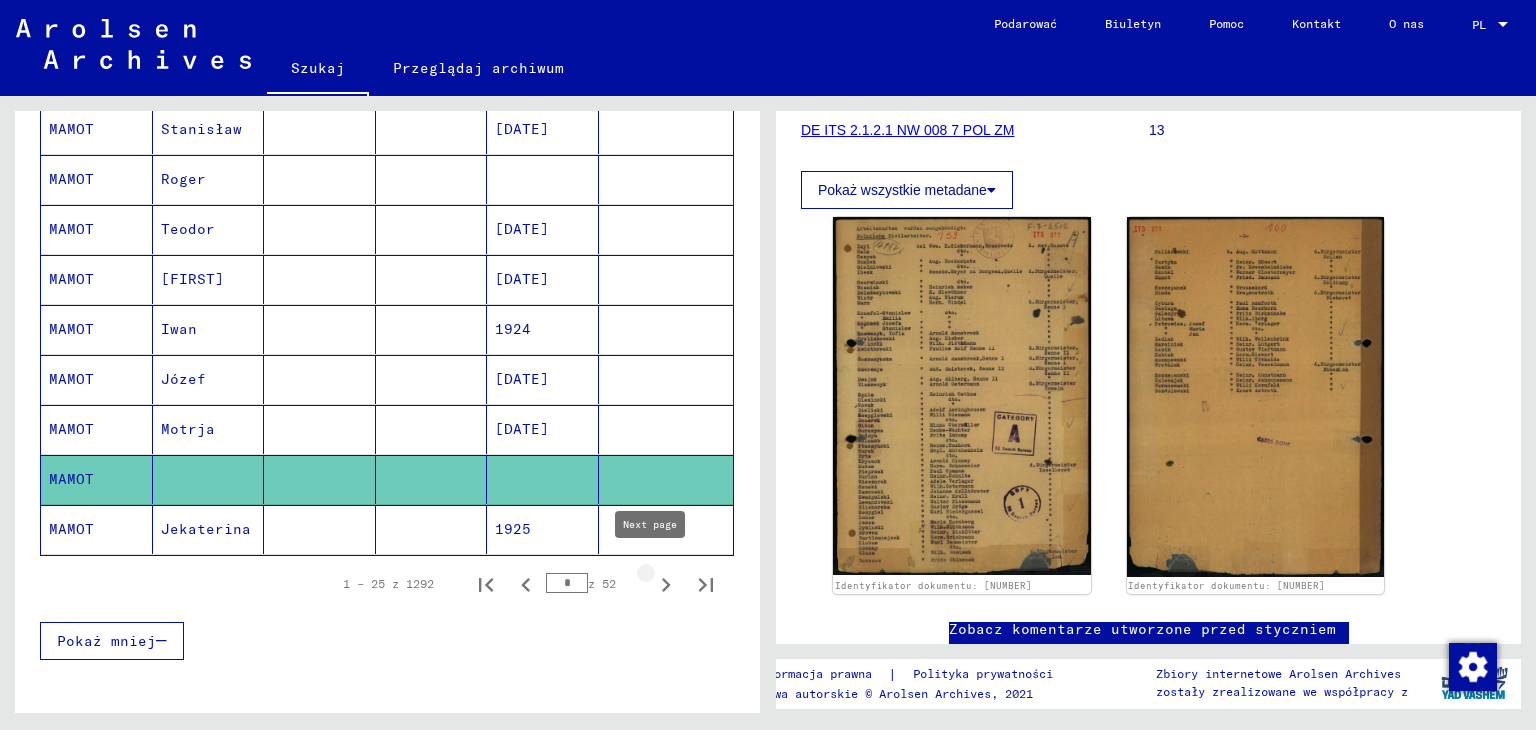 click 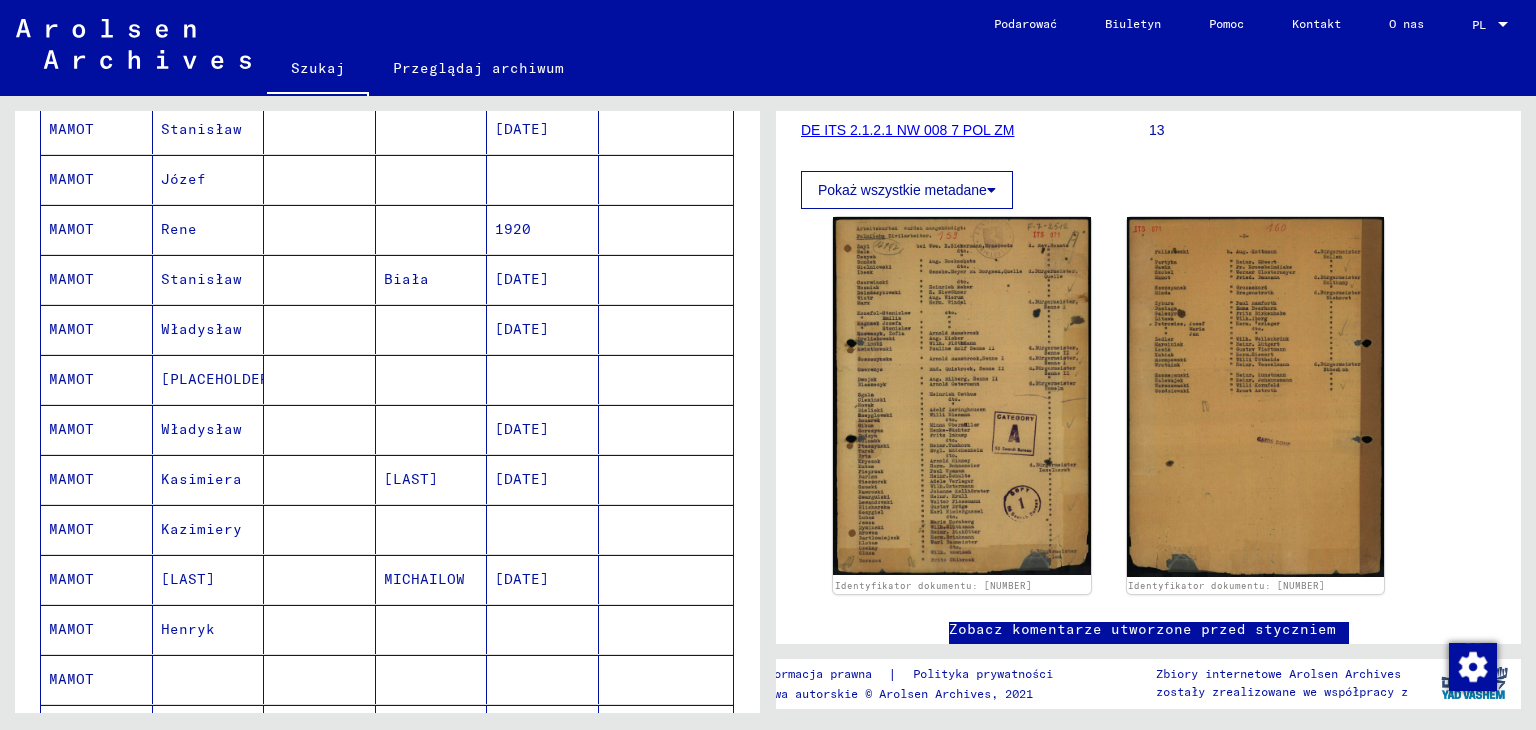 scroll, scrollTop: 800, scrollLeft: 0, axis: vertical 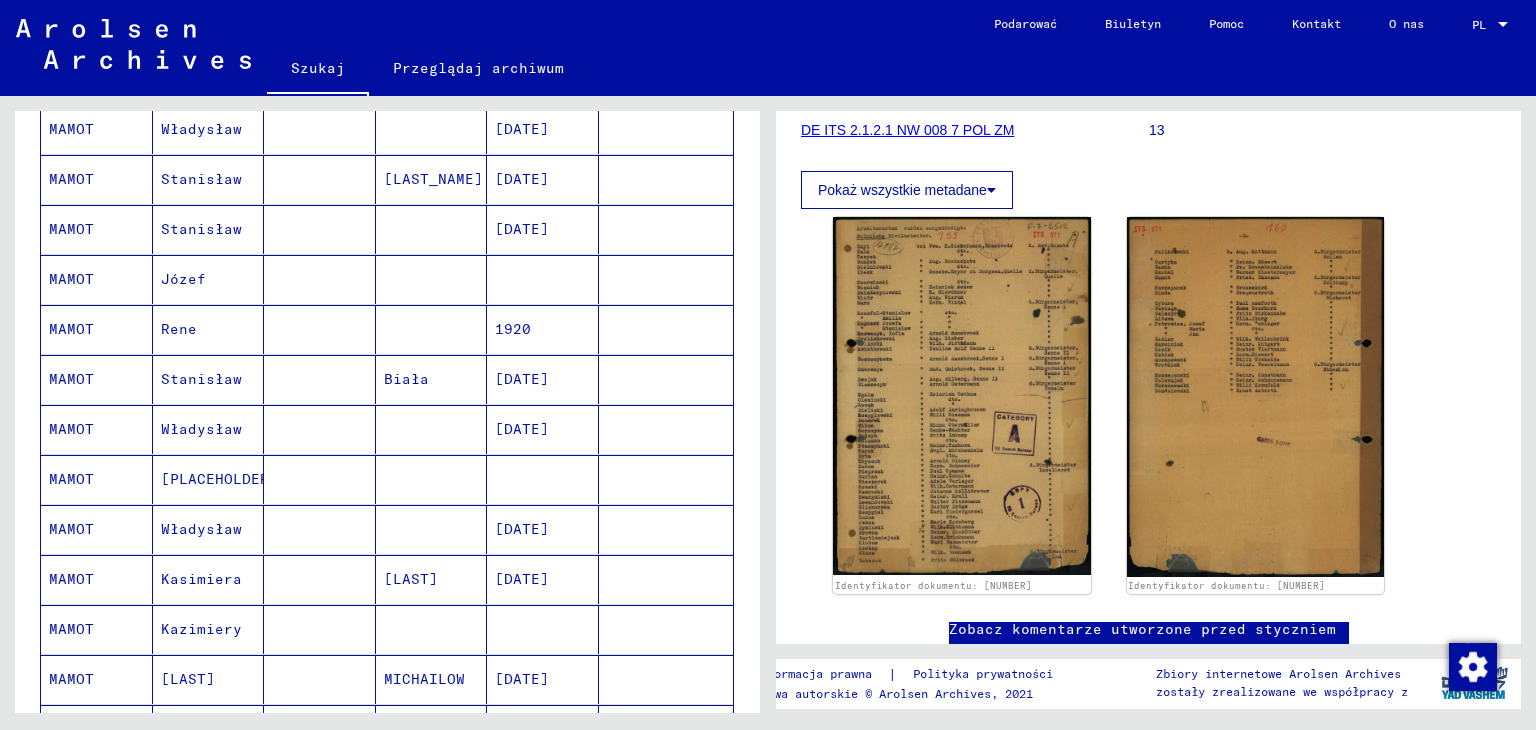 click on "Stanisław" at bounding box center (201, 429) 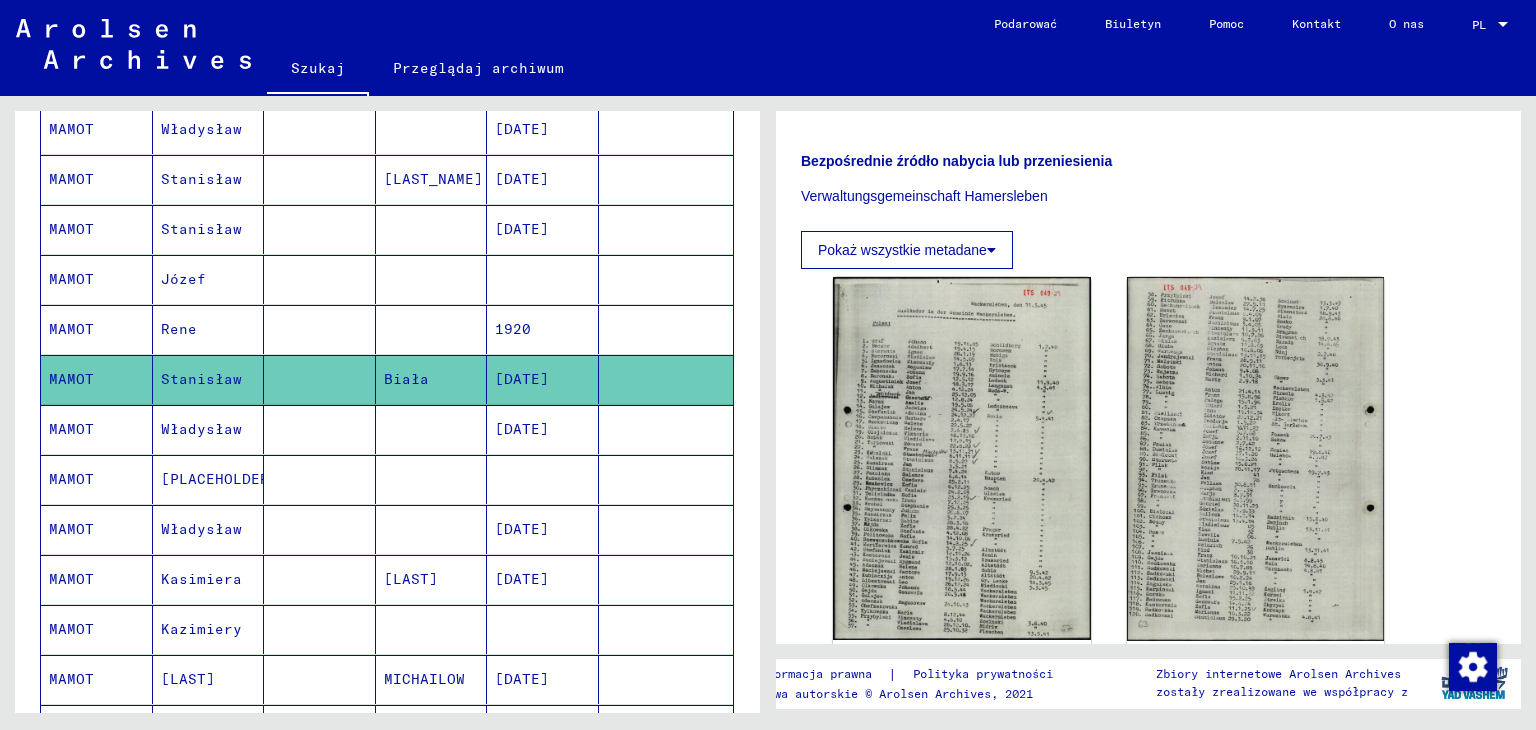 scroll, scrollTop: 500, scrollLeft: 0, axis: vertical 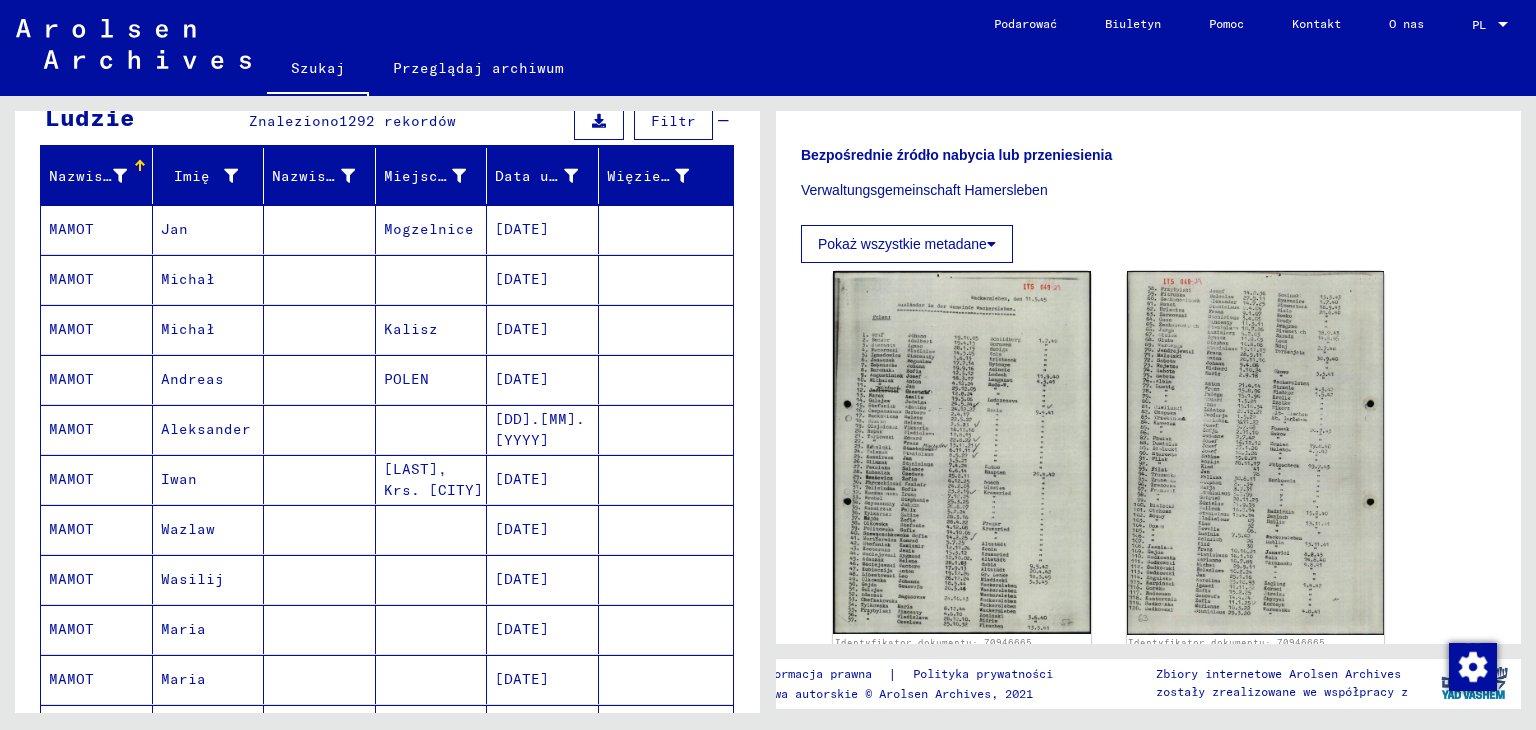 click on "MAMOT" at bounding box center (71, 329) 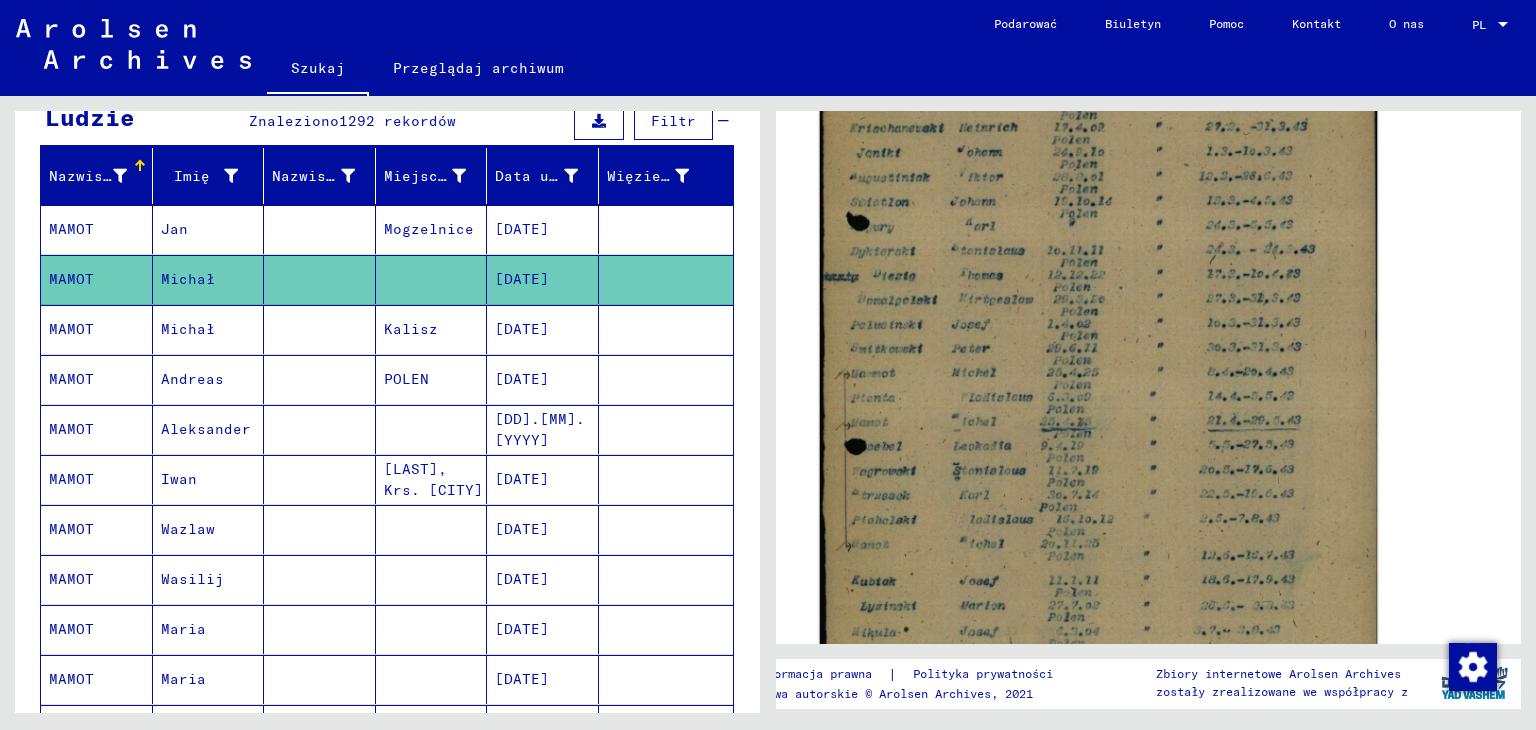 scroll, scrollTop: 700, scrollLeft: 0, axis: vertical 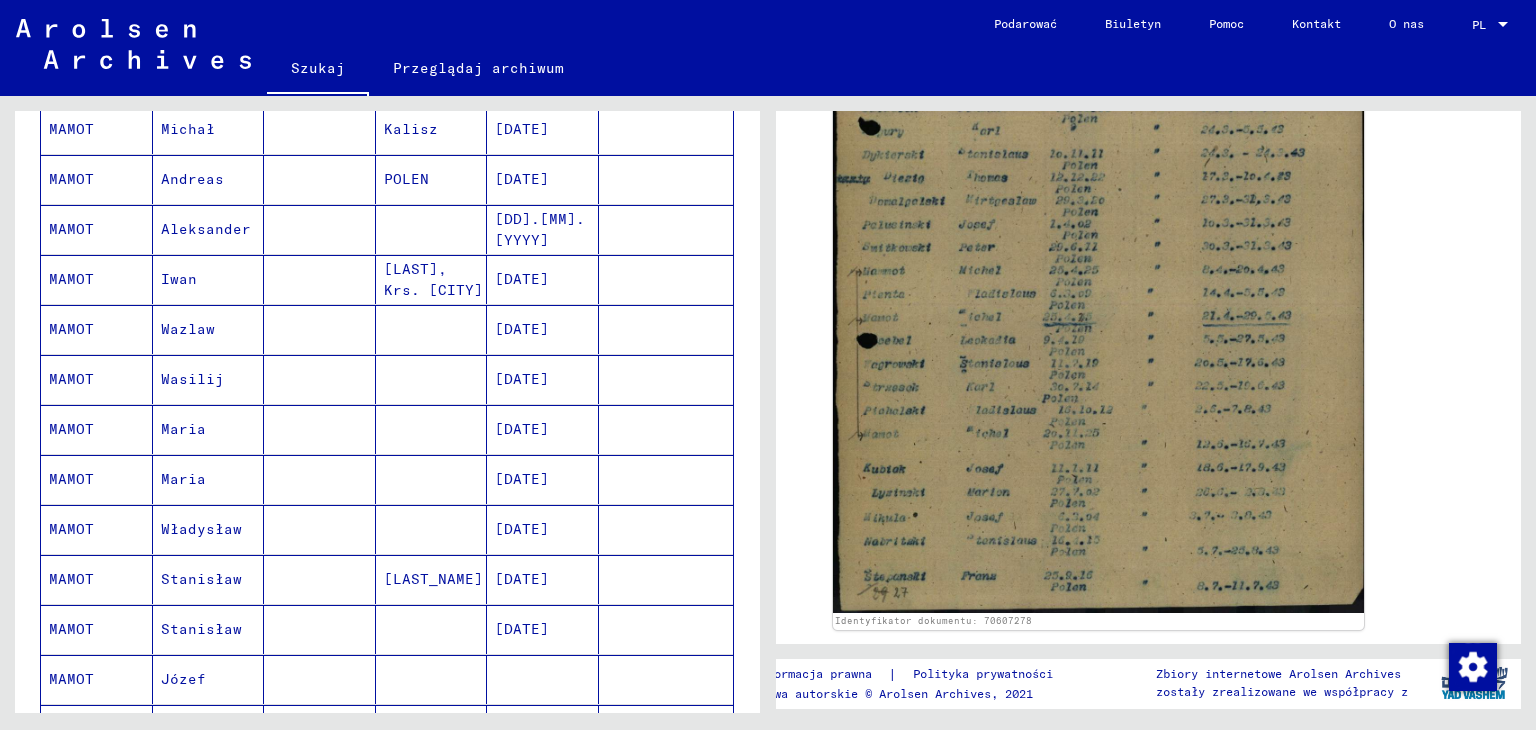 click on "MAMOT" at bounding box center [71, 479] 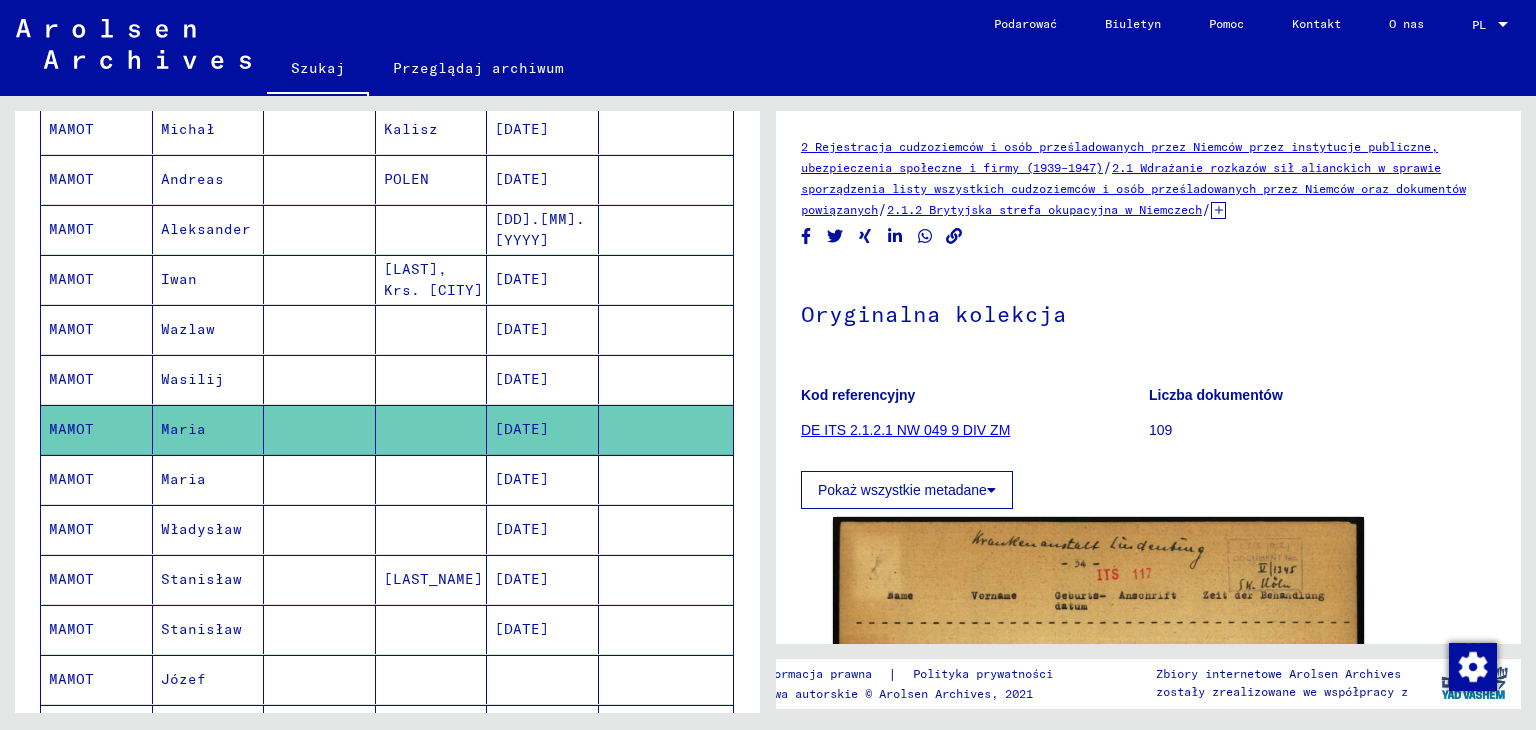 scroll, scrollTop: 300, scrollLeft: 0, axis: vertical 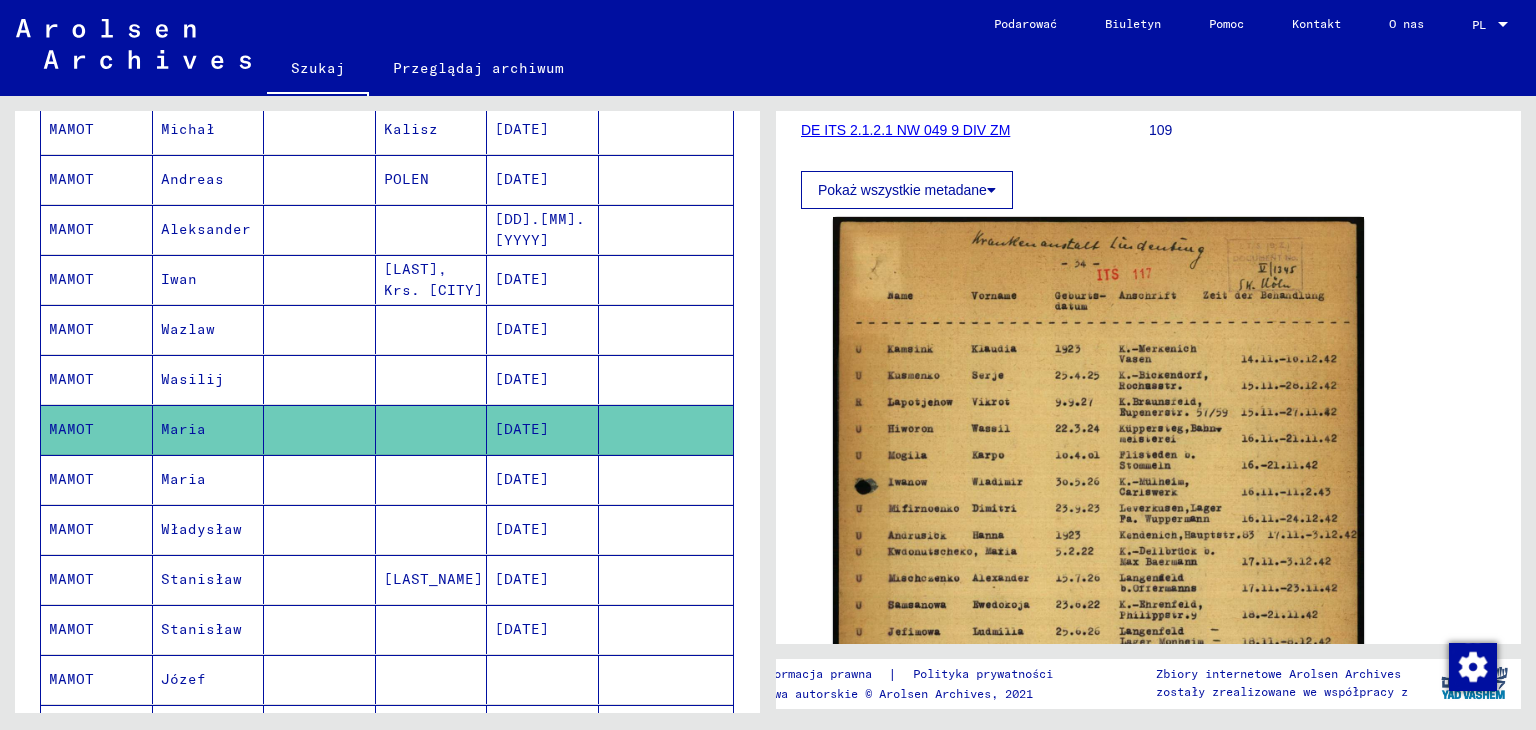 click on "MAMOT" at bounding box center [71, 529] 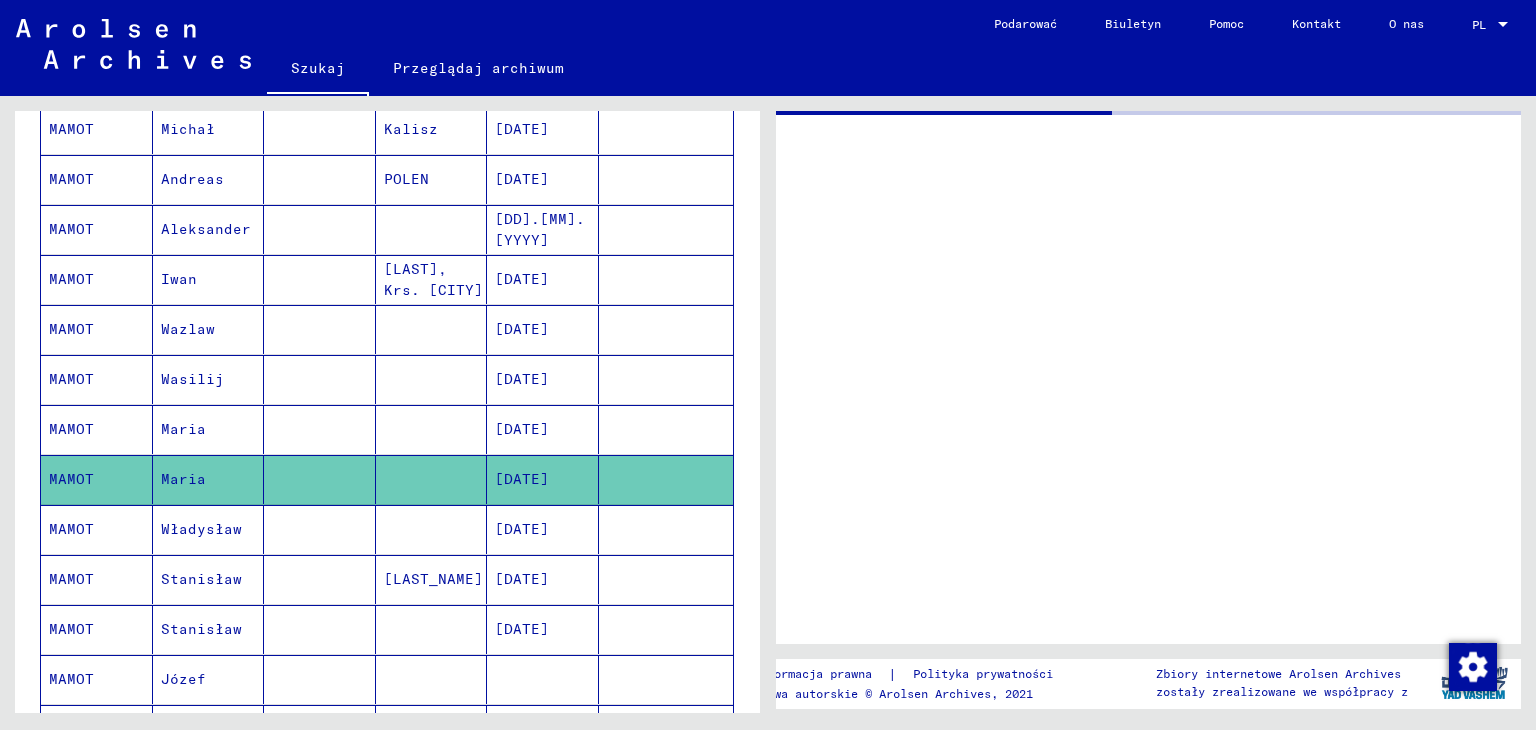 scroll, scrollTop: 0, scrollLeft: 0, axis: both 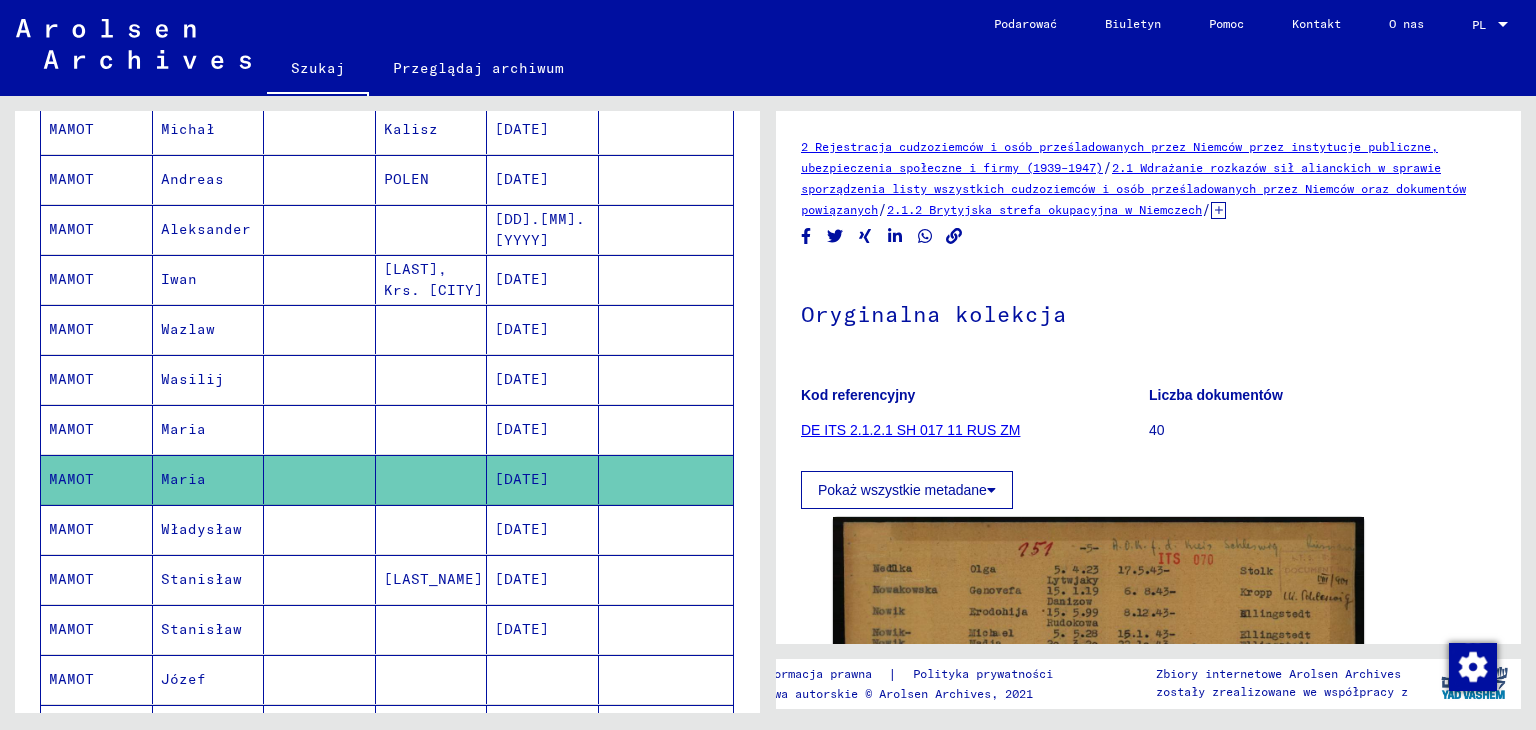 click on "MAMOT" at bounding box center [71, 579] 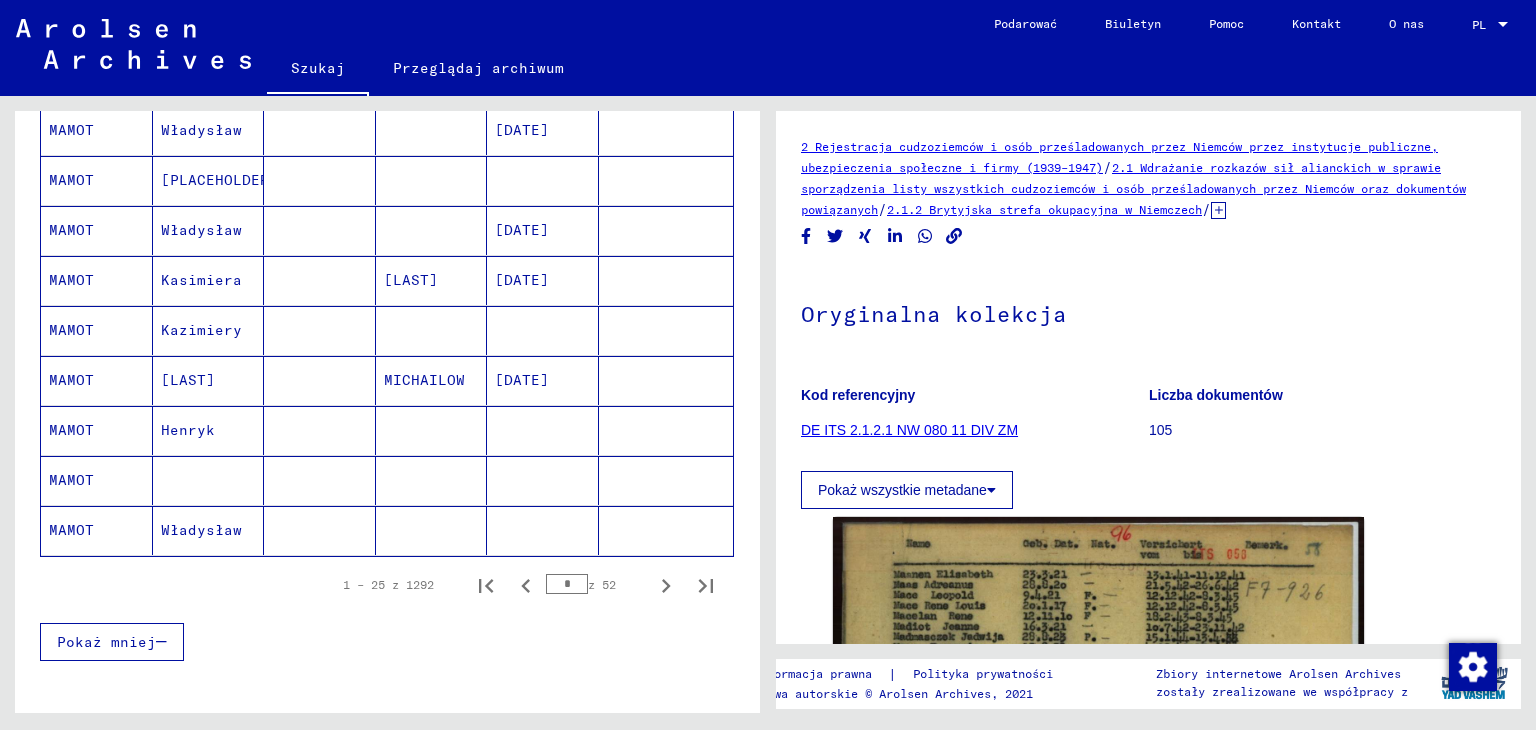 scroll, scrollTop: 1100, scrollLeft: 0, axis: vertical 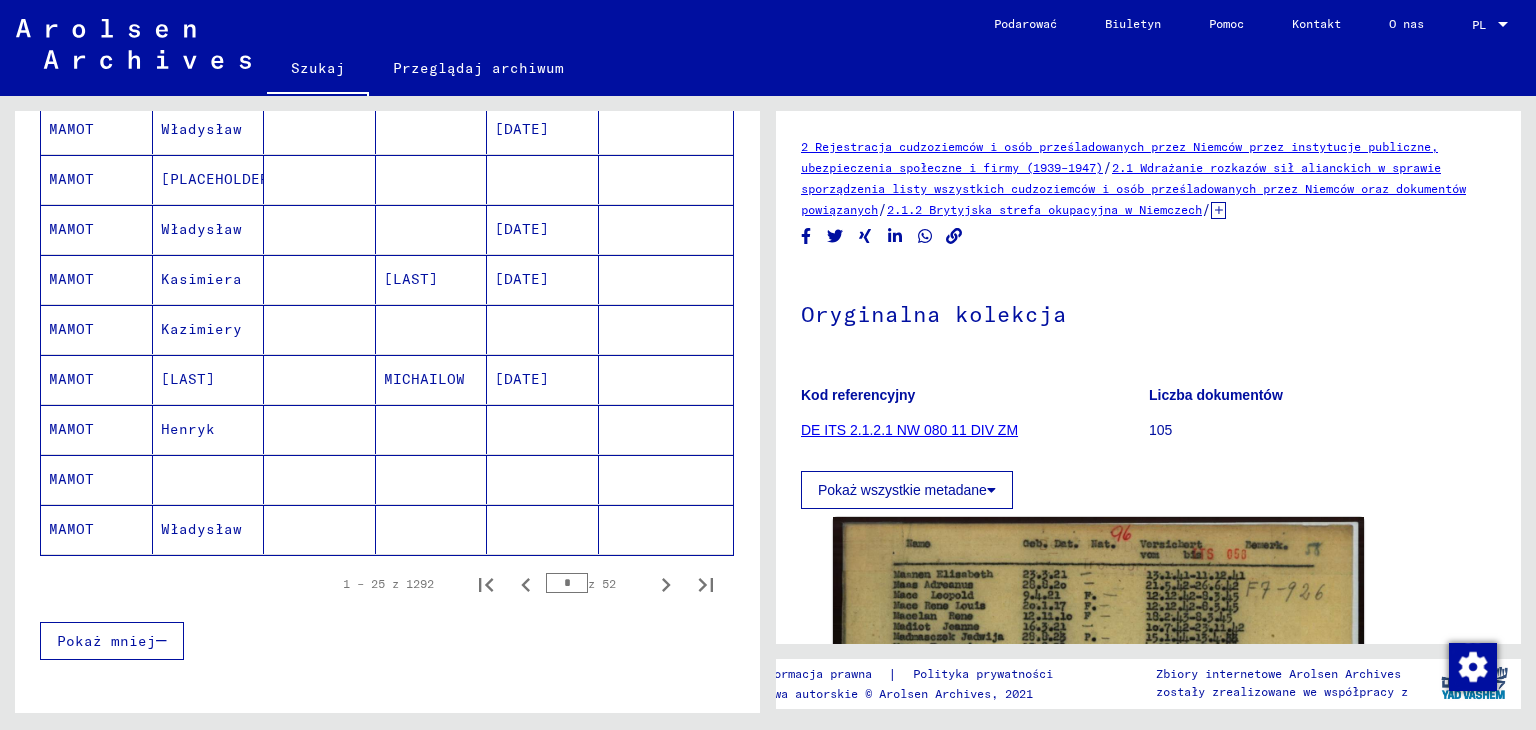 click on "MAMOT" at bounding box center (71, 479) 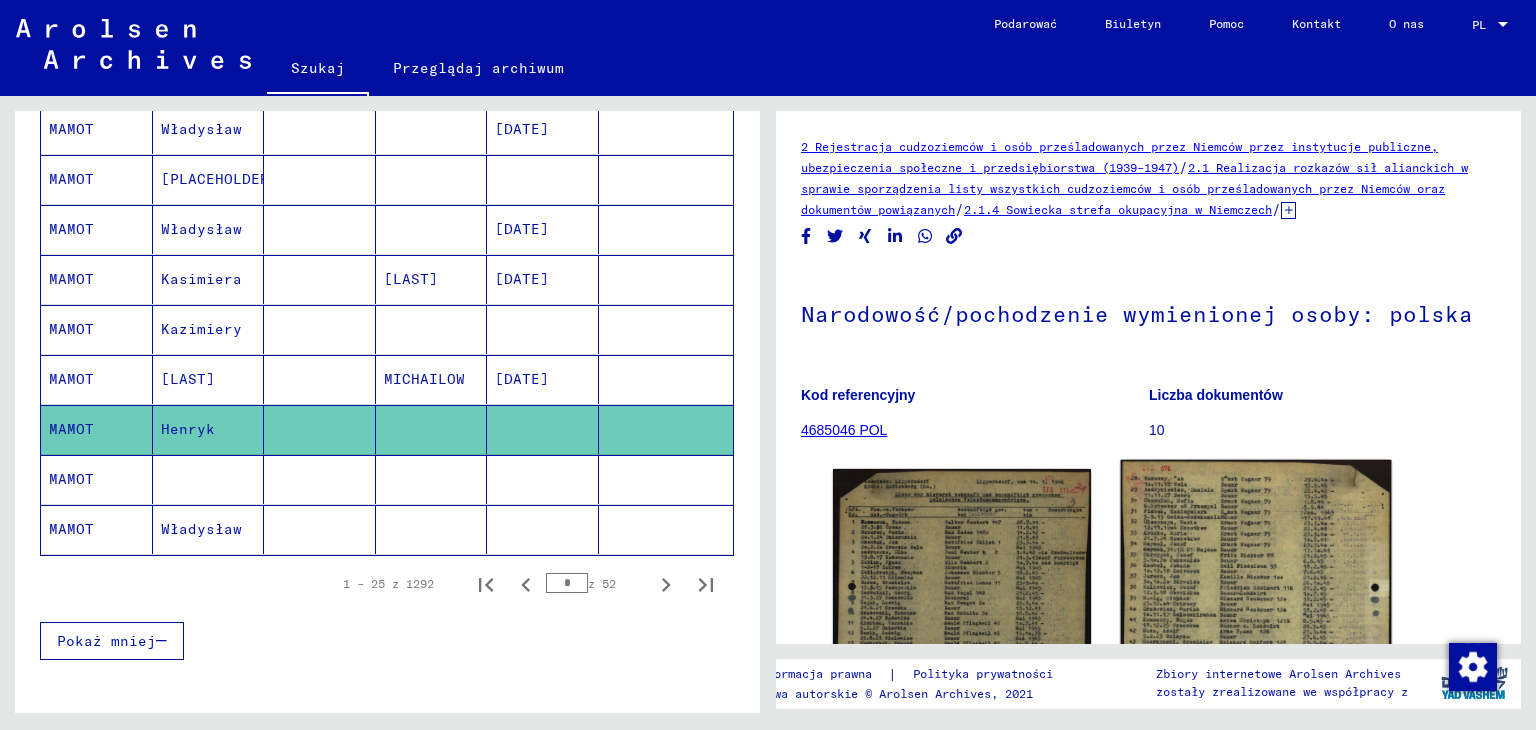scroll, scrollTop: 300, scrollLeft: 0, axis: vertical 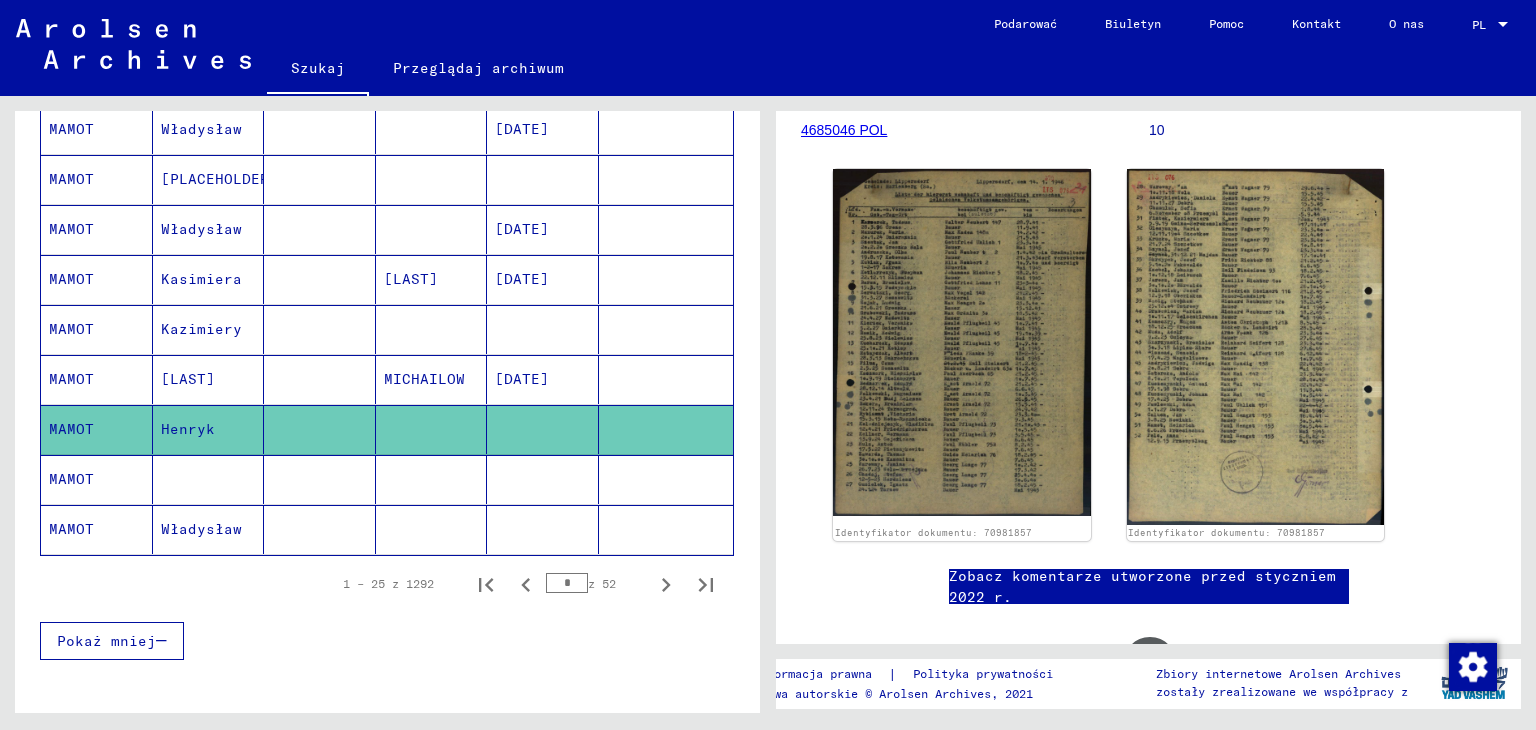 click on "MAMOT" 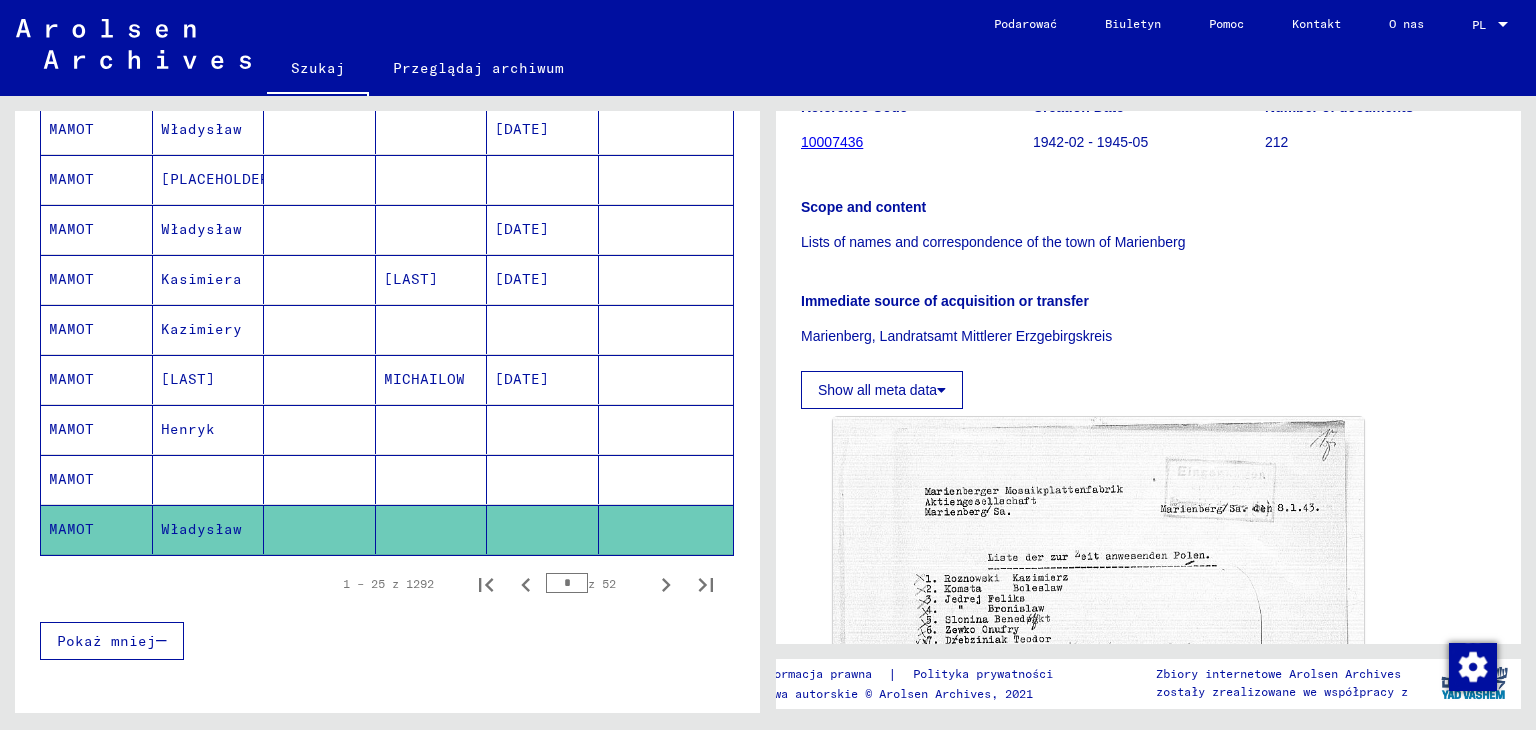 scroll, scrollTop: 0, scrollLeft: 0, axis: both 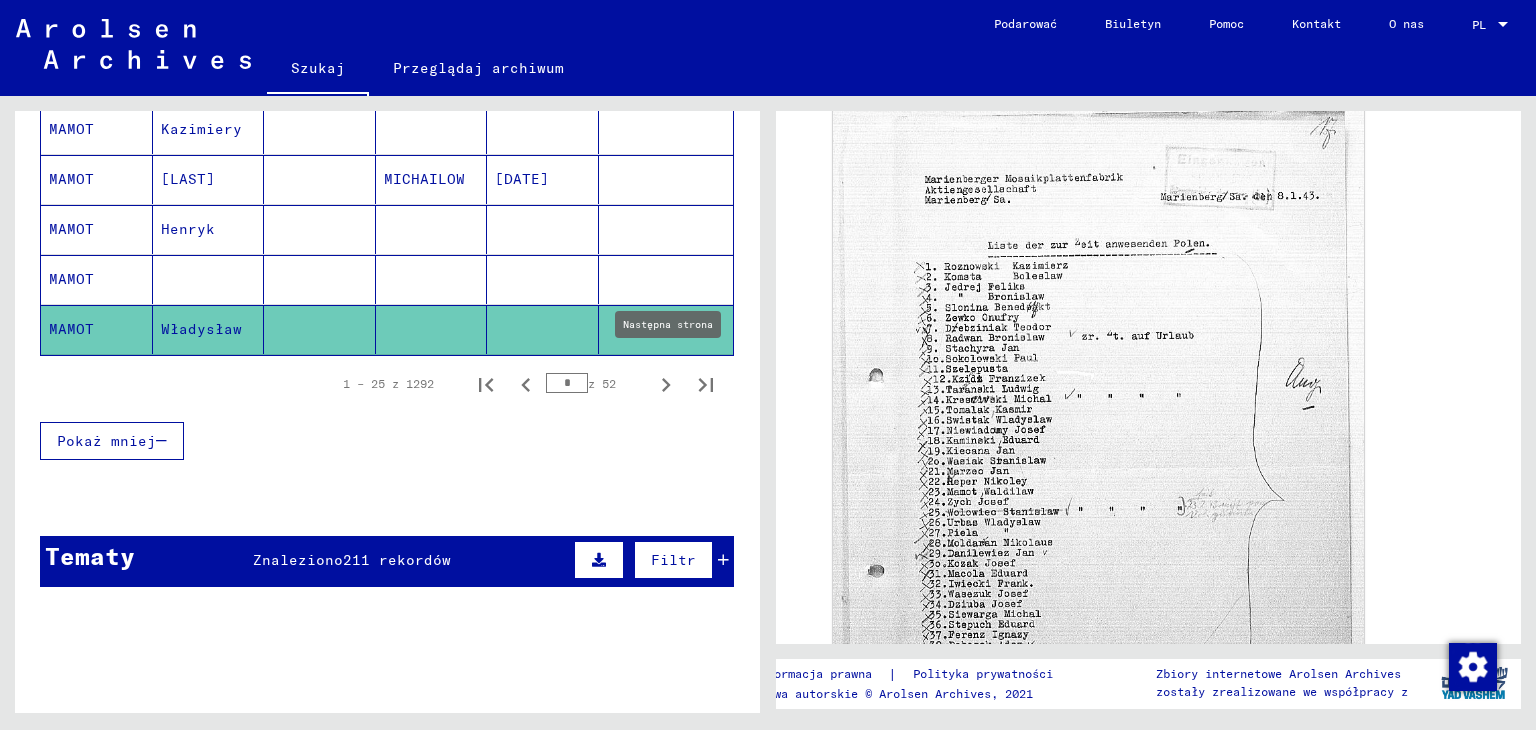 click 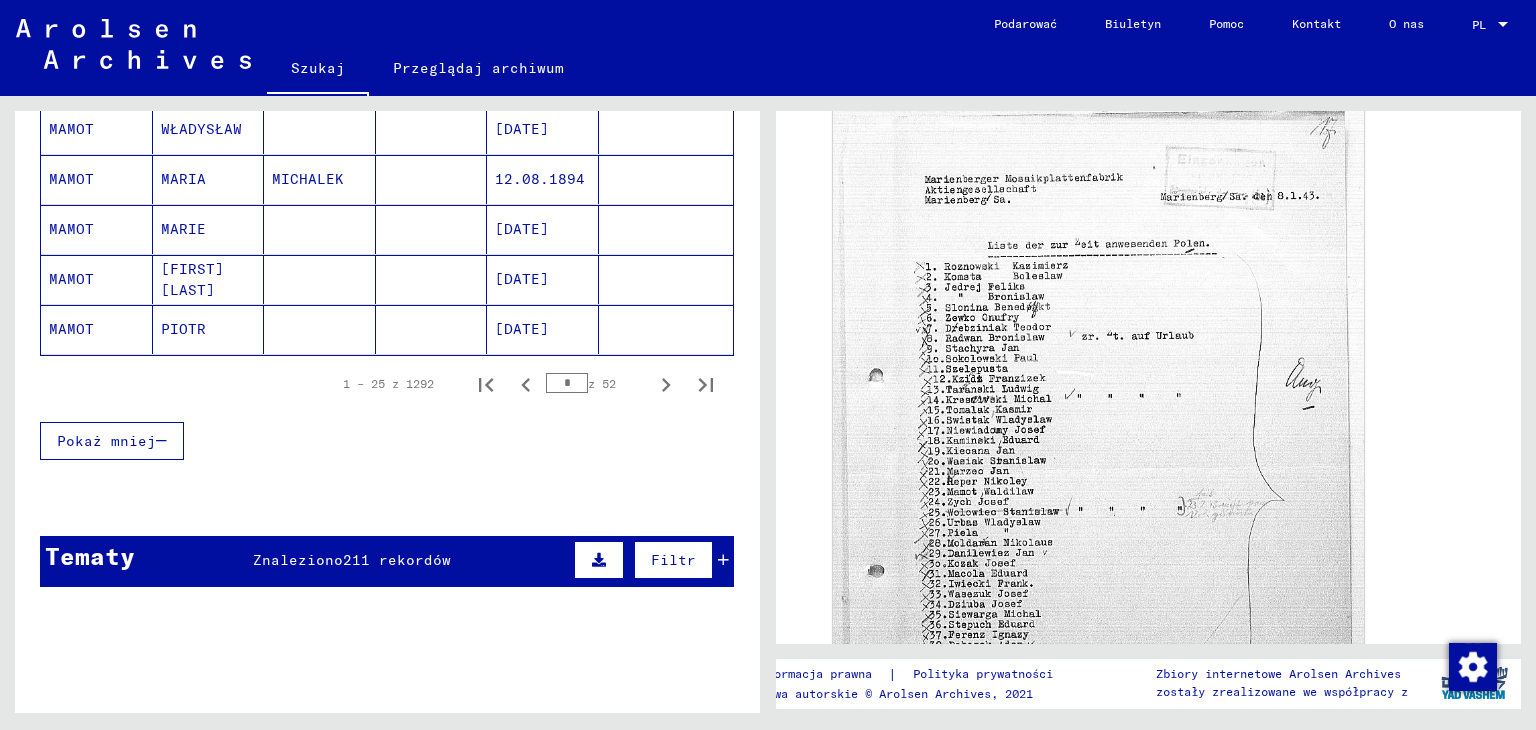 click on "PIOTR" 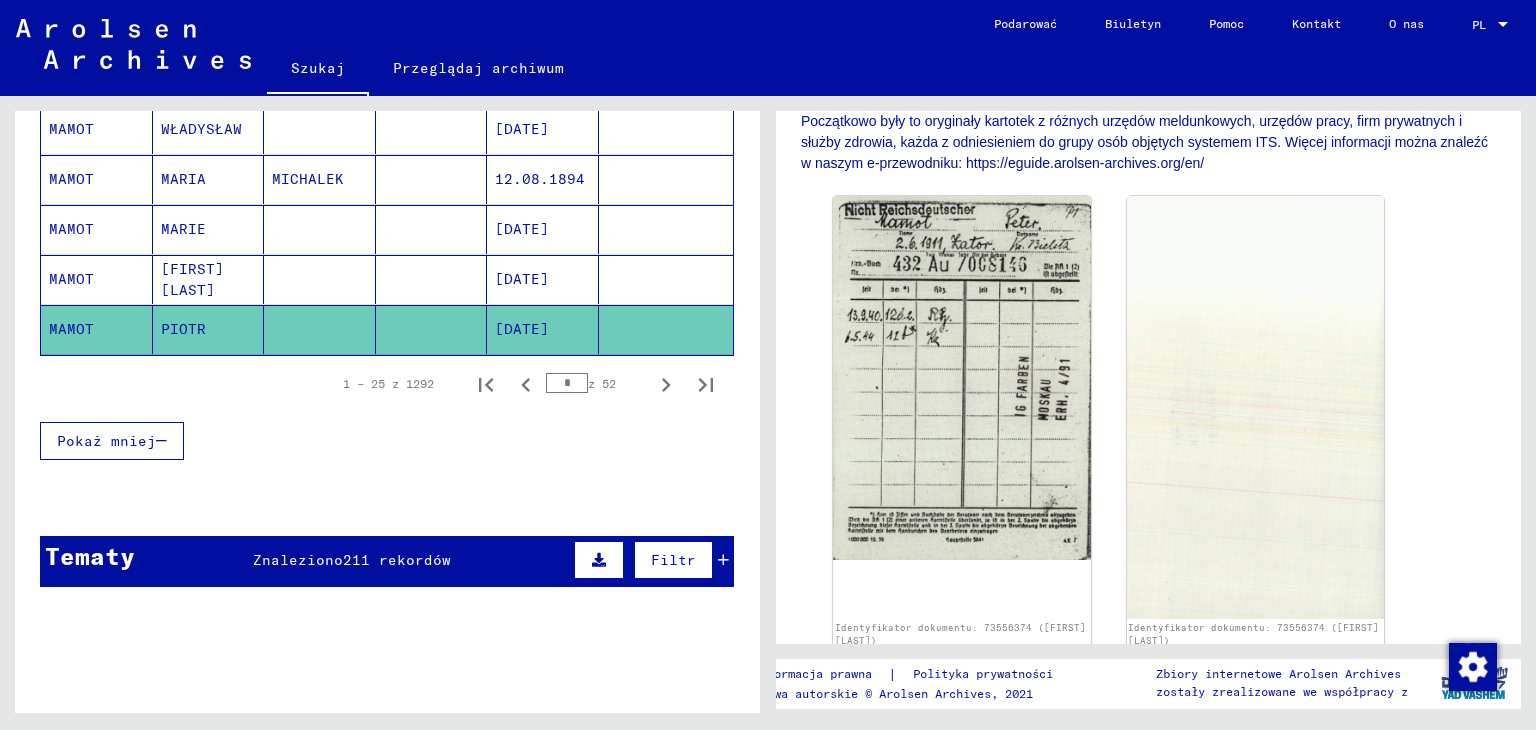 scroll, scrollTop: 500, scrollLeft: 0, axis: vertical 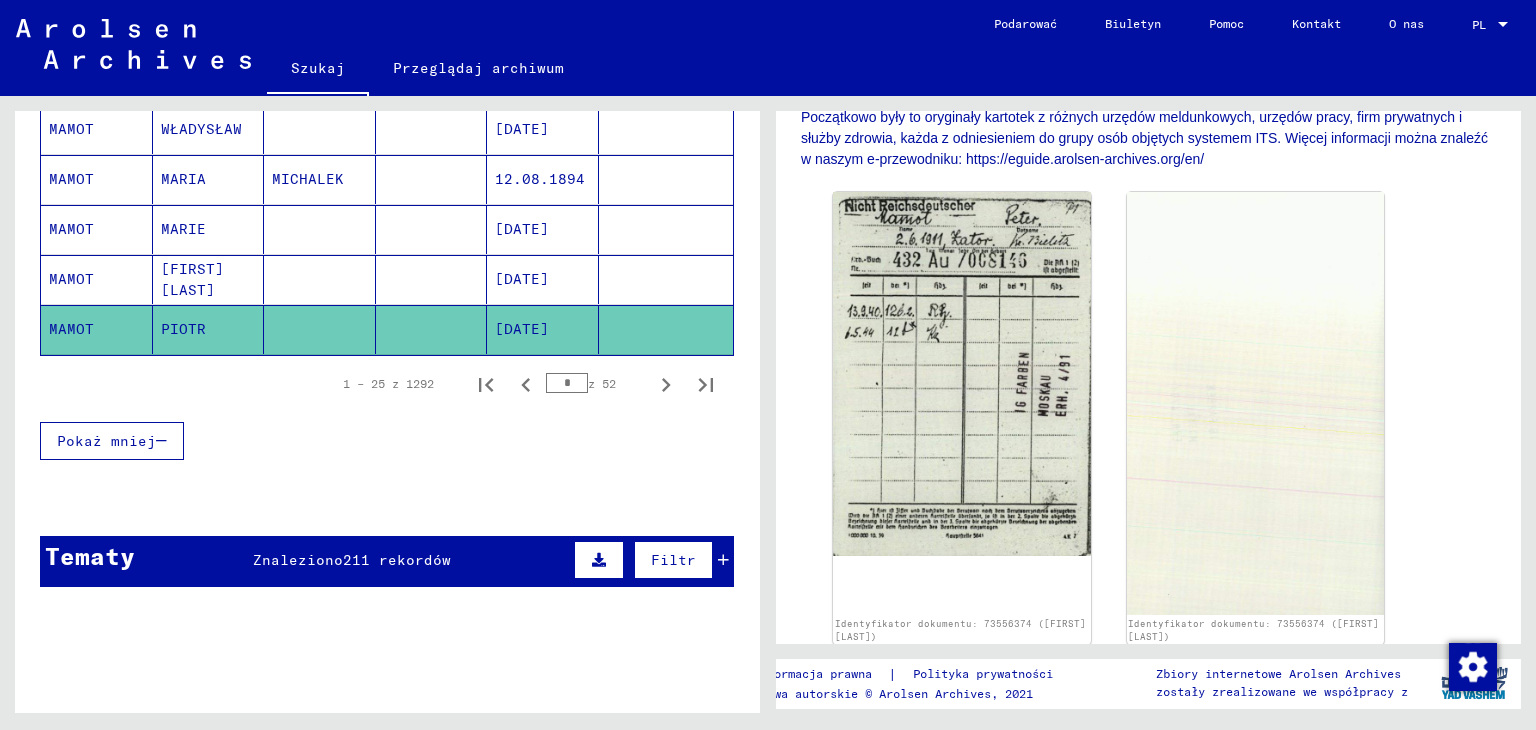 click on "[FIRST] [LAST]" at bounding box center (183, 329) 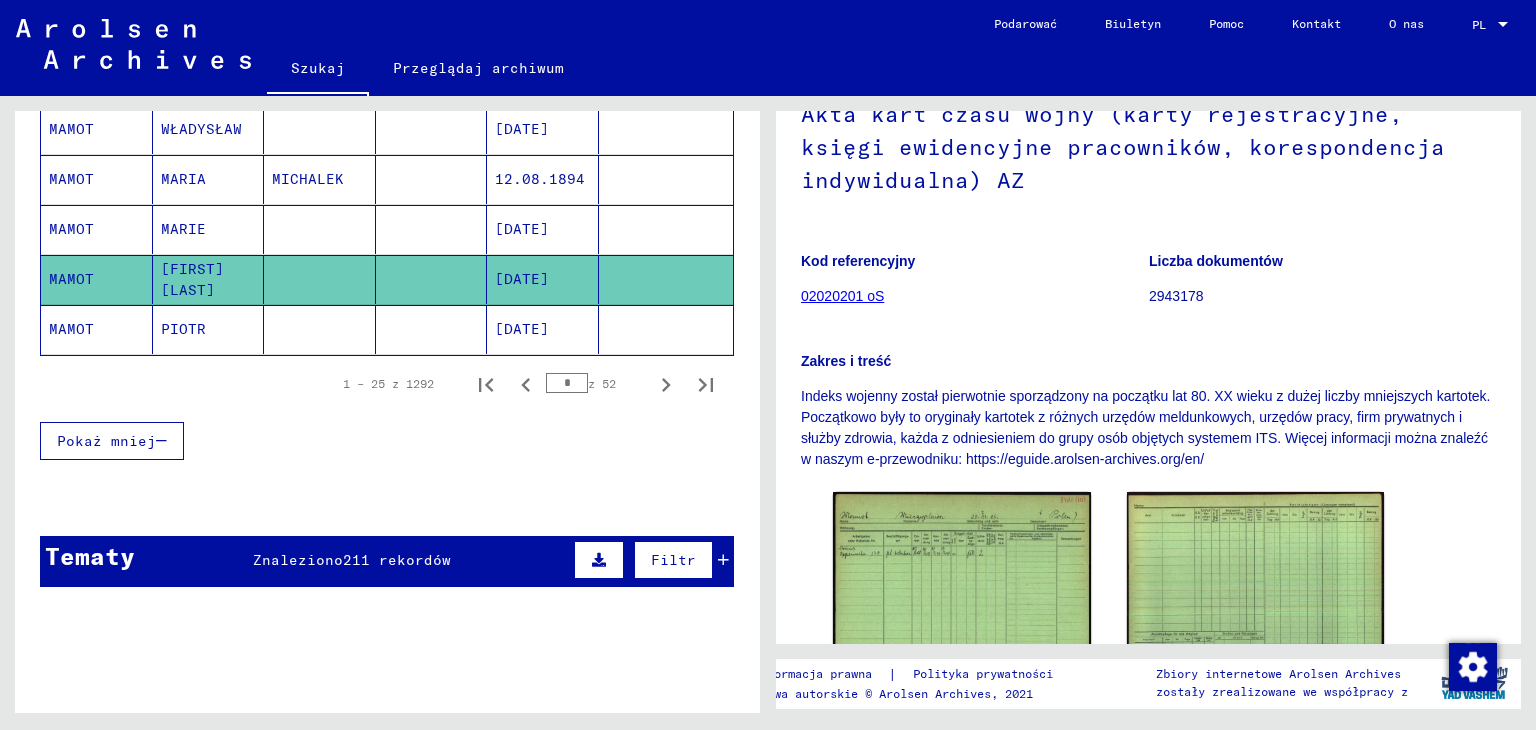 scroll, scrollTop: 470, scrollLeft: 0, axis: vertical 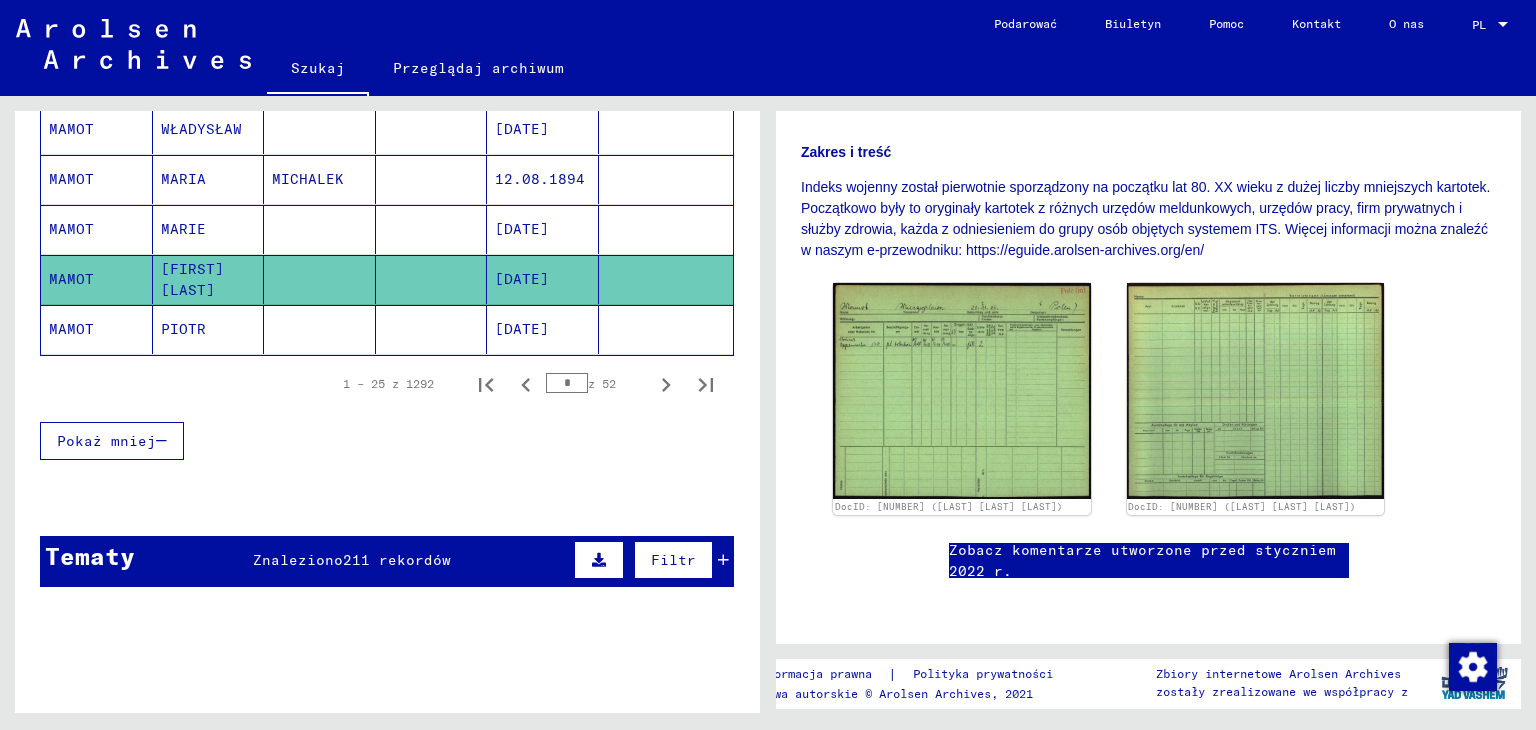 click on "MARIE" at bounding box center [192, 279] 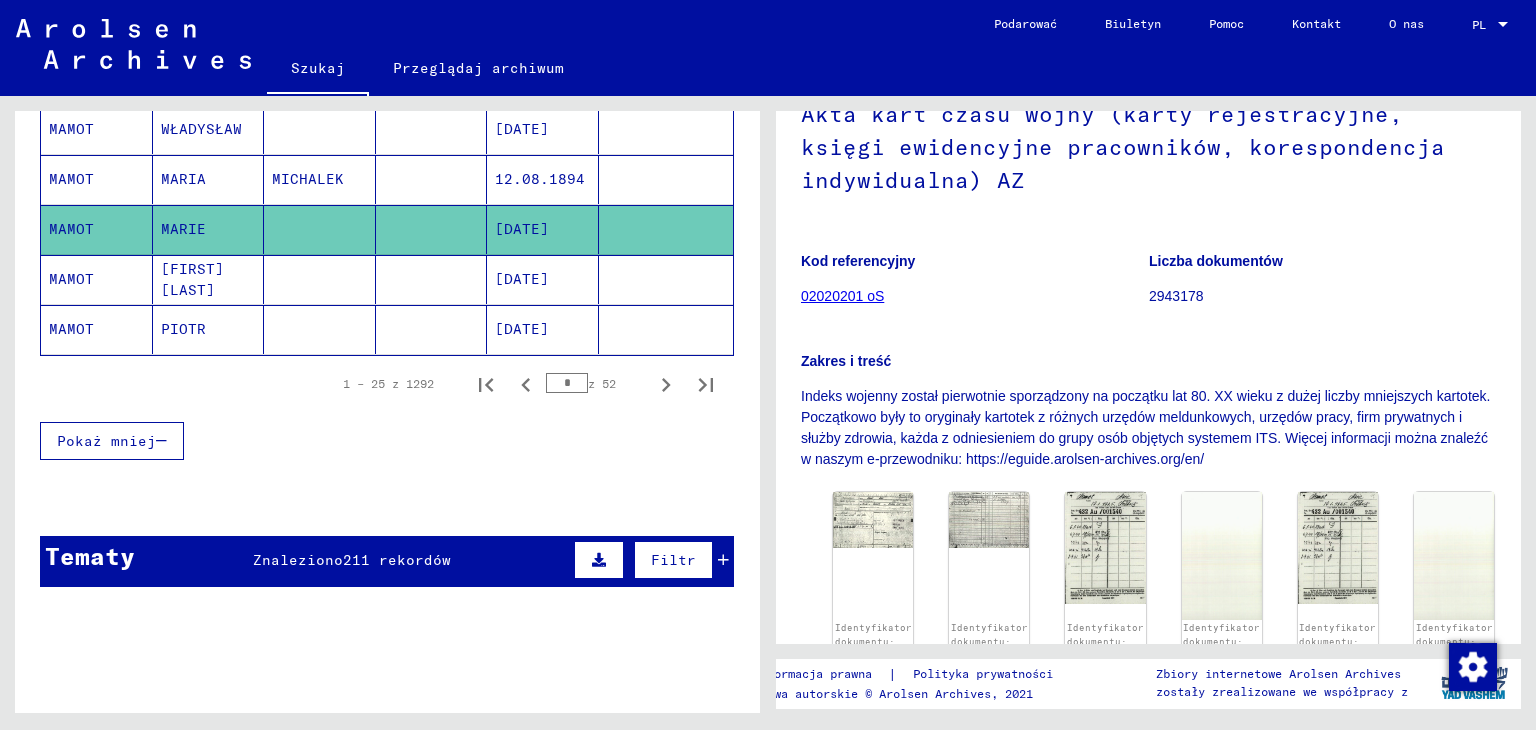 scroll, scrollTop: 400, scrollLeft: 0, axis: vertical 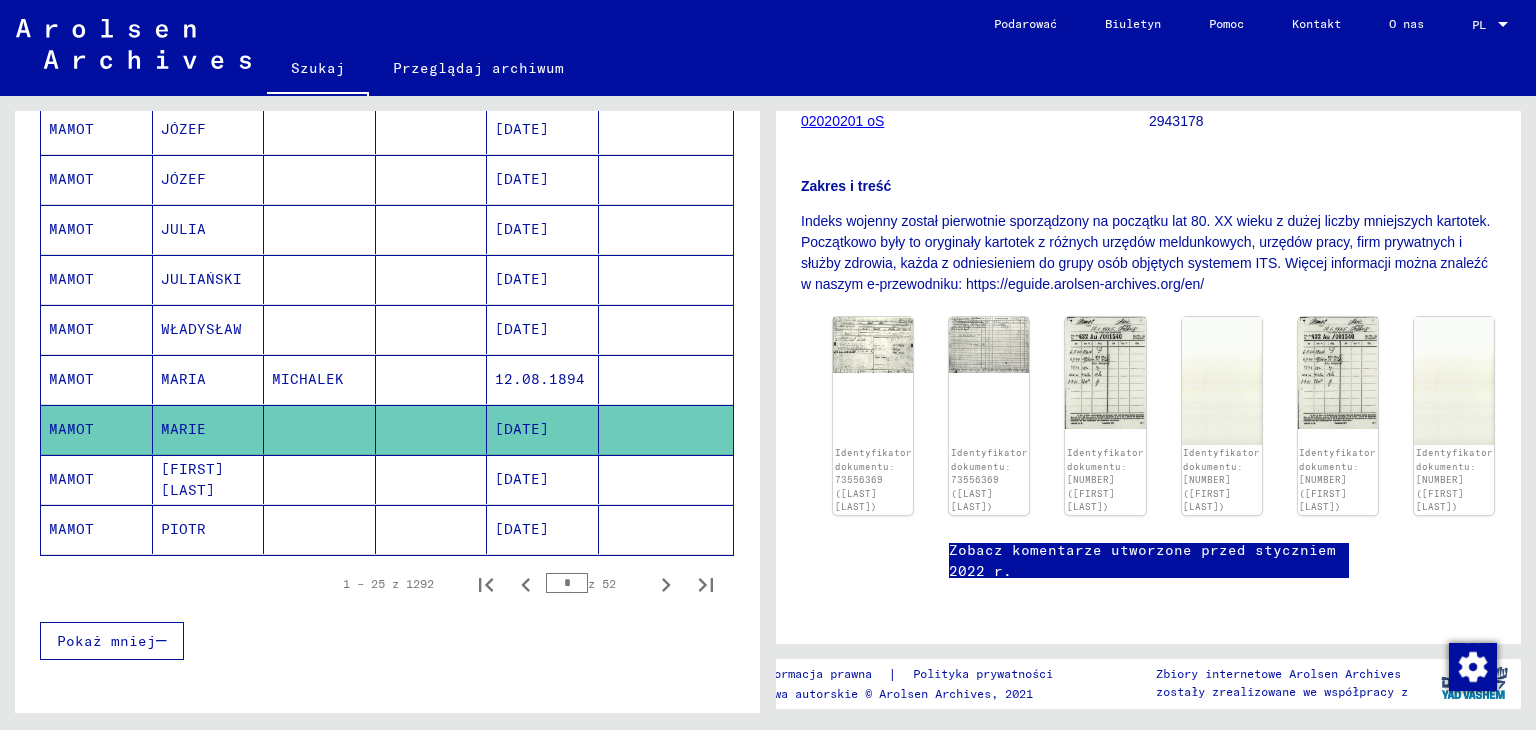 click on "MAMOT" at bounding box center (71, 379) 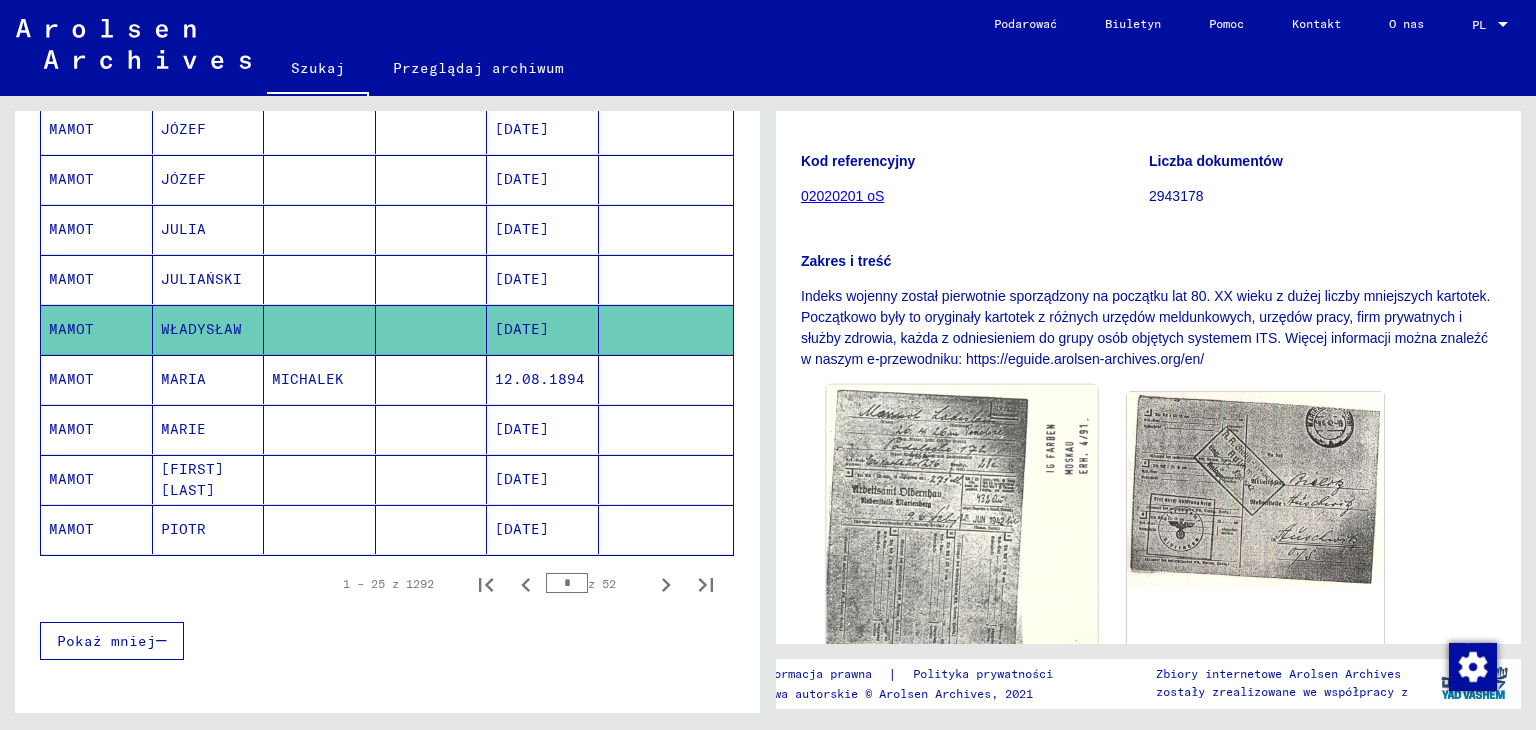 scroll, scrollTop: 400, scrollLeft: 0, axis: vertical 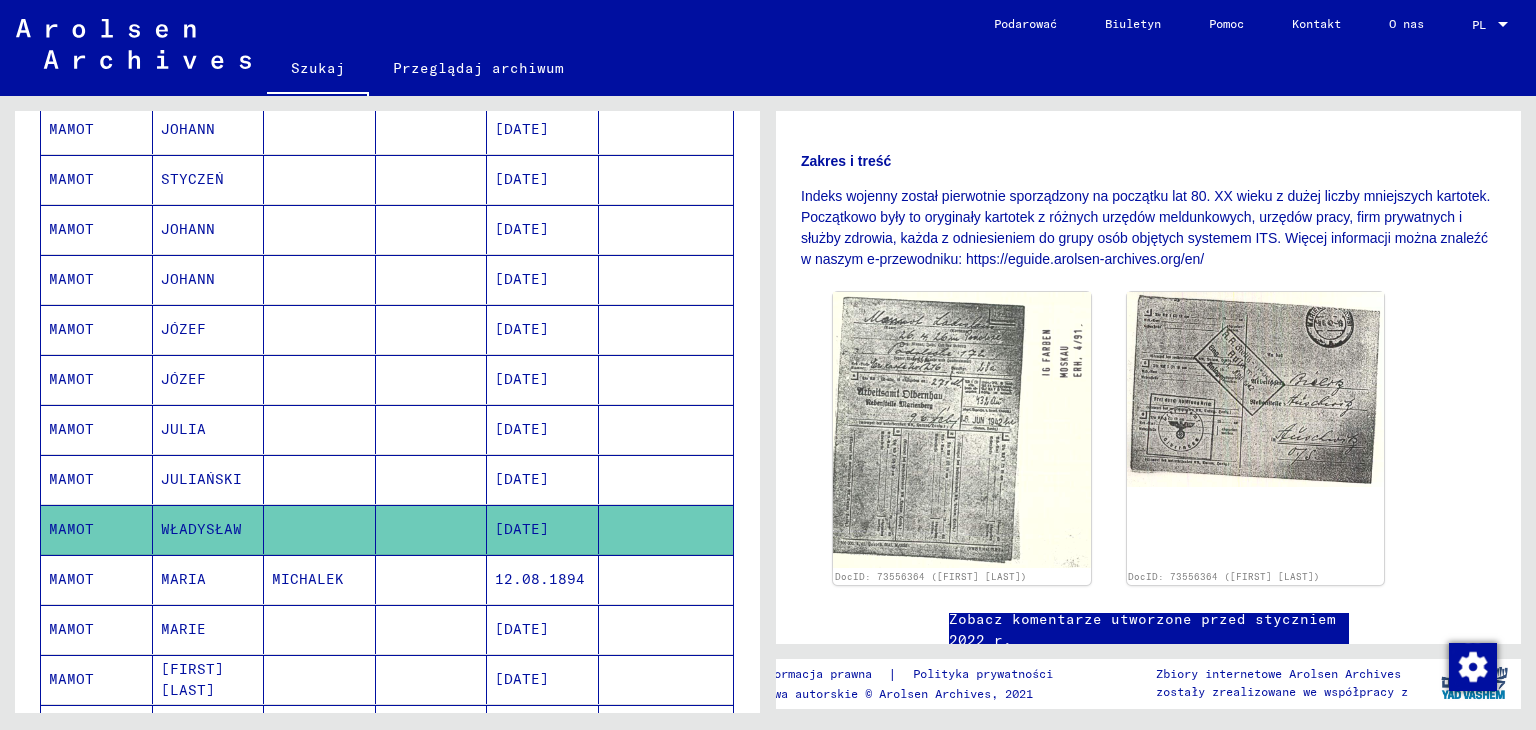 click on "MAMOT" at bounding box center [71, 479] 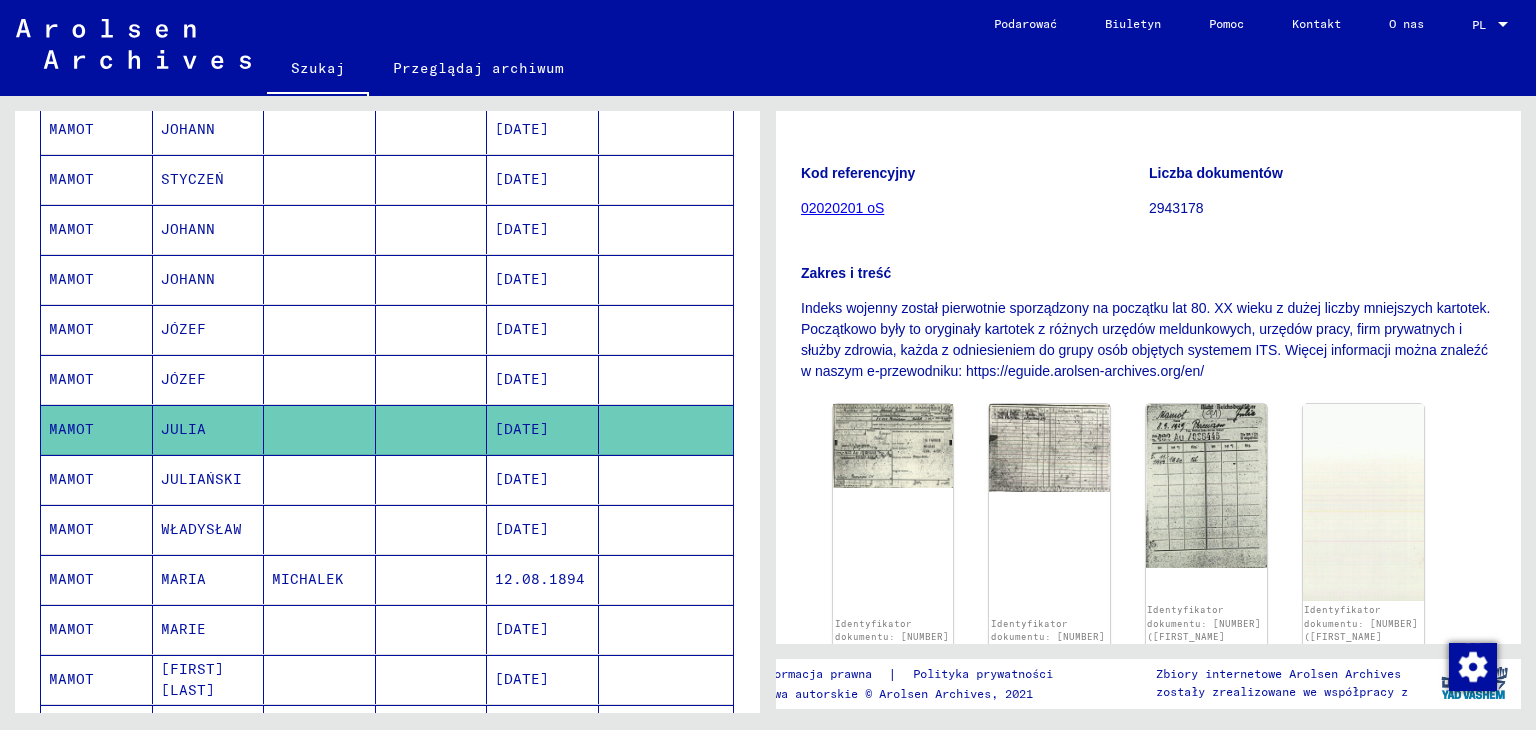 scroll, scrollTop: 300, scrollLeft: 0, axis: vertical 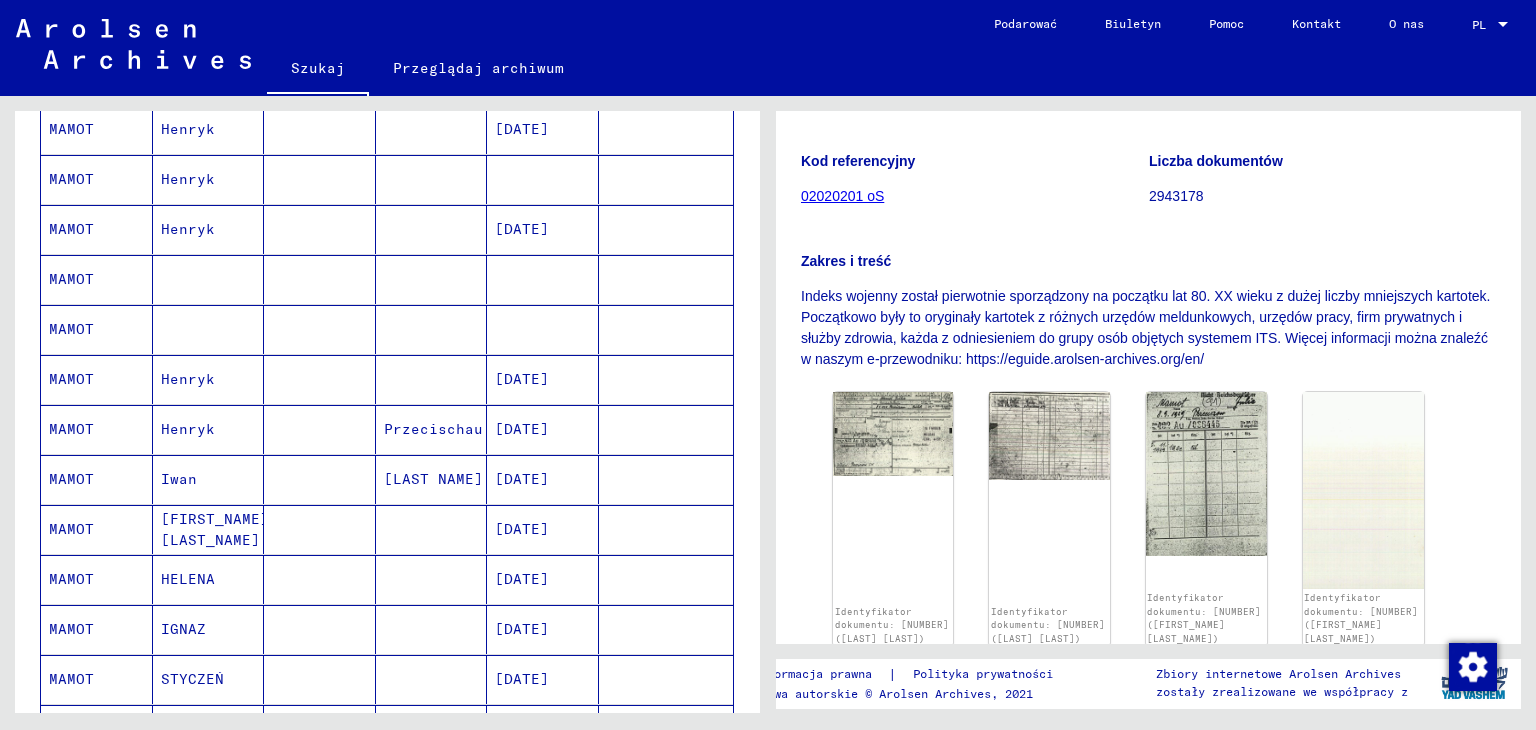 click on "HELENA" at bounding box center [183, 629] 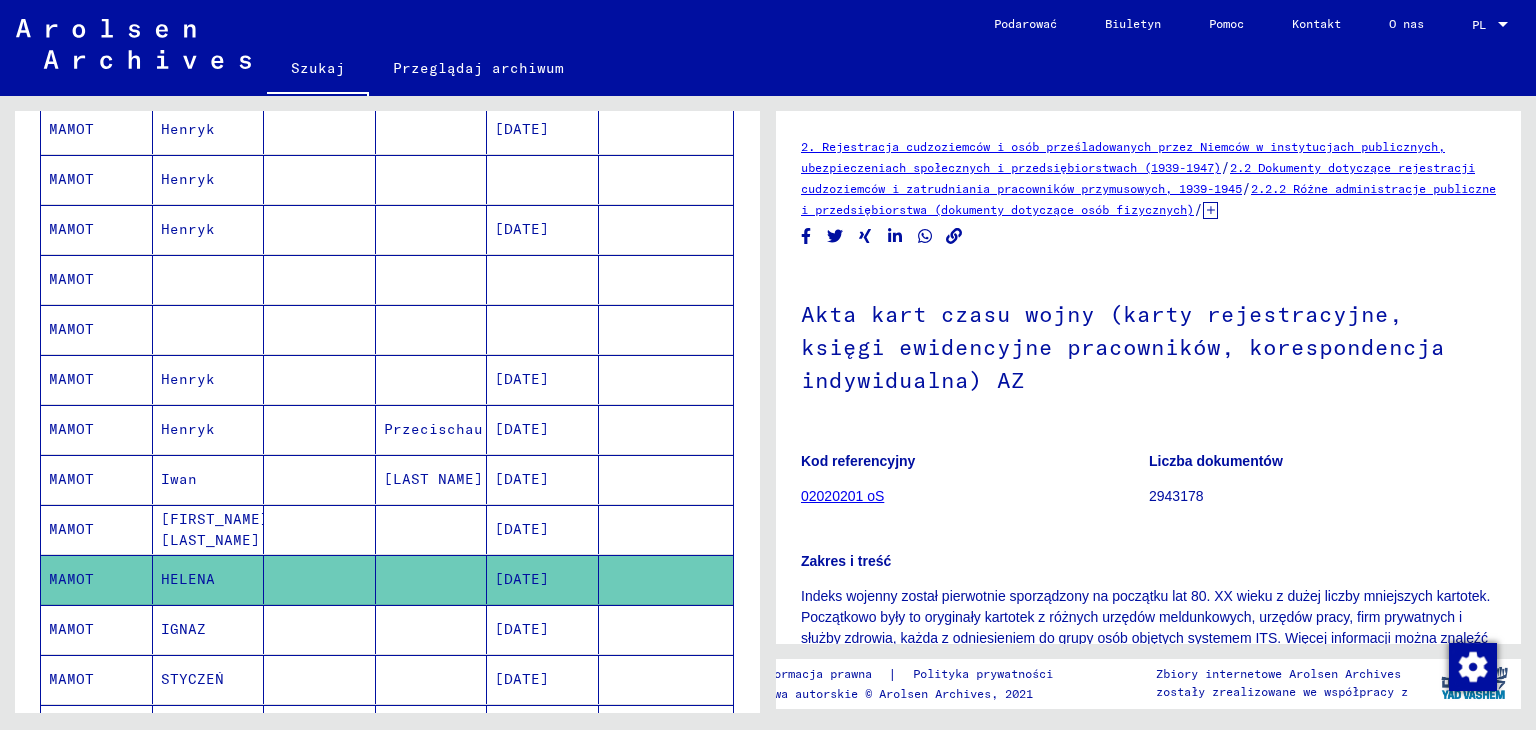 scroll, scrollTop: 300, scrollLeft: 0, axis: vertical 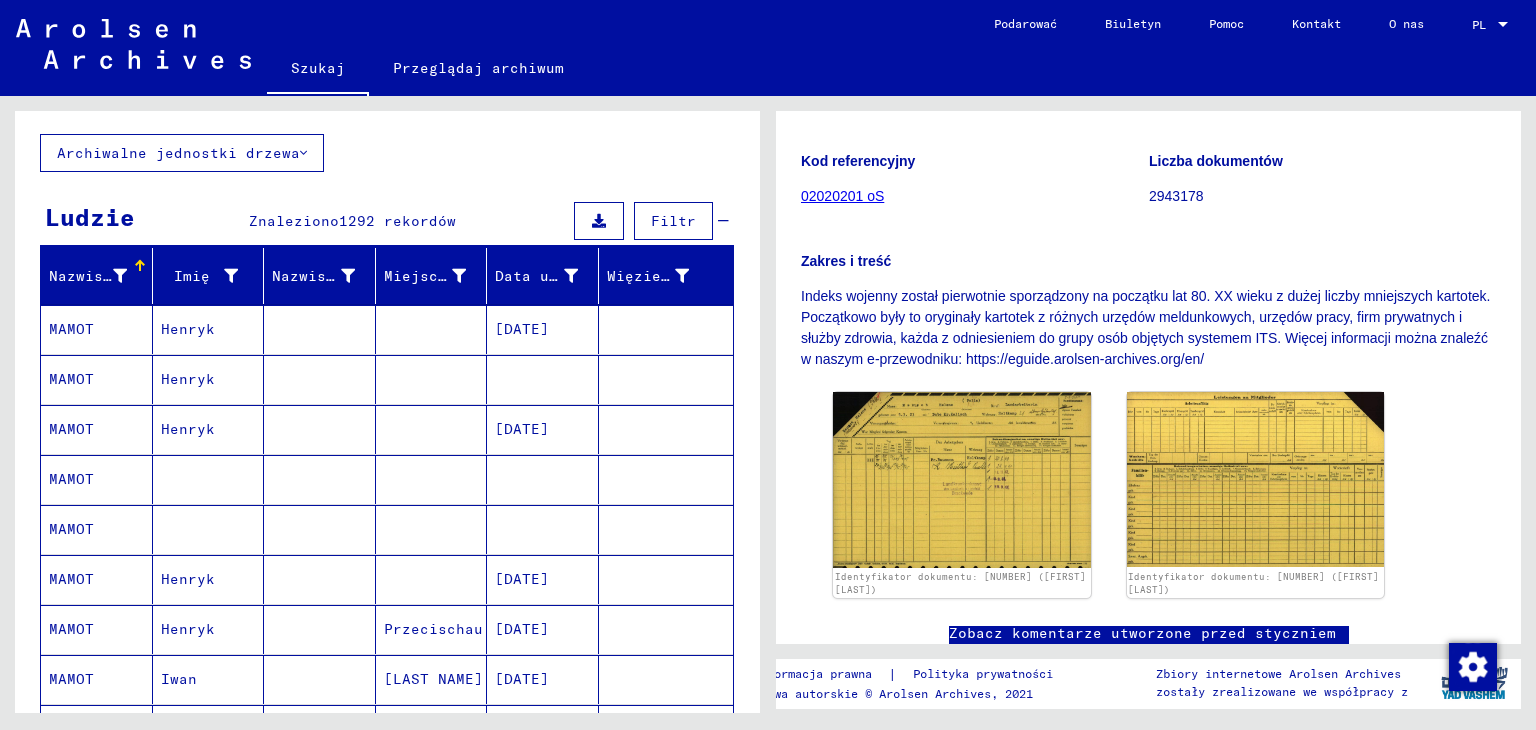 click on "Henryk" at bounding box center [209, 379] 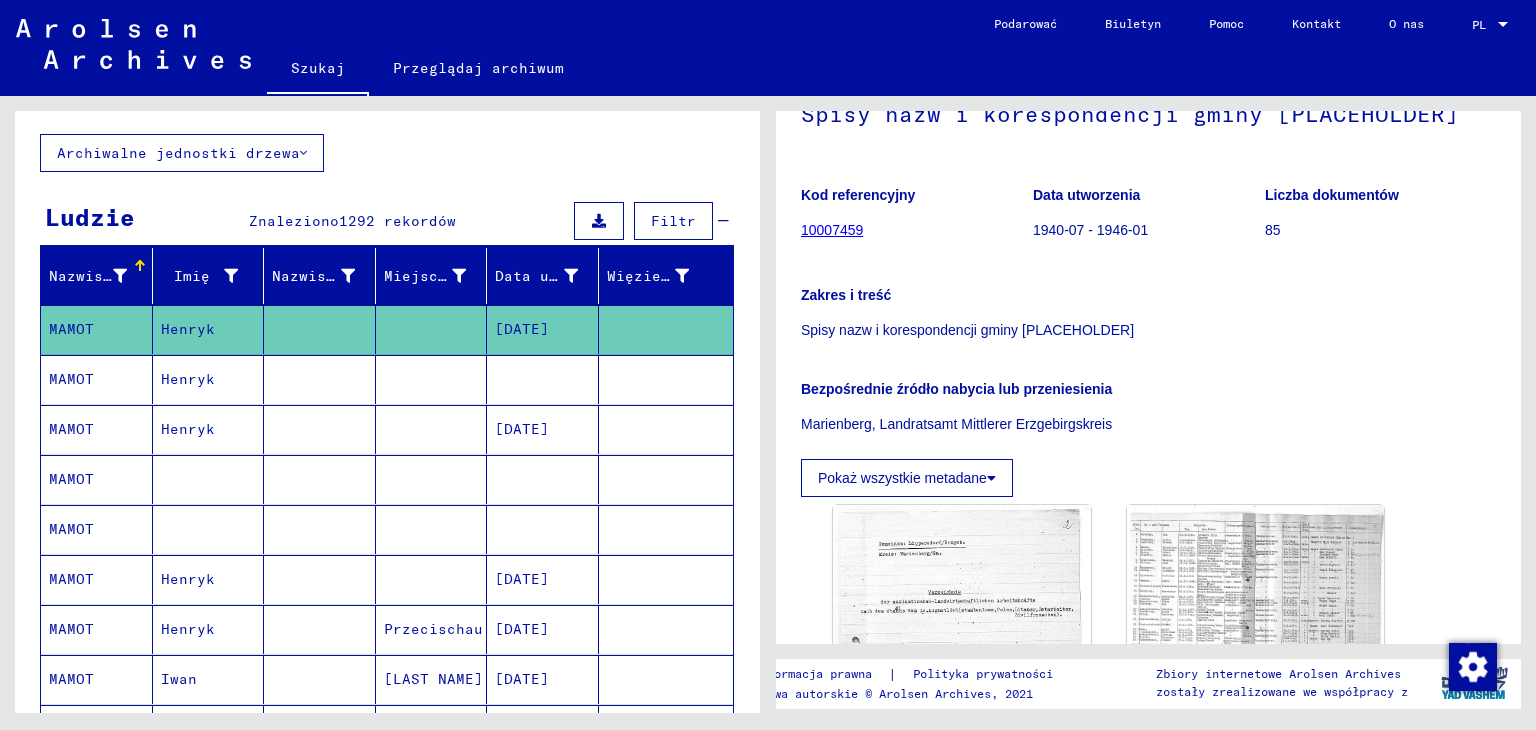 scroll, scrollTop: 400, scrollLeft: 0, axis: vertical 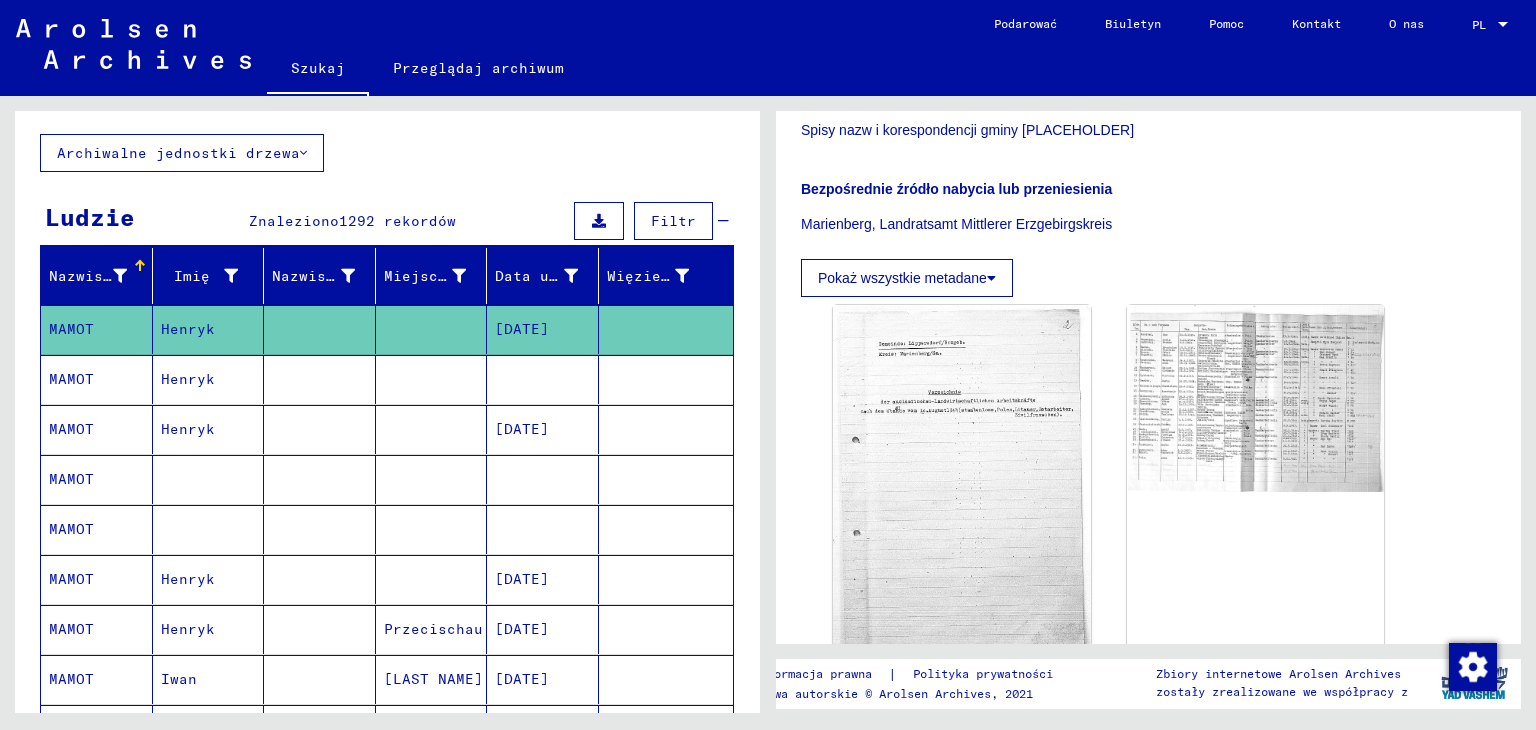 click on "Henryk" at bounding box center (188, 429) 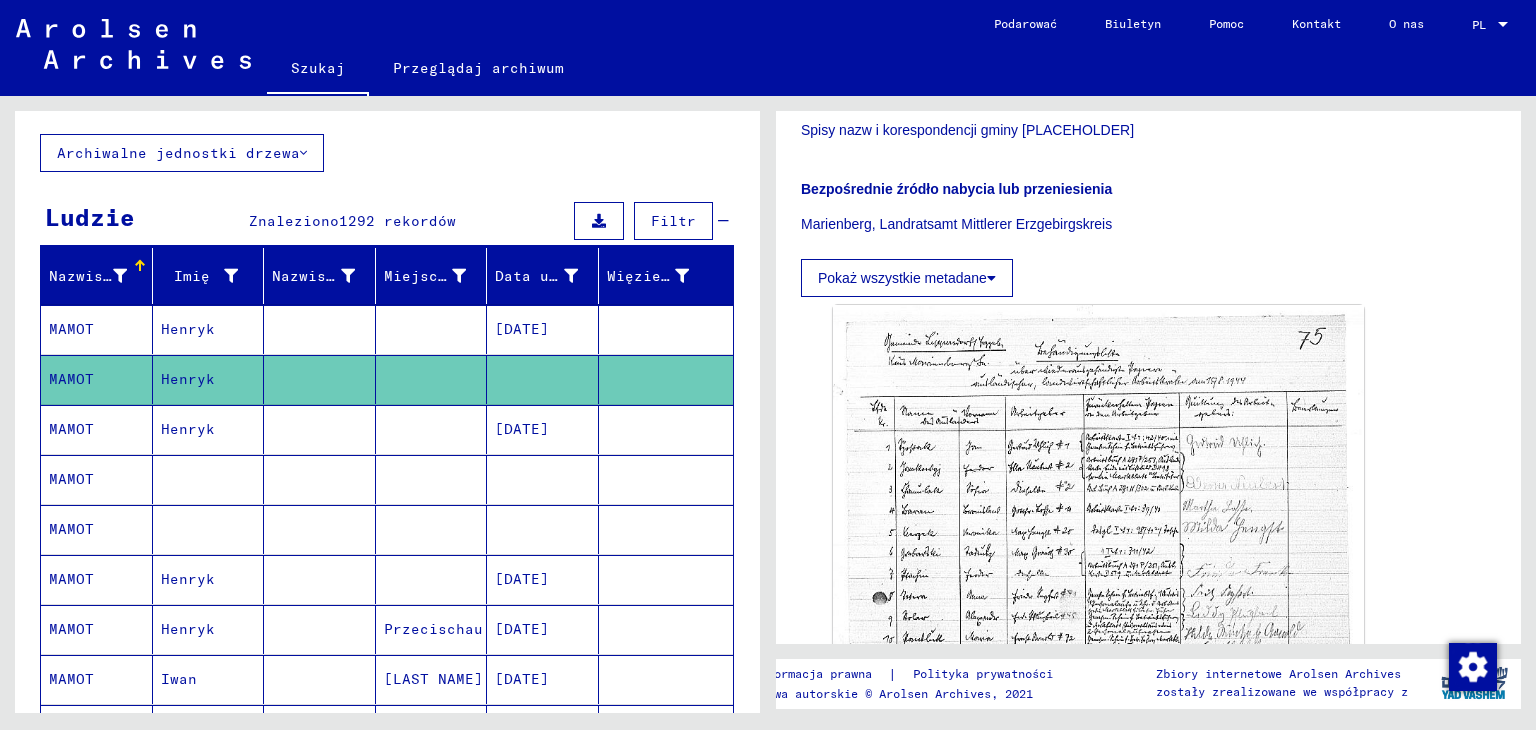 scroll, scrollTop: 500, scrollLeft: 0, axis: vertical 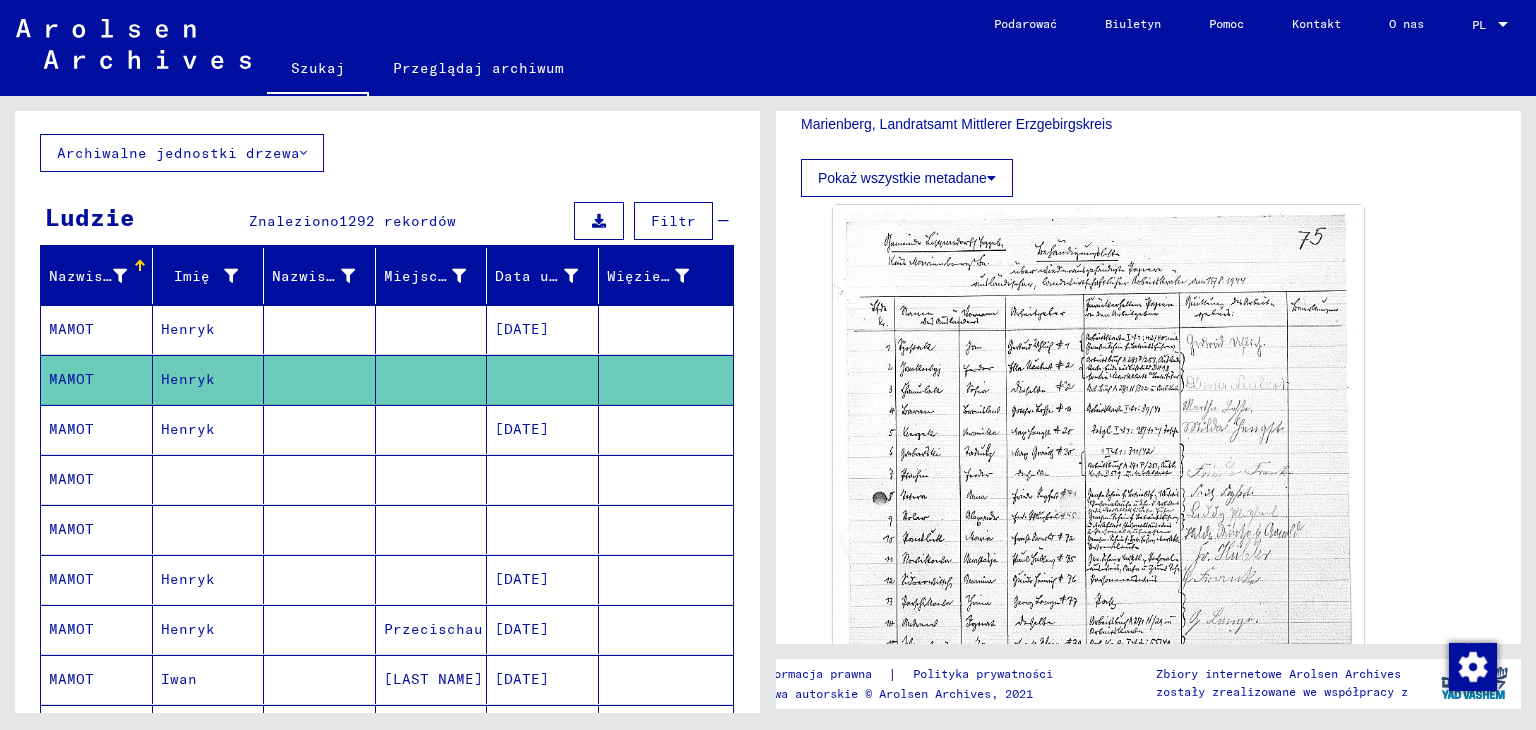 click on "Henryk" at bounding box center [209, 479] 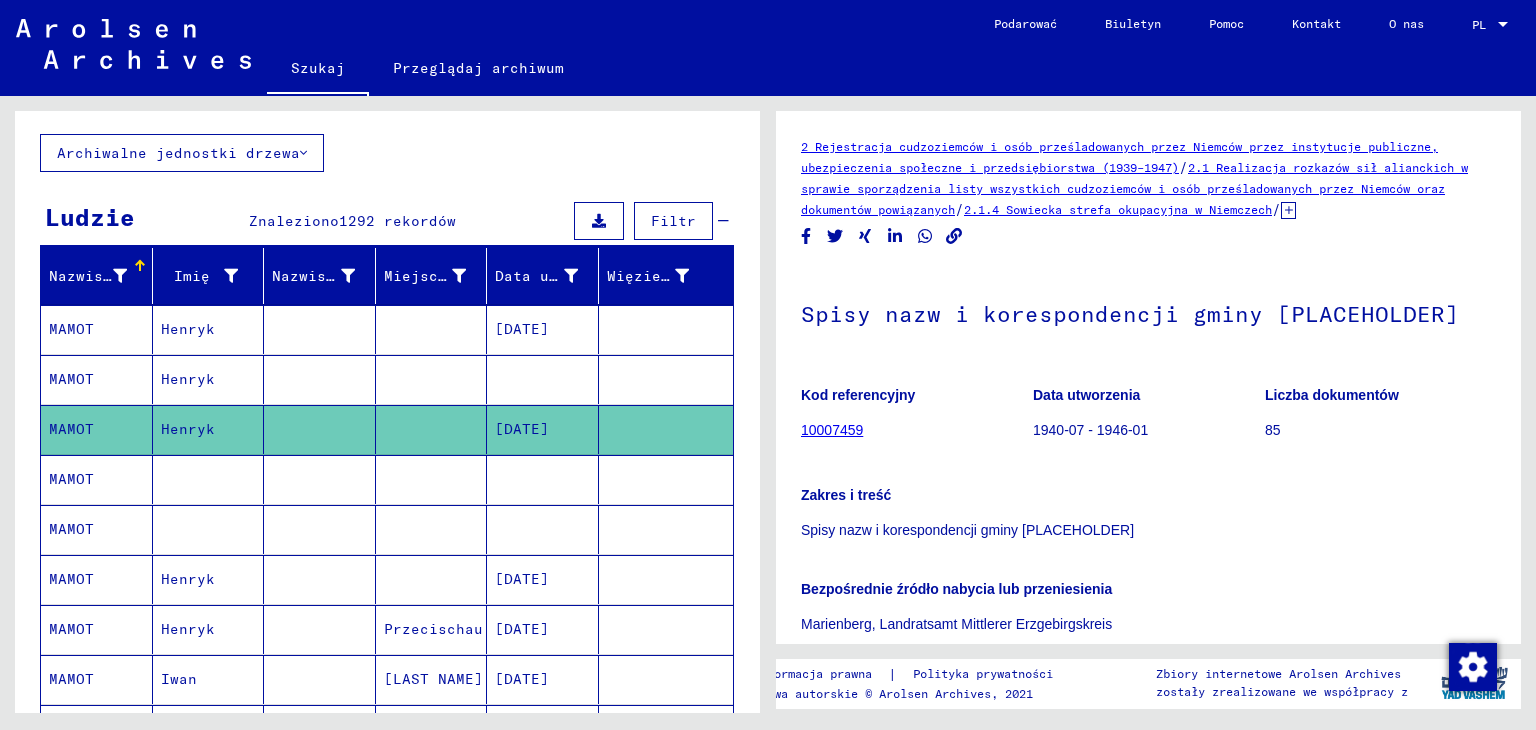 scroll, scrollTop: 300, scrollLeft: 0, axis: vertical 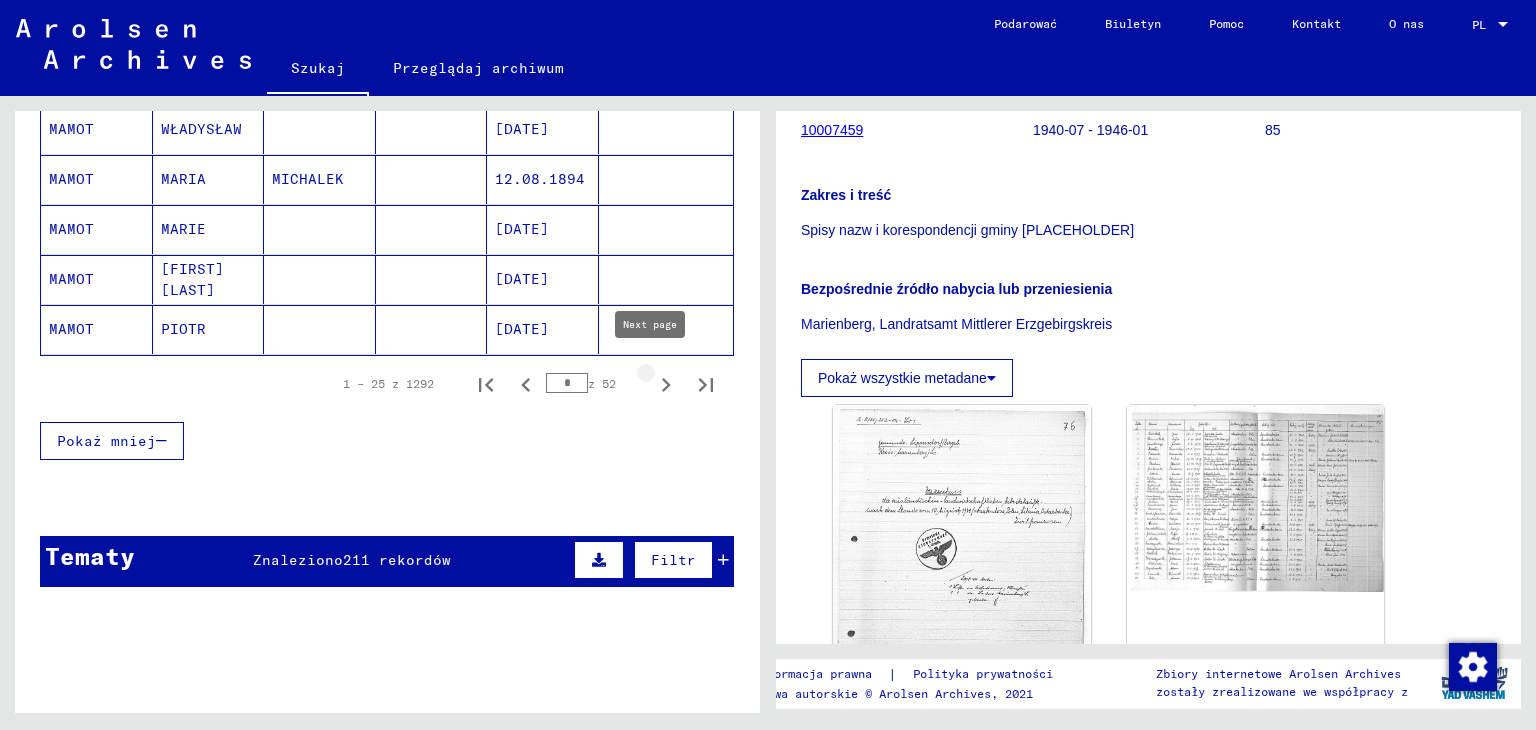 click 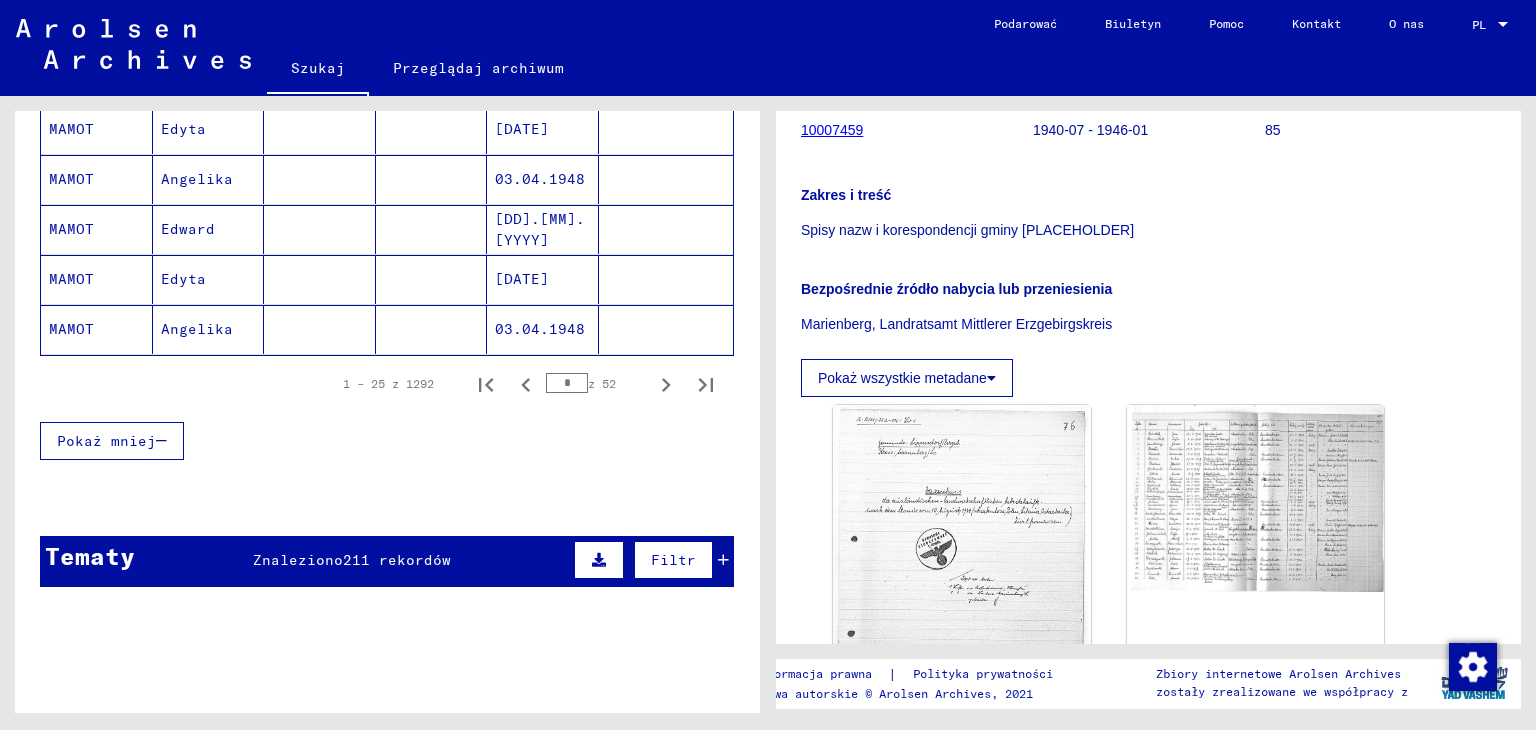 scroll, scrollTop: 1100, scrollLeft: 0, axis: vertical 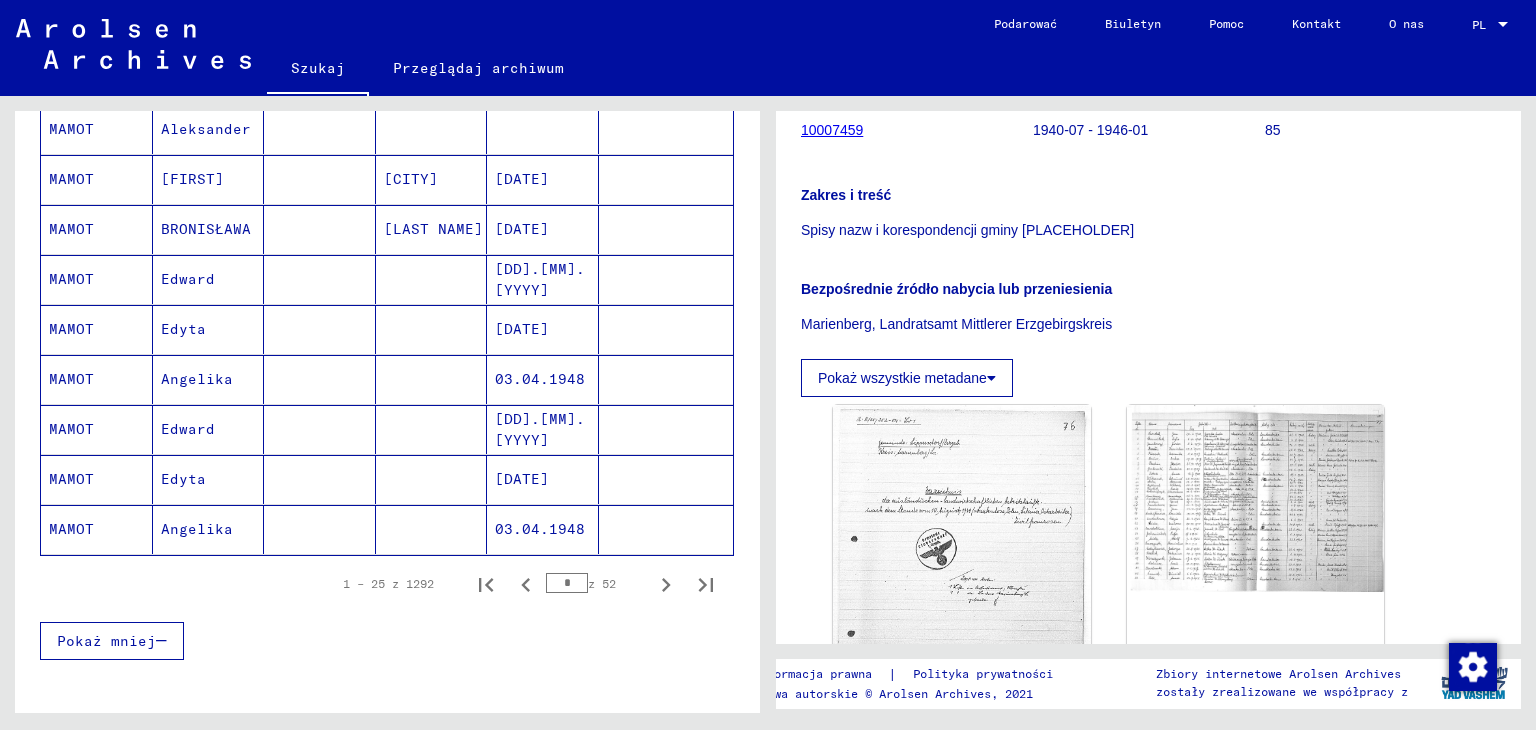 click on "Angelika" 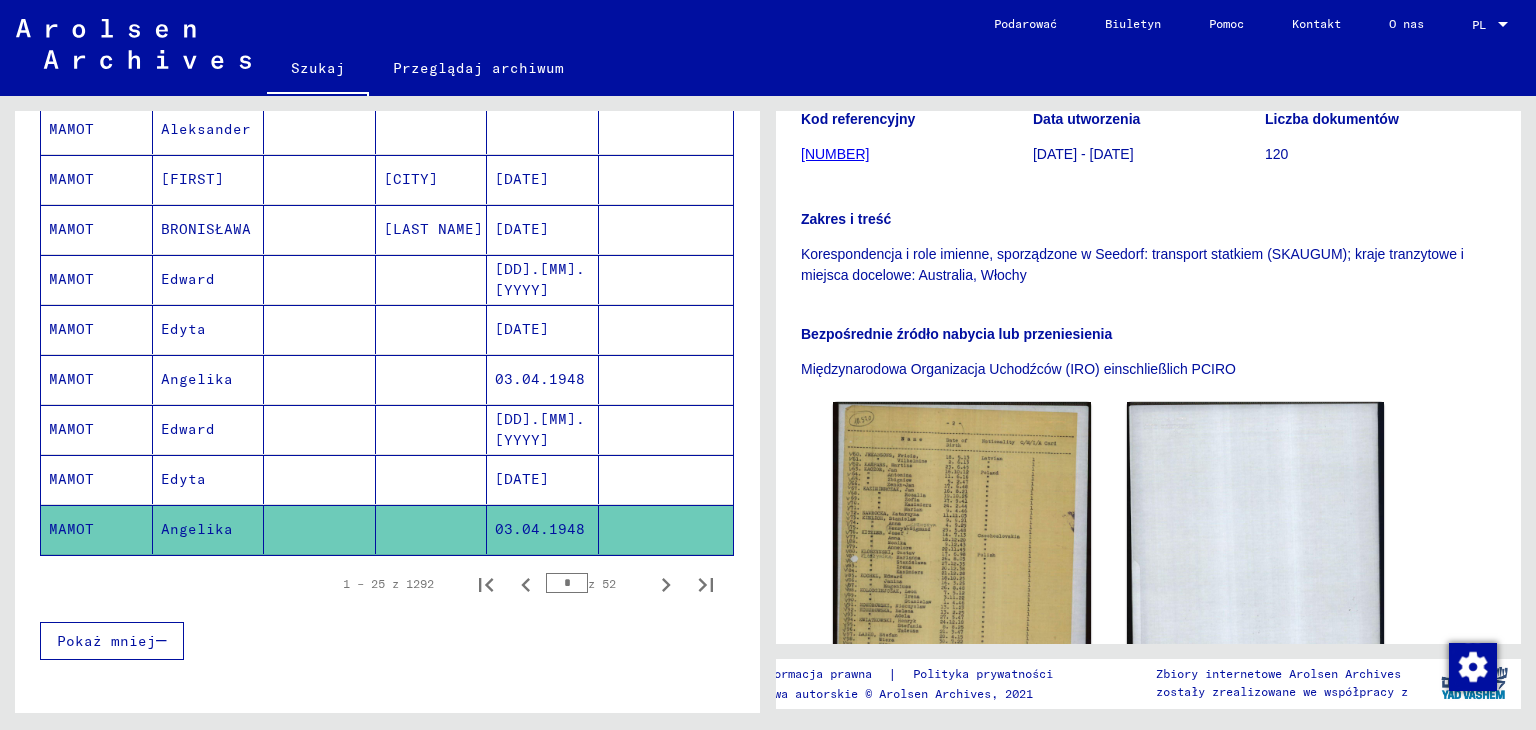 scroll, scrollTop: 500, scrollLeft: 0, axis: vertical 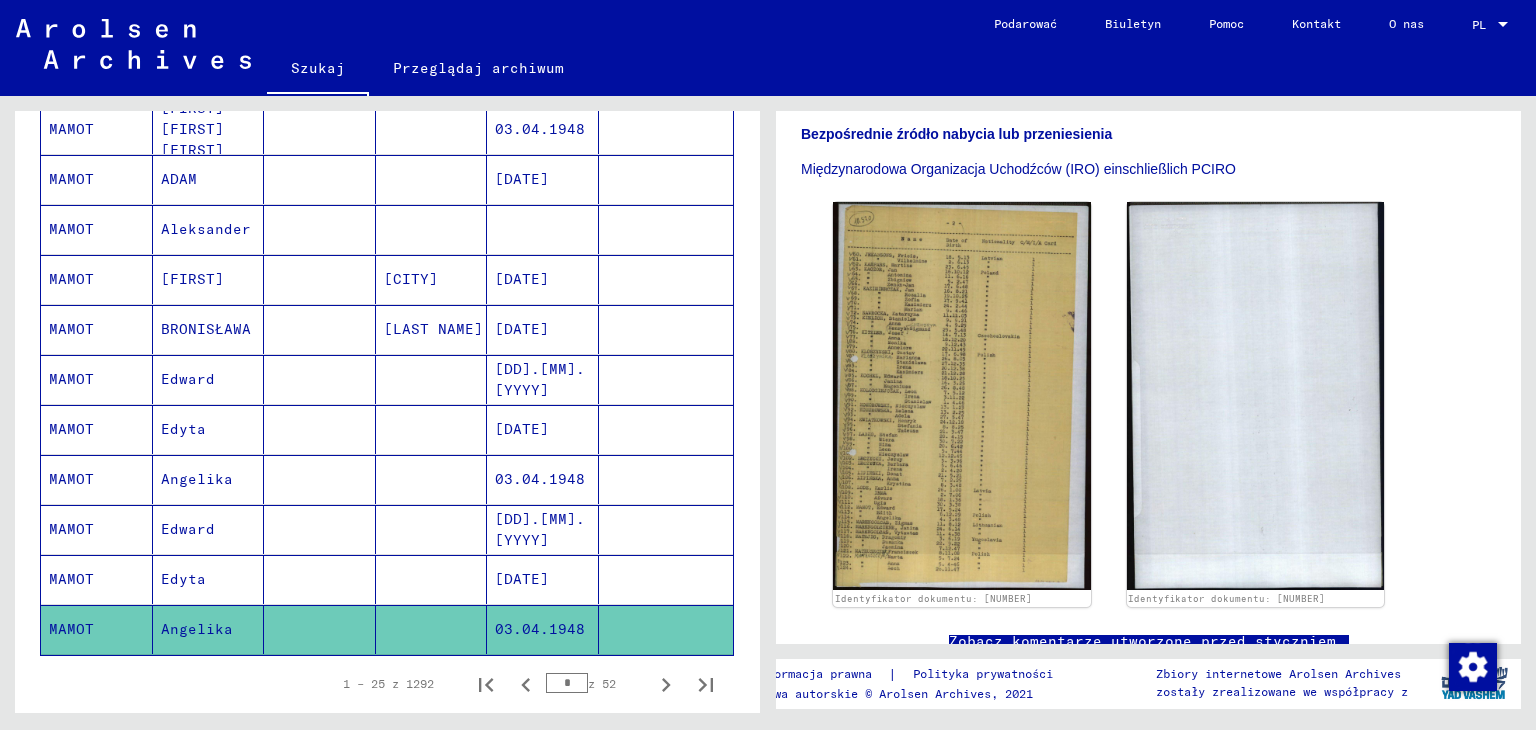 click on "Edyta" at bounding box center [197, 479] 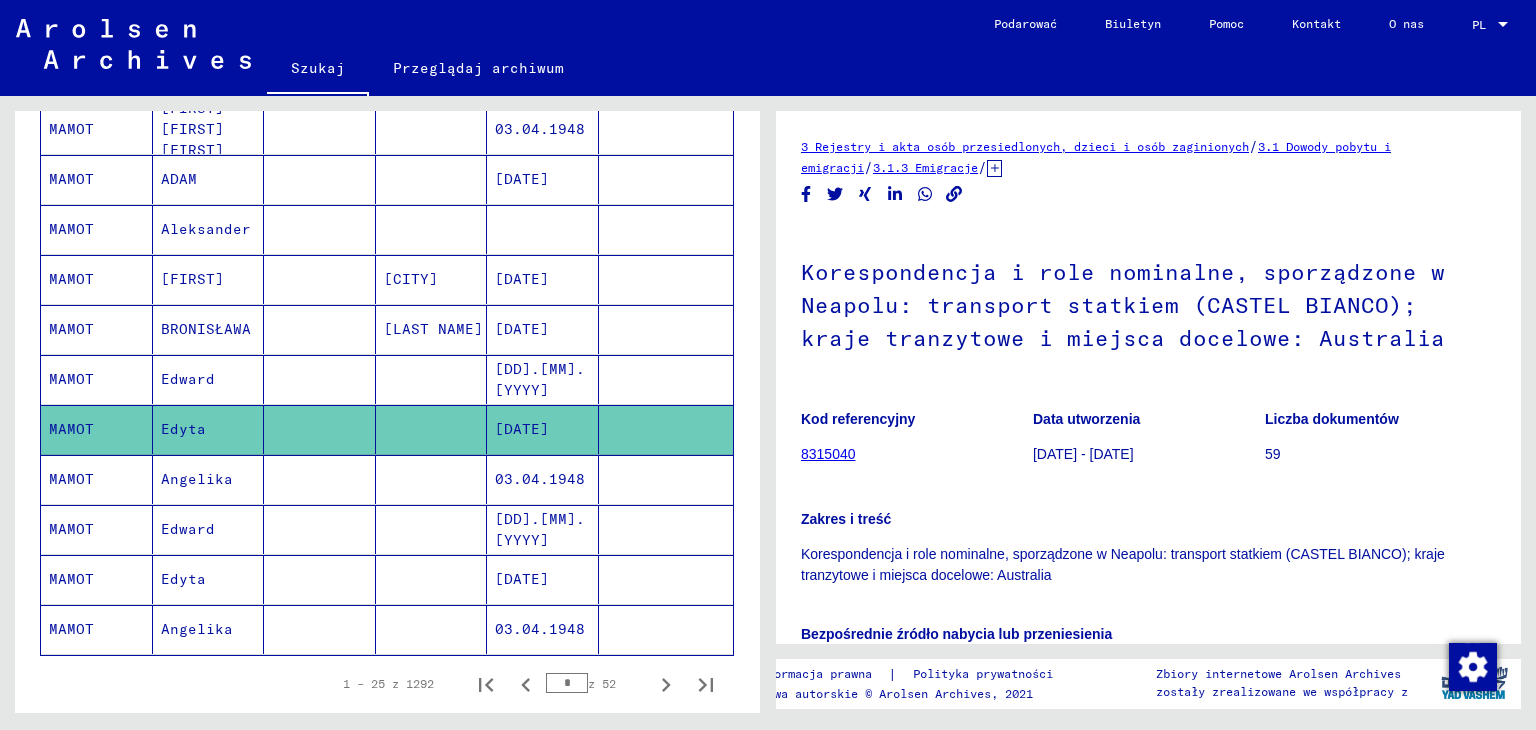 scroll, scrollTop: 200, scrollLeft: 0, axis: vertical 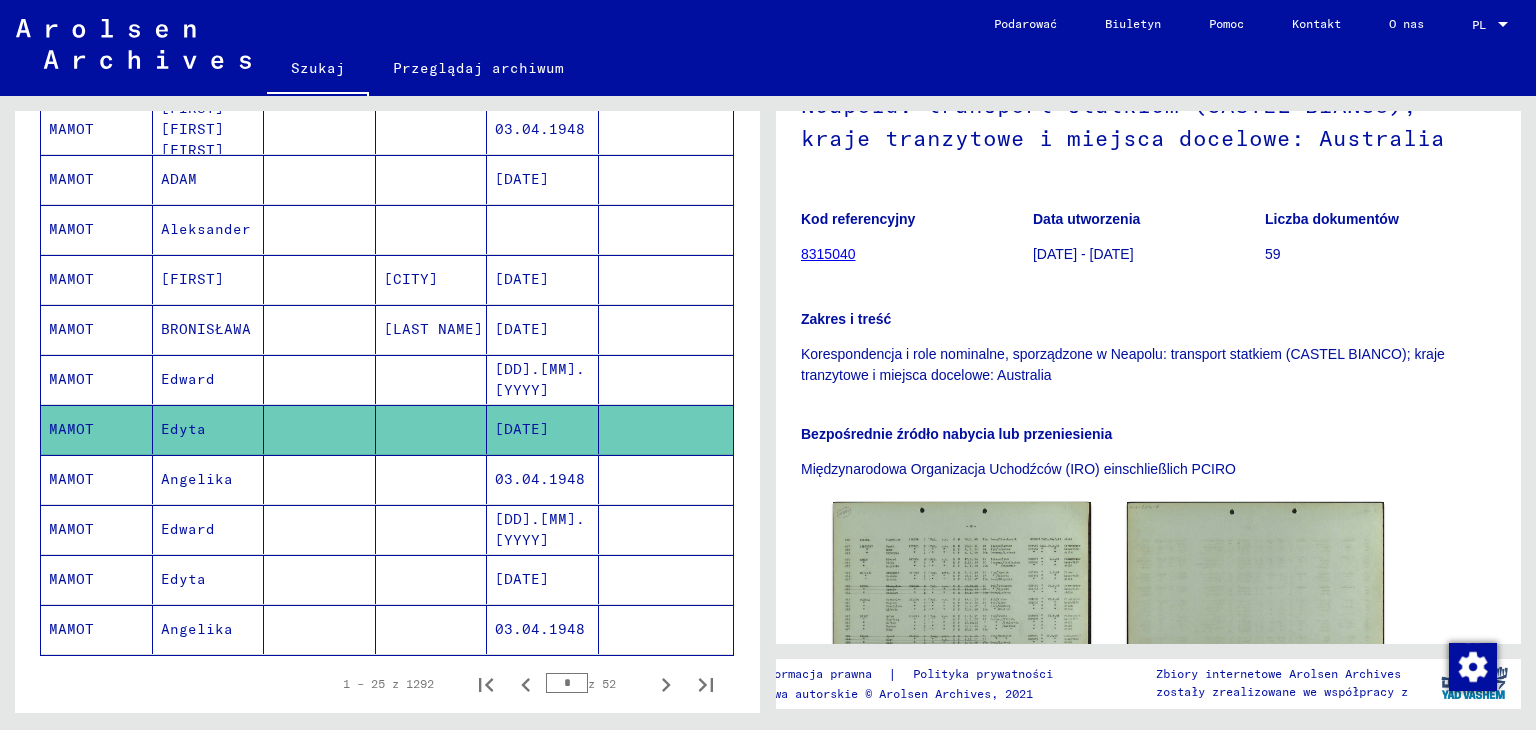 click on "Edward" at bounding box center (183, 429) 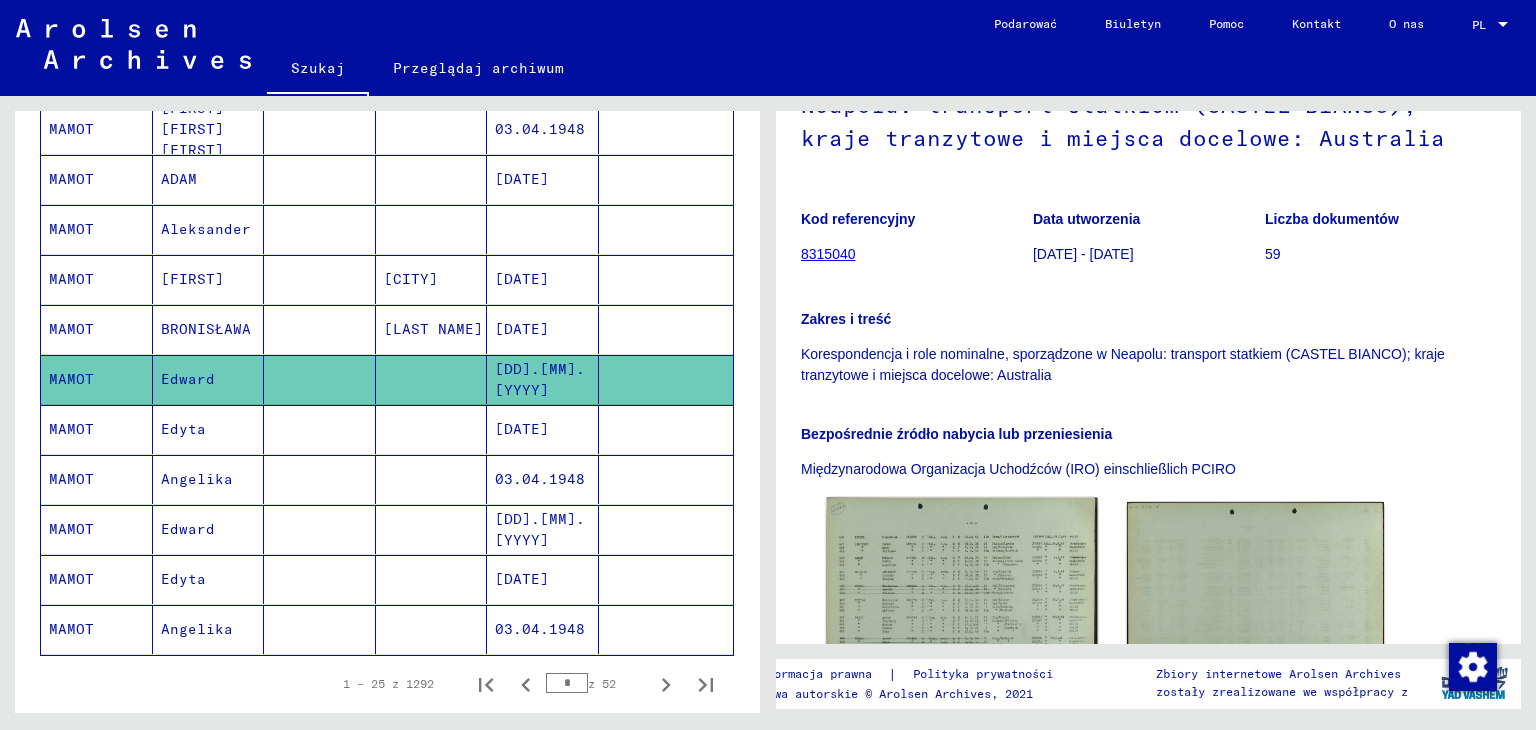 scroll, scrollTop: 392, scrollLeft: 0, axis: vertical 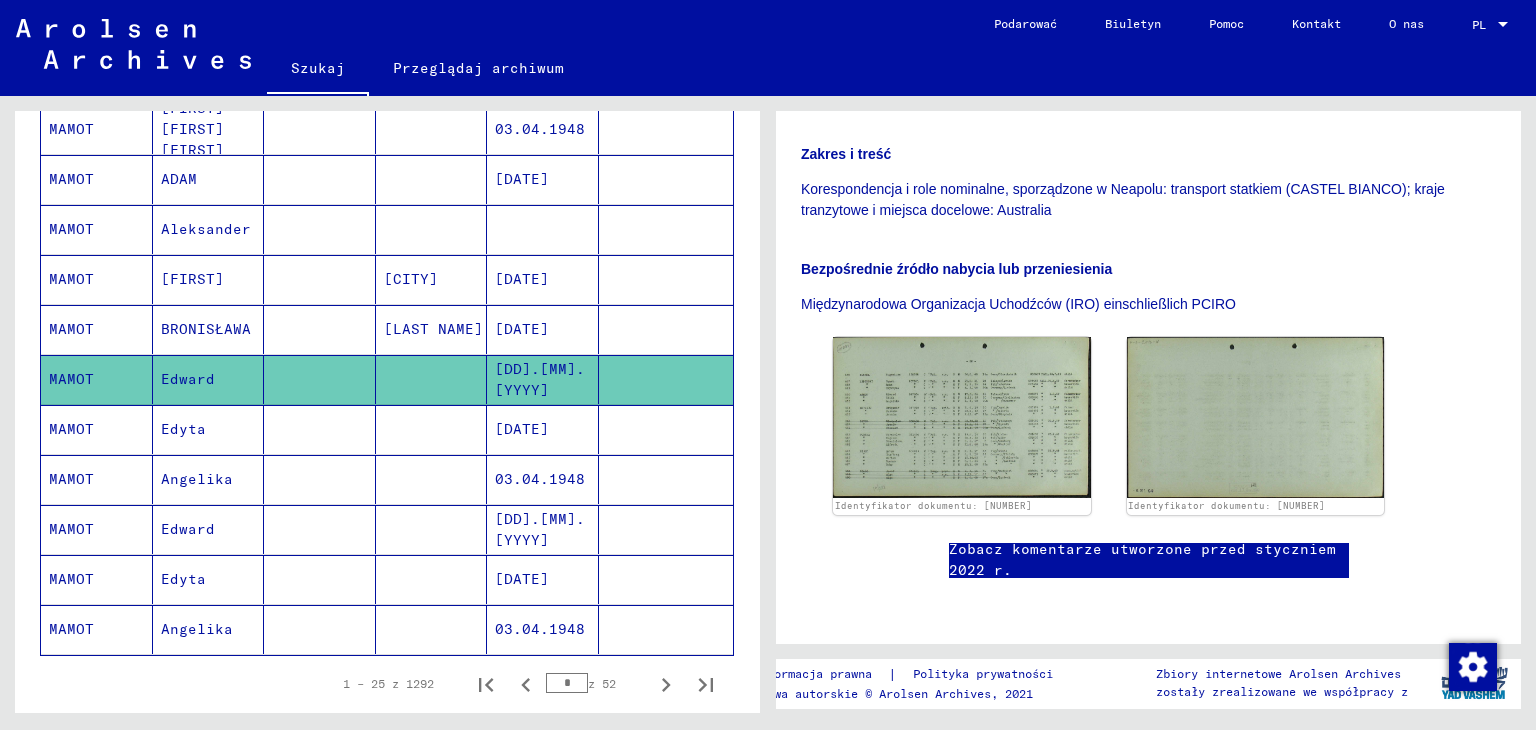 click on "BRONISŁAWA" at bounding box center (188, 379) 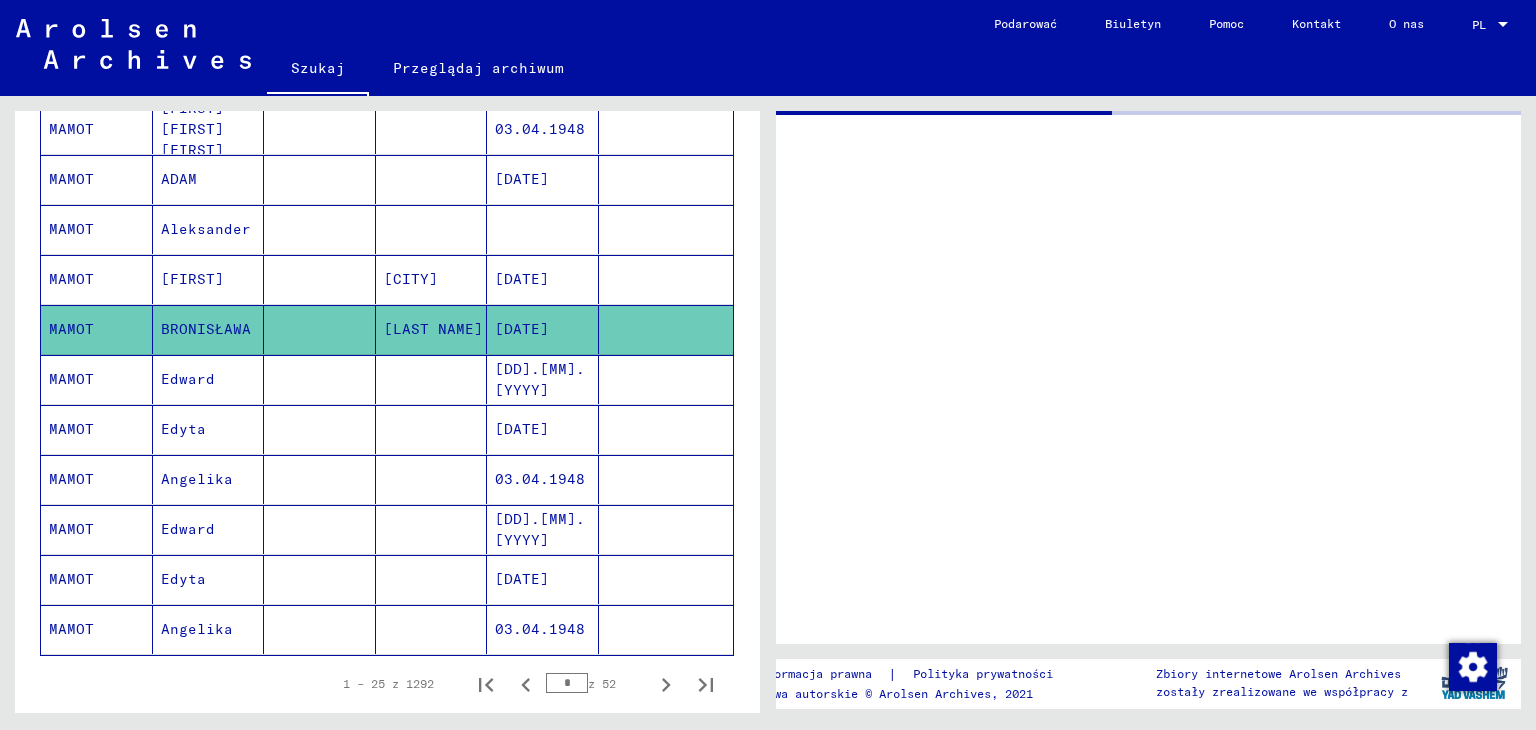scroll, scrollTop: 0, scrollLeft: 0, axis: both 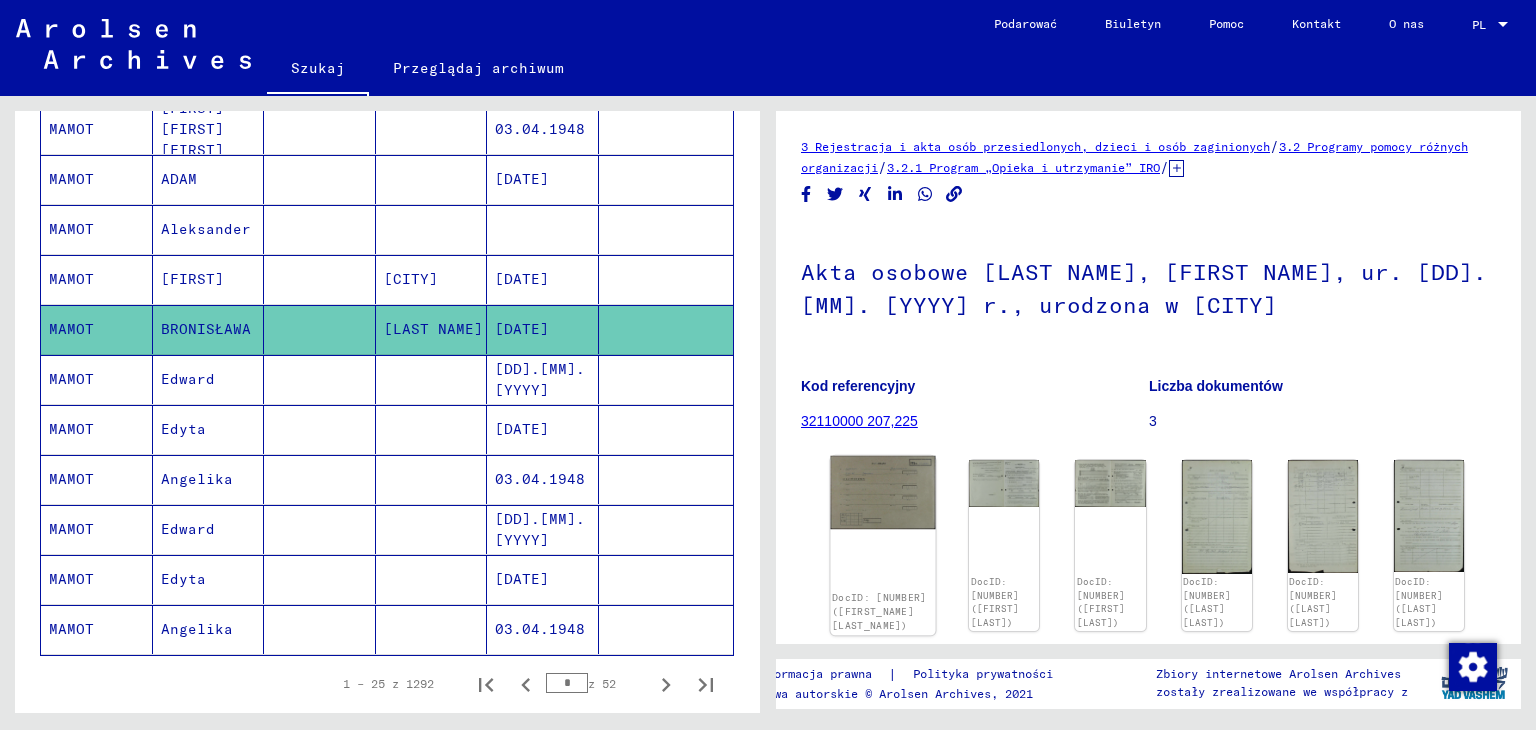 click 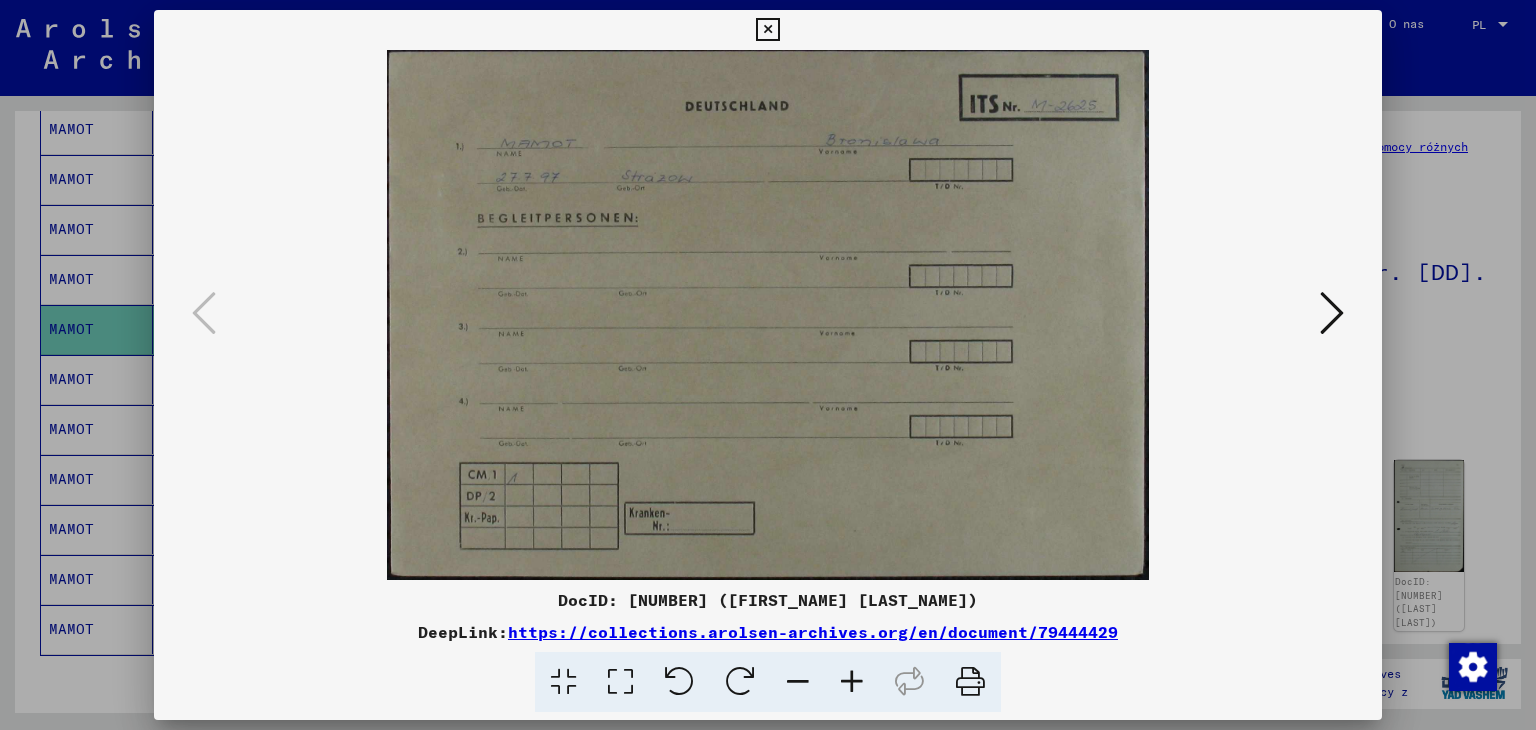 click at bounding box center (1332, 313) 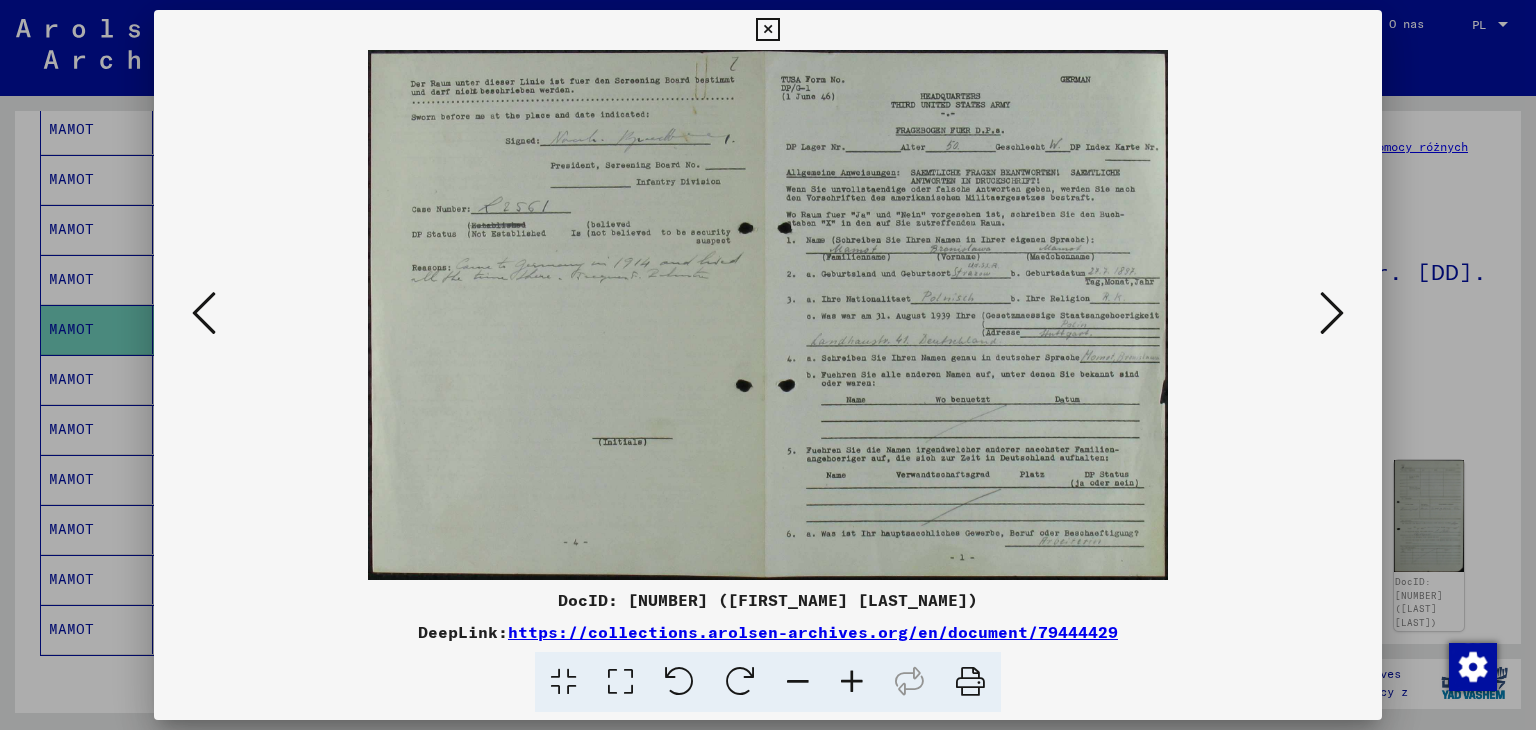 click at bounding box center (1332, 313) 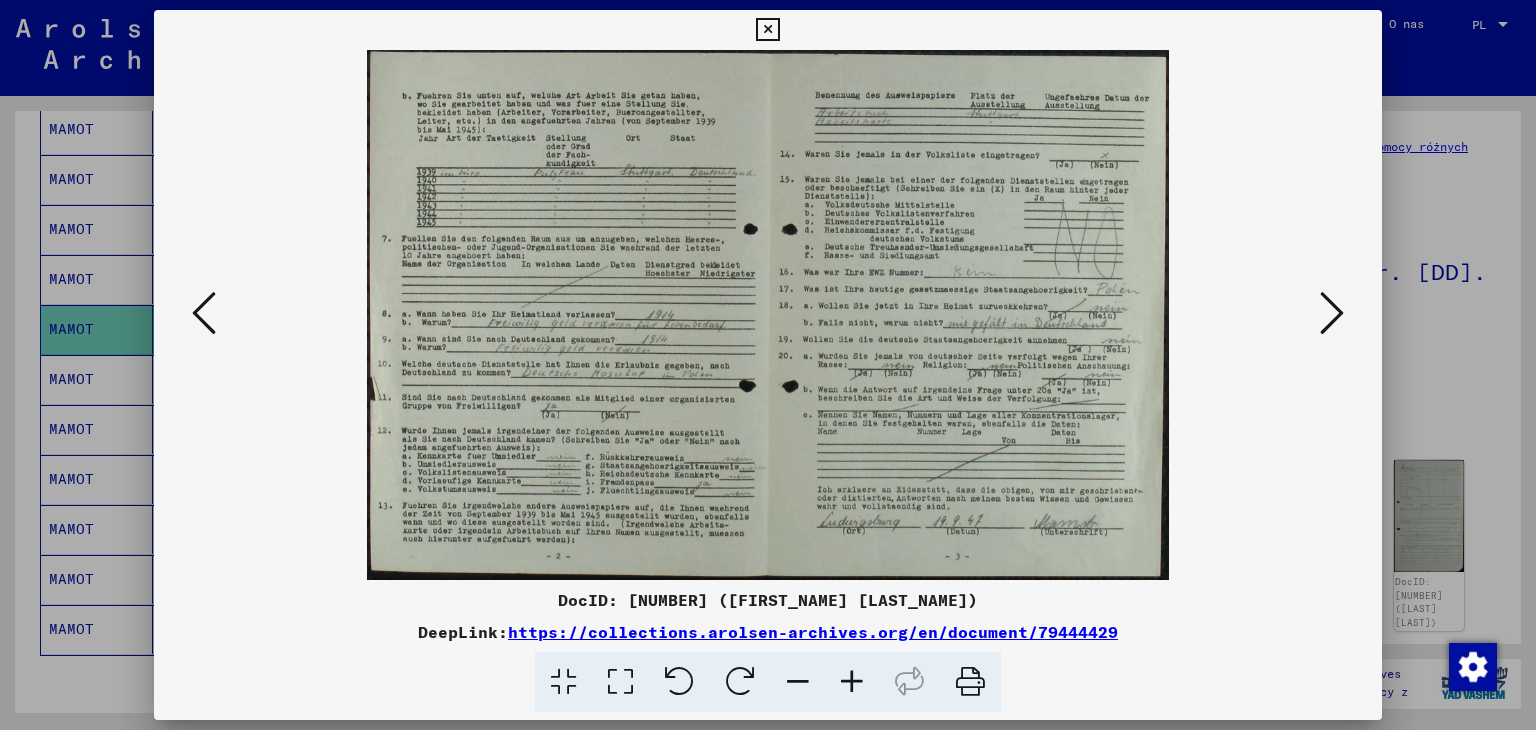 click at bounding box center [1332, 313] 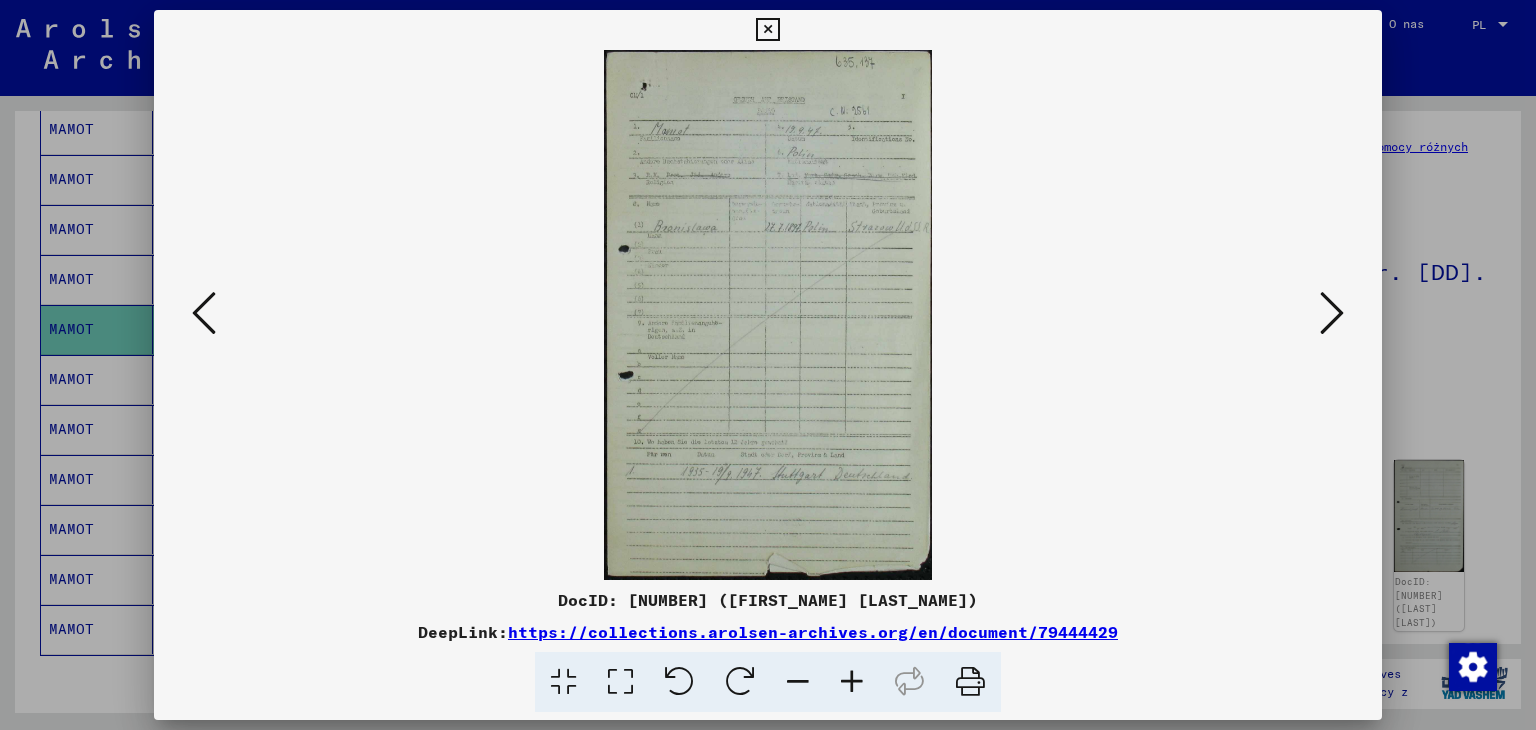 click at bounding box center [1332, 313] 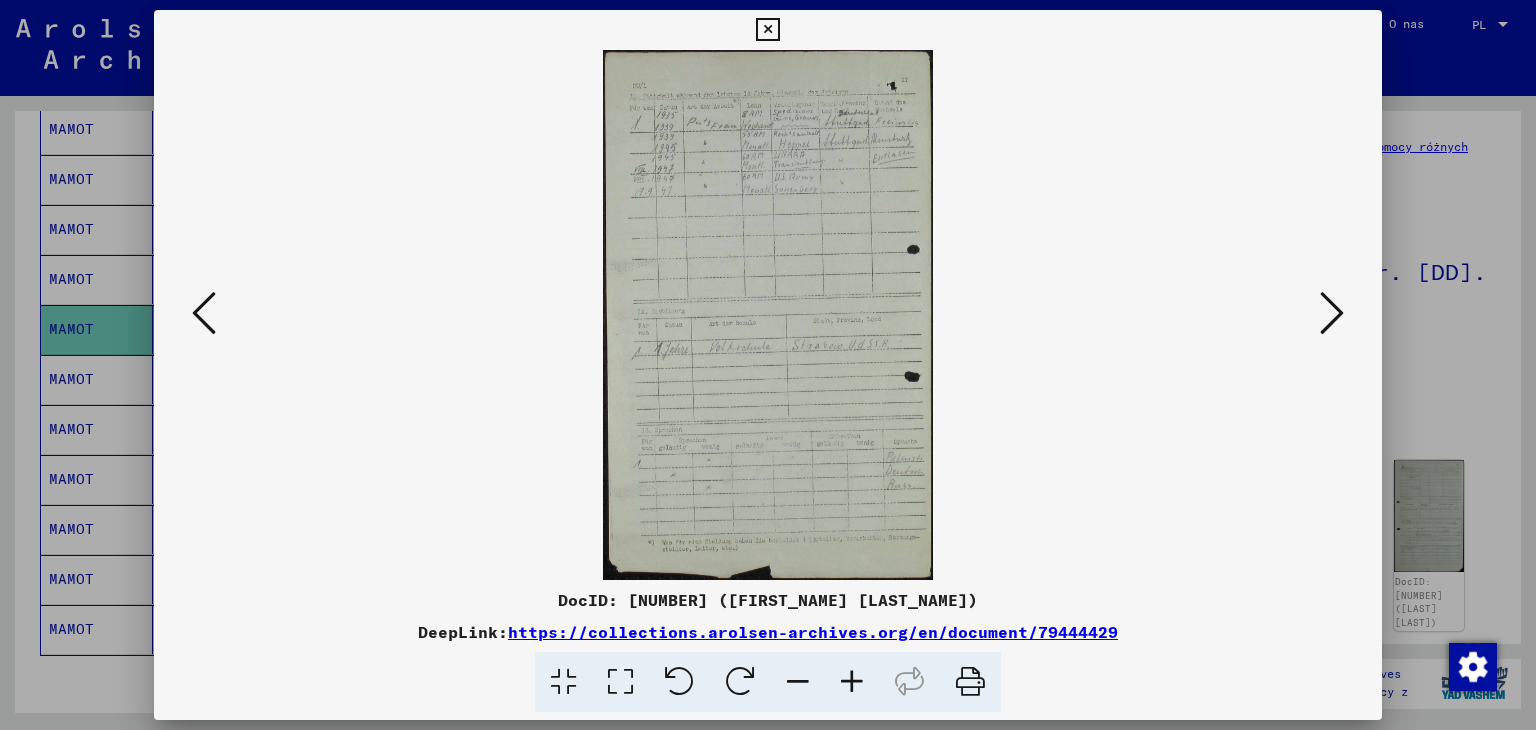 click at bounding box center [1332, 313] 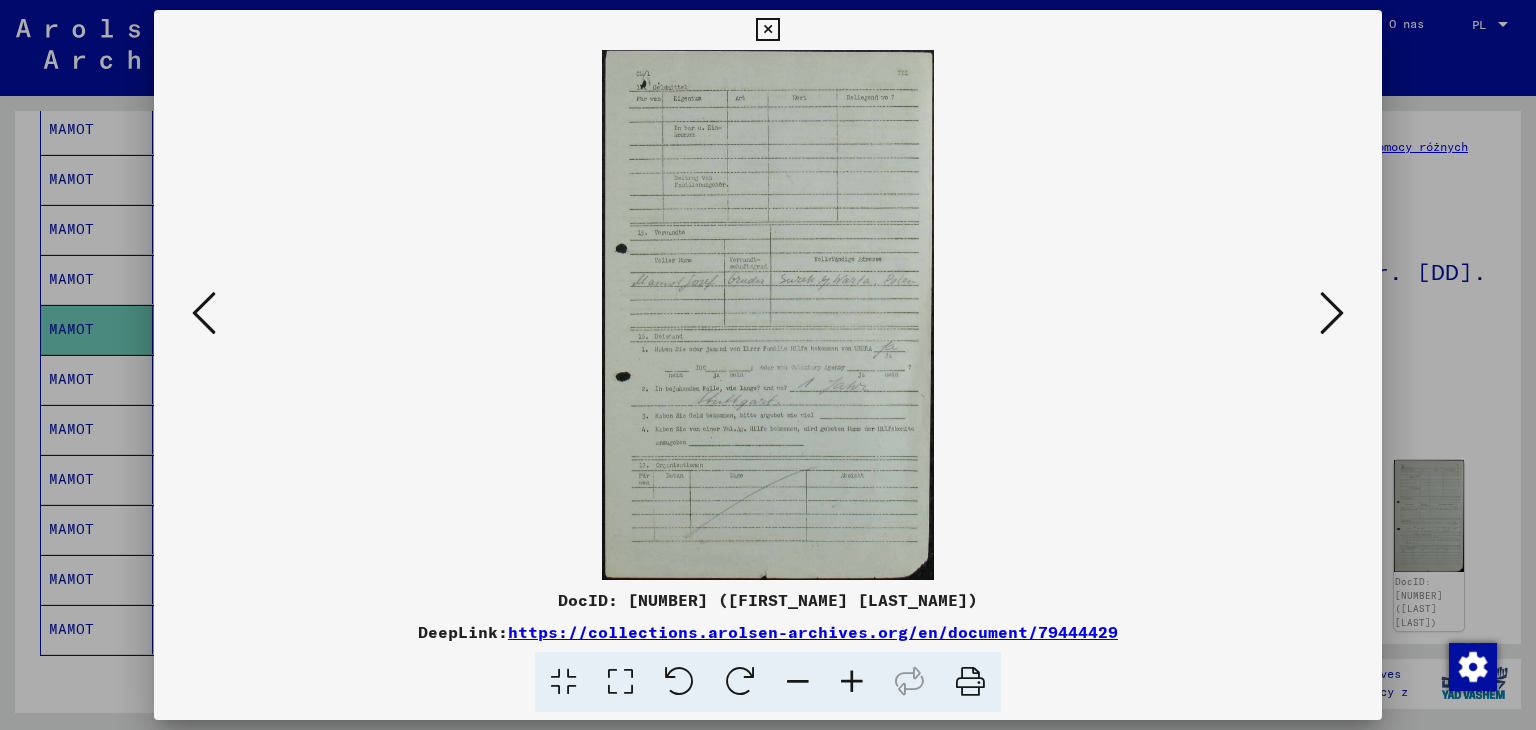 click at bounding box center [1332, 313] 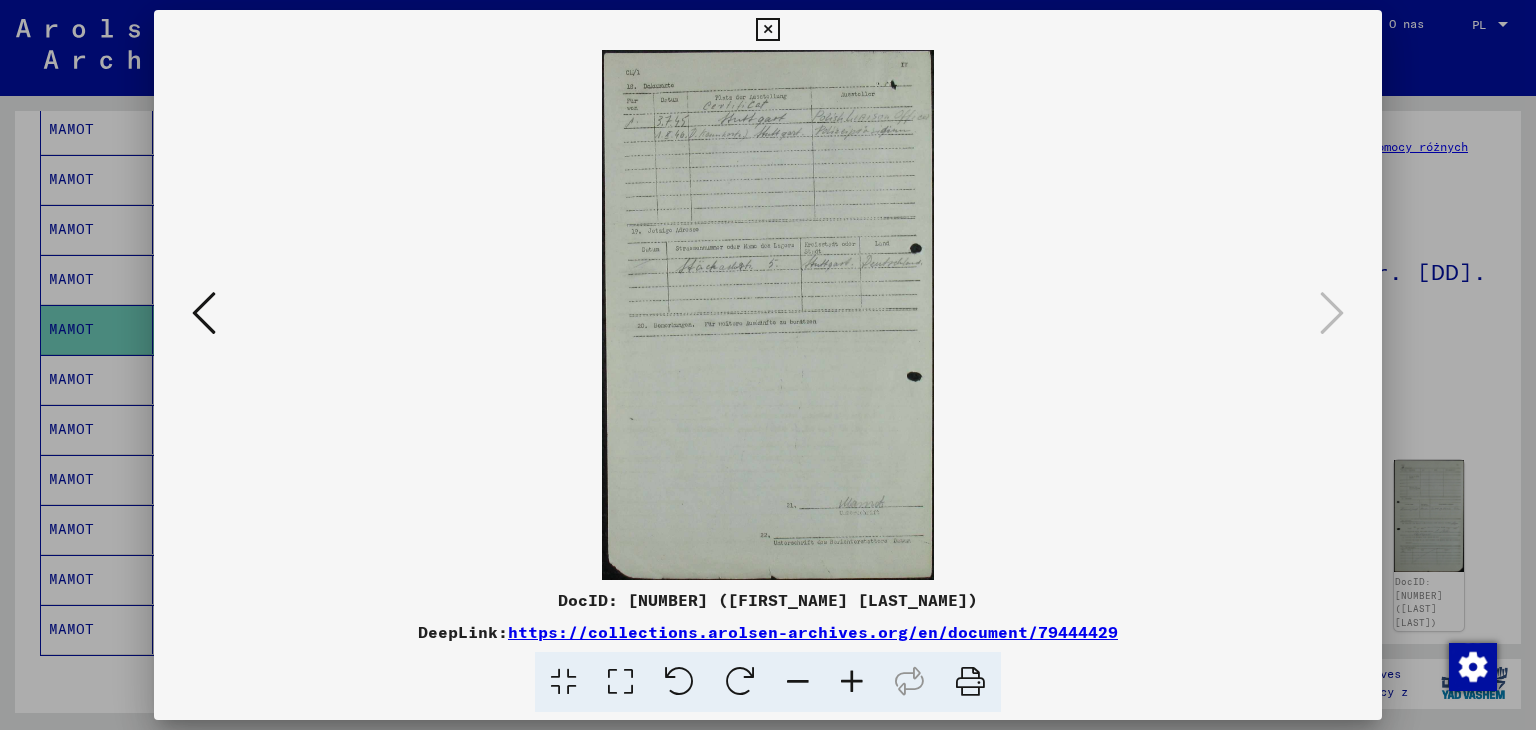 click at bounding box center (767, 30) 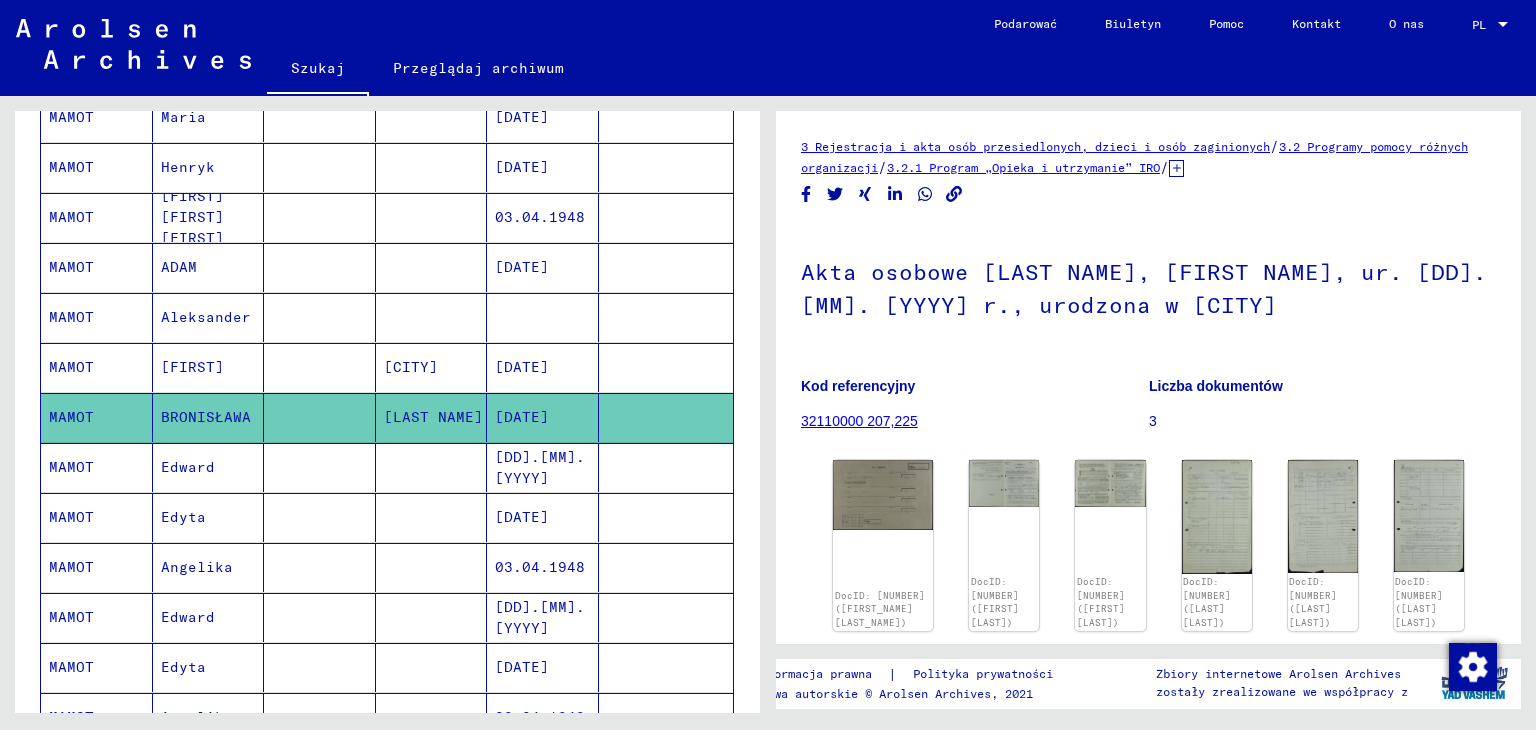 scroll, scrollTop: 900, scrollLeft: 0, axis: vertical 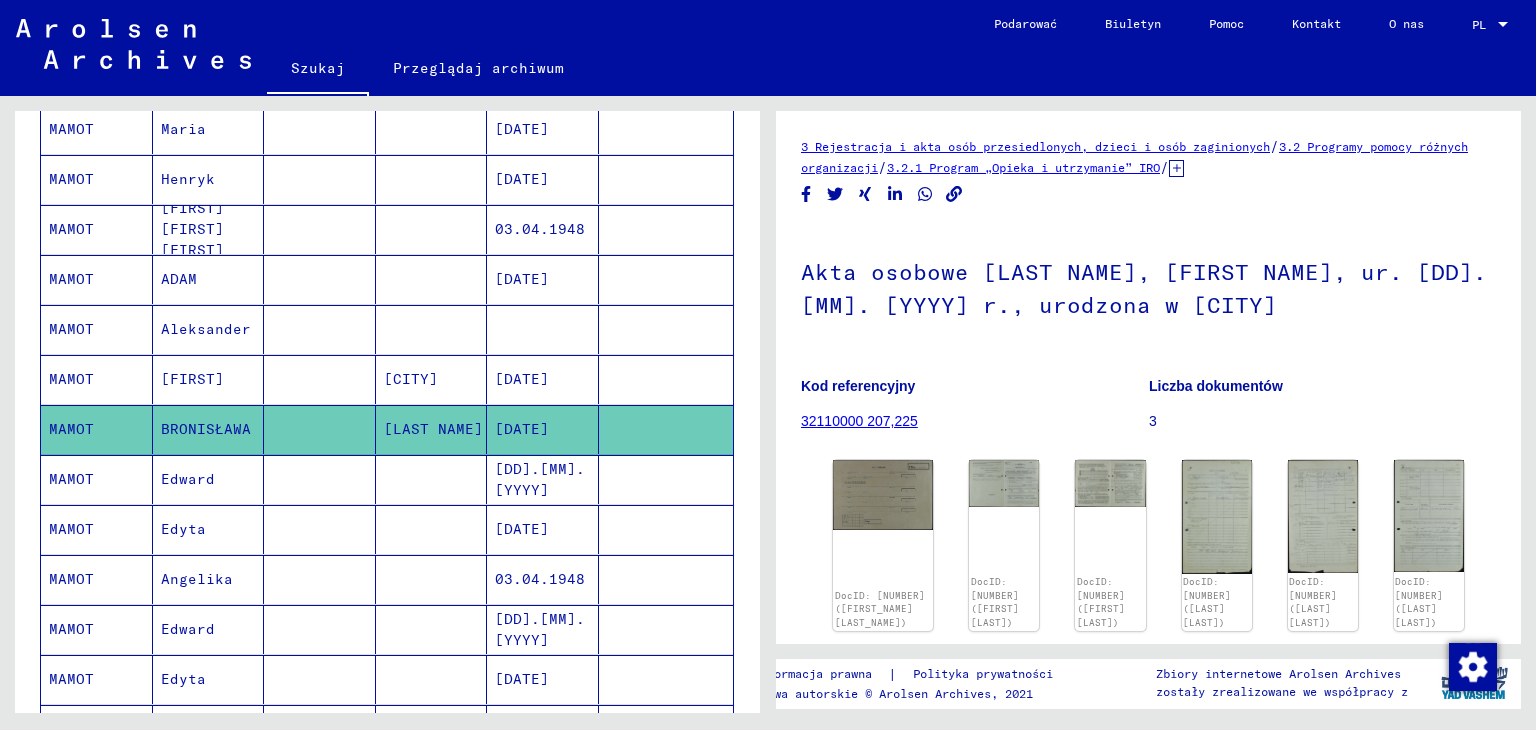 click on "MAMOT" at bounding box center [71, 329] 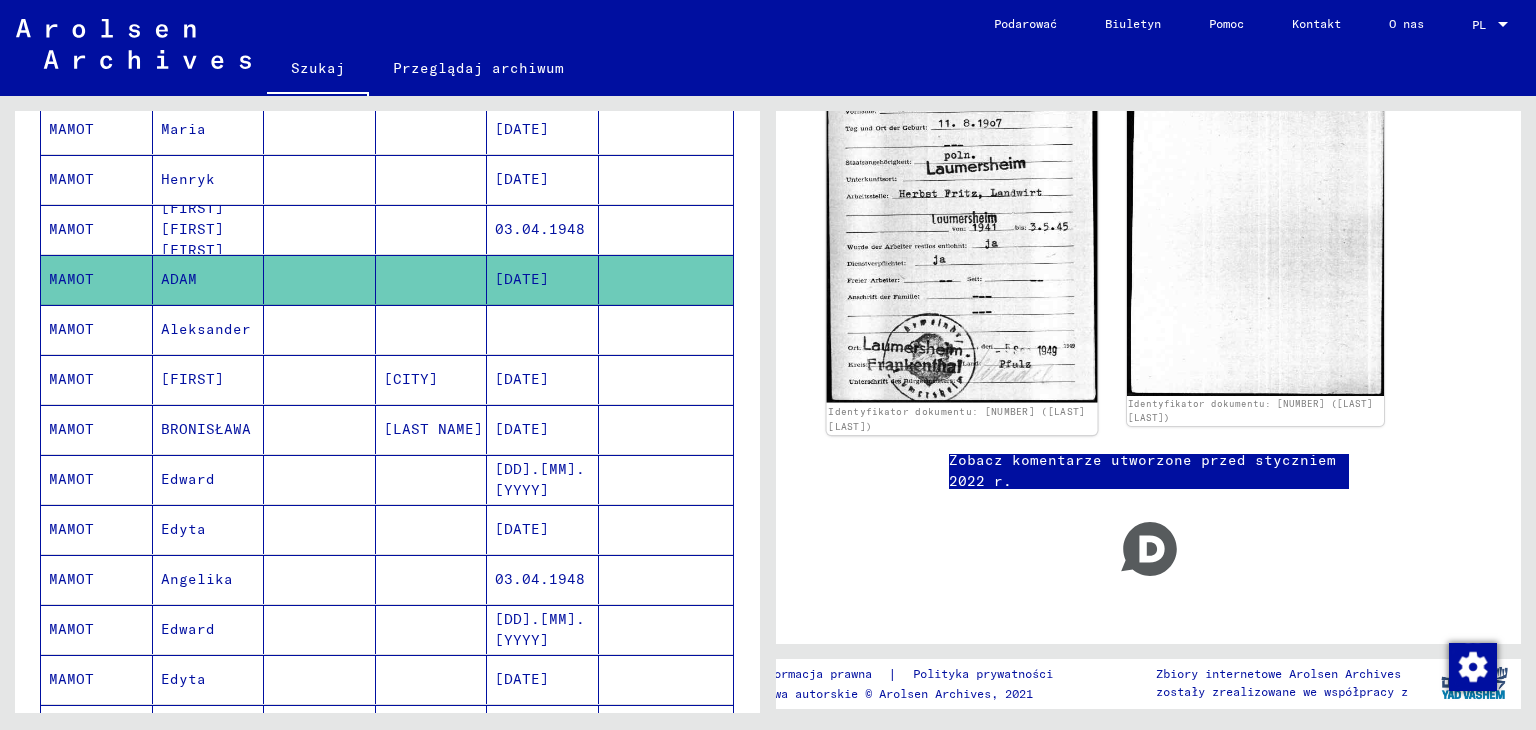 scroll, scrollTop: 186, scrollLeft: 0, axis: vertical 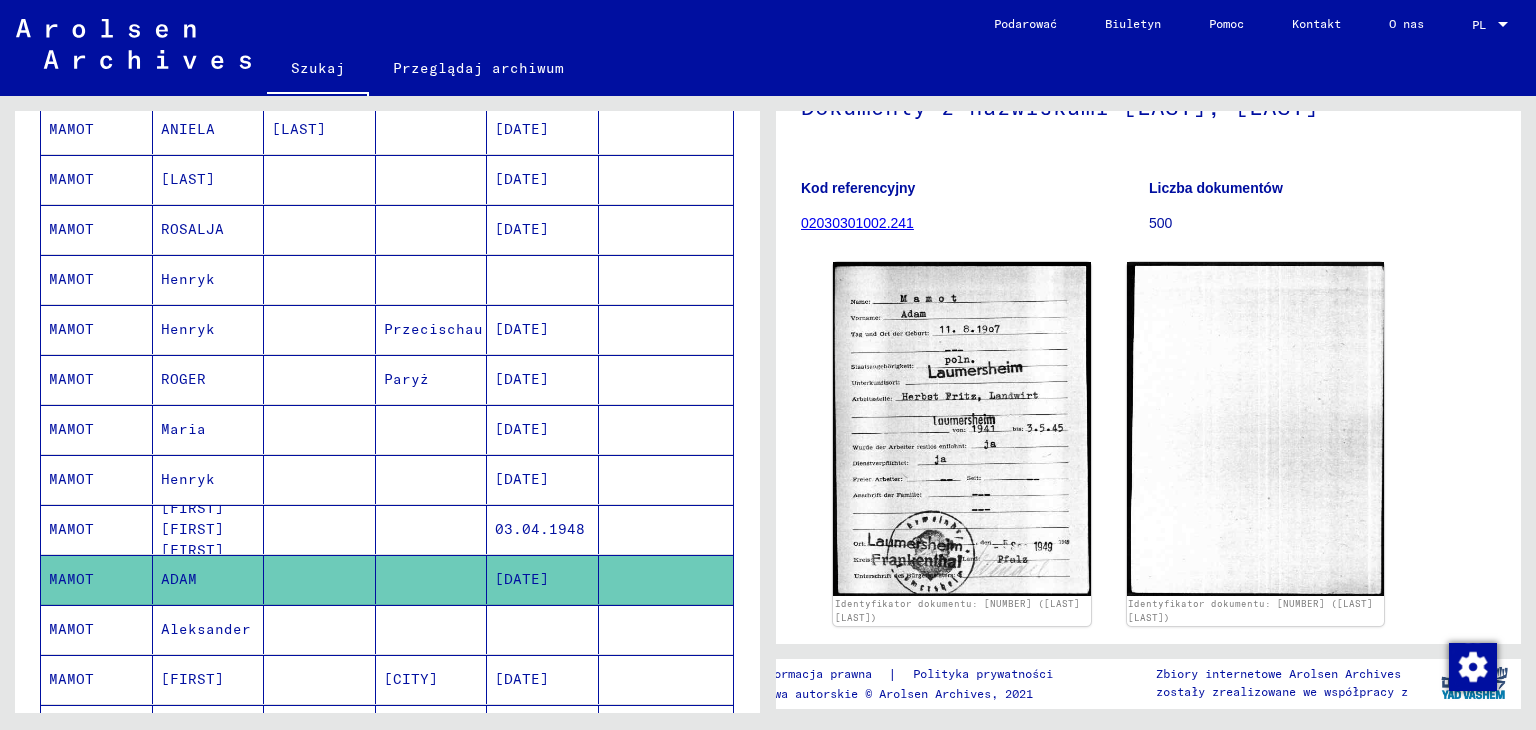click on "MAMOT" at bounding box center (71, 479) 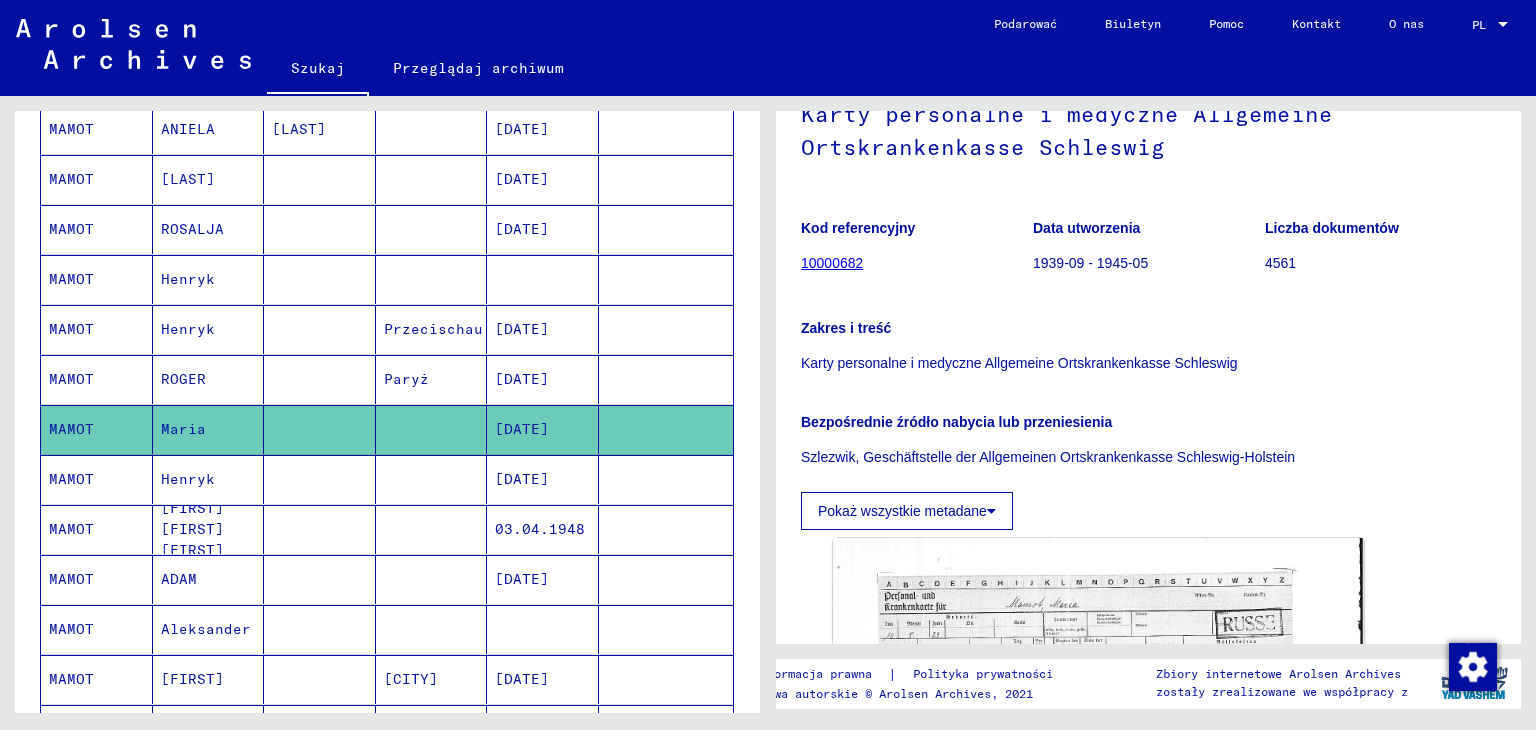 scroll, scrollTop: 400, scrollLeft: 0, axis: vertical 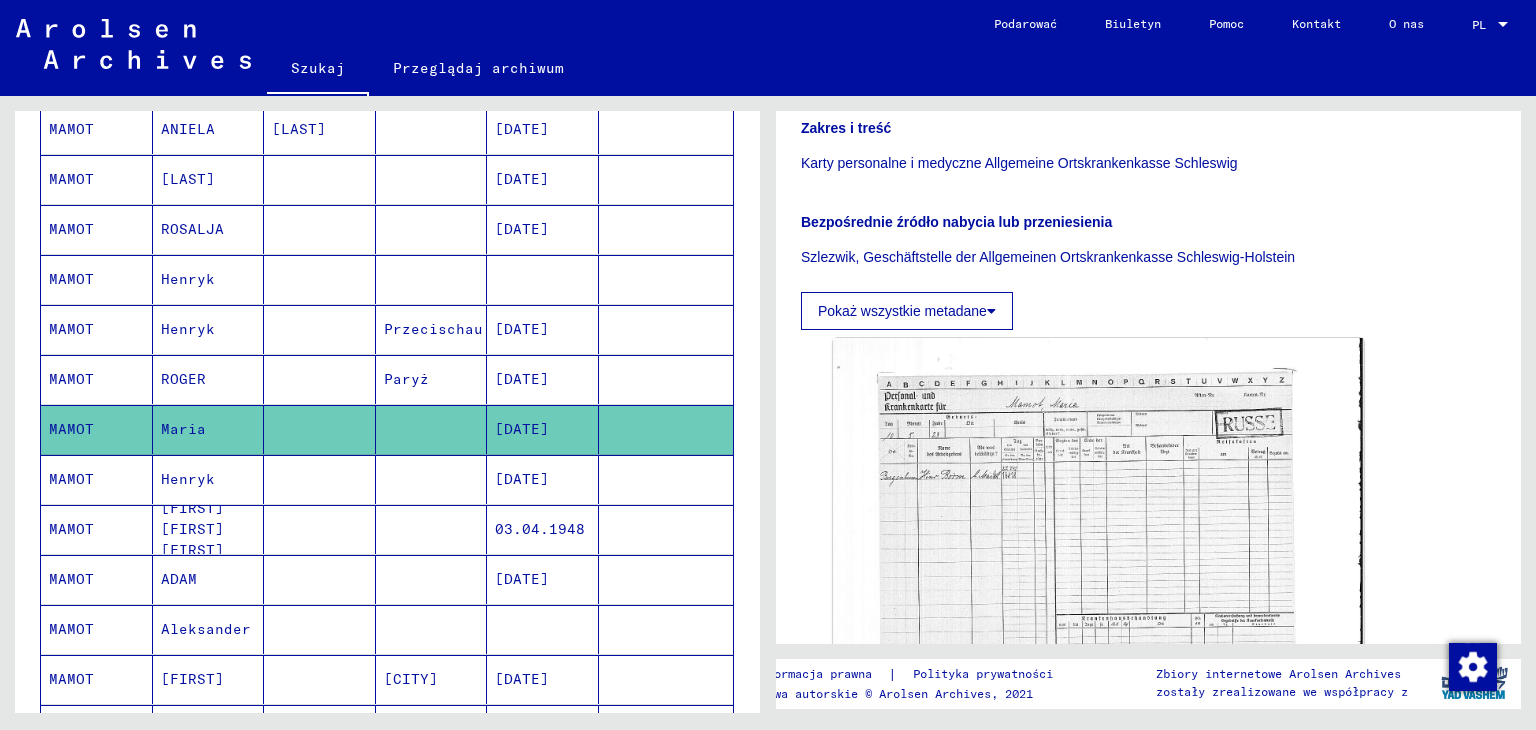 click on "MAMOT" at bounding box center (71, 279) 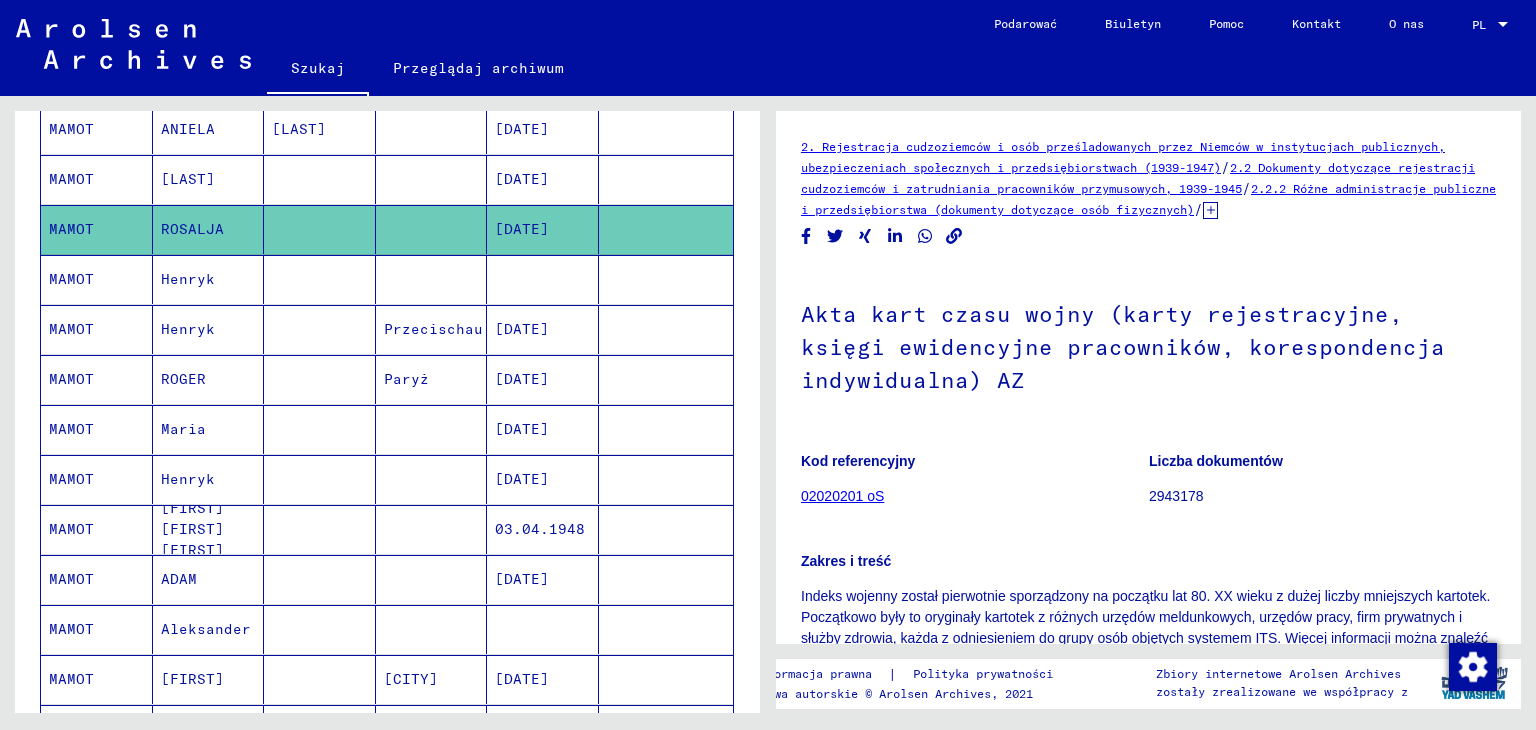 scroll, scrollTop: 300, scrollLeft: 0, axis: vertical 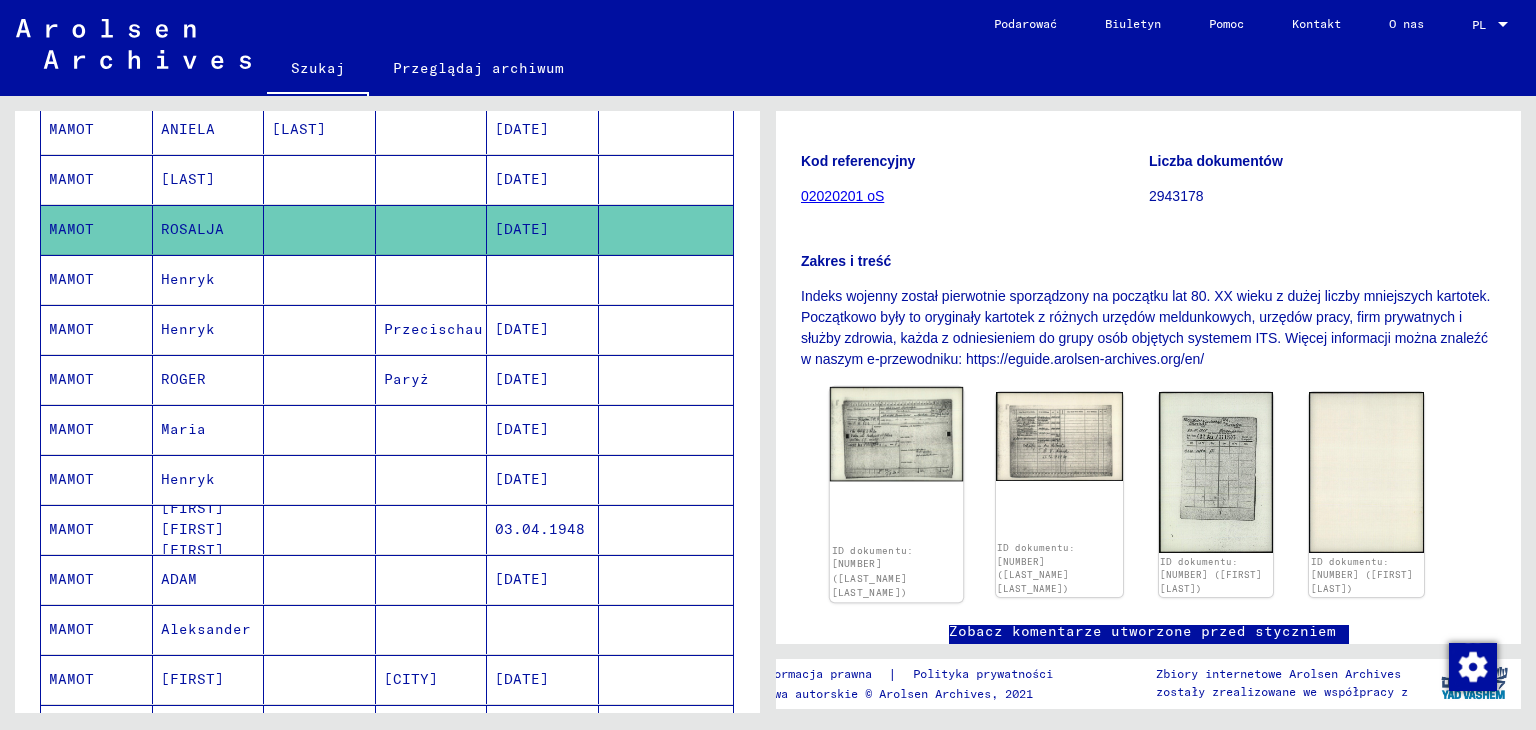 click 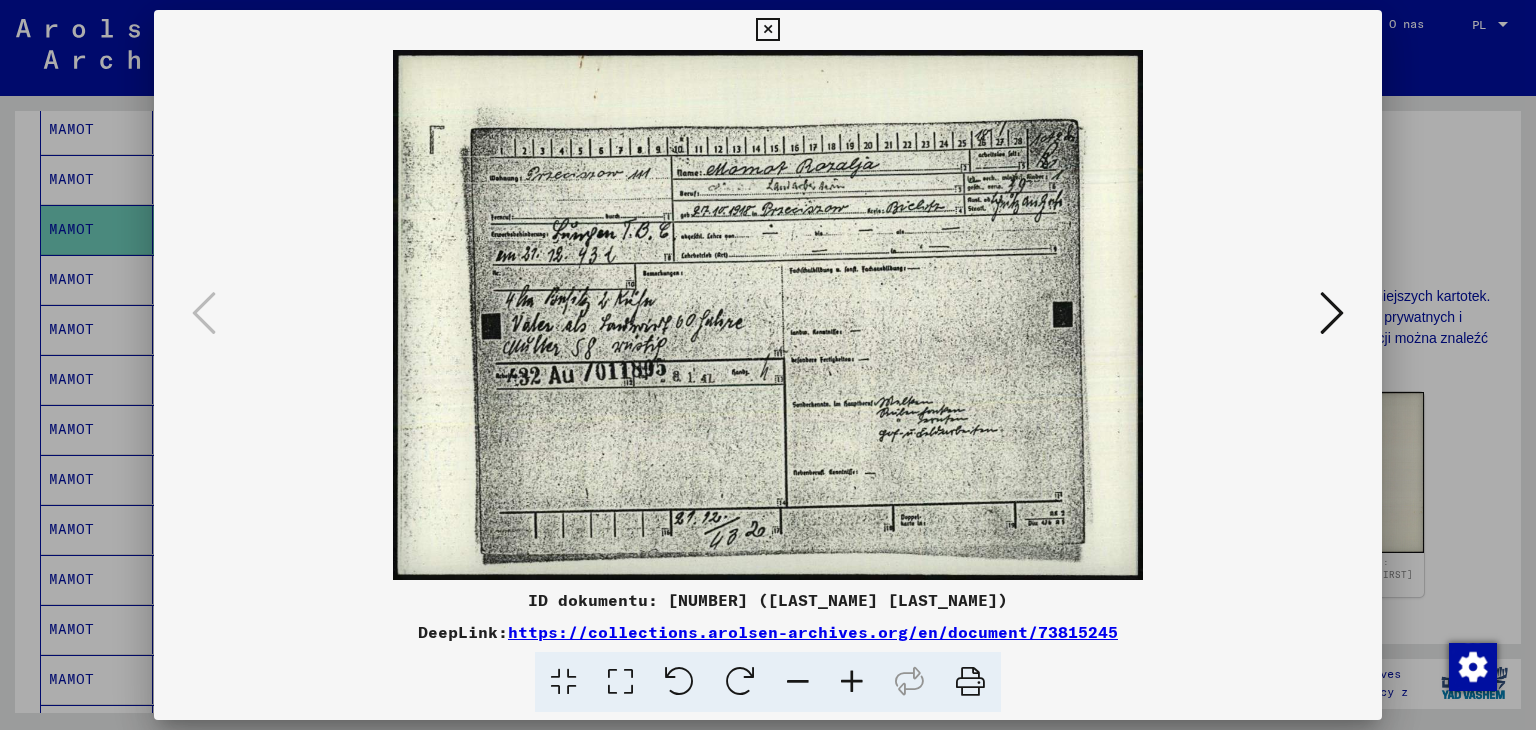 click at bounding box center [767, 30] 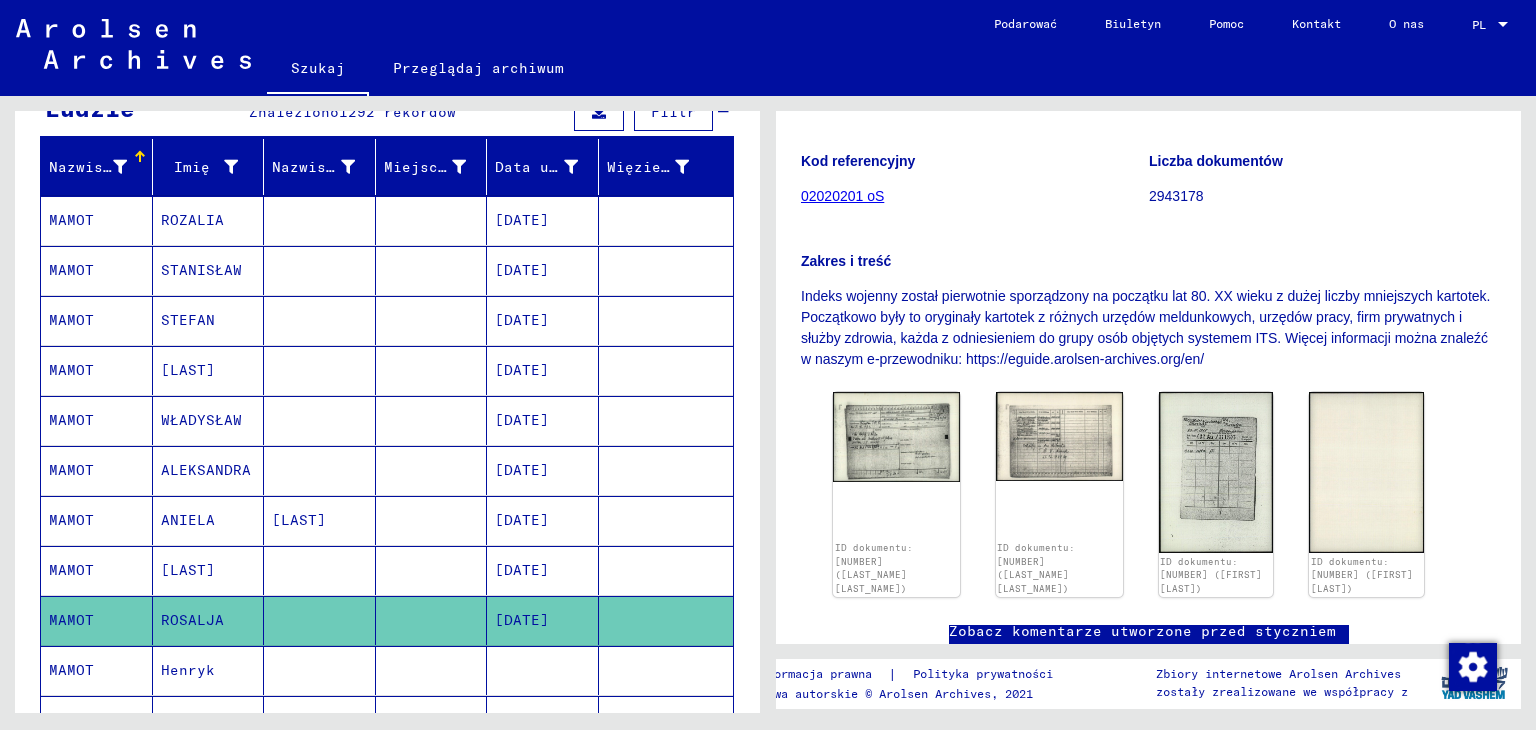 scroll, scrollTop: 200, scrollLeft: 0, axis: vertical 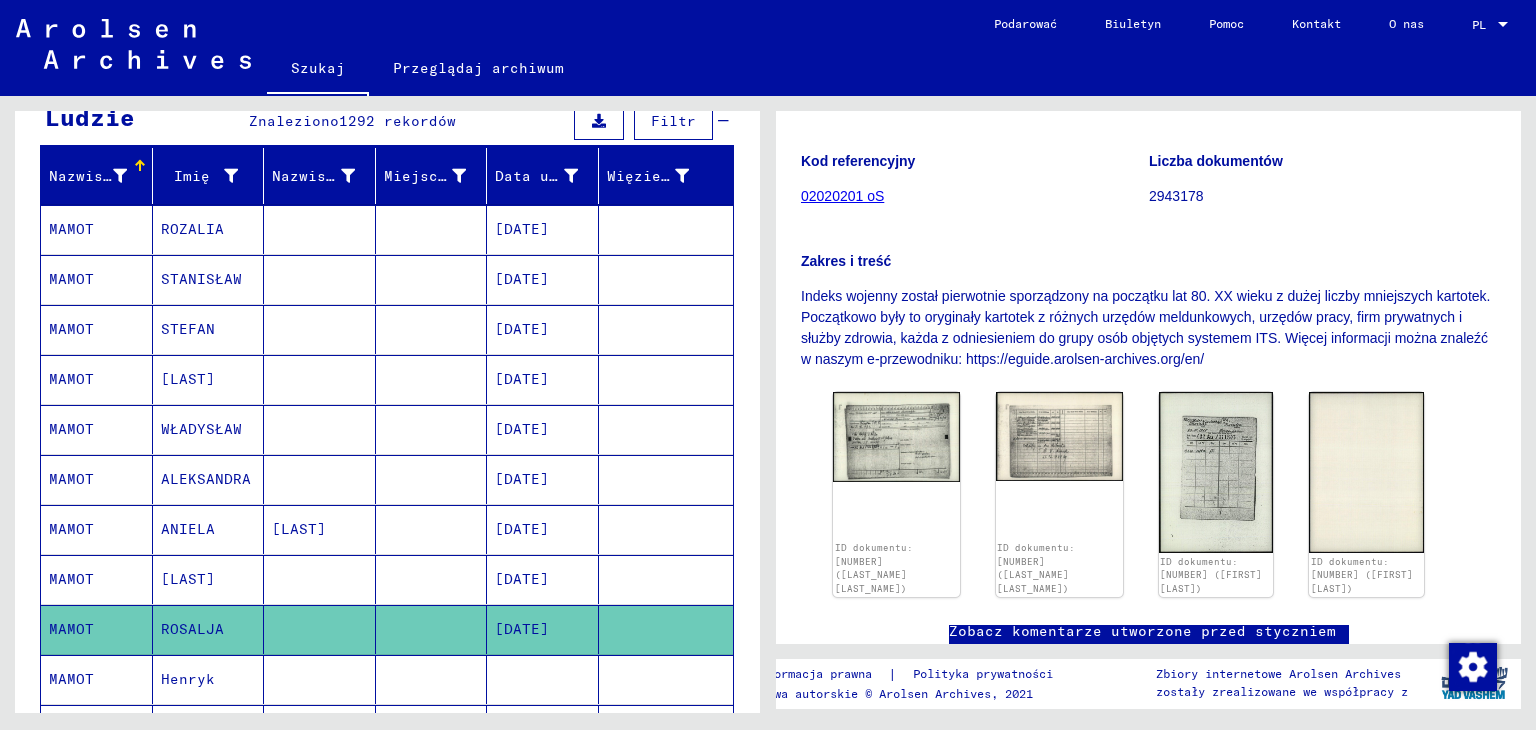 click on "ROZALIA" at bounding box center [201, 279] 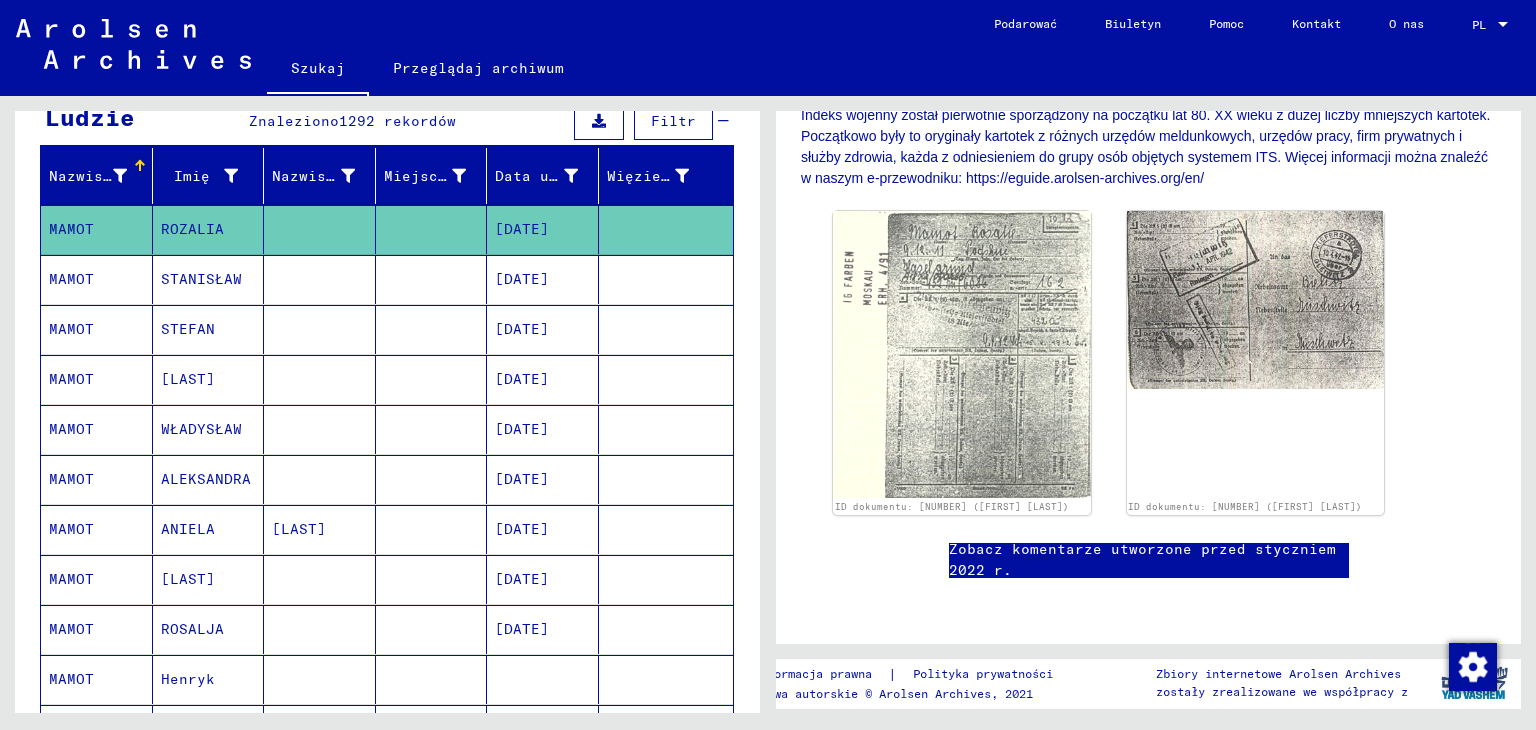 scroll, scrollTop: 526, scrollLeft: 0, axis: vertical 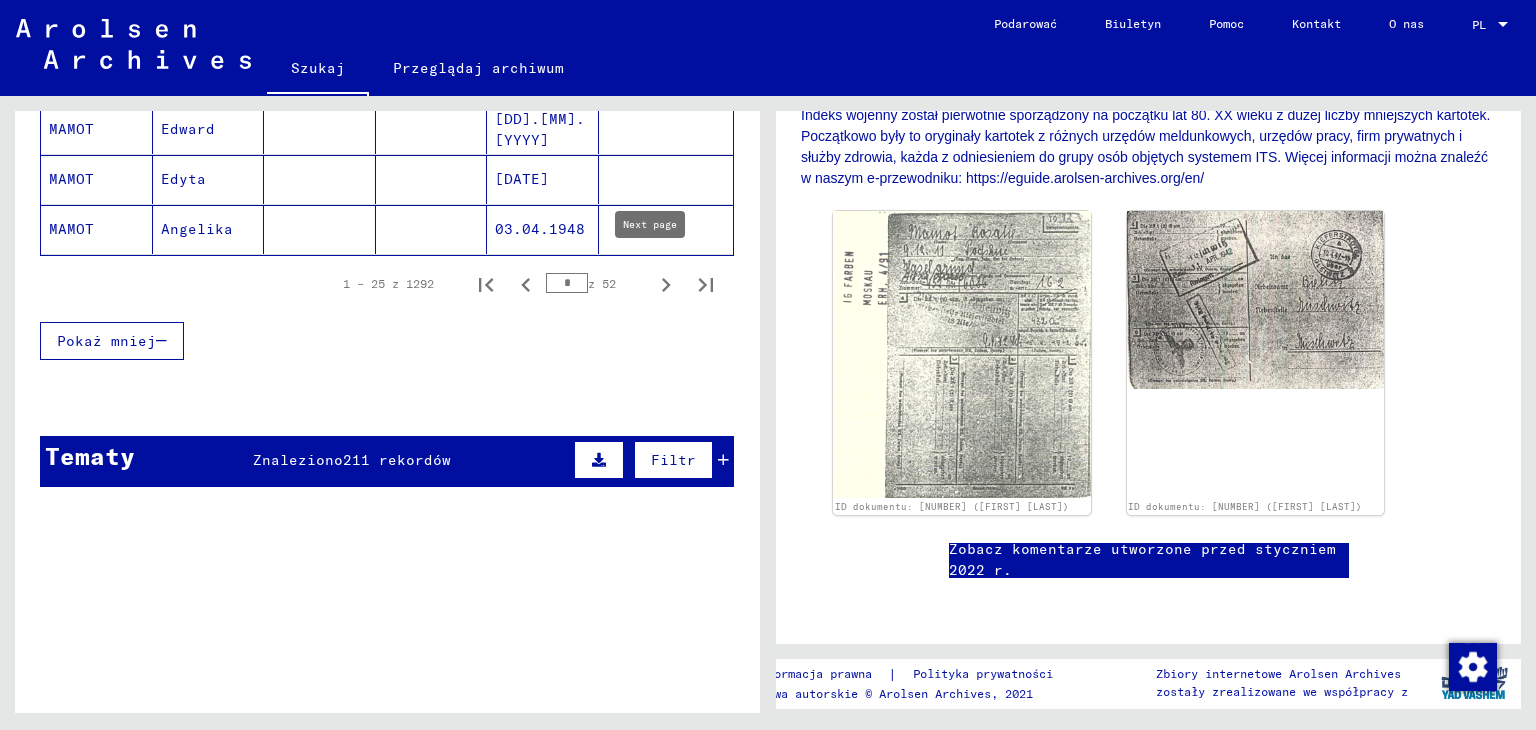 click 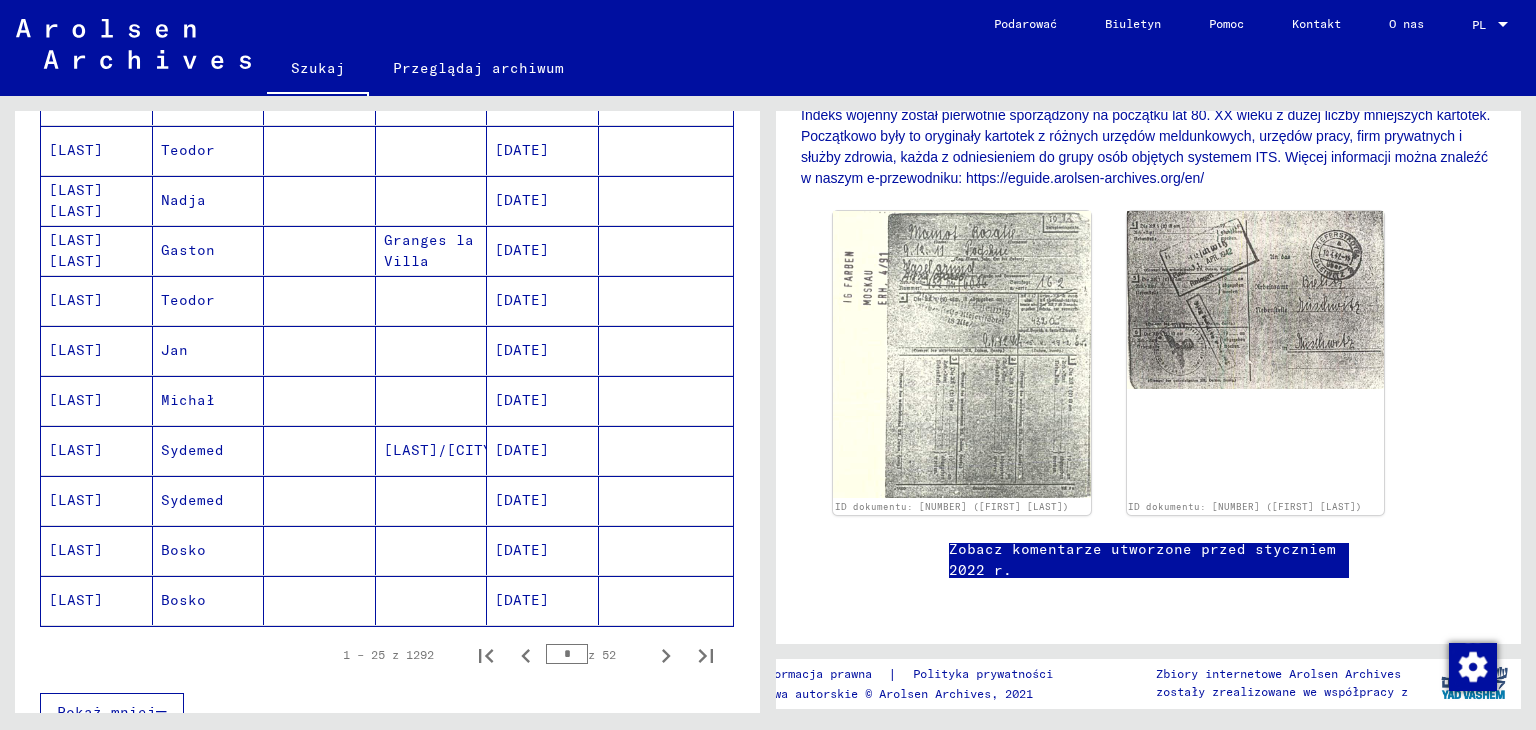 scroll, scrollTop: 1000, scrollLeft: 0, axis: vertical 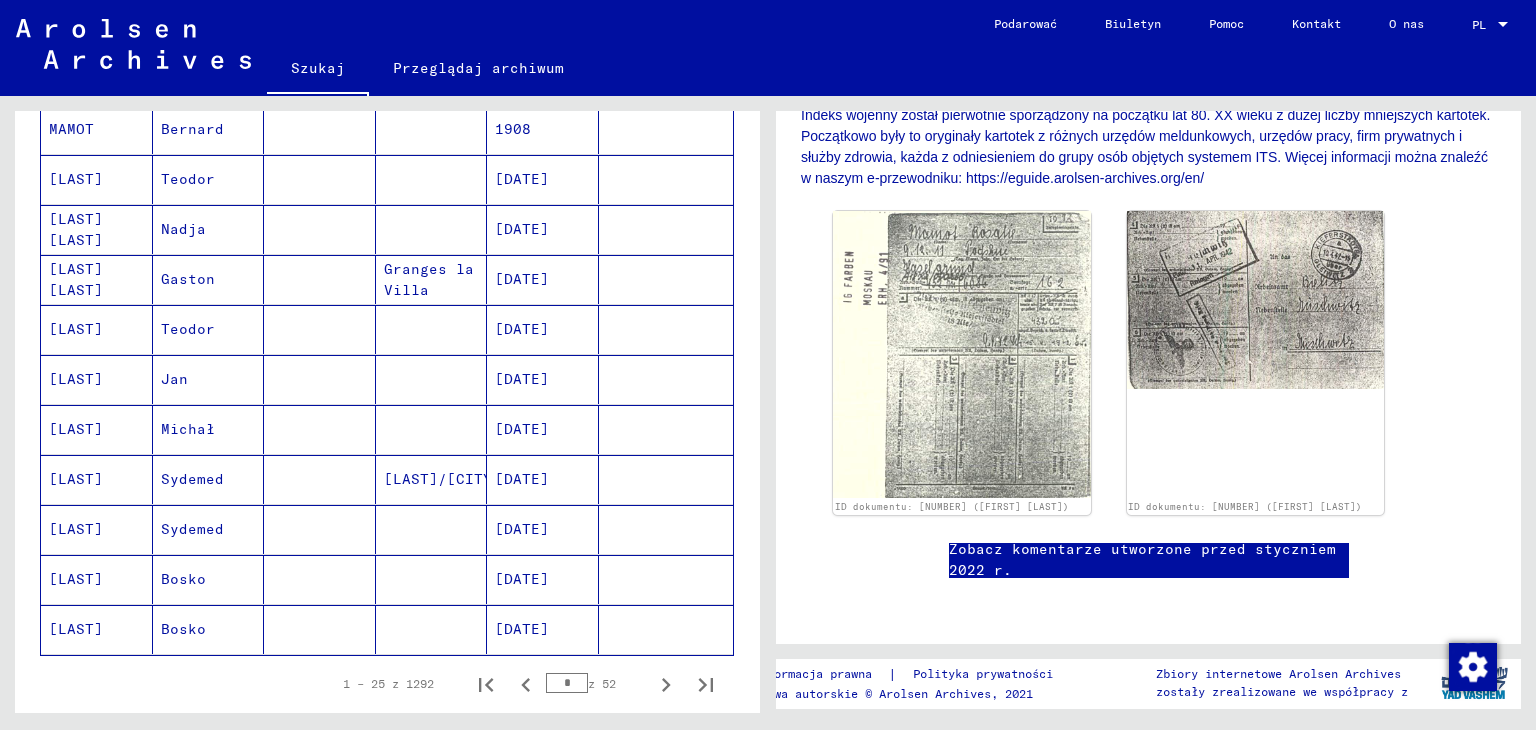 click on "Michał" at bounding box center [192, 479] 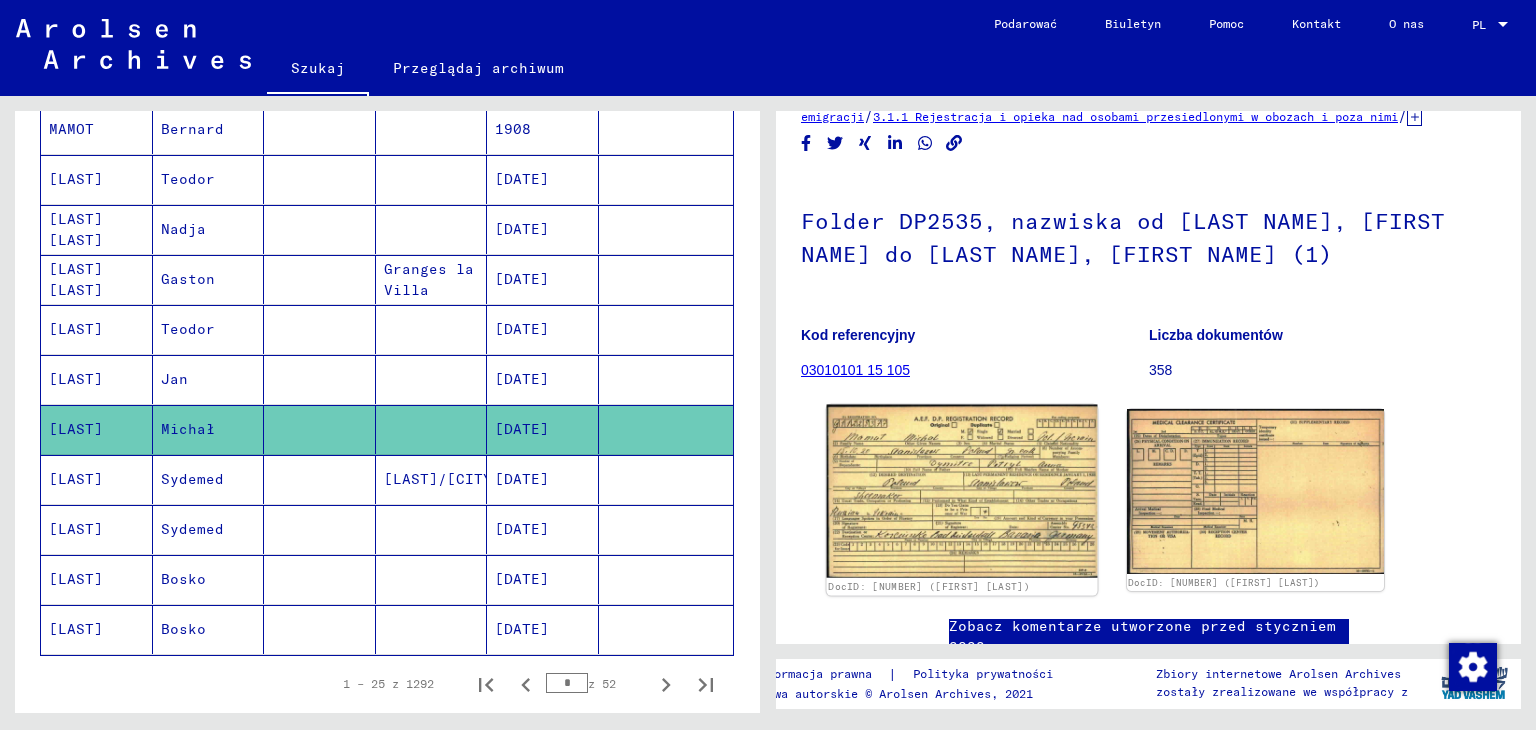 scroll, scrollTop: 100, scrollLeft: 0, axis: vertical 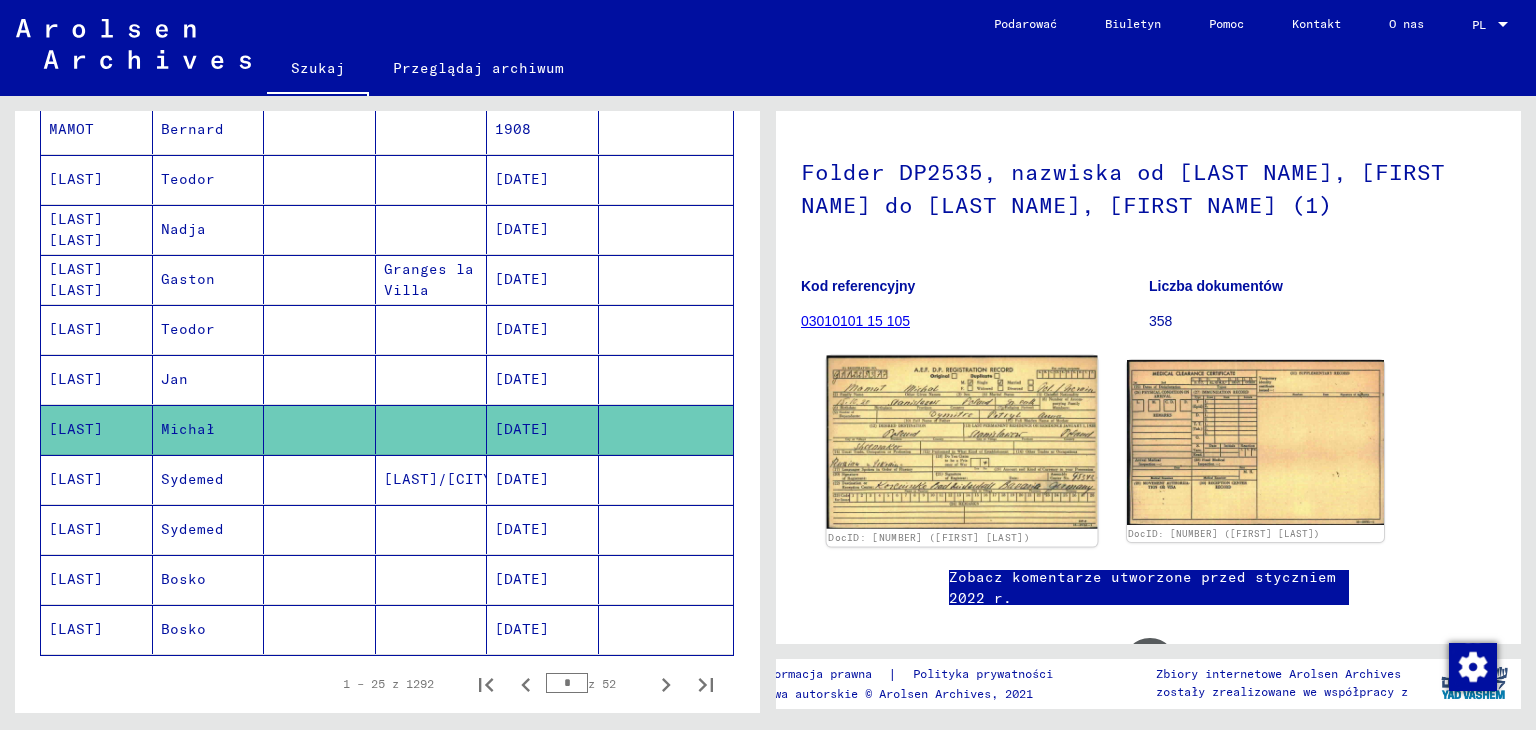 click 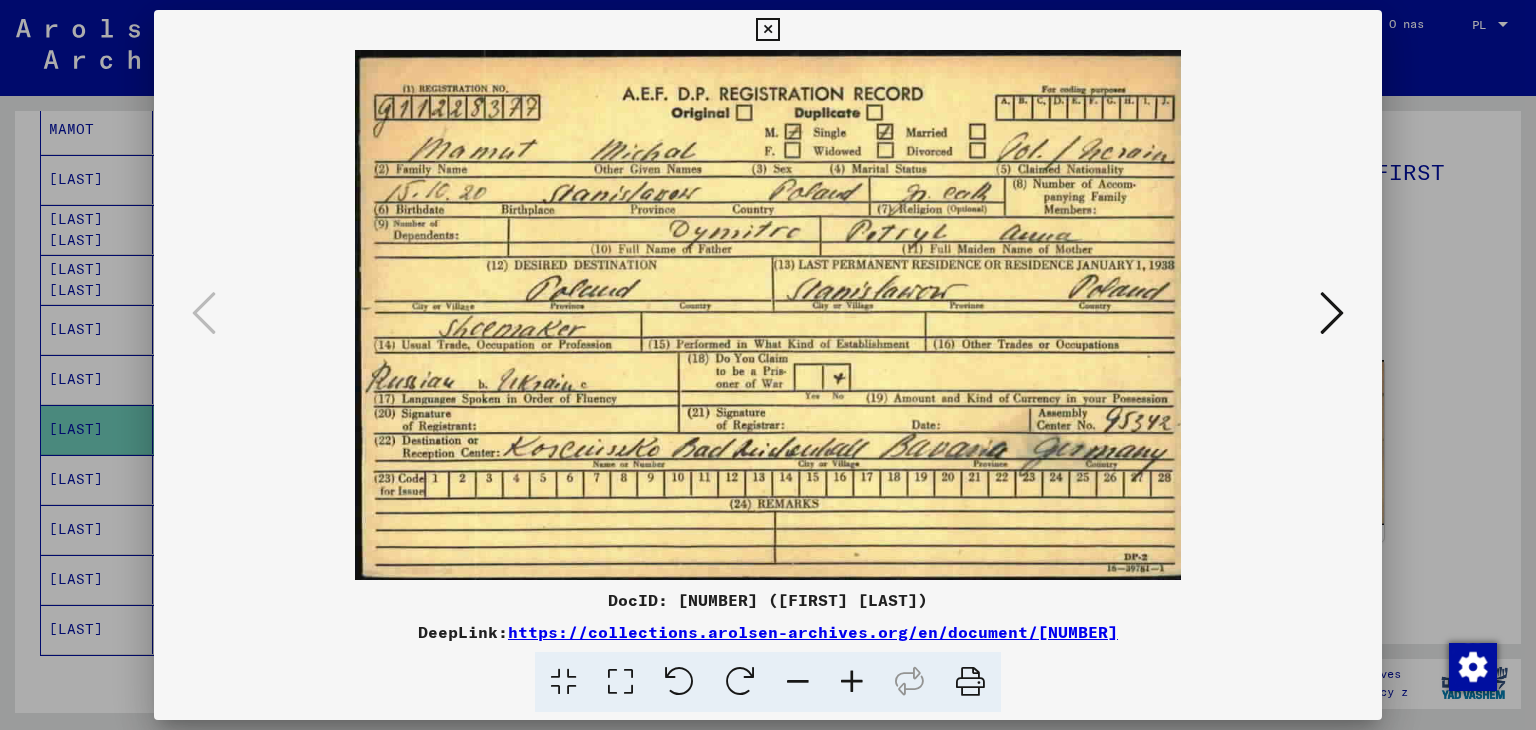 click at bounding box center [767, 30] 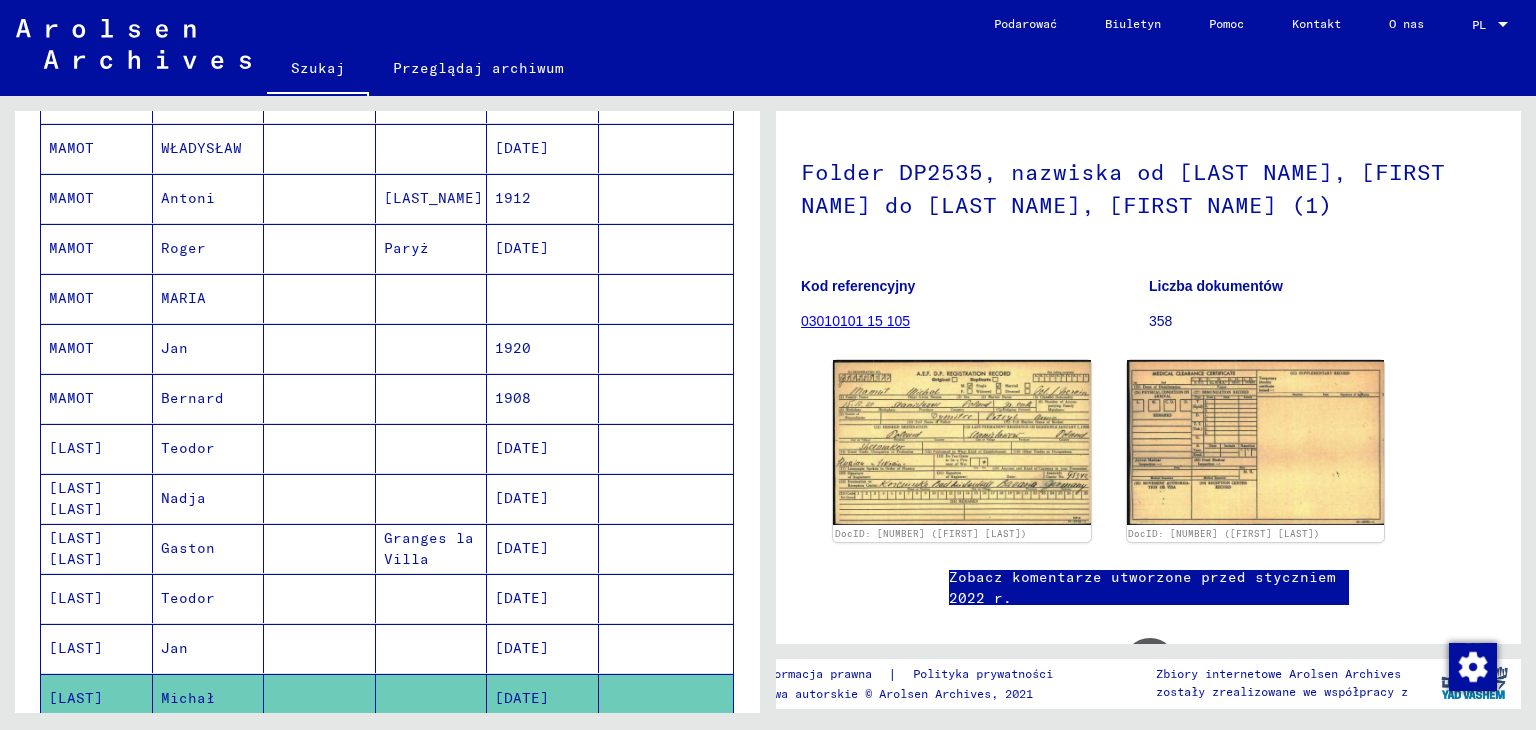 scroll, scrollTop: 700, scrollLeft: 0, axis: vertical 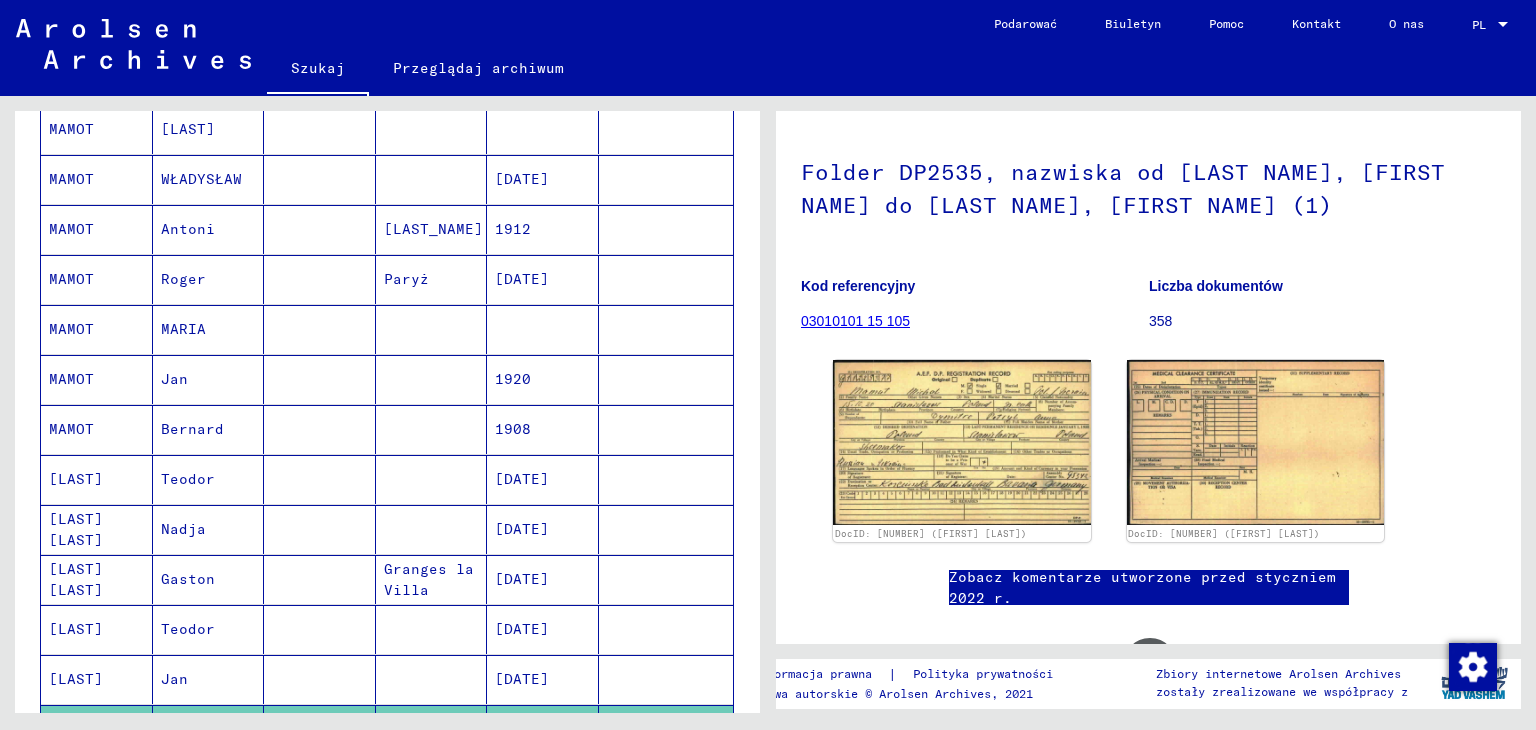 click on "MAMOT" at bounding box center [71, 429] 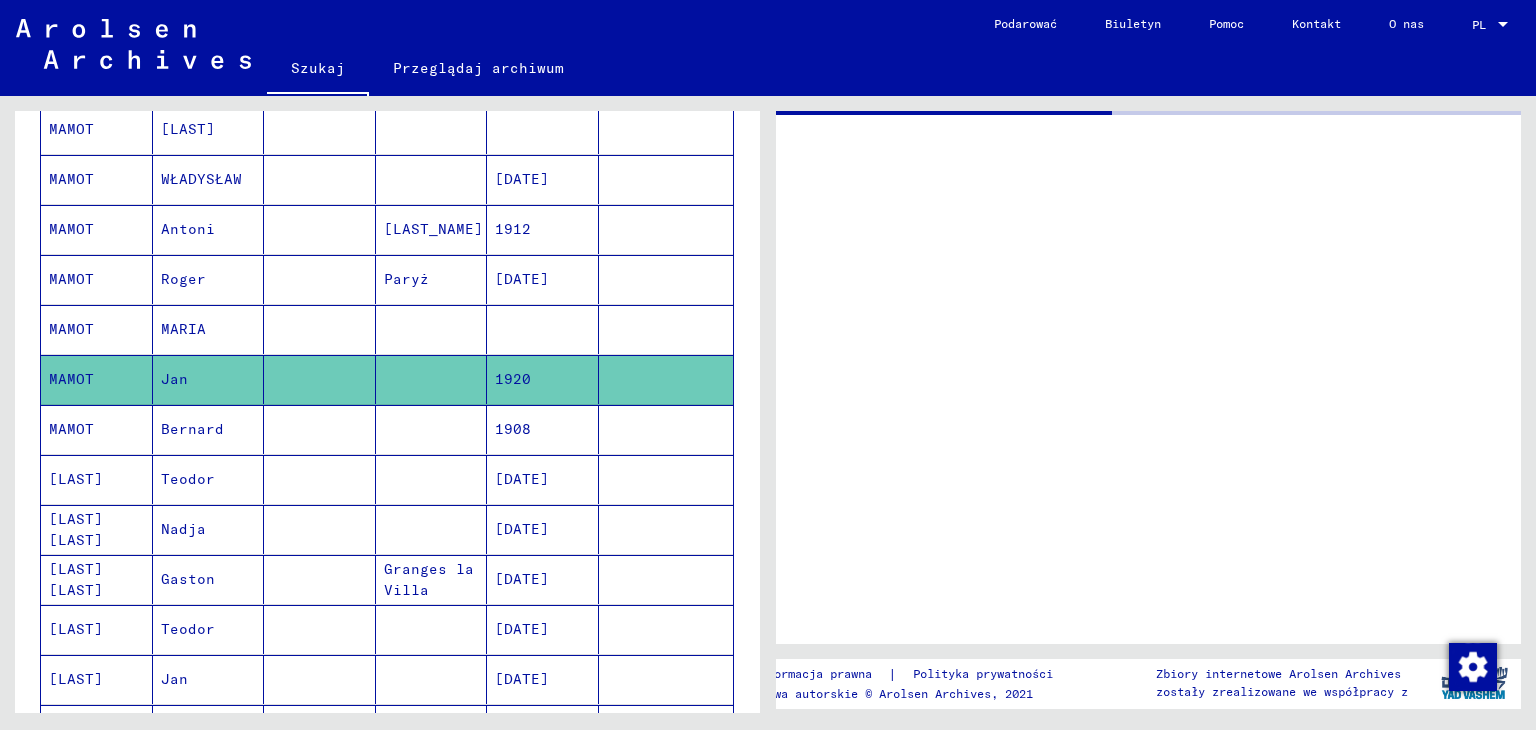 scroll, scrollTop: 0, scrollLeft: 0, axis: both 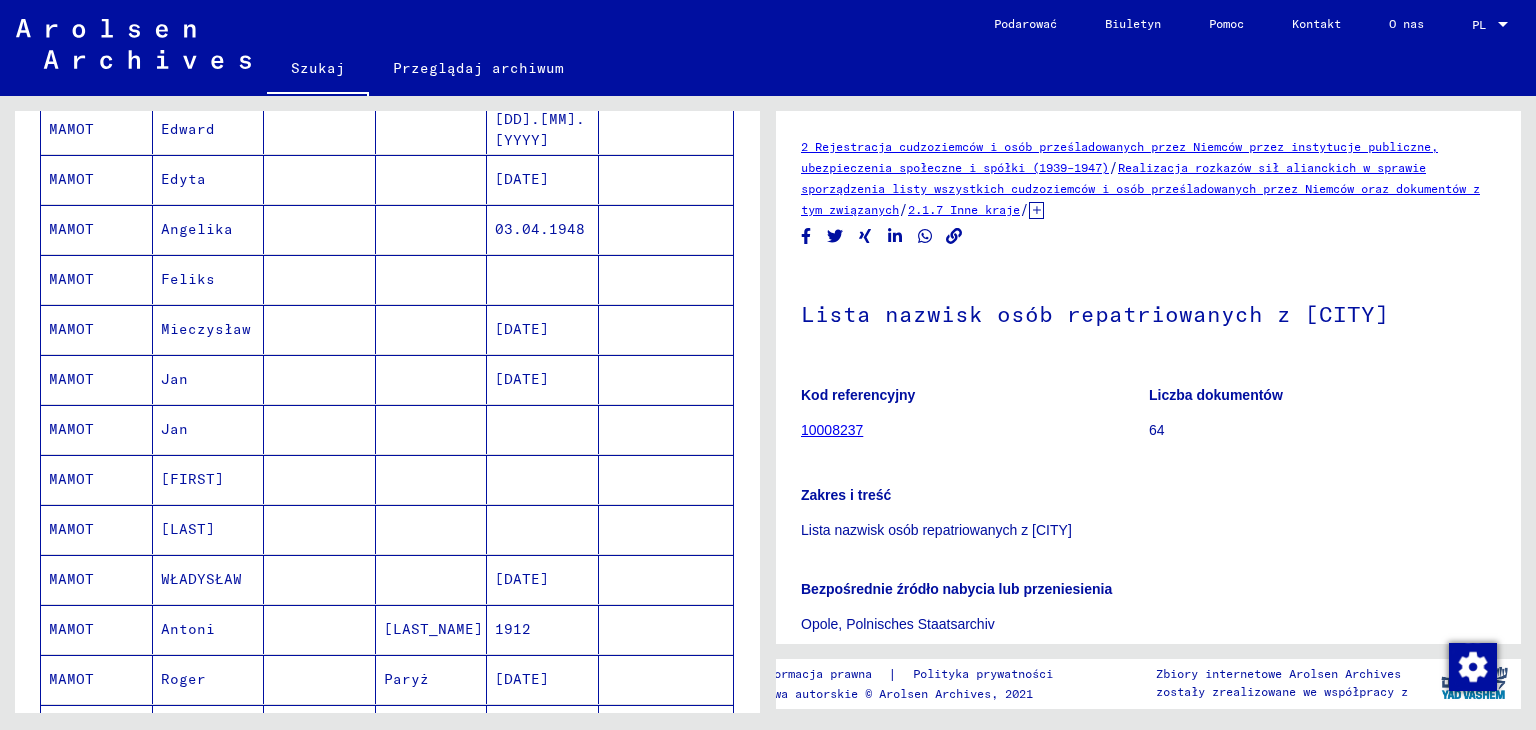 click on "MAMOT" at bounding box center (71, 429) 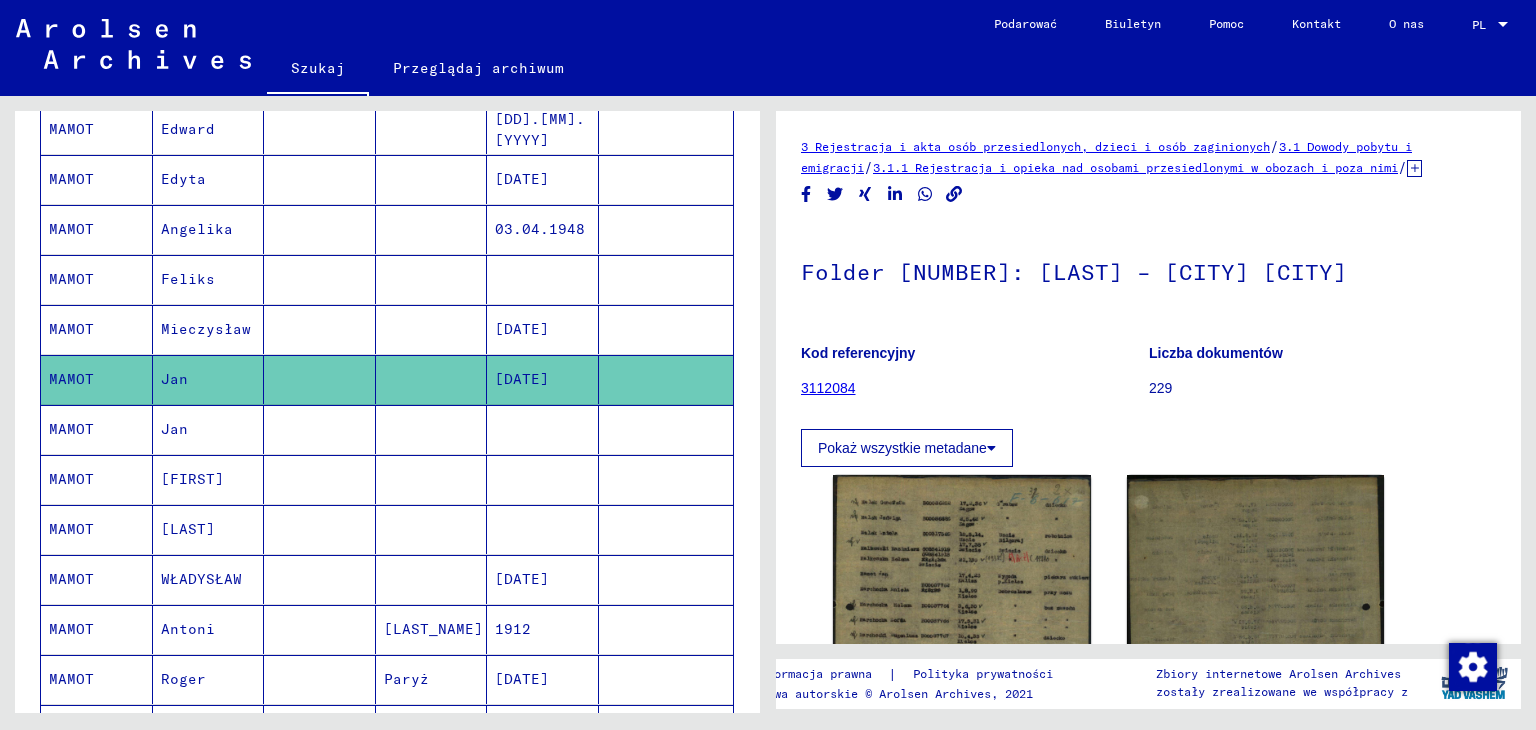 click on "MAMOT" at bounding box center [97, 479] 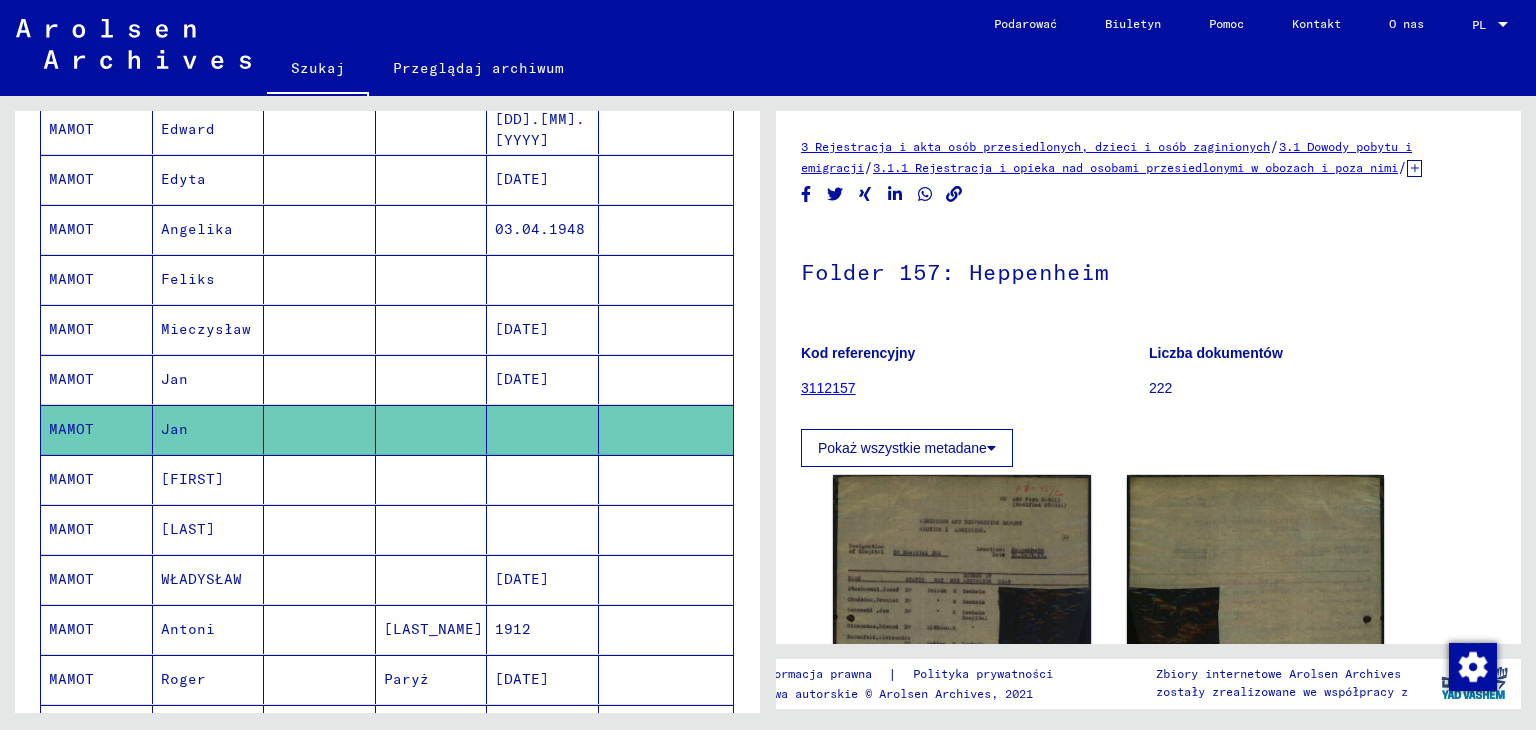 click on "MAMOT" at bounding box center [71, 379] 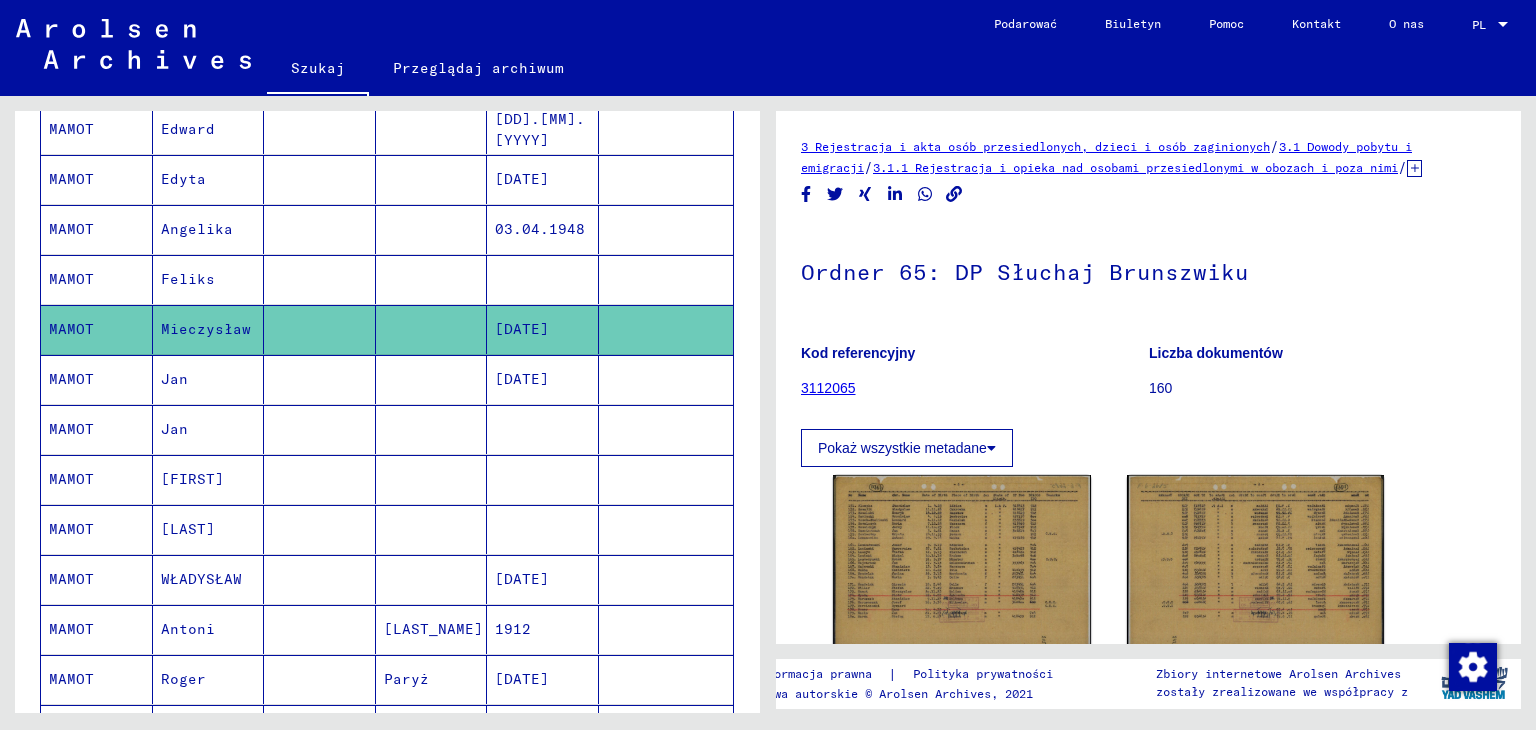 click on "MAMOT" at bounding box center (97, 329) 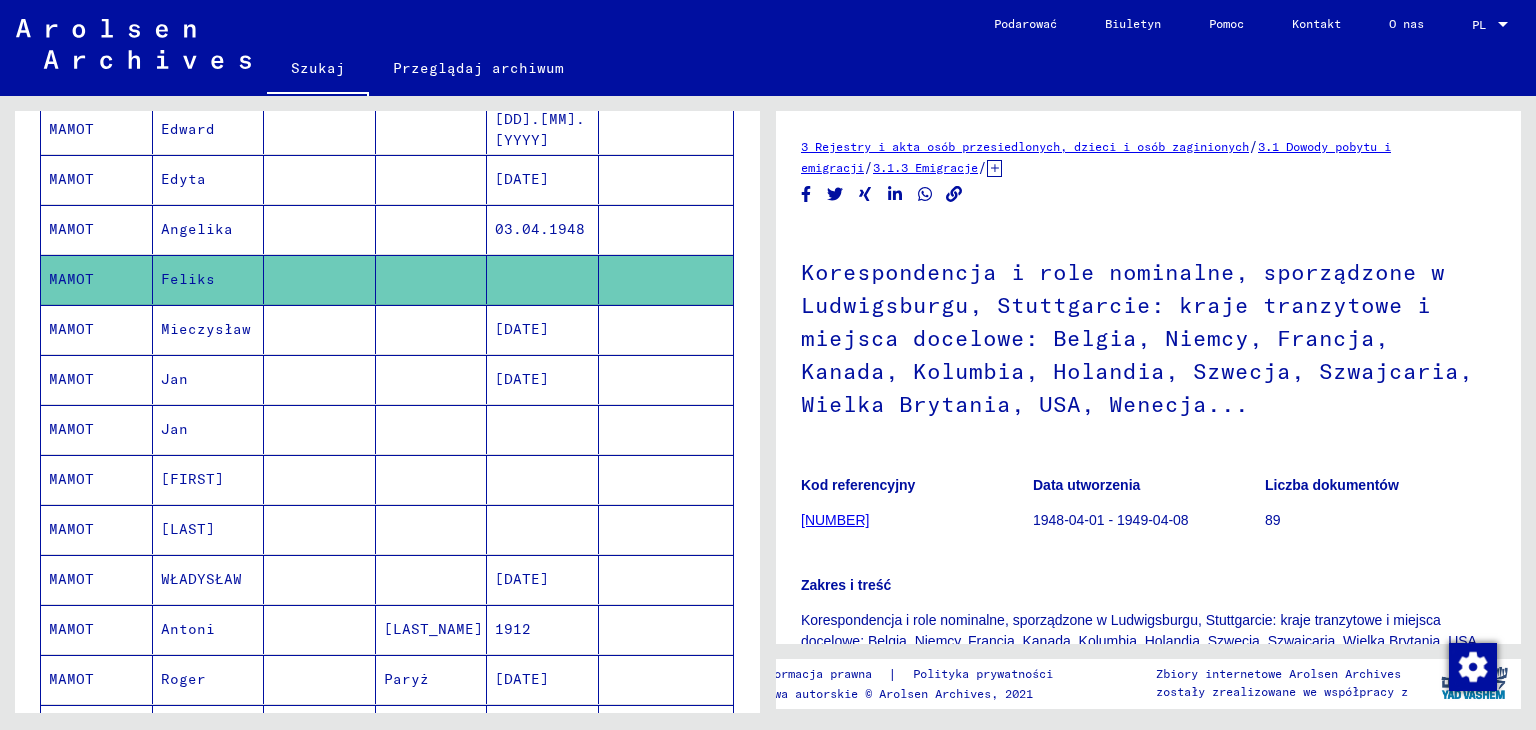 click on "MAMOT" at bounding box center (97, 279) 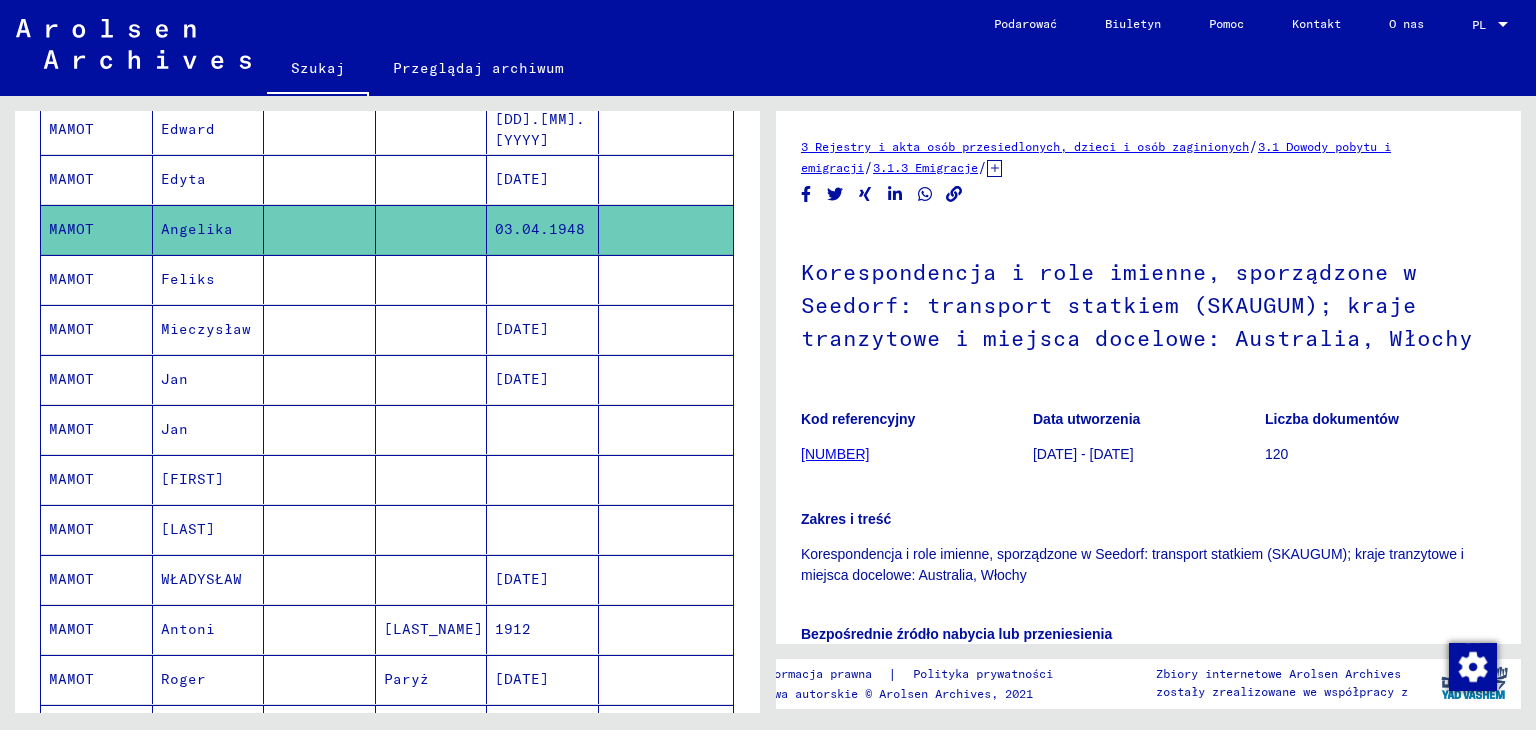 click on "Edyta" at bounding box center (197, 229) 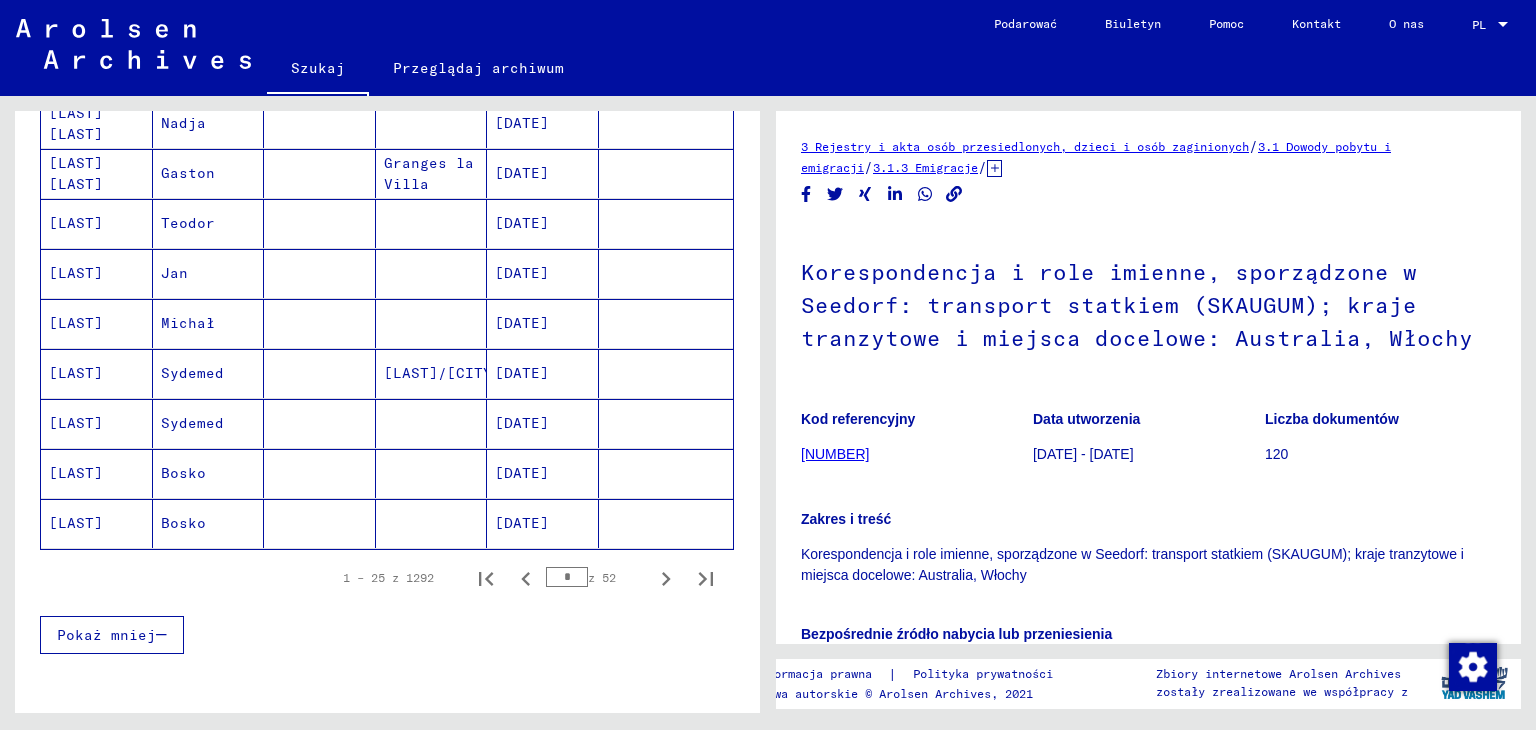 scroll, scrollTop: 1300, scrollLeft: 0, axis: vertical 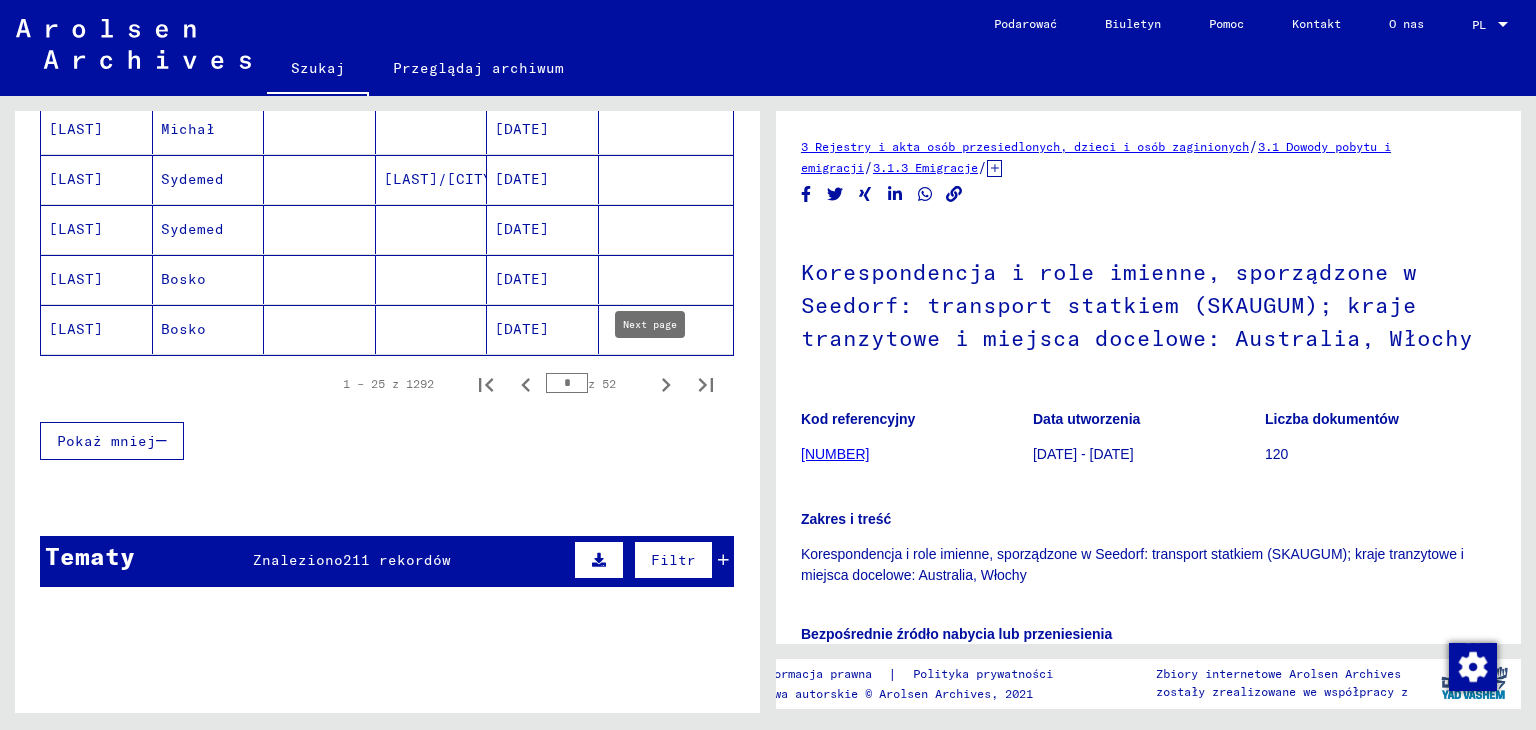 click 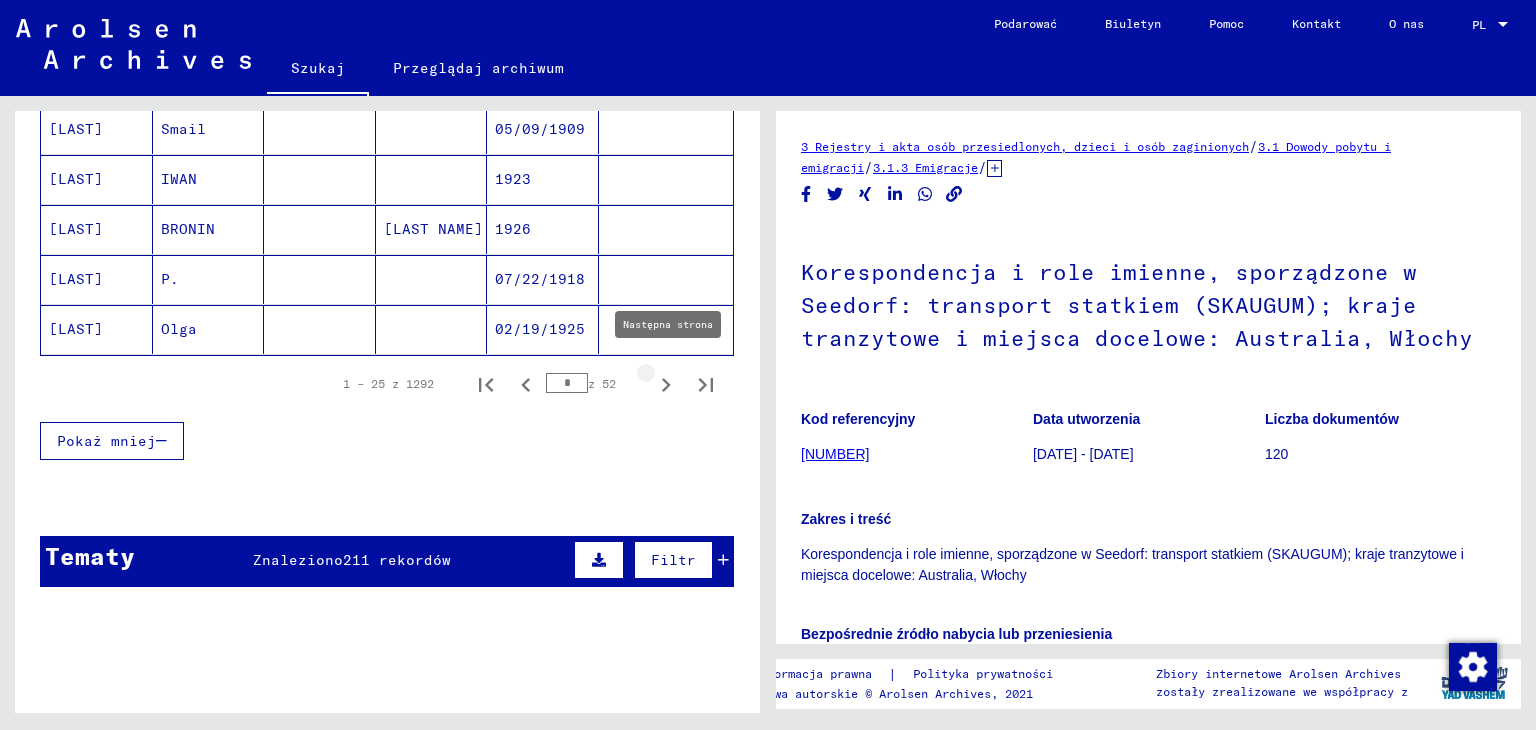 type on "*" 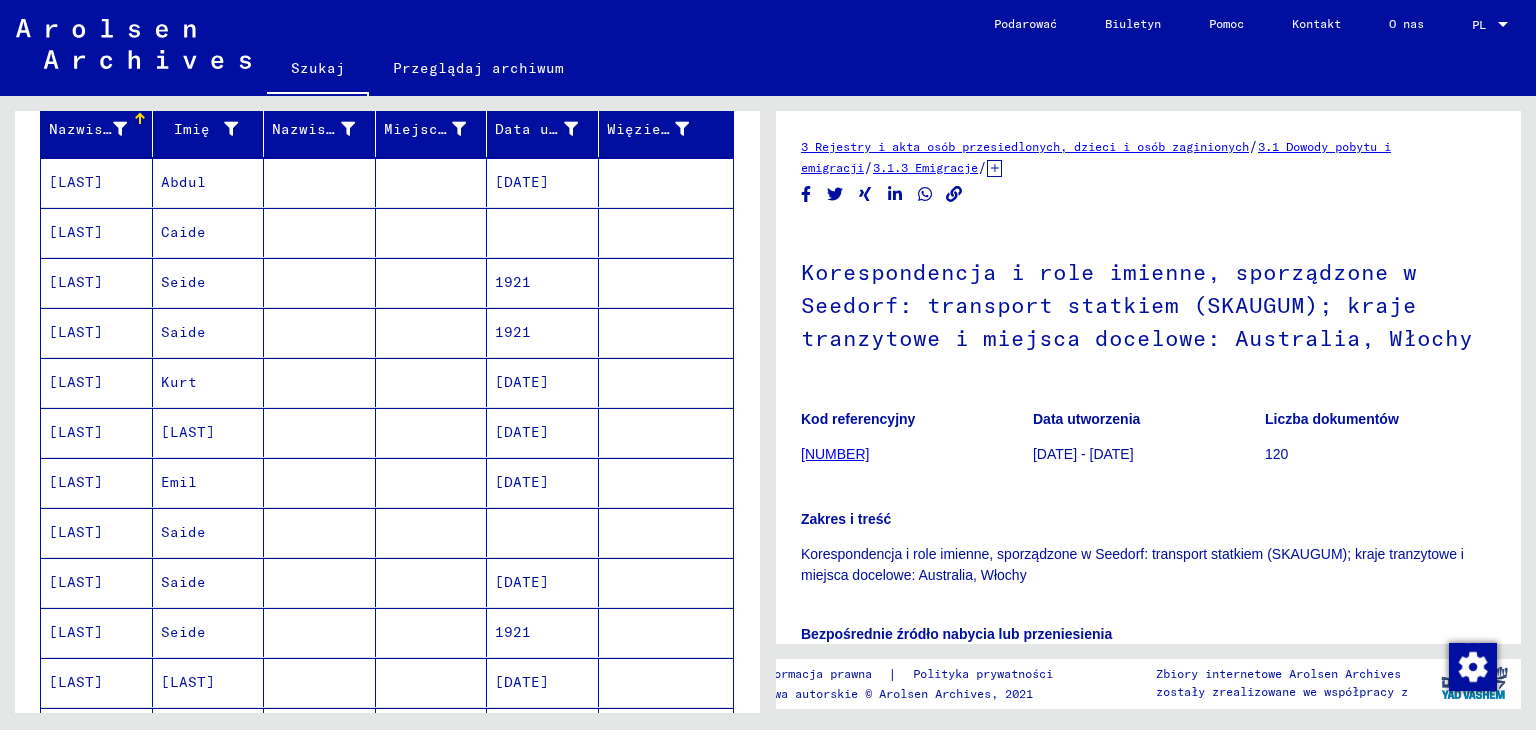 scroll, scrollTop: 200, scrollLeft: 0, axis: vertical 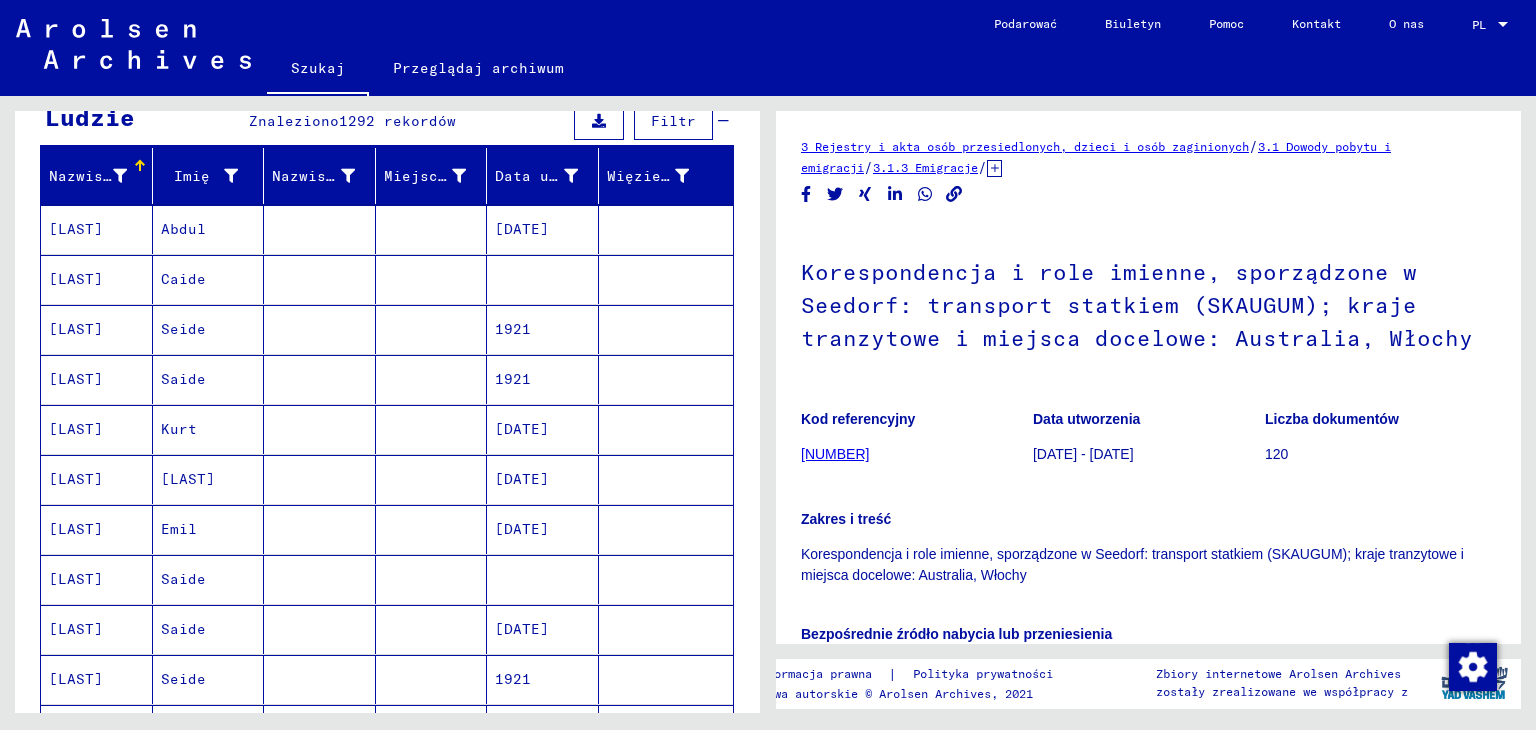 click on "Szukaj" 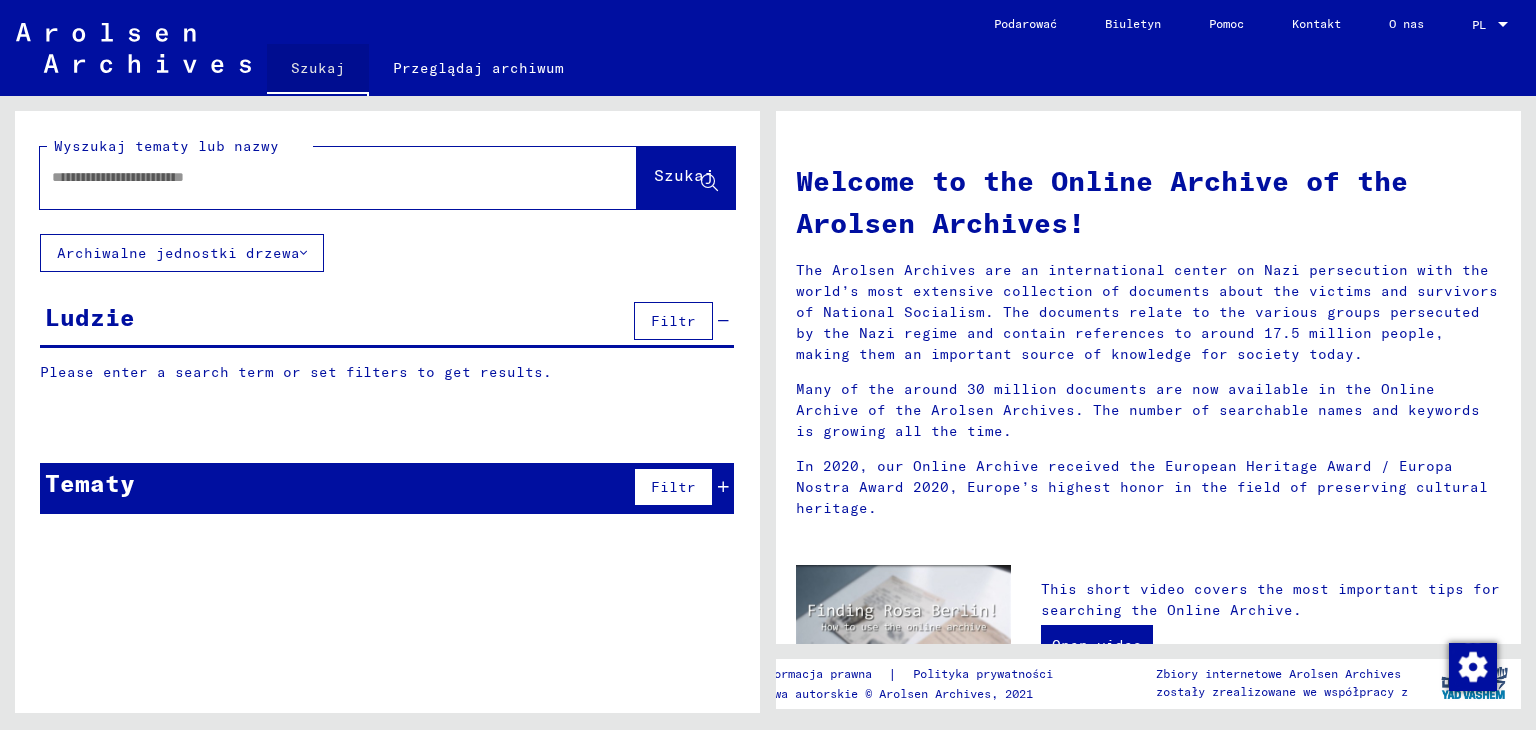 scroll, scrollTop: 0, scrollLeft: 0, axis: both 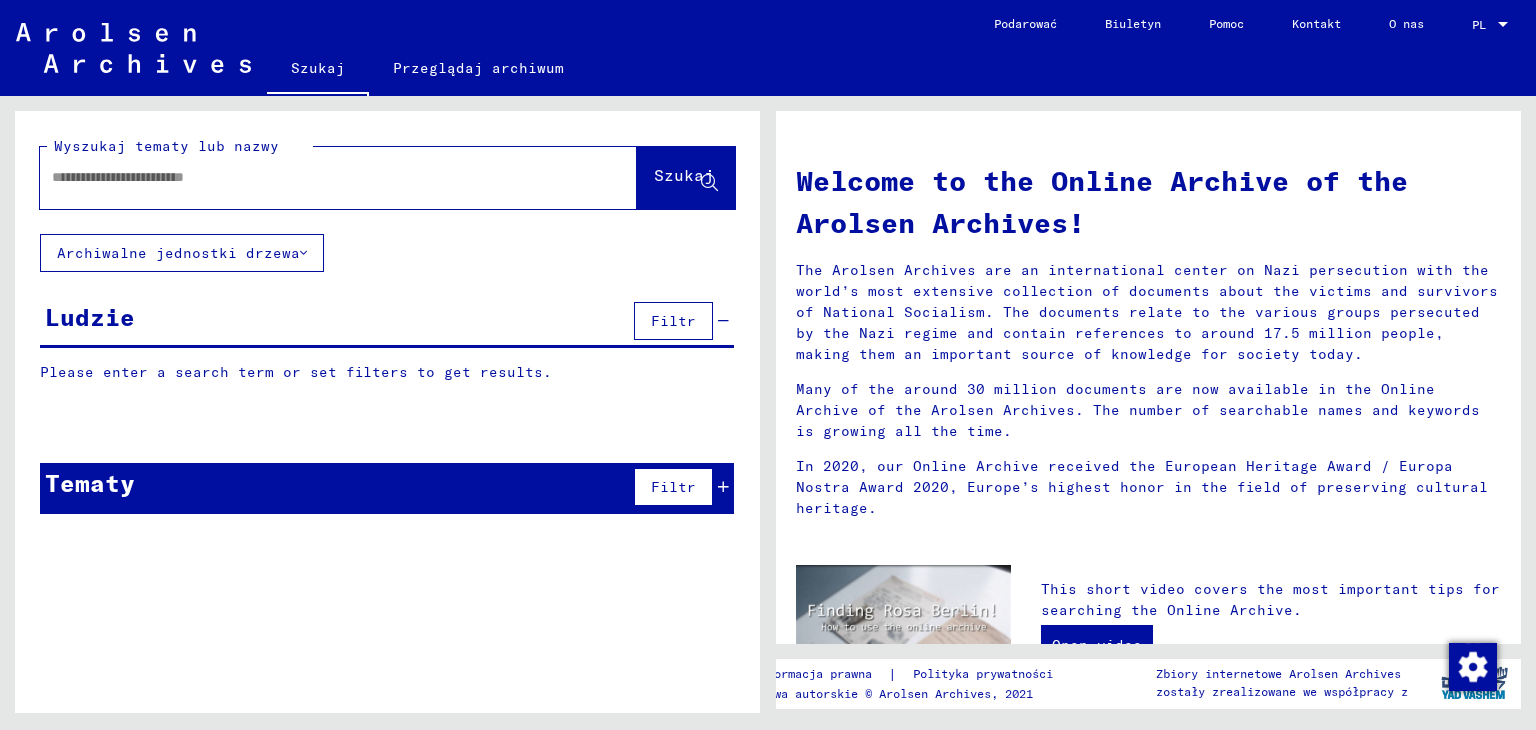 click at bounding box center (314, 177) 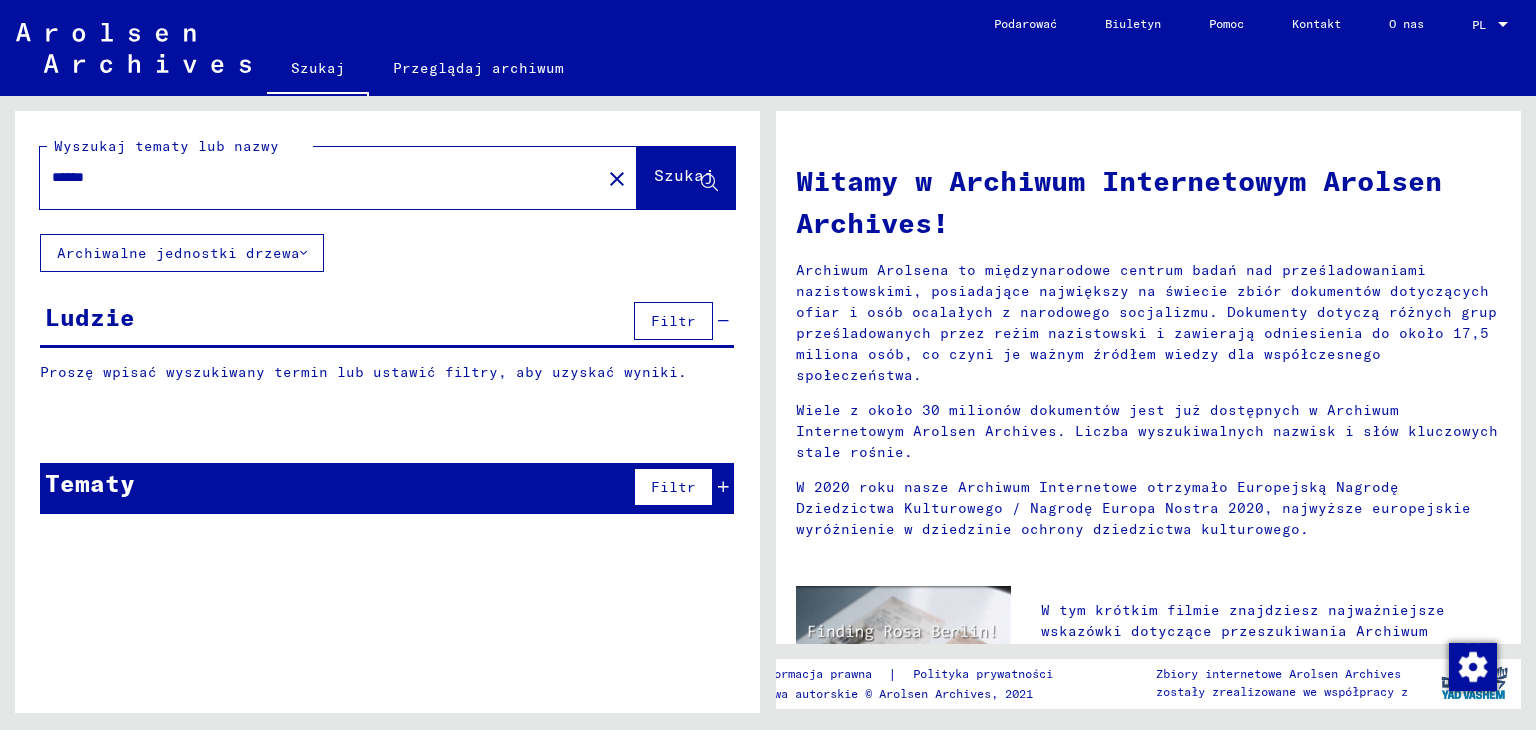 type on "******" 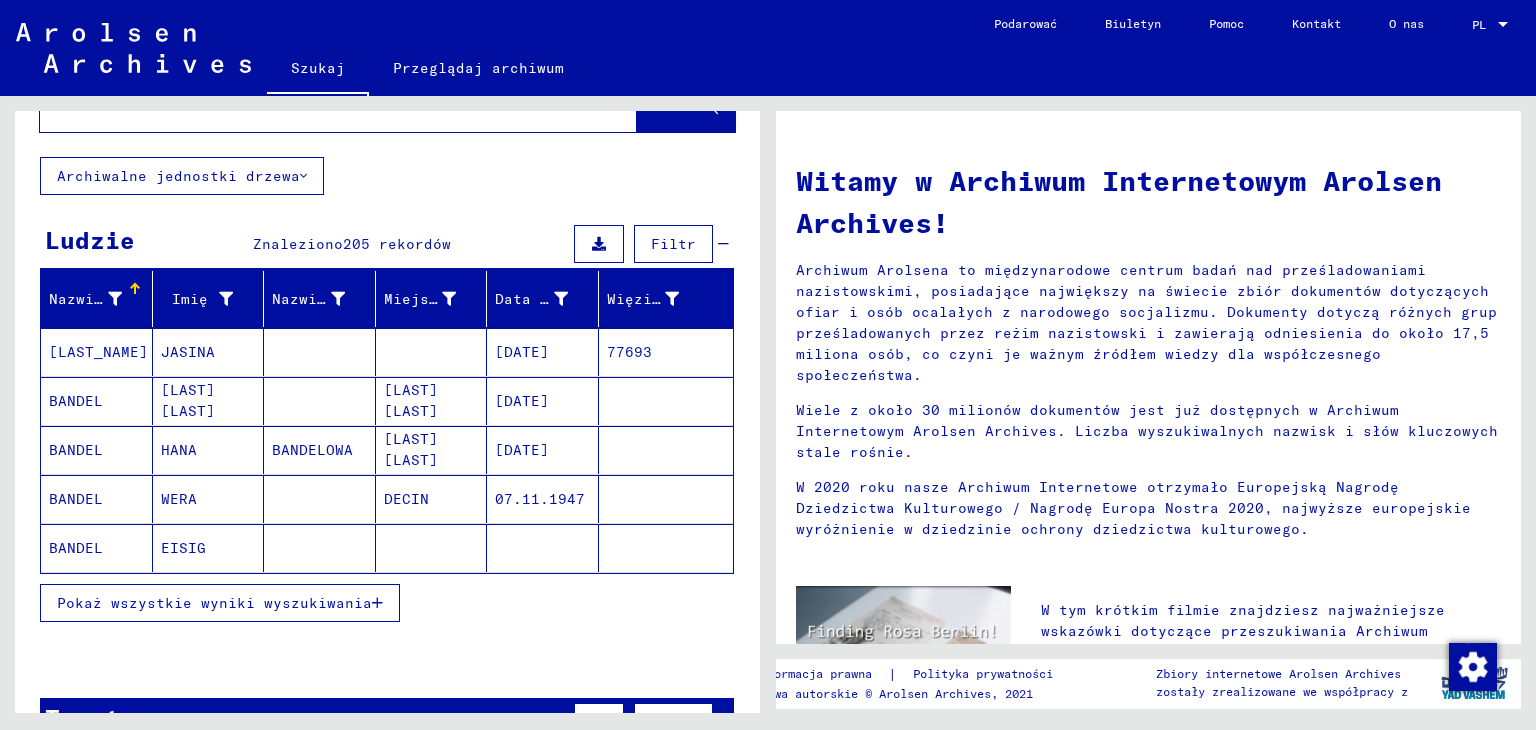 scroll, scrollTop: 100, scrollLeft: 0, axis: vertical 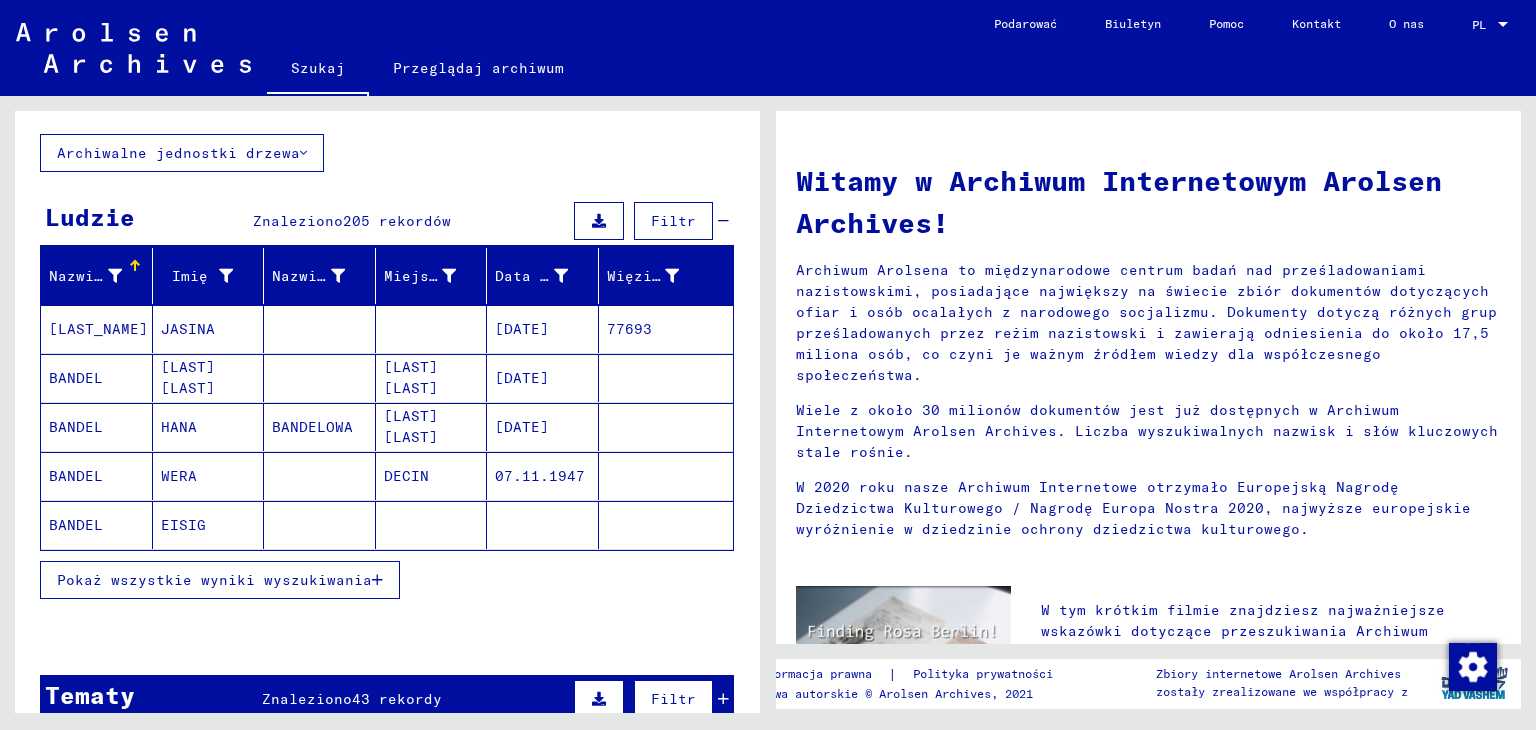 click on "Pokaż wszystkie wyniki wyszukiwania" at bounding box center (214, 580) 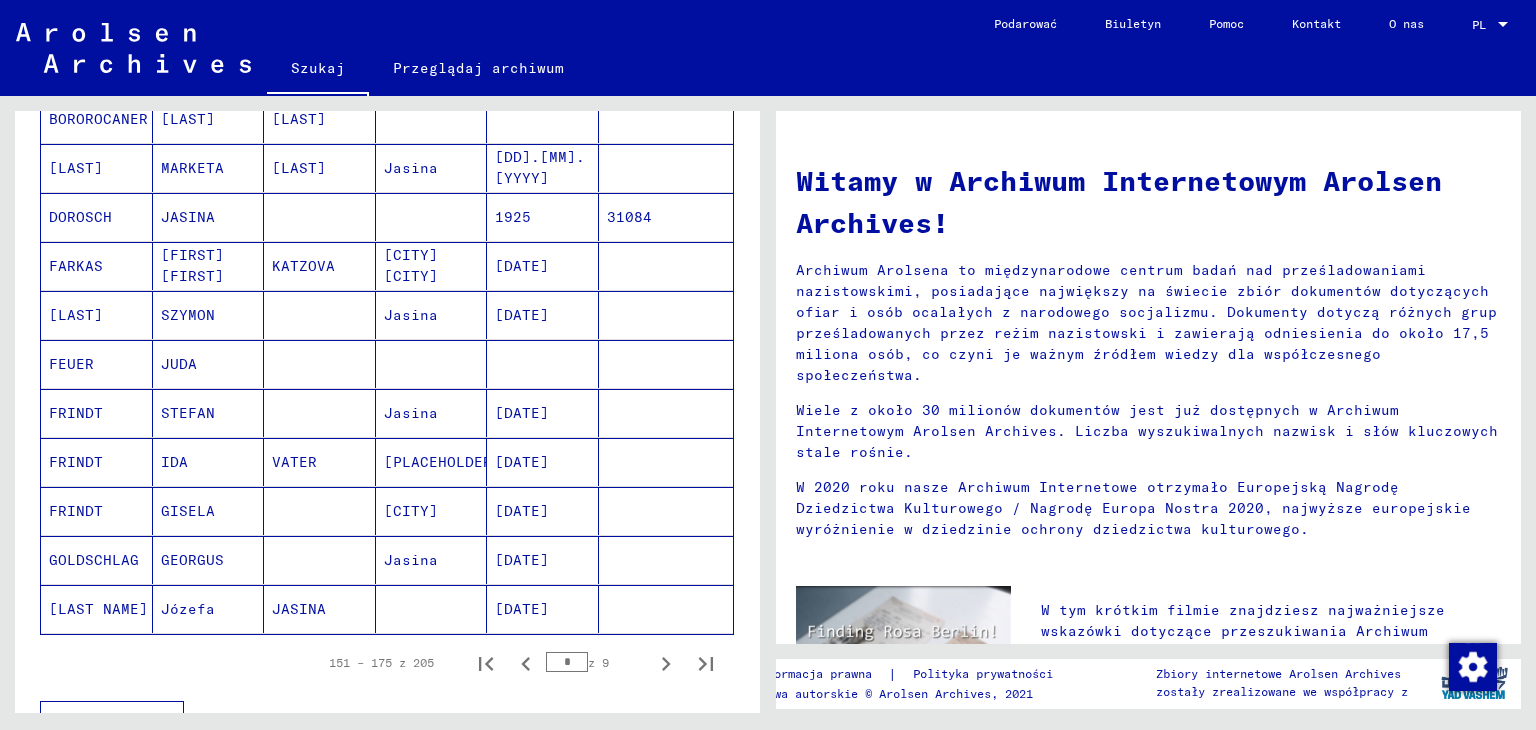 scroll, scrollTop: 1000, scrollLeft: 0, axis: vertical 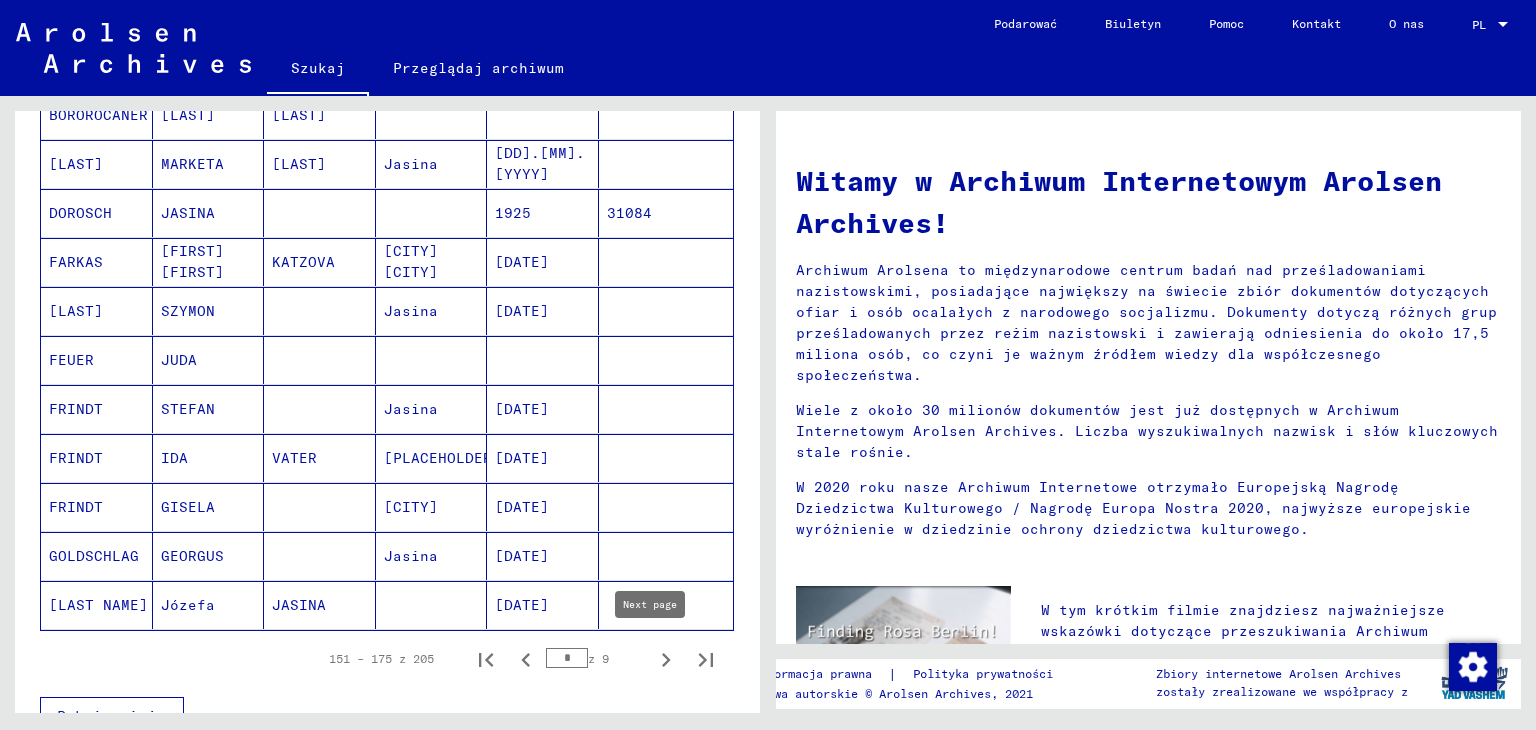 click 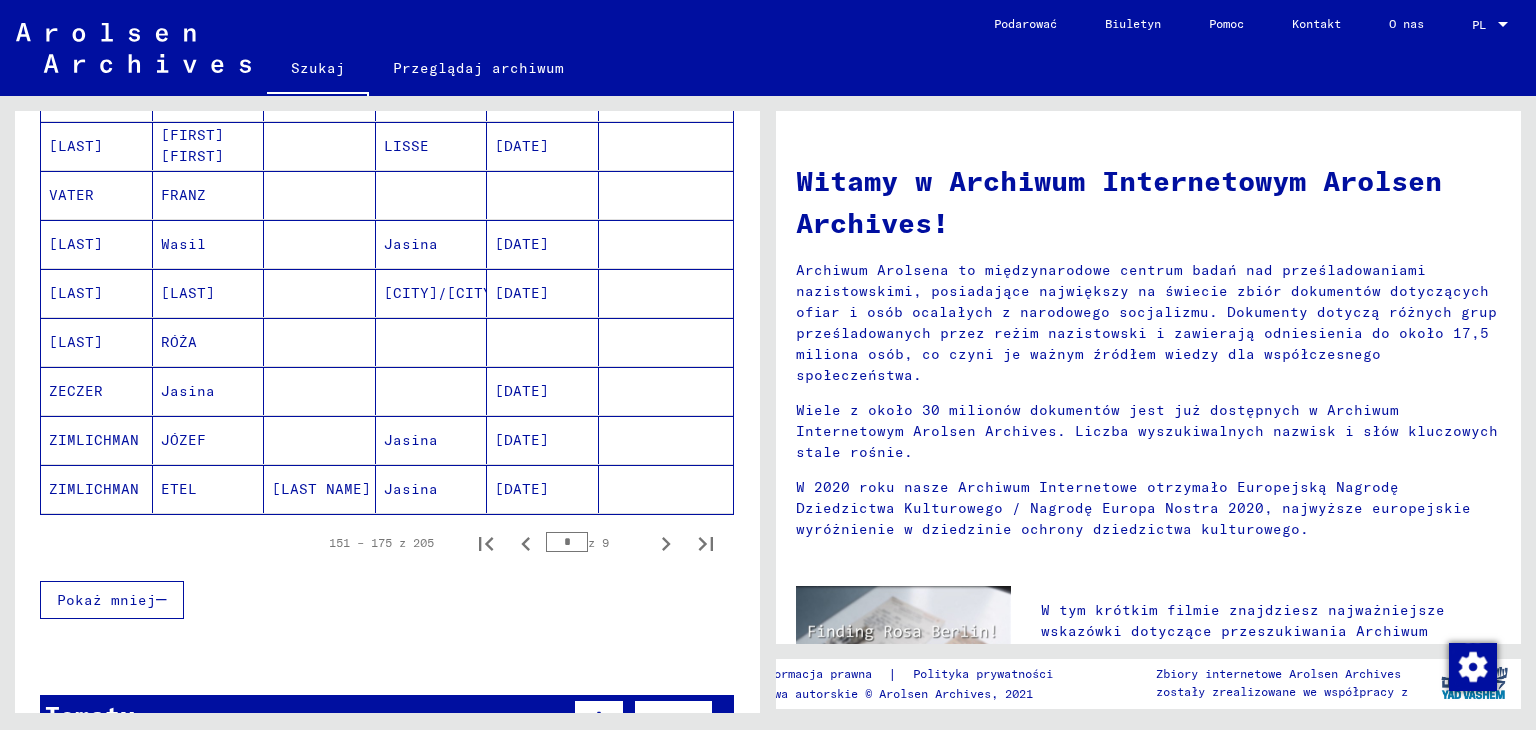 scroll, scrollTop: 1300, scrollLeft: 0, axis: vertical 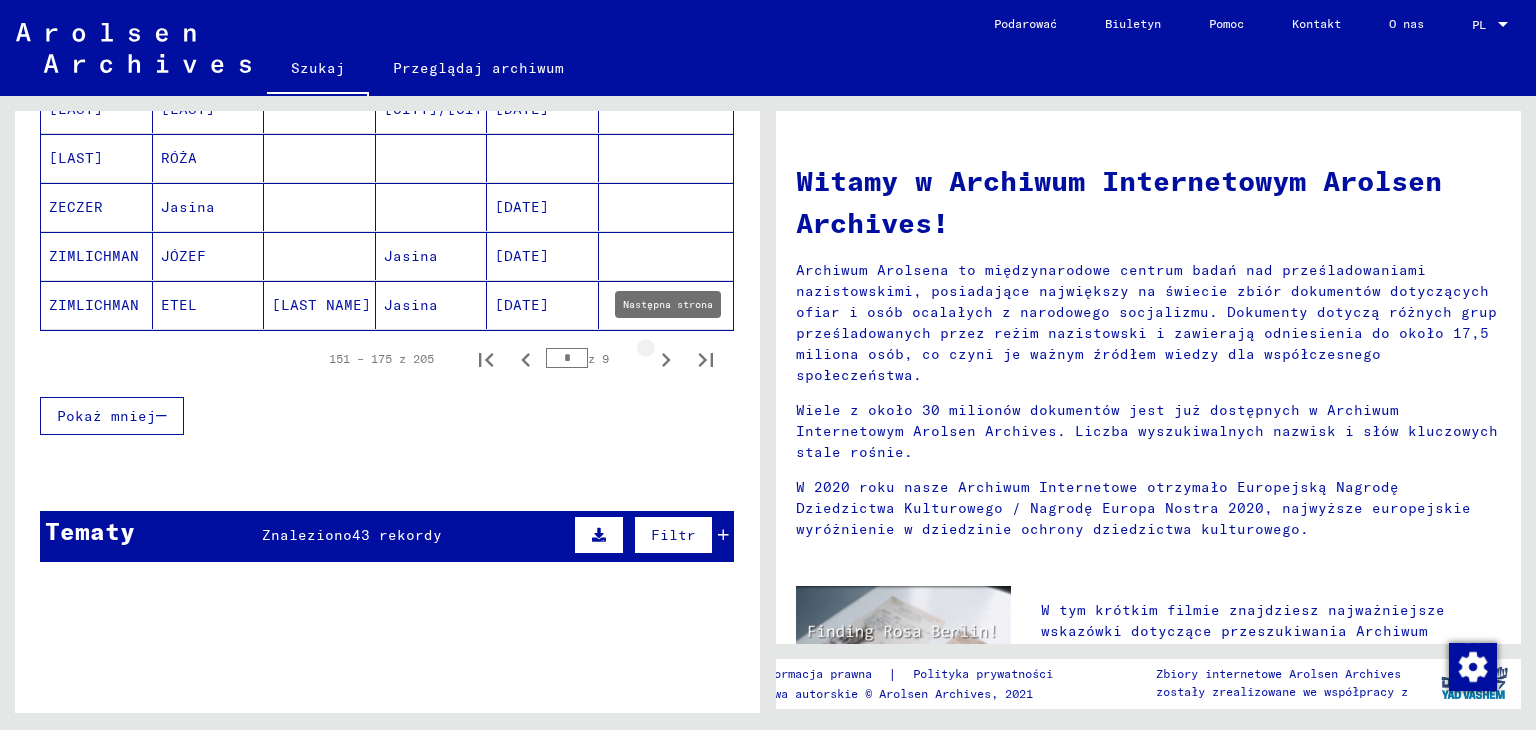click 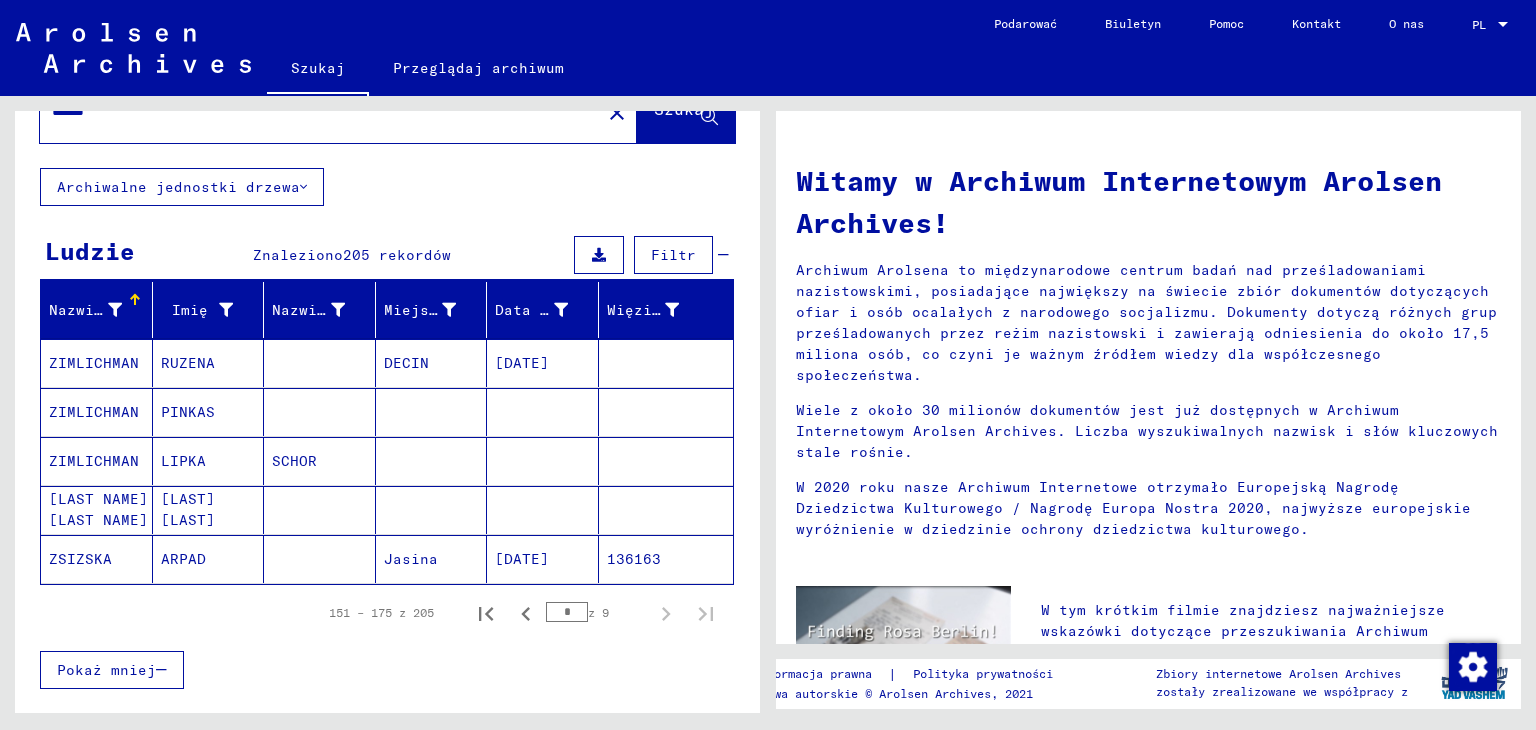 scroll, scrollTop: 202, scrollLeft: 0, axis: vertical 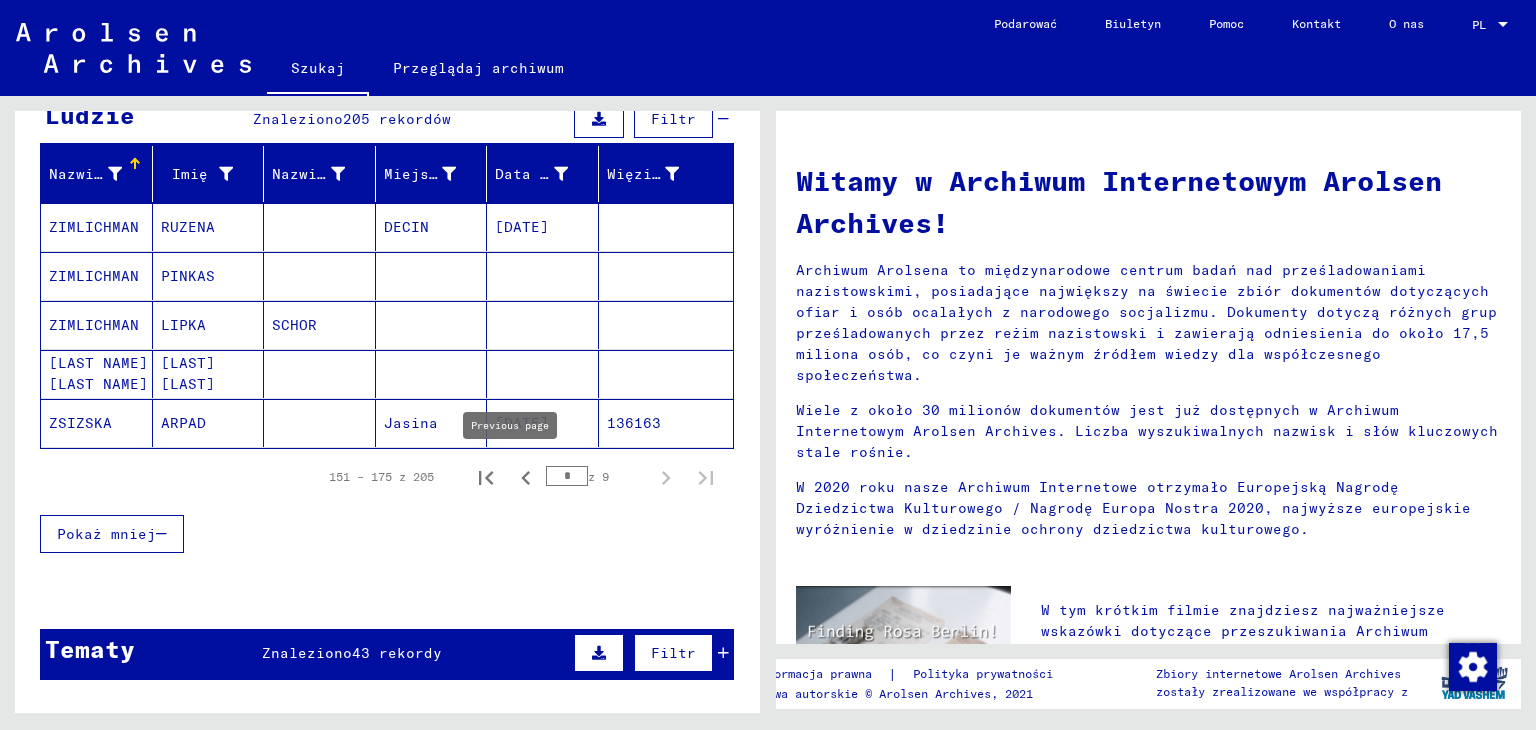 click 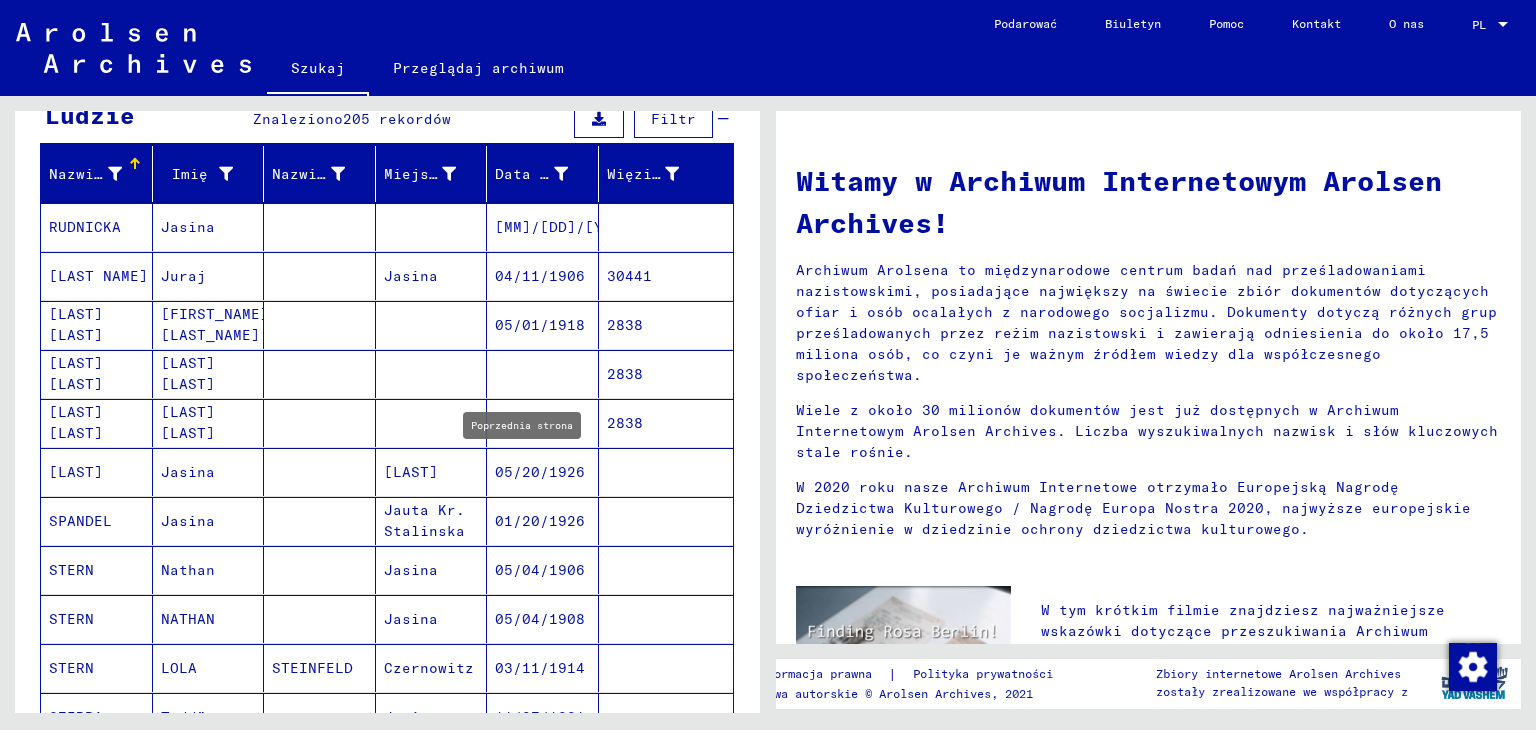 type on "*" 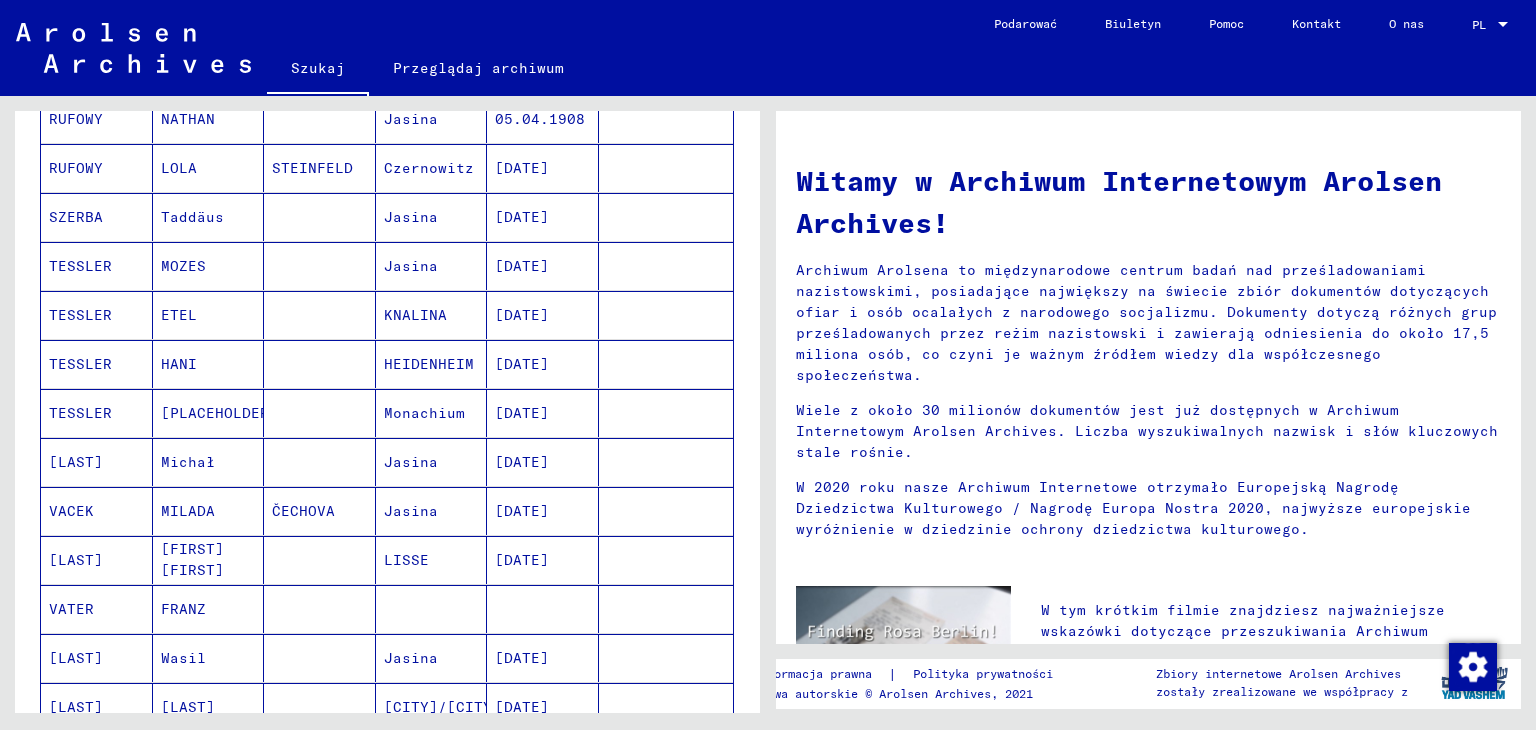scroll, scrollTop: 2, scrollLeft: 0, axis: vertical 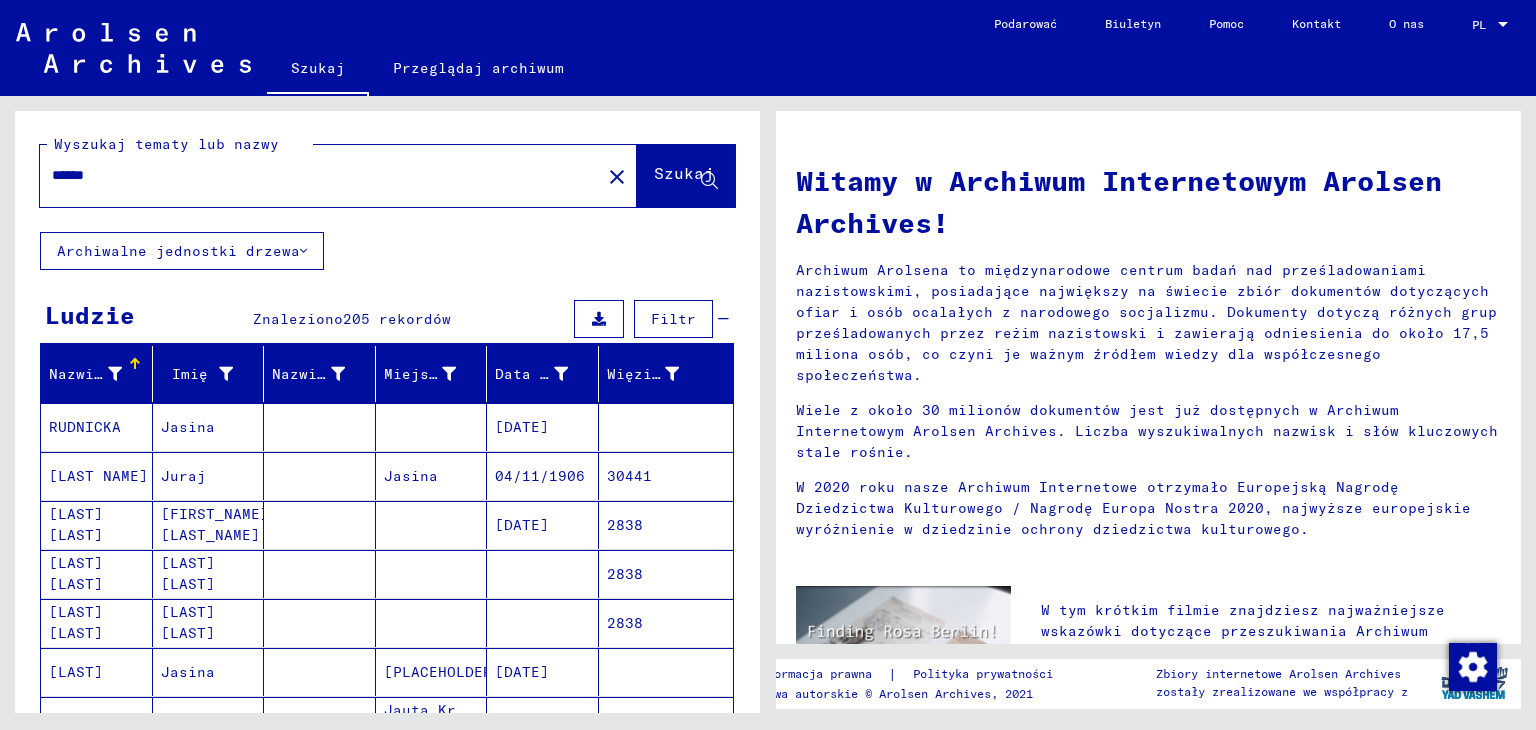drag, startPoint x: 151, startPoint y: 183, endPoint x: 0, endPoint y: 185, distance: 151.01324 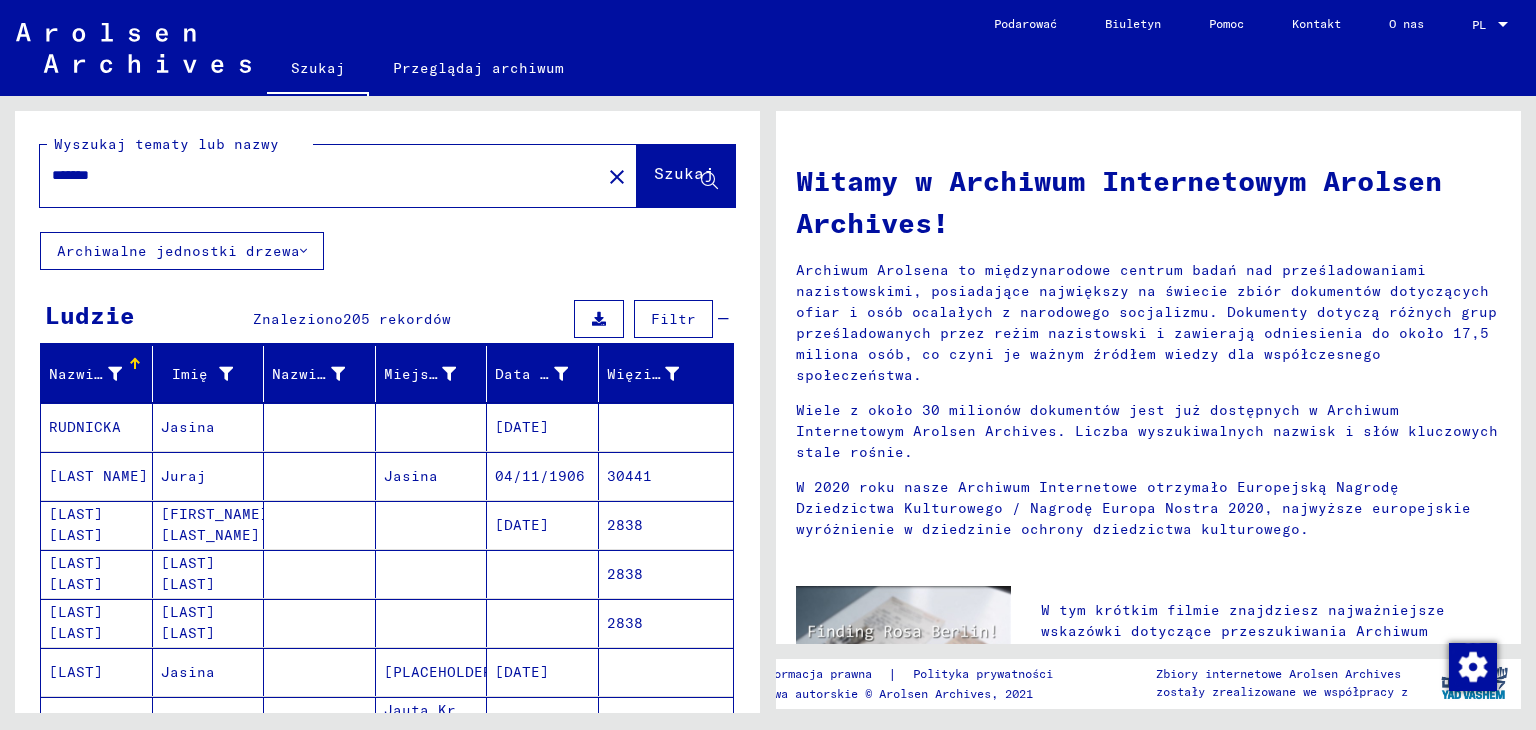 type on "*******" 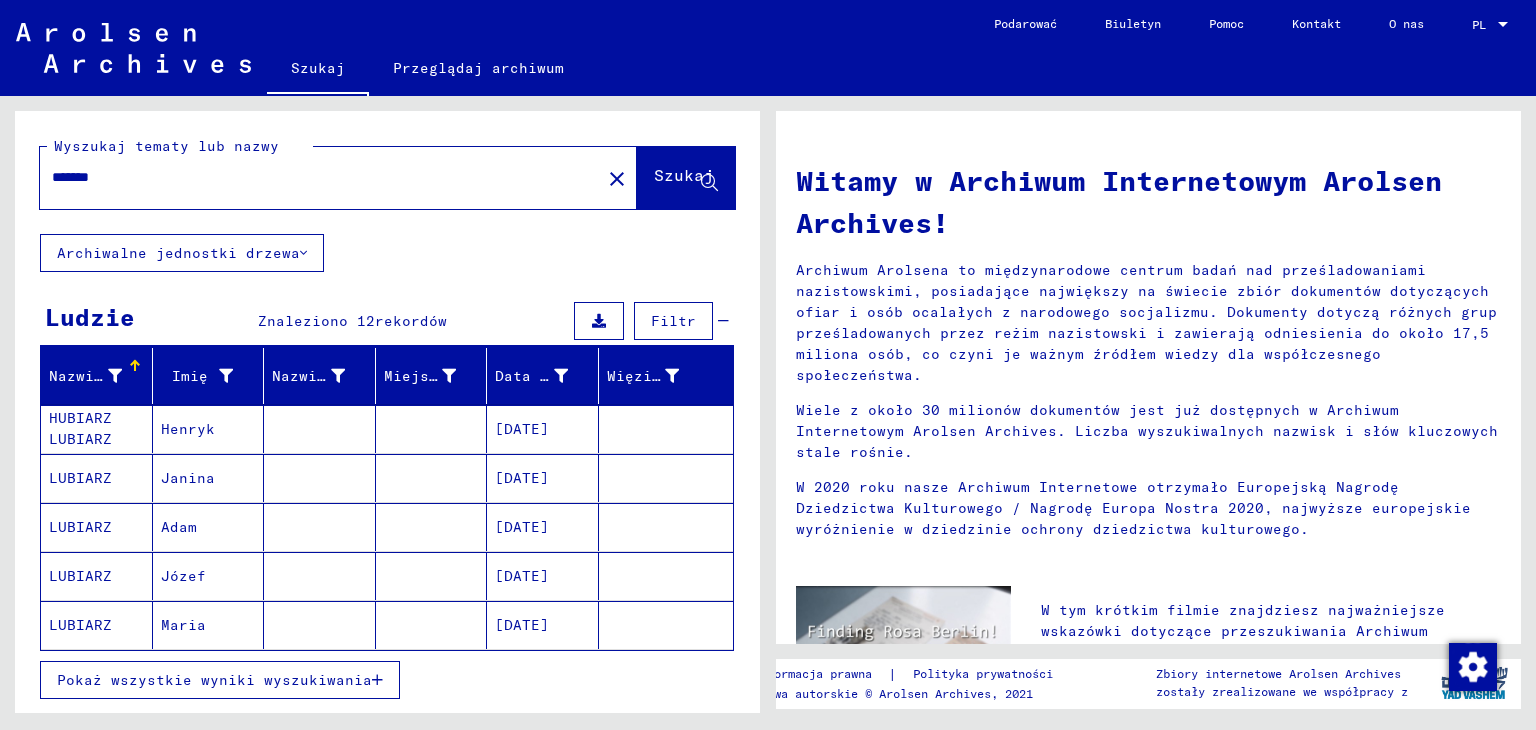 click on "HUBIARZ LUBIARZ" at bounding box center [80, 478] 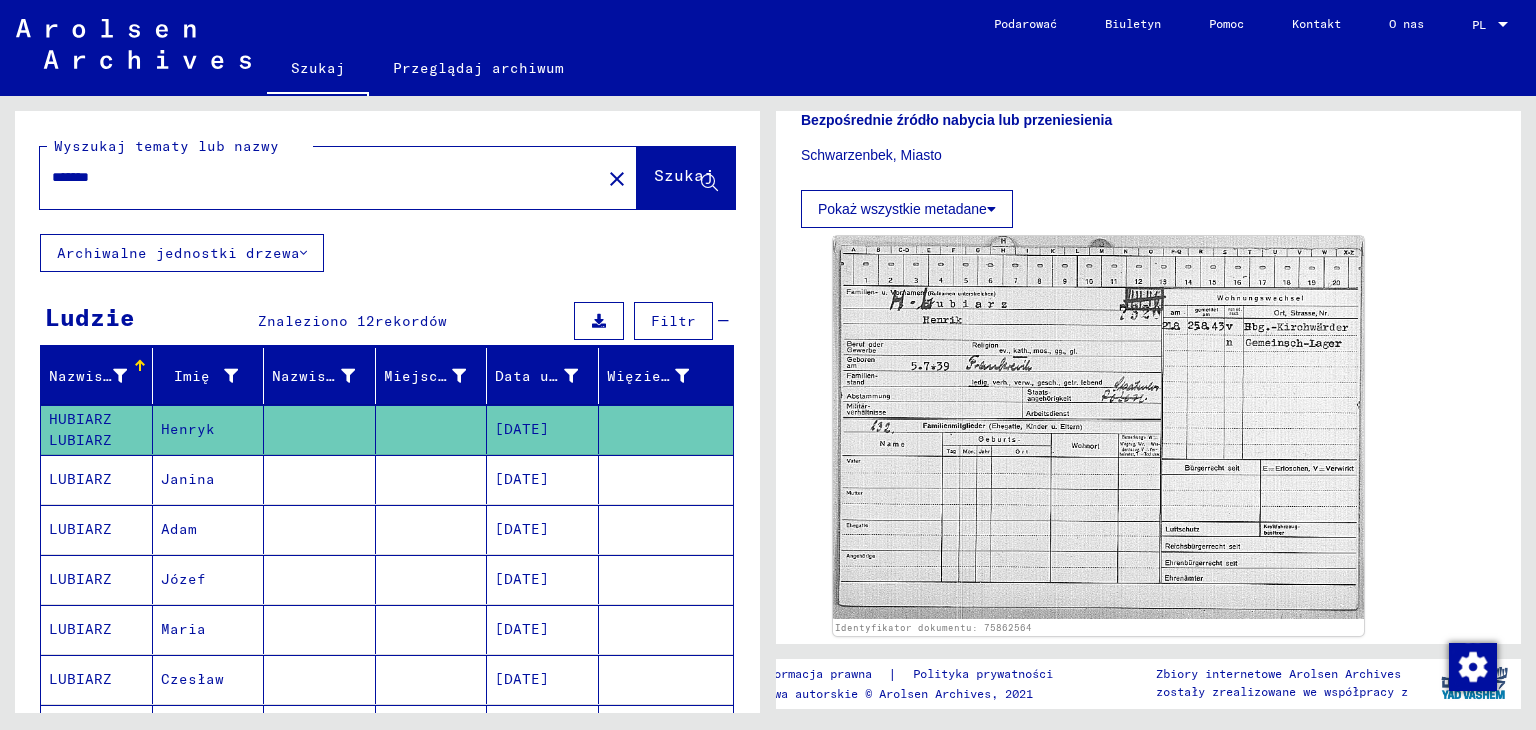 scroll, scrollTop: 500, scrollLeft: 0, axis: vertical 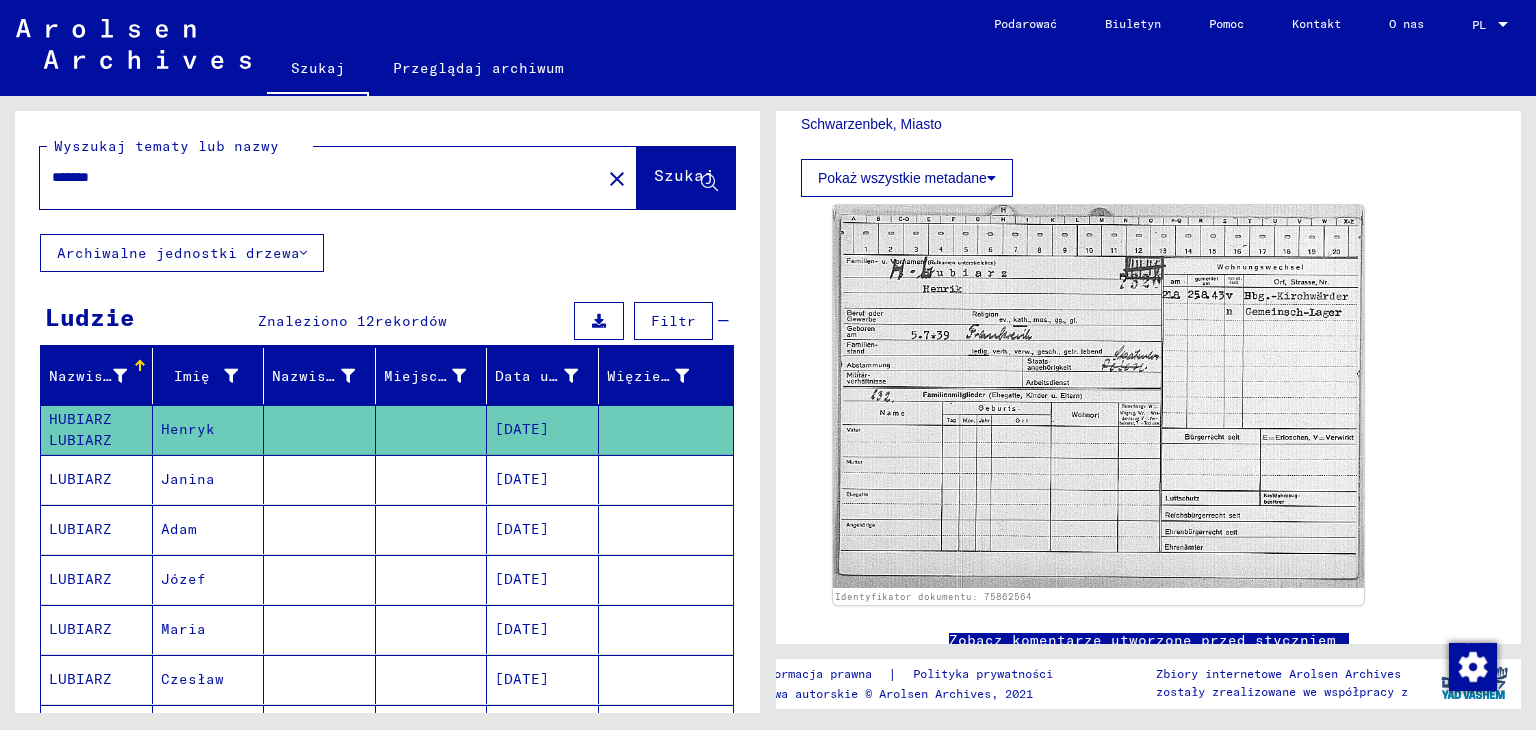 click on "Janina" at bounding box center (179, 529) 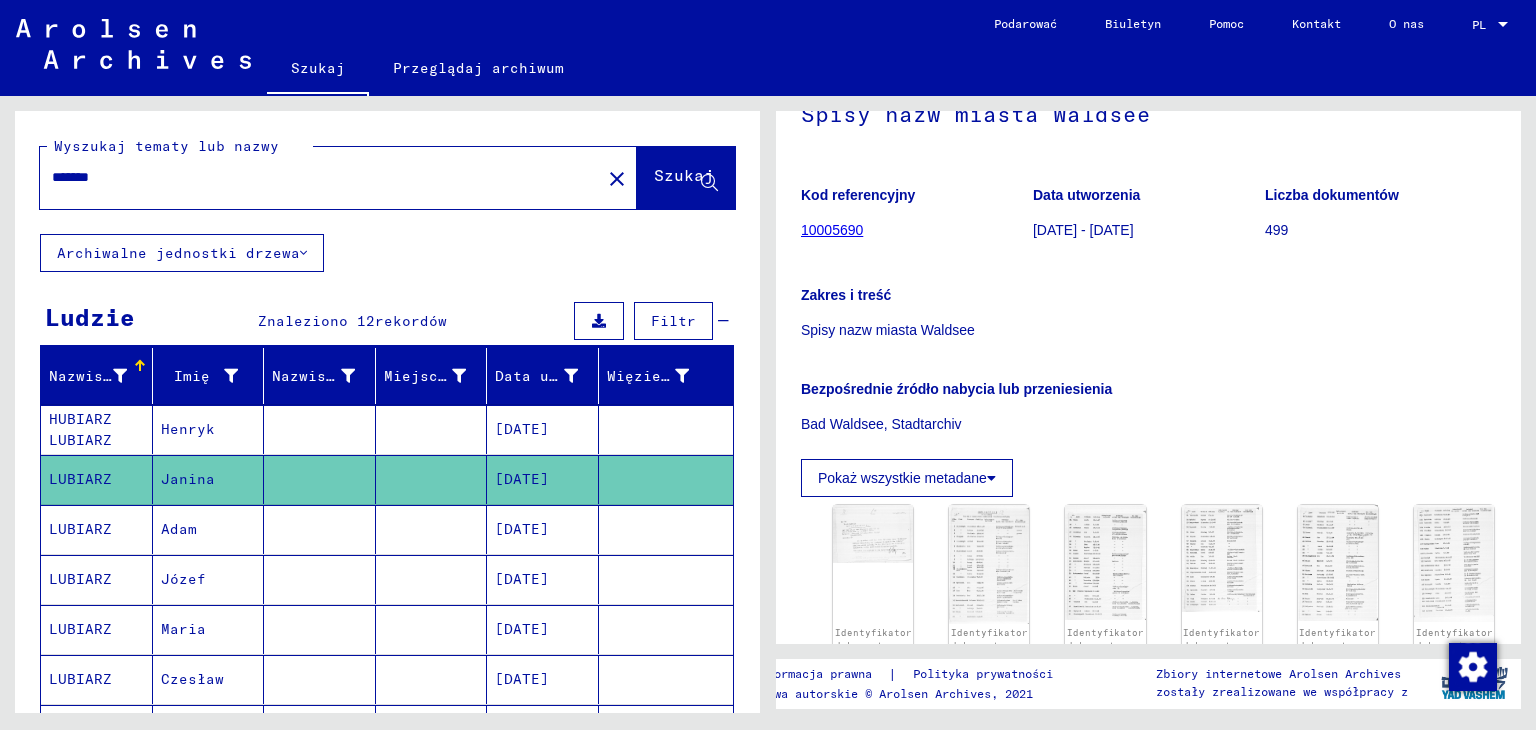 scroll, scrollTop: 300, scrollLeft: 0, axis: vertical 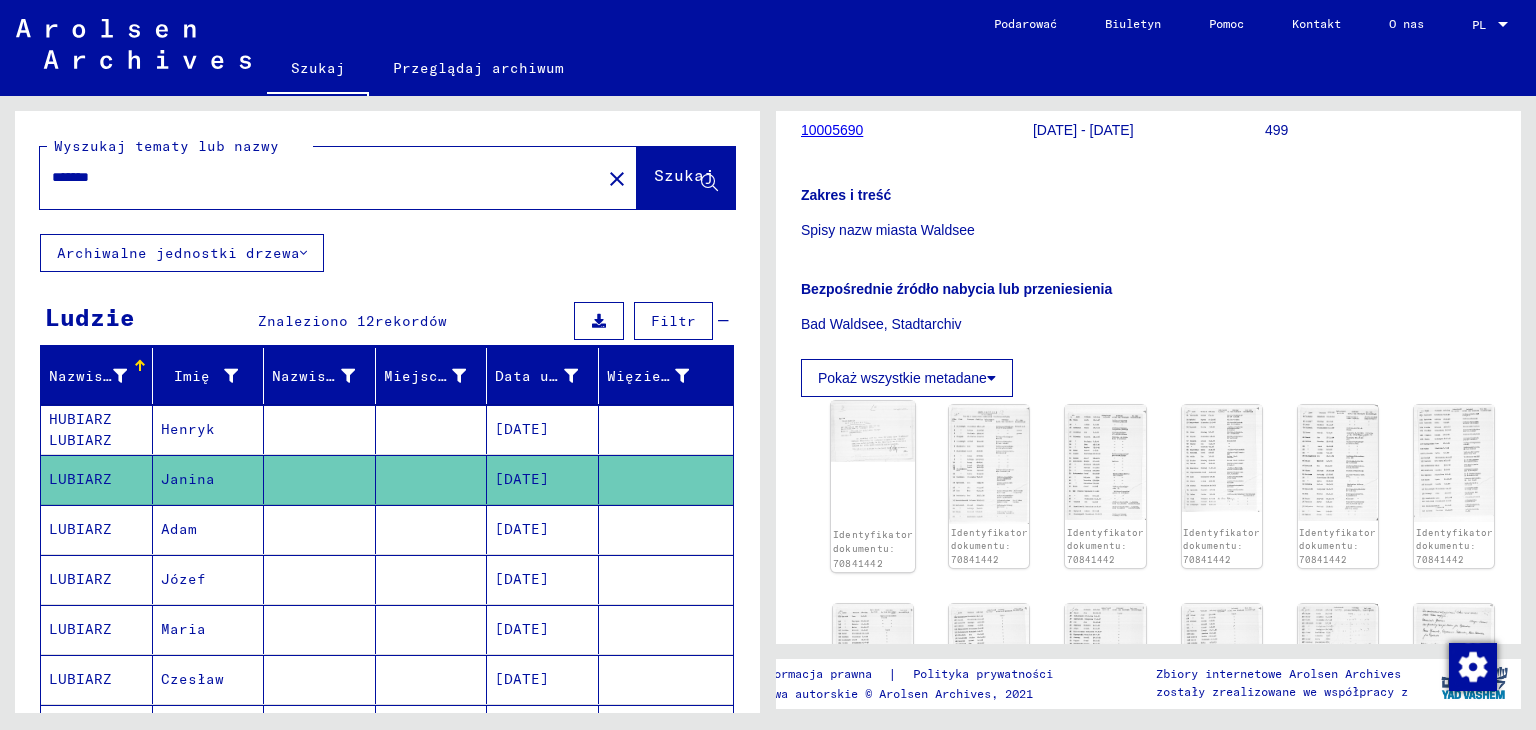 click 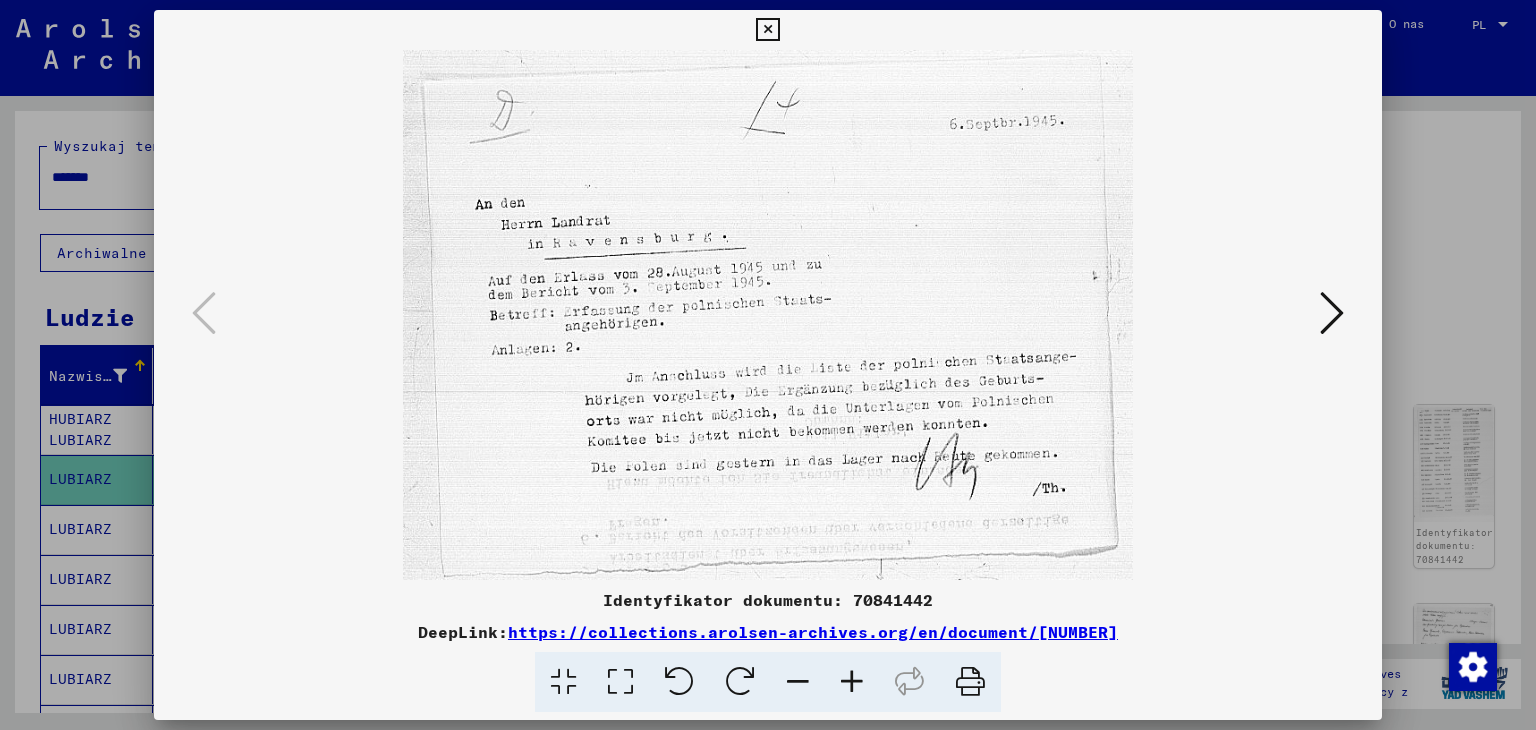 click at bounding box center [1332, 313] 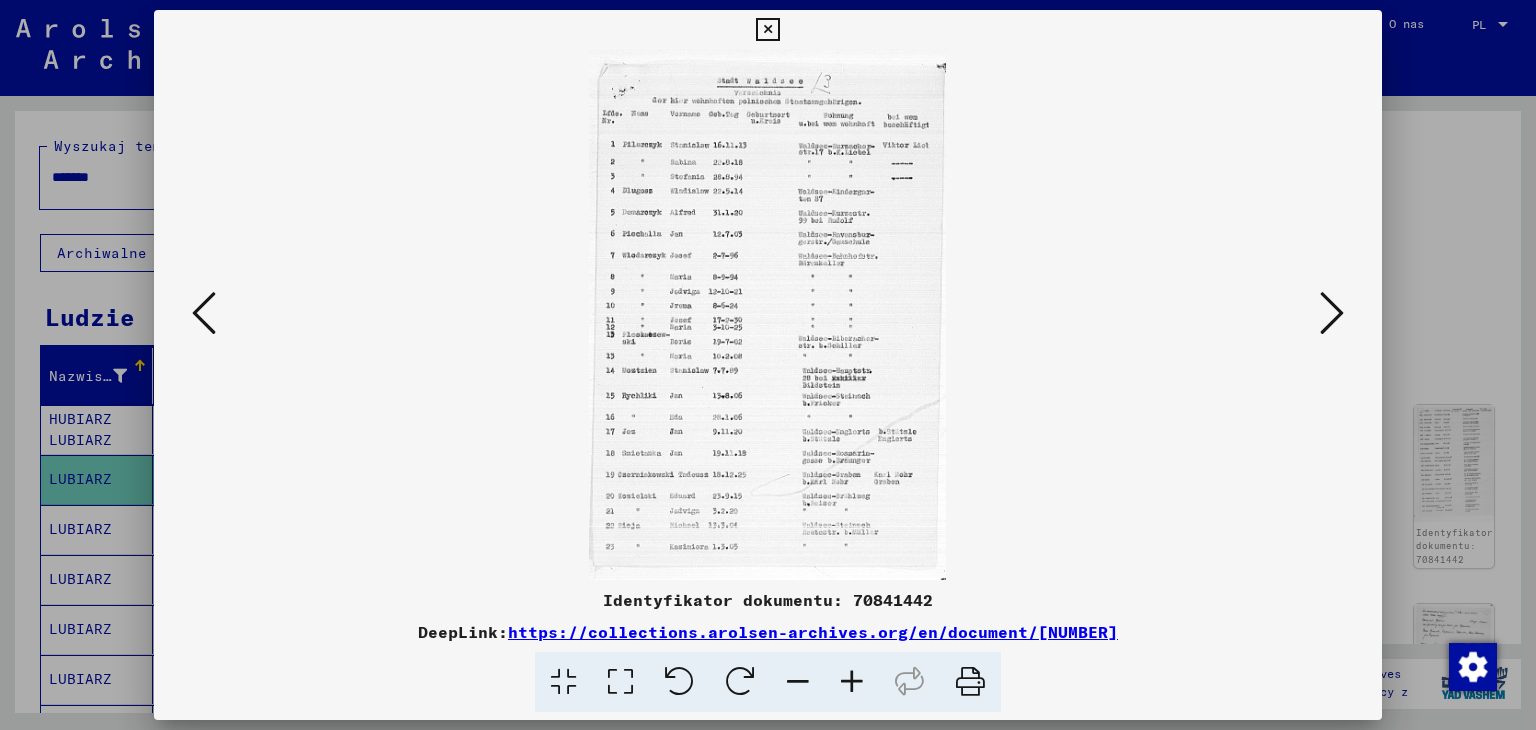 drag, startPoint x: 568, startPoint y: 33, endPoint x: 772, endPoint y: 44, distance: 204.29636 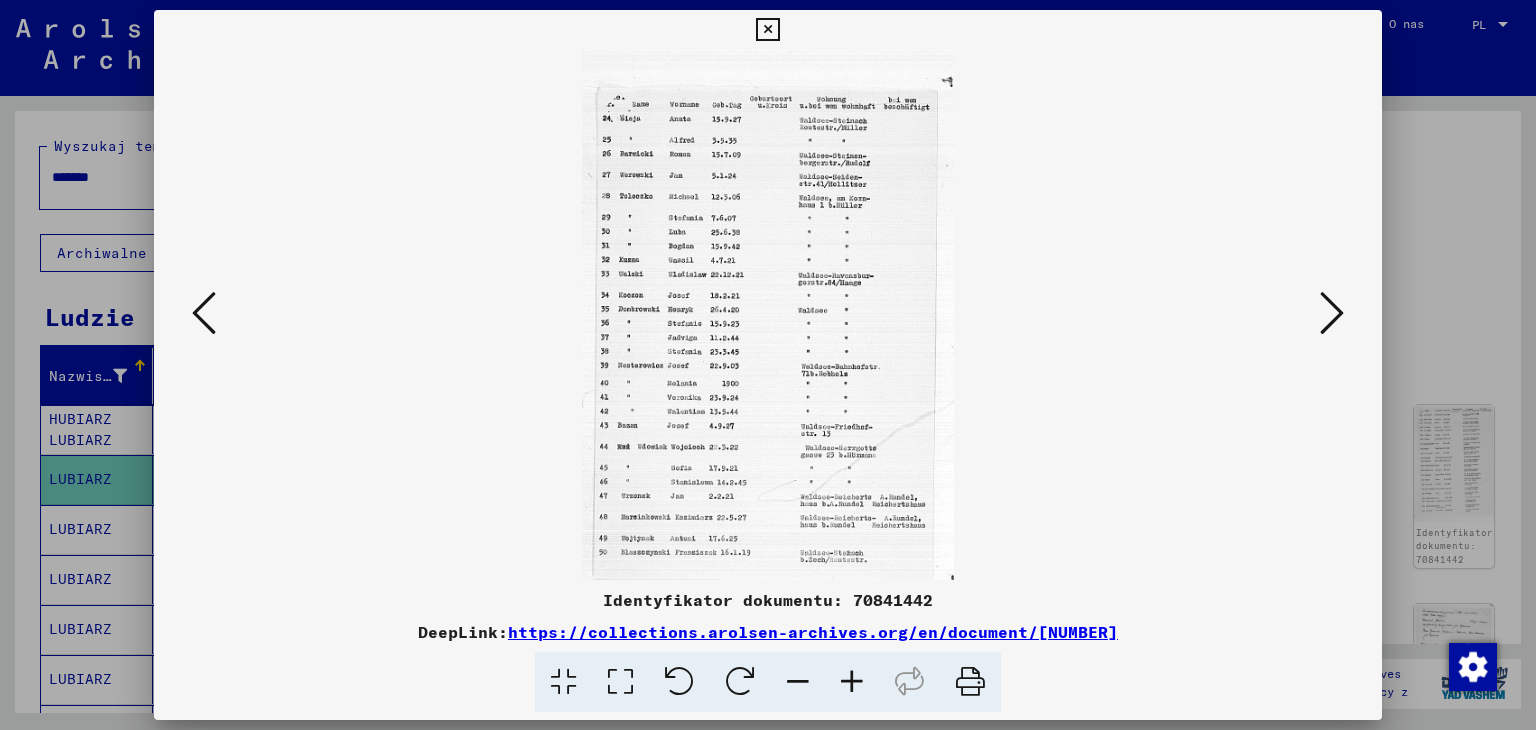 click at bounding box center [1332, 313] 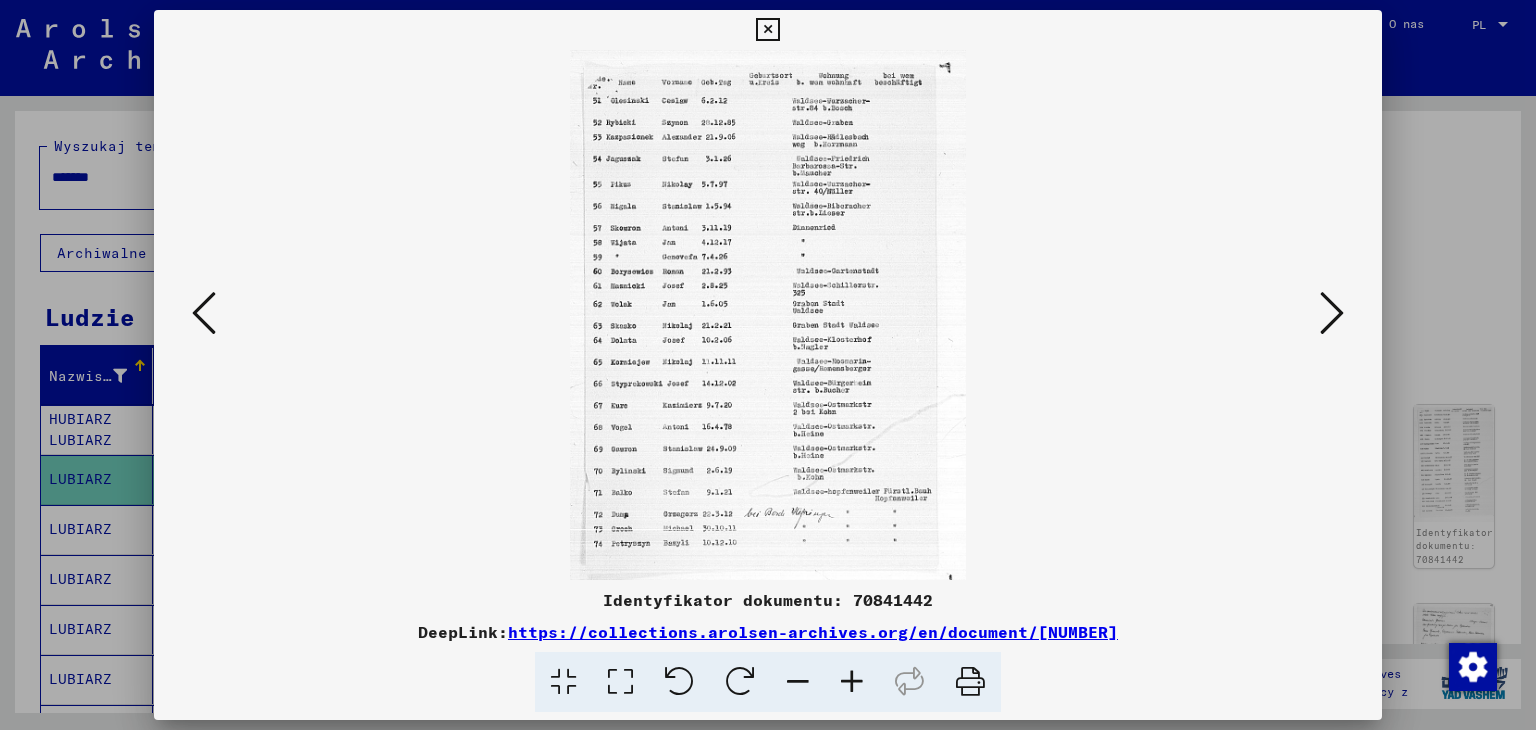 click at bounding box center (1332, 313) 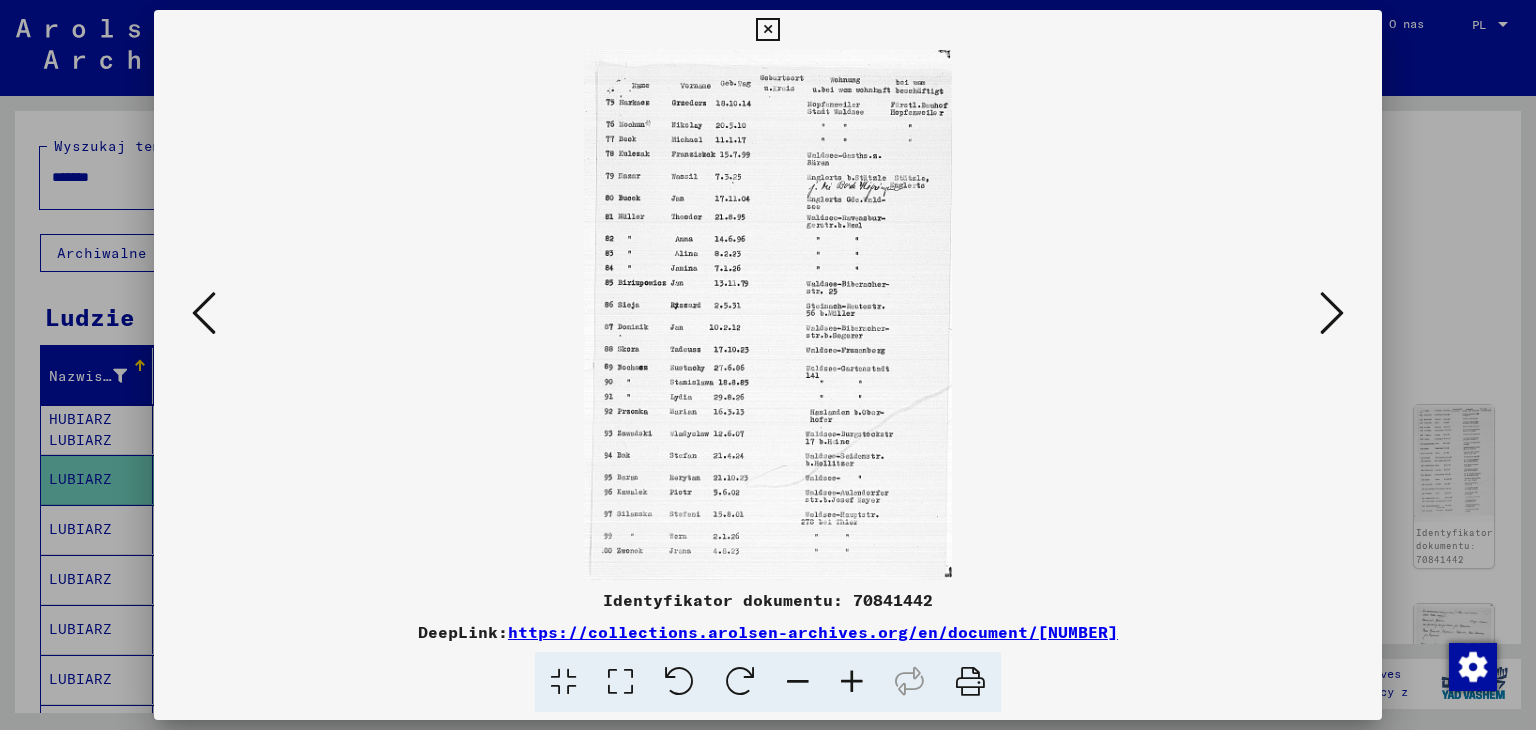 click at bounding box center (1332, 313) 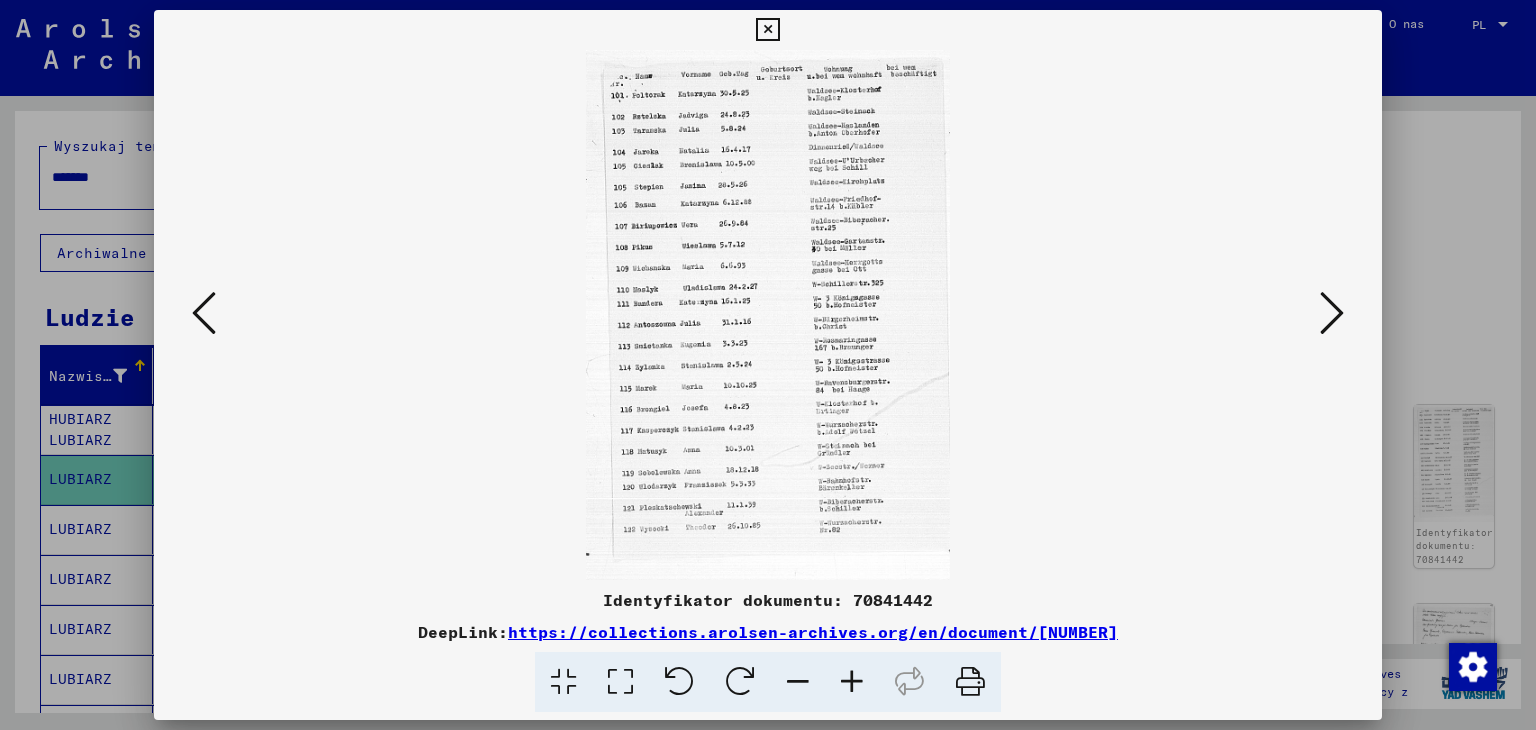 click at bounding box center [1332, 313] 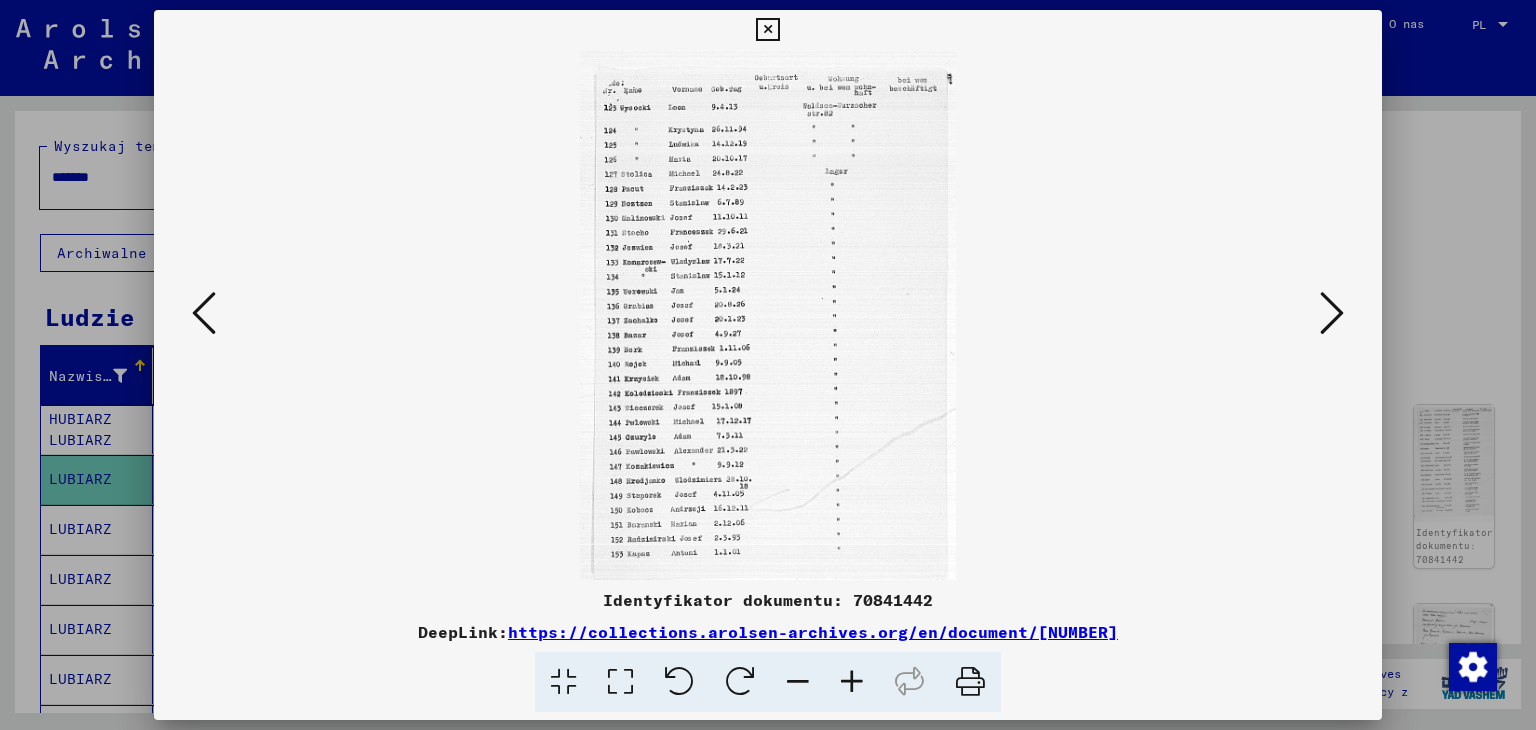 click at bounding box center [1332, 313] 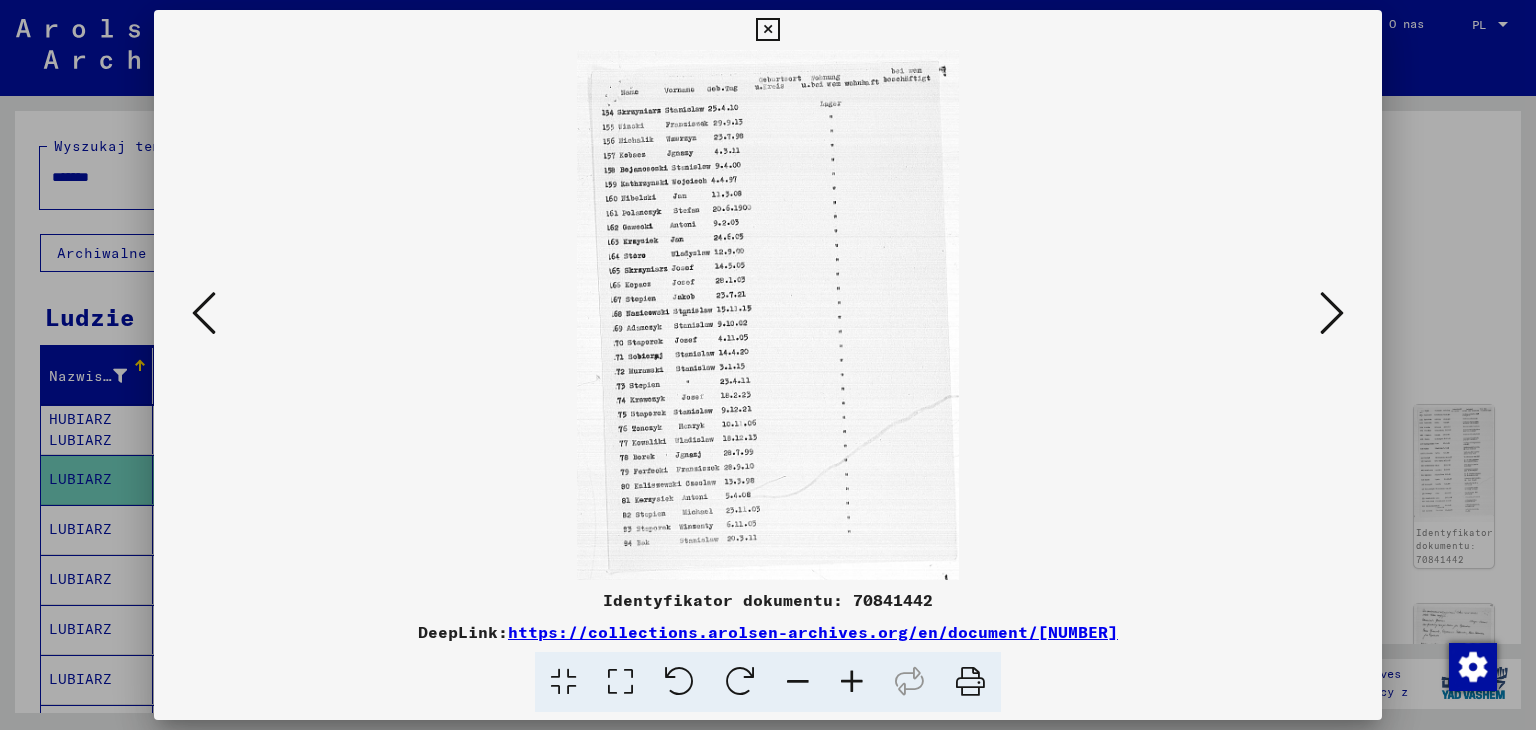 click at bounding box center [1332, 313] 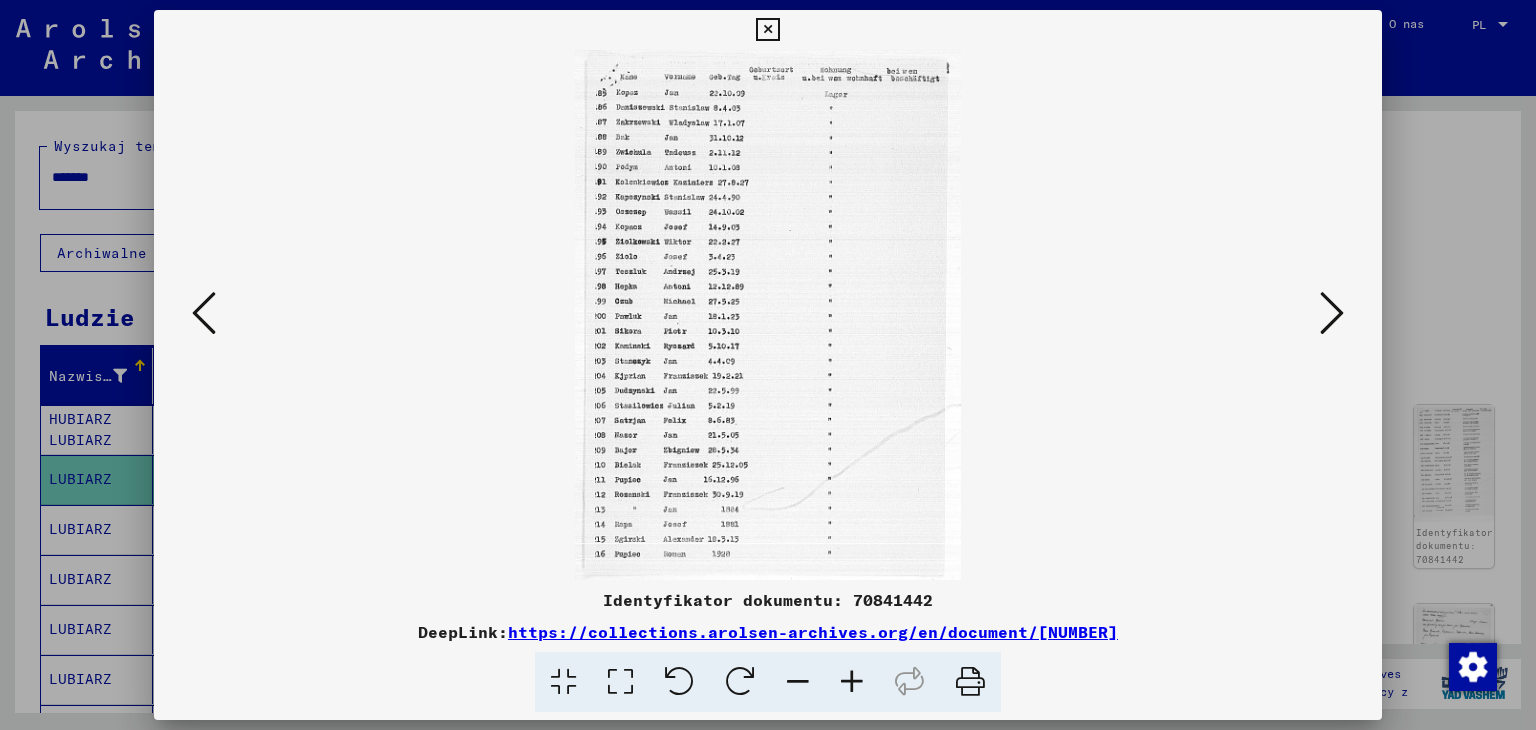 click at bounding box center (1332, 313) 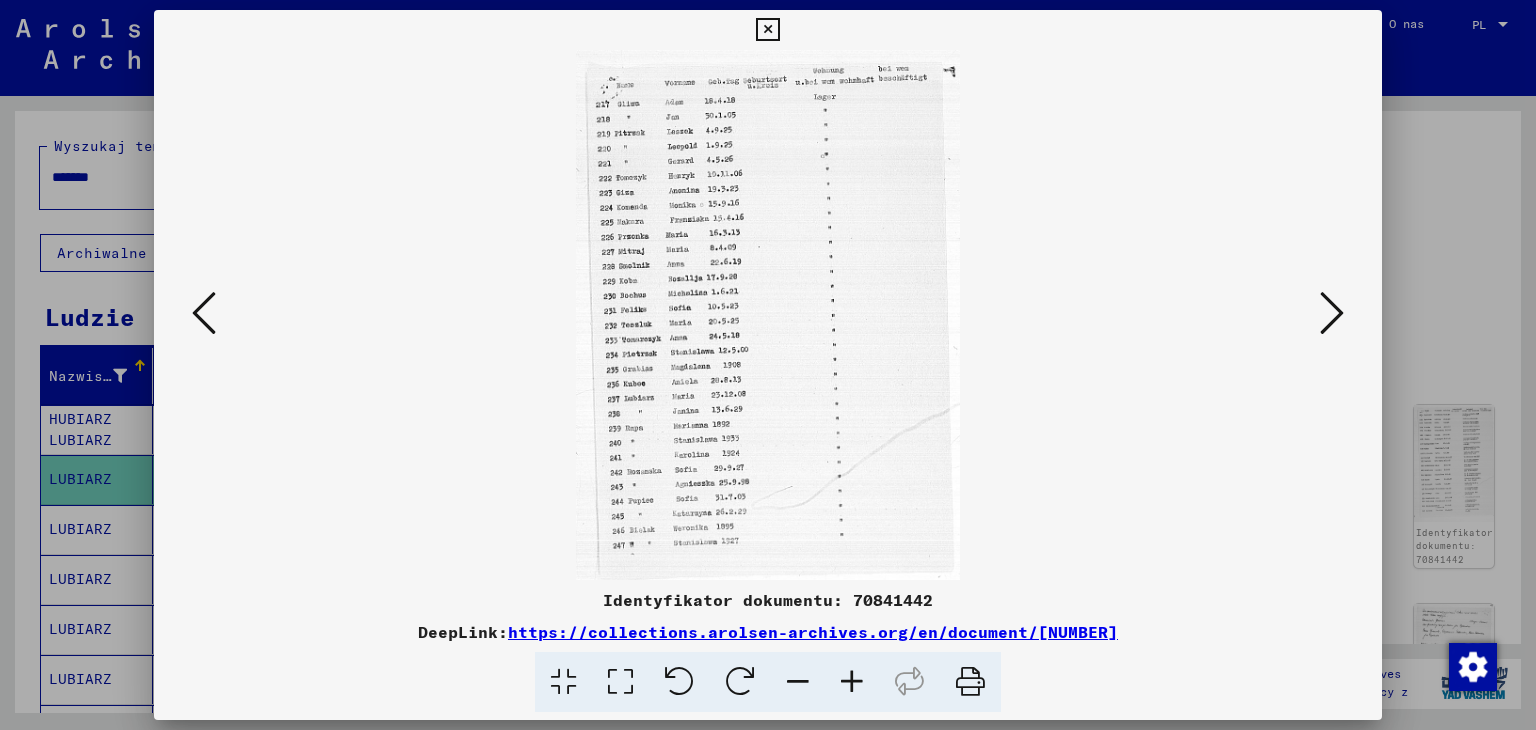 click at bounding box center (768, 315) 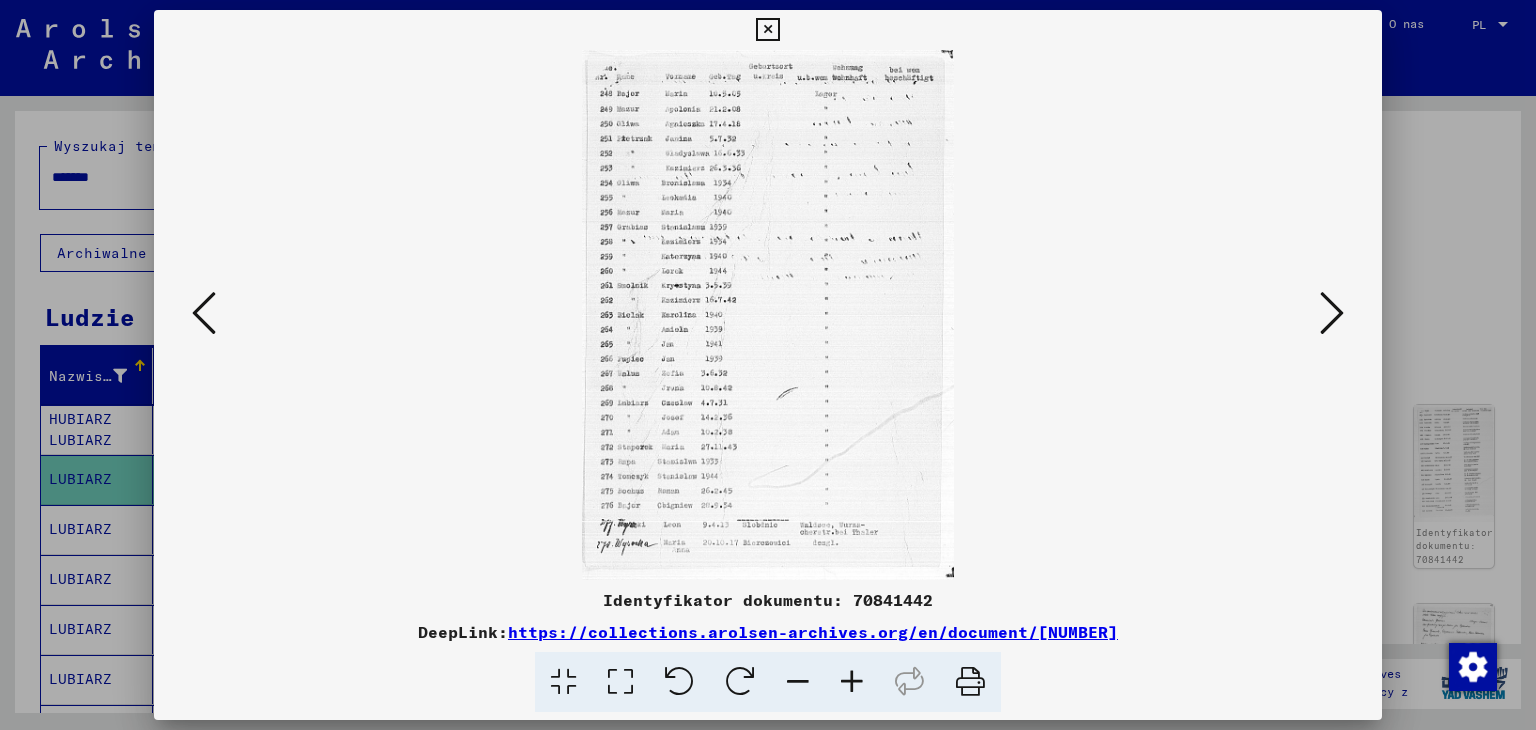 click at bounding box center (1332, 313) 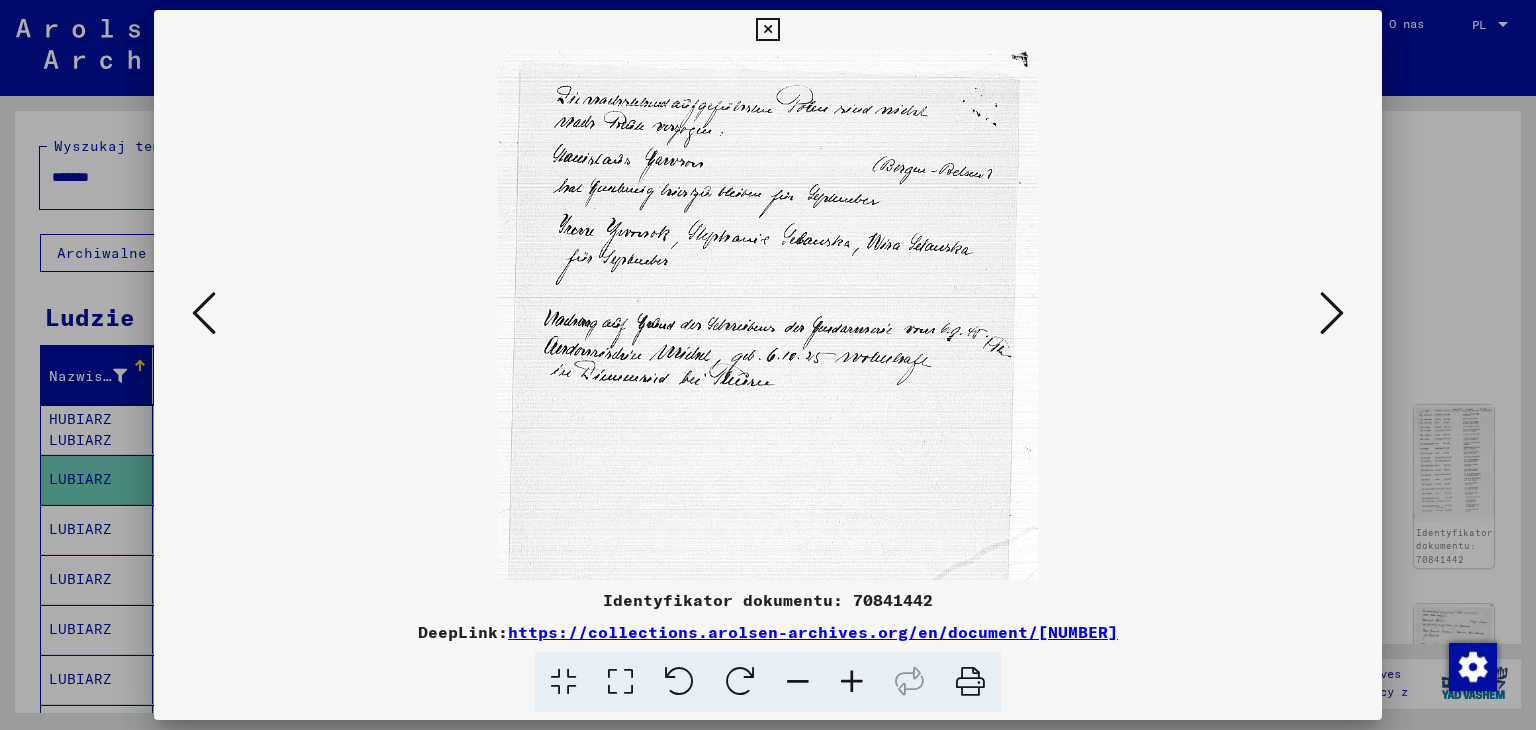 click at bounding box center (1332, 313) 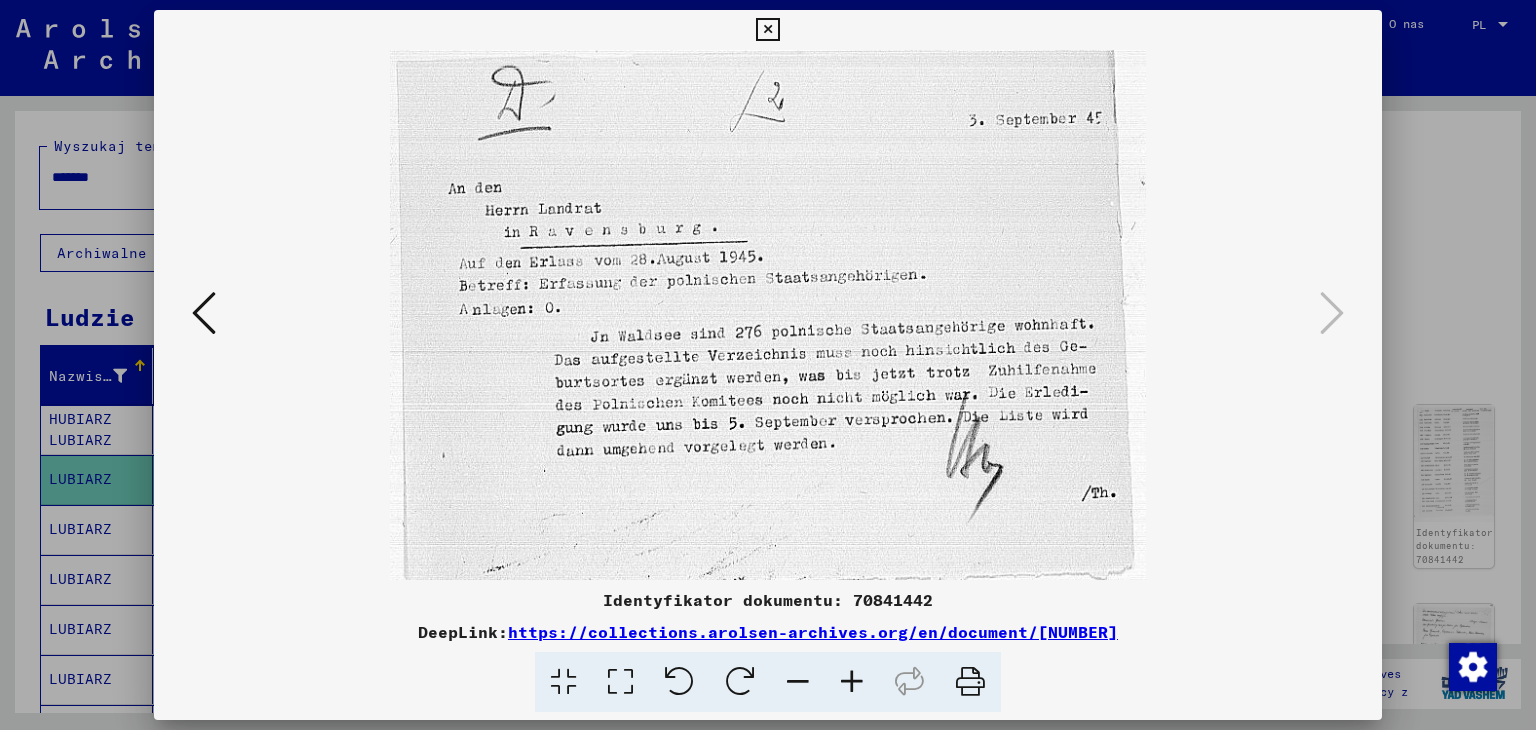 click at bounding box center (767, 30) 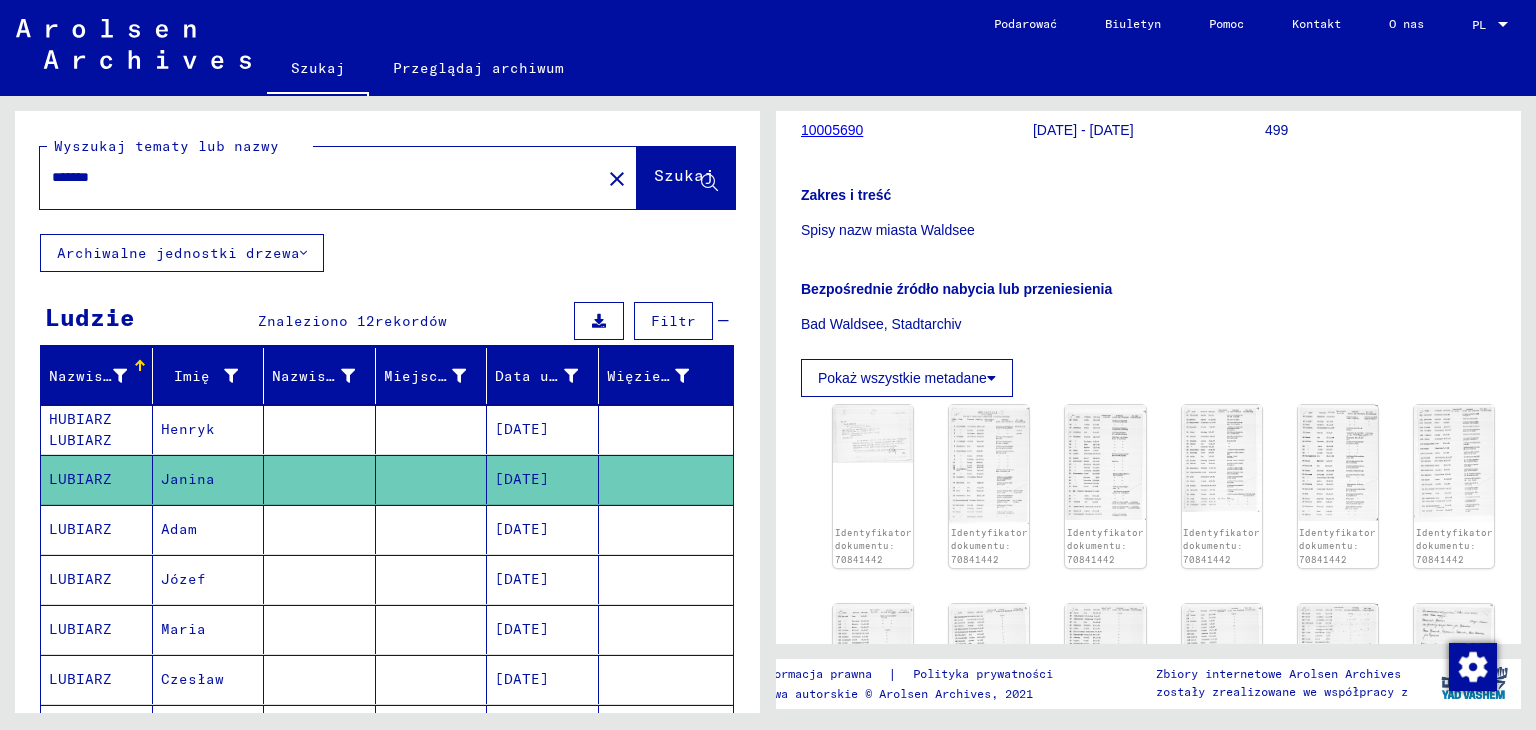 click on "LUBIARZ" at bounding box center [80, 579] 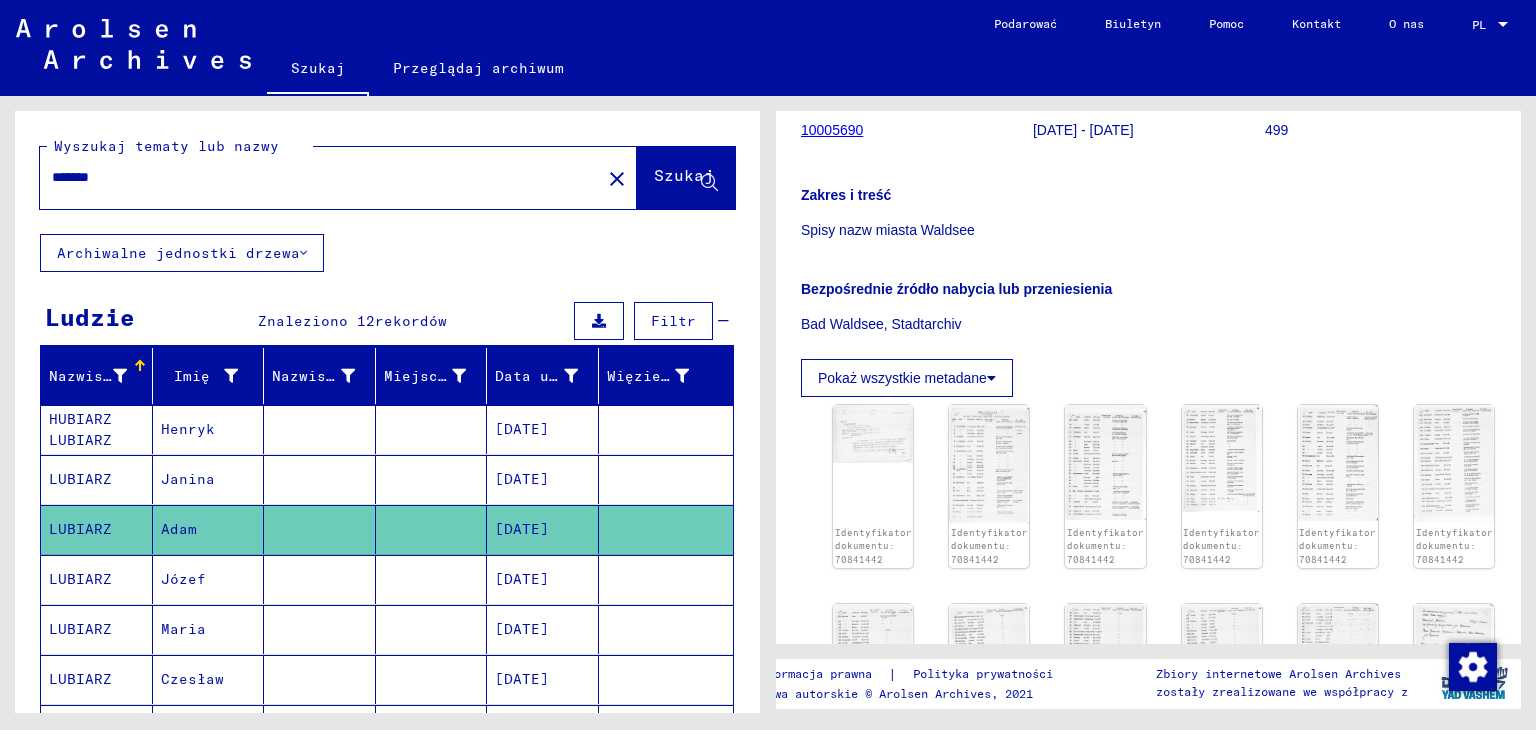 click 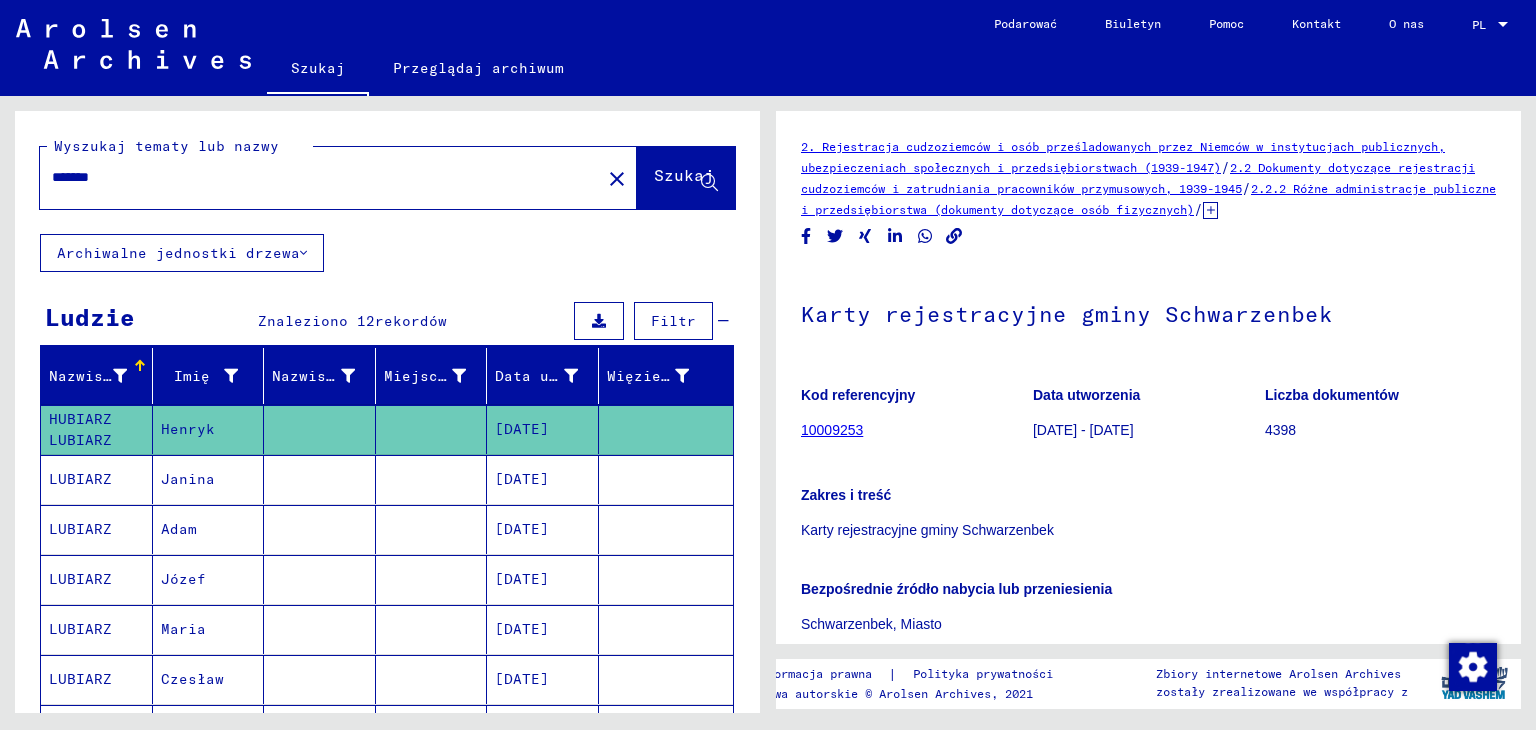 click at bounding box center [320, 529] 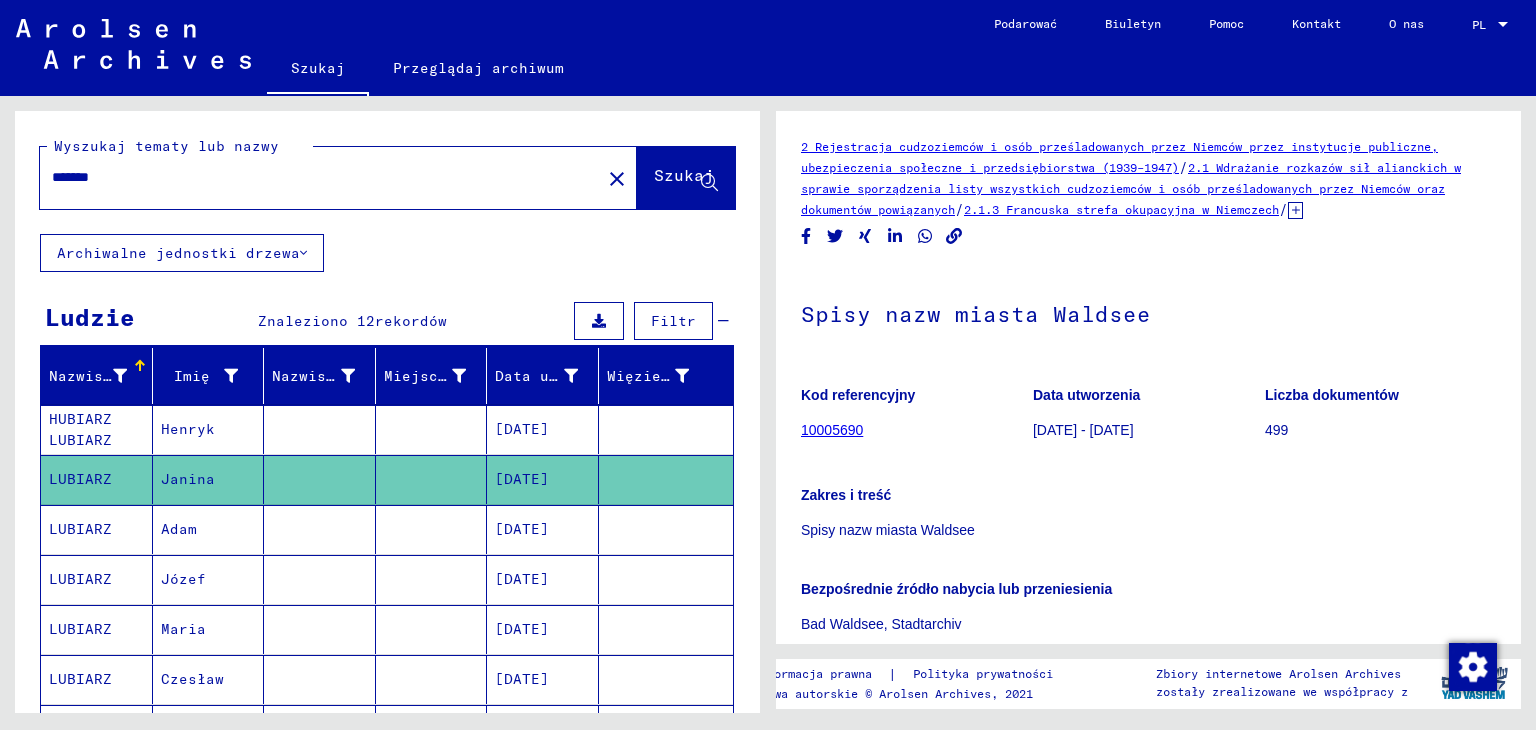 click at bounding box center [320, 579] 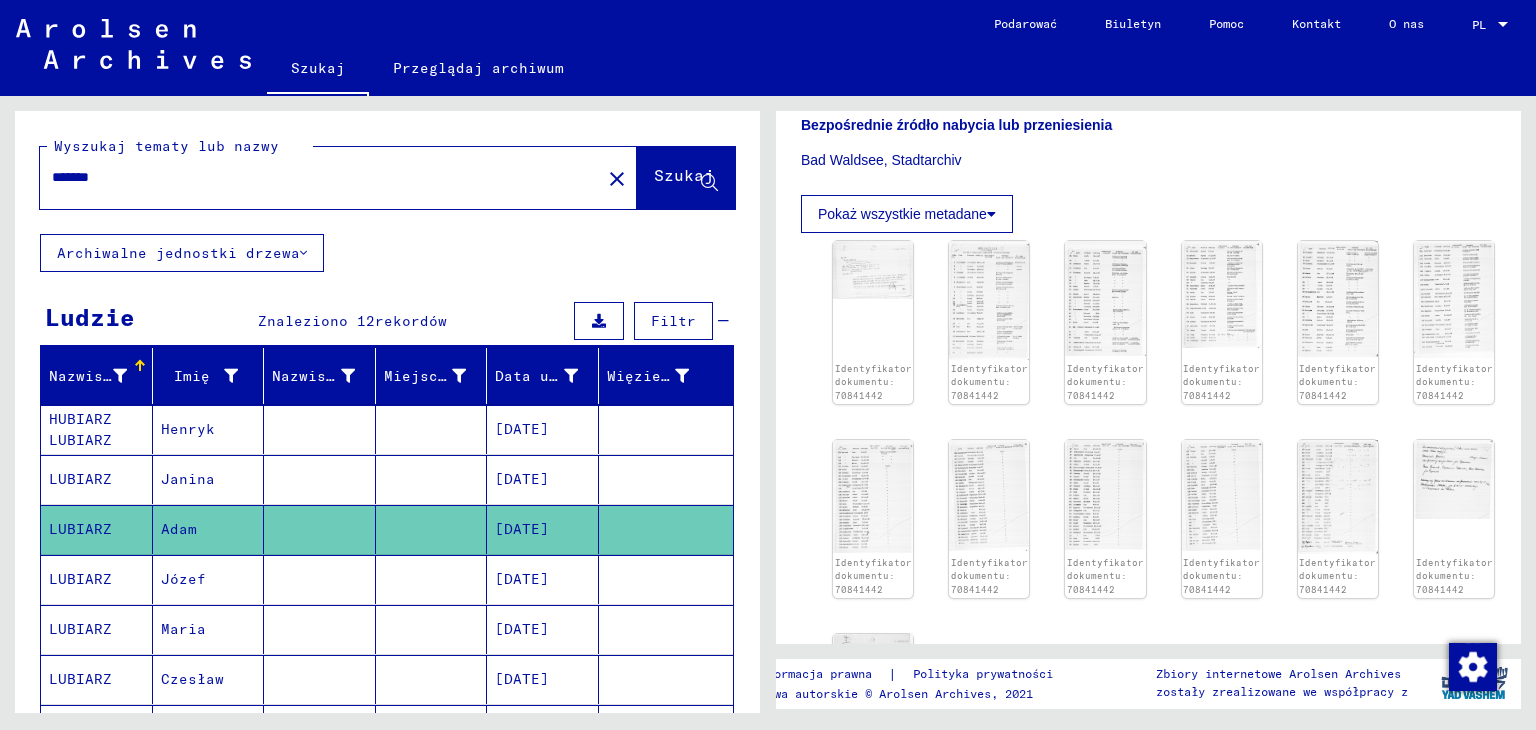 scroll, scrollTop: 500, scrollLeft: 0, axis: vertical 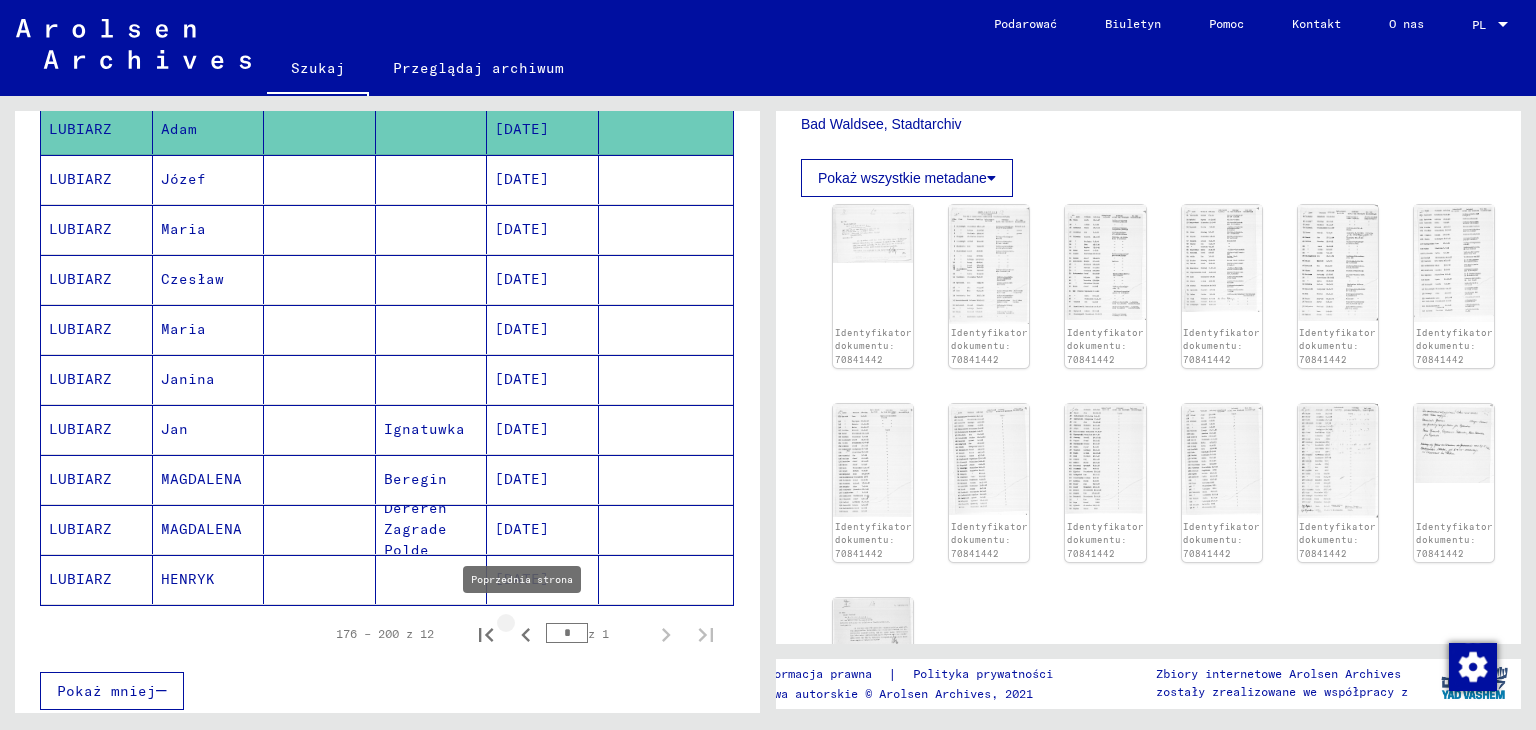 click 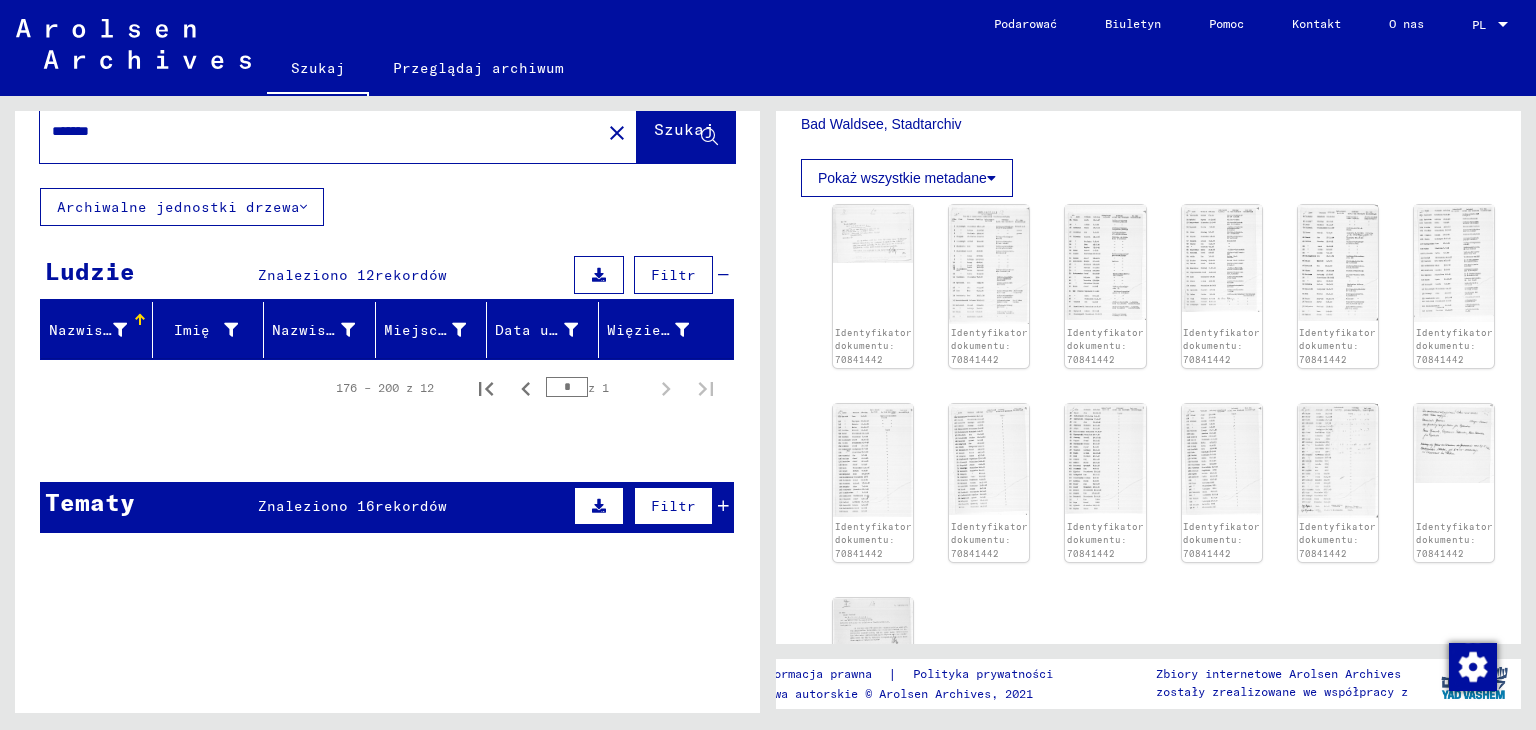 scroll, scrollTop: 0, scrollLeft: 0, axis: both 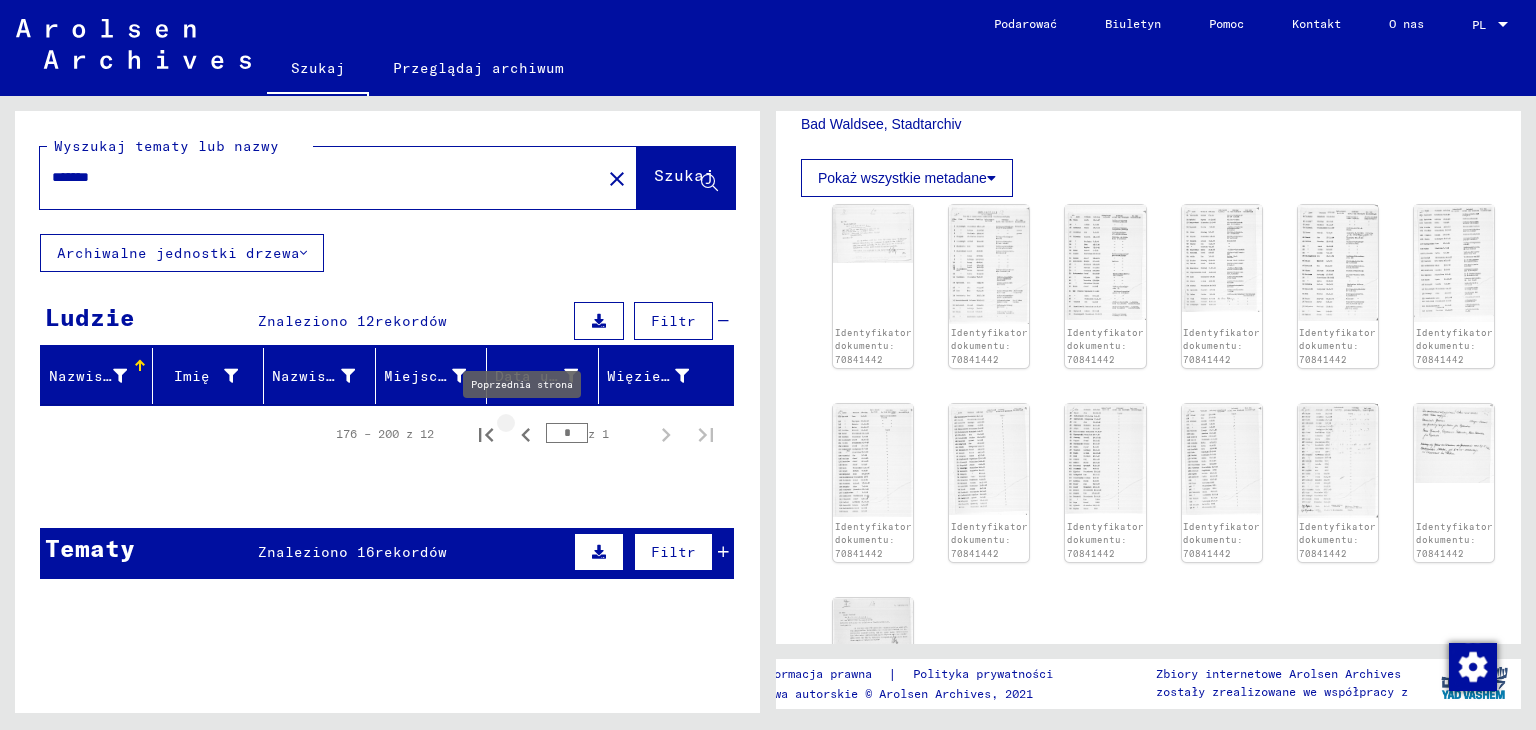 click 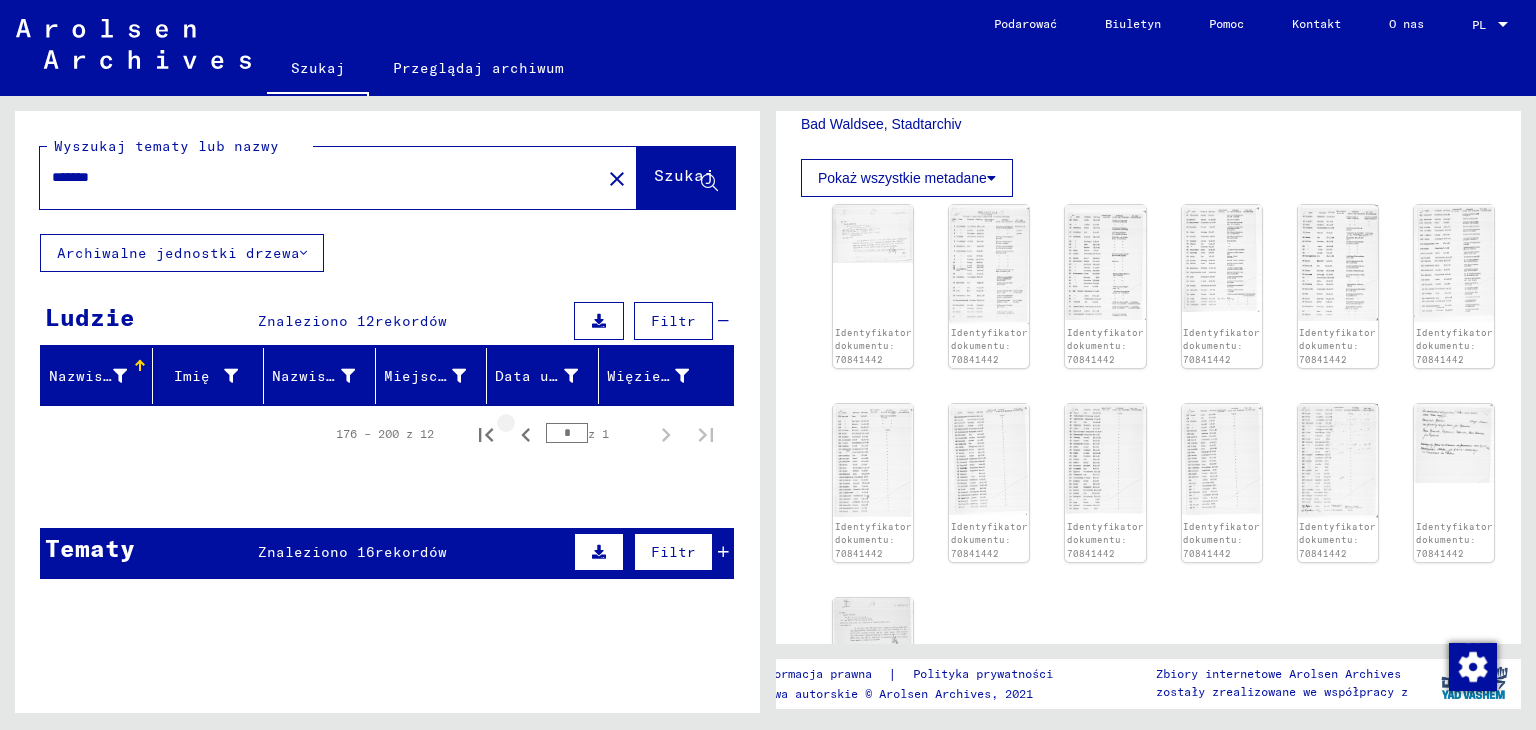 click 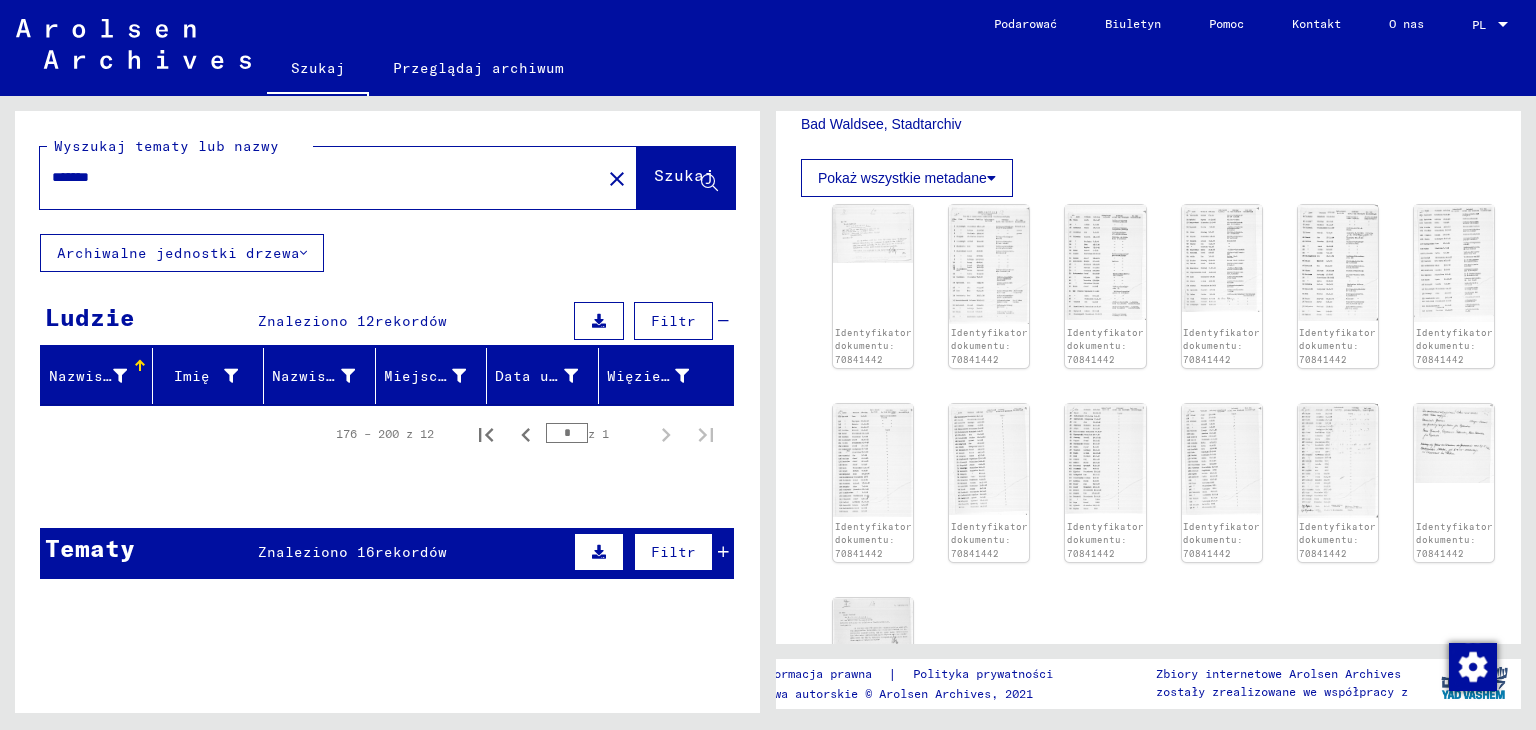 click 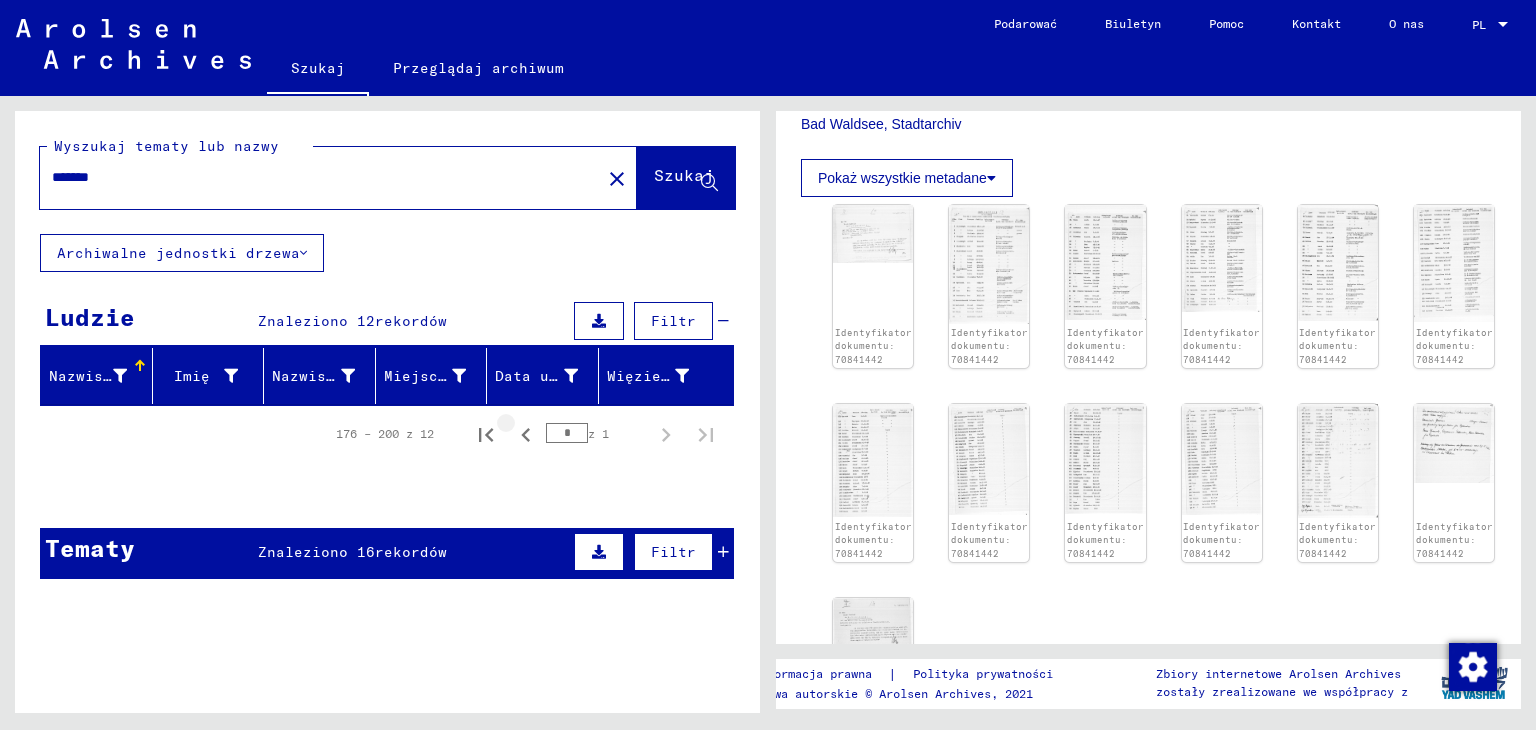 click 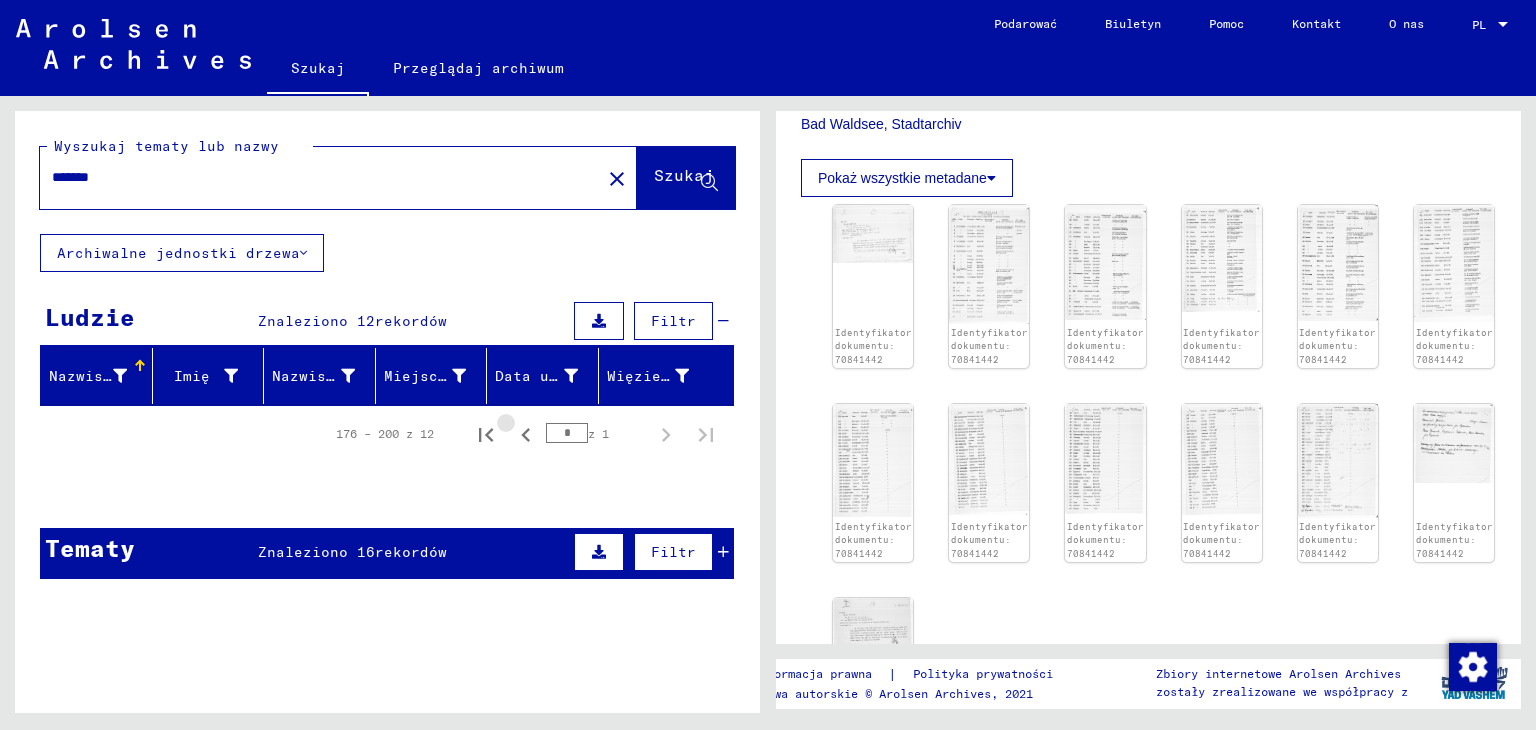 click 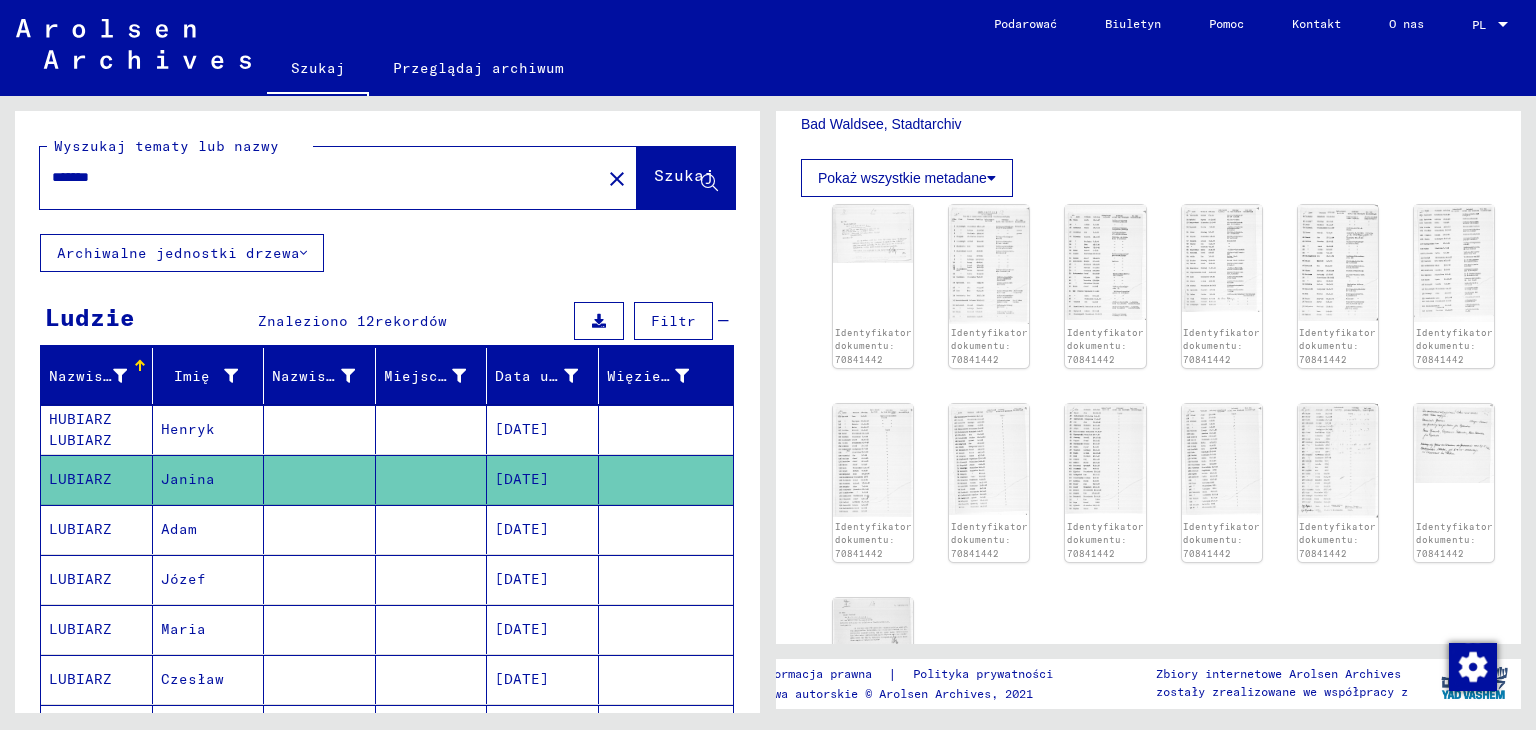 click on "[DATE]" at bounding box center (522, 479) 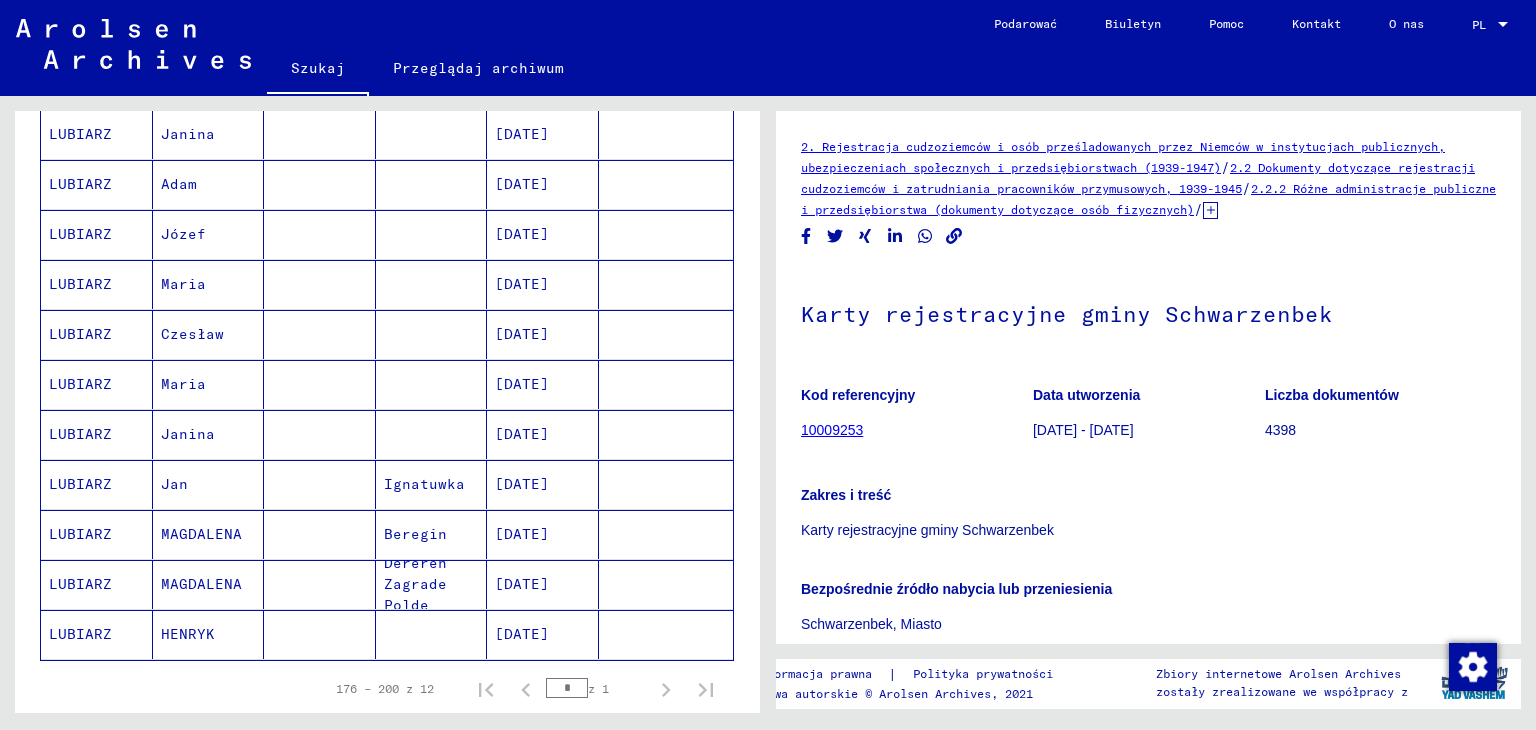 scroll, scrollTop: 500, scrollLeft: 0, axis: vertical 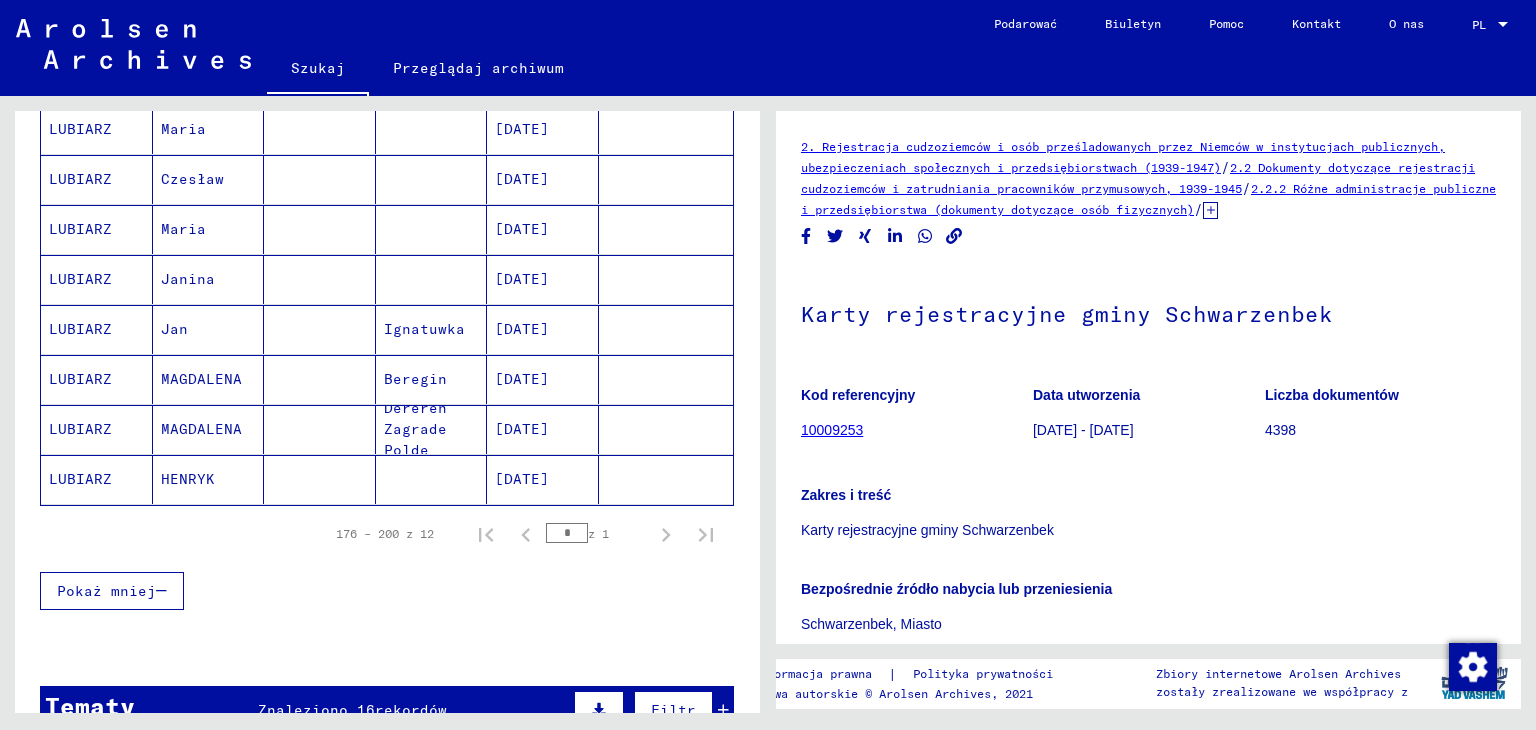 click on "LUBIARZ" 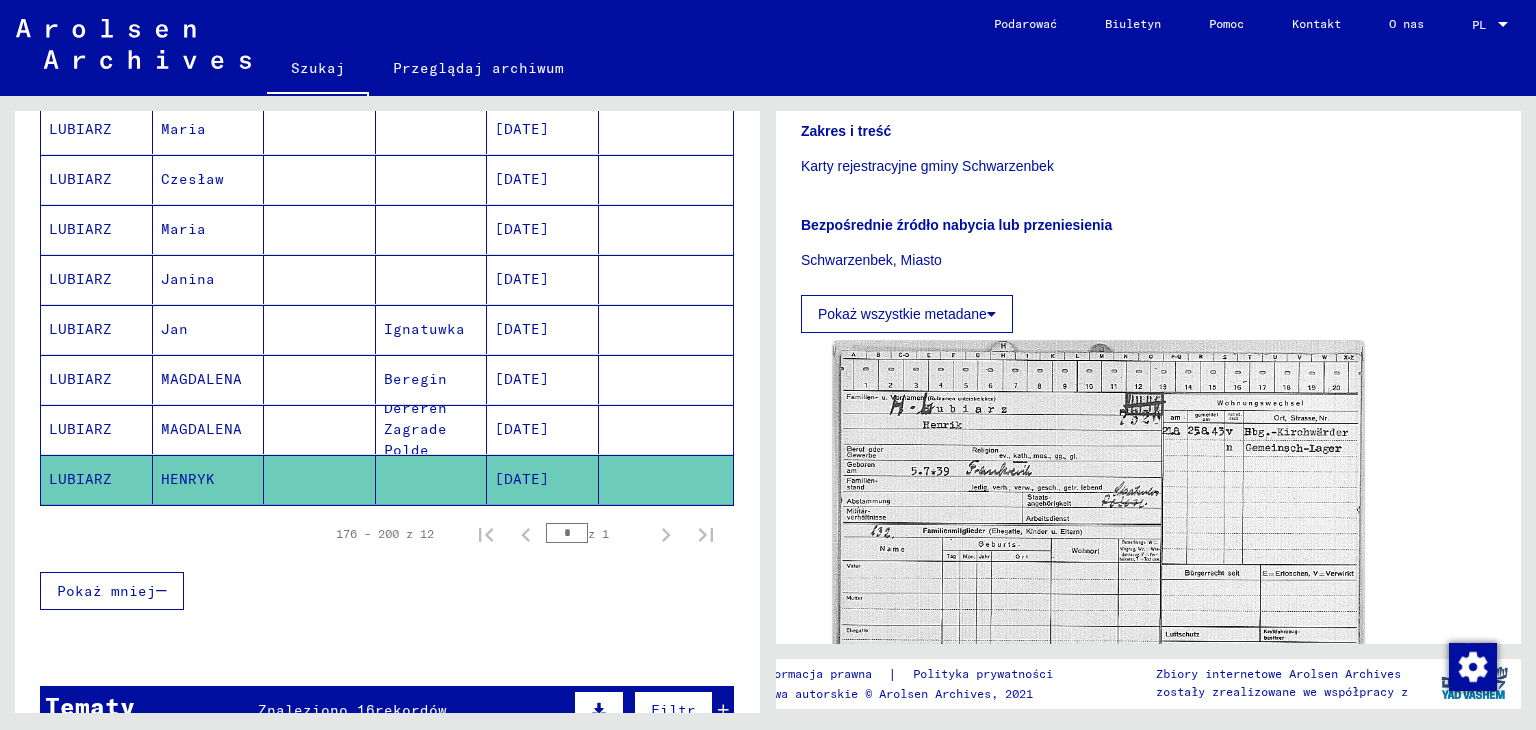 scroll, scrollTop: 400, scrollLeft: 0, axis: vertical 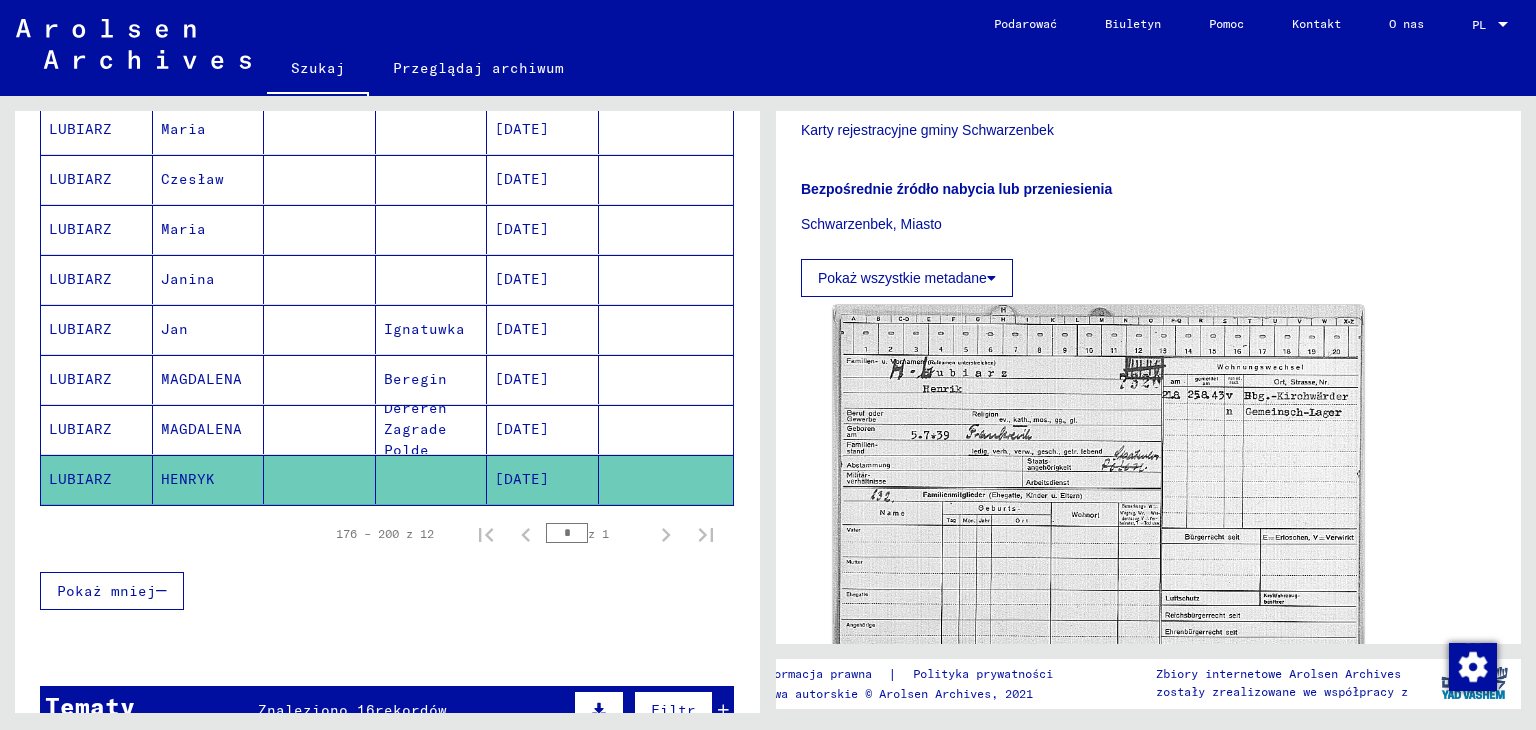 click on "LUBIARZ" at bounding box center (97, 479) 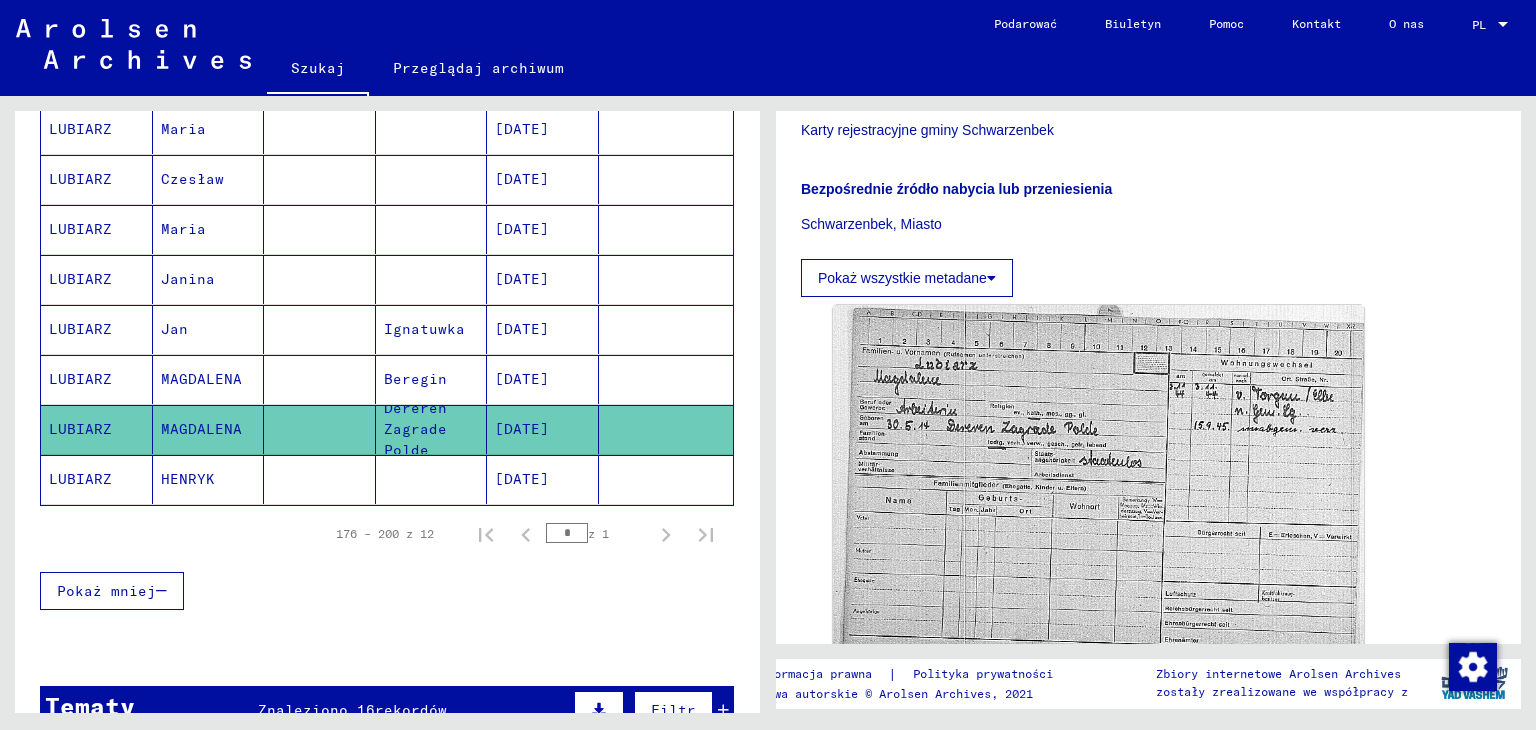 scroll, scrollTop: 500, scrollLeft: 0, axis: vertical 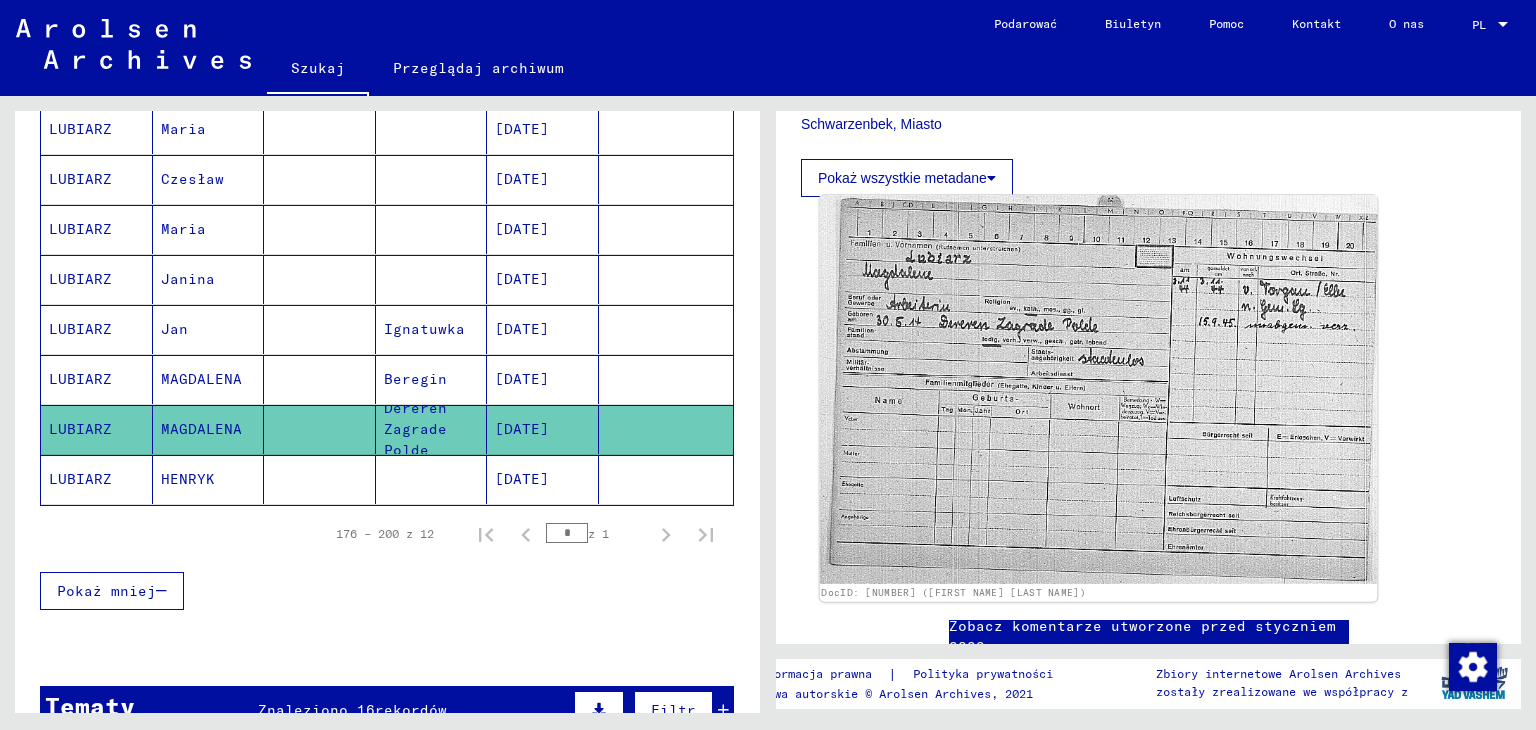 click 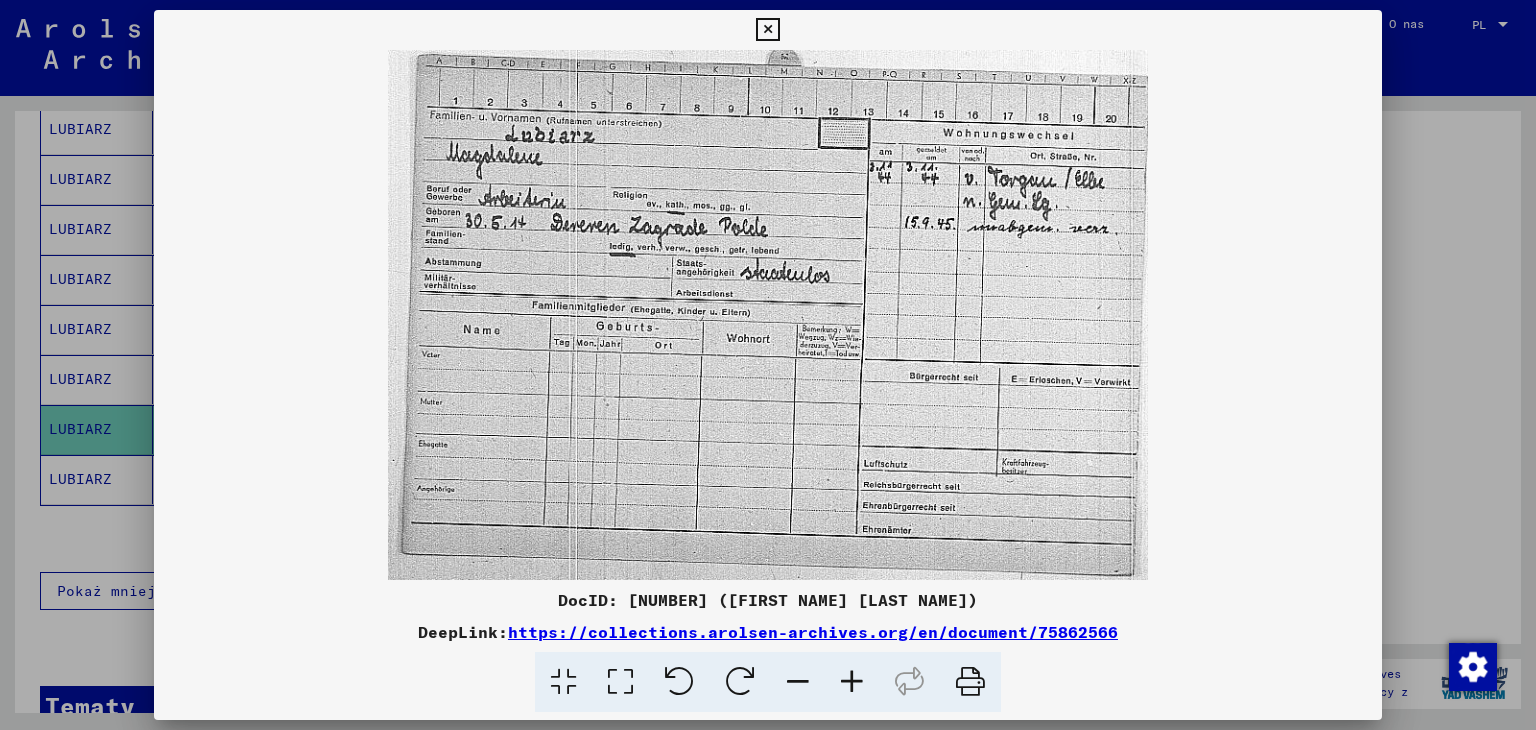 click at bounding box center [767, 30] 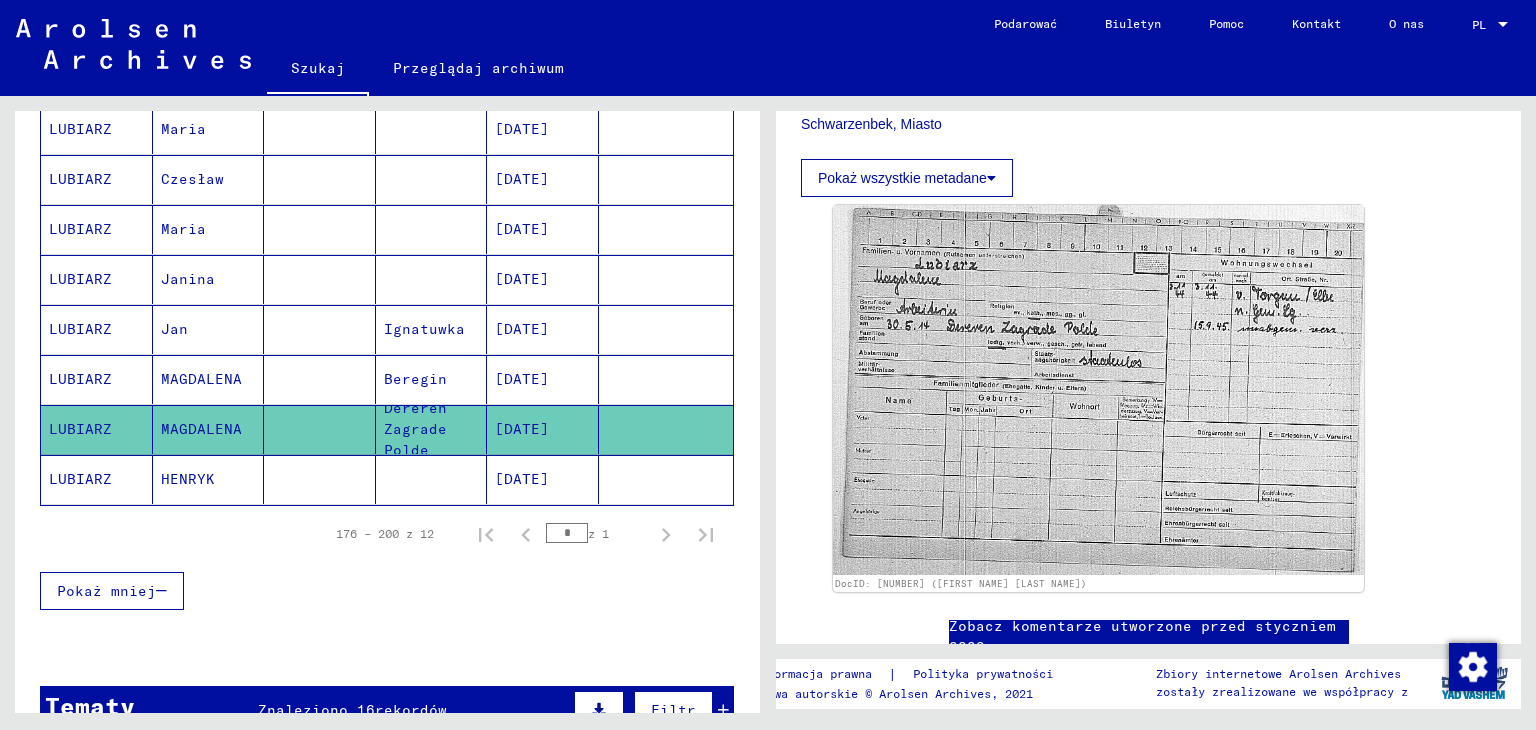 click on "LUBIARZ" at bounding box center [80, 429] 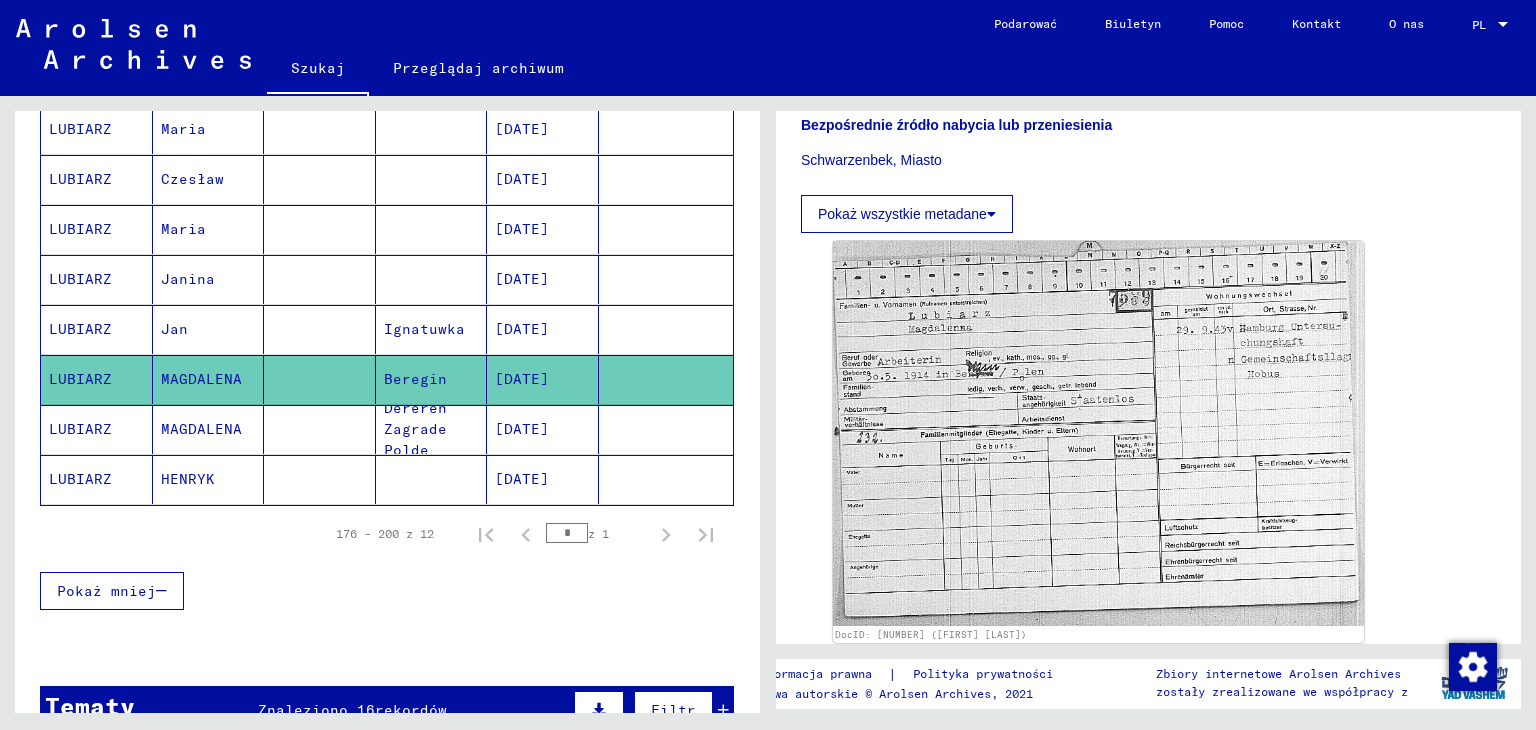 scroll, scrollTop: 500, scrollLeft: 0, axis: vertical 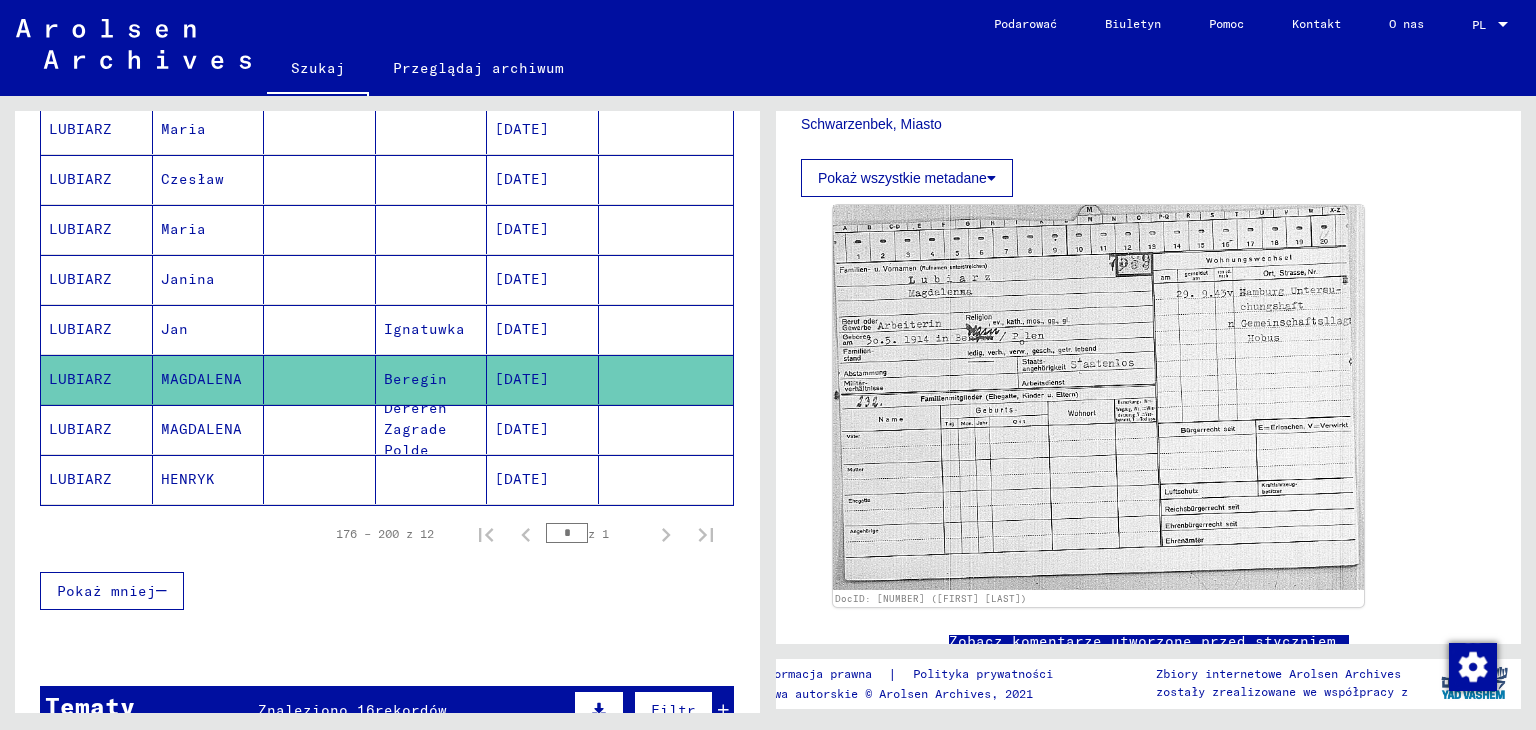 click on "Jan" at bounding box center (201, 379) 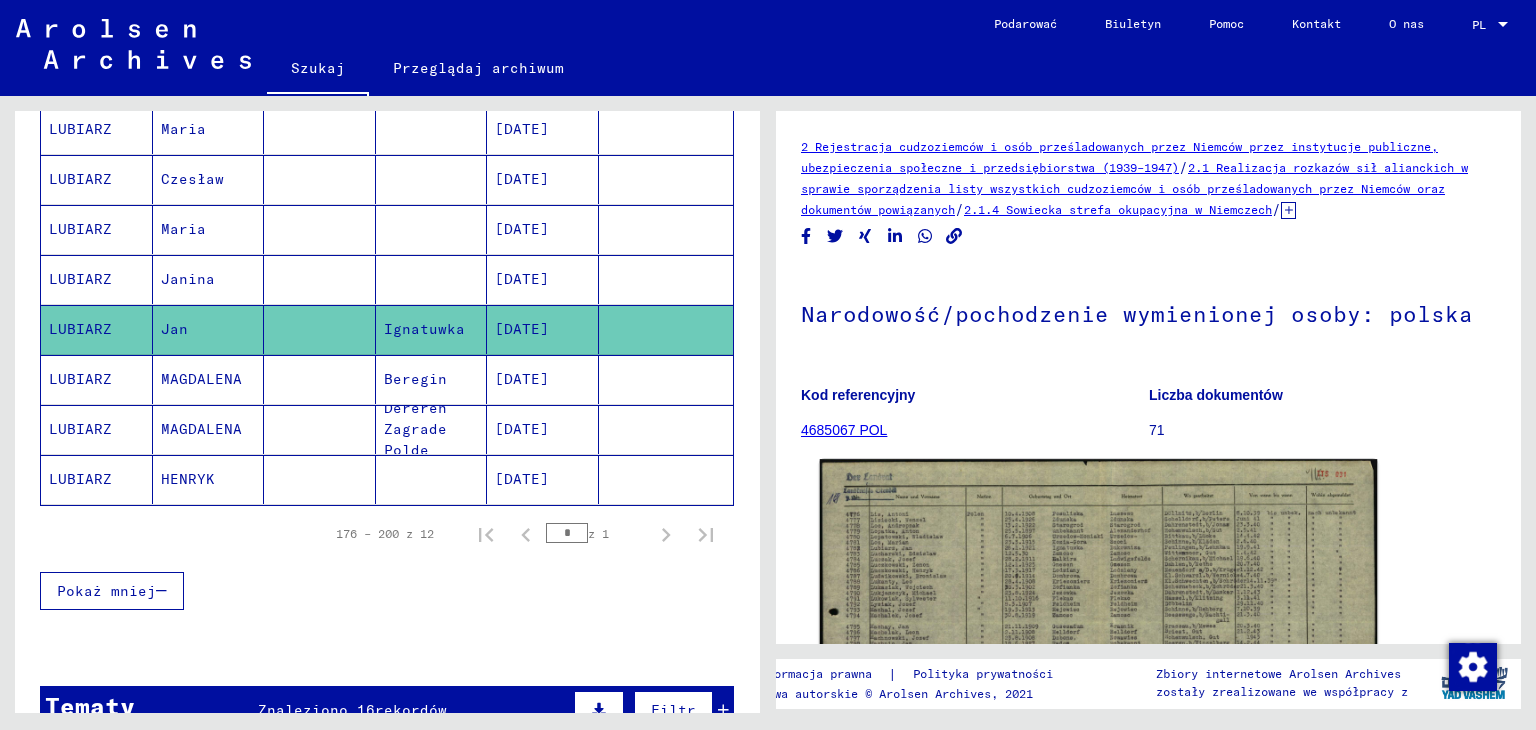 scroll, scrollTop: 300, scrollLeft: 0, axis: vertical 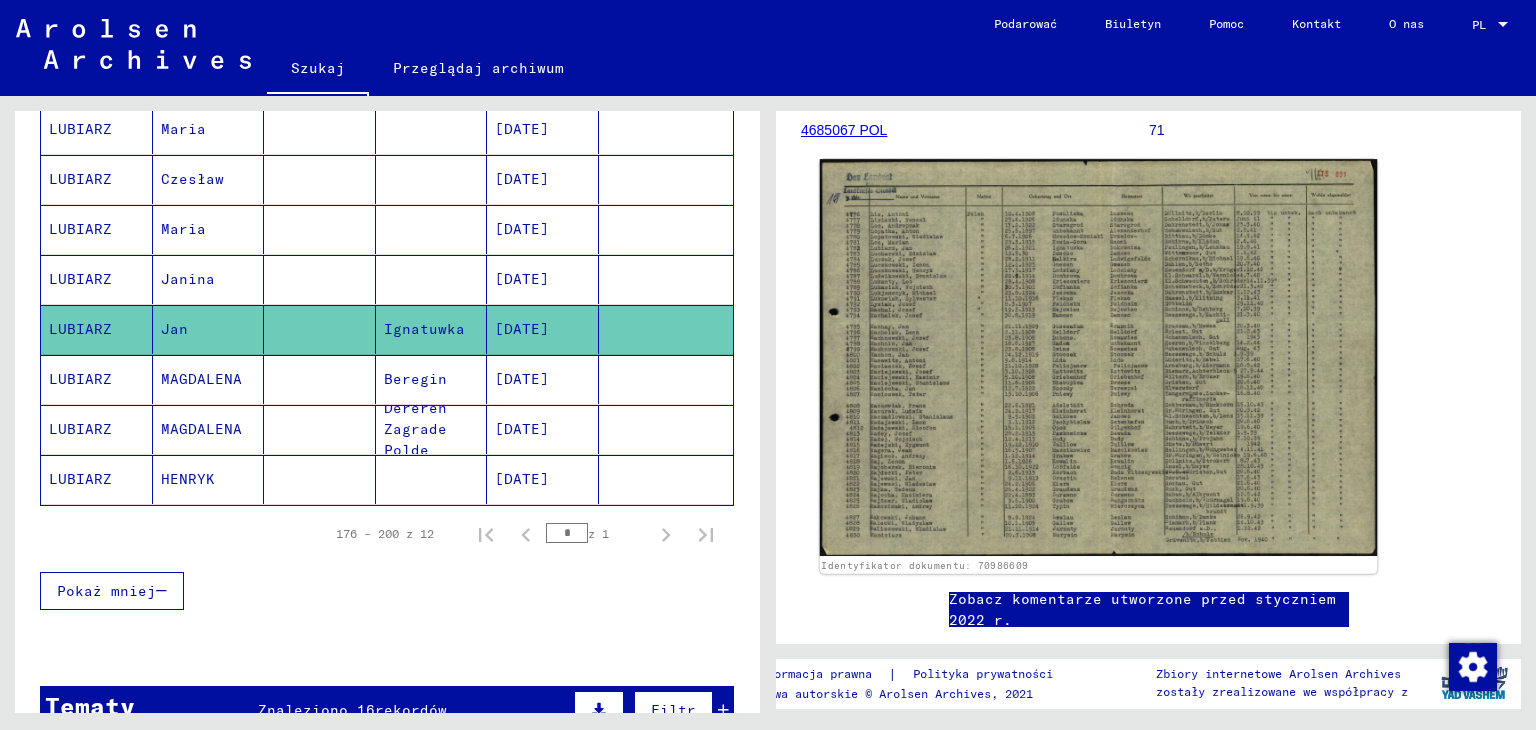 click 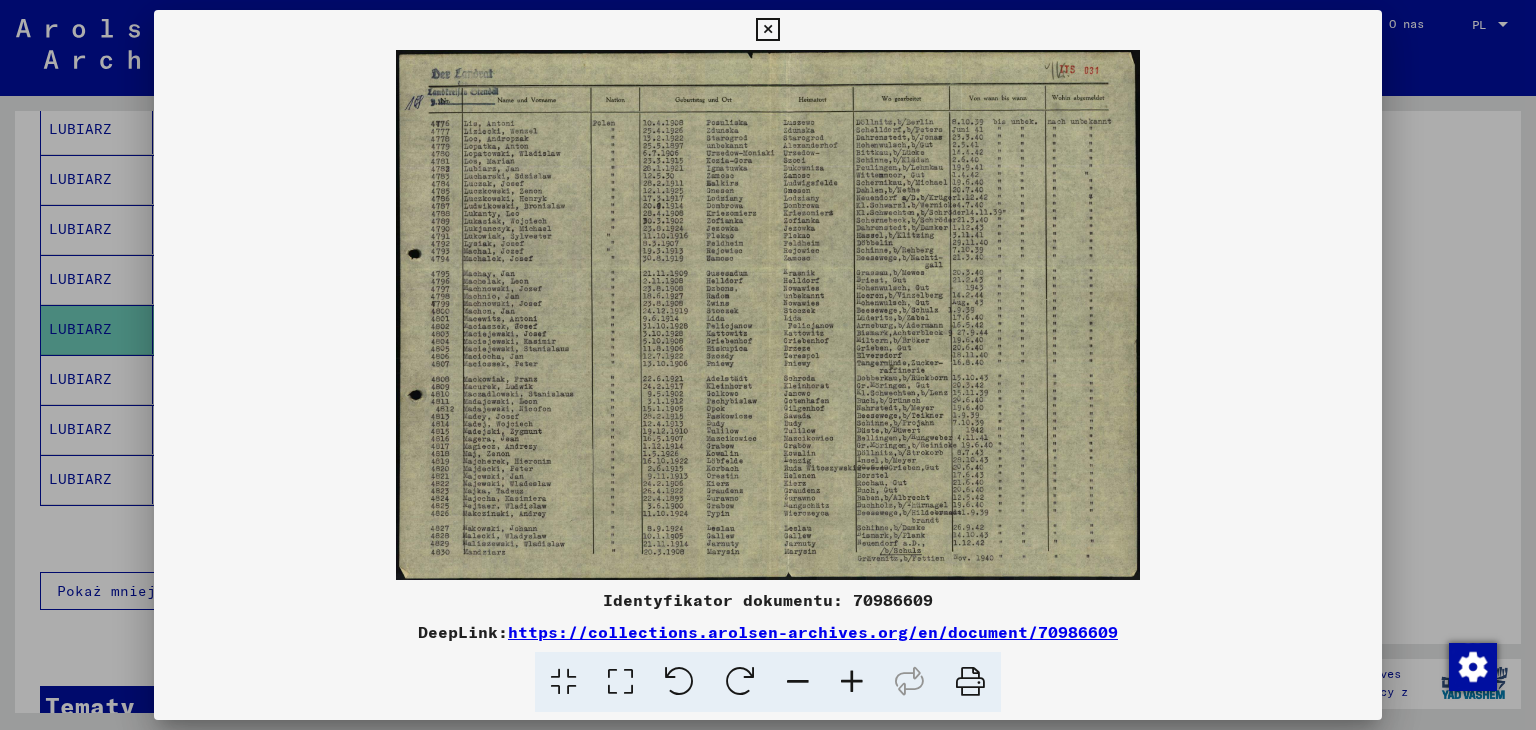 click at bounding box center (767, 30) 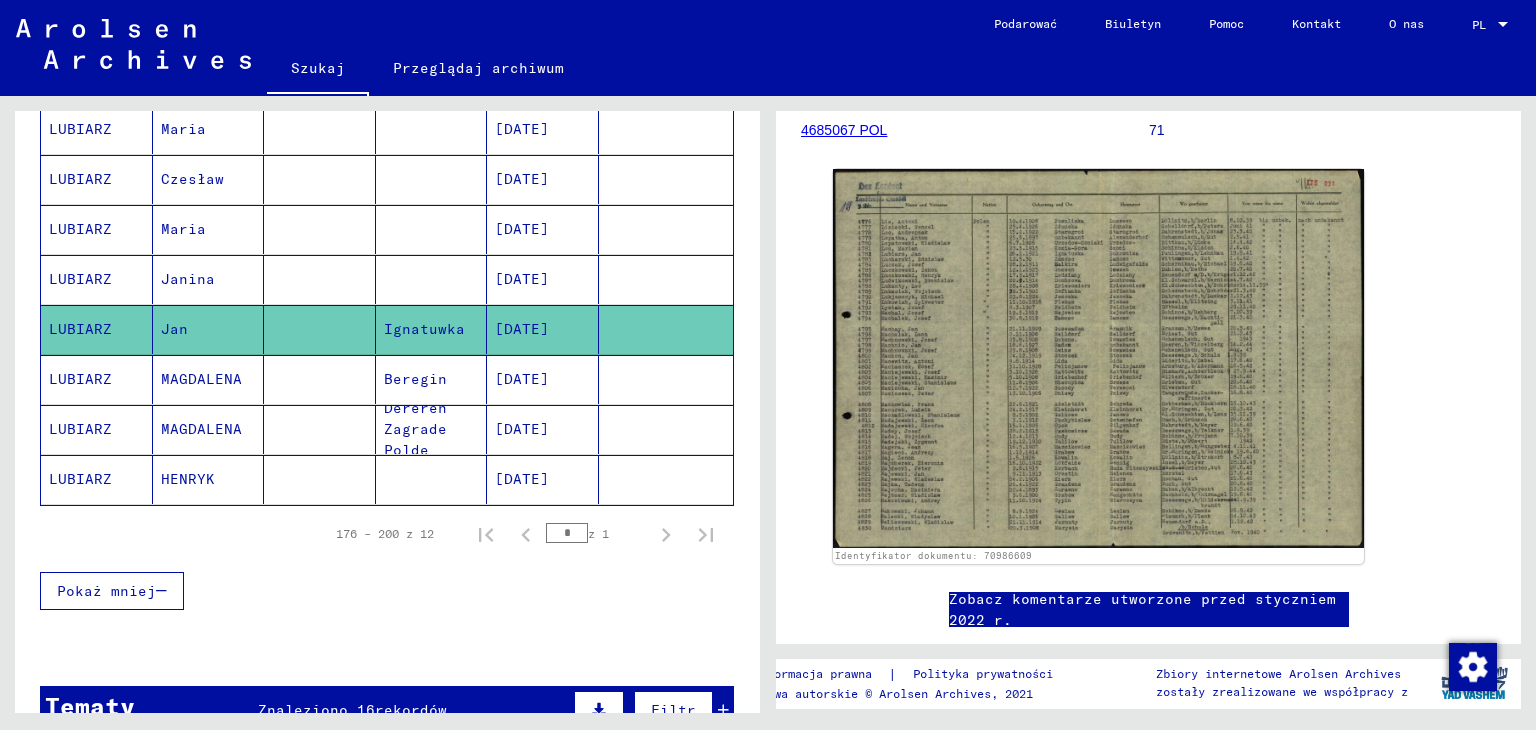 click on "LUBIARZ" at bounding box center [80, 329] 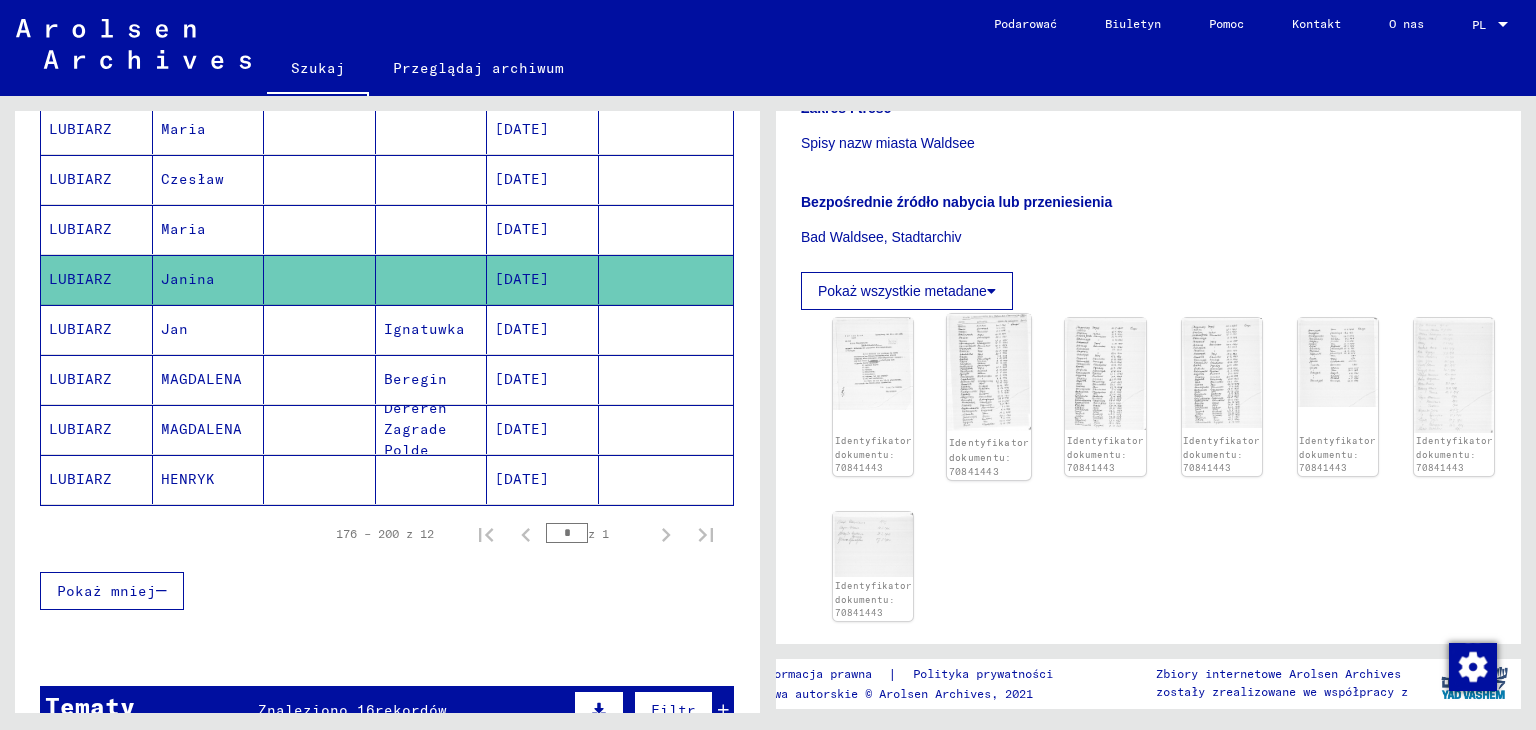 scroll, scrollTop: 400, scrollLeft: 0, axis: vertical 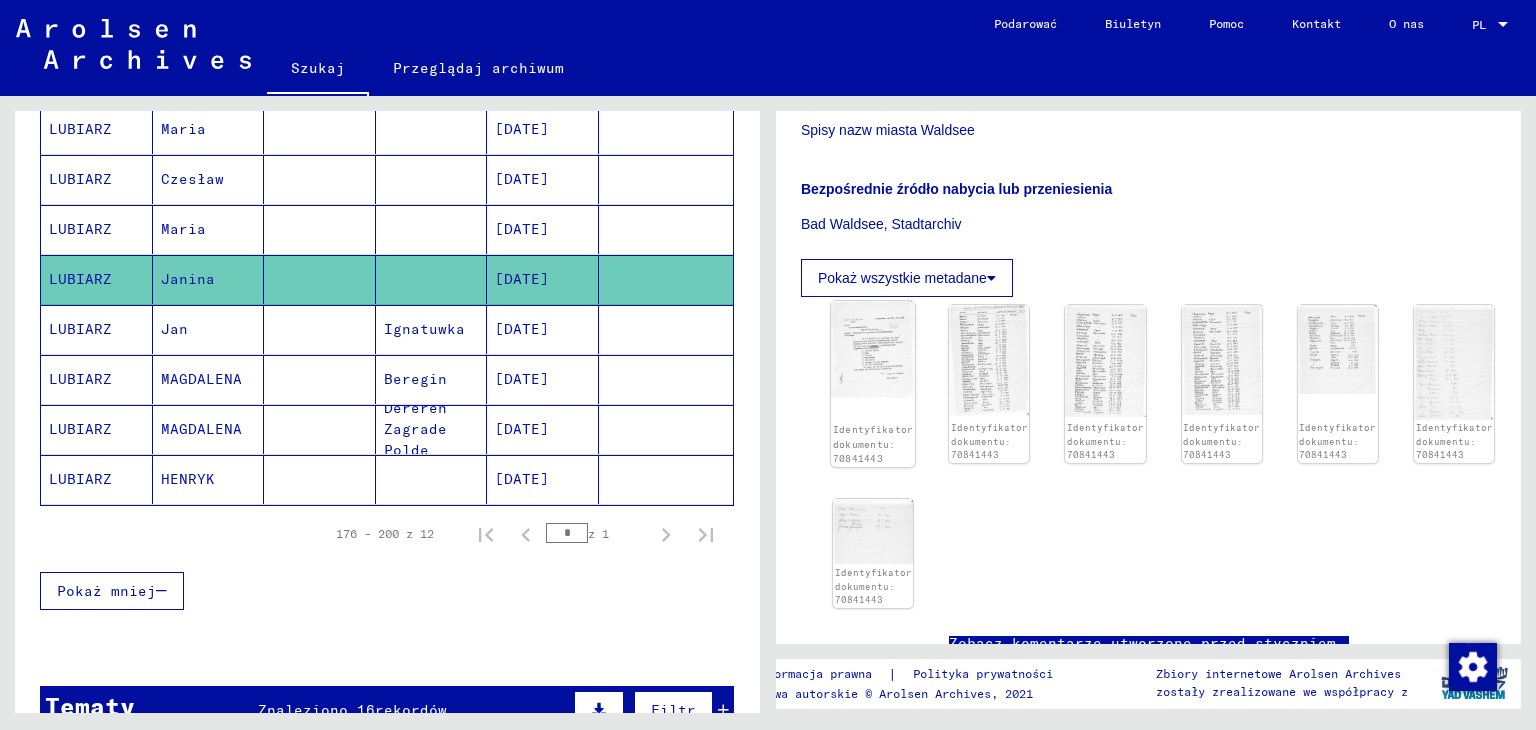 click 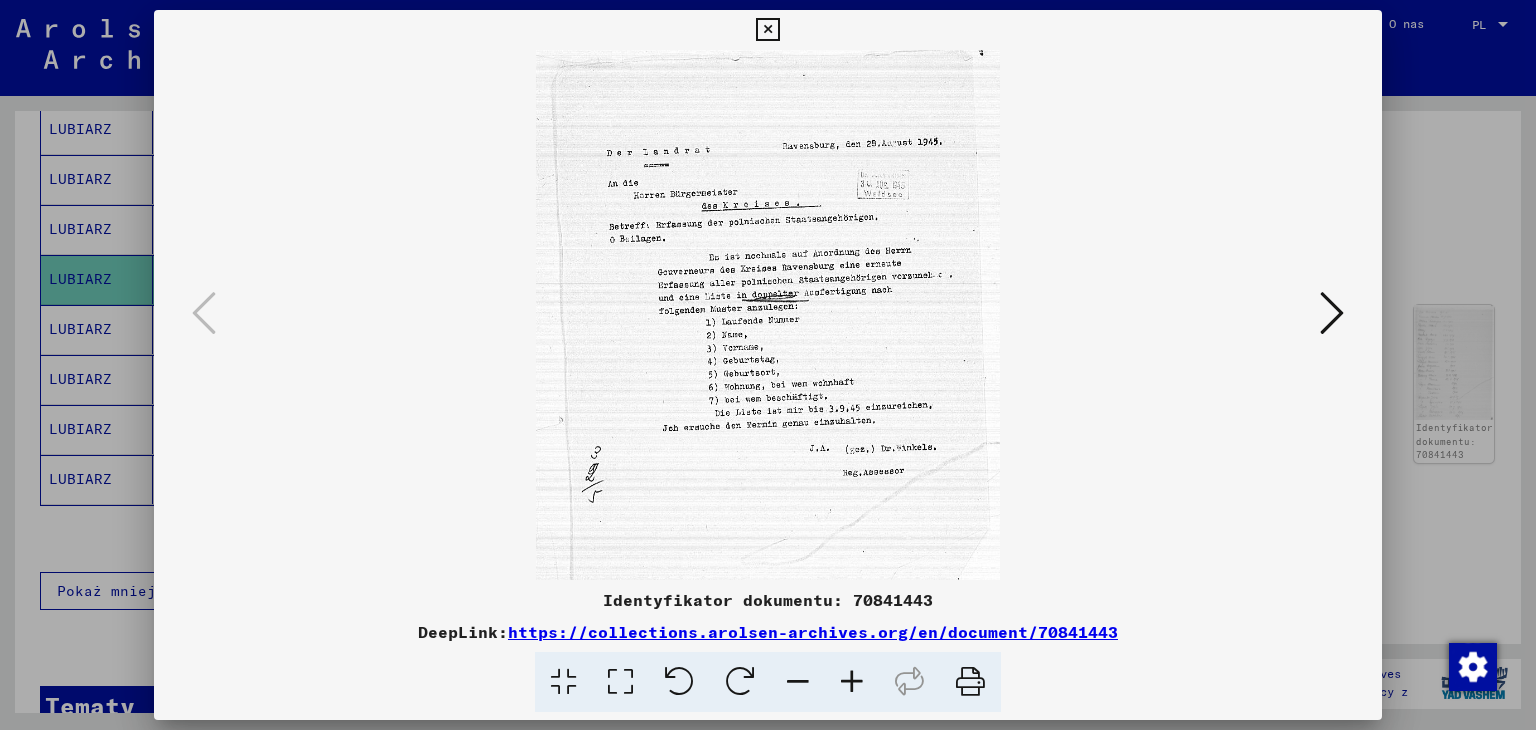 click at bounding box center [768, 315] 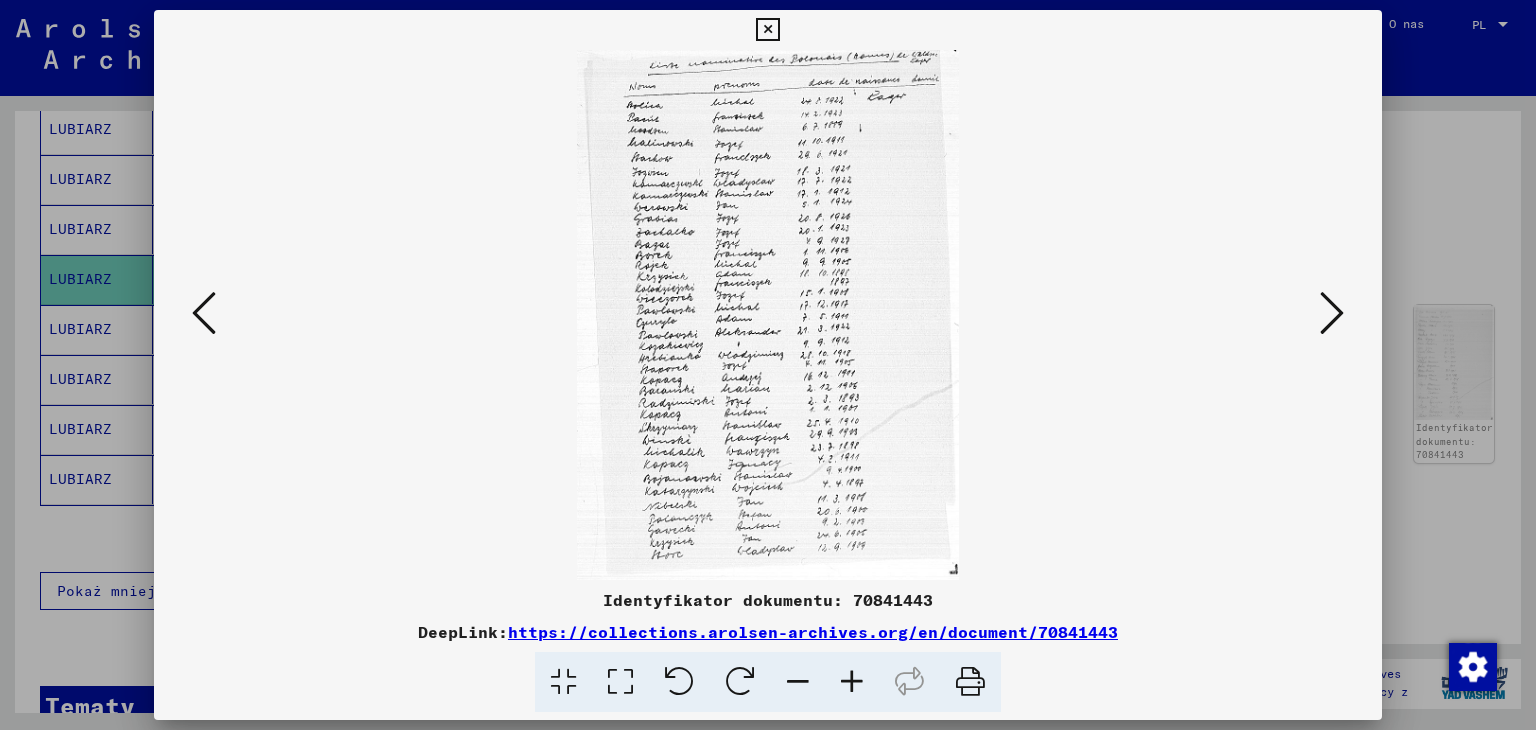 click at bounding box center [1332, 313] 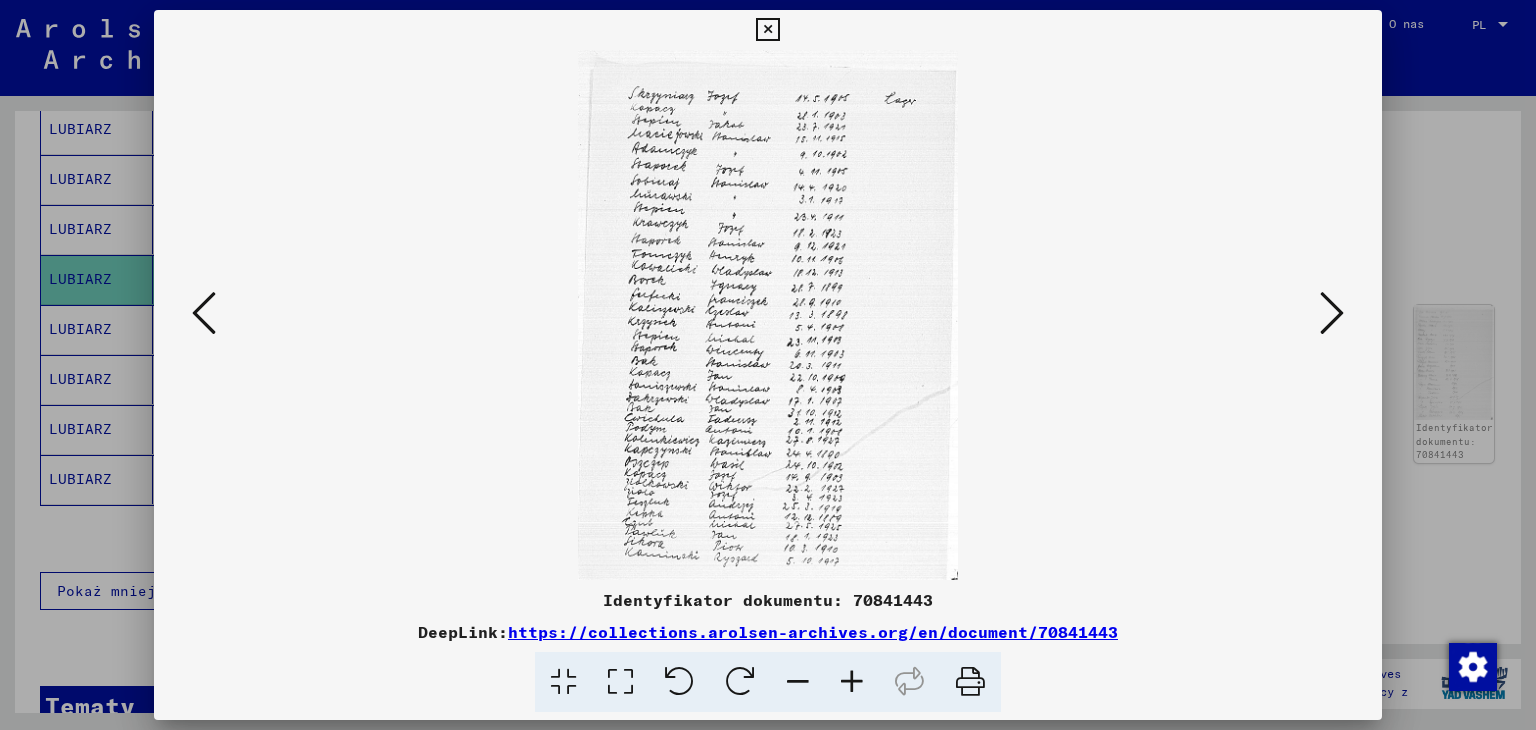click at bounding box center (1332, 313) 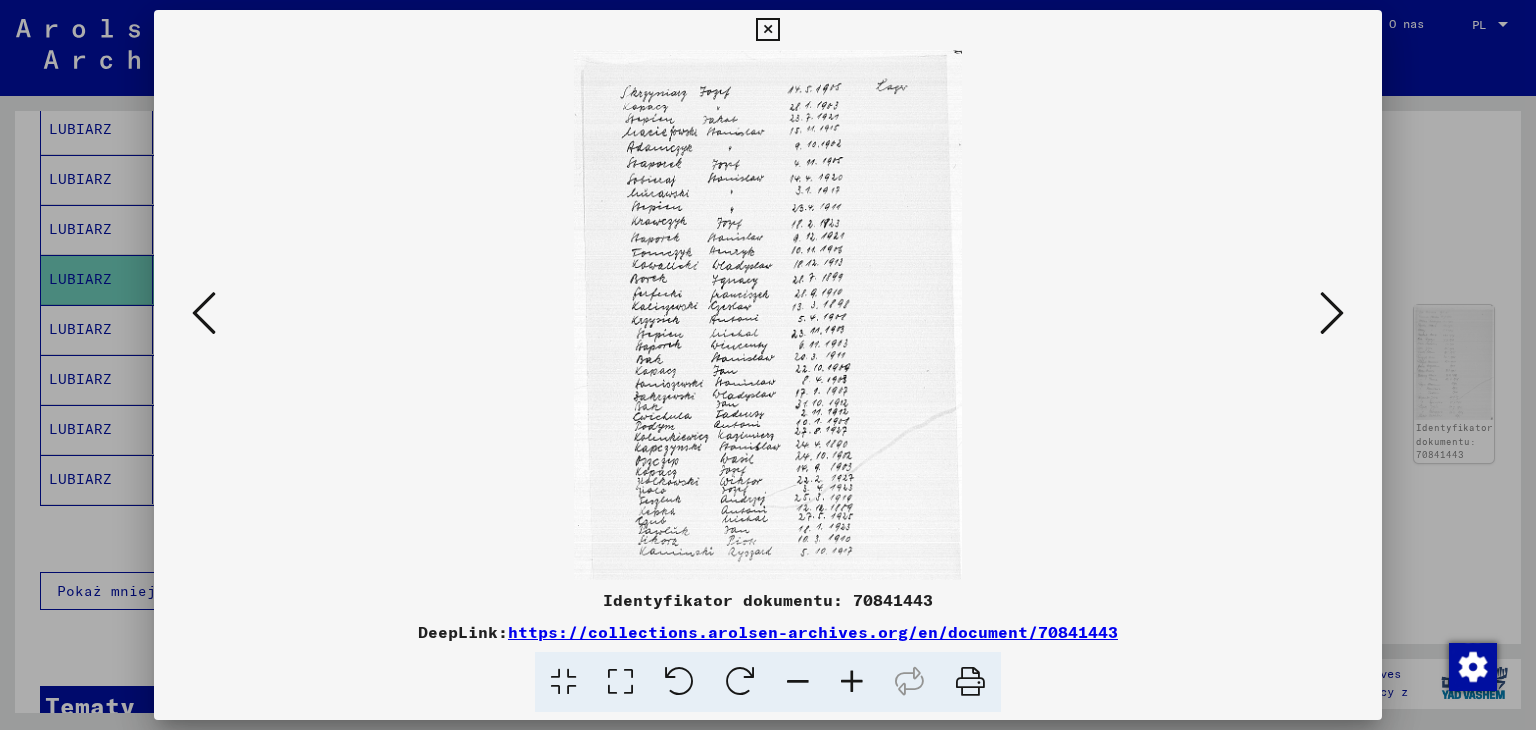 click at bounding box center (1332, 313) 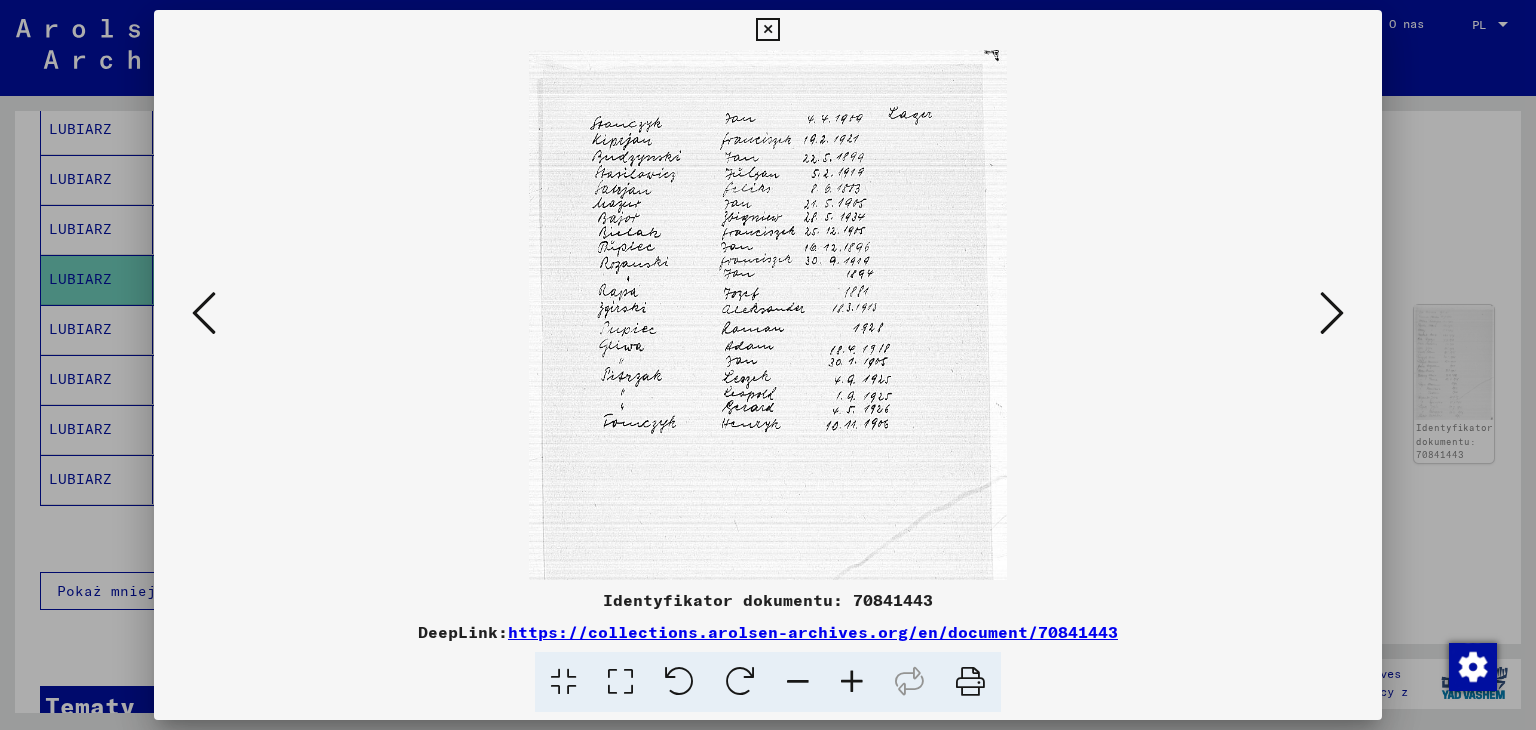 click at bounding box center [1332, 313] 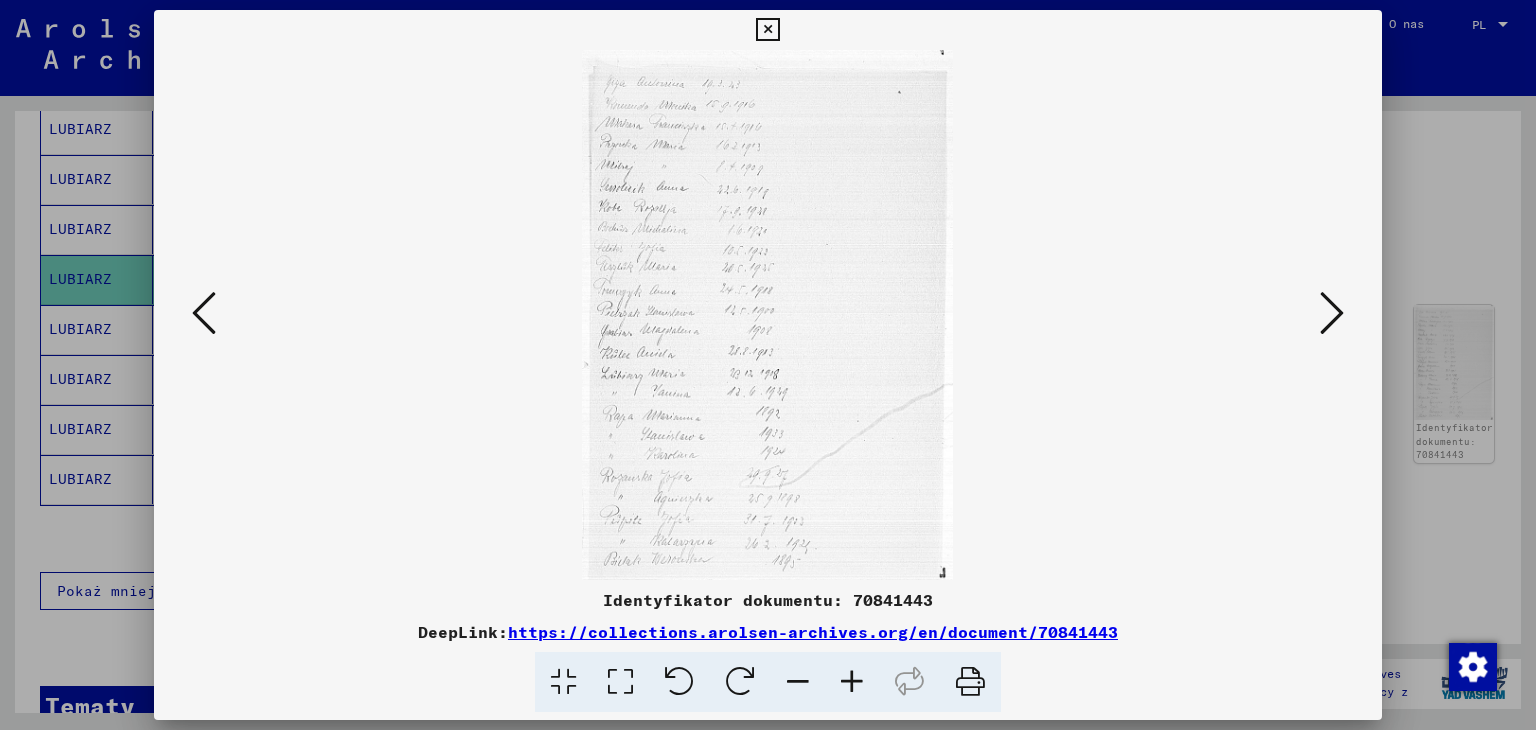 click at bounding box center (1332, 313) 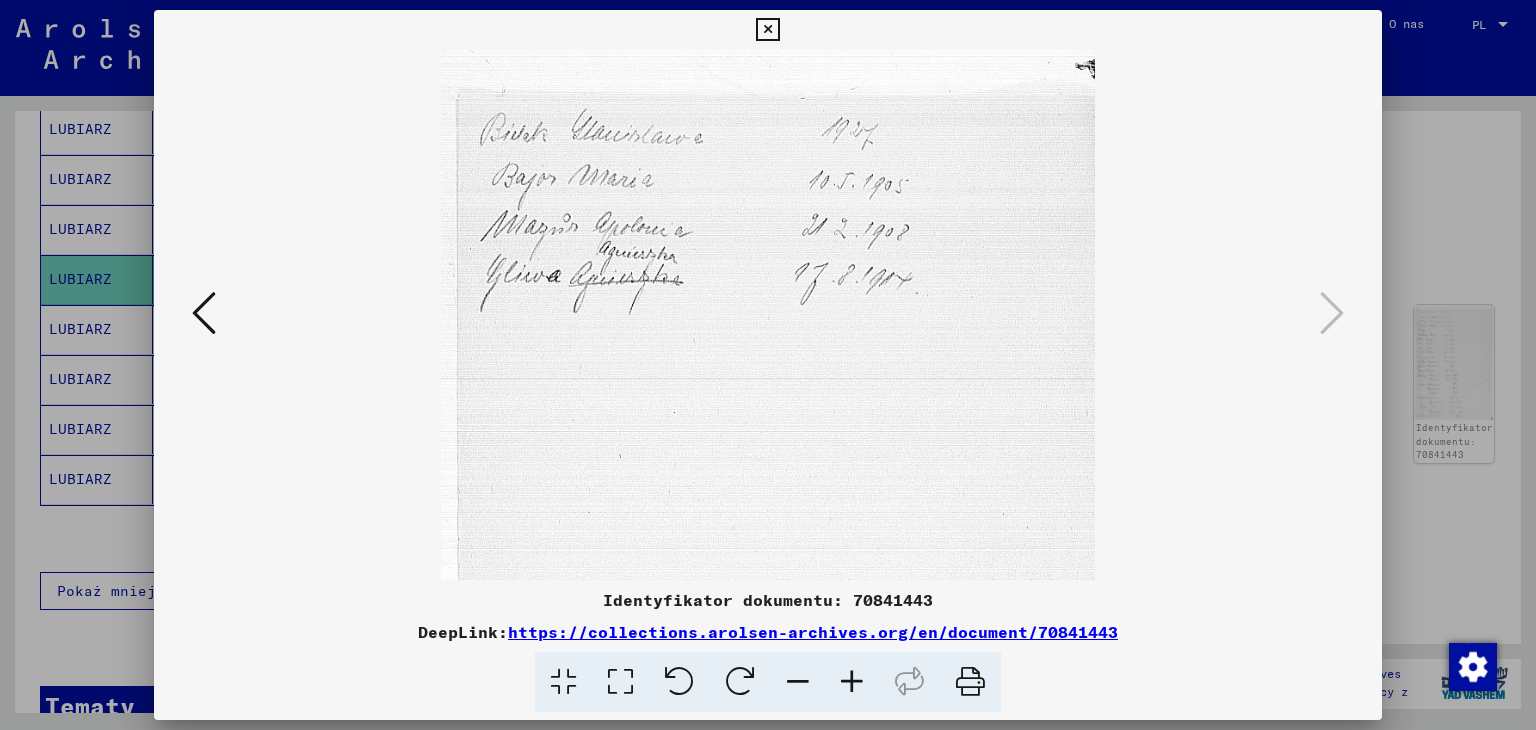click at bounding box center (767, 30) 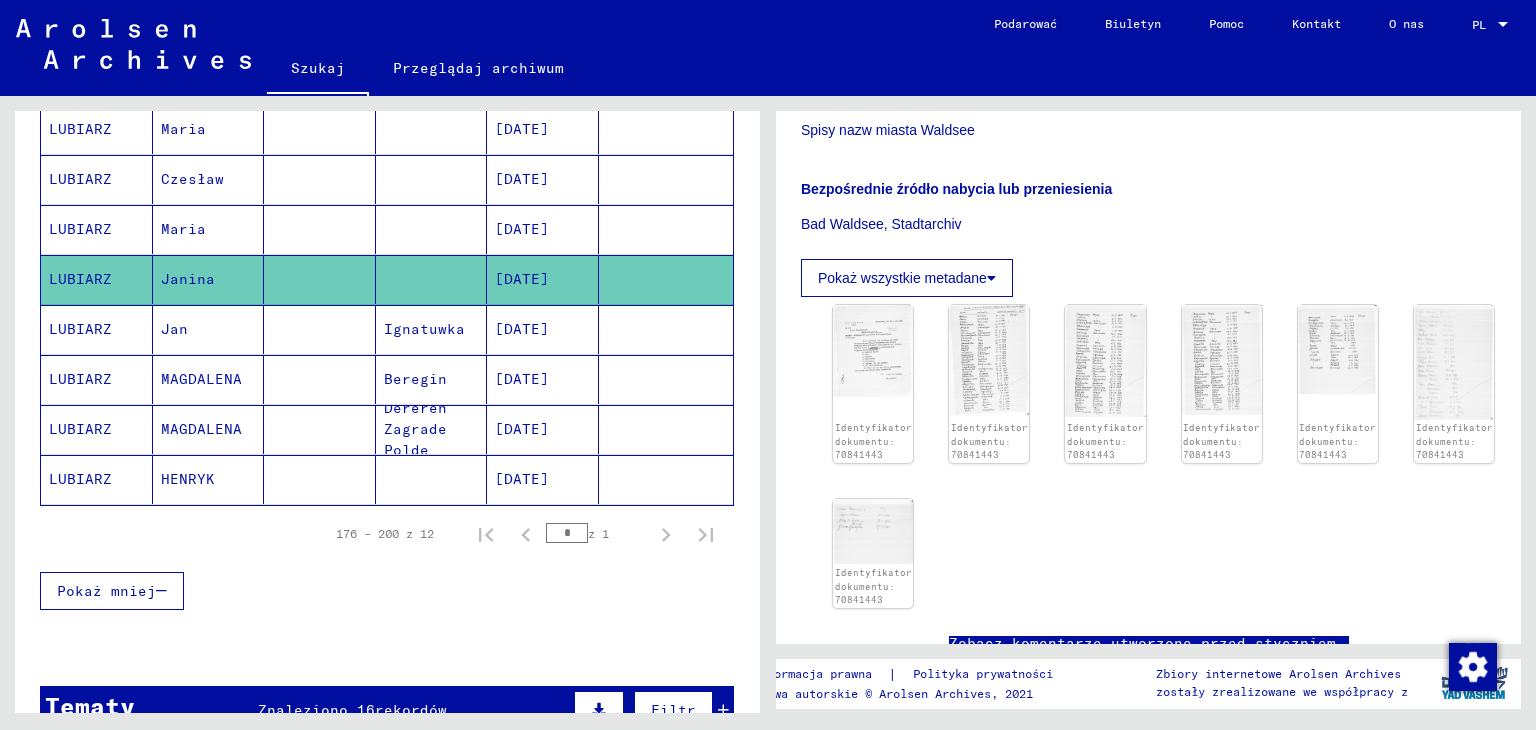 click on "Maria" at bounding box center (188, 279) 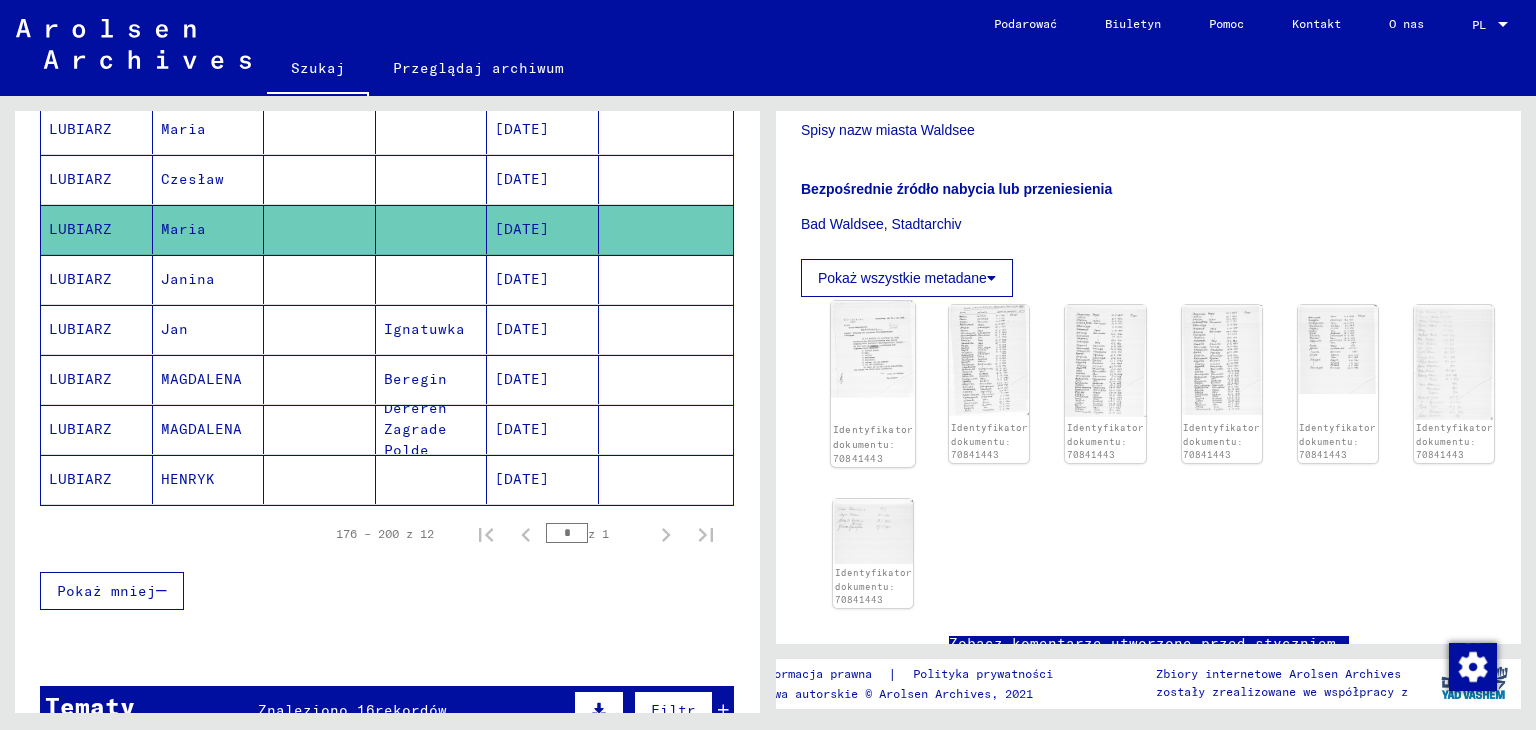 click 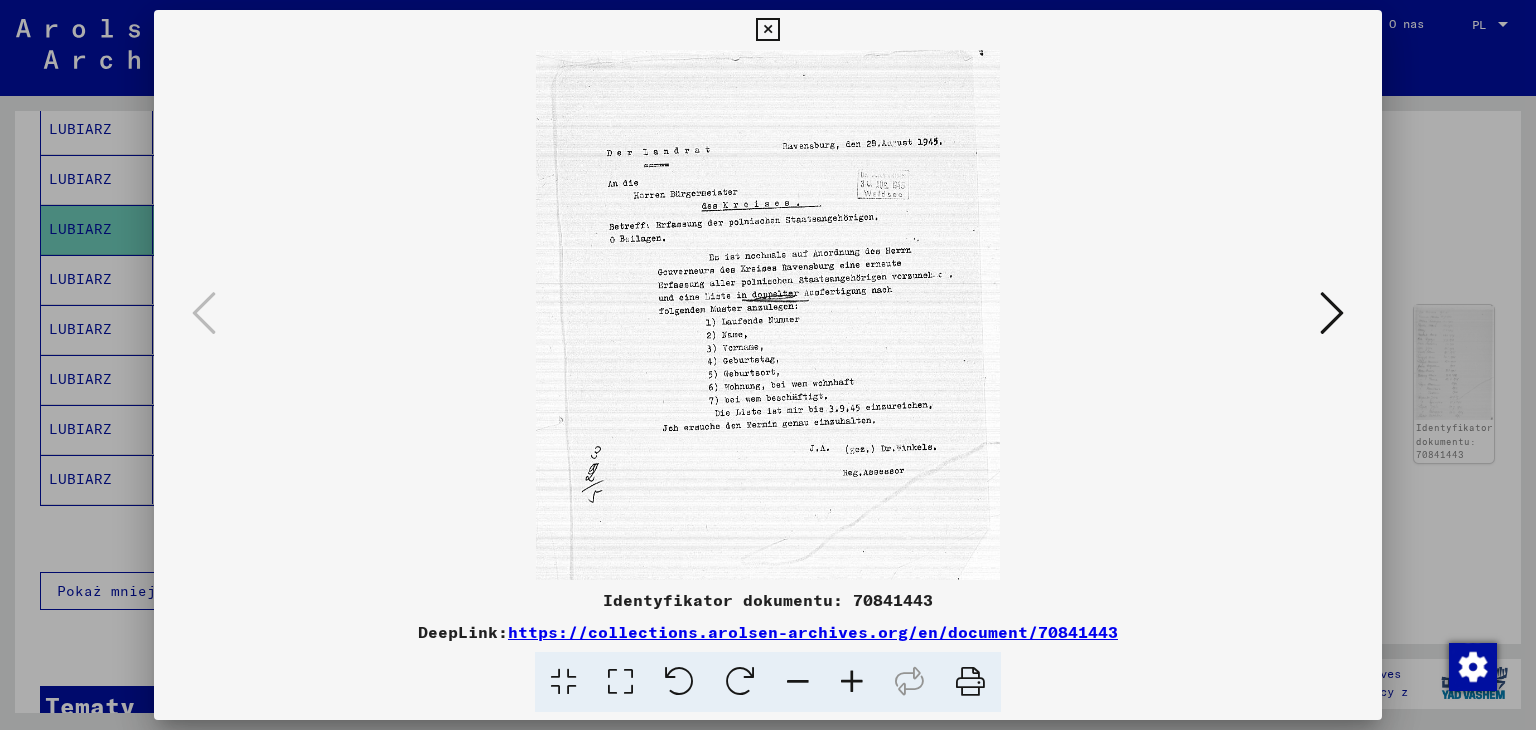 click at bounding box center [1332, 313] 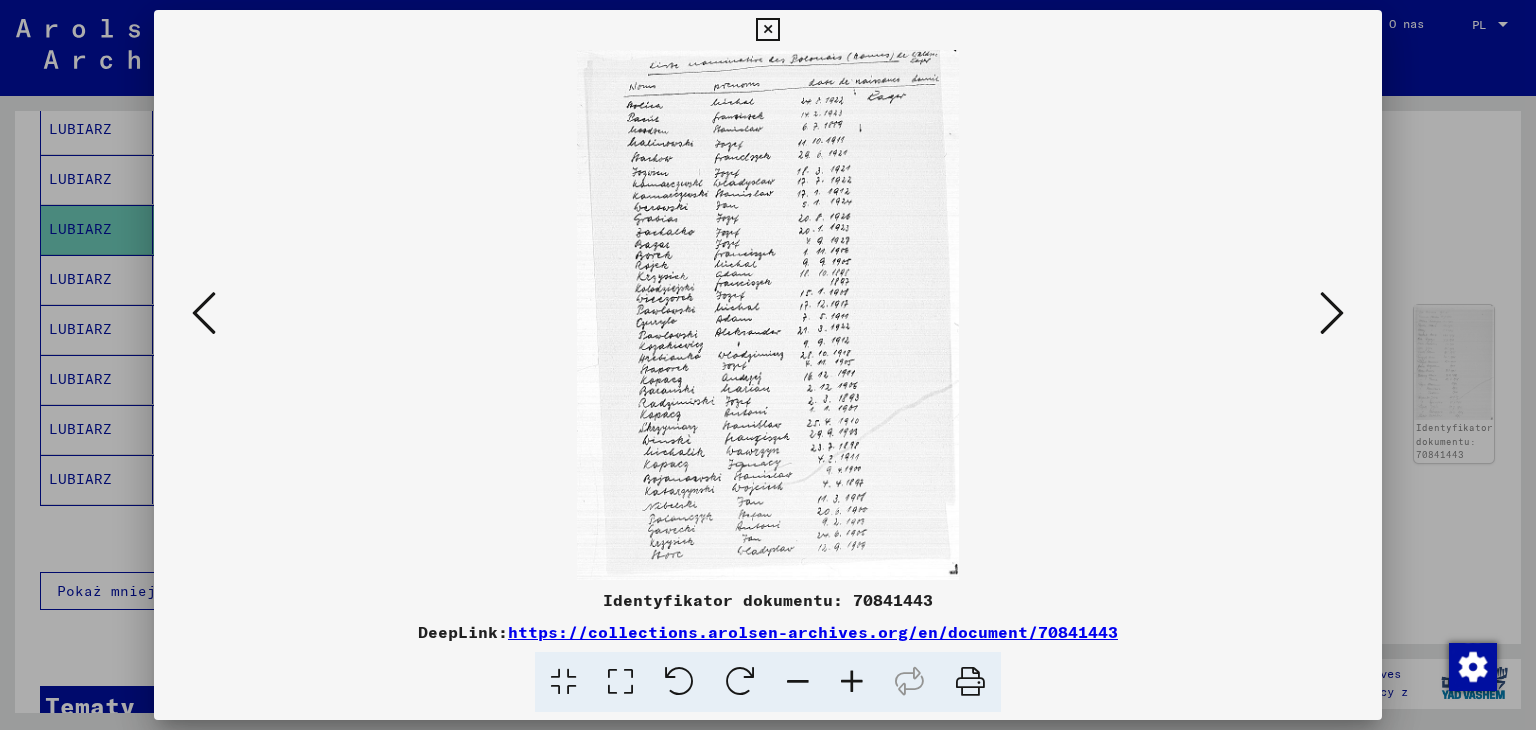 click at bounding box center (1332, 313) 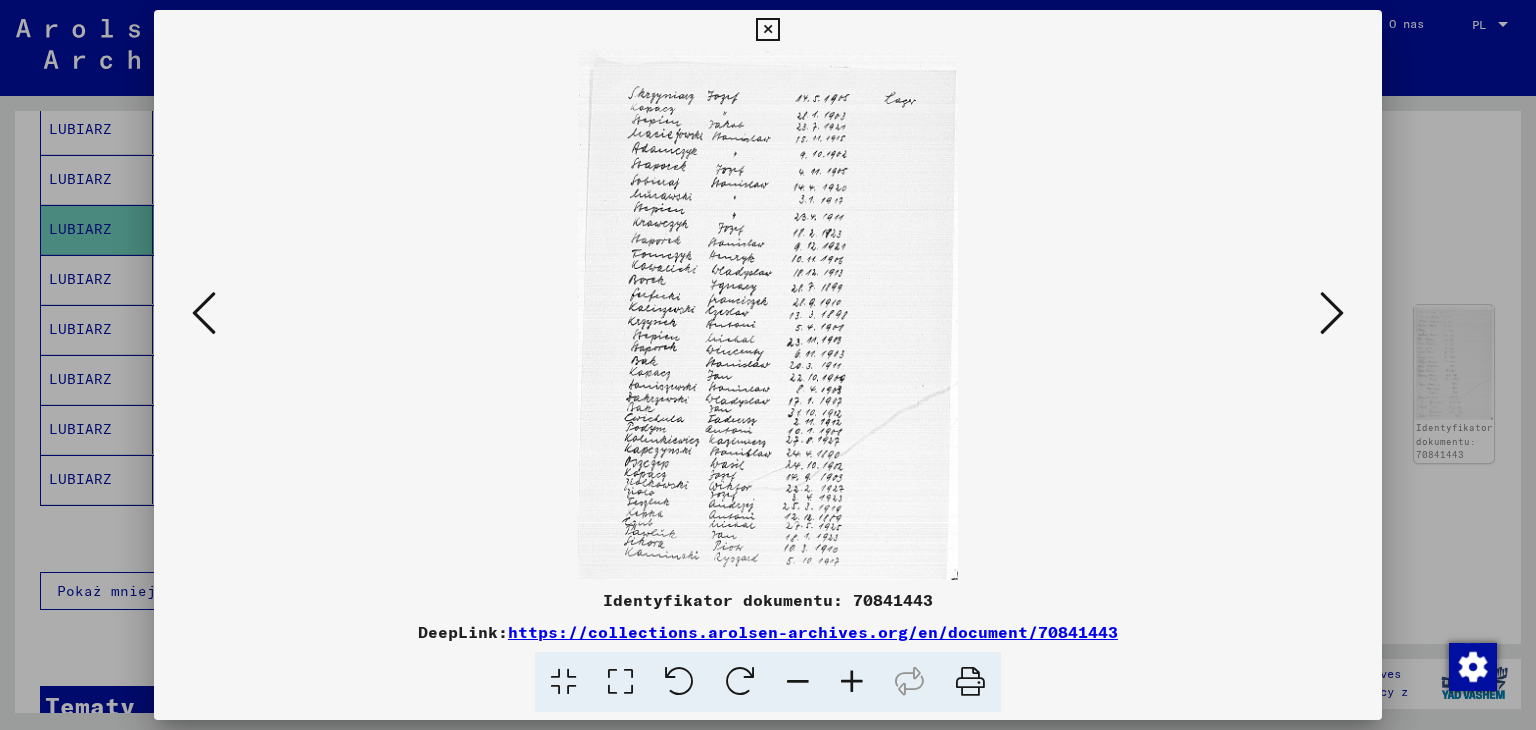 click at bounding box center (1332, 313) 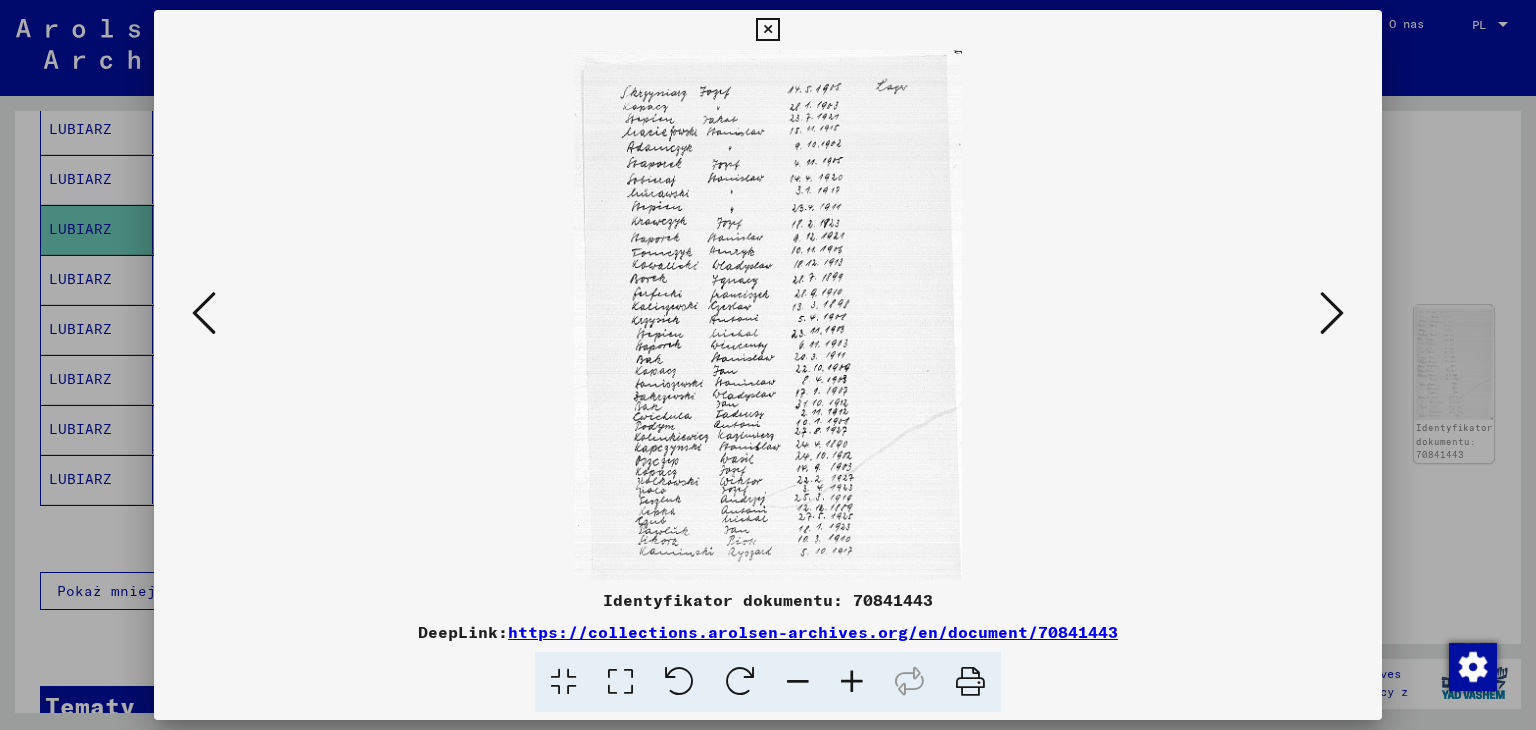 click at bounding box center (1332, 313) 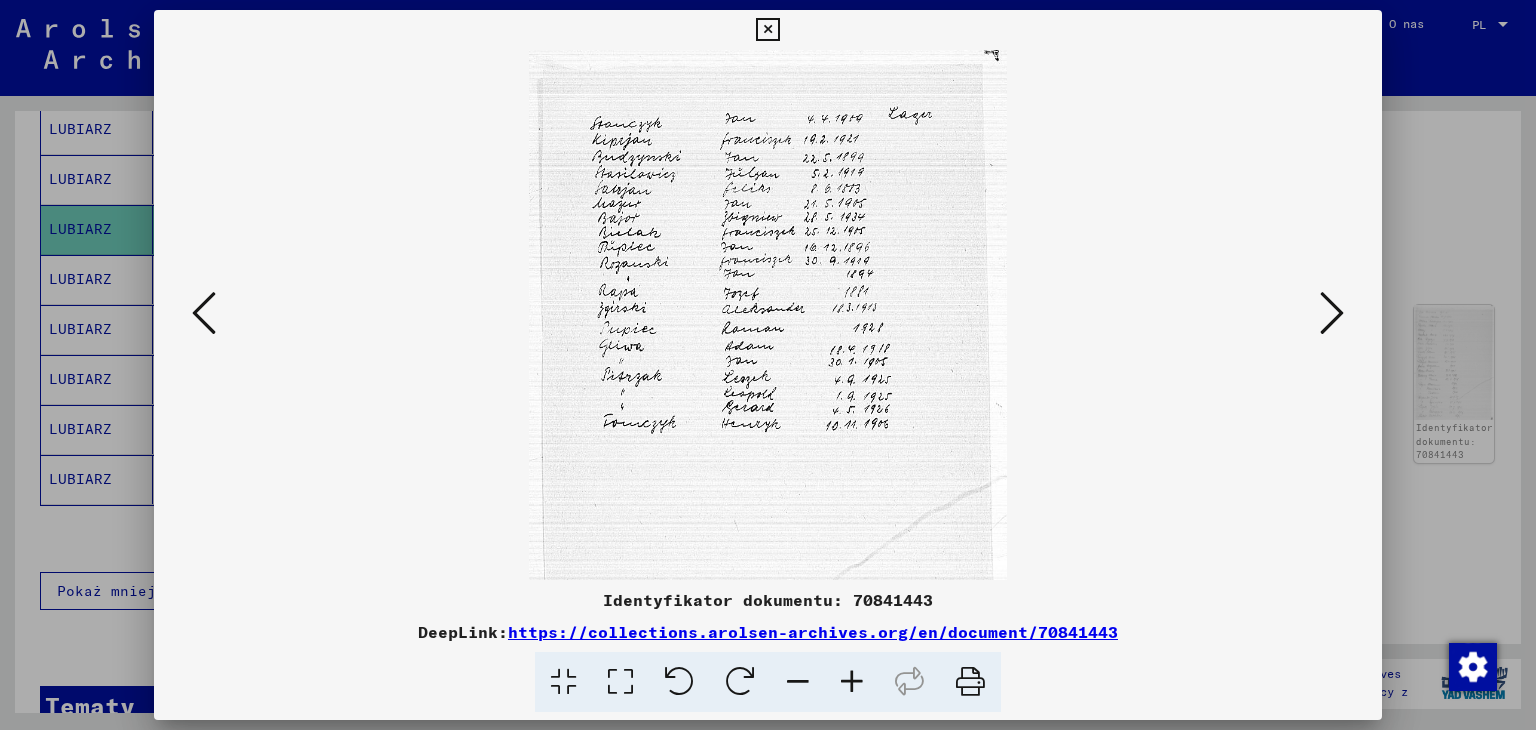 click at bounding box center [1332, 313] 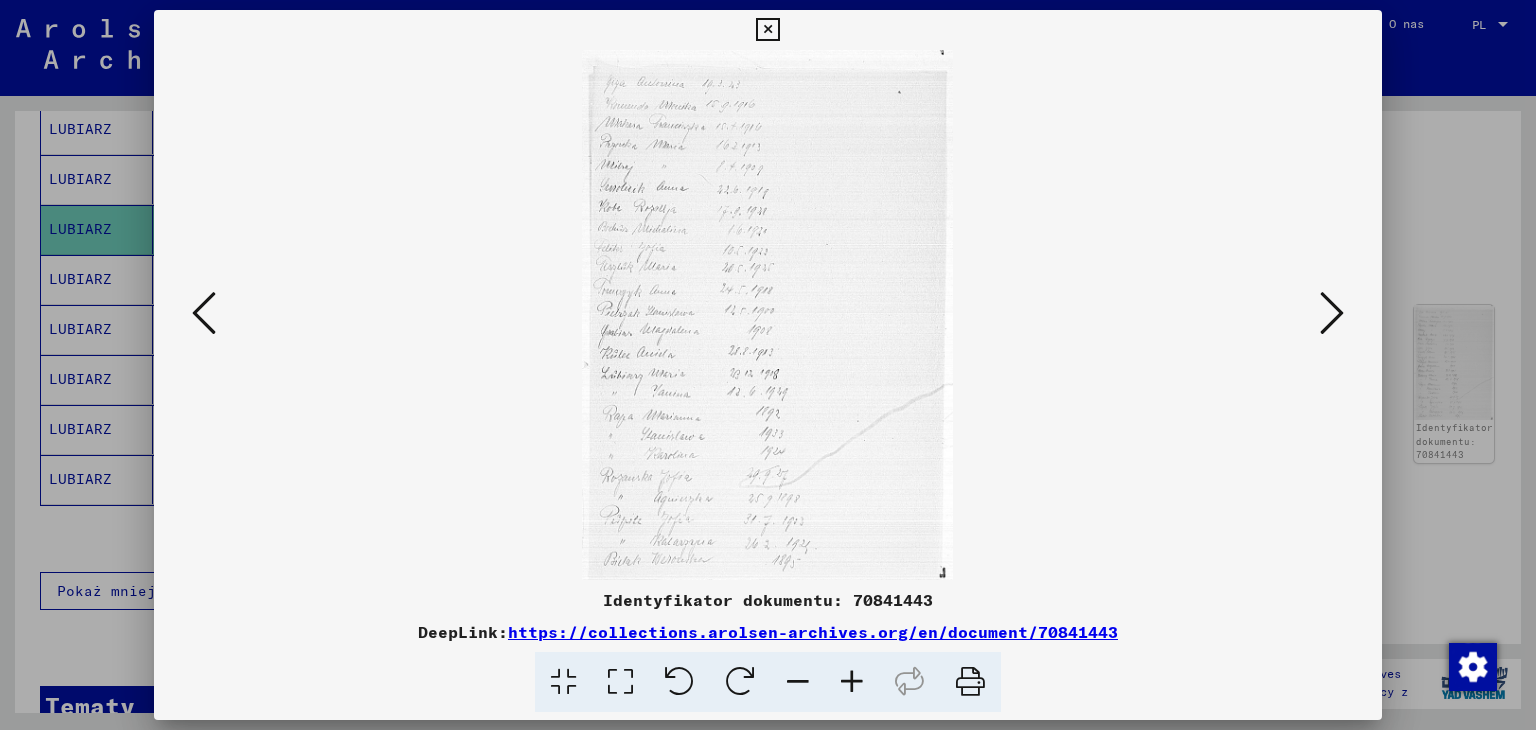 click at bounding box center [1332, 313] 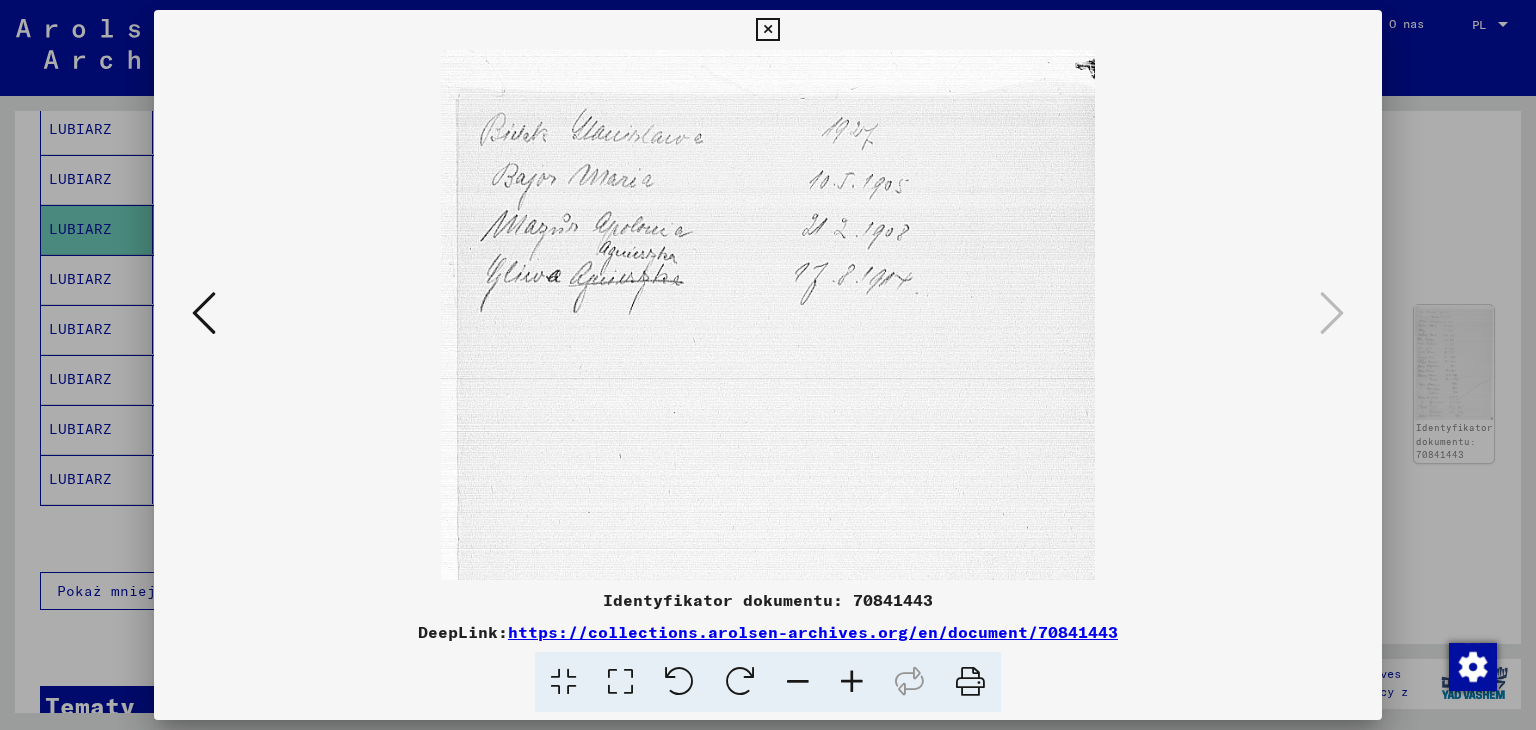 click at bounding box center (767, 30) 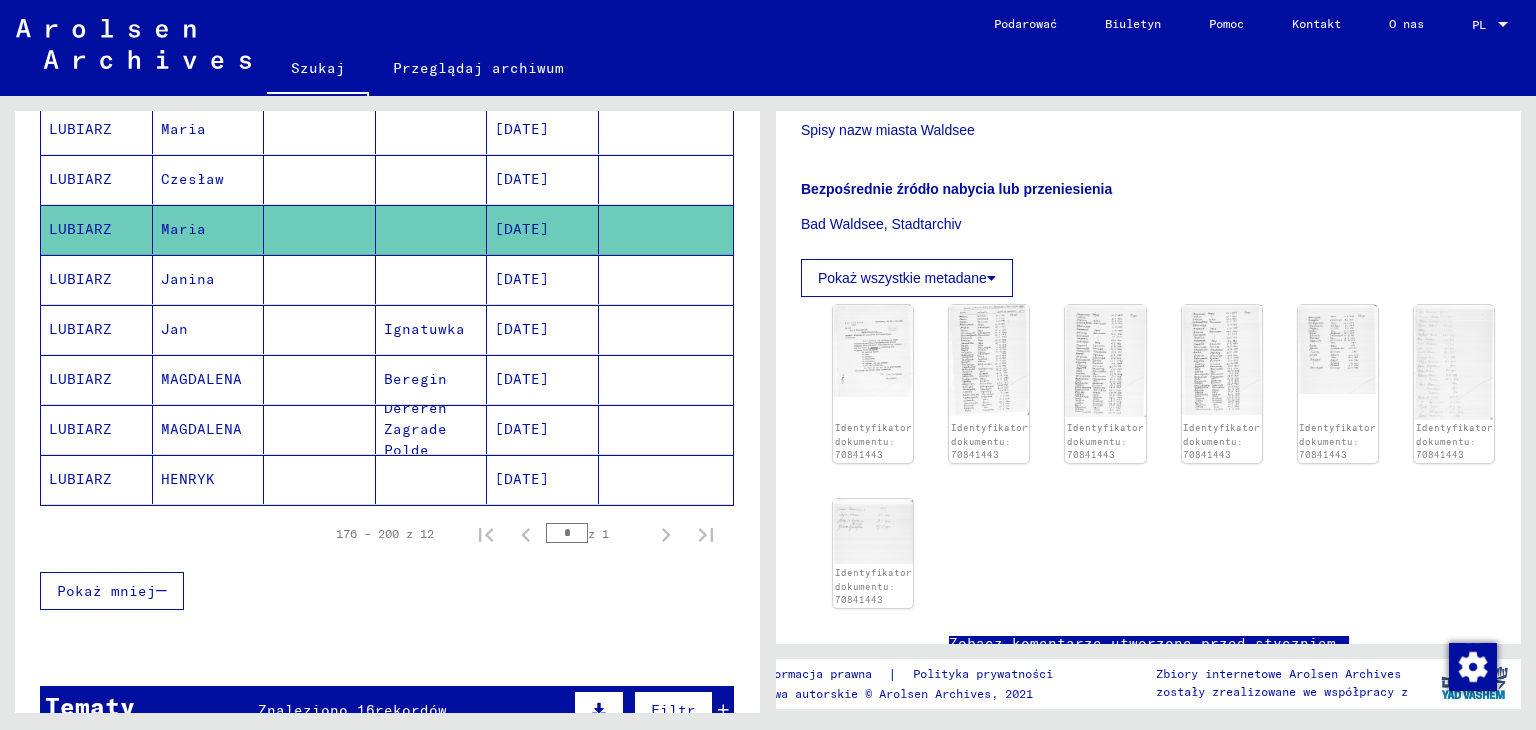 click on "LUBIARZ" at bounding box center (80, 329) 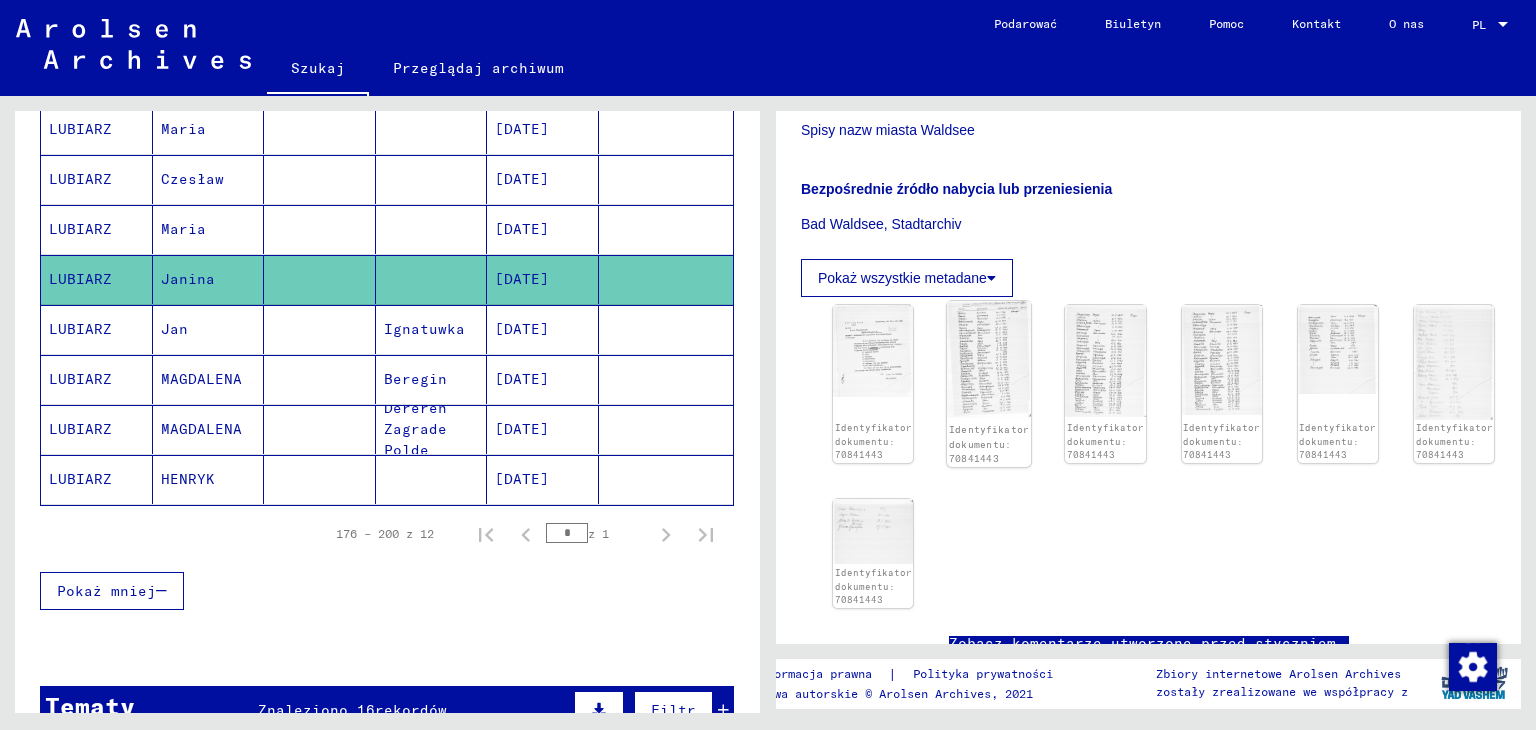 click 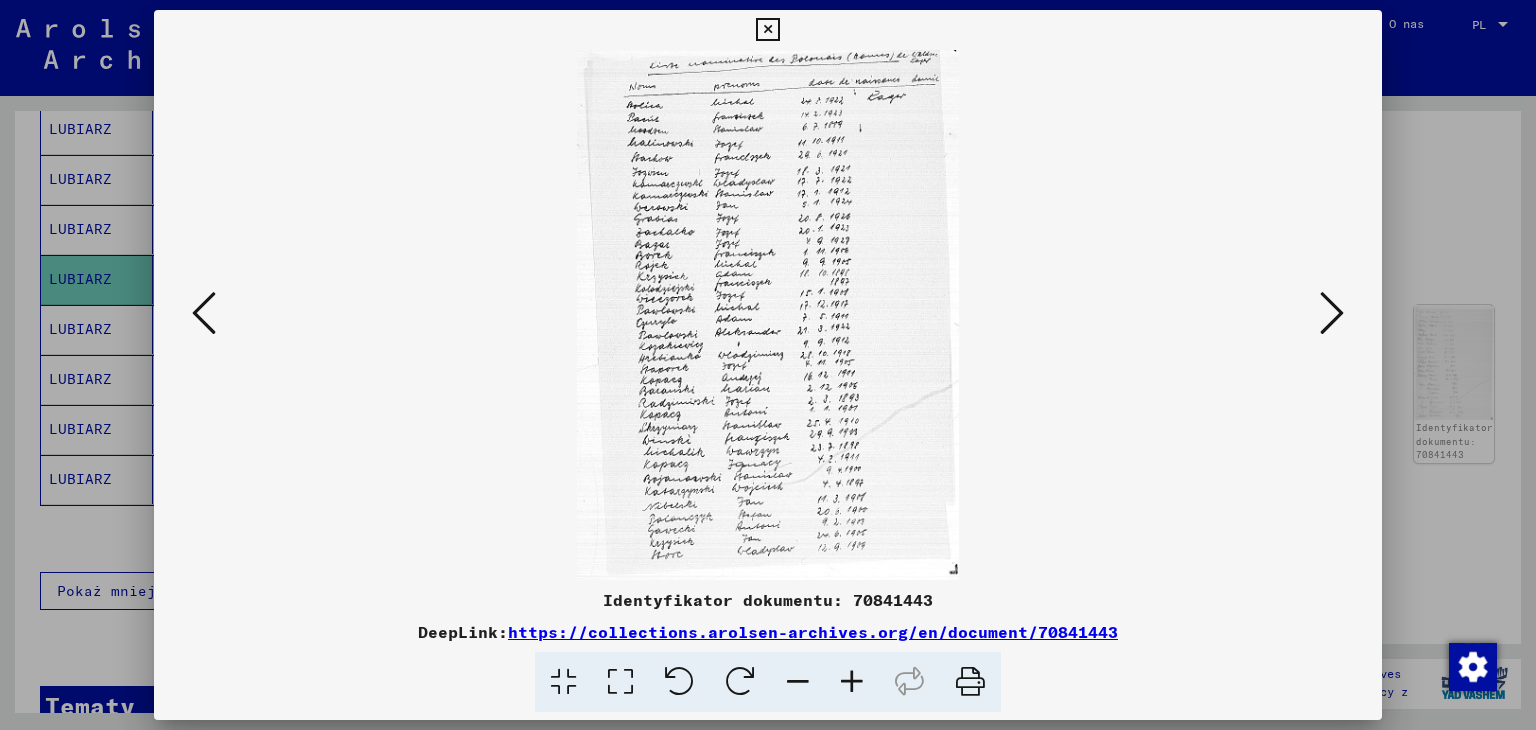 click at bounding box center (1332, 313) 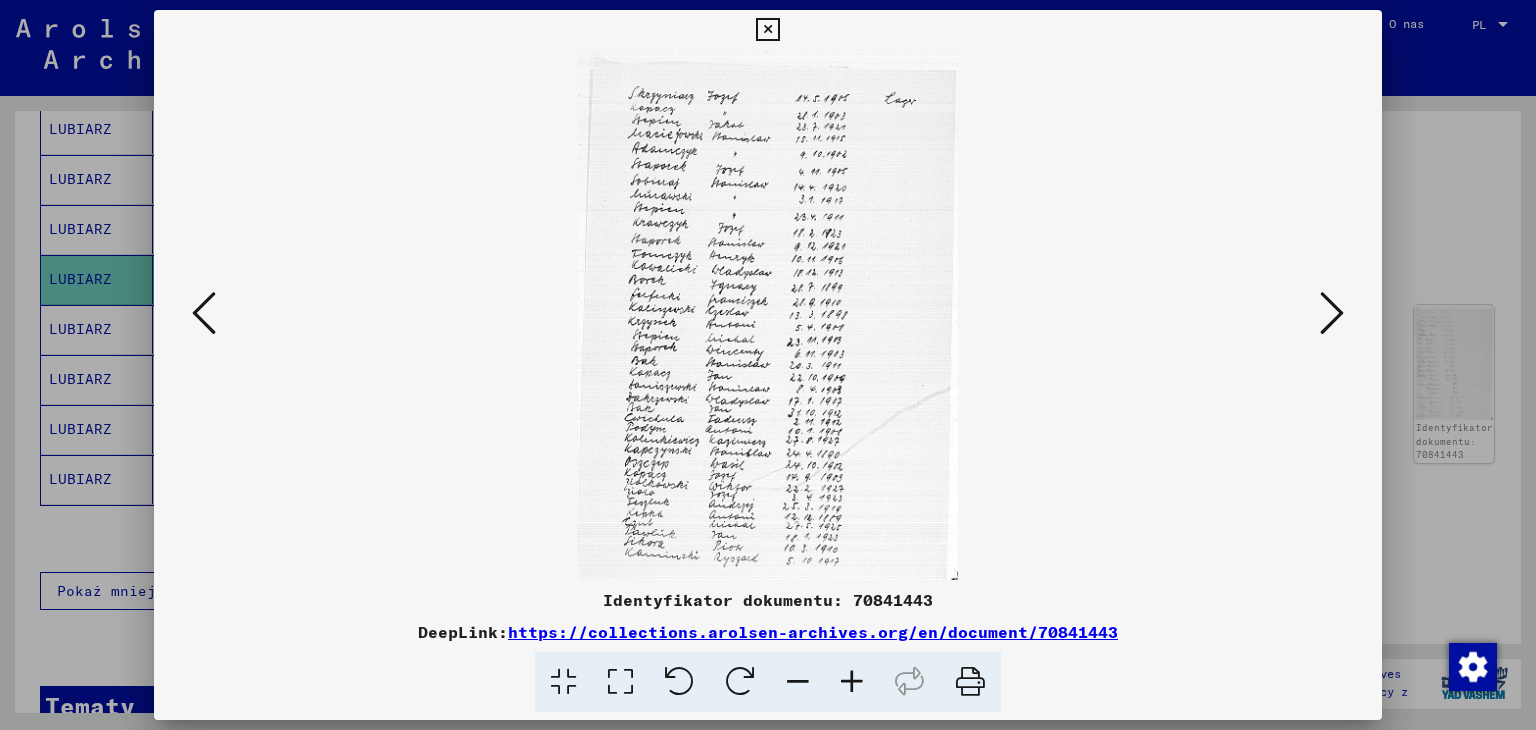 click at bounding box center [1332, 313] 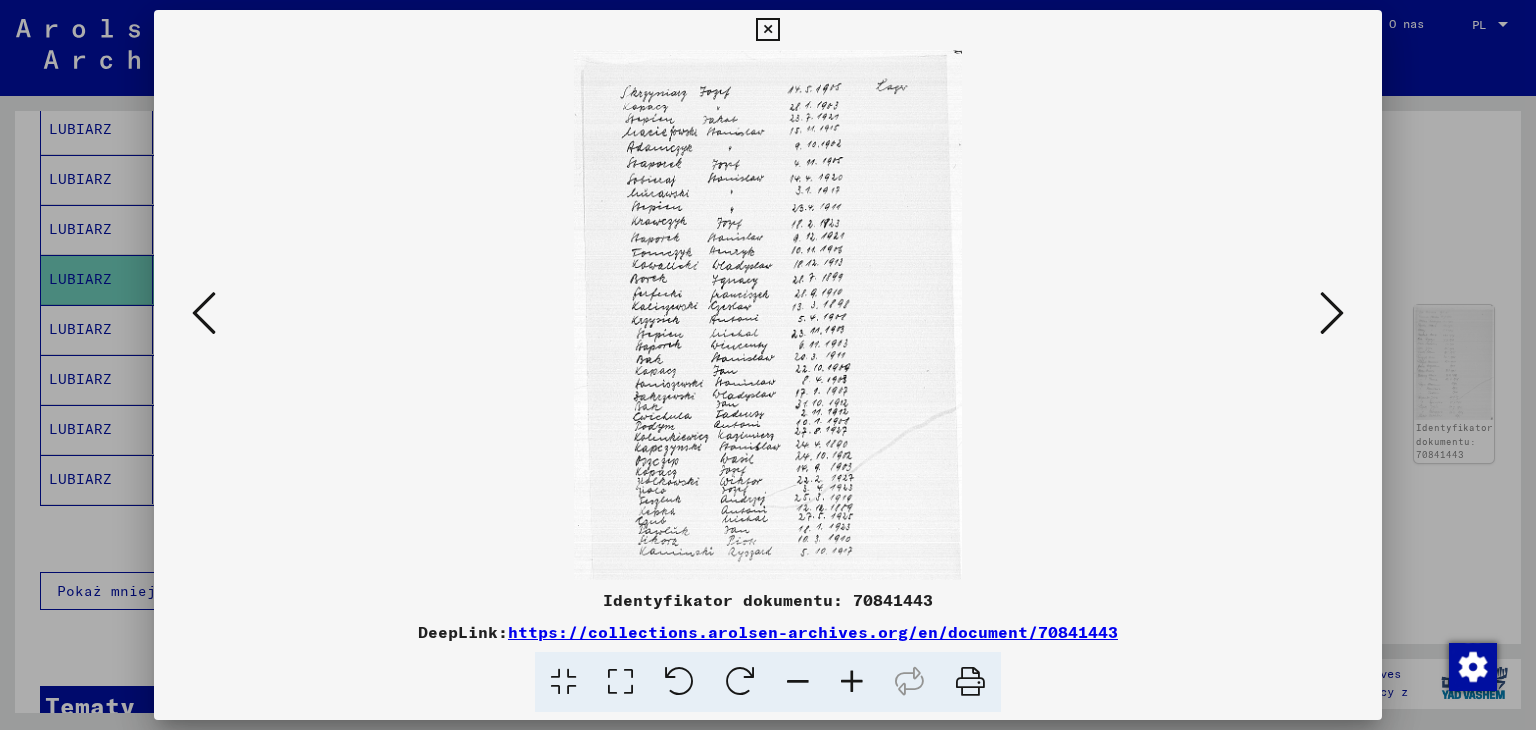 click at bounding box center [1332, 313] 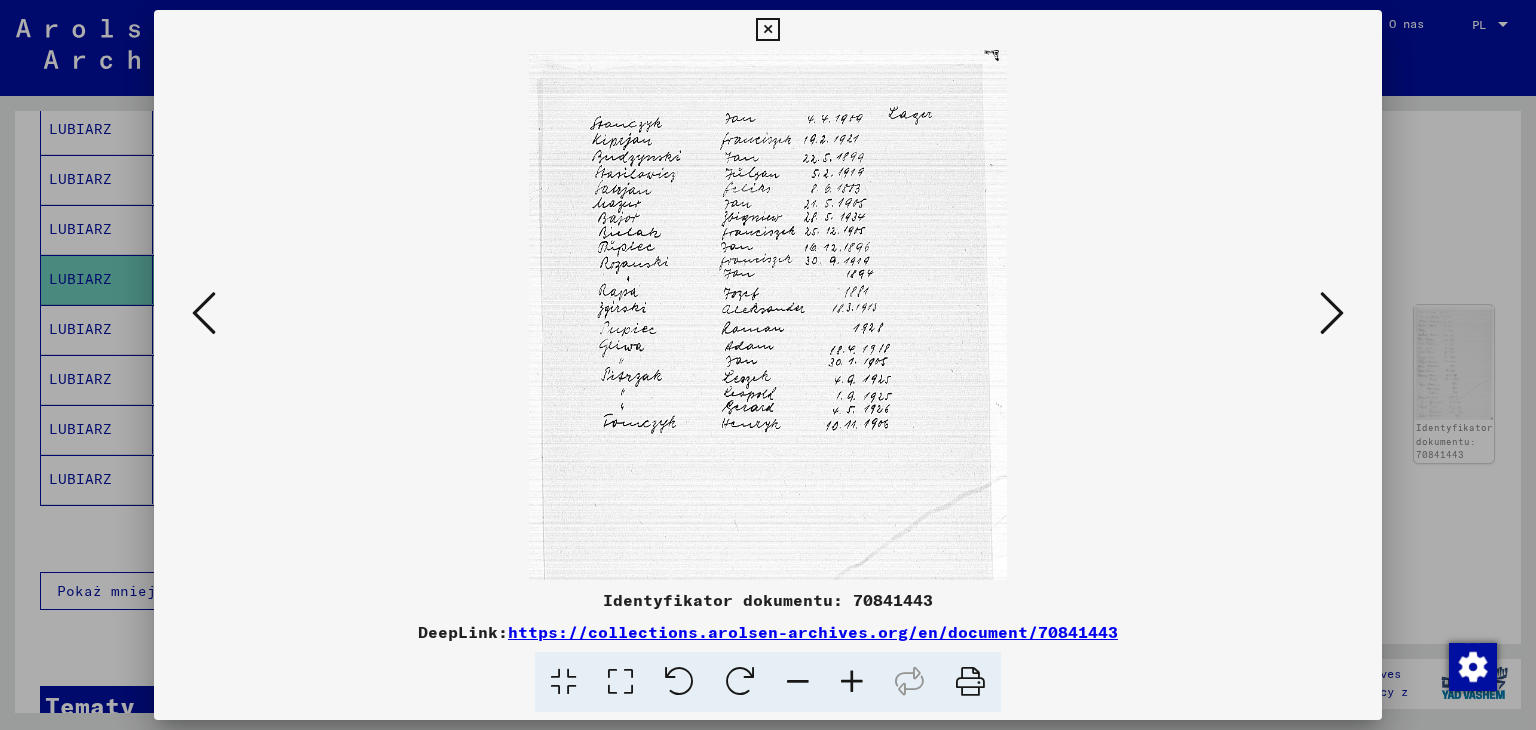 click at bounding box center [1332, 313] 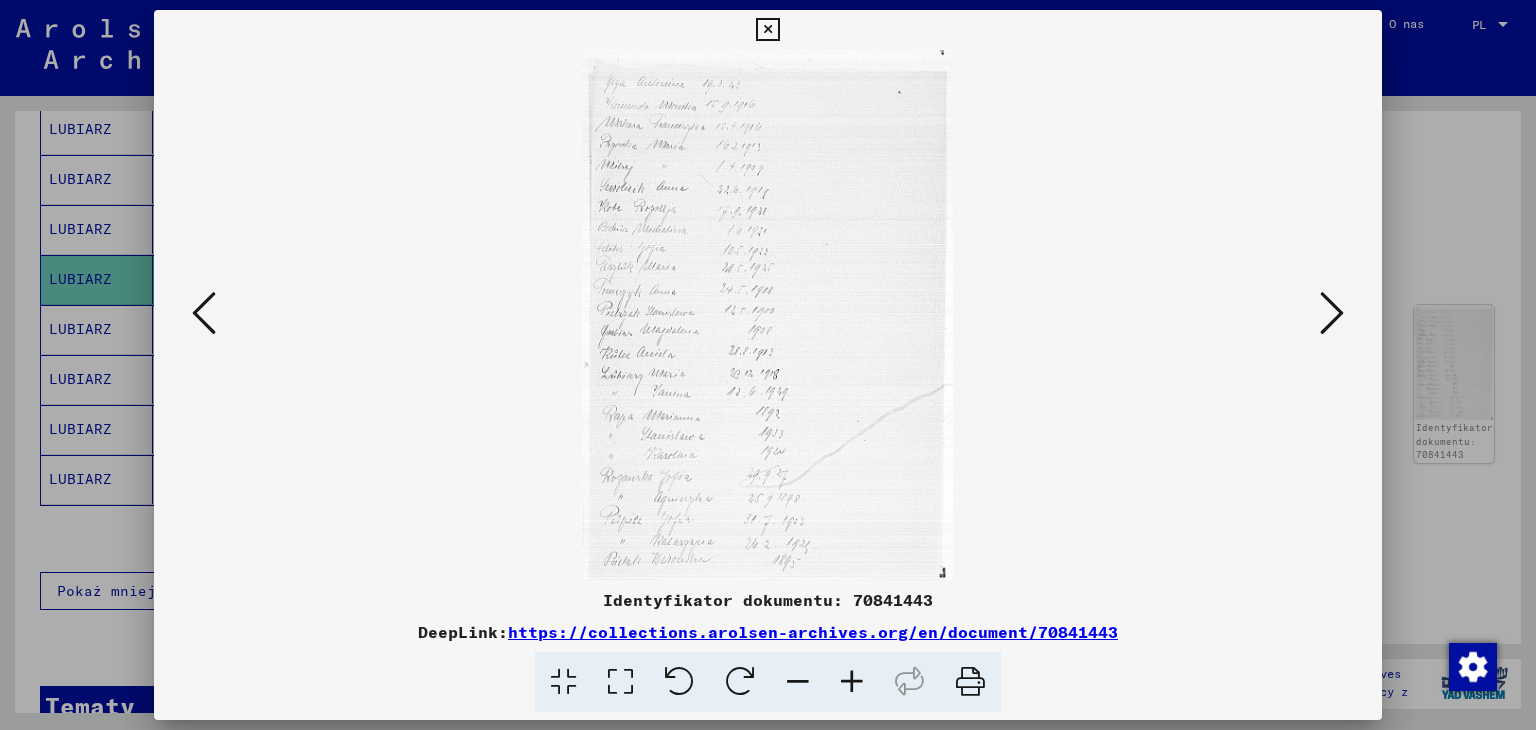click at bounding box center (767, 30) 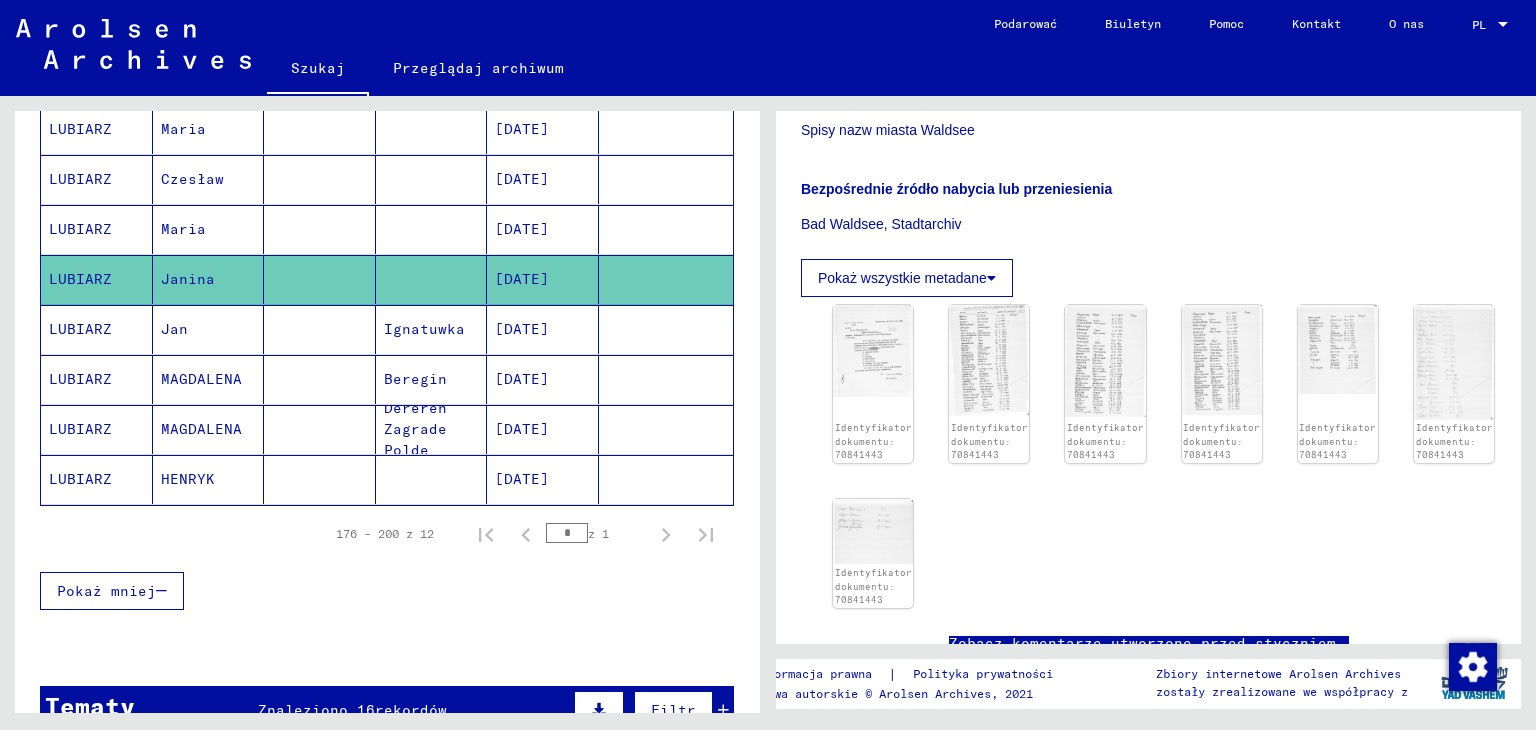 click on "Czesław" at bounding box center (183, 229) 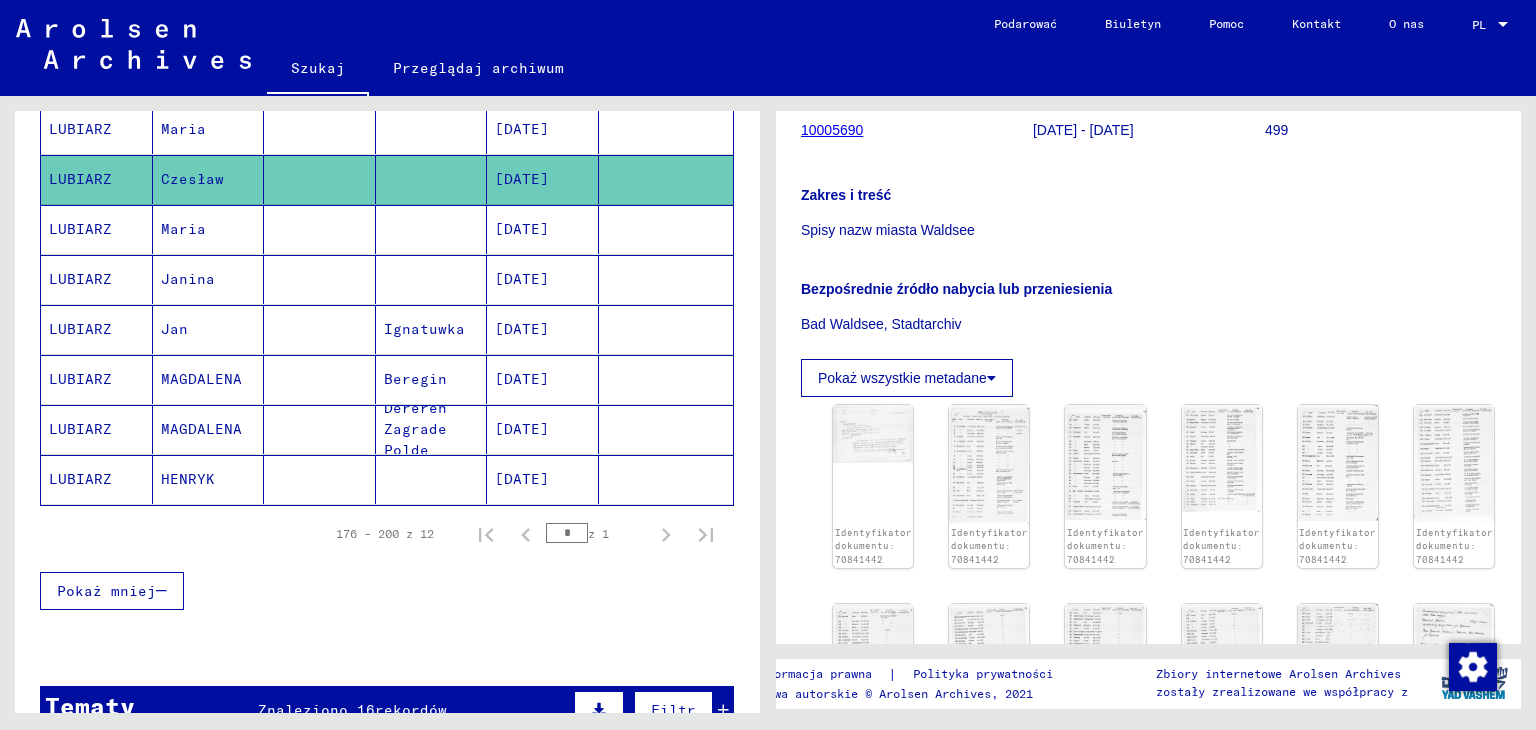 scroll, scrollTop: 400, scrollLeft: 0, axis: vertical 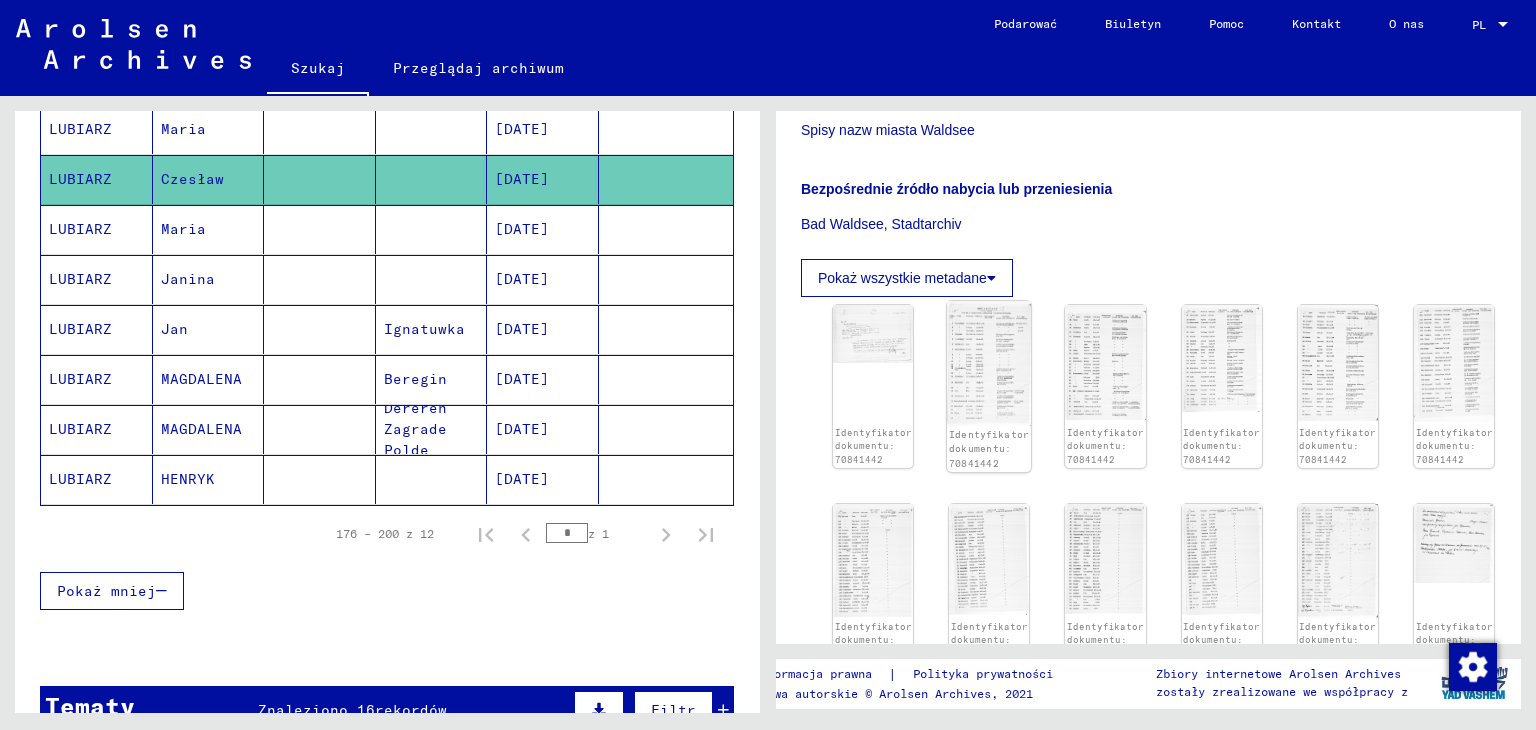 click 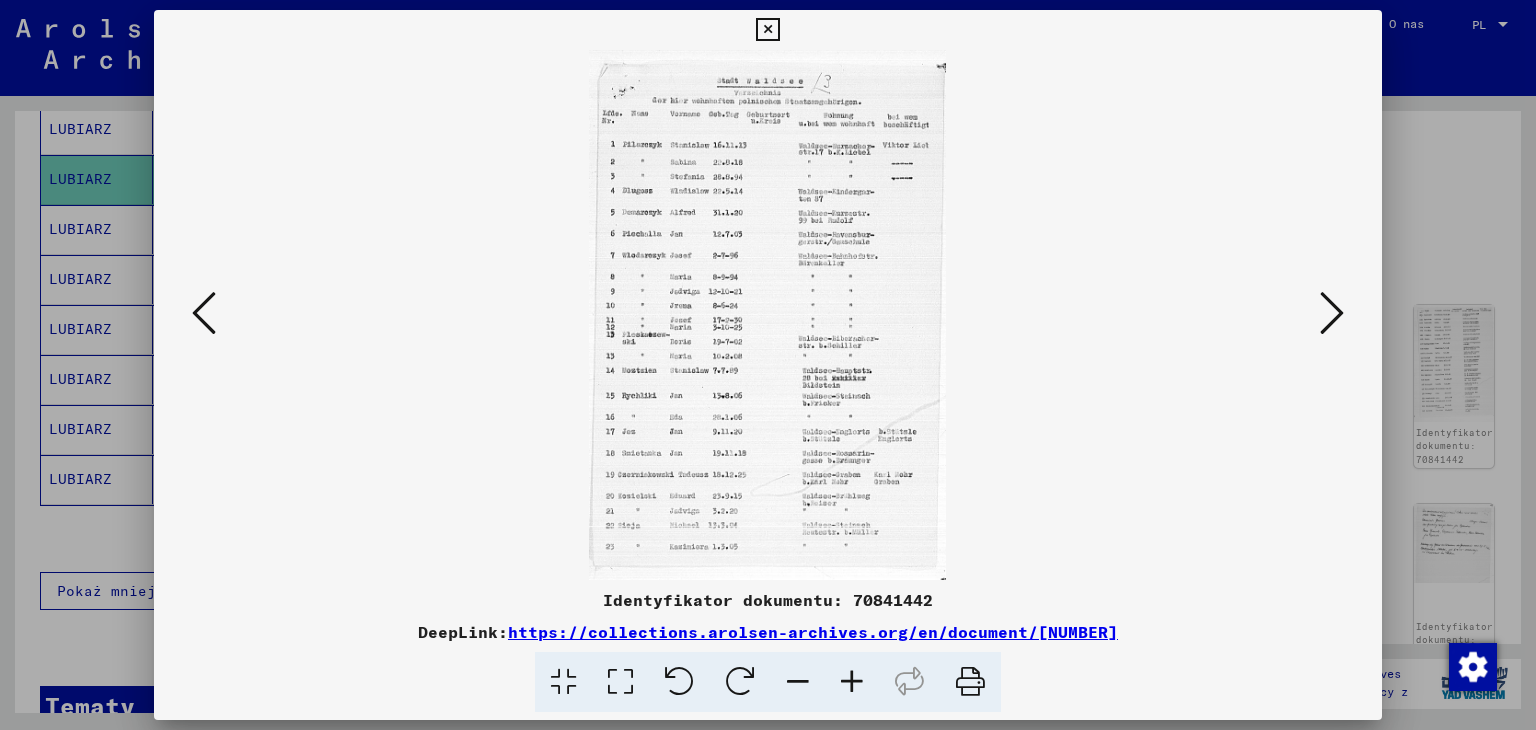 click at bounding box center [1332, 313] 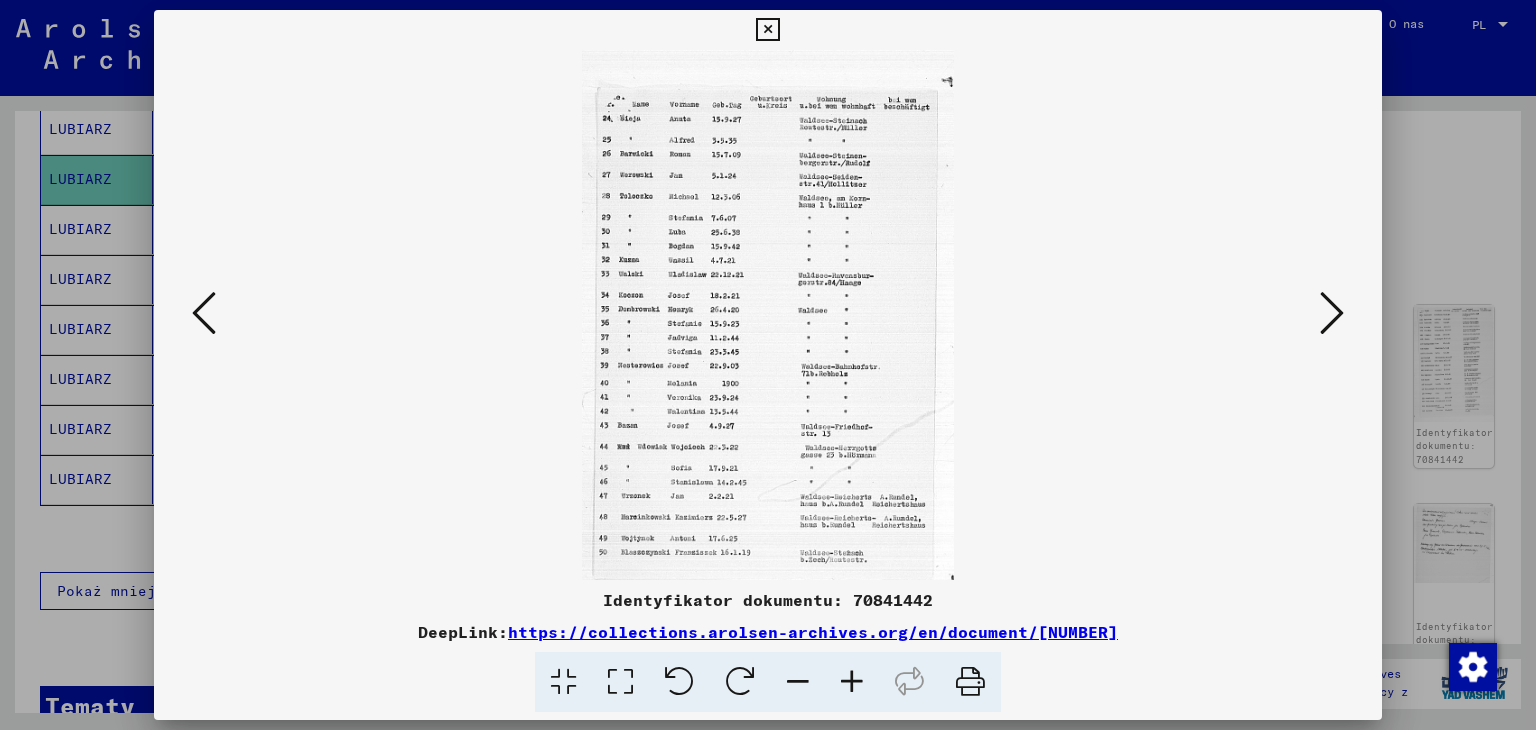click at bounding box center (1332, 313) 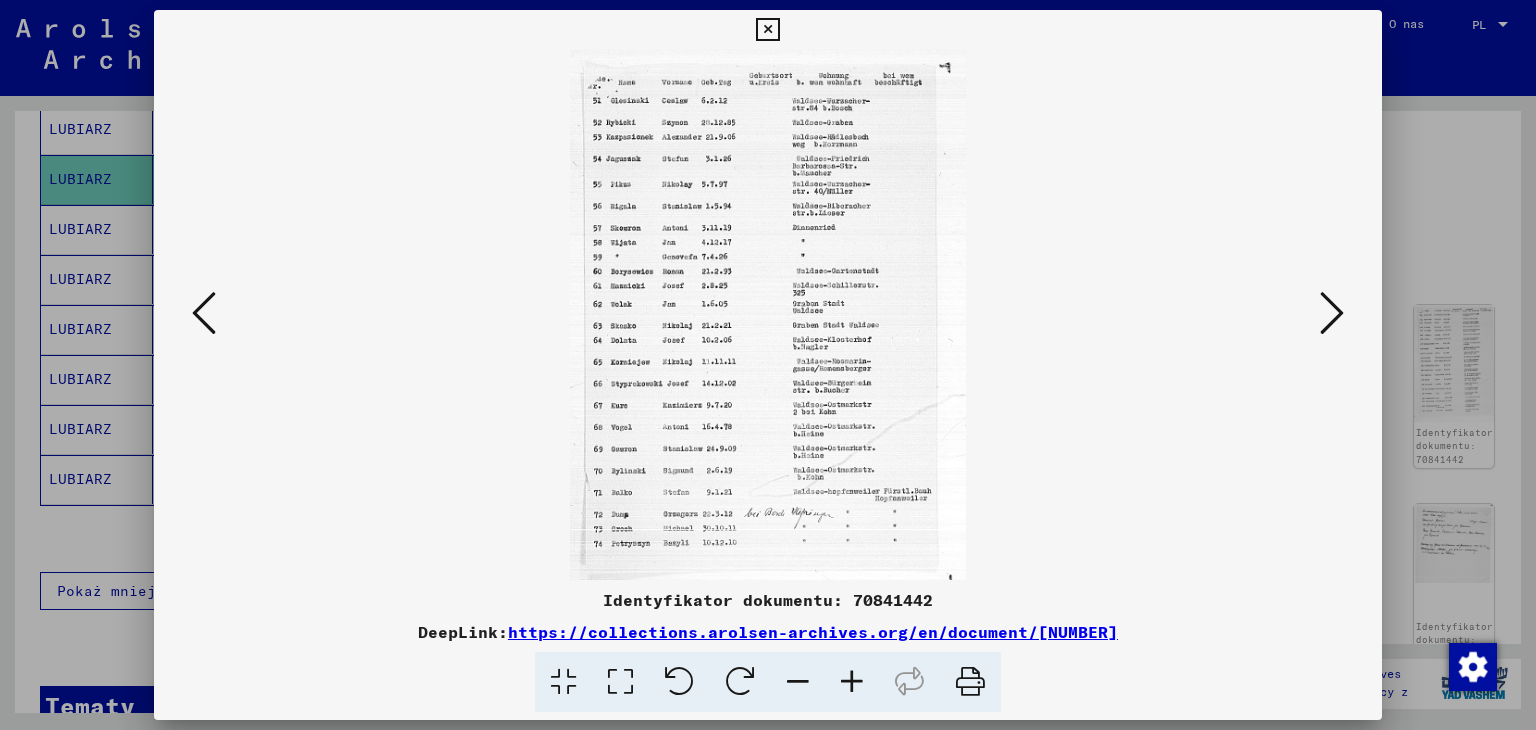 click at bounding box center [1332, 313] 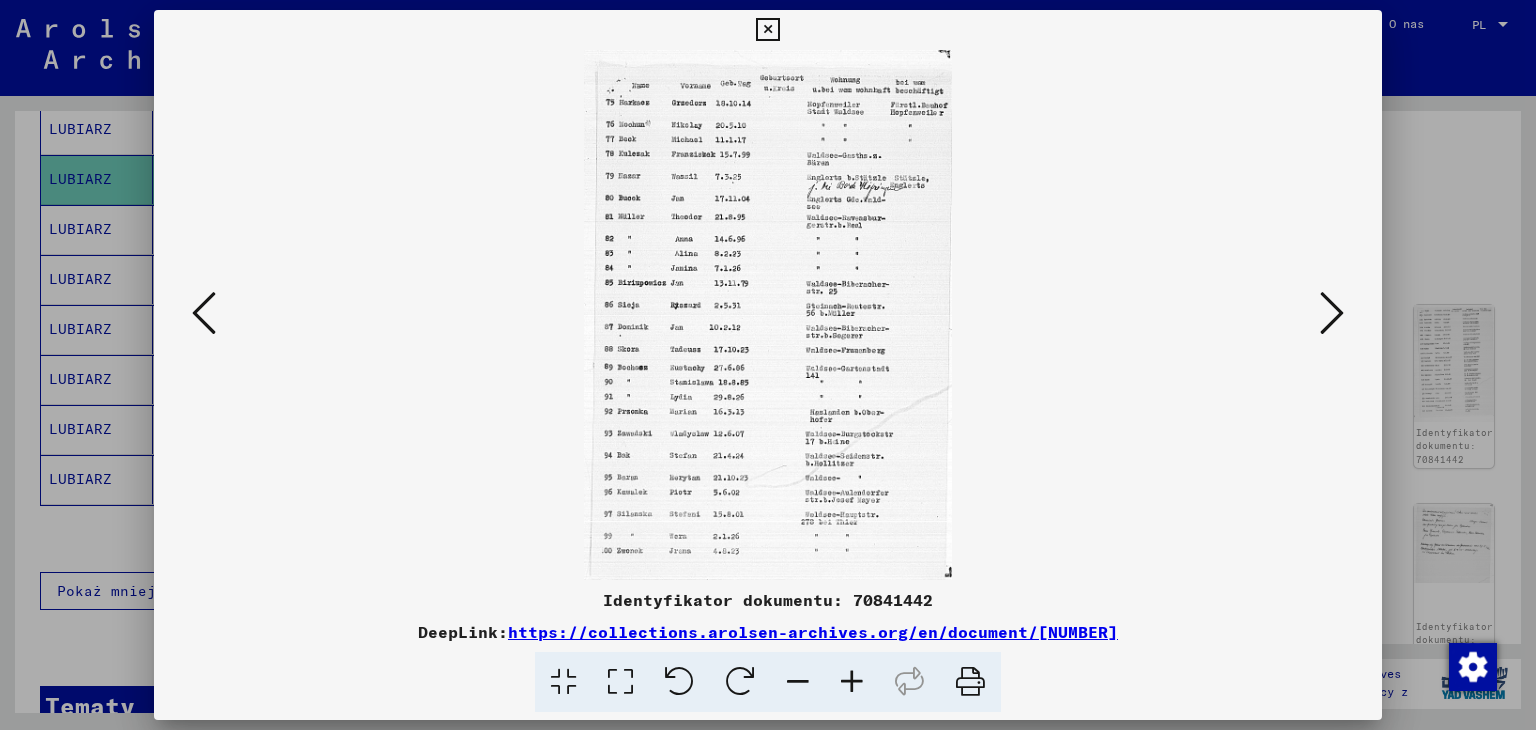 click at bounding box center (1332, 313) 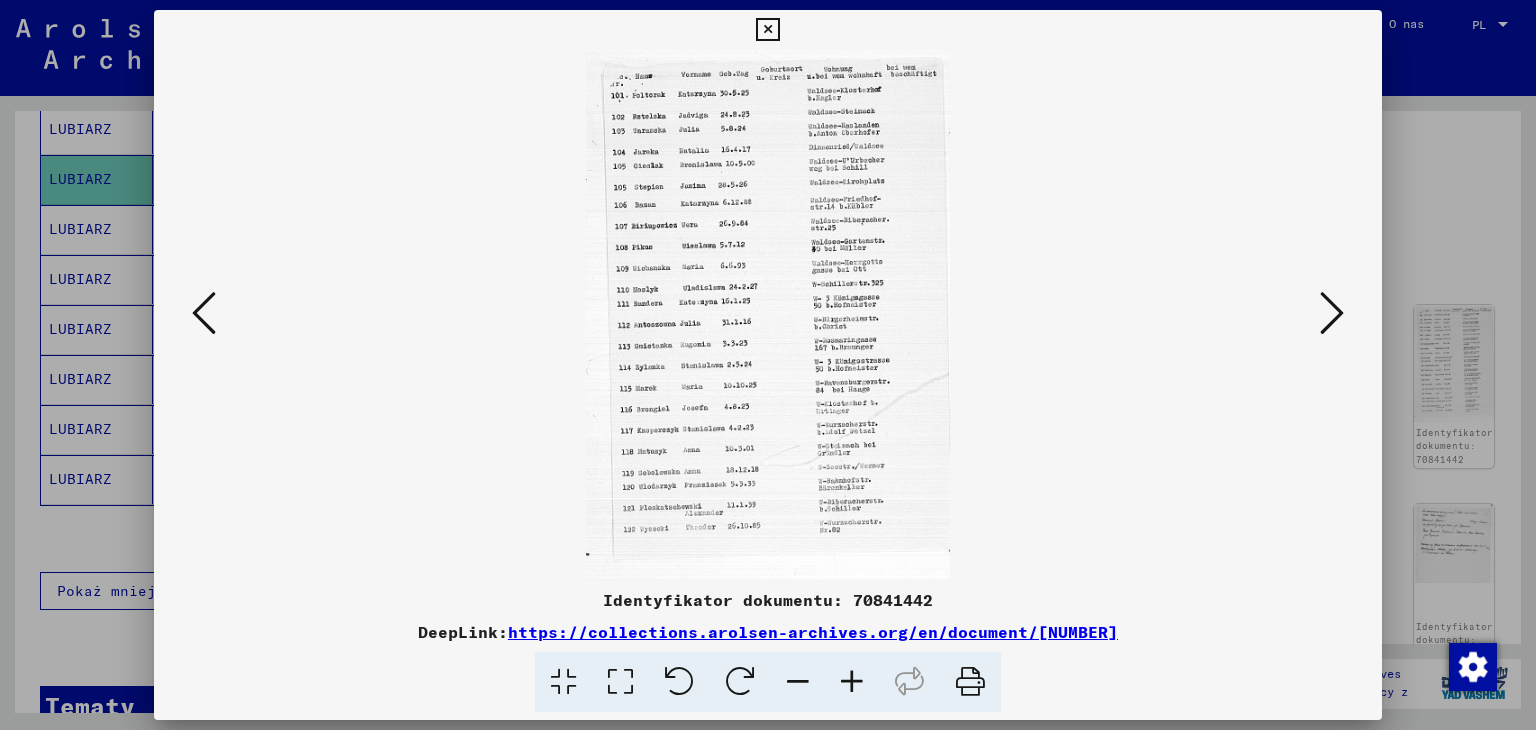 click at bounding box center [1332, 313] 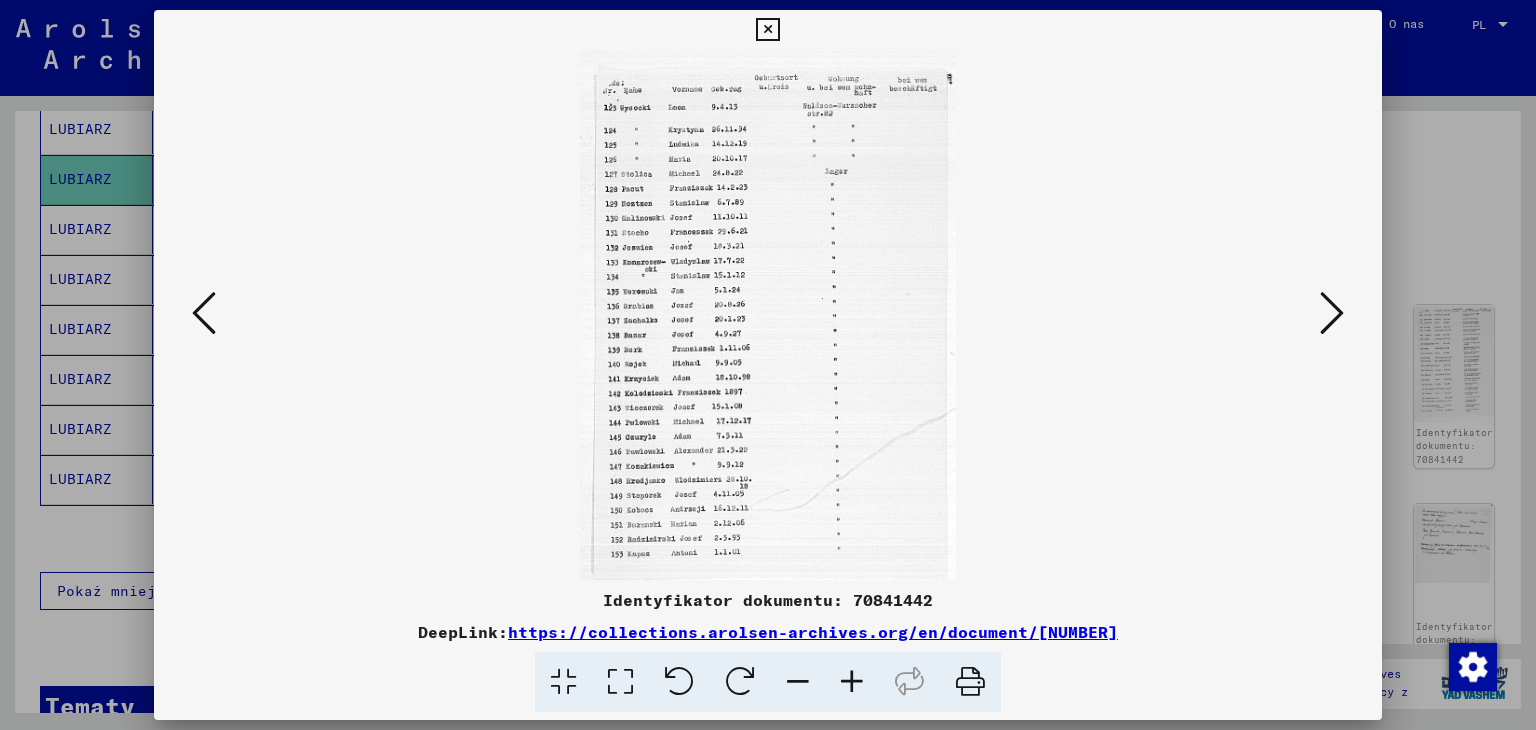 click at bounding box center [1332, 313] 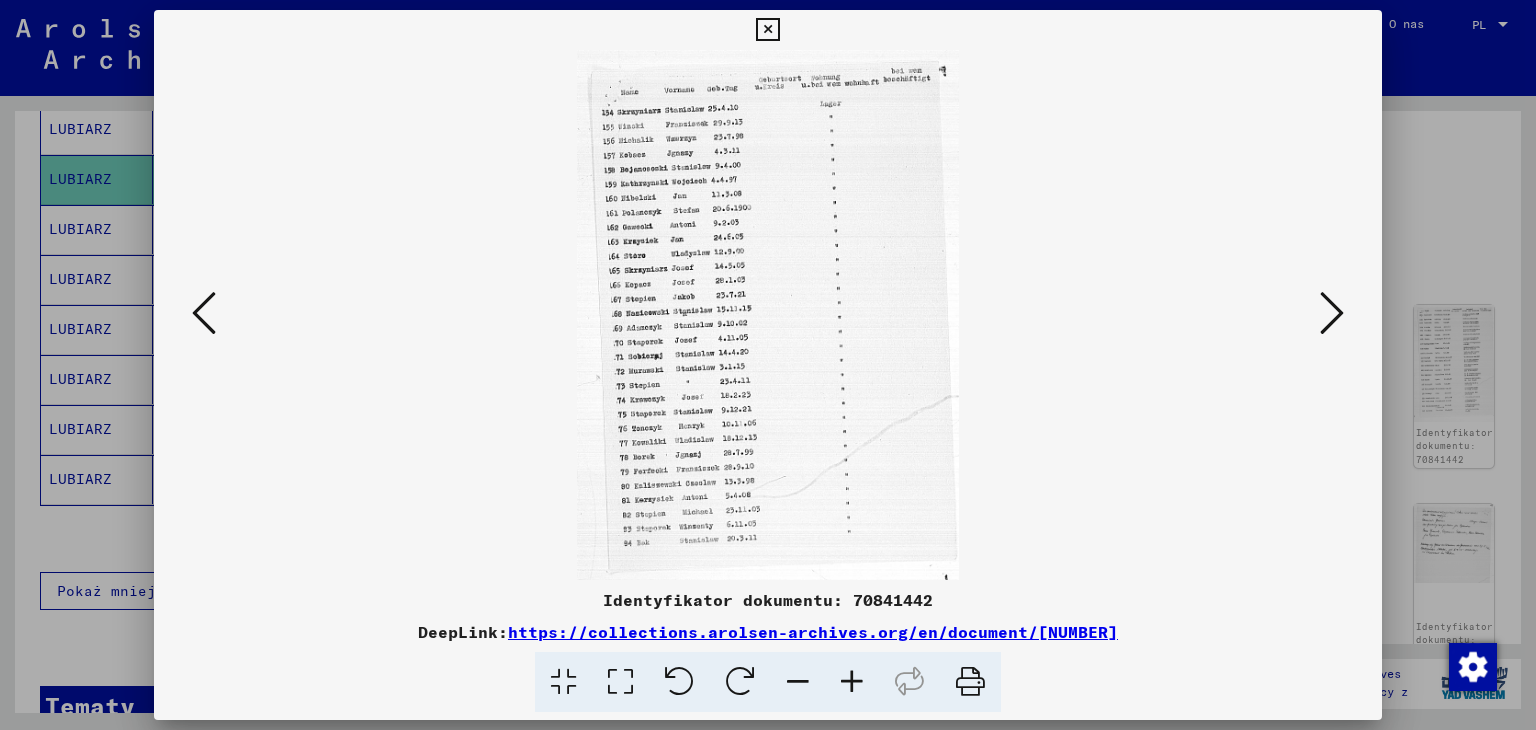 click at bounding box center [1332, 313] 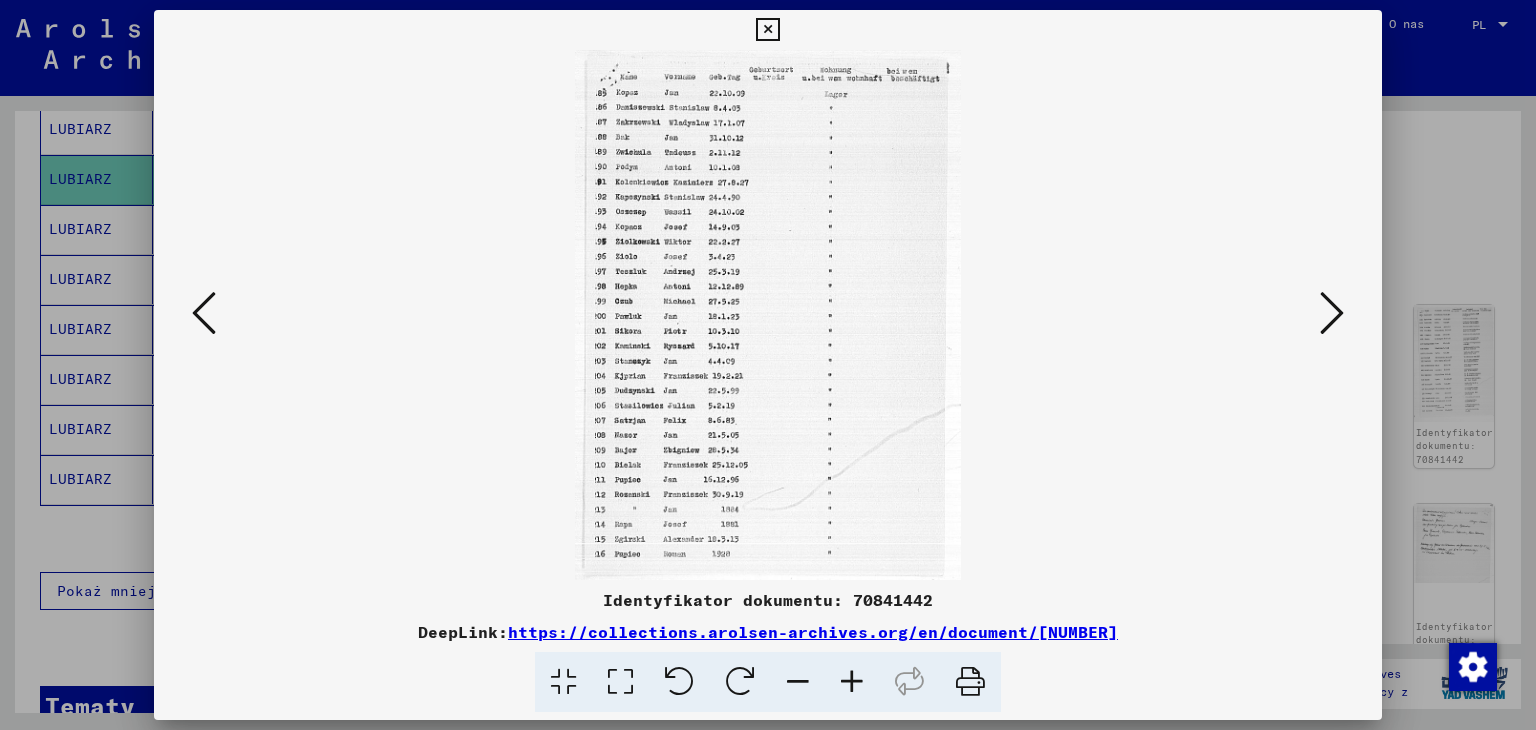 click at bounding box center (1332, 313) 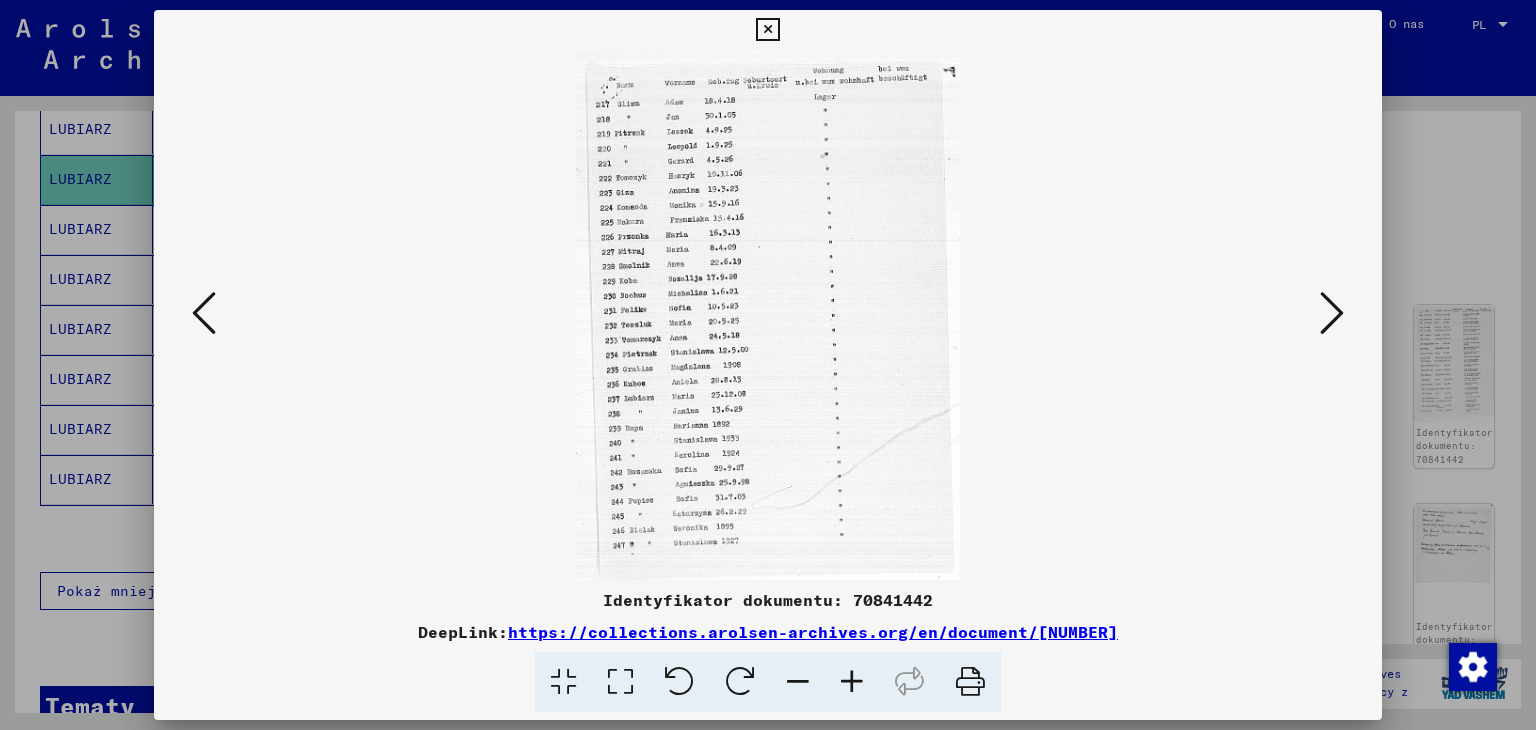 click at bounding box center [1332, 313] 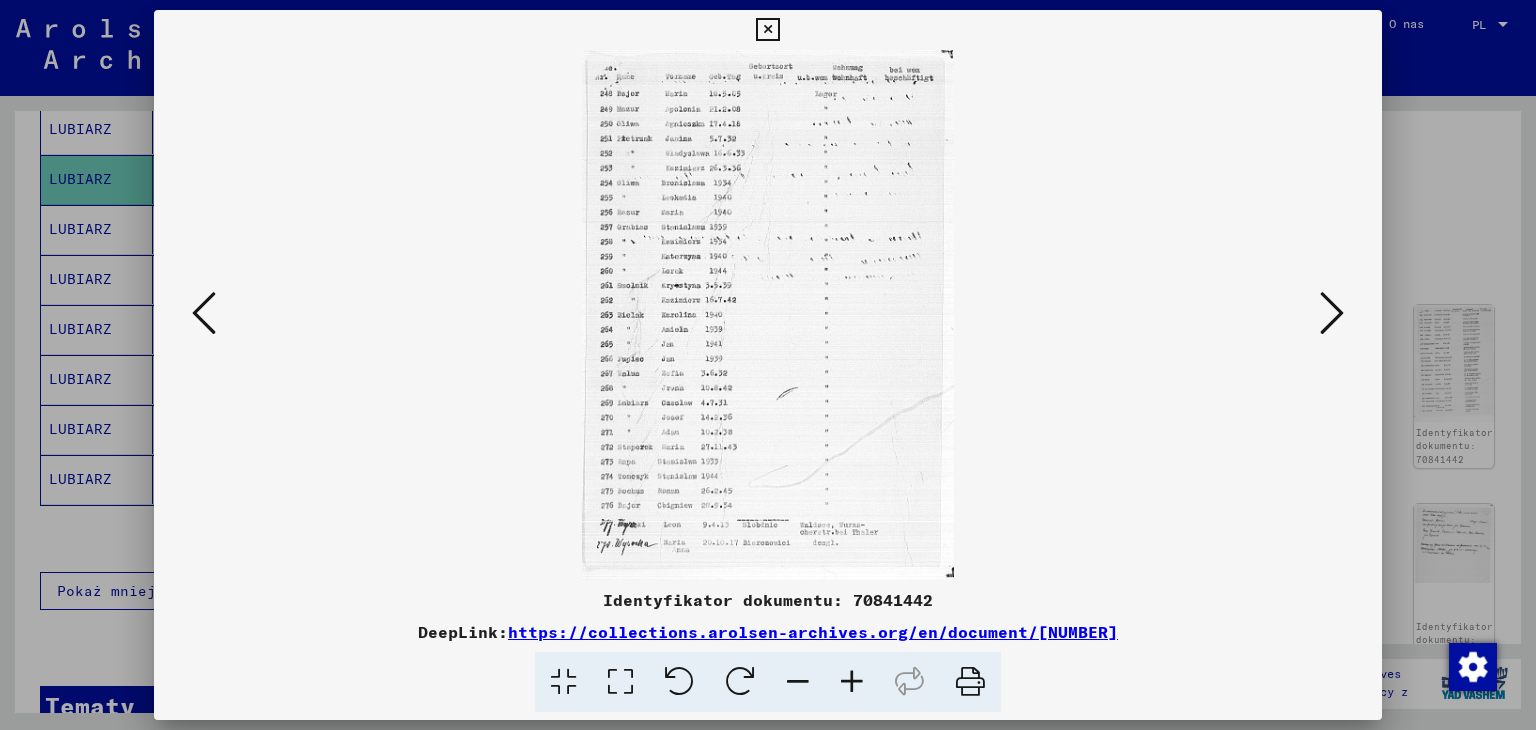 click at bounding box center [204, 313] 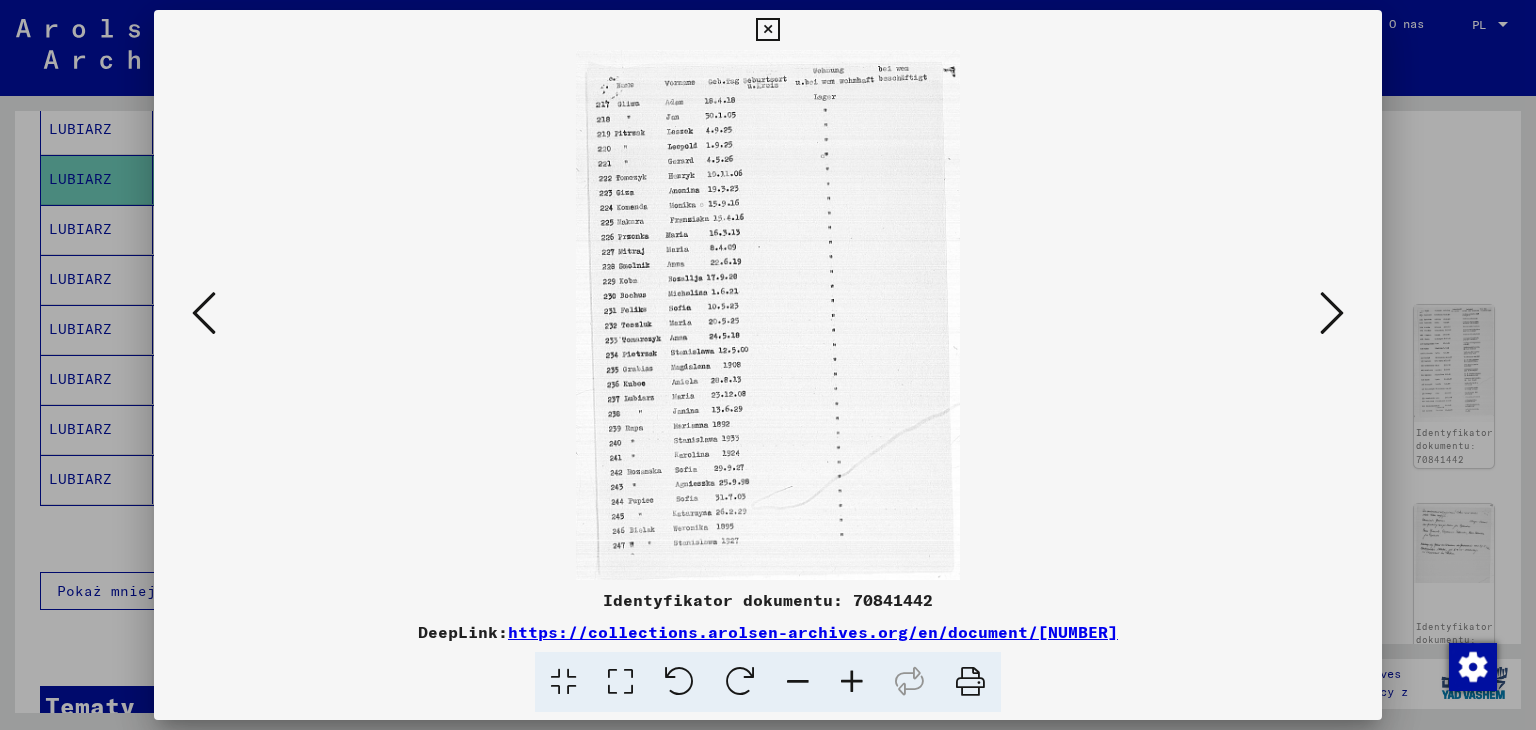 click at bounding box center [767, 30] 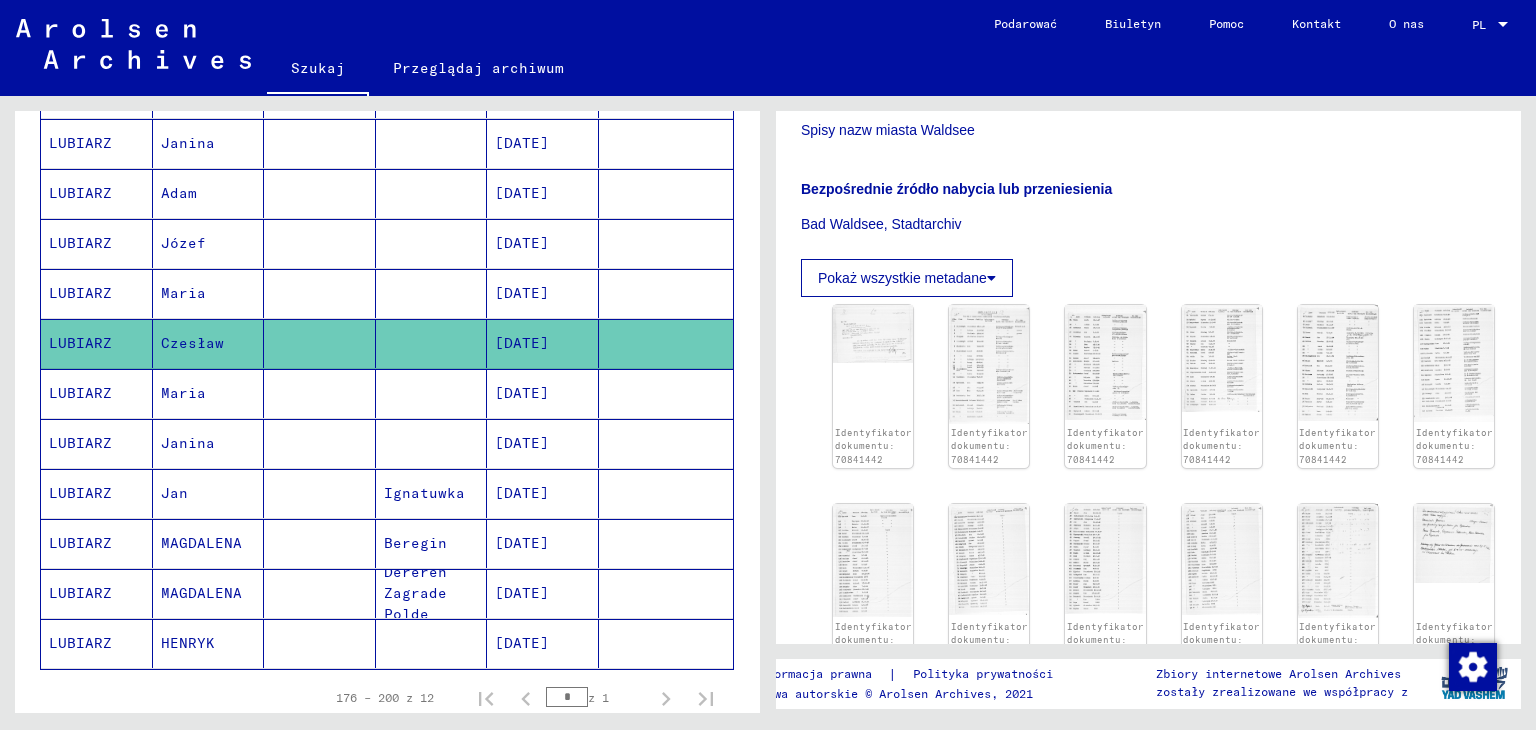 scroll, scrollTop: 300, scrollLeft: 0, axis: vertical 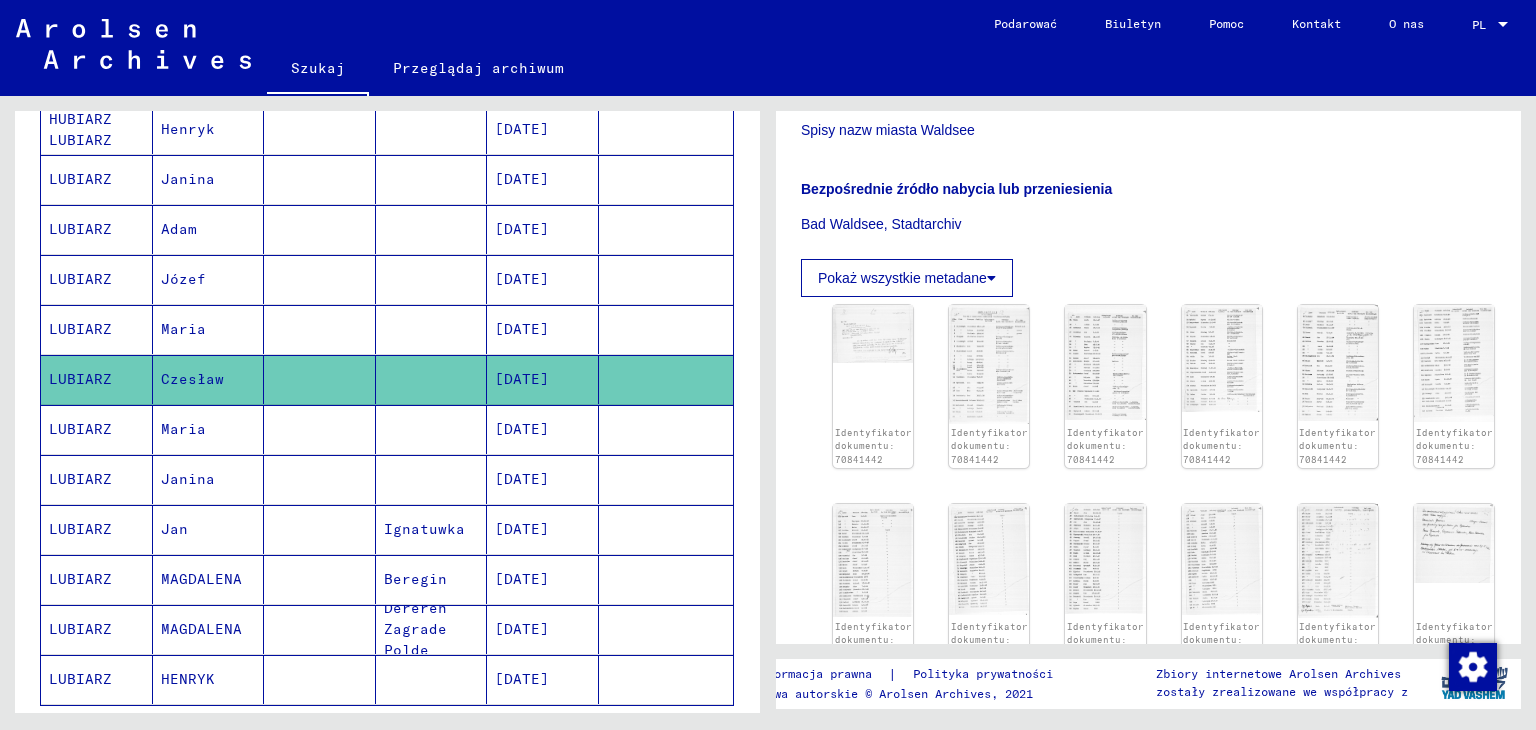 click on "LUBIARZ" at bounding box center (80, 379) 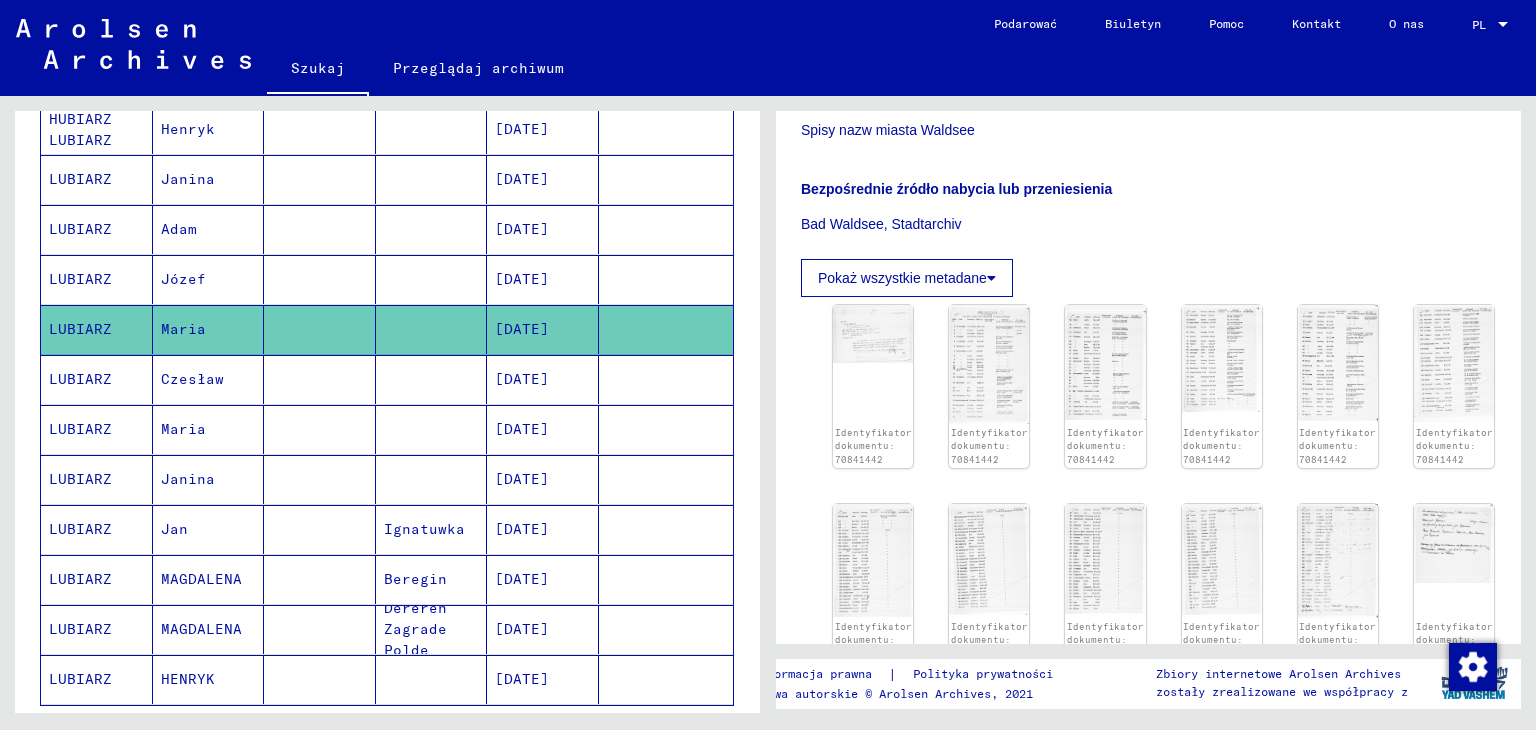 click on "LUBIARZ" at bounding box center (97, 329) 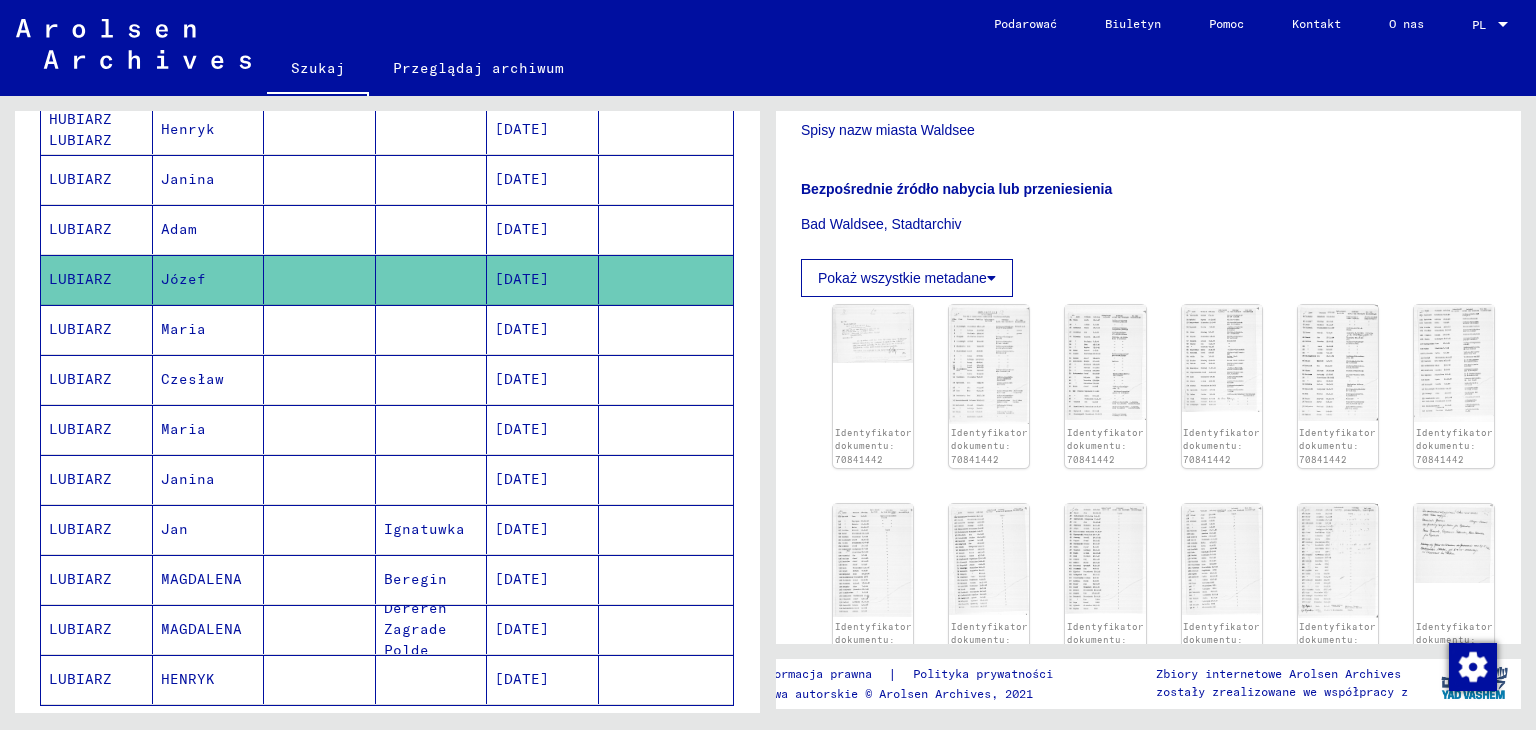 click on "Adam" at bounding box center [209, 279] 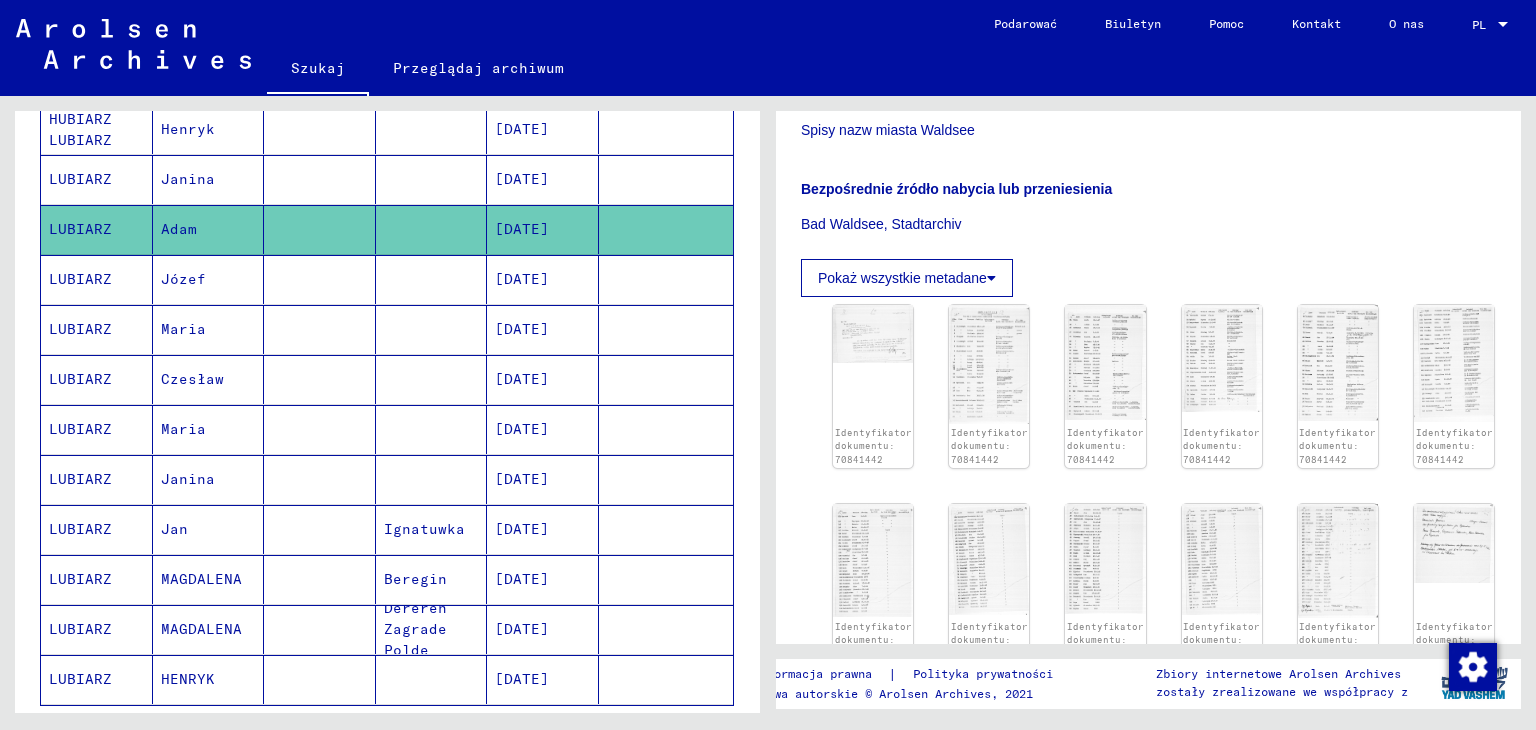 scroll, scrollTop: 100, scrollLeft: 0, axis: vertical 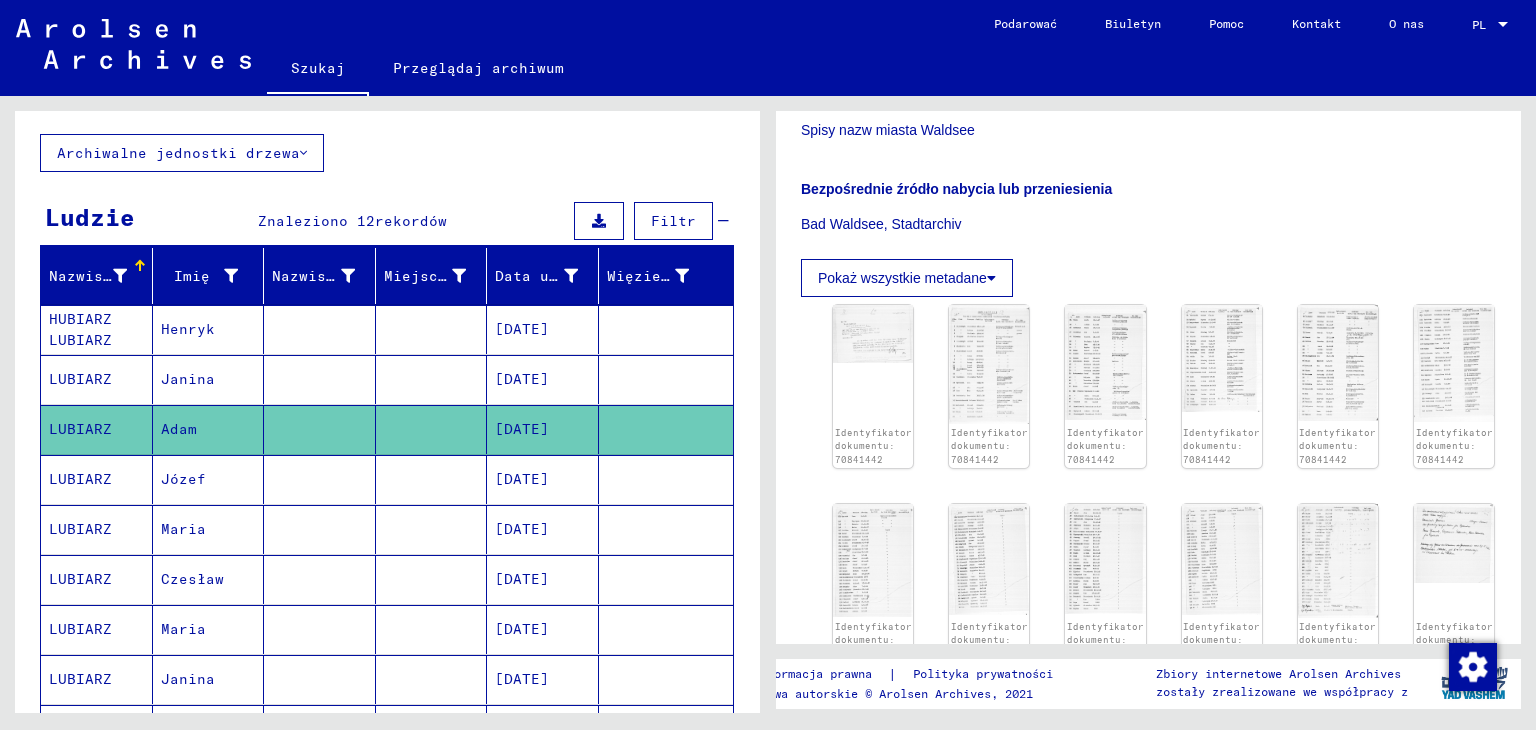 click on "Janina" at bounding box center [179, 429] 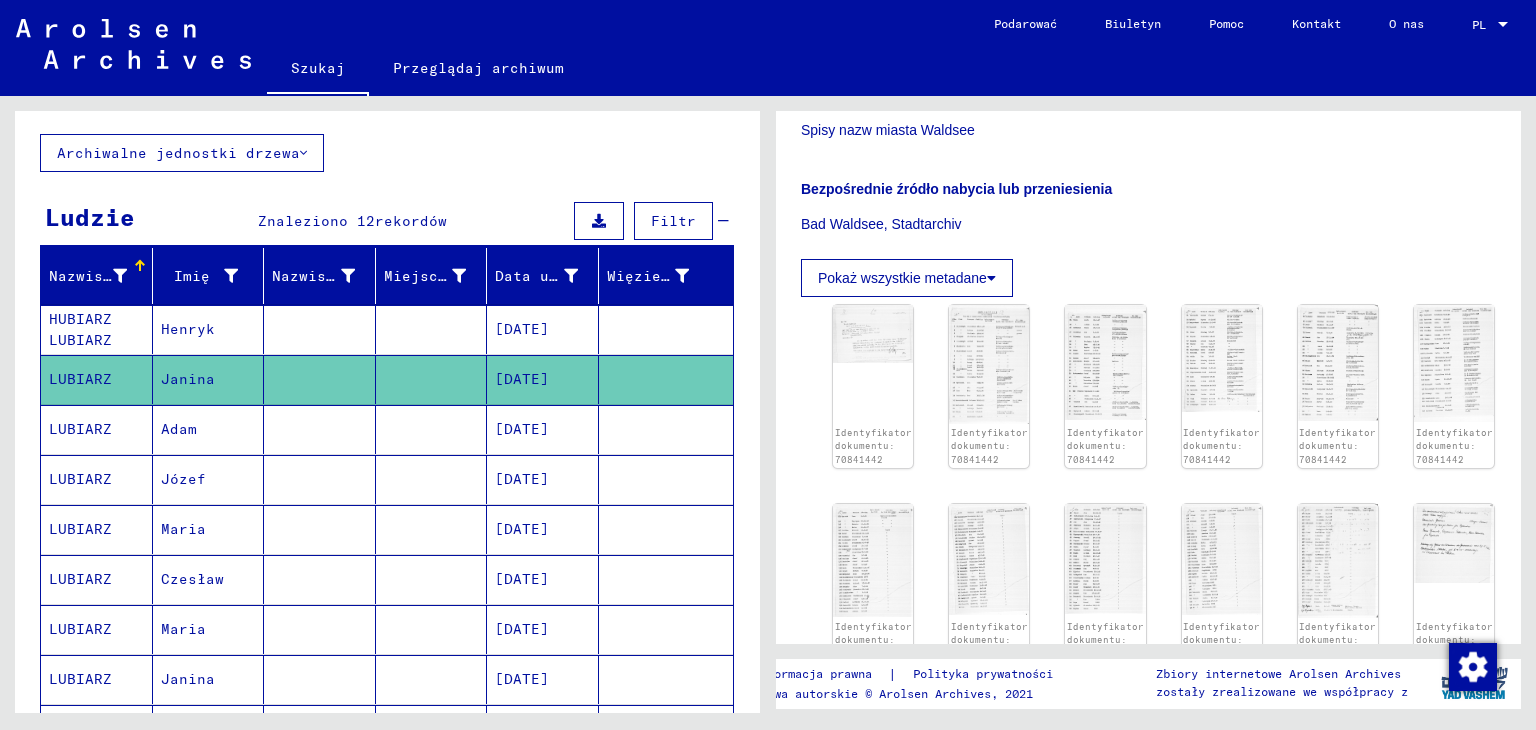 click on "Henryk" at bounding box center [188, 379] 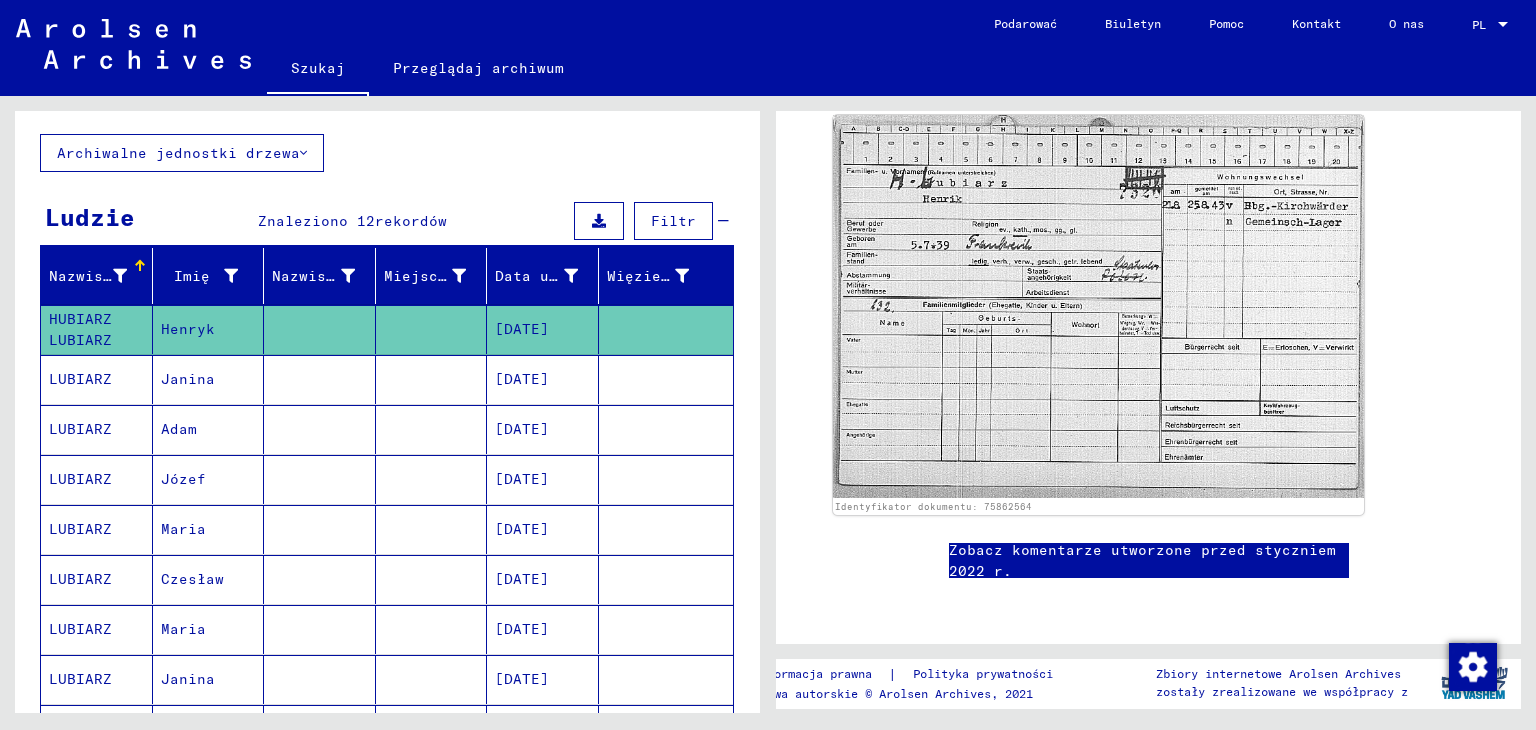 scroll, scrollTop: 632, scrollLeft: 0, axis: vertical 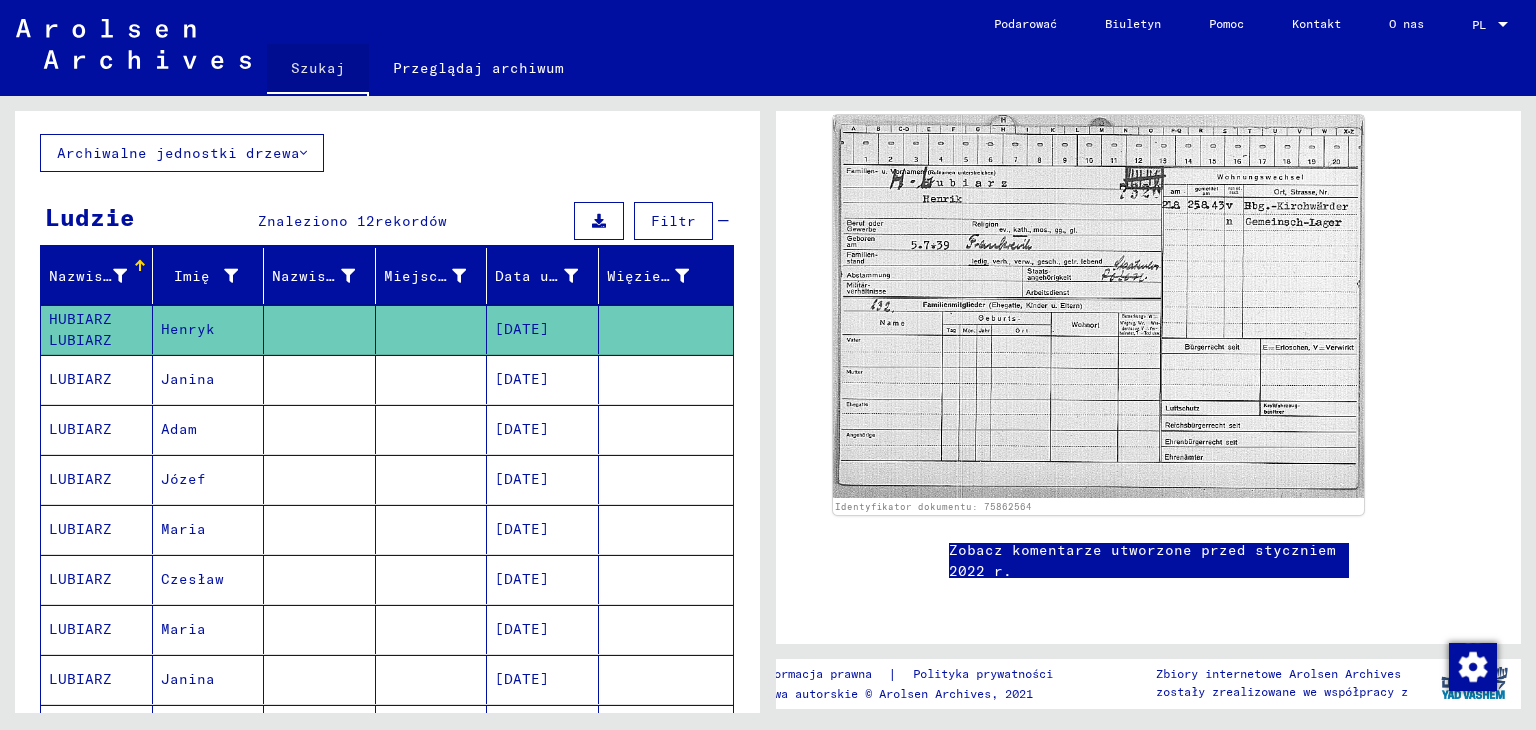 click on "Szukaj" 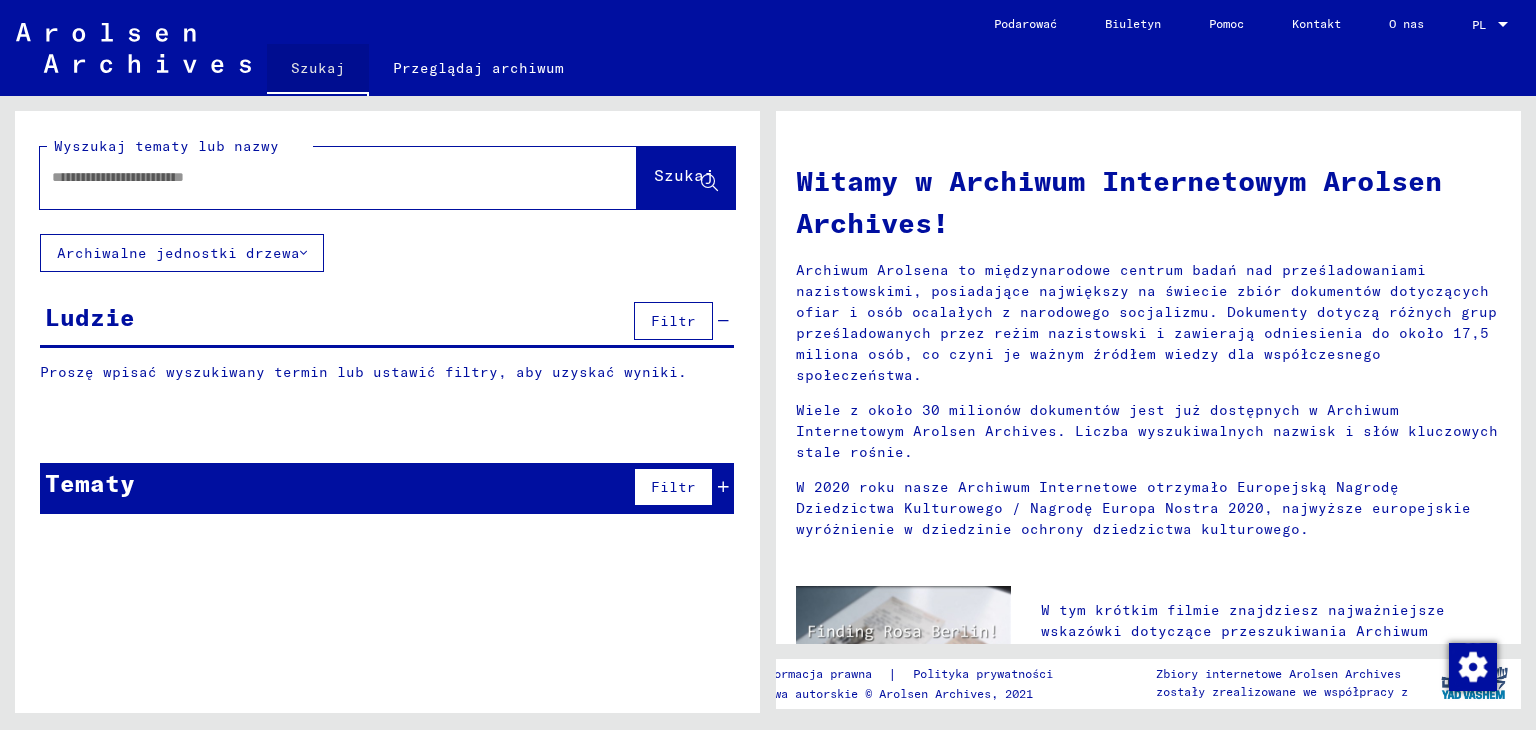 scroll, scrollTop: 0, scrollLeft: 0, axis: both 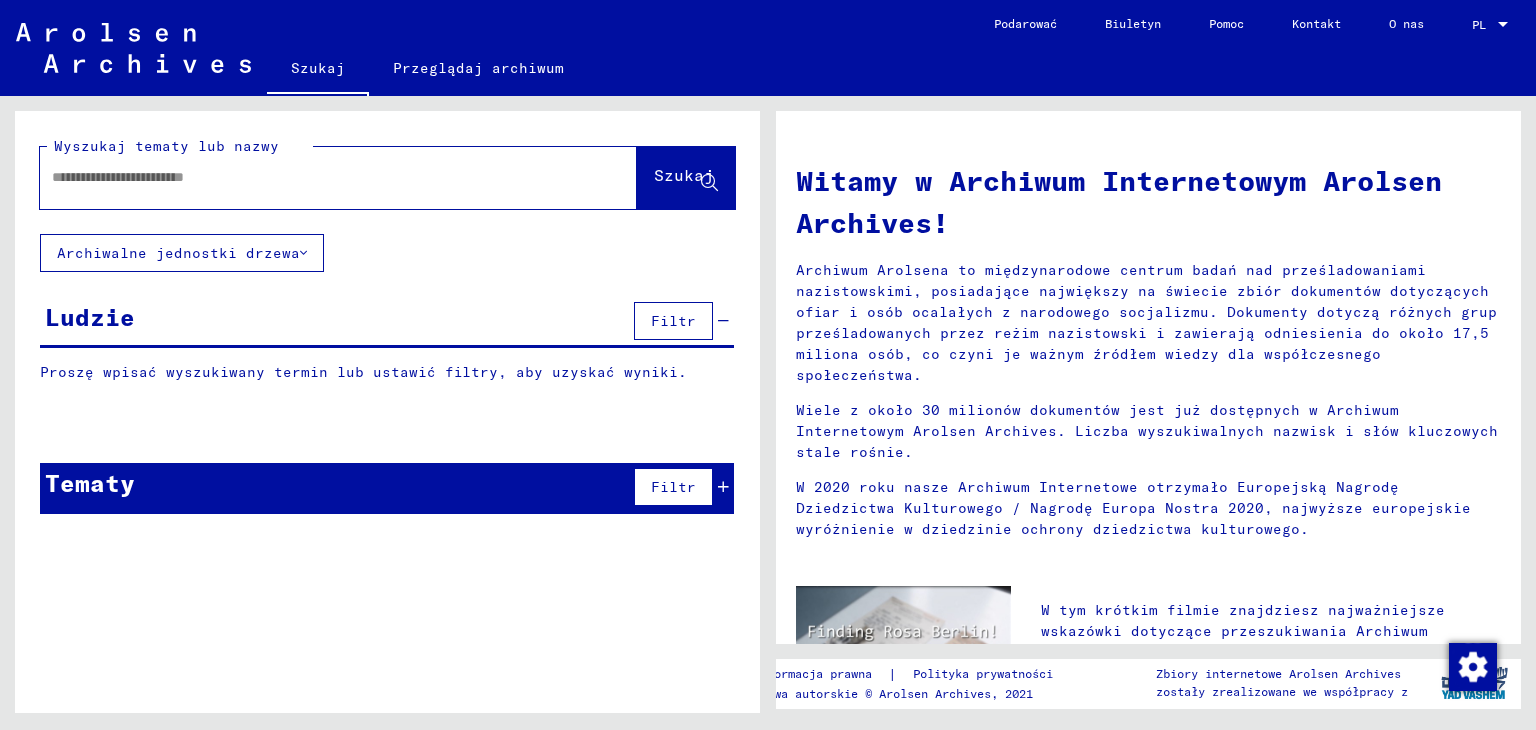 click at bounding box center (314, 177) 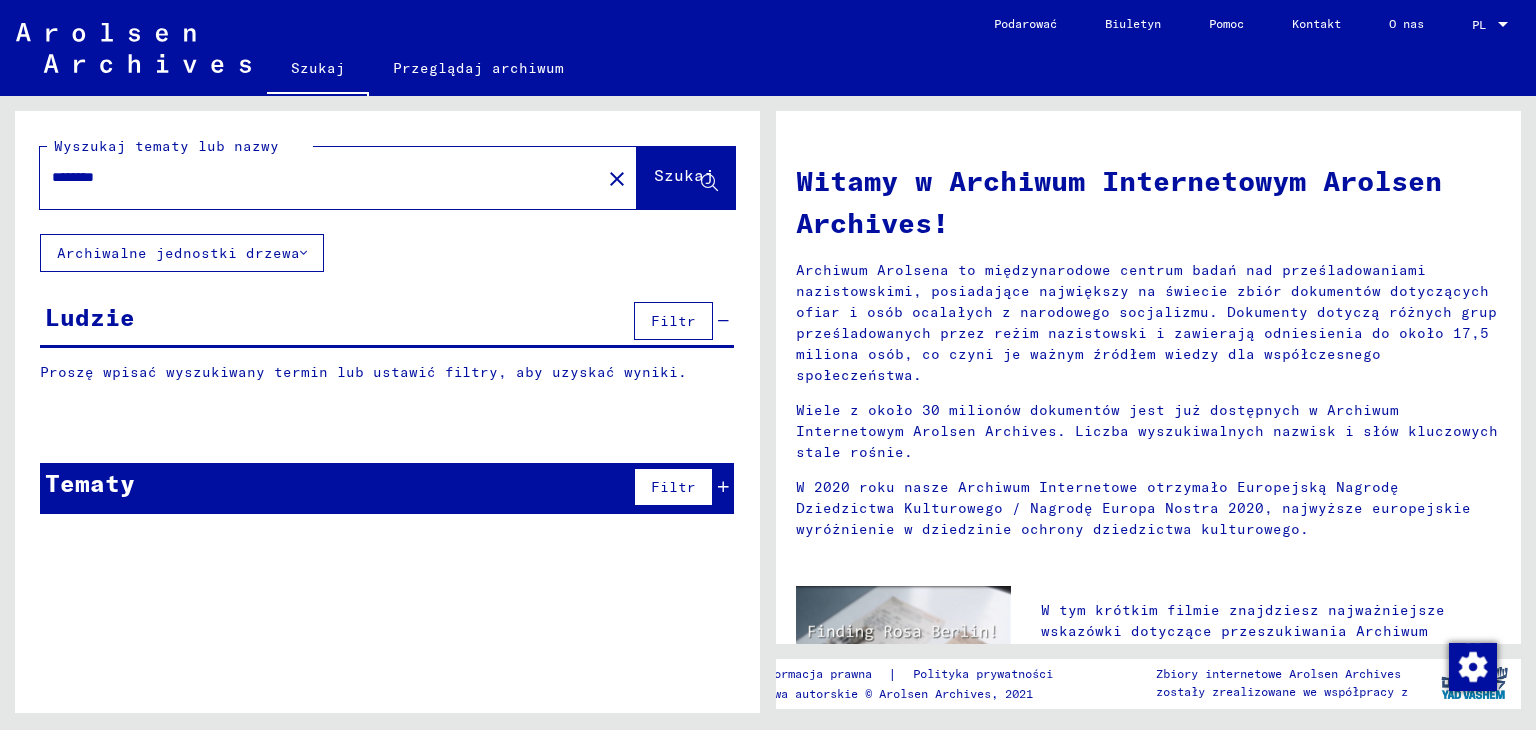 type on "********" 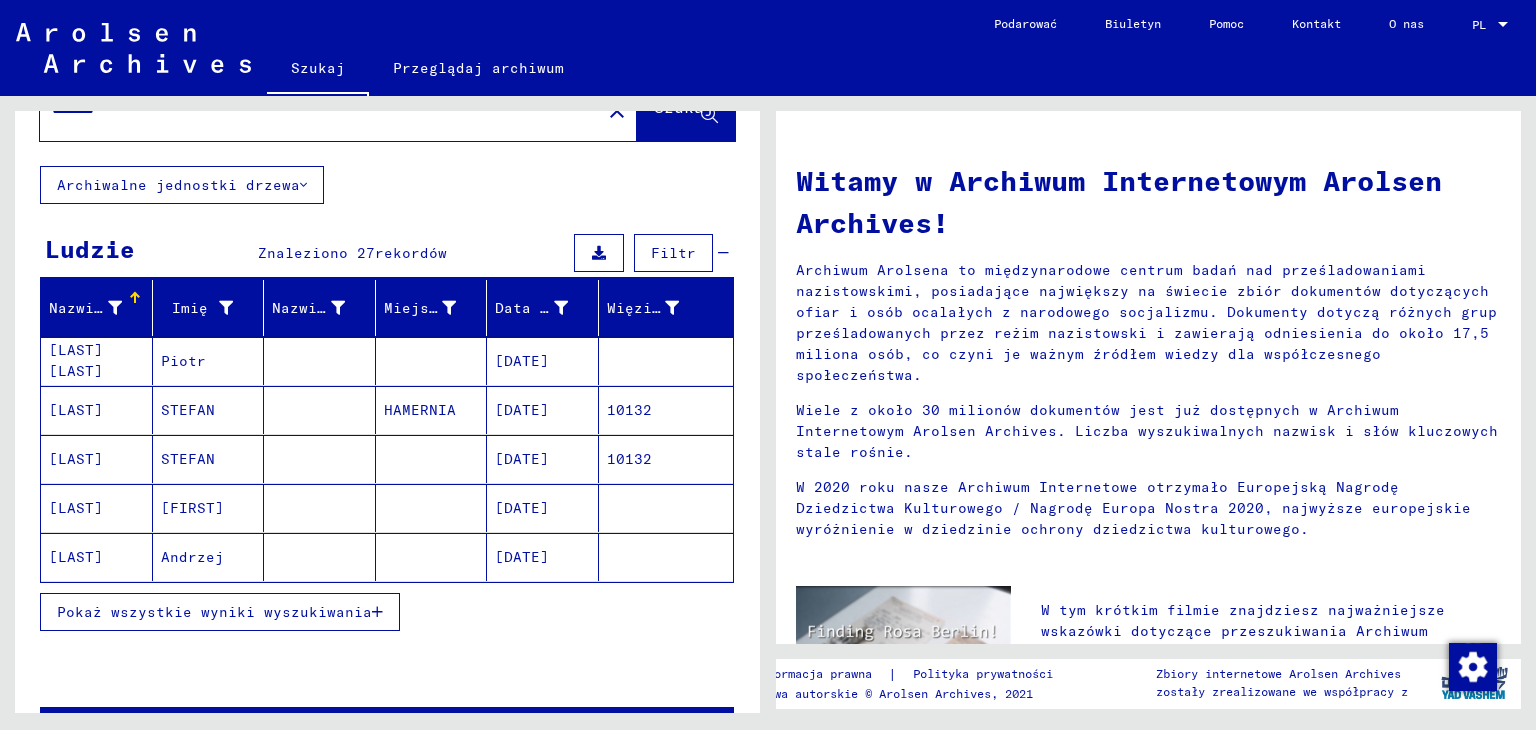 scroll, scrollTop: 100, scrollLeft: 0, axis: vertical 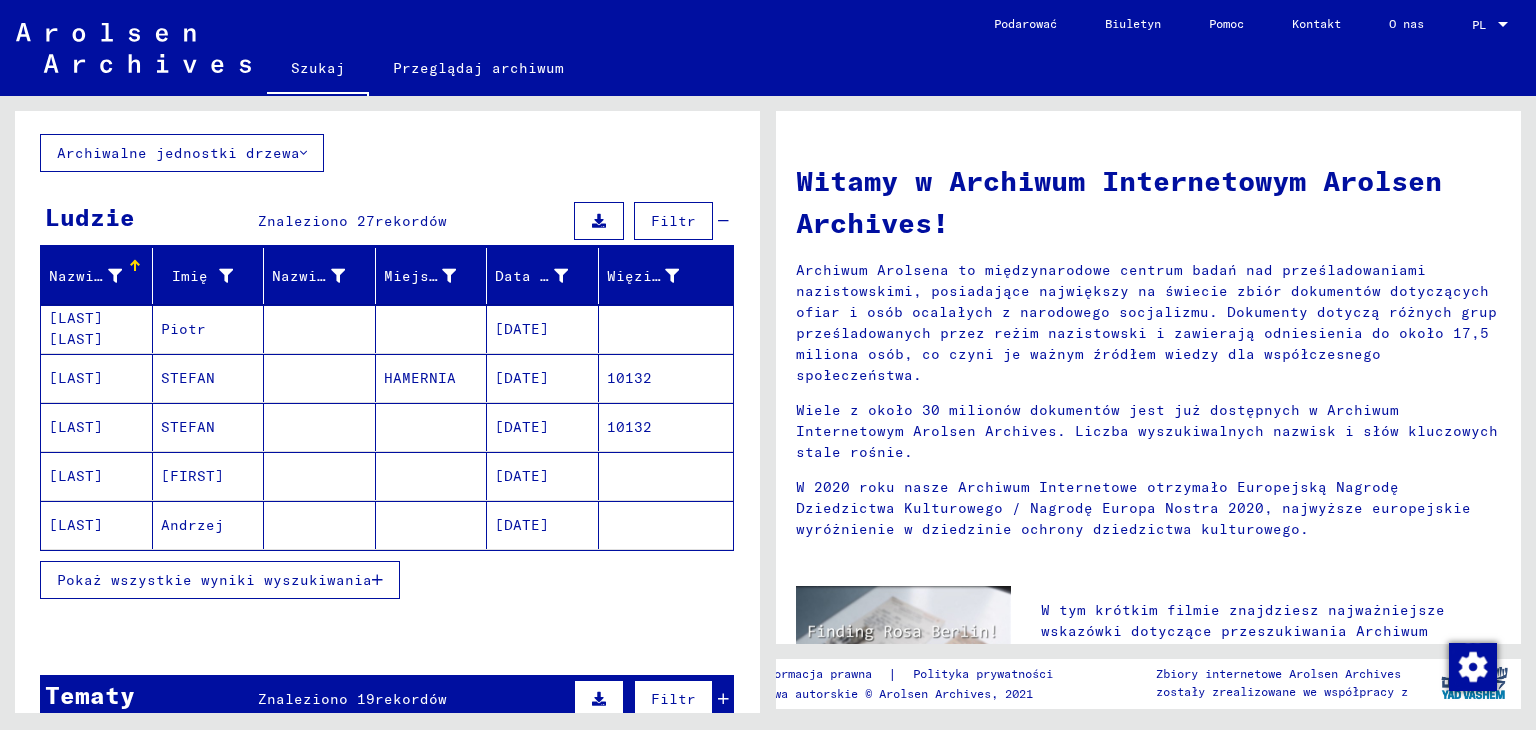 click on "Pokaż wszystkie wyniki wyszukiwania" at bounding box center (214, 580) 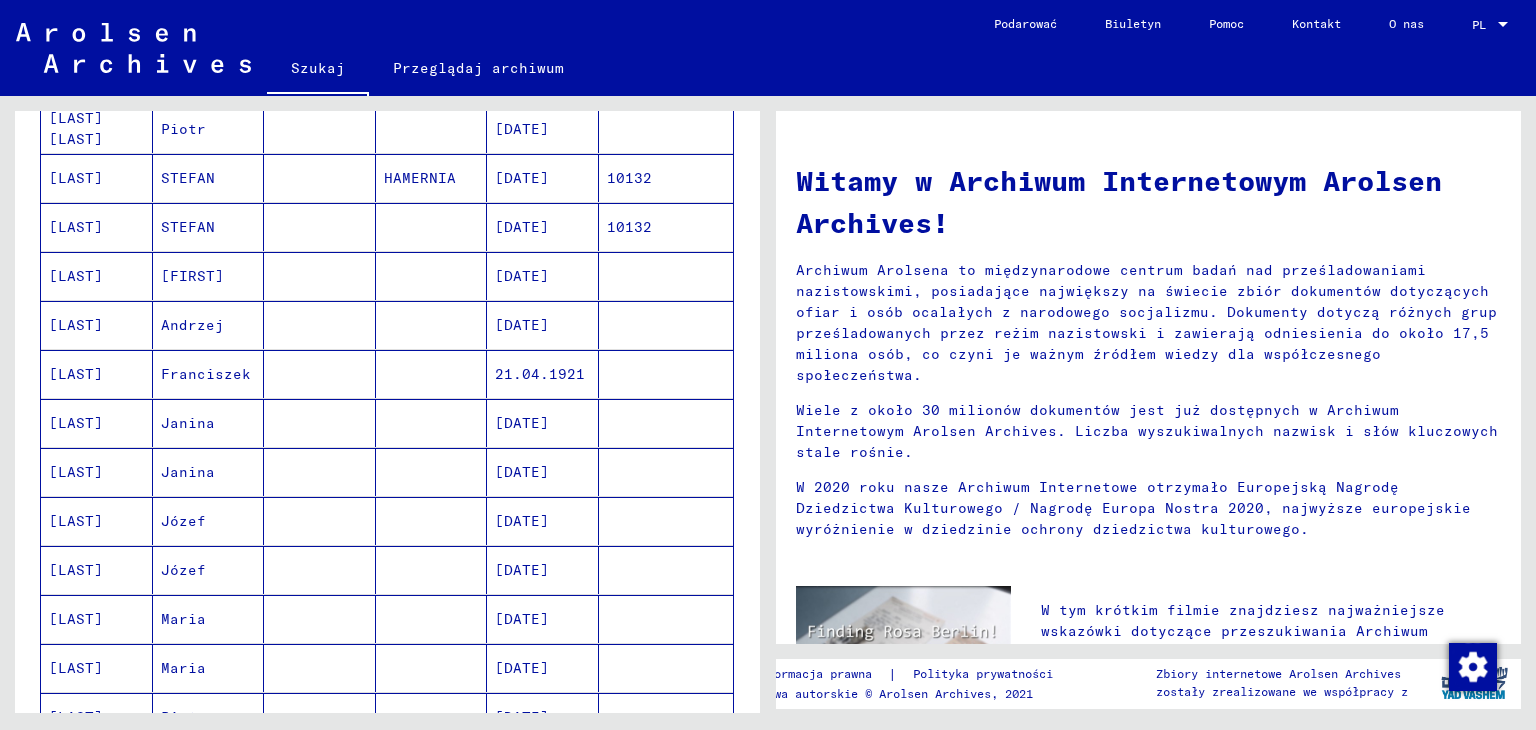 scroll, scrollTop: 100, scrollLeft: 0, axis: vertical 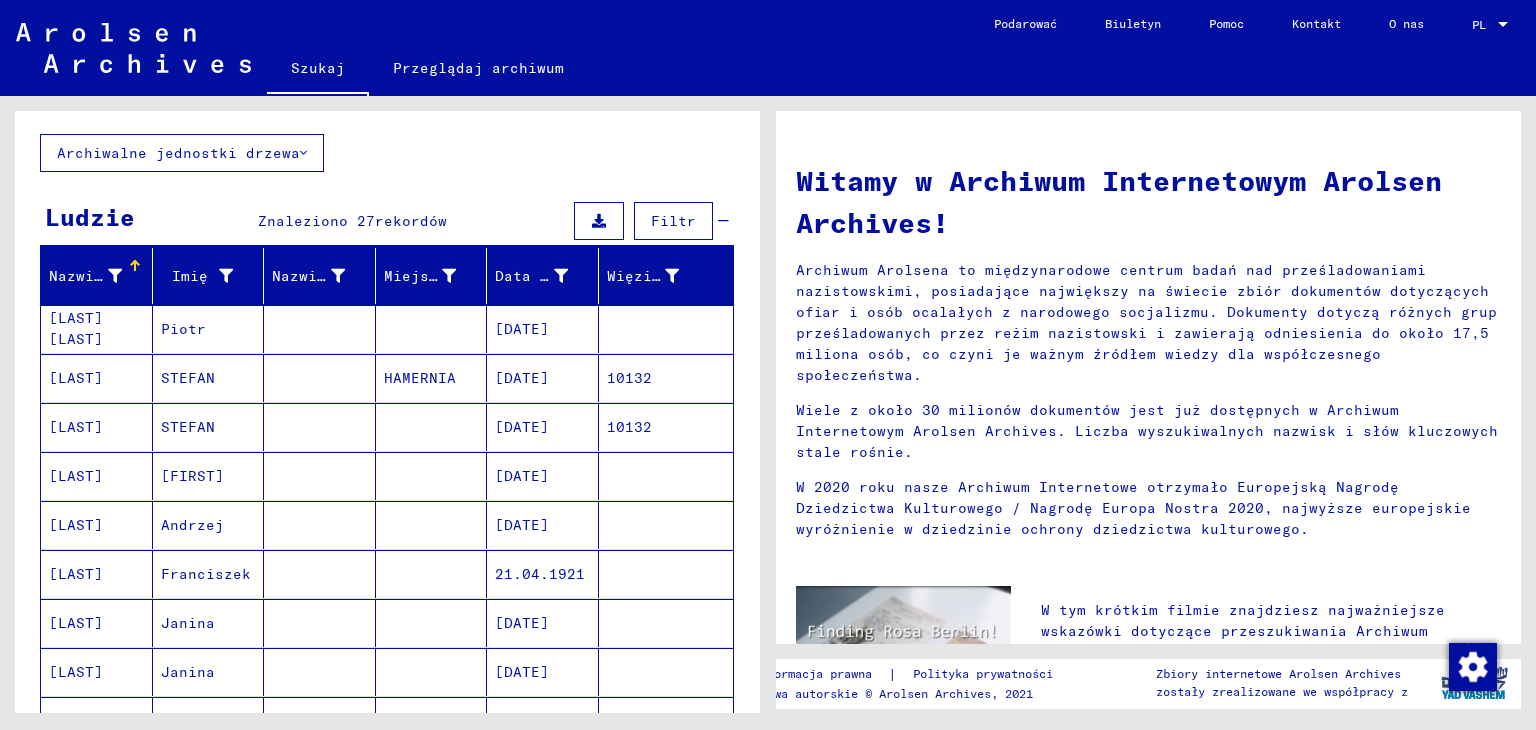 click on "[LAST] [LAST]" at bounding box center (76, 378) 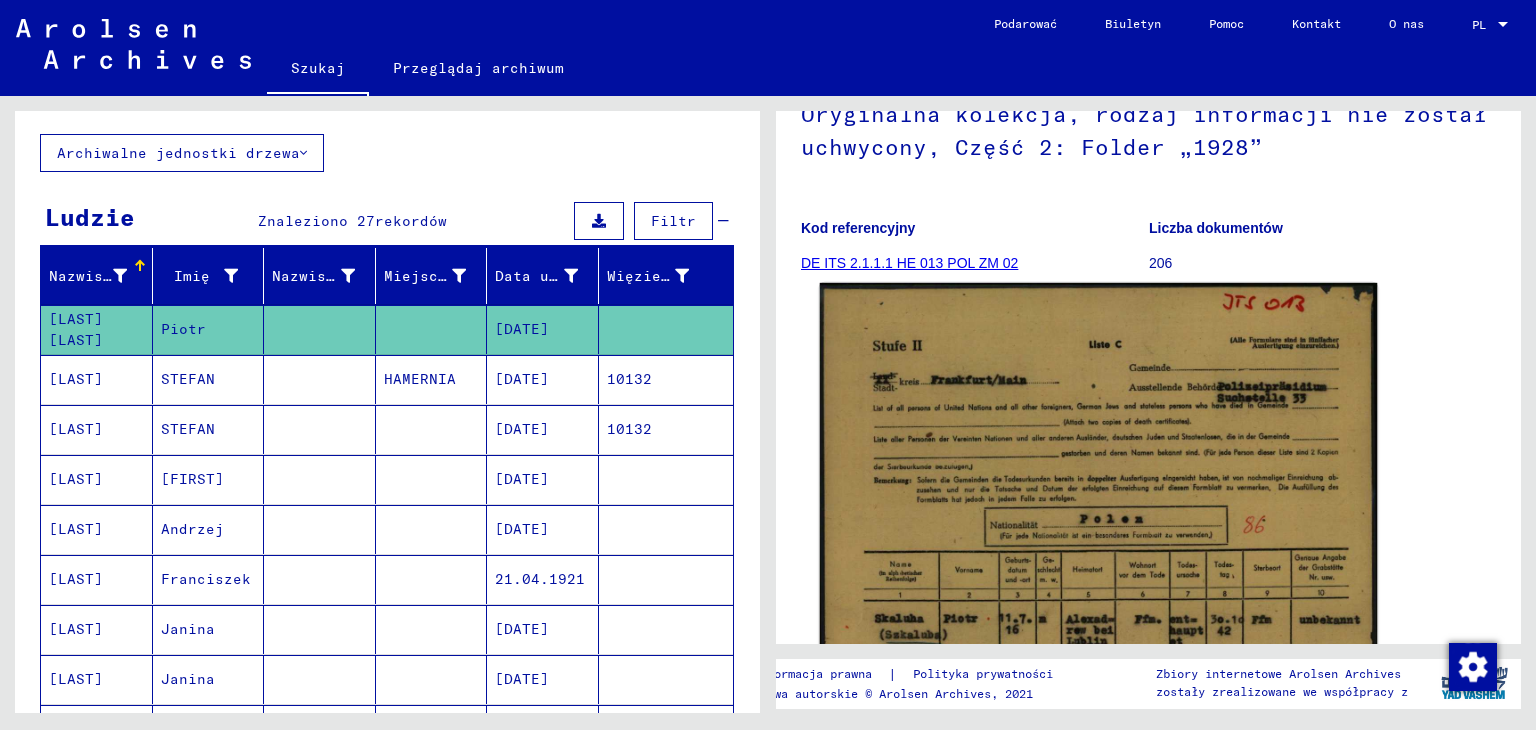 scroll, scrollTop: 500, scrollLeft: 0, axis: vertical 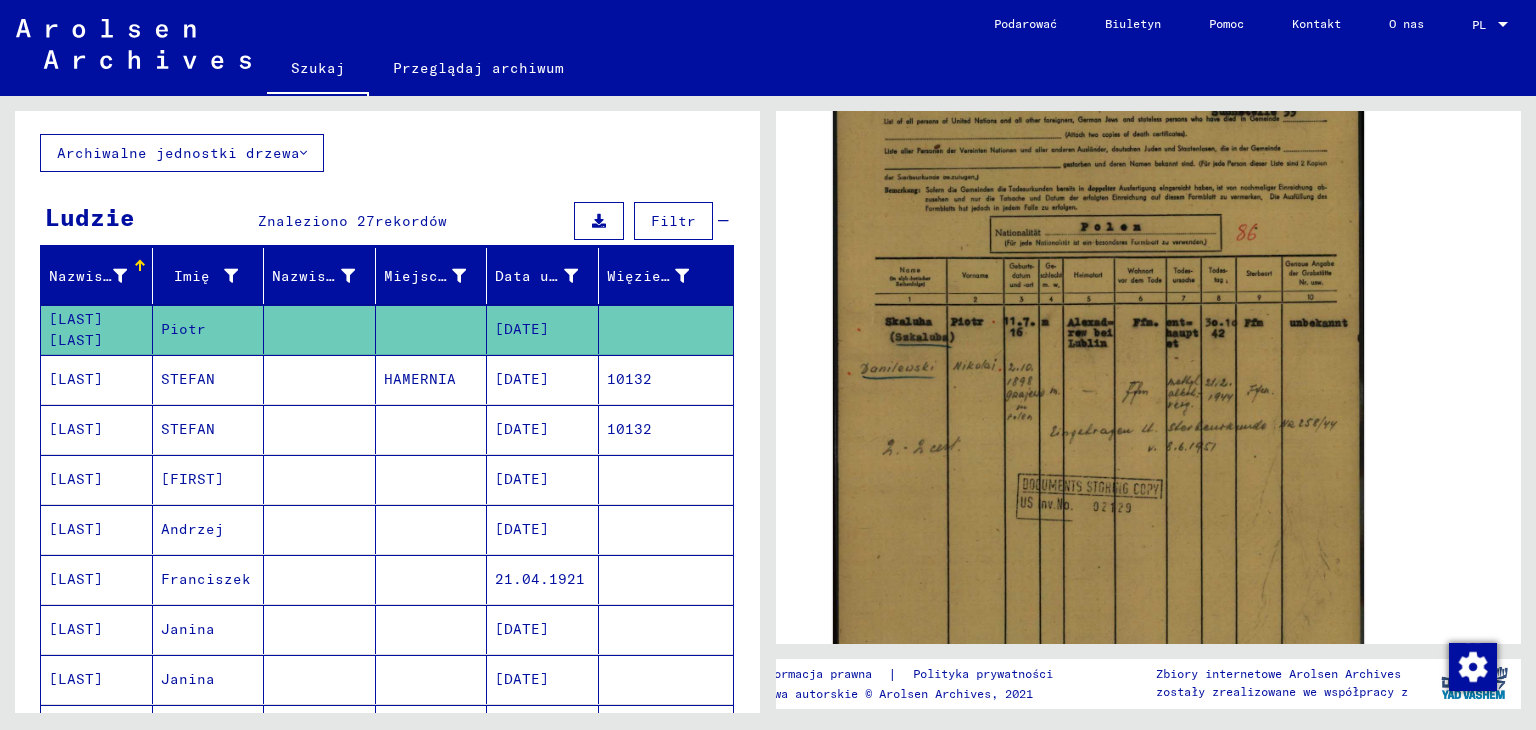 click on "[LAST]" at bounding box center [97, 429] 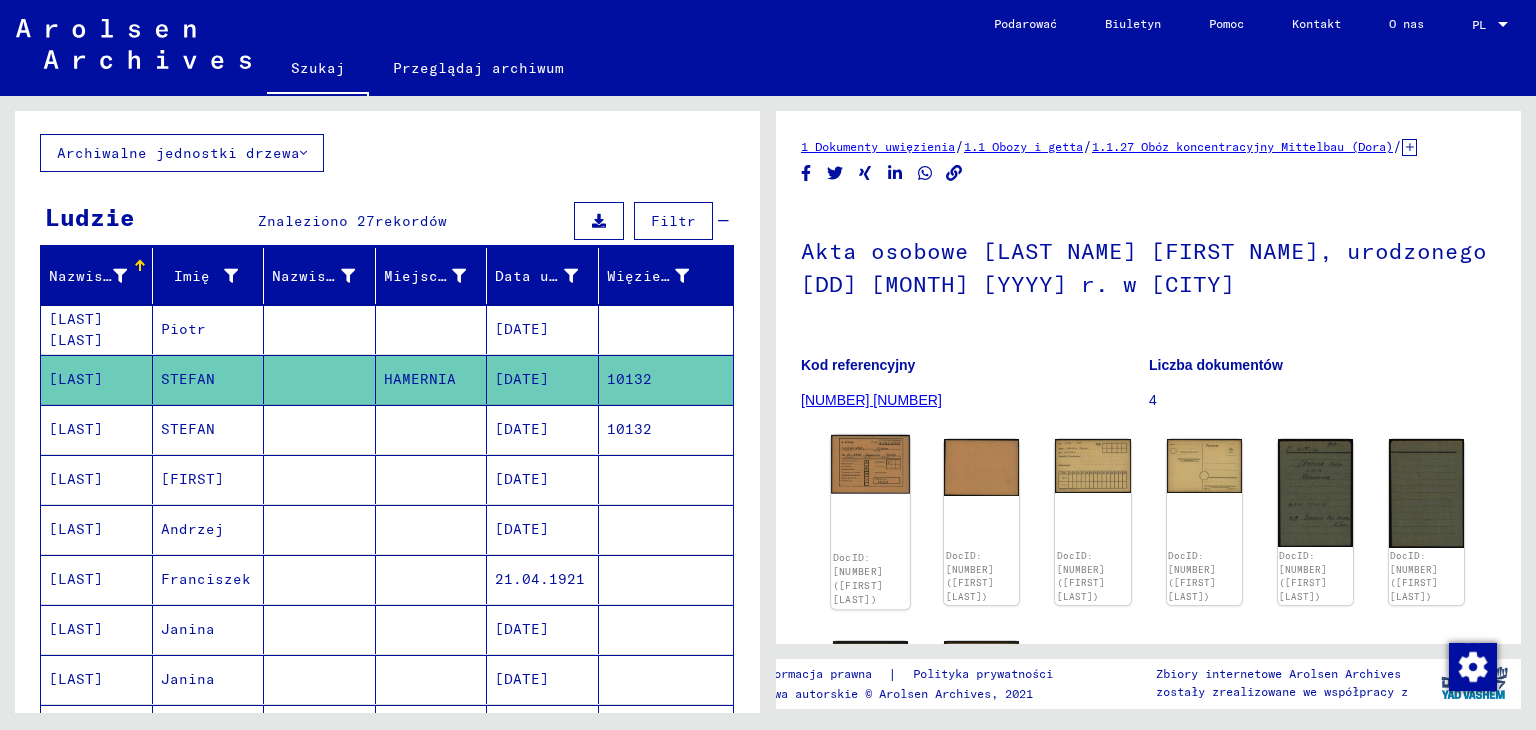 click 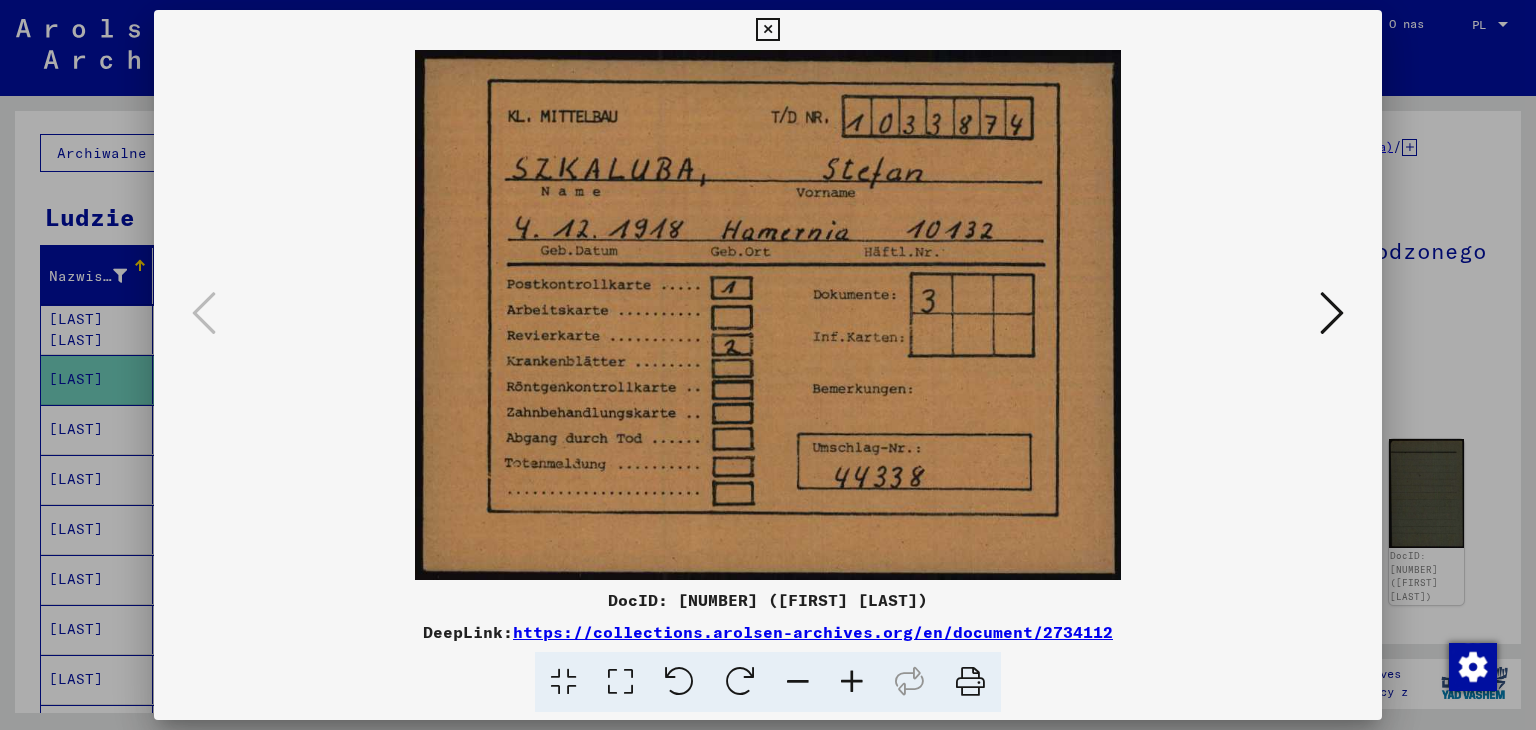 click at bounding box center (1332, 313) 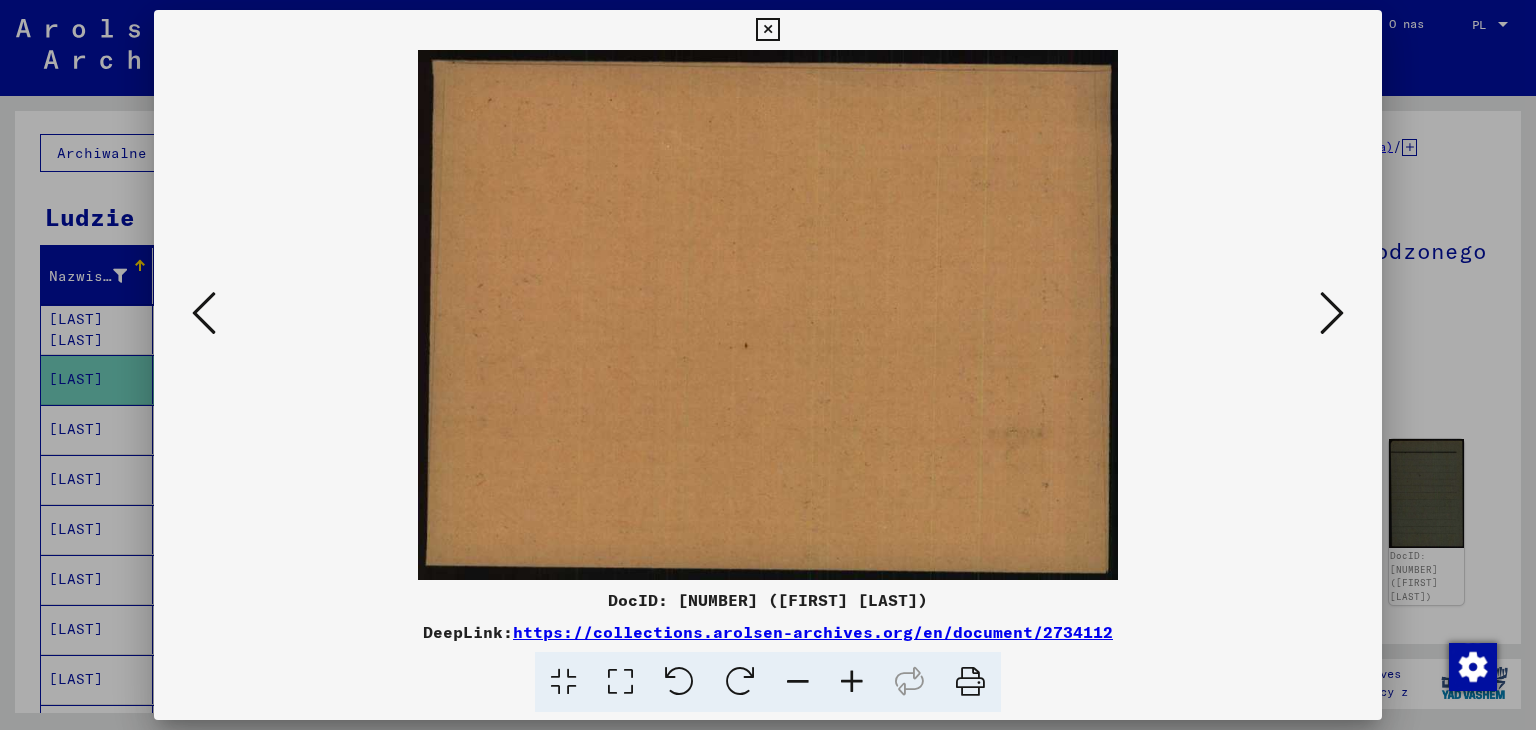 click at bounding box center [1332, 313] 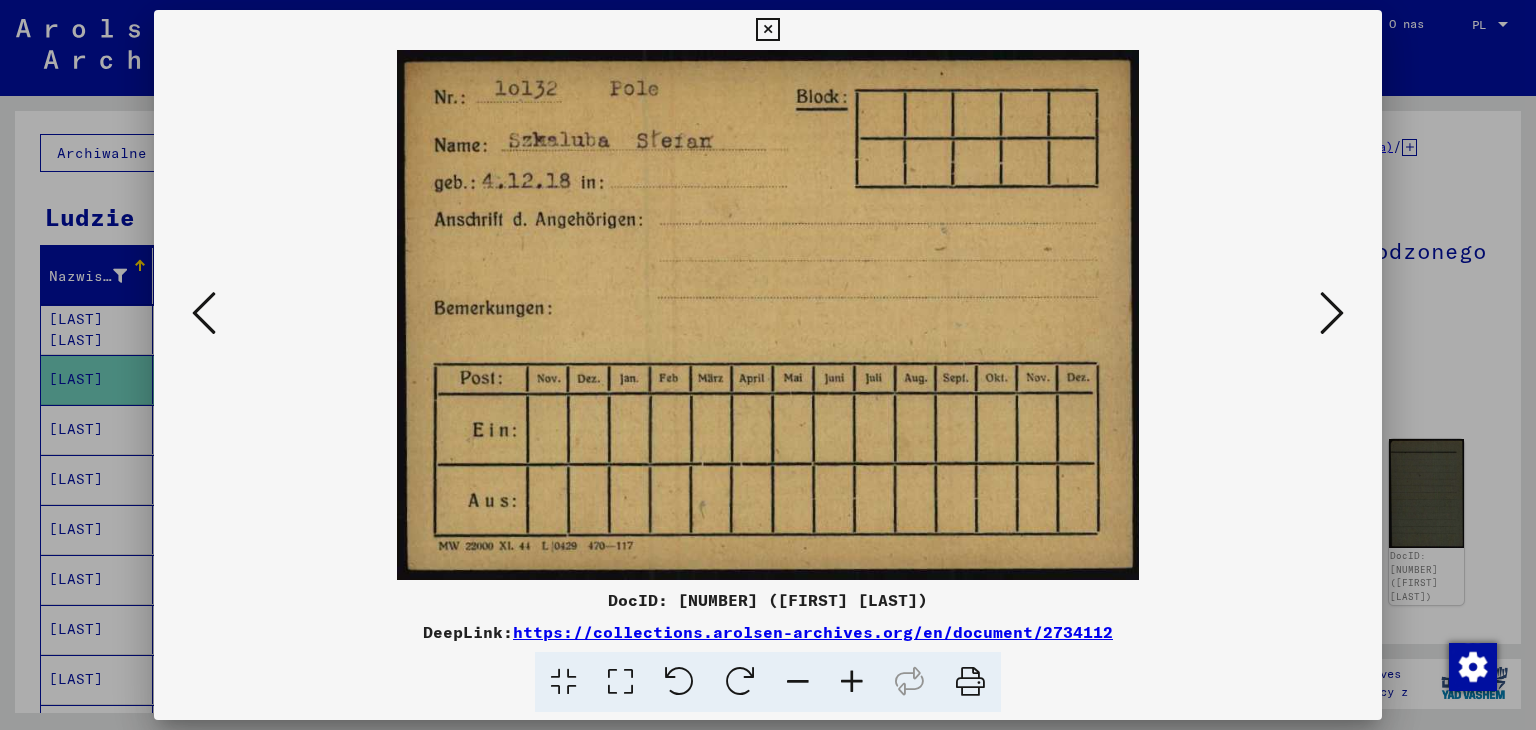 click at bounding box center [1332, 313] 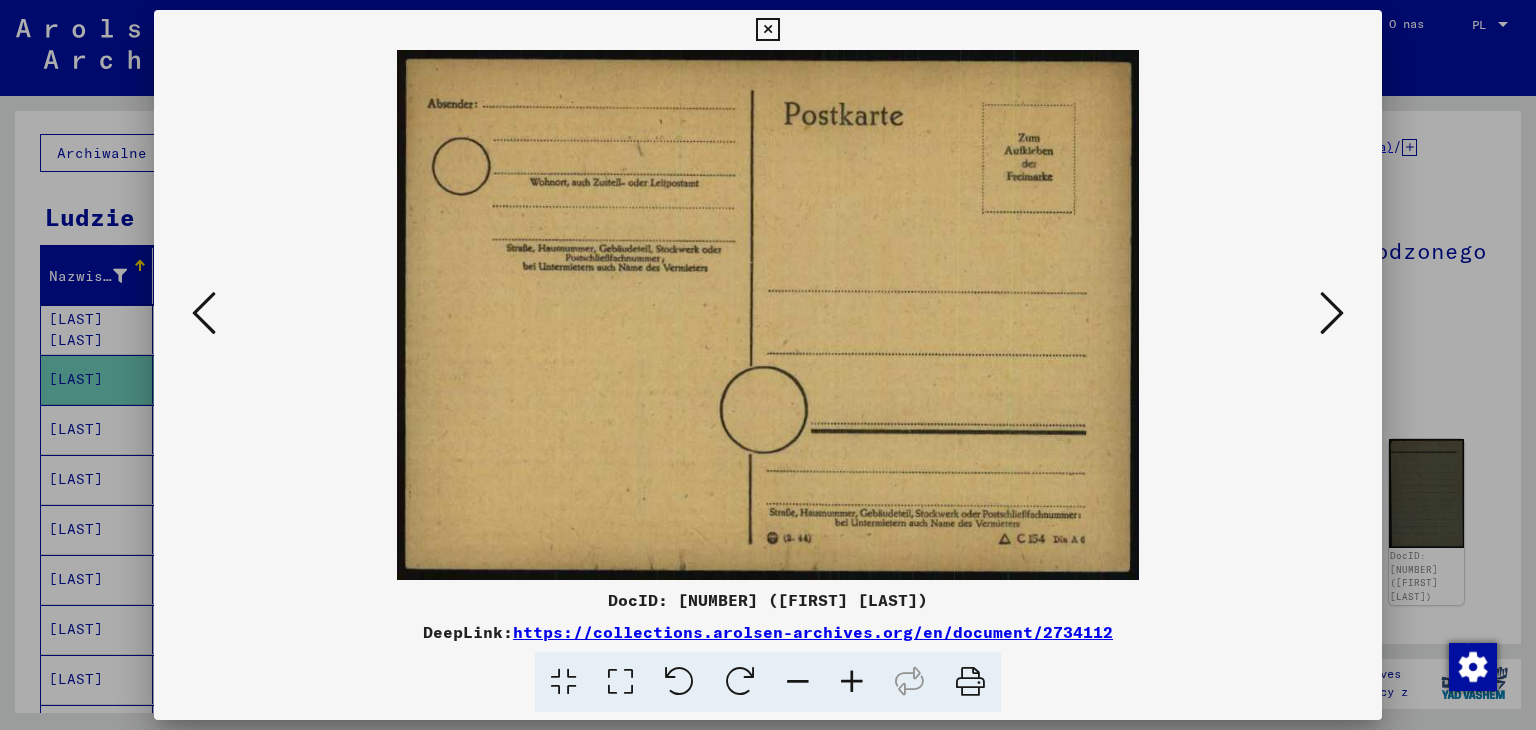 click at bounding box center [1332, 313] 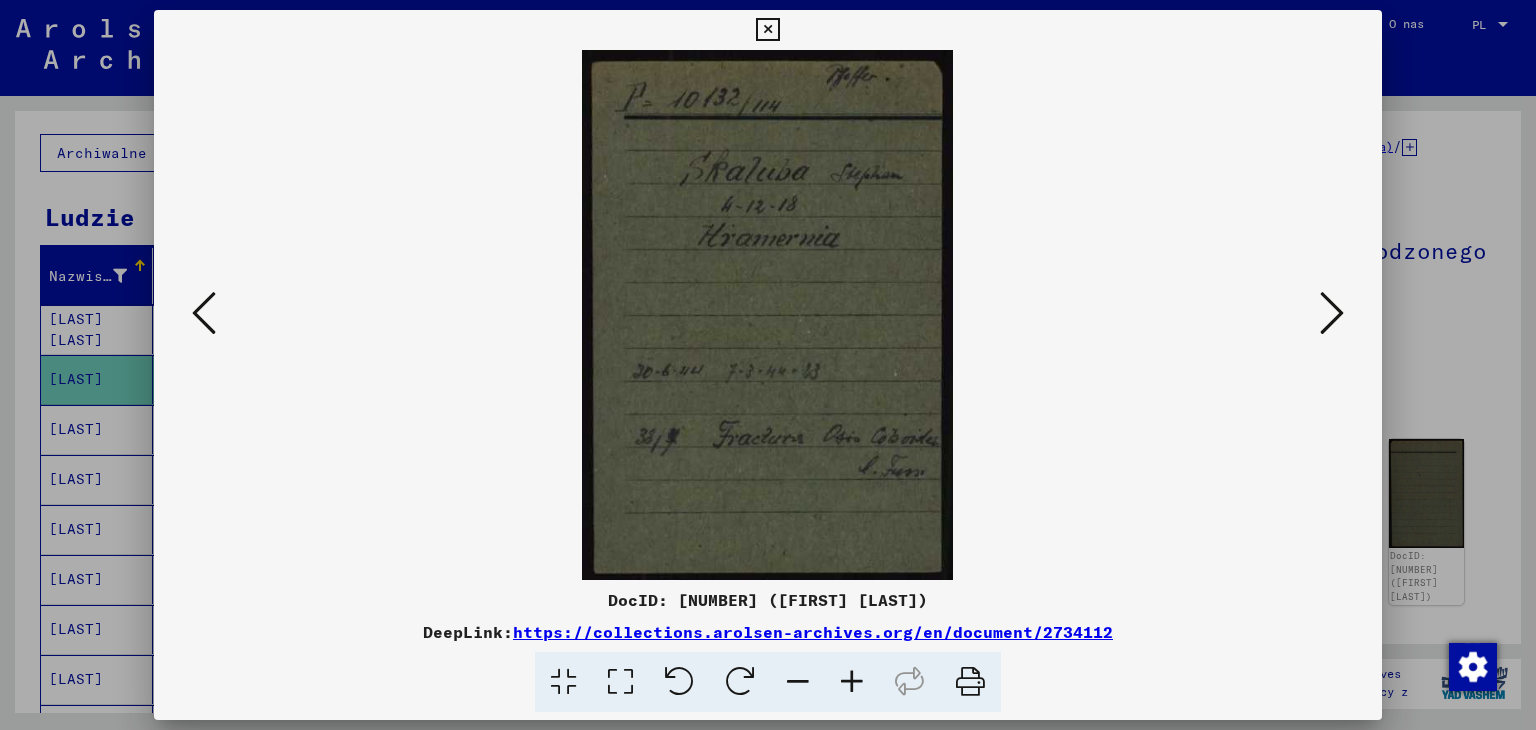 click at bounding box center [1332, 313] 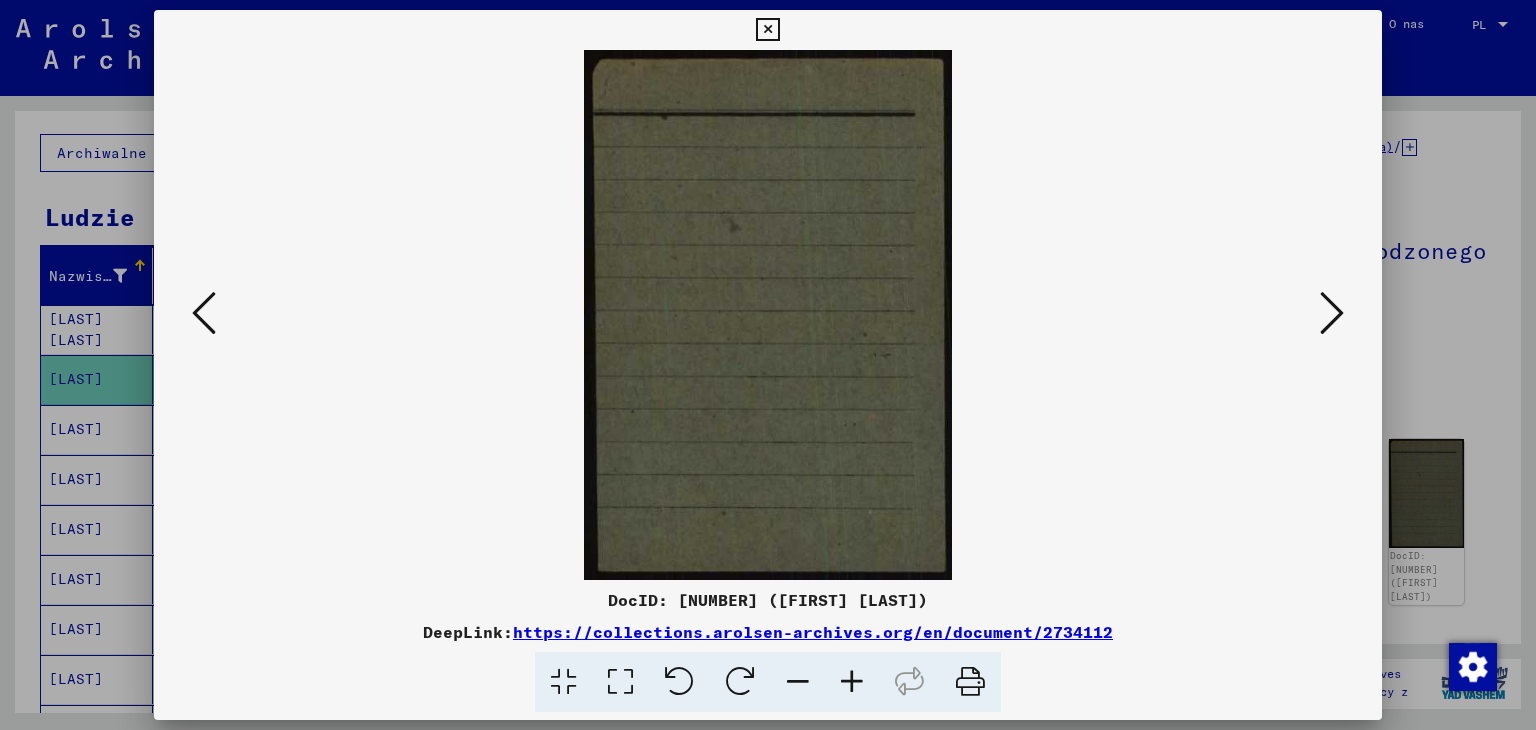 click at bounding box center (1332, 313) 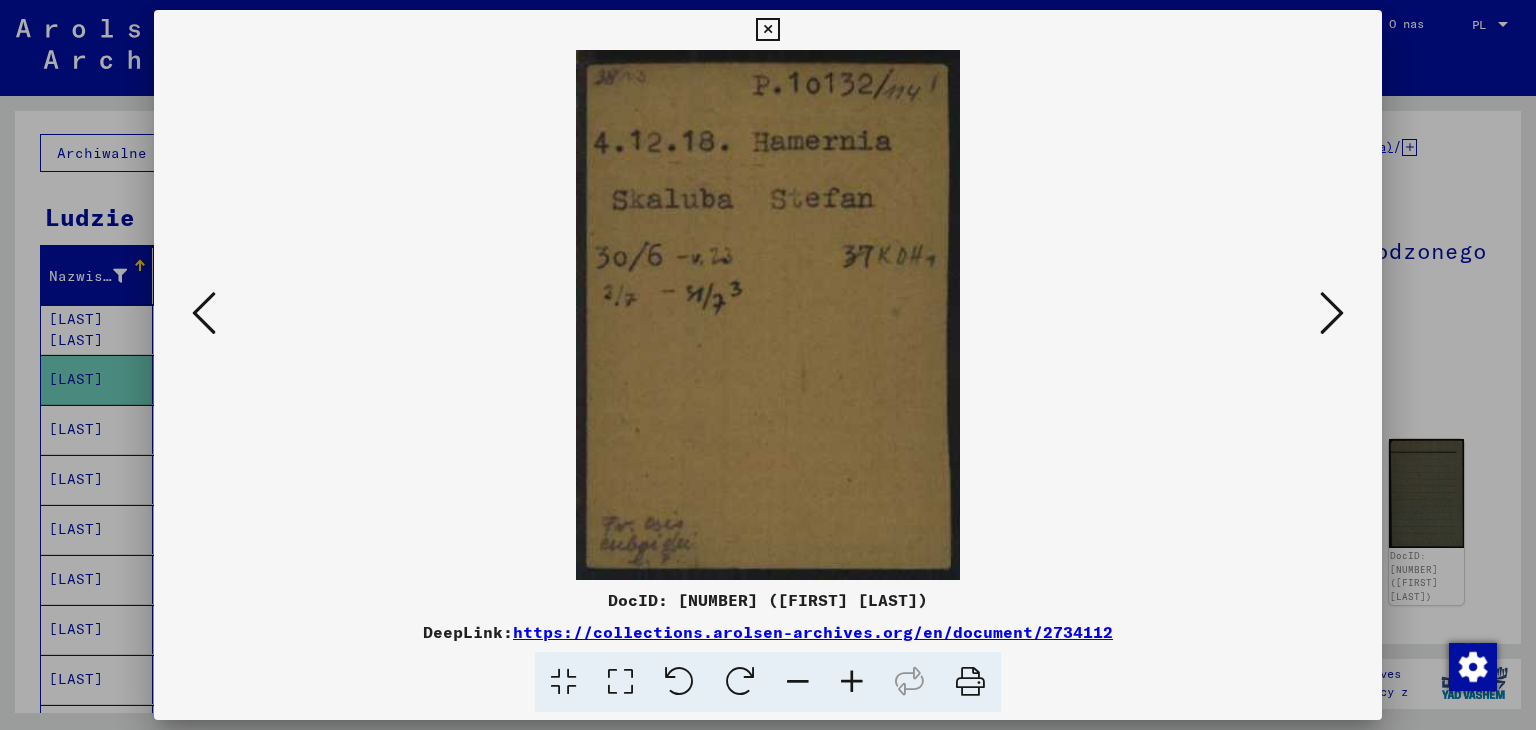 click at bounding box center (1332, 313) 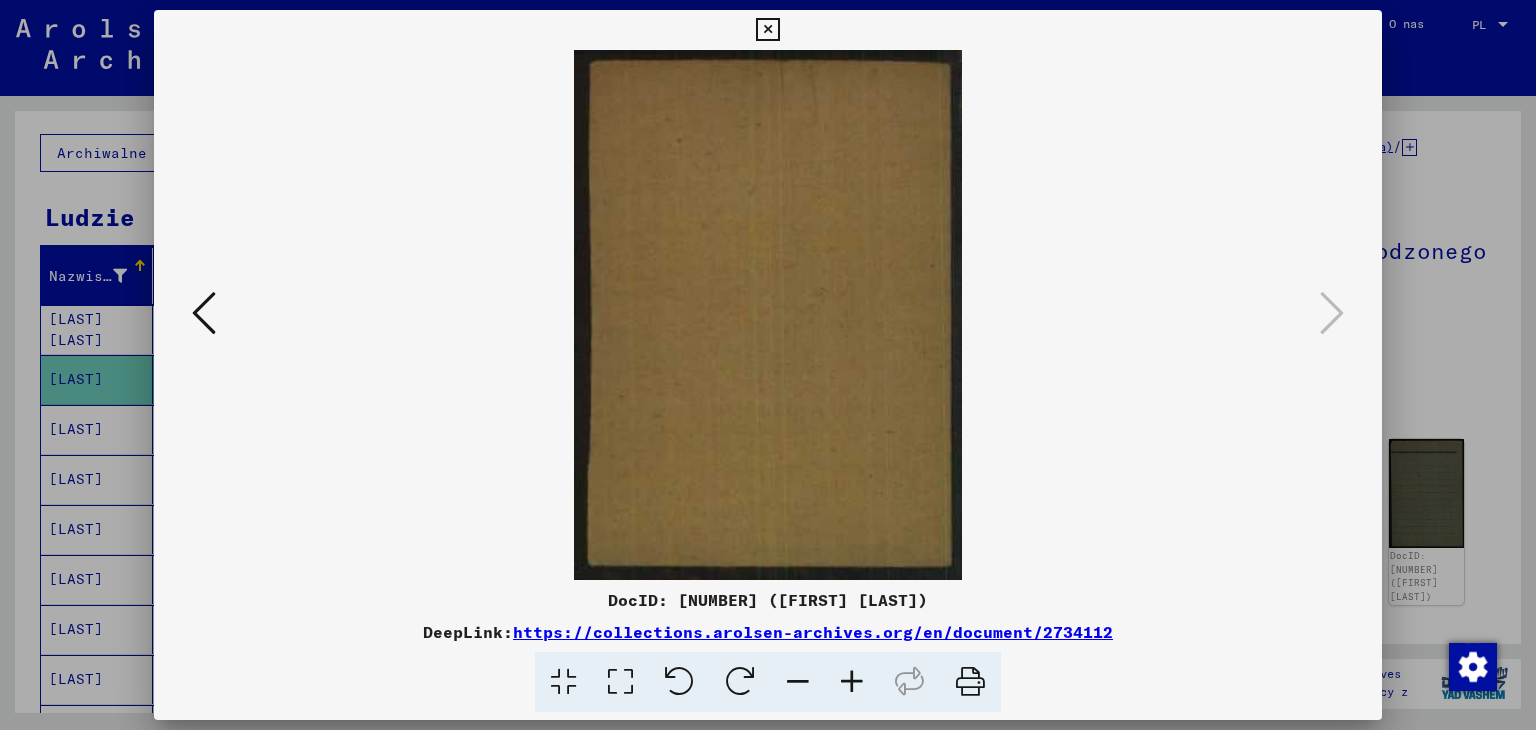 click at bounding box center [767, 30] 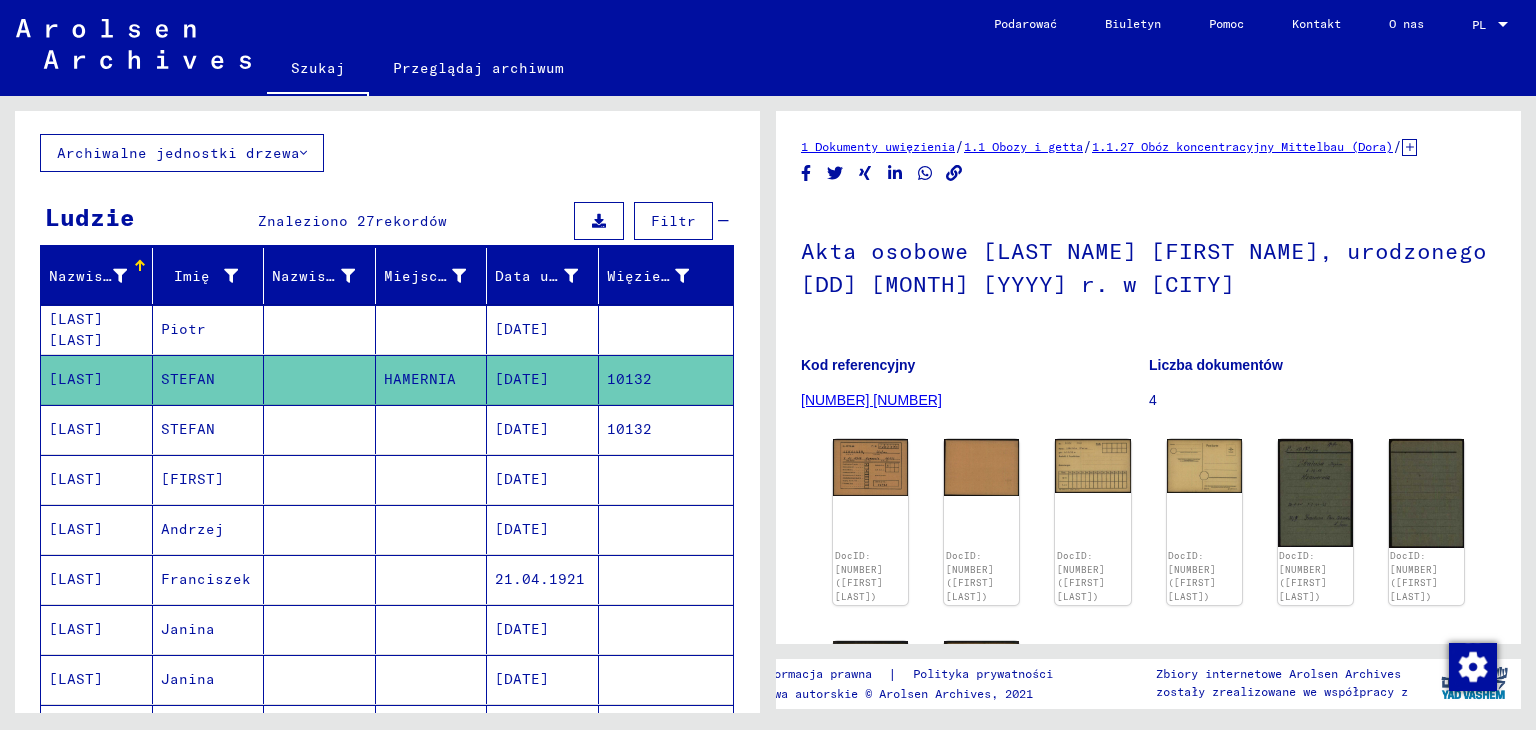 click on "[LAST]" at bounding box center [76, 479] 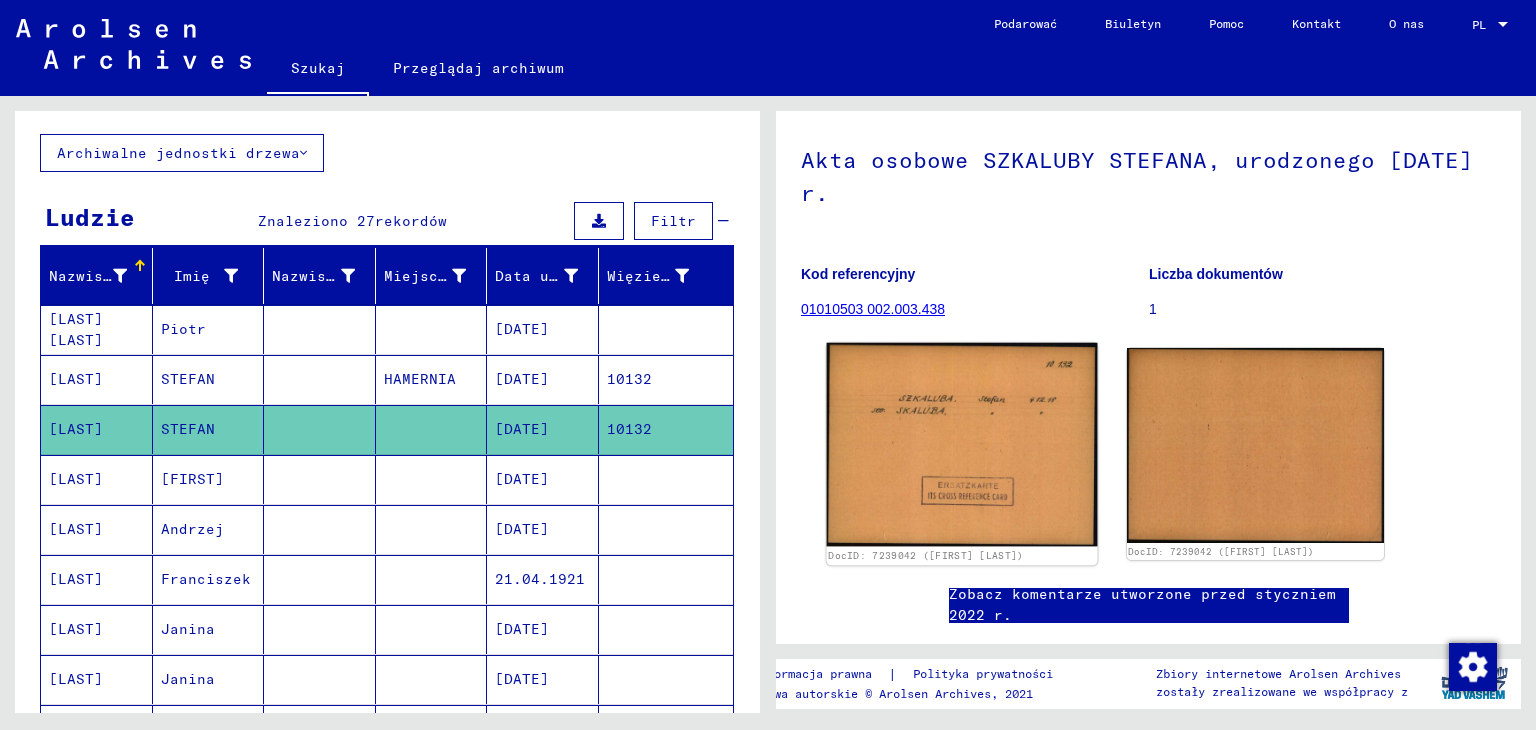 scroll, scrollTop: 243, scrollLeft: 0, axis: vertical 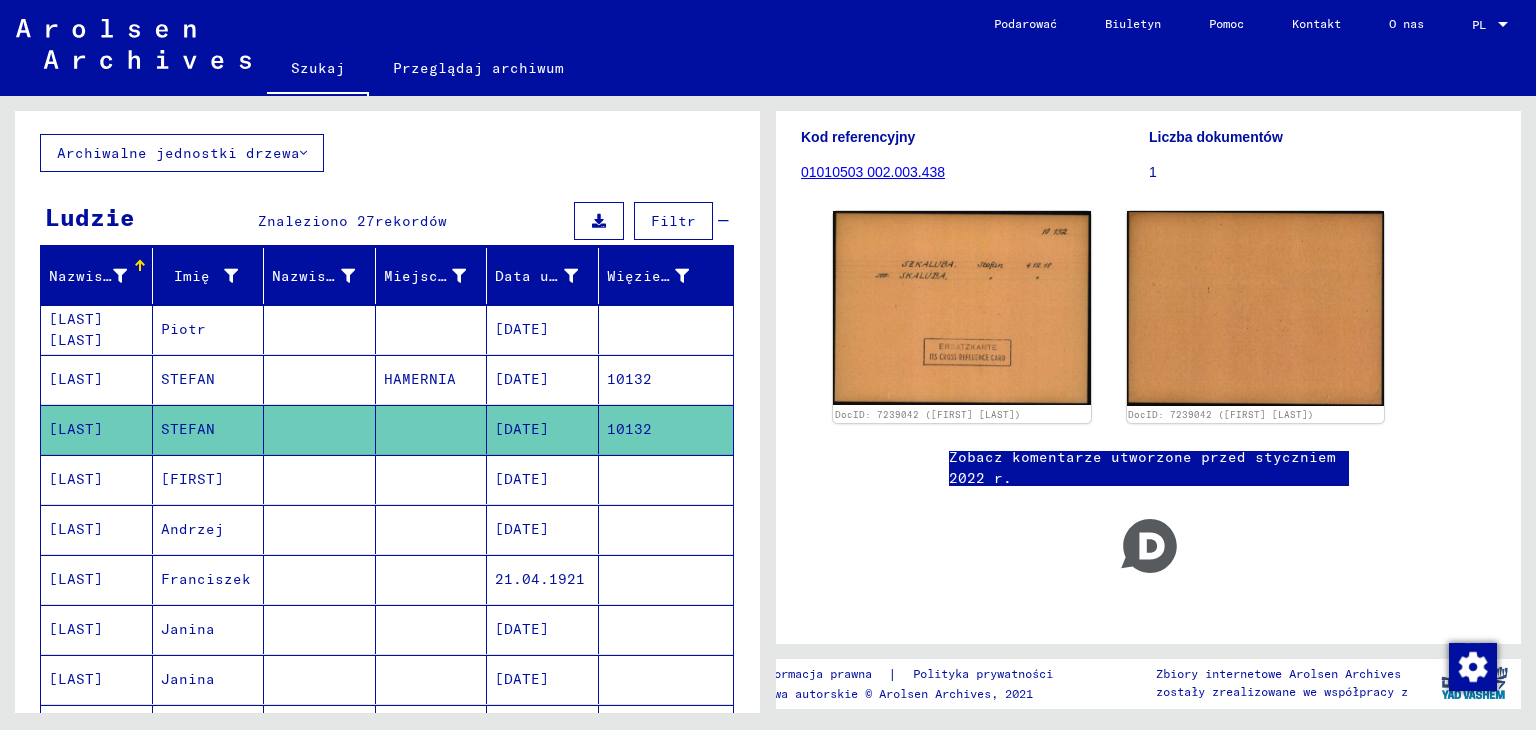 click on "[FIRST]" at bounding box center [192, 529] 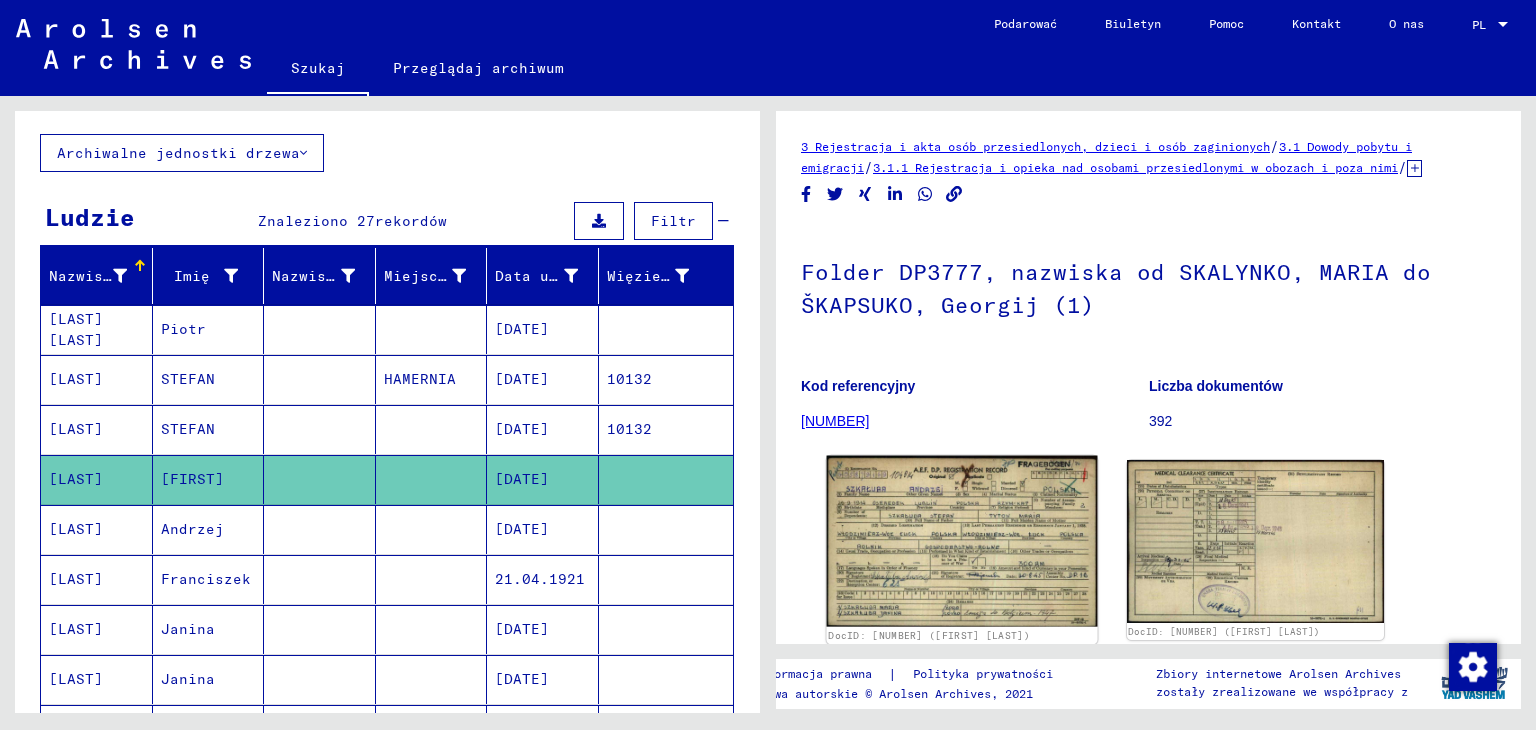 click 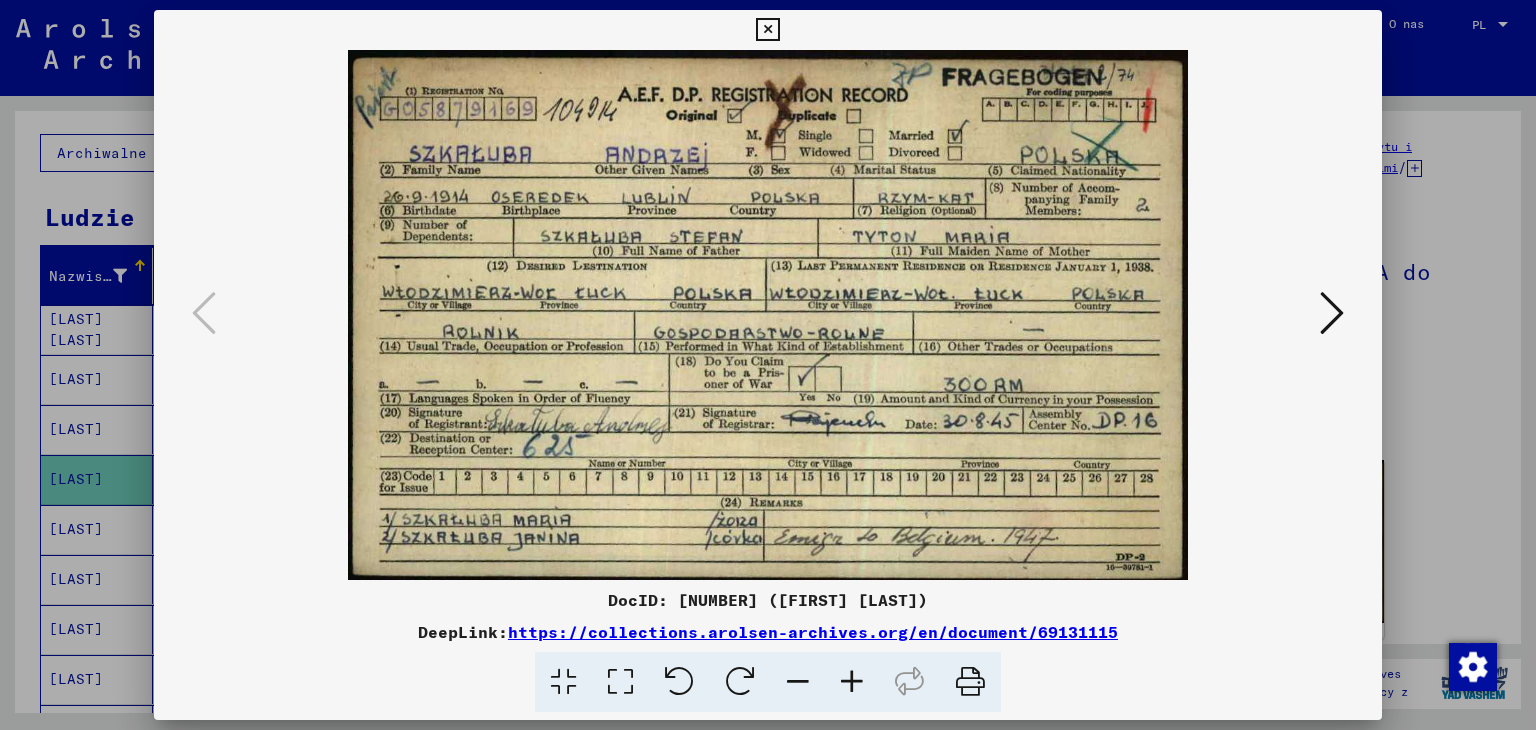 click at bounding box center (1332, 313) 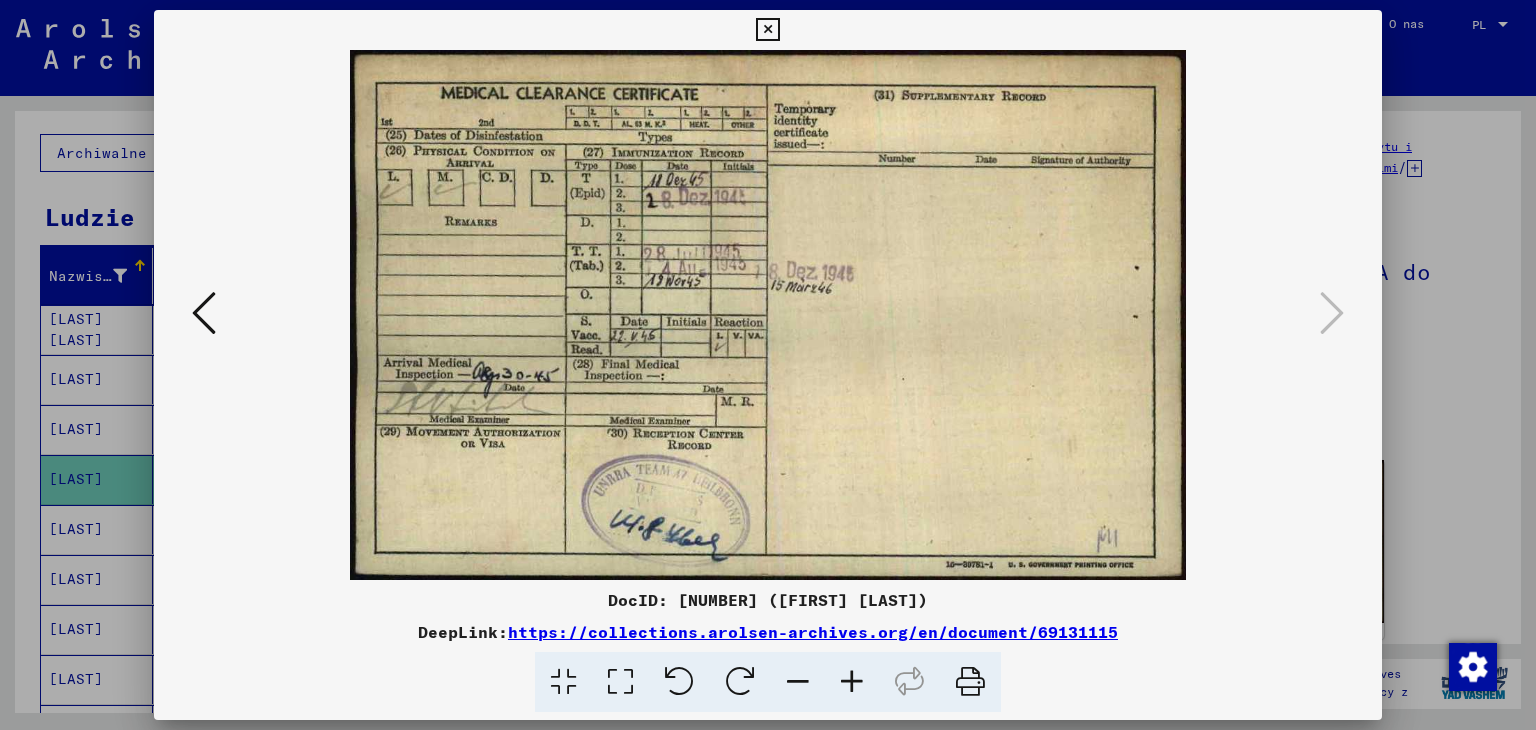 click at bounding box center [767, 30] 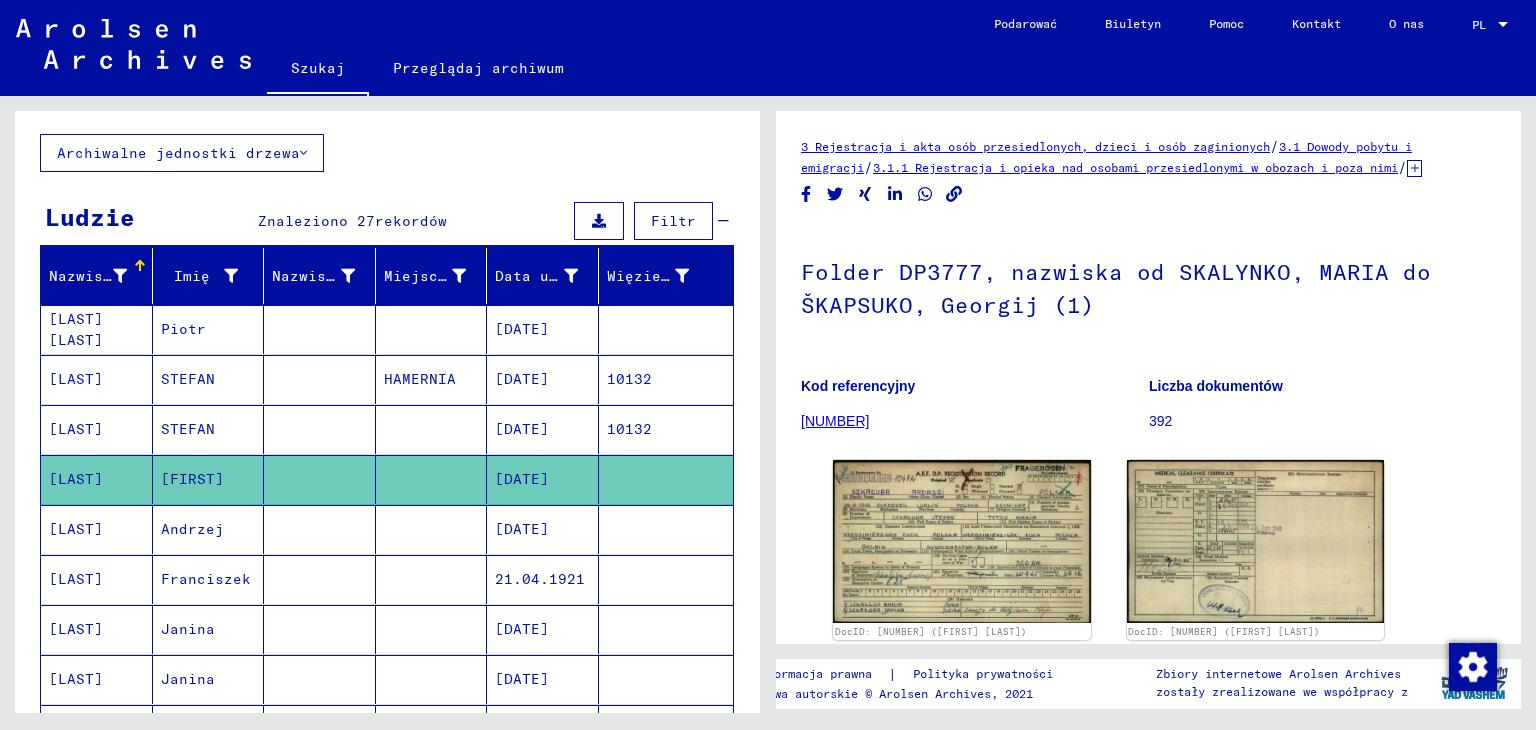 click on "[LAST]" at bounding box center [76, 579] 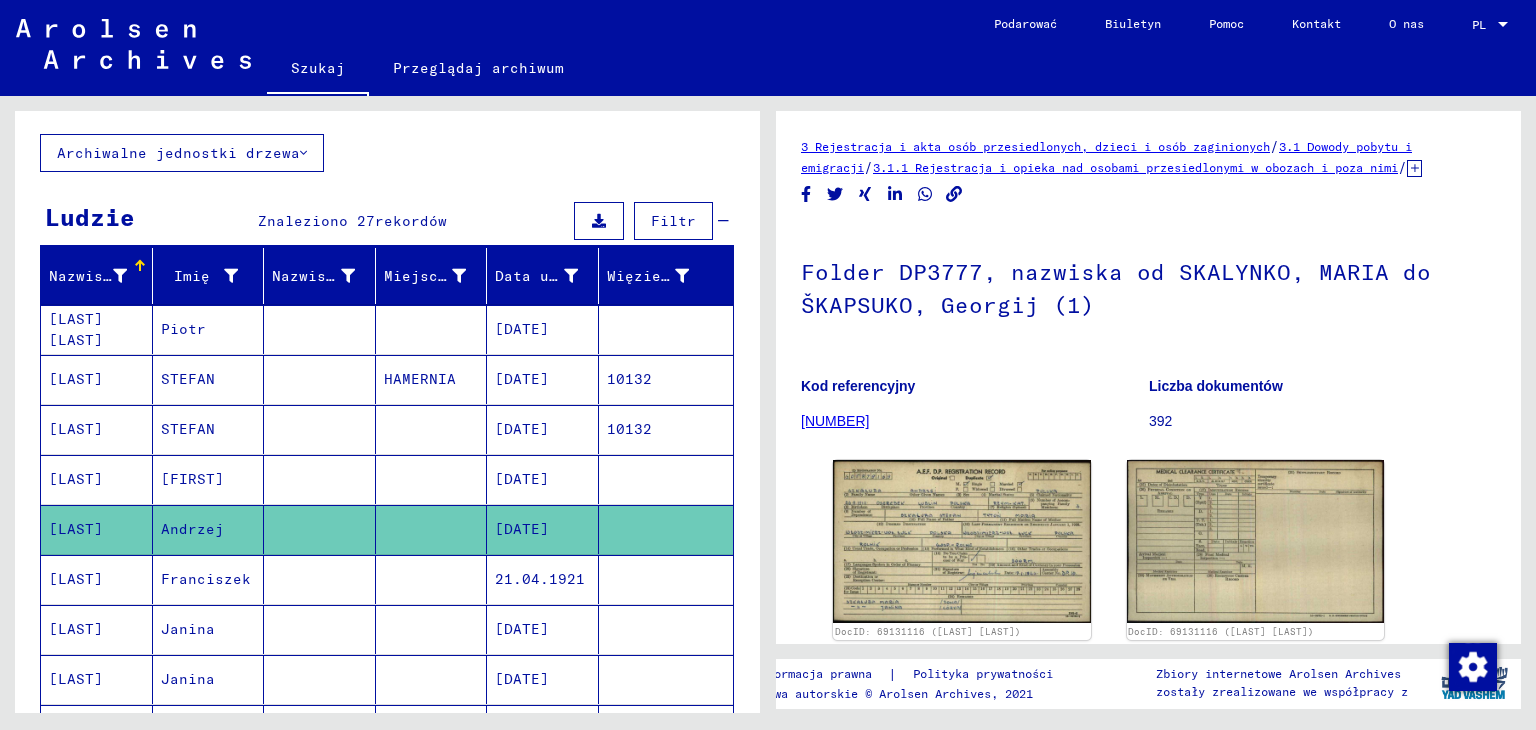 scroll, scrollTop: 300, scrollLeft: 0, axis: vertical 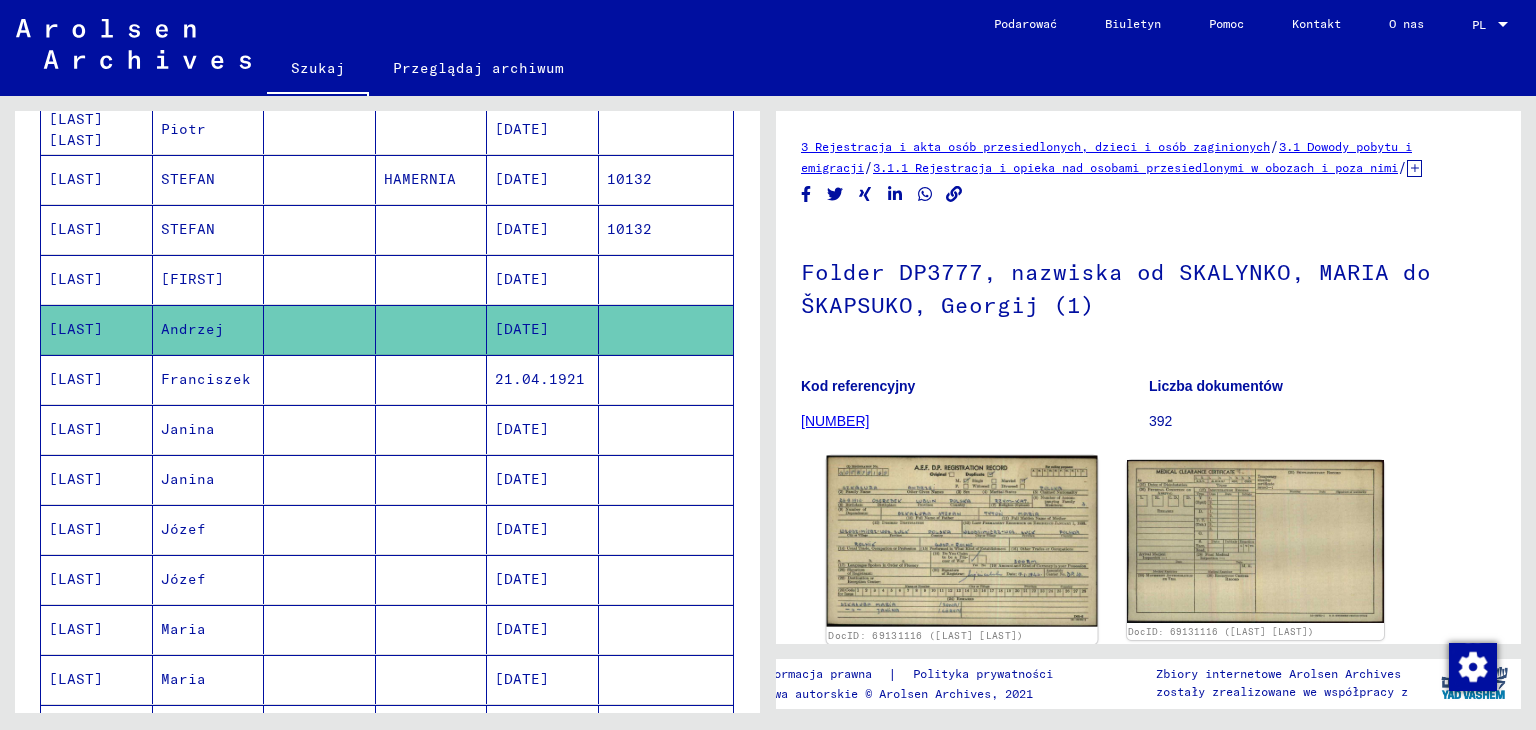 click 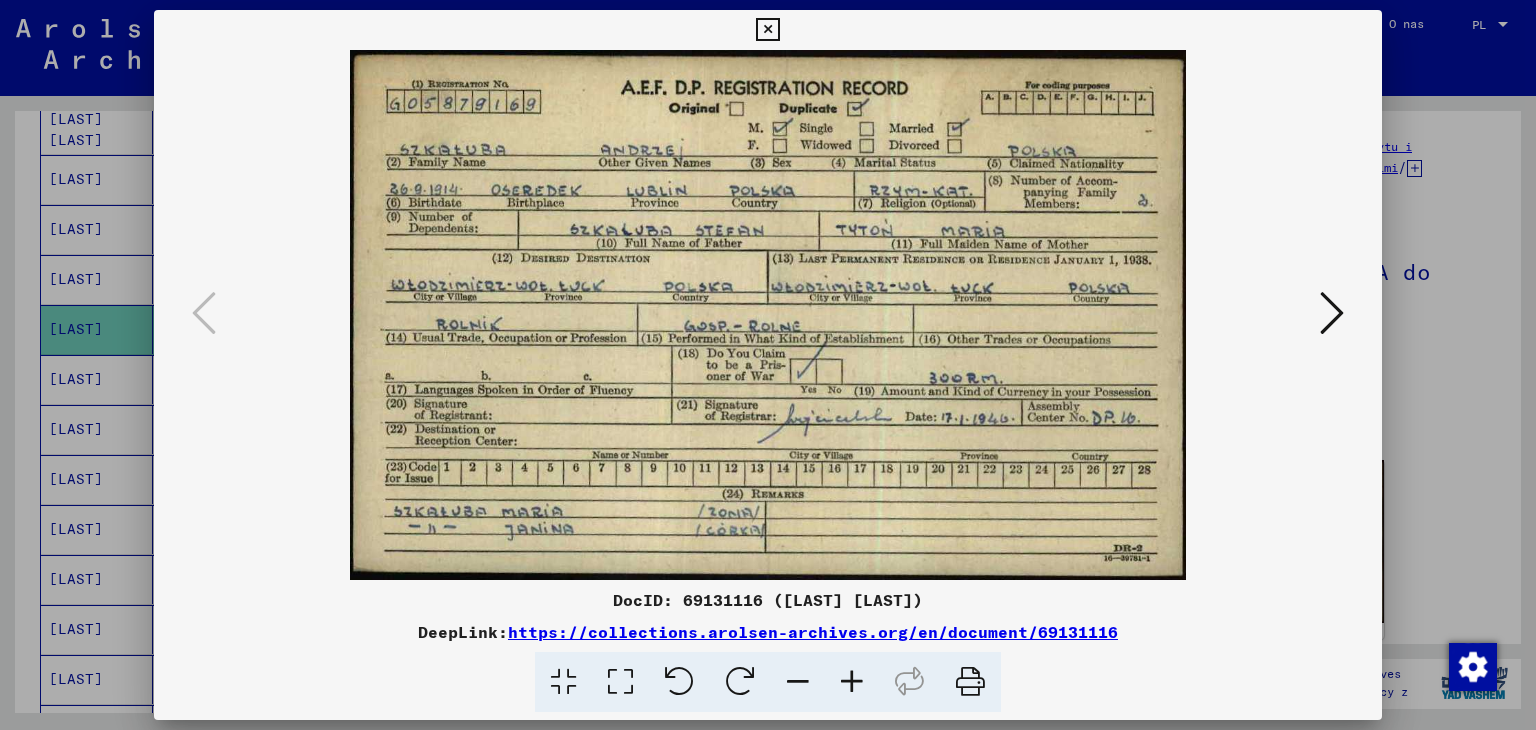 click at bounding box center (1332, 313) 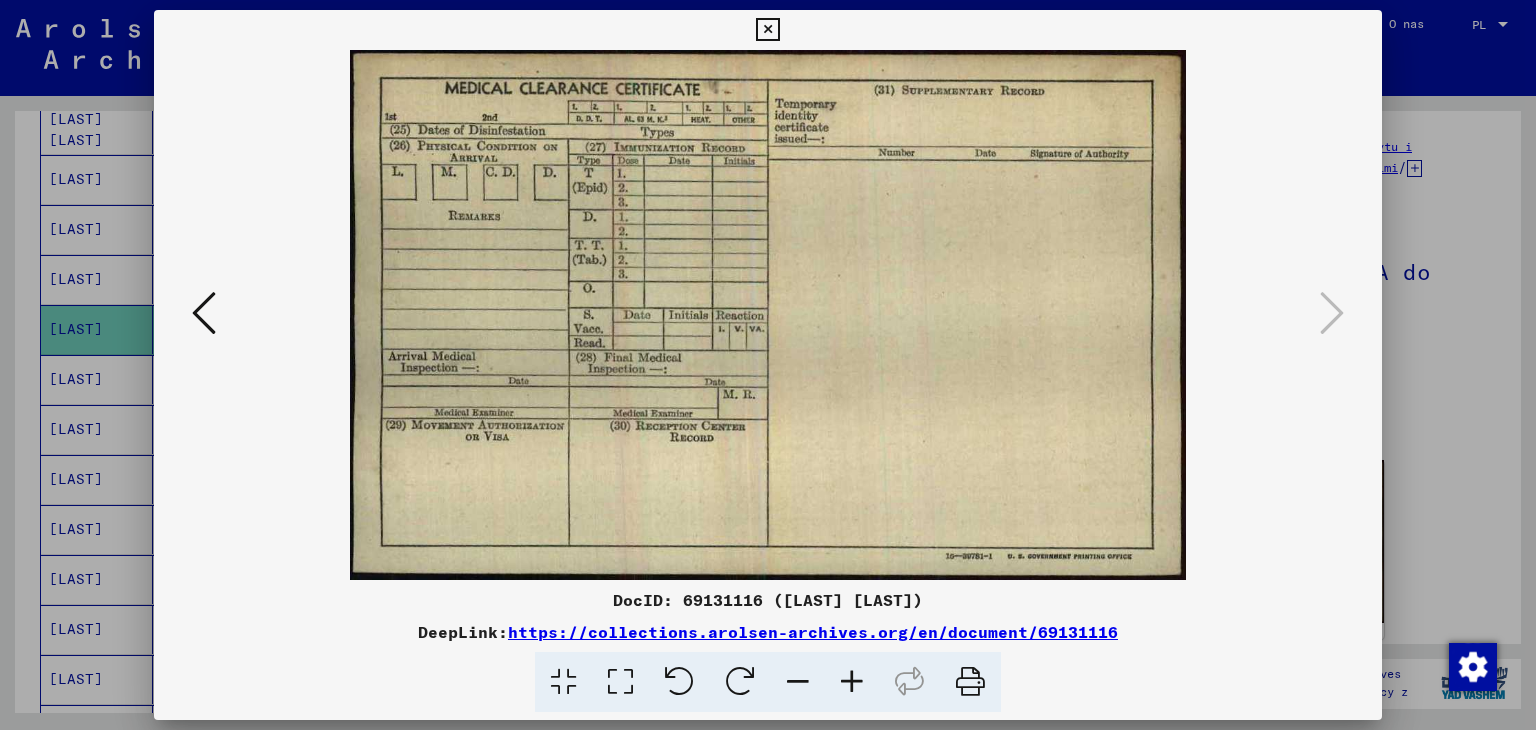 click at bounding box center (767, 30) 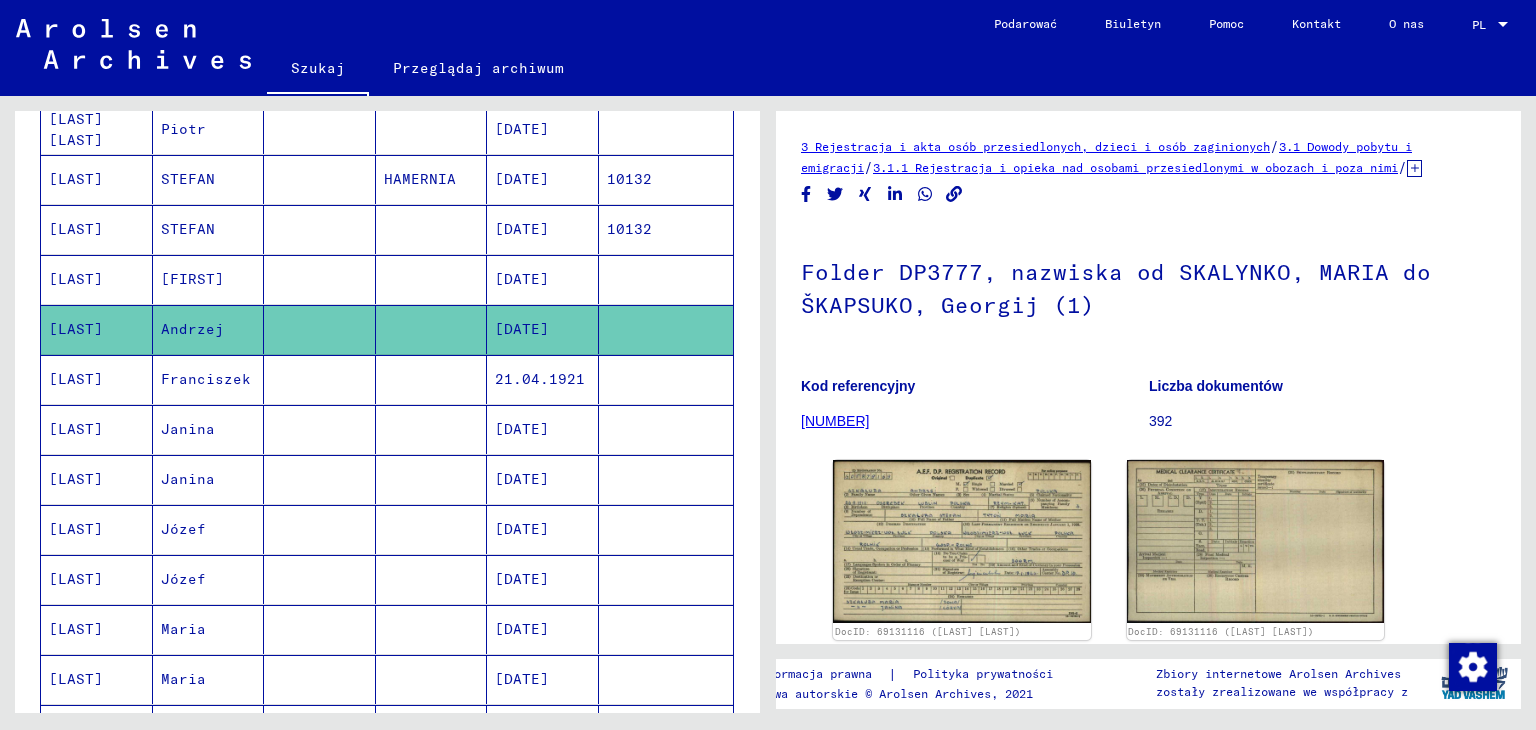 click on "[LAST]" at bounding box center (76, 429) 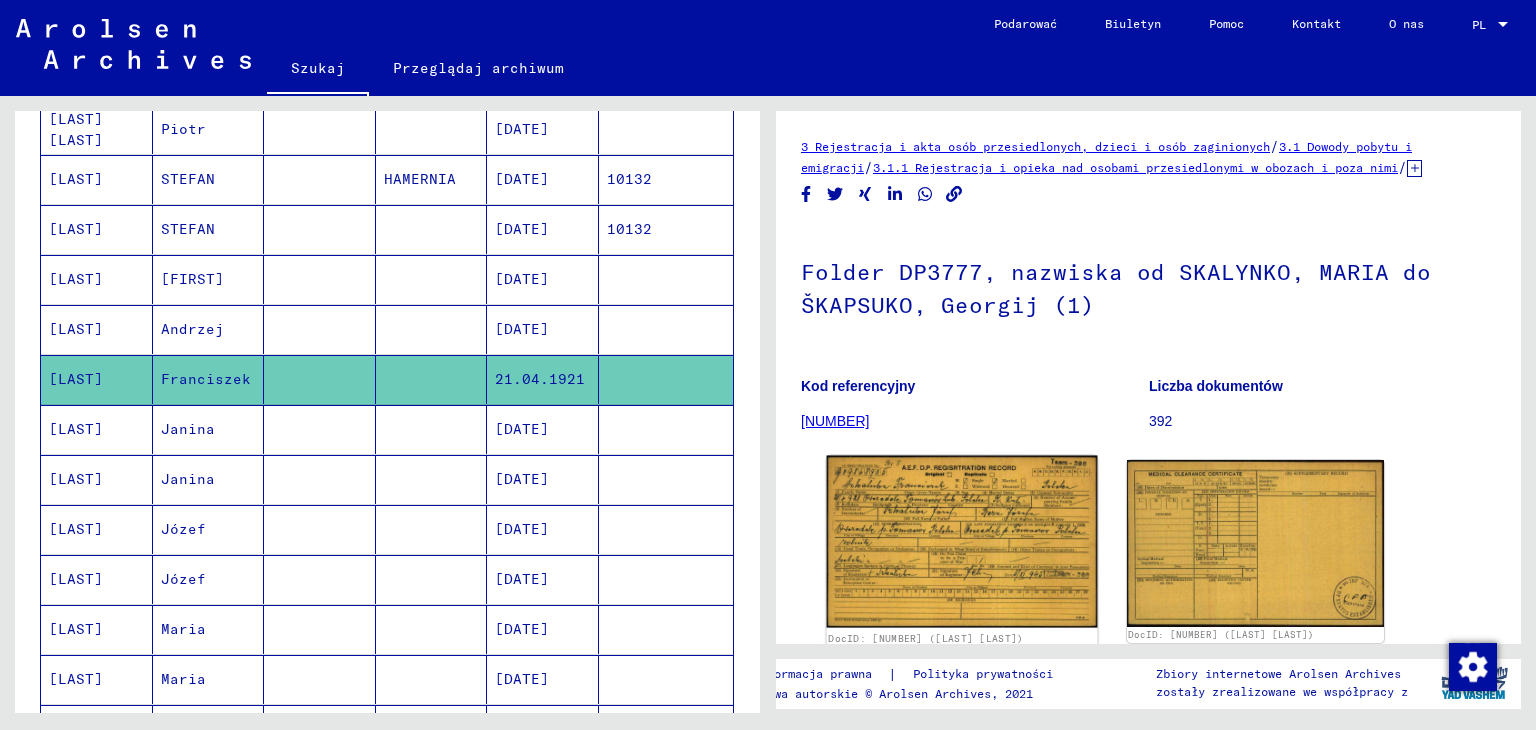 click 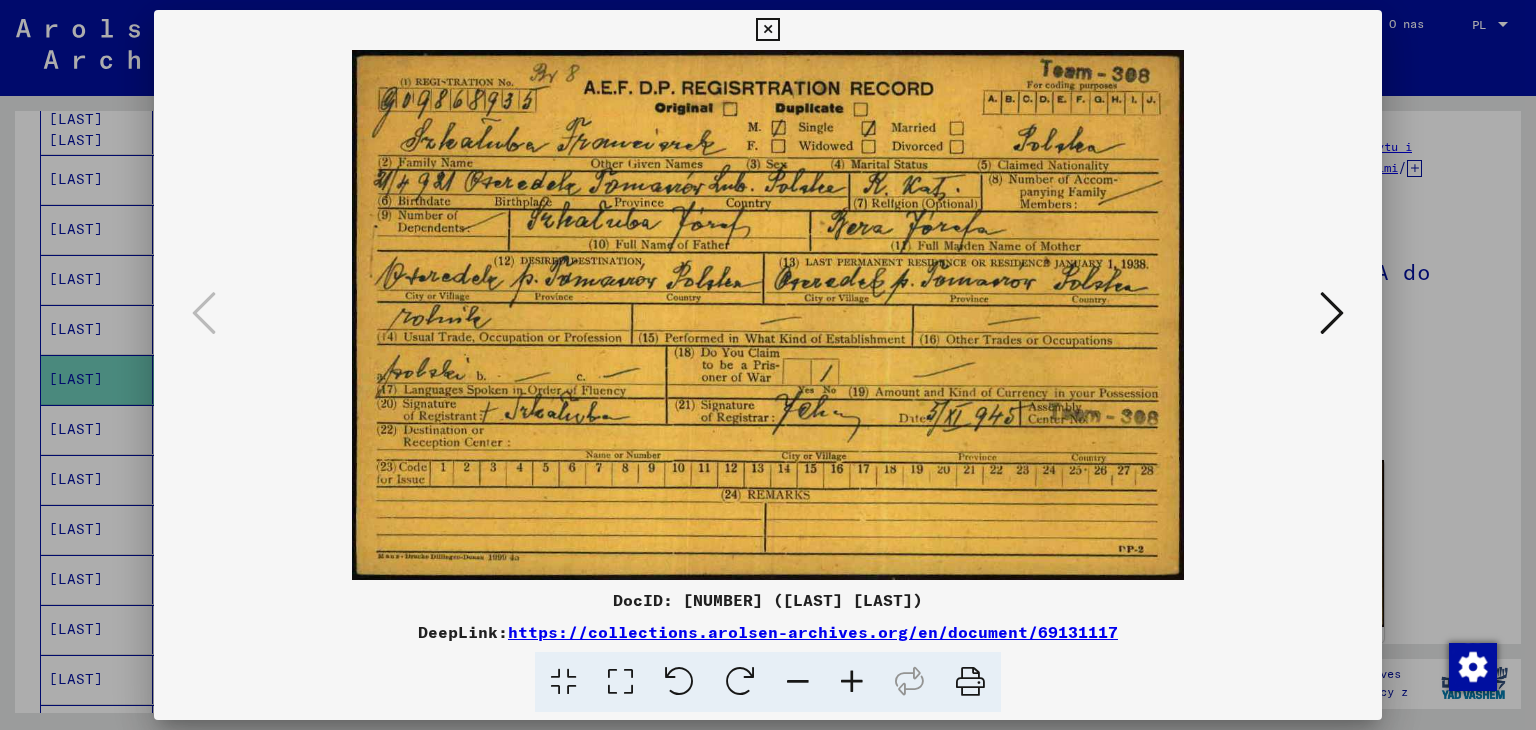 click at bounding box center (768, 315) 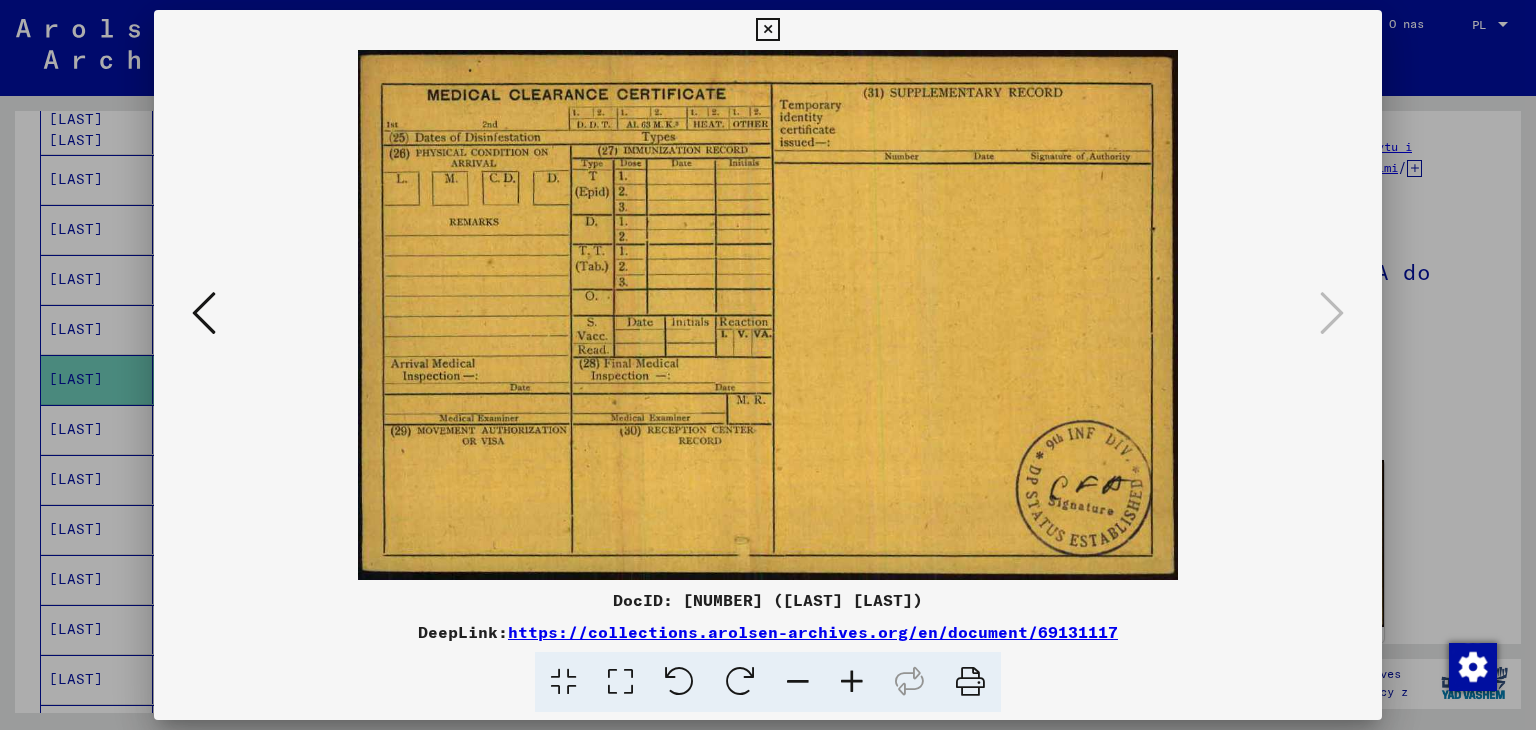 click at bounding box center (767, 30) 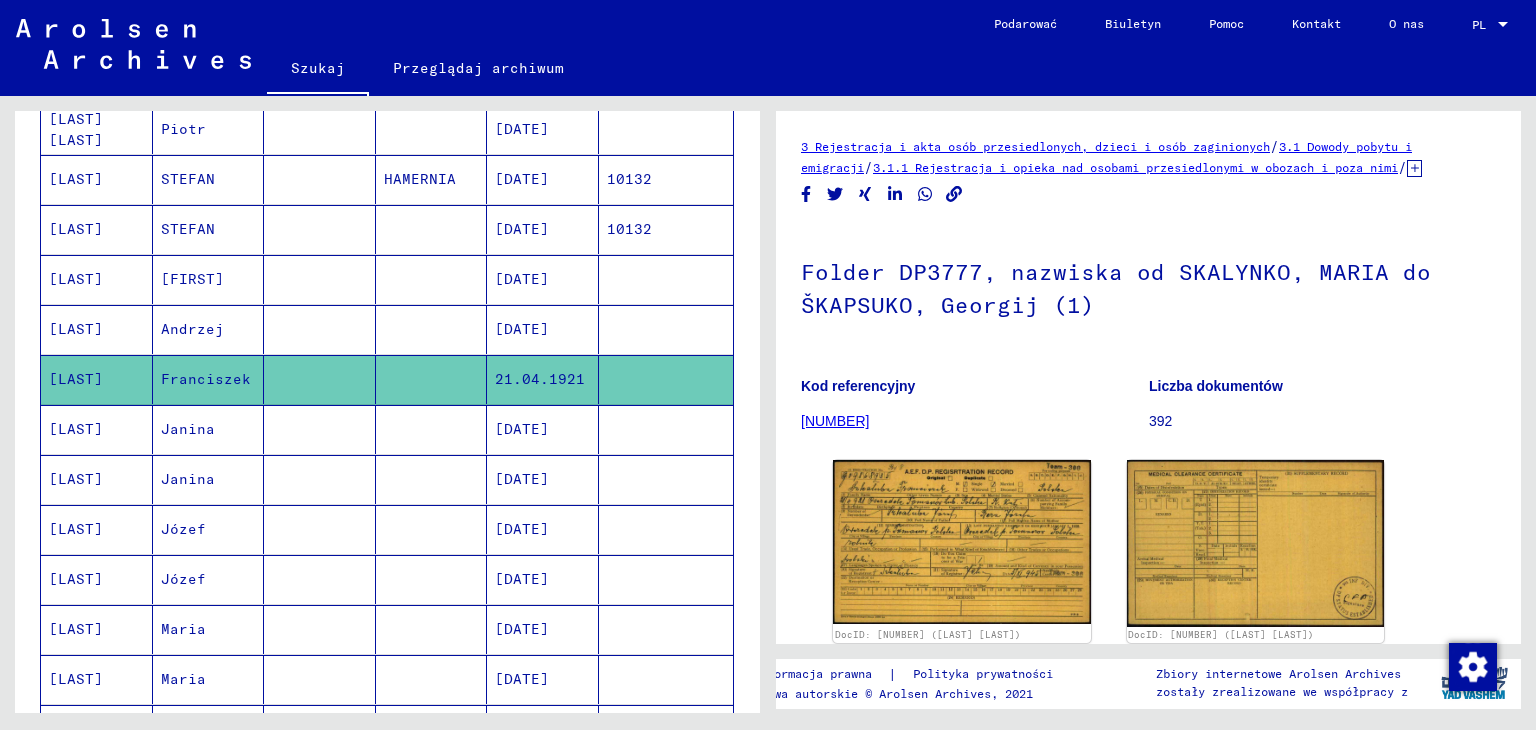 click on "[LAST]" at bounding box center (76, 479) 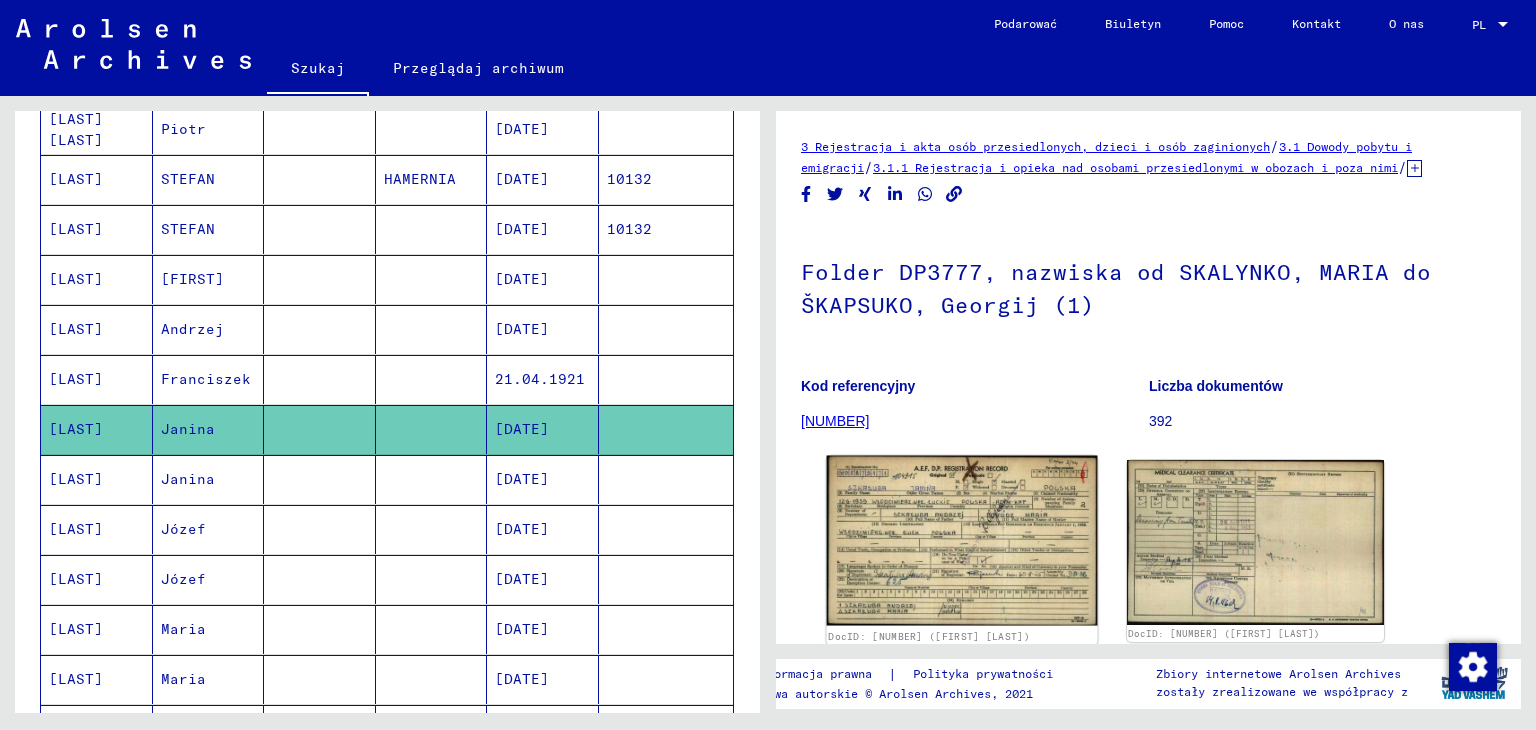 click 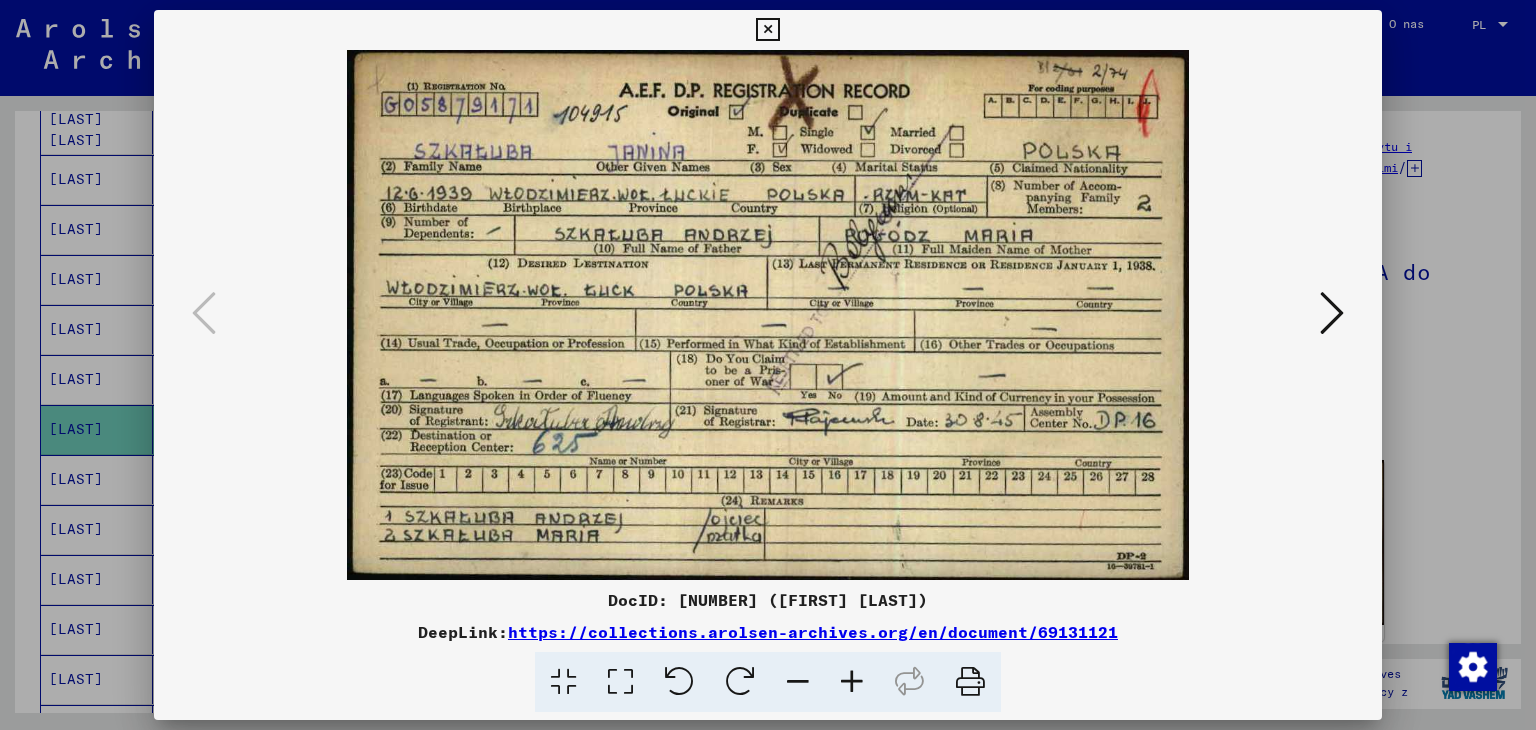 click at bounding box center (767, 30) 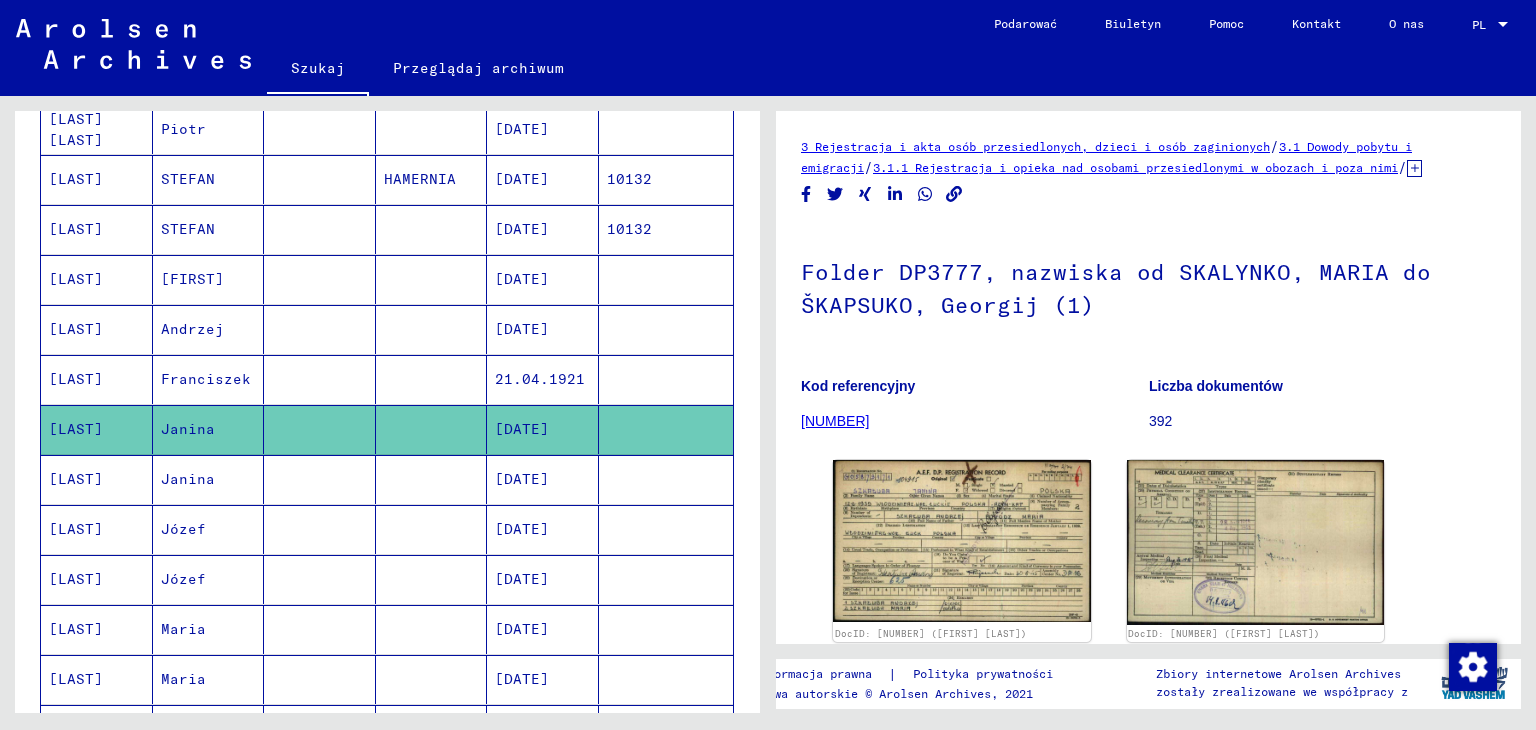 click on "[LAST]" at bounding box center [76, 529] 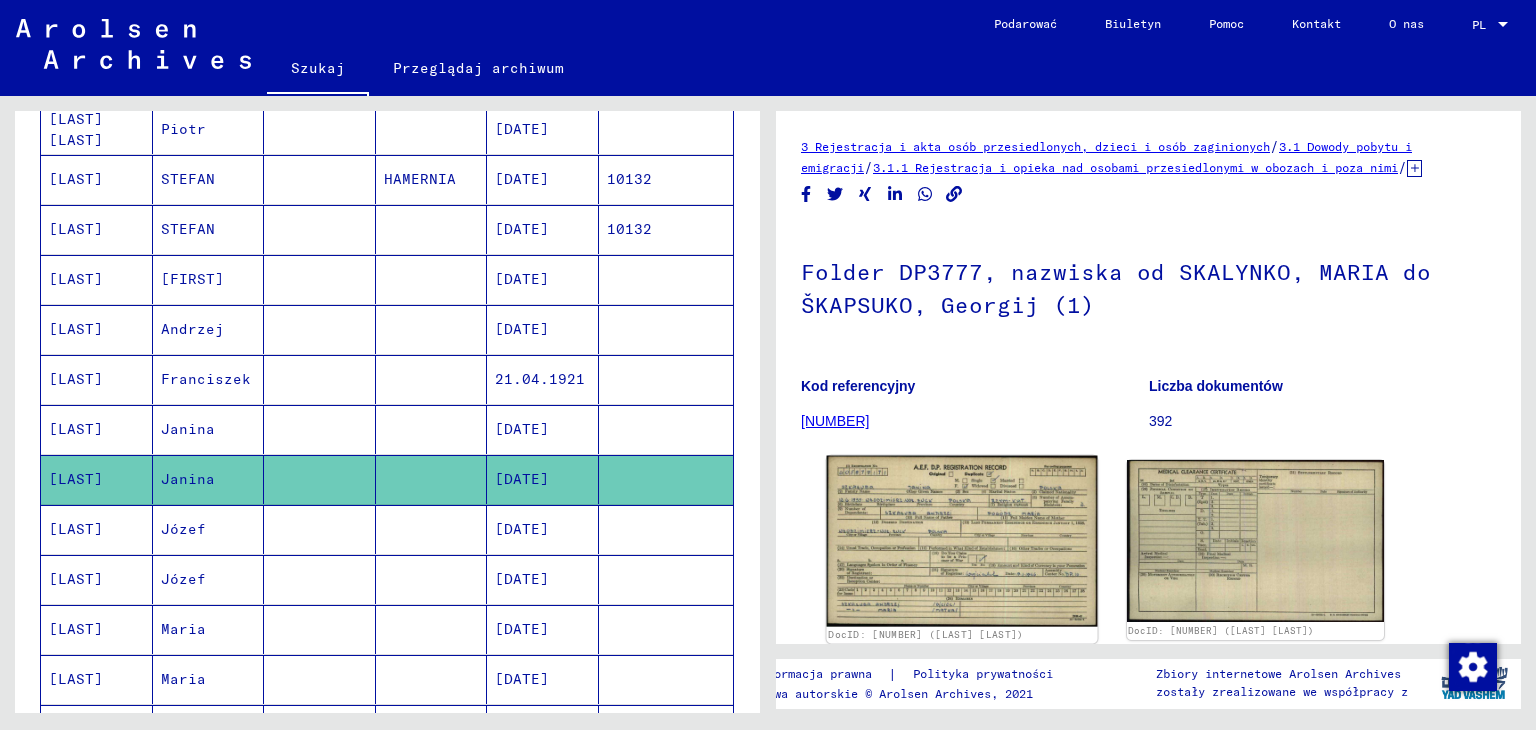 click 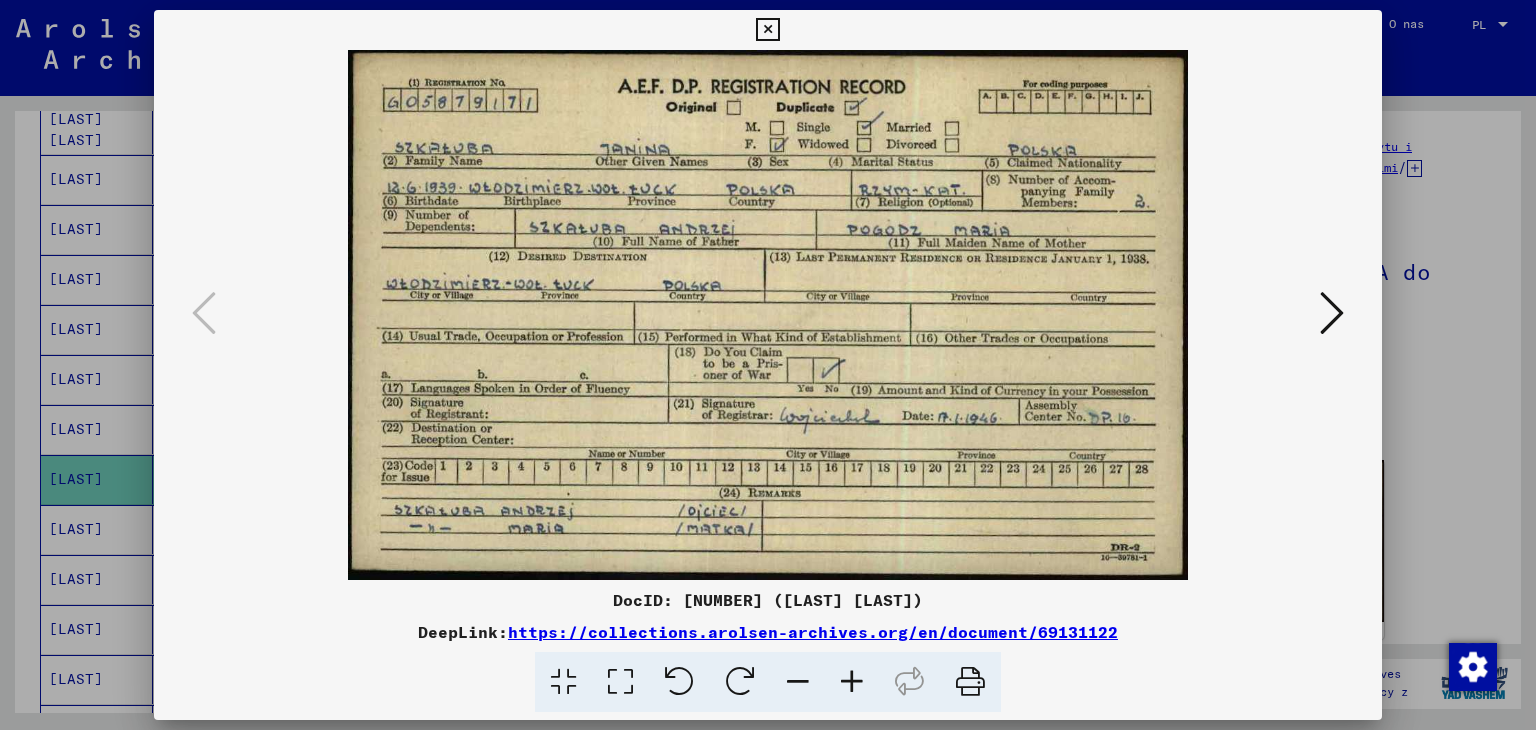 click at bounding box center [767, 30] 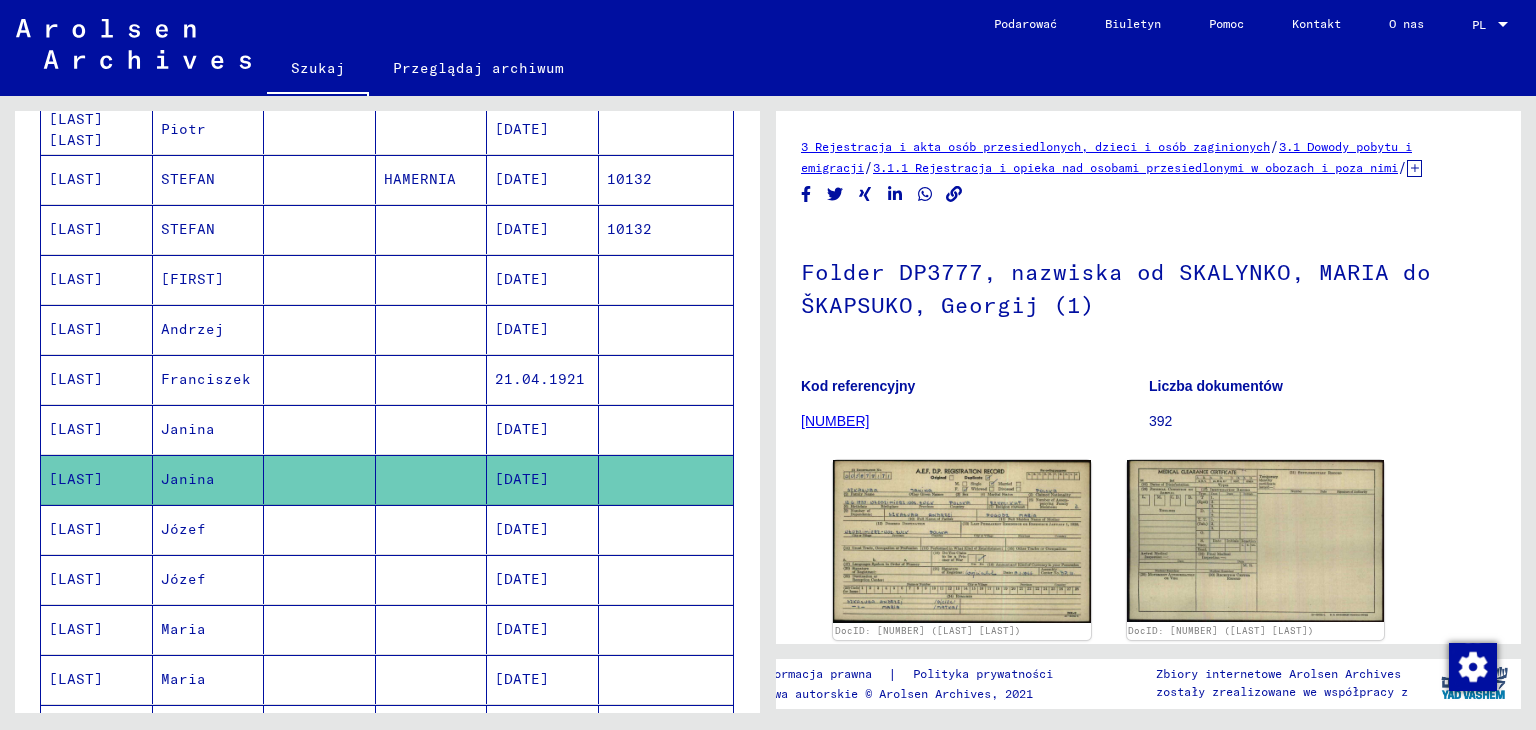 click on "[LAST]" at bounding box center [76, 579] 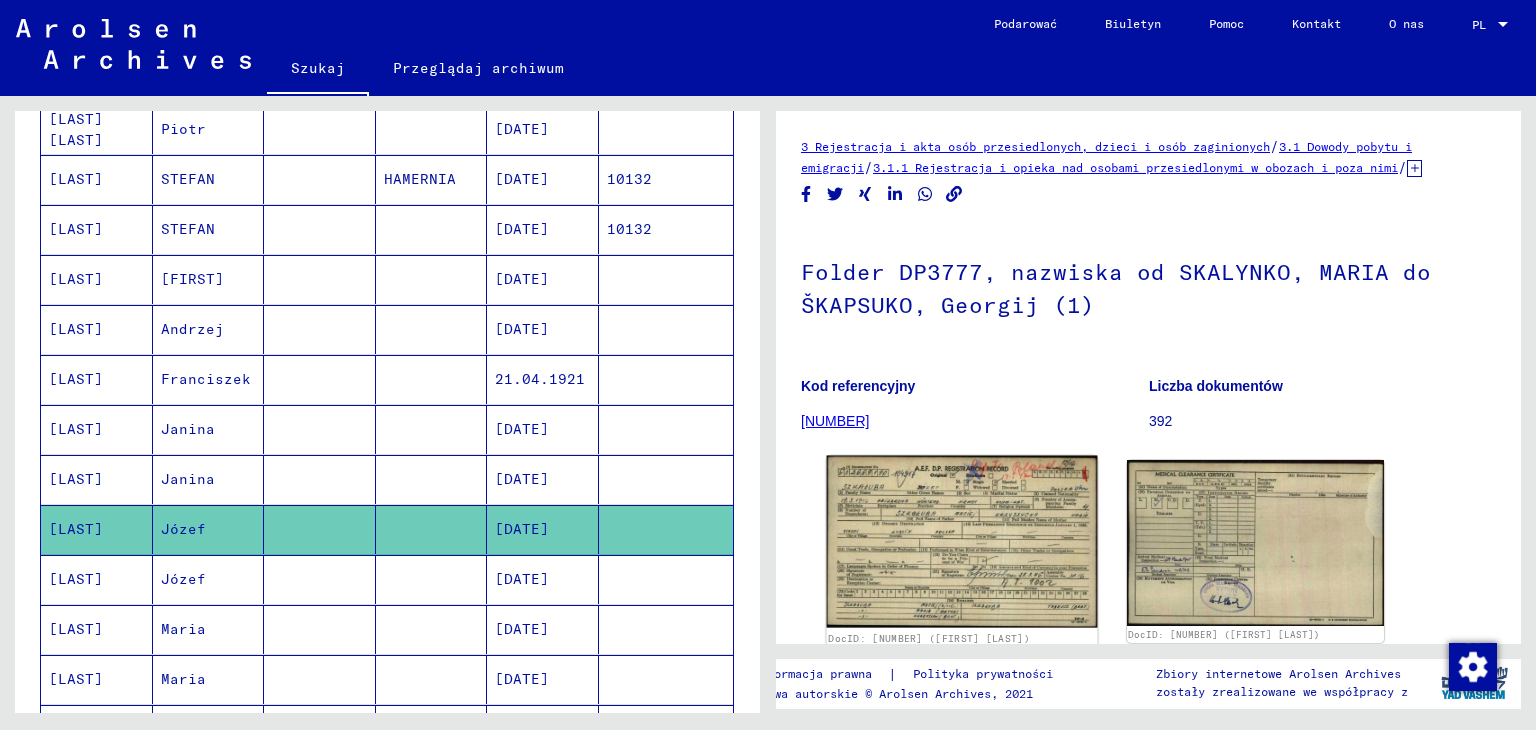 click 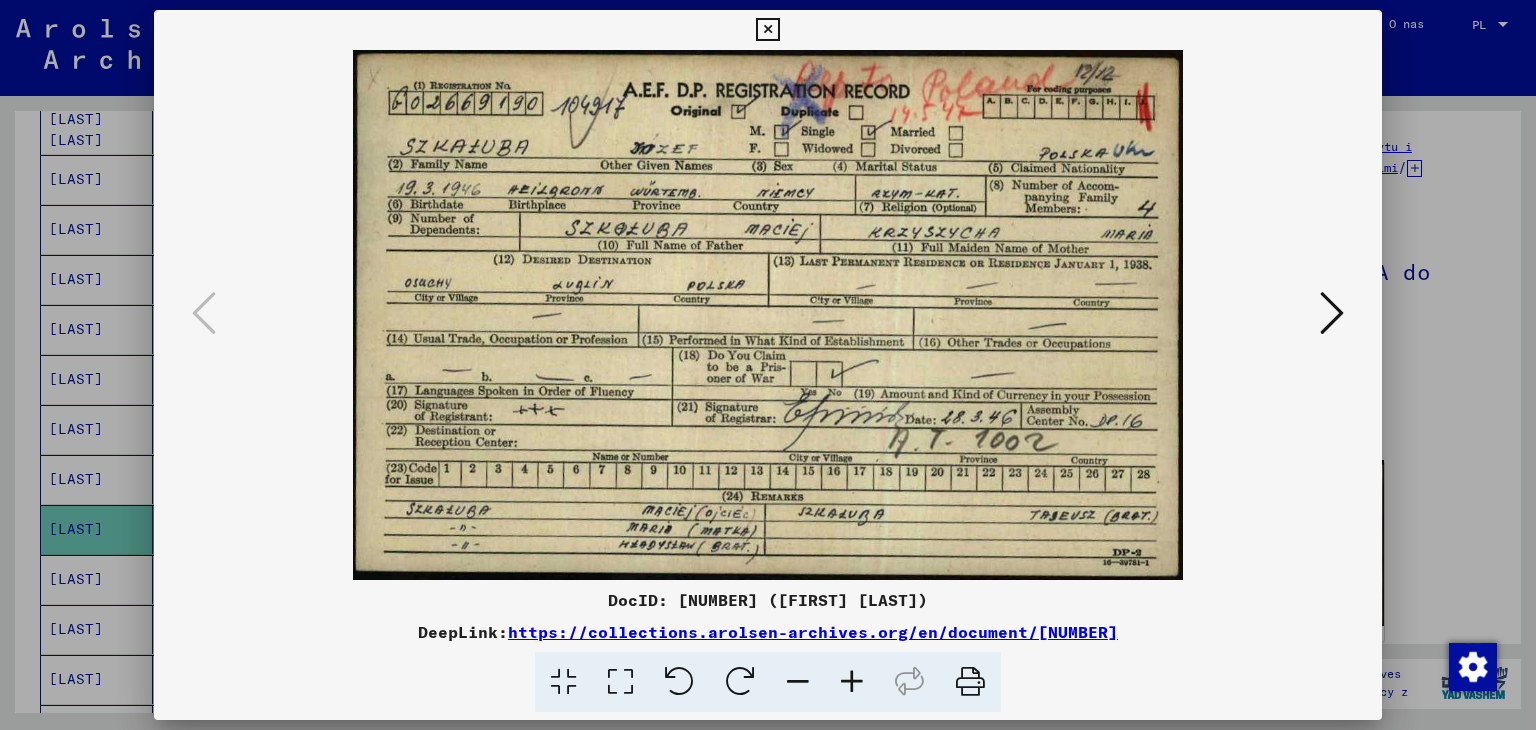 click at bounding box center [767, 30] 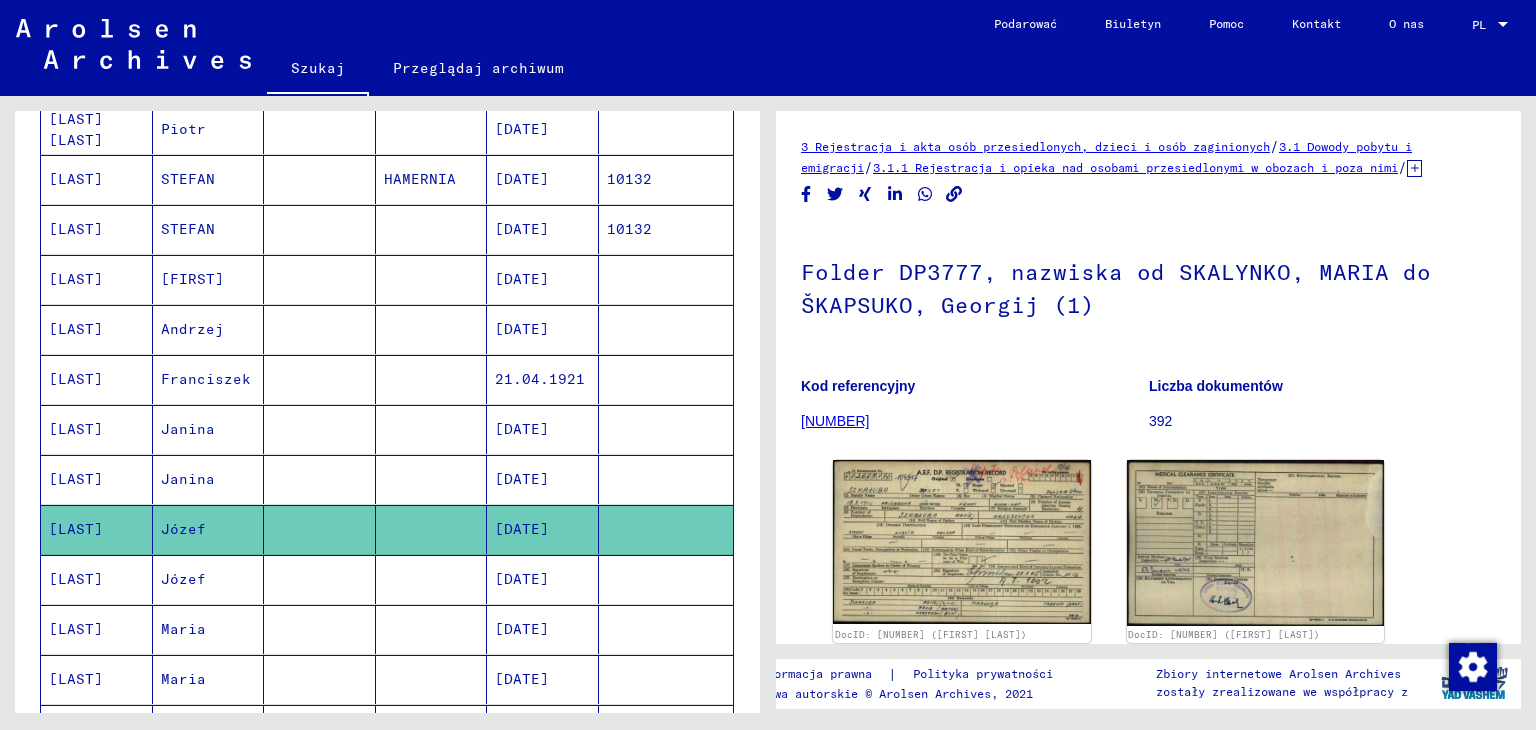 click on "Józef" at bounding box center [183, 629] 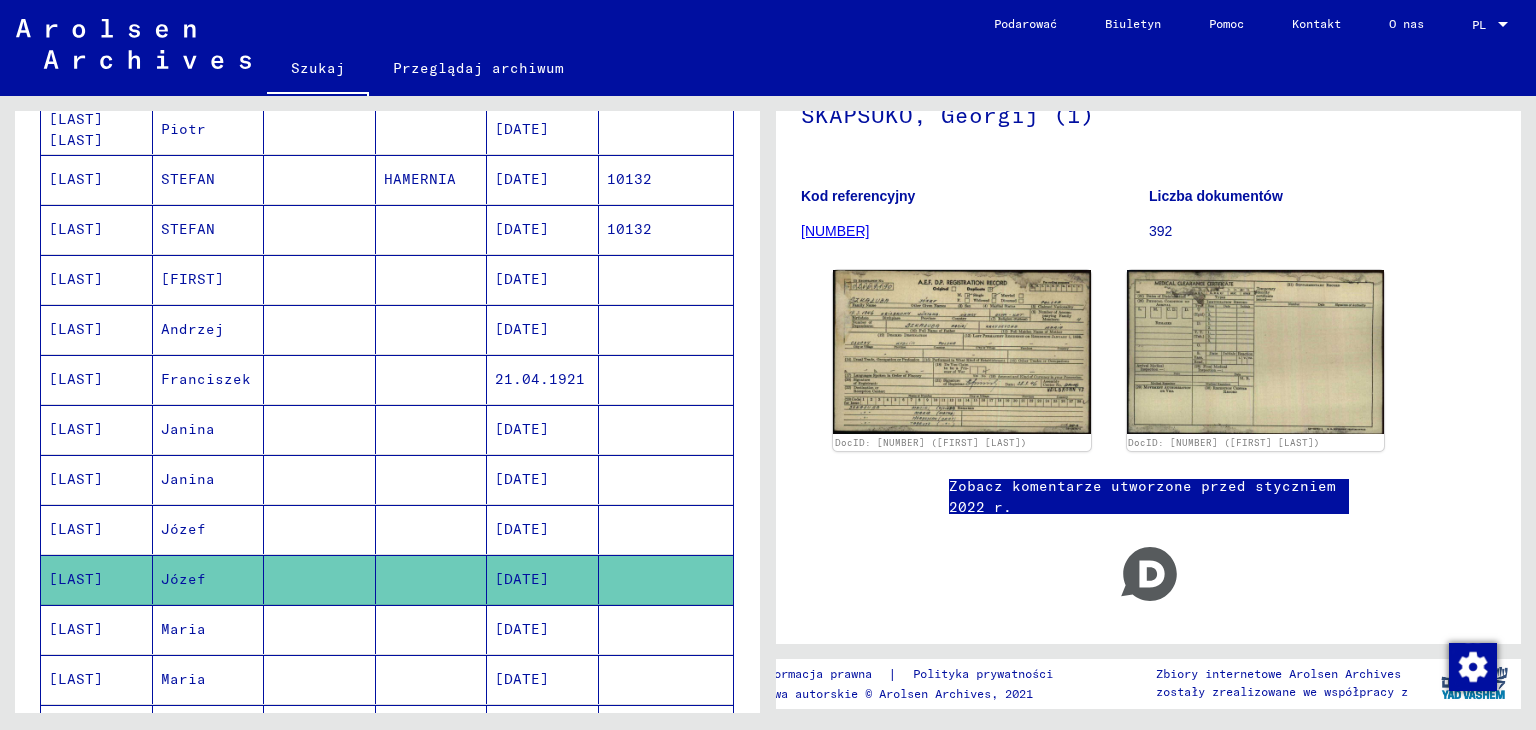 scroll, scrollTop: 200, scrollLeft: 0, axis: vertical 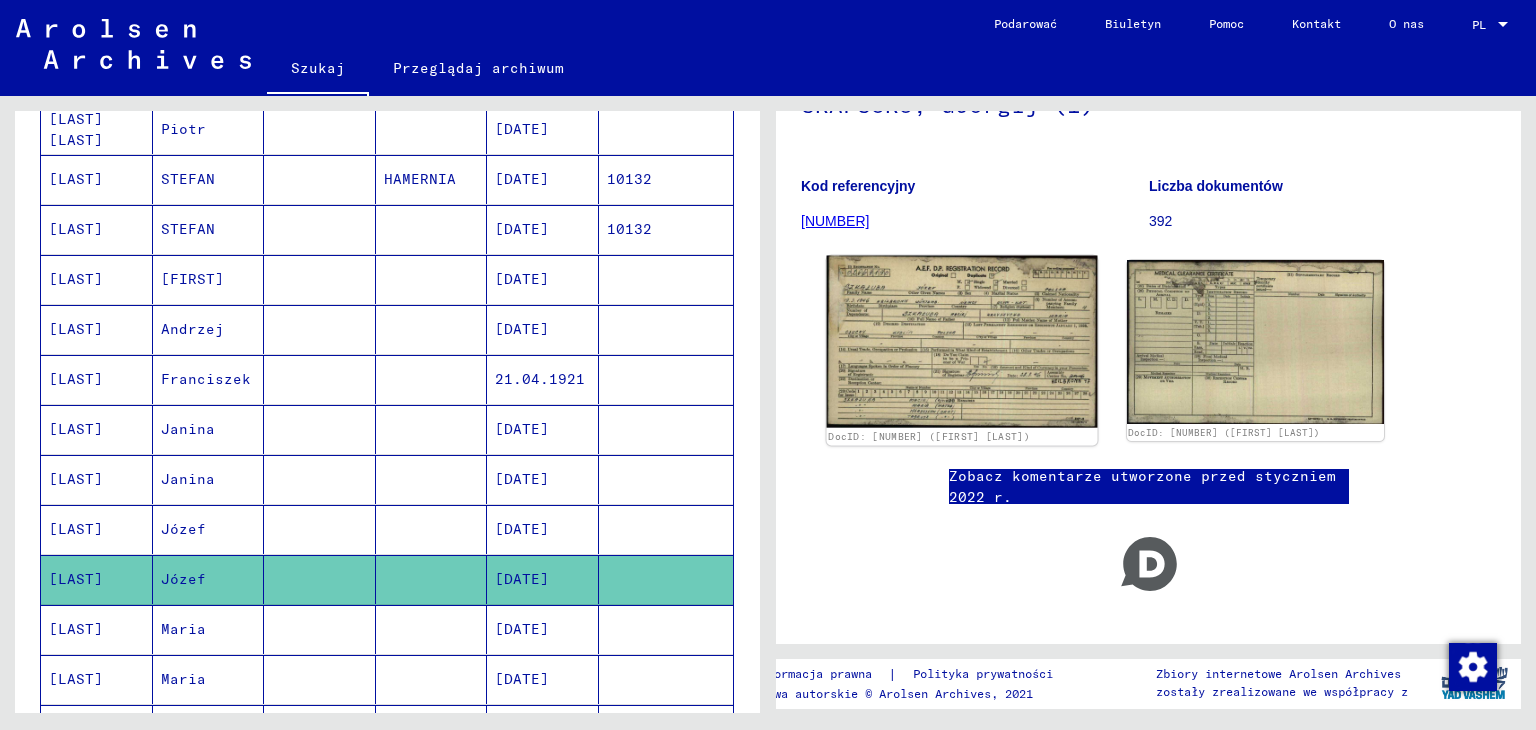 click 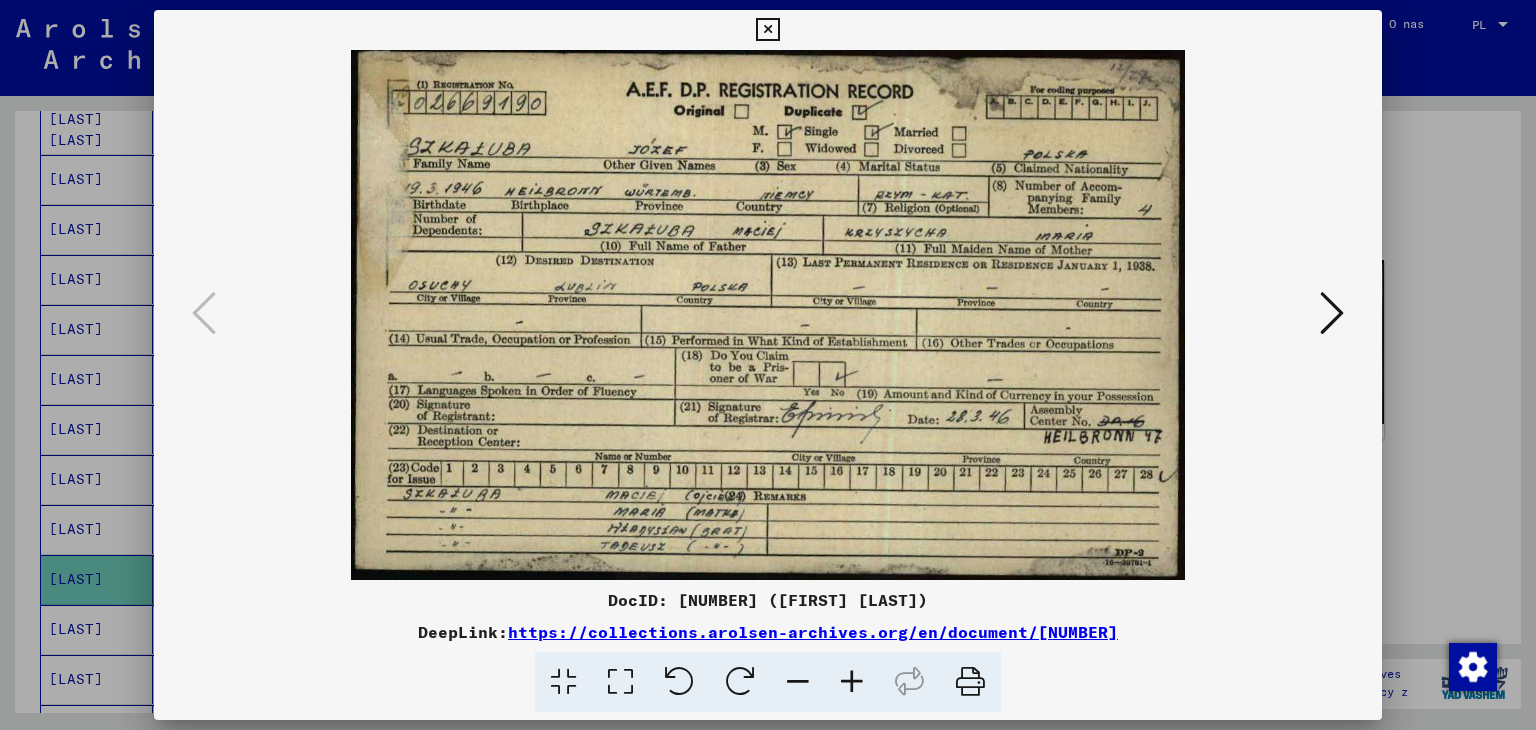 click at bounding box center (767, 30) 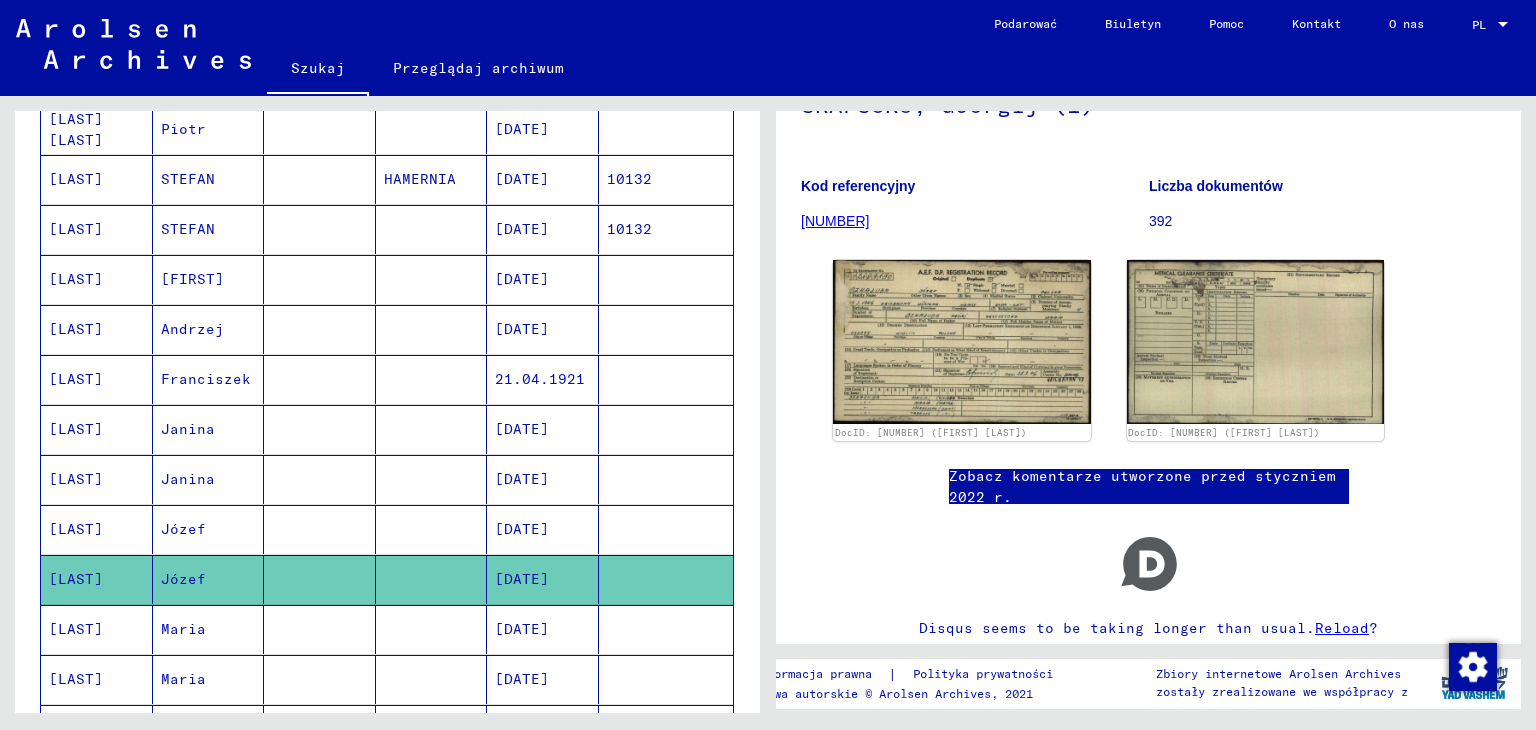 click 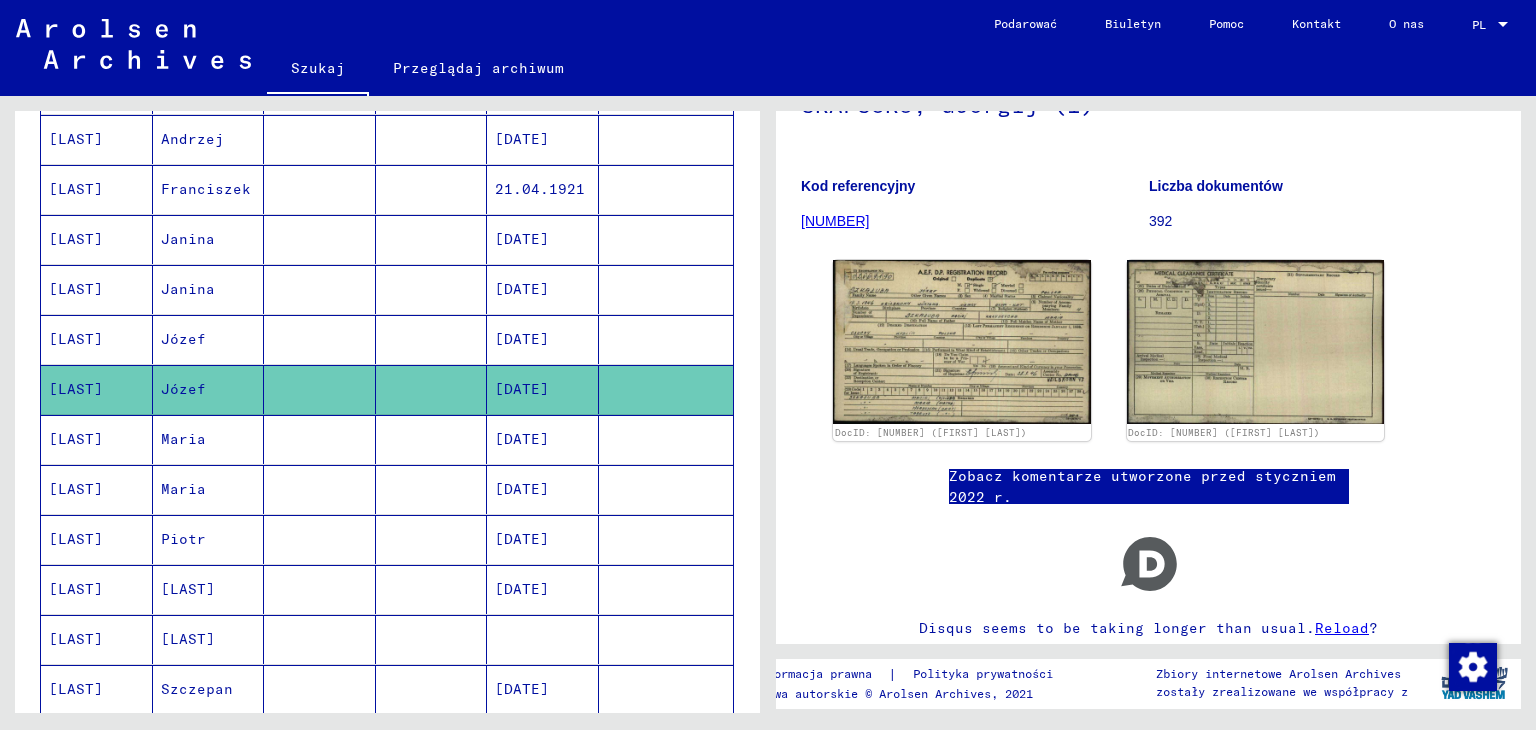 scroll, scrollTop: 500, scrollLeft: 0, axis: vertical 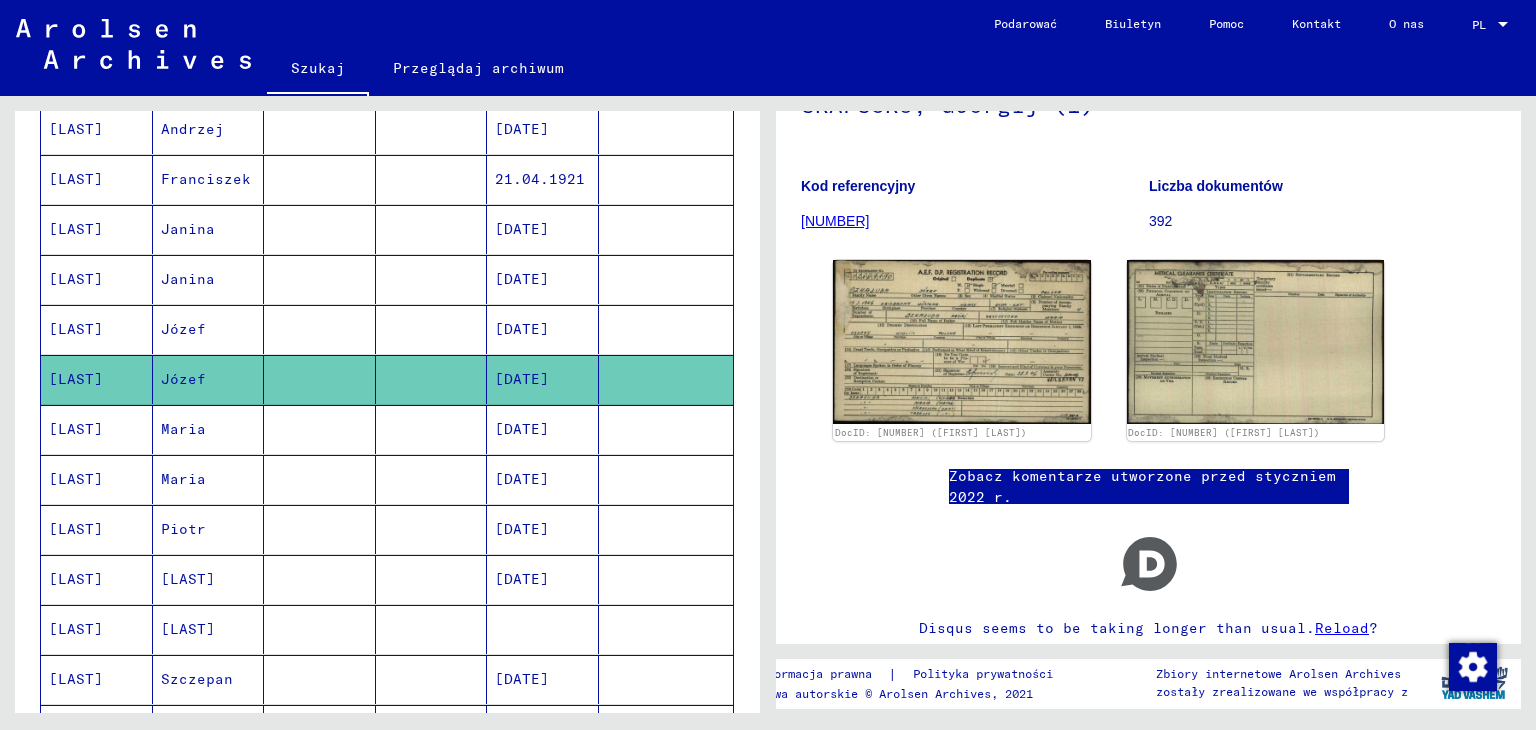 click at bounding box center [320, 479] 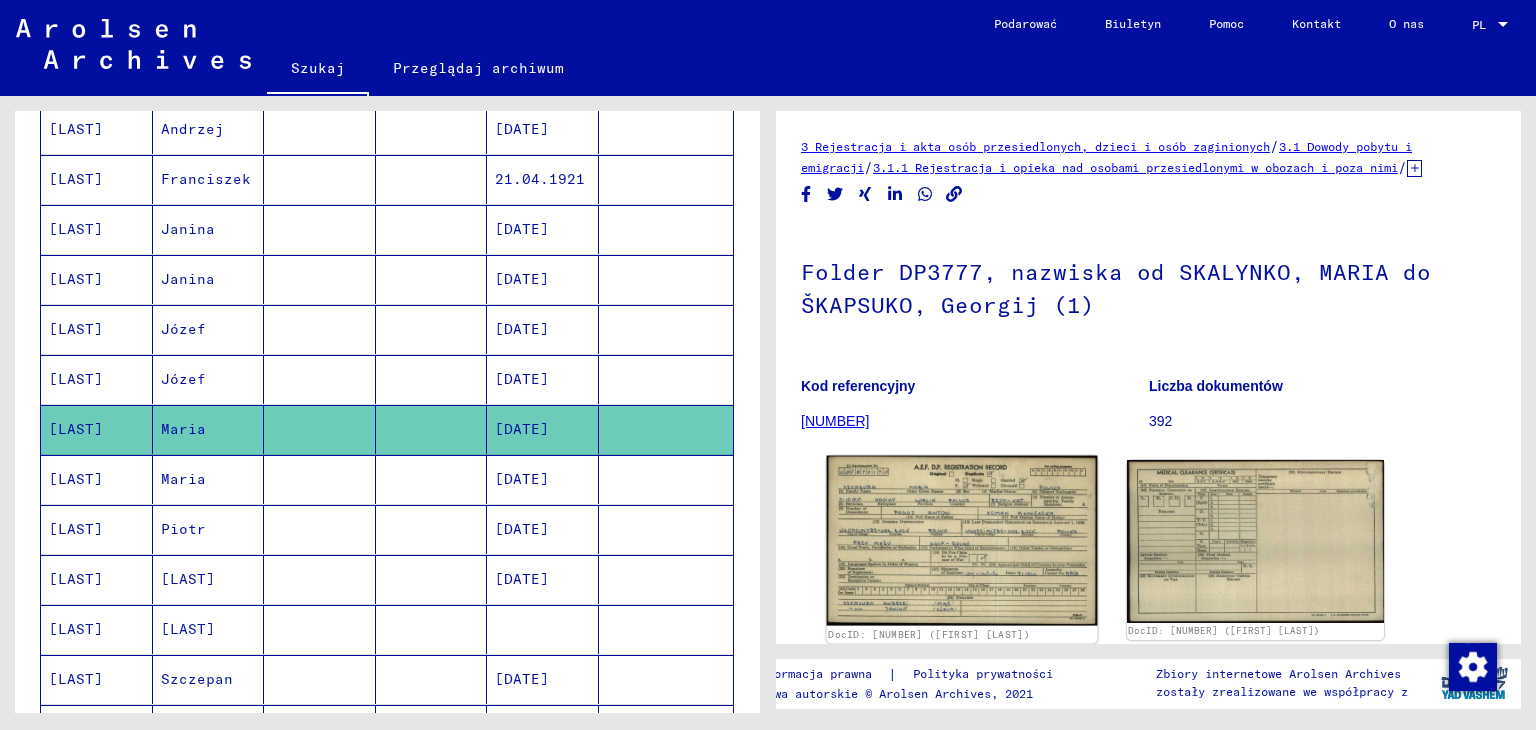 scroll, scrollTop: 200, scrollLeft: 0, axis: vertical 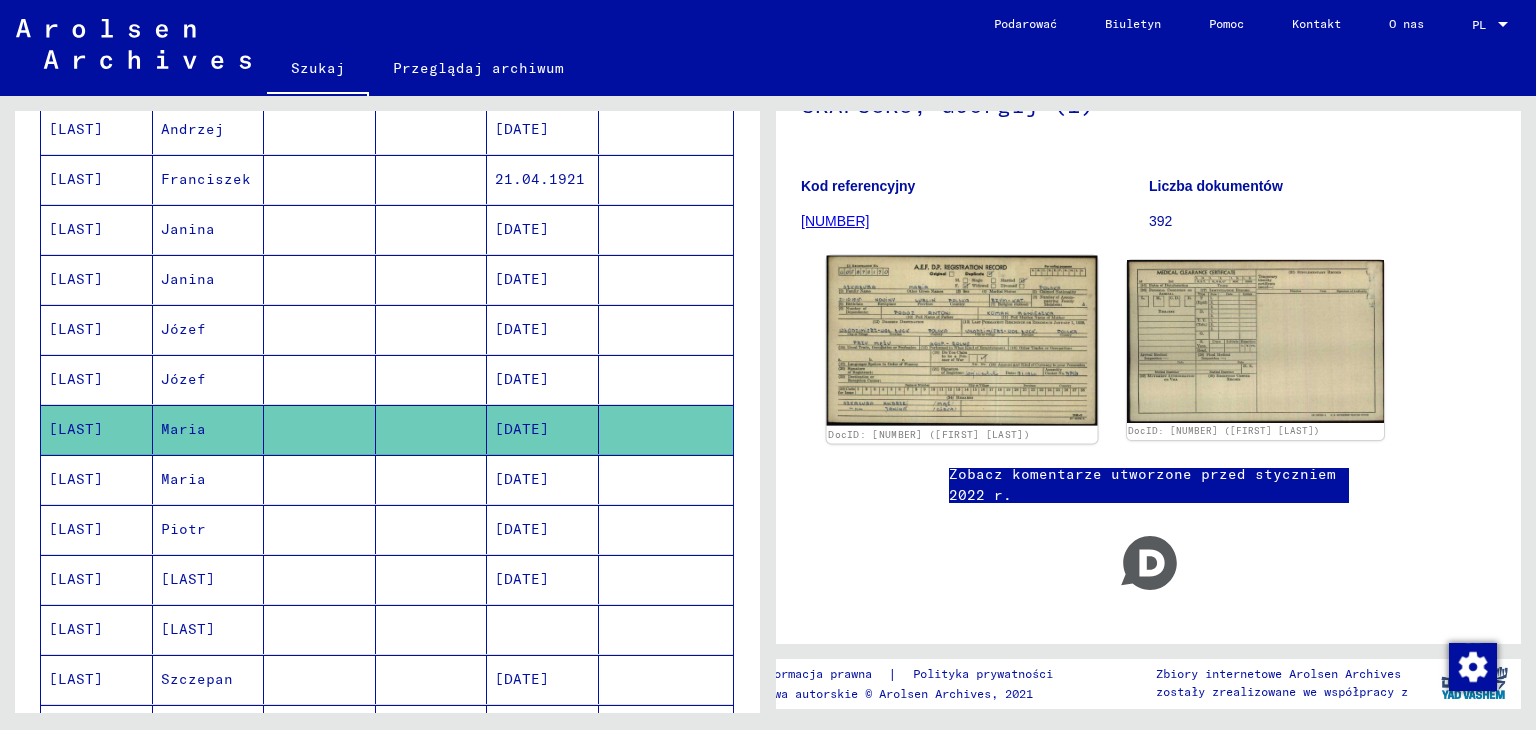 click 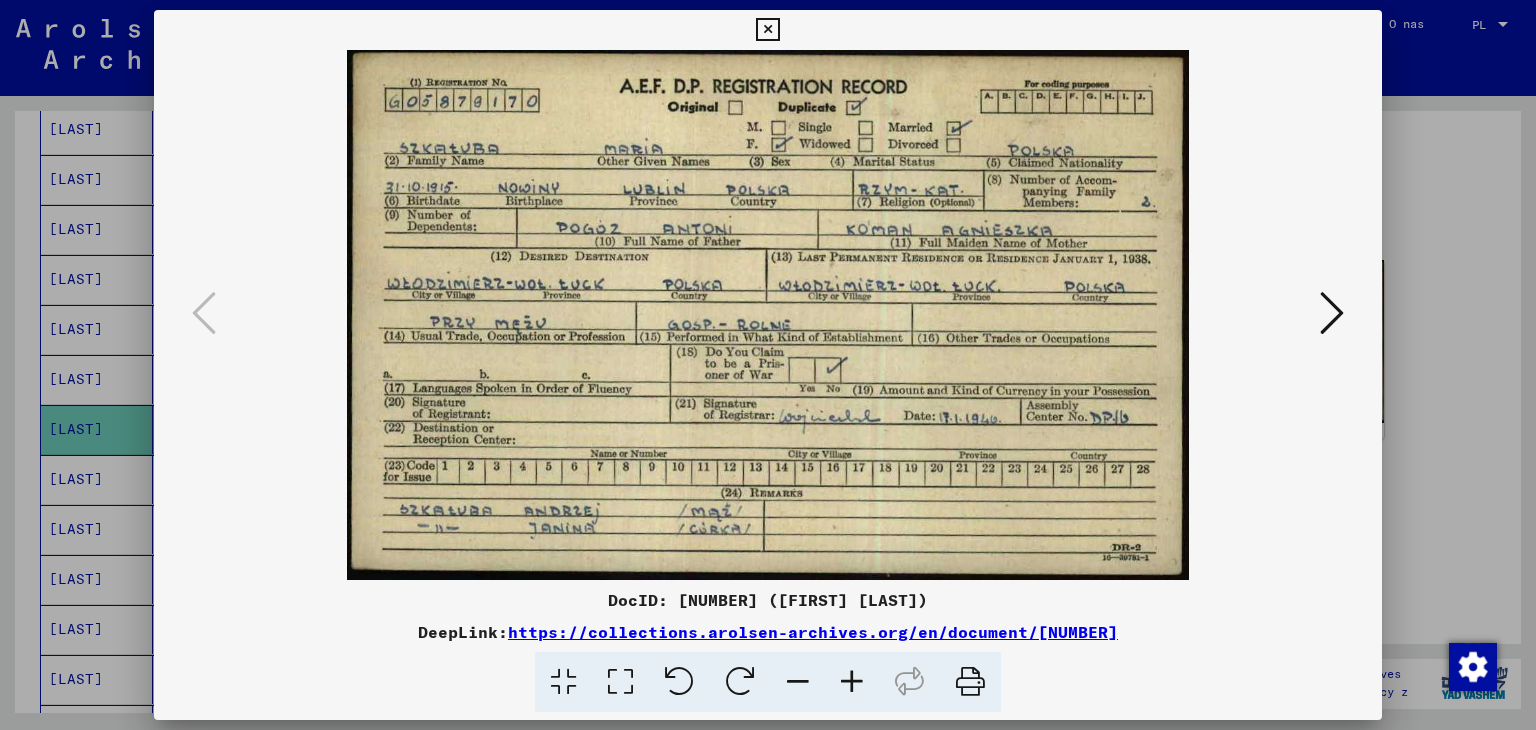 click at bounding box center [767, 30] 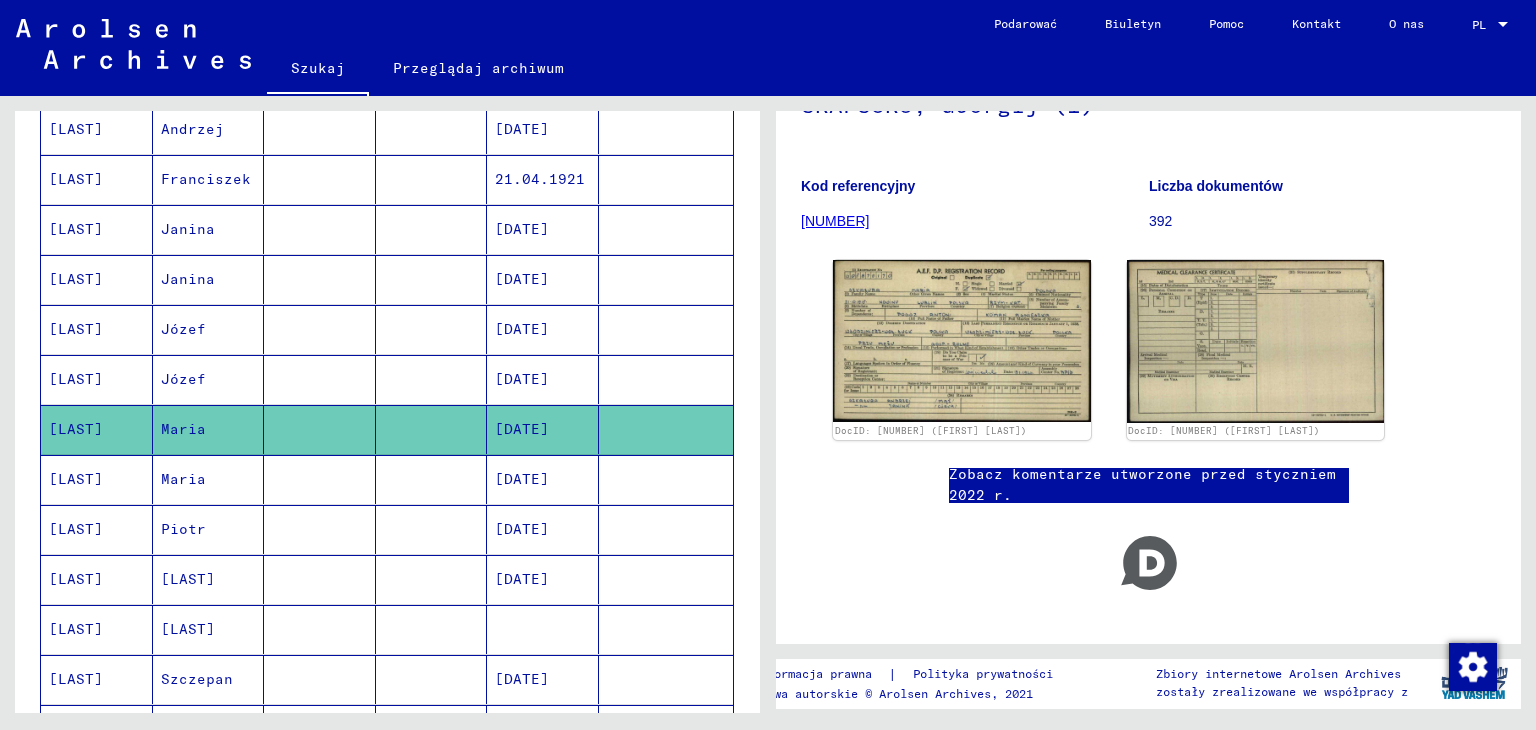 click on "[LAST]" at bounding box center (76, 529) 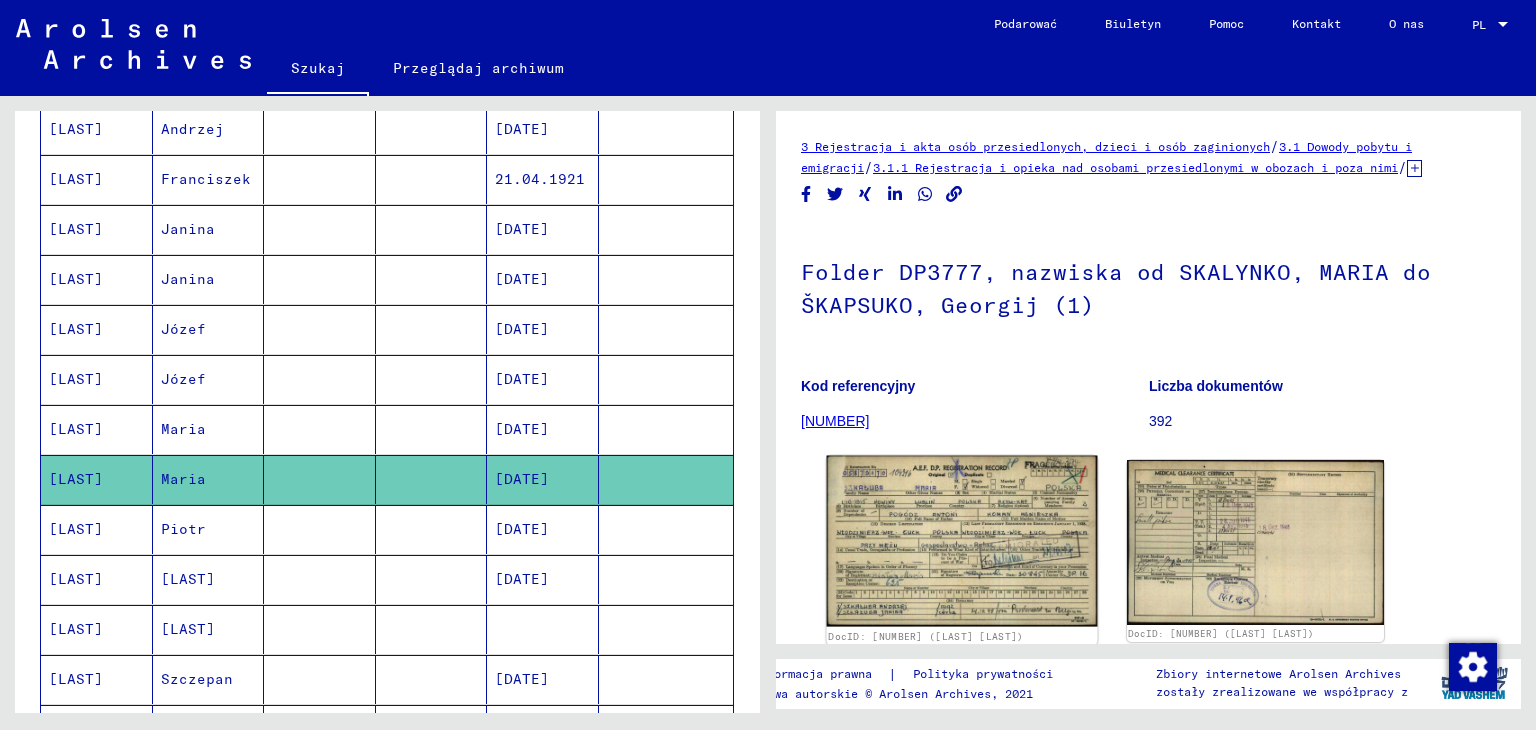 scroll, scrollTop: 100, scrollLeft: 0, axis: vertical 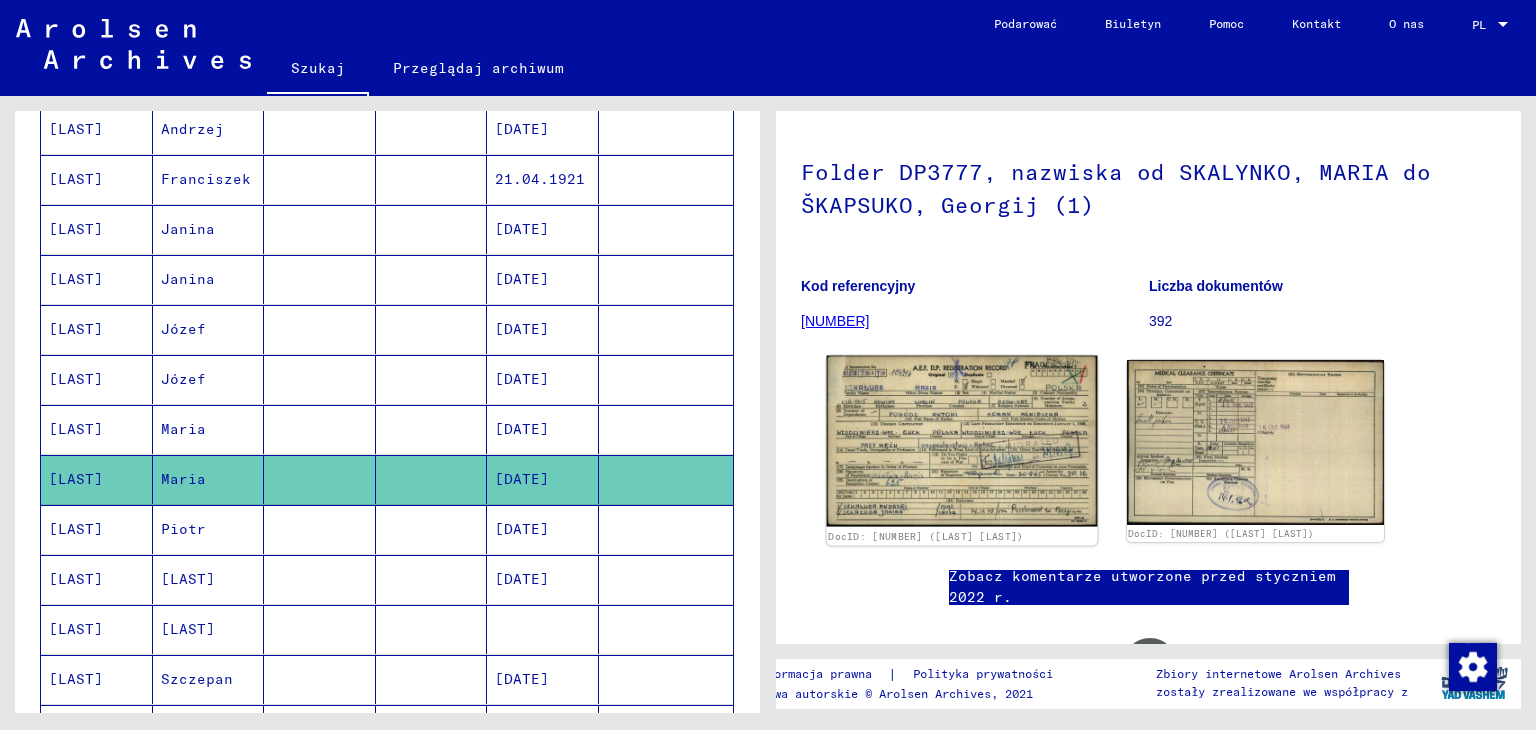 click 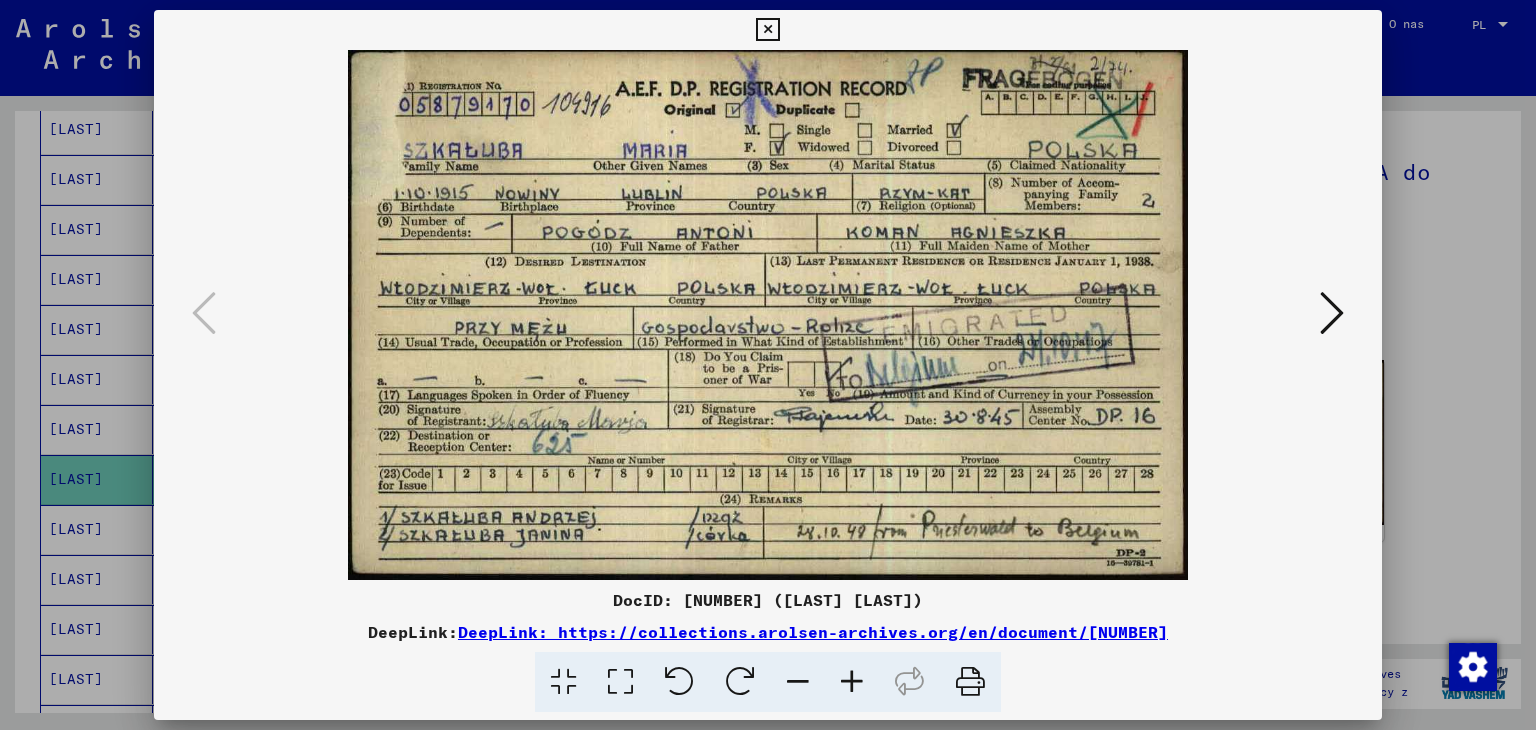 click at bounding box center [767, 30] 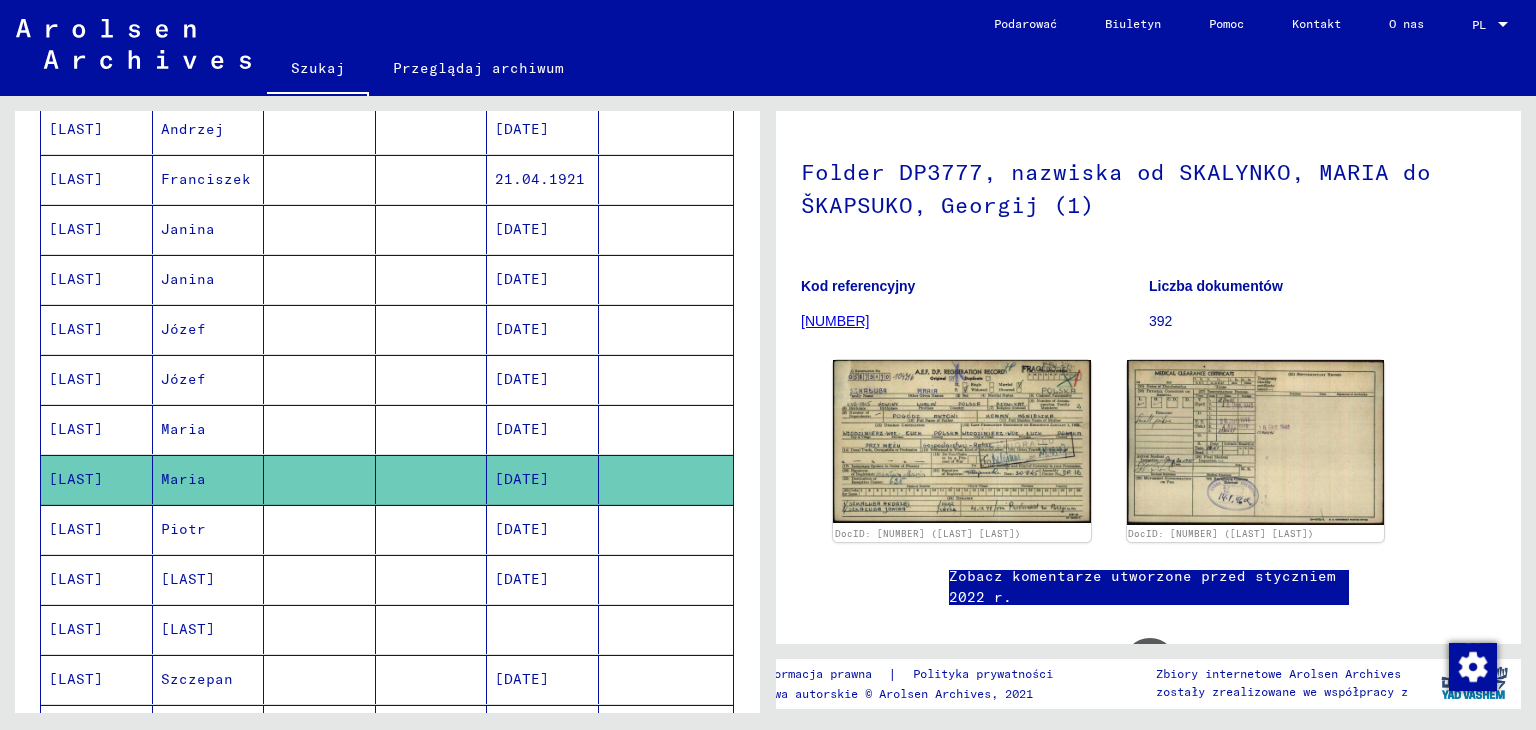 click on "Piotr" at bounding box center [188, 579] 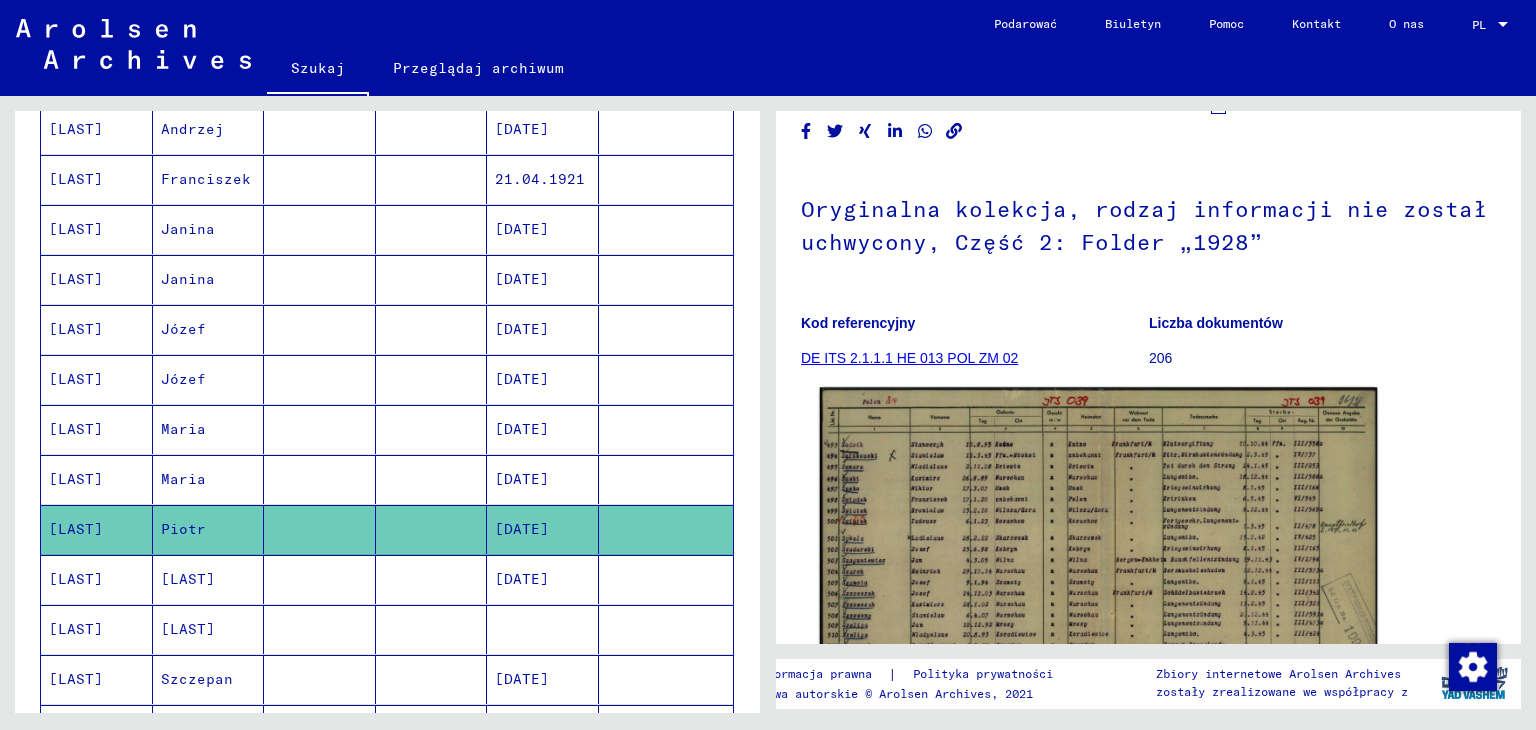 scroll, scrollTop: 200, scrollLeft: 0, axis: vertical 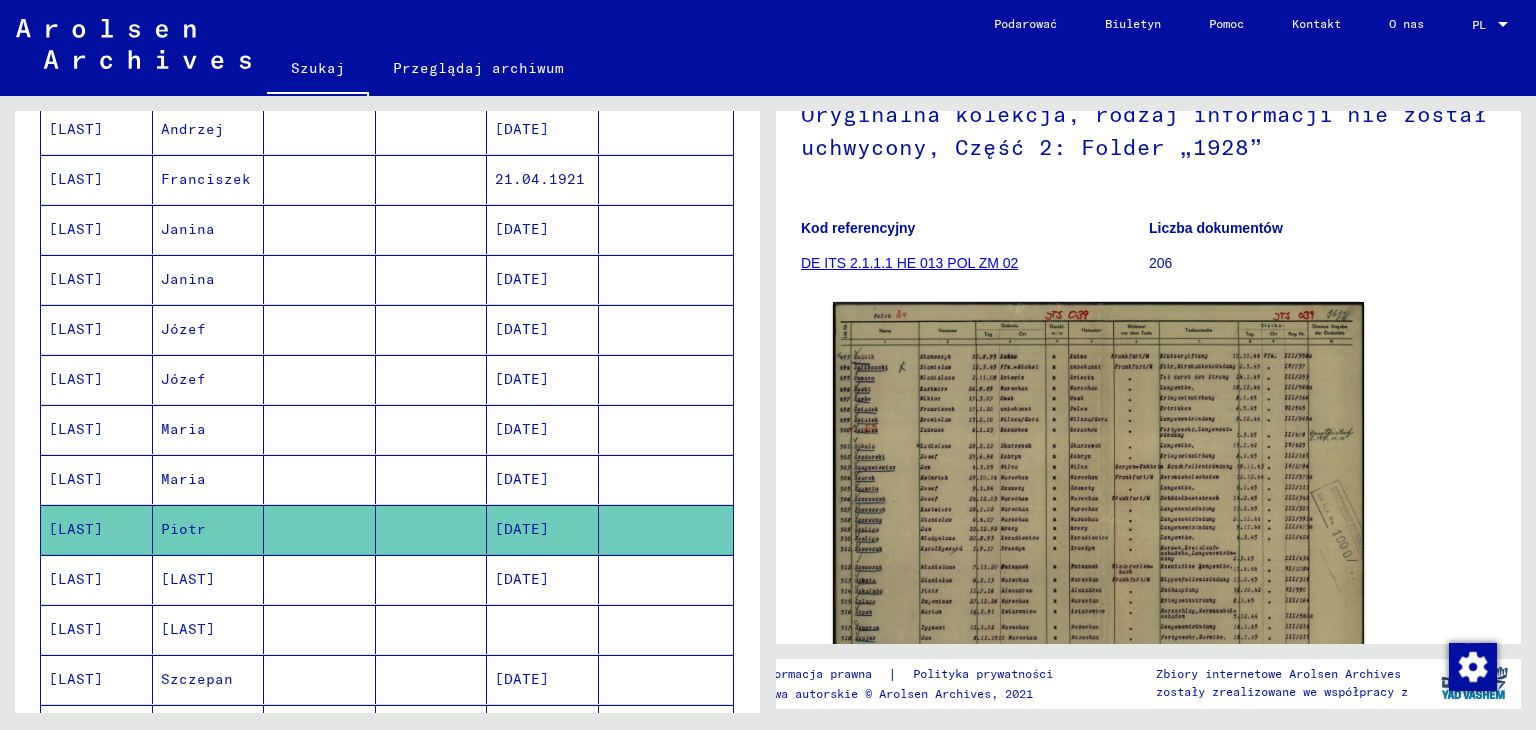 click on "[LAST]" at bounding box center (188, 629) 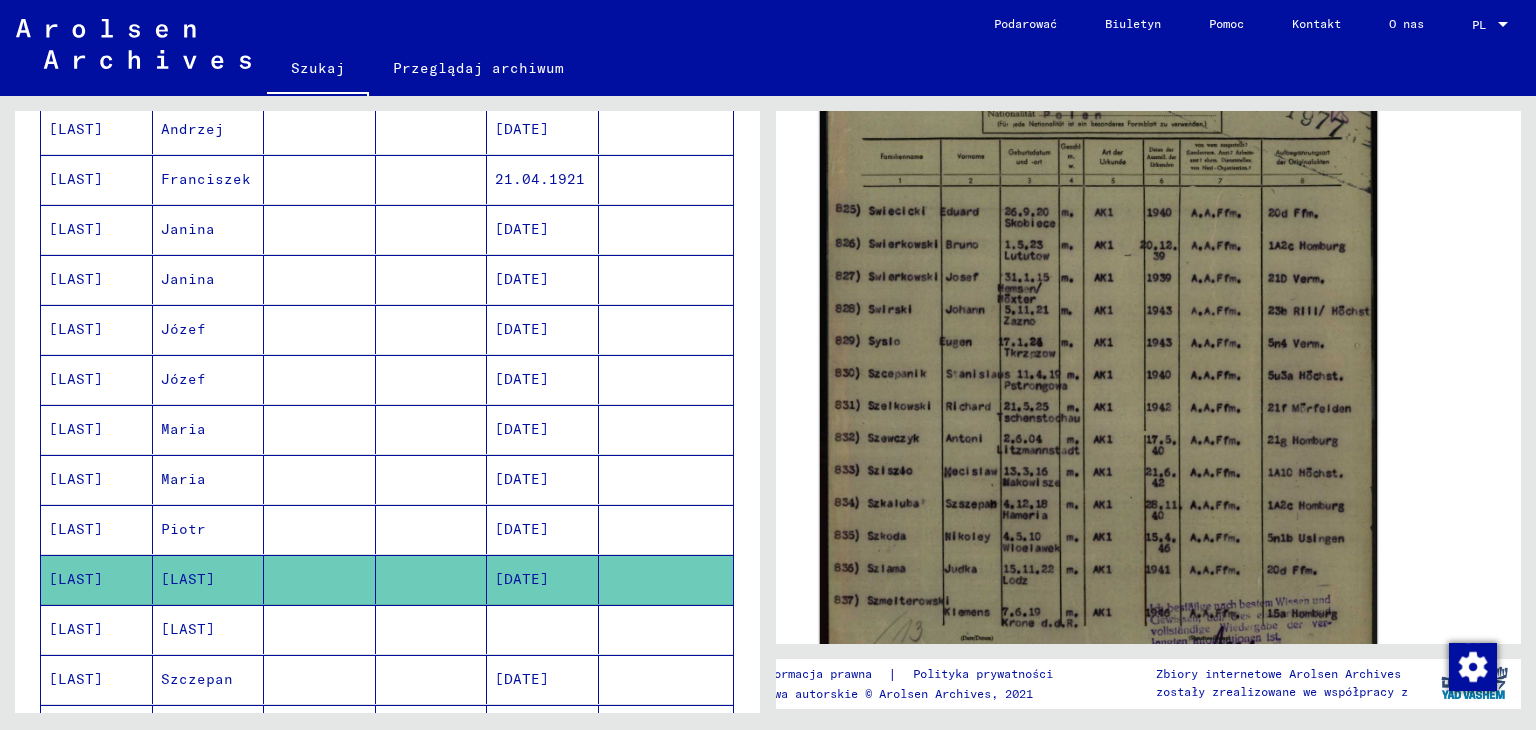 scroll, scrollTop: 600, scrollLeft: 0, axis: vertical 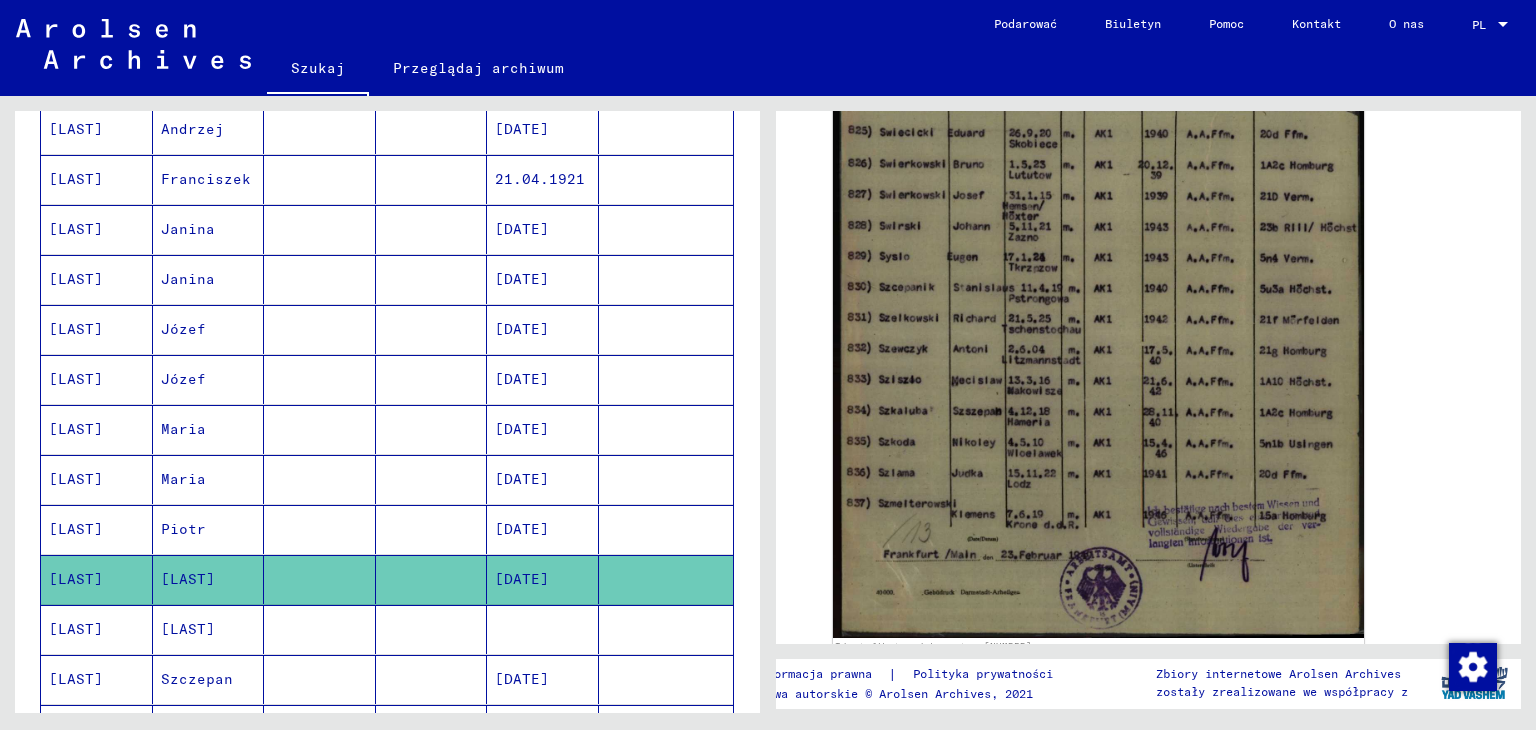 click 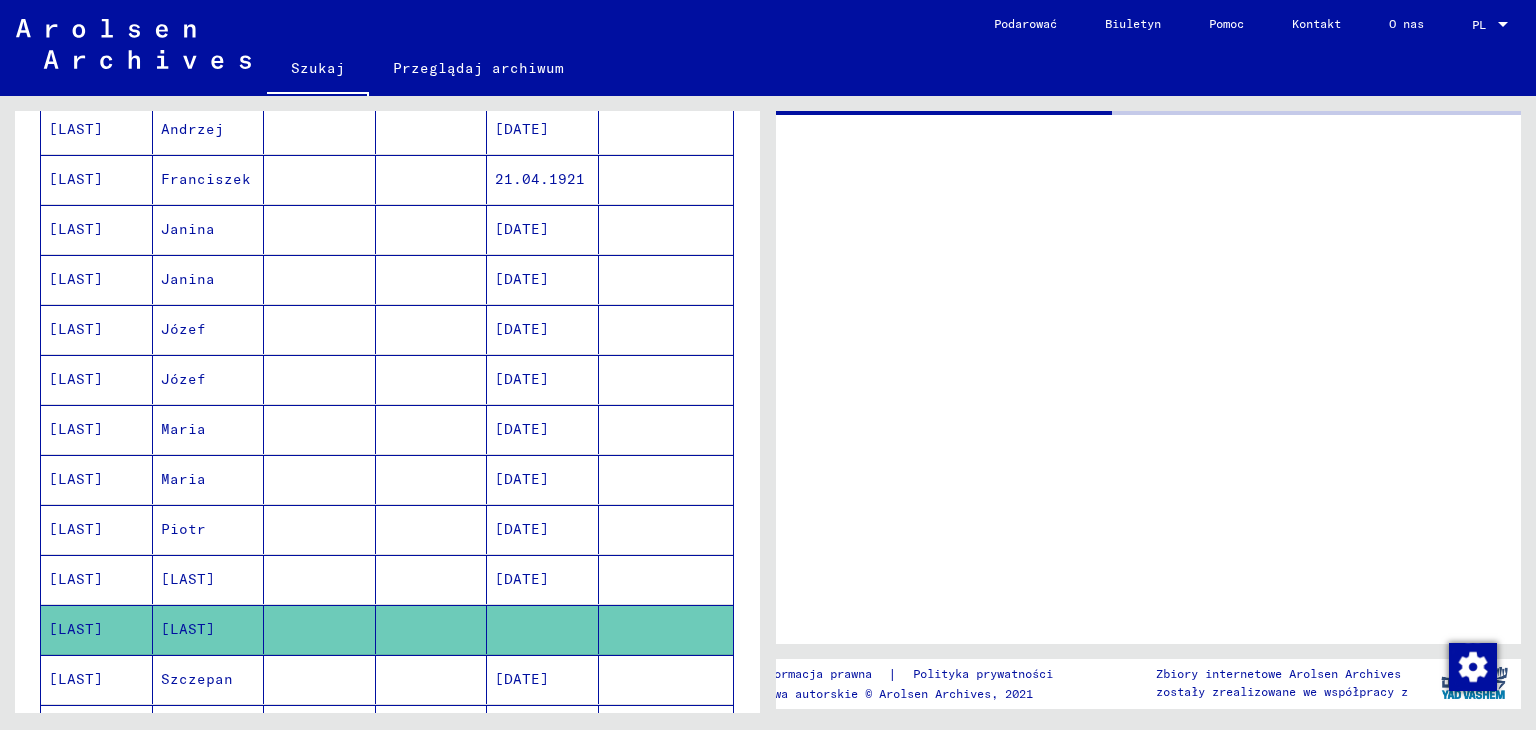 scroll, scrollTop: 0, scrollLeft: 0, axis: both 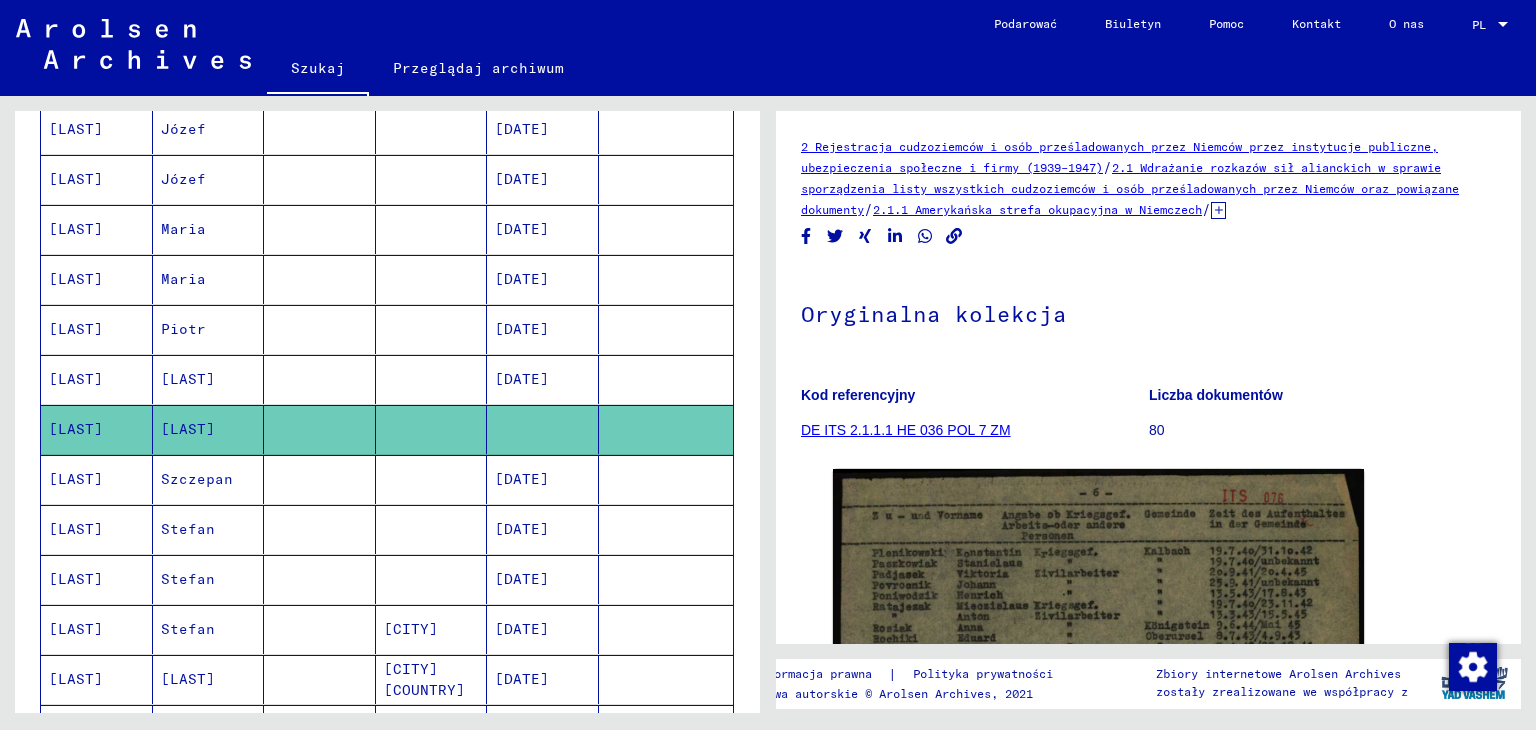 click at bounding box center [320, 529] 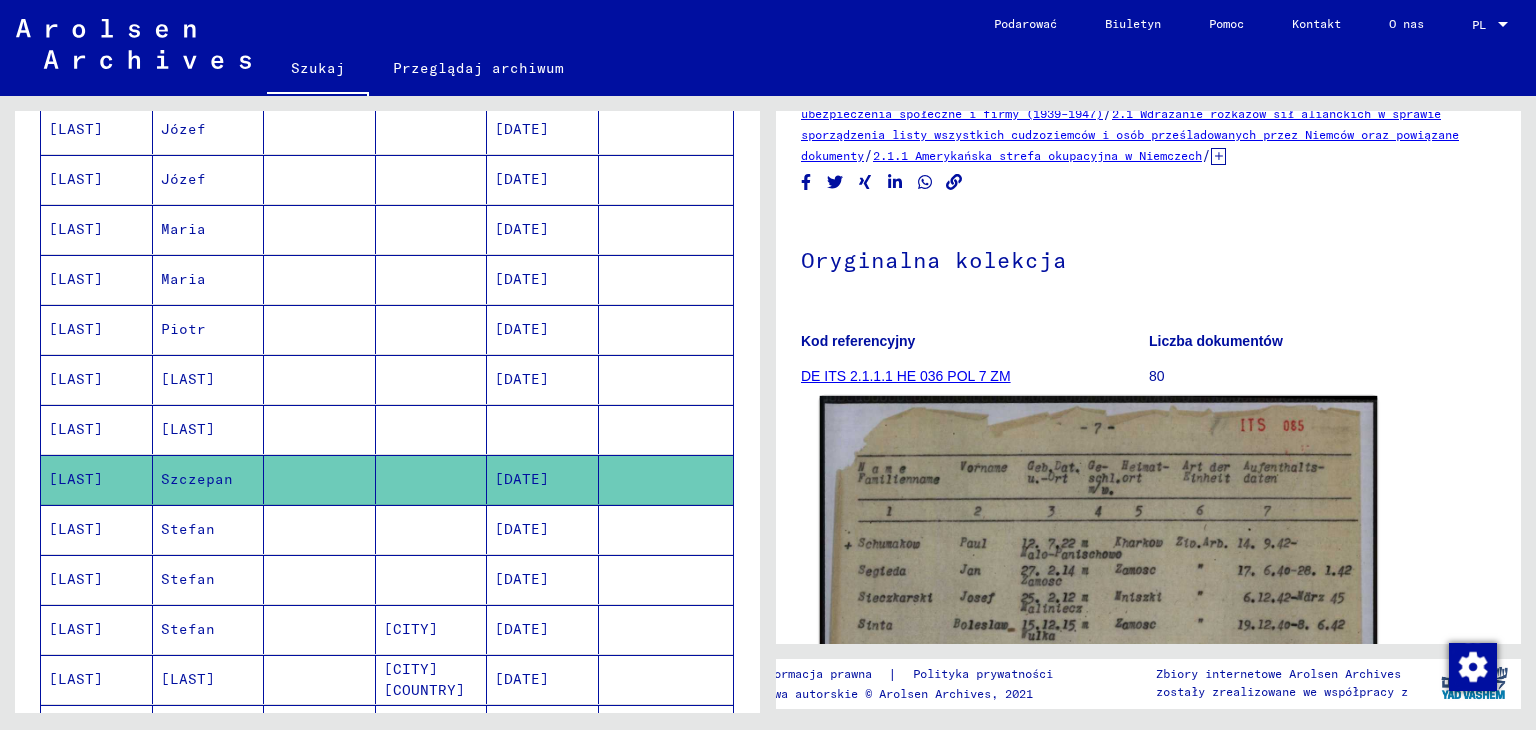 scroll, scrollTop: 300, scrollLeft: 0, axis: vertical 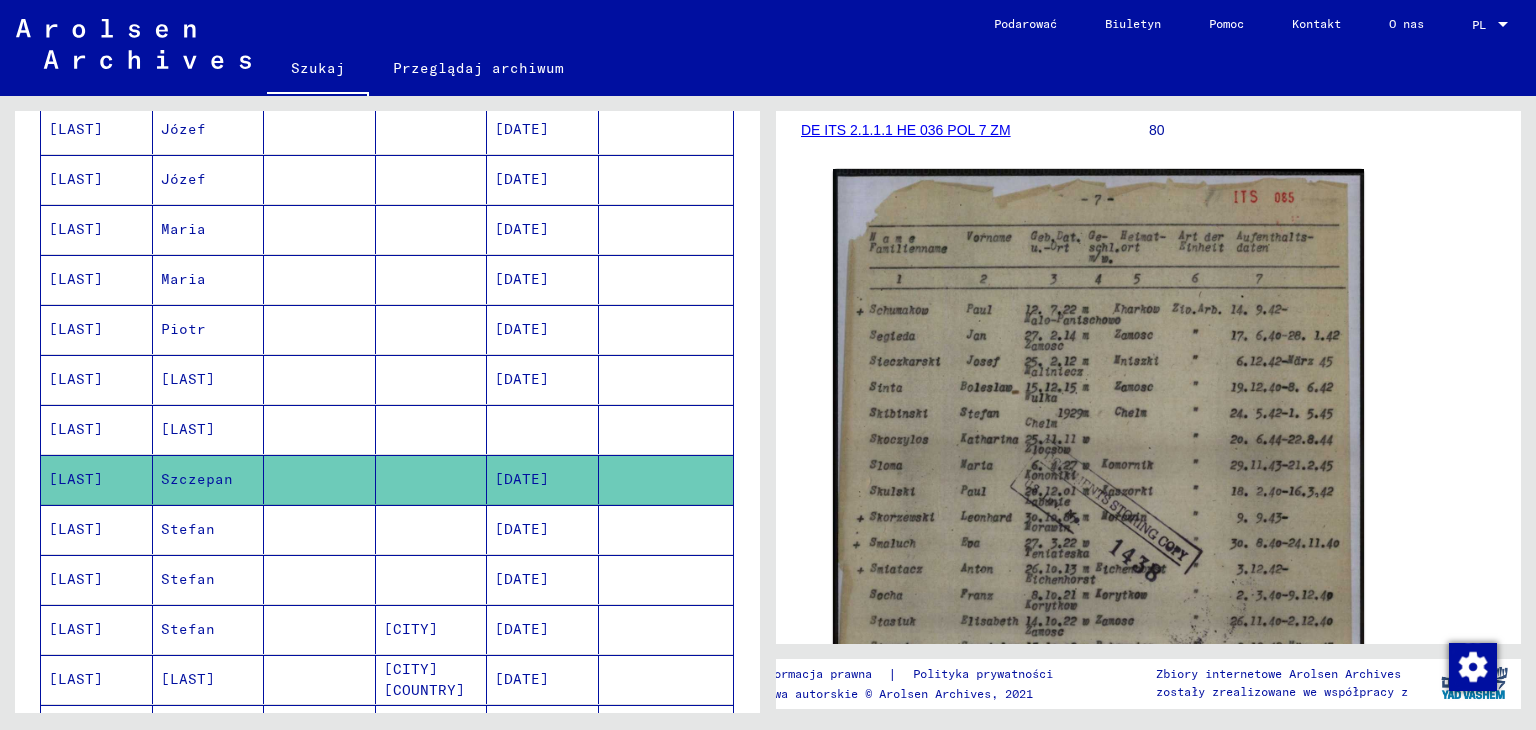 click at bounding box center [320, 579] 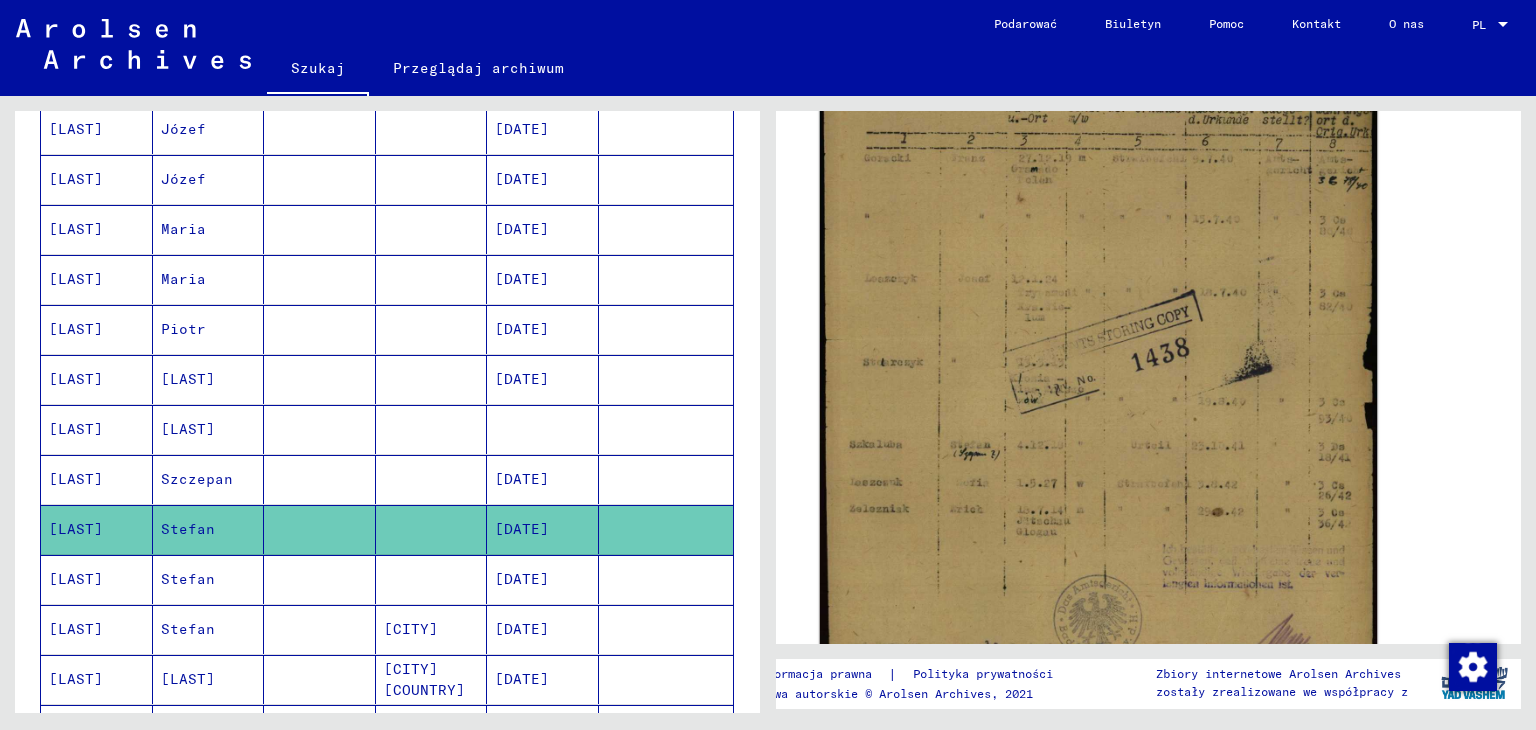 scroll, scrollTop: 400, scrollLeft: 0, axis: vertical 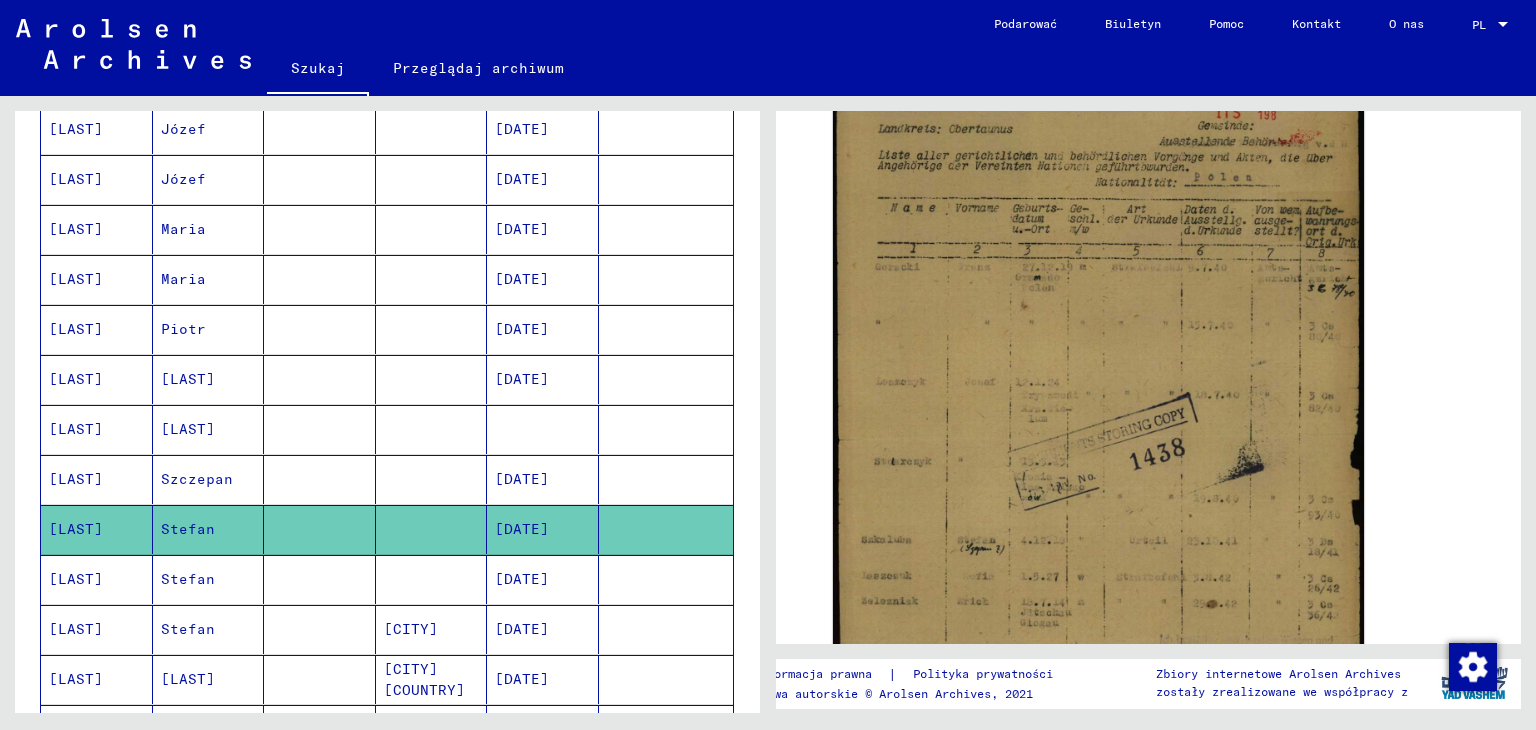 click at bounding box center (320, 629) 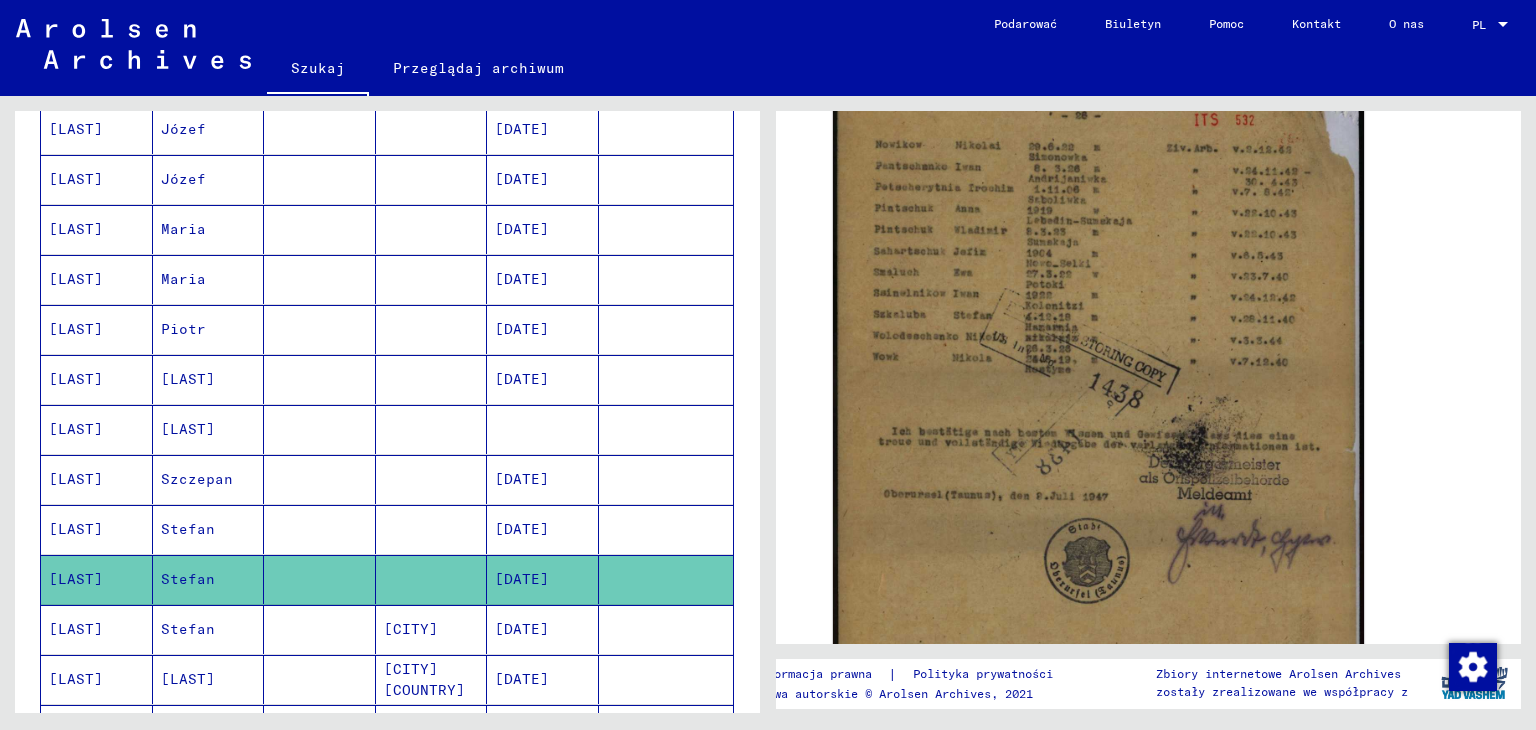 scroll, scrollTop: 400, scrollLeft: 0, axis: vertical 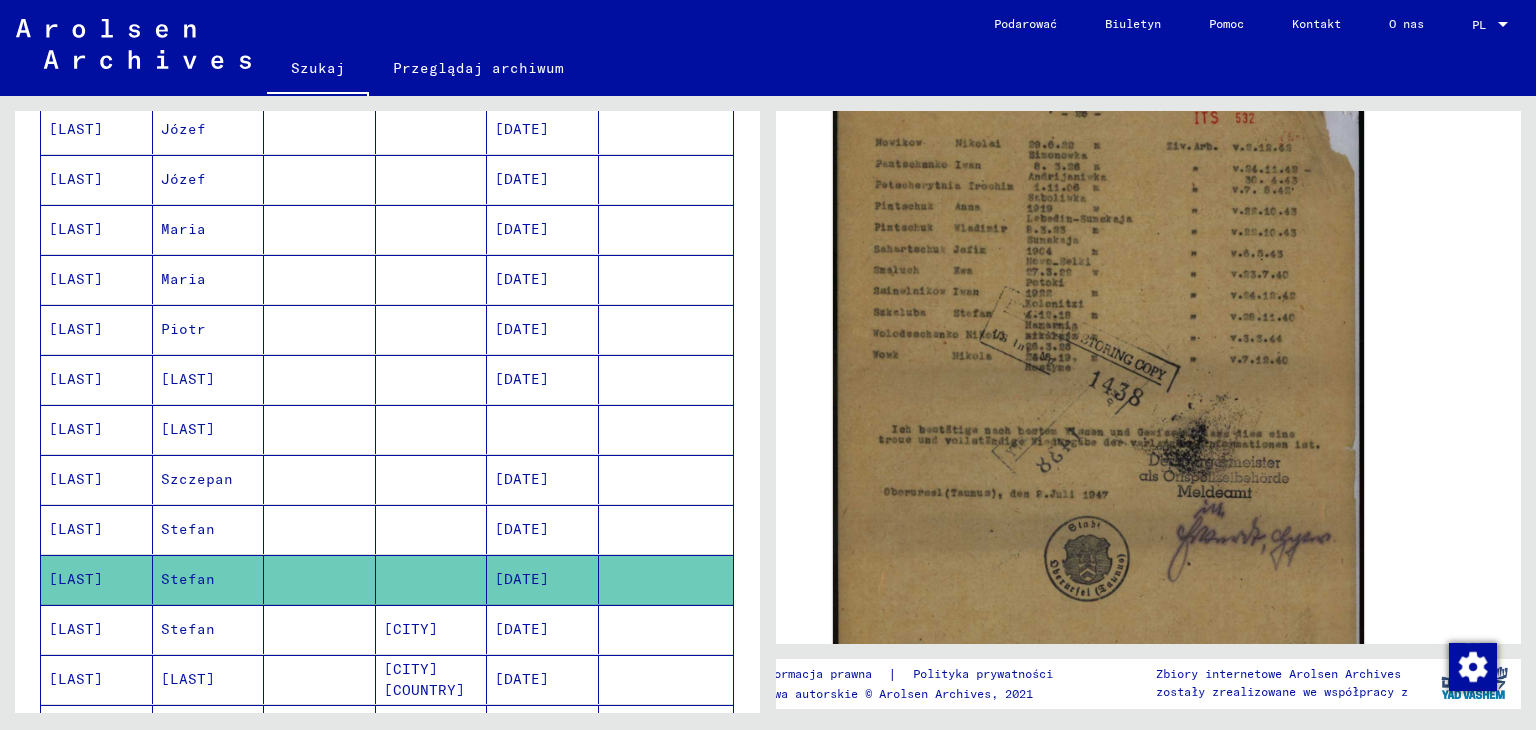 click on "[CITY]" at bounding box center [424, 679] 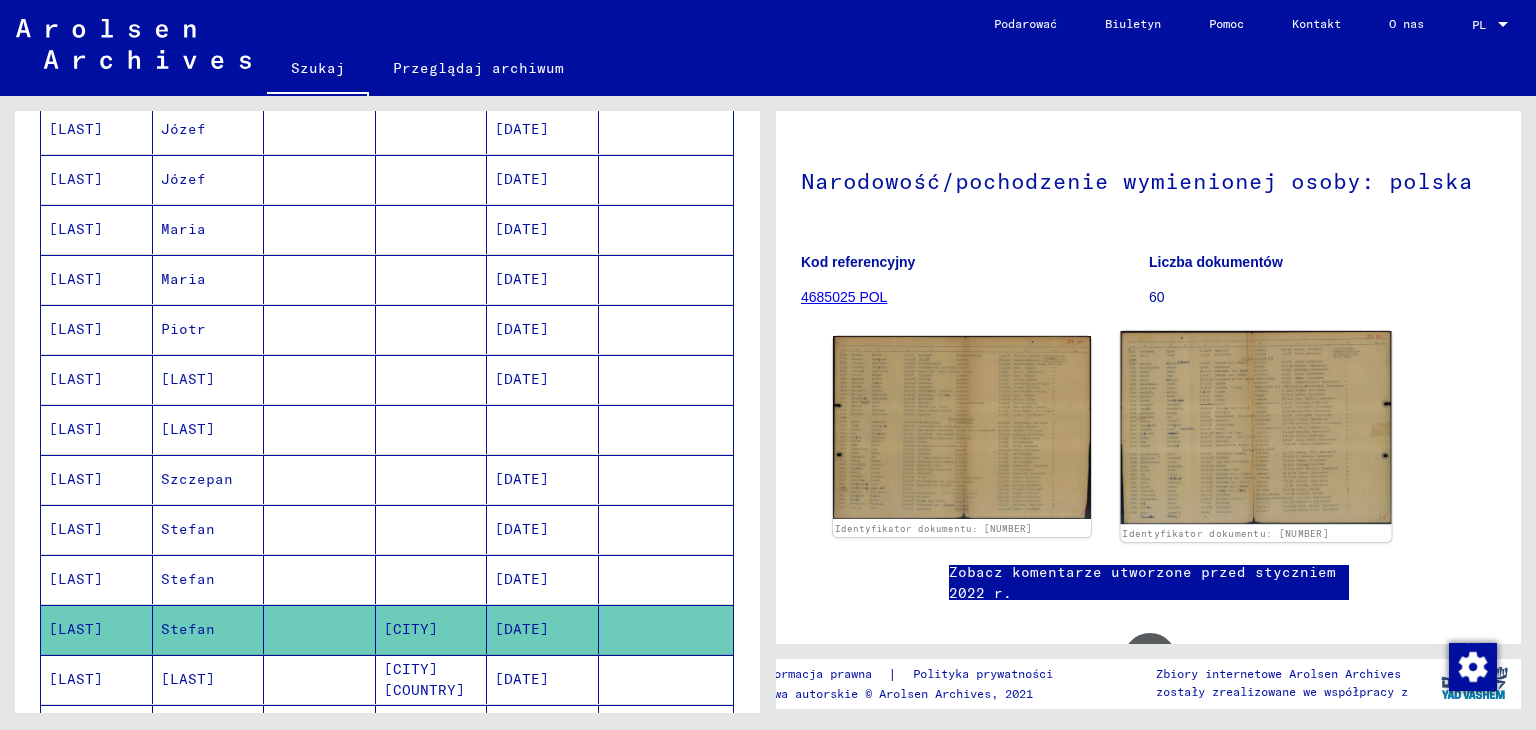 scroll, scrollTop: 283, scrollLeft: 0, axis: vertical 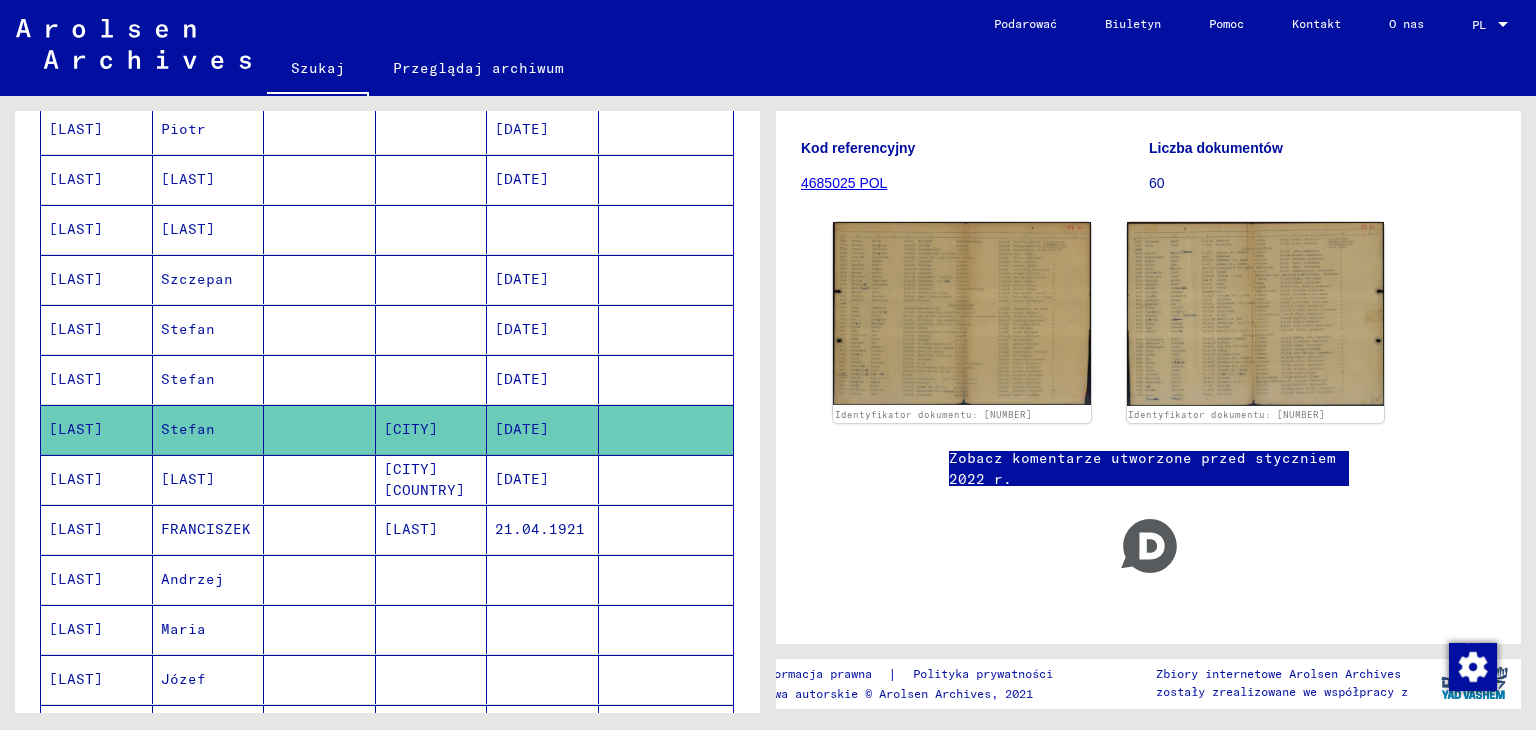 click at bounding box center (320, 529) 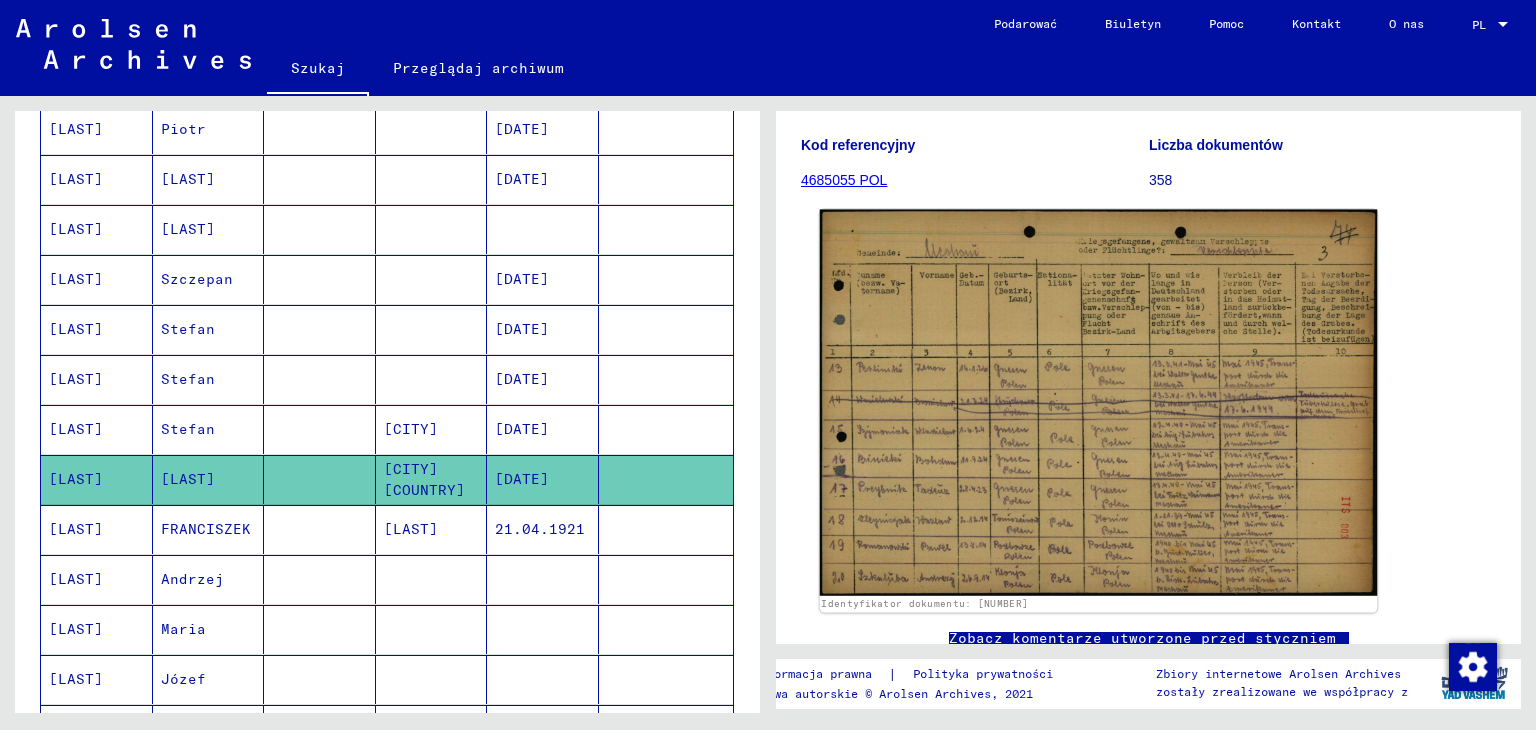 scroll, scrollTop: 300, scrollLeft: 0, axis: vertical 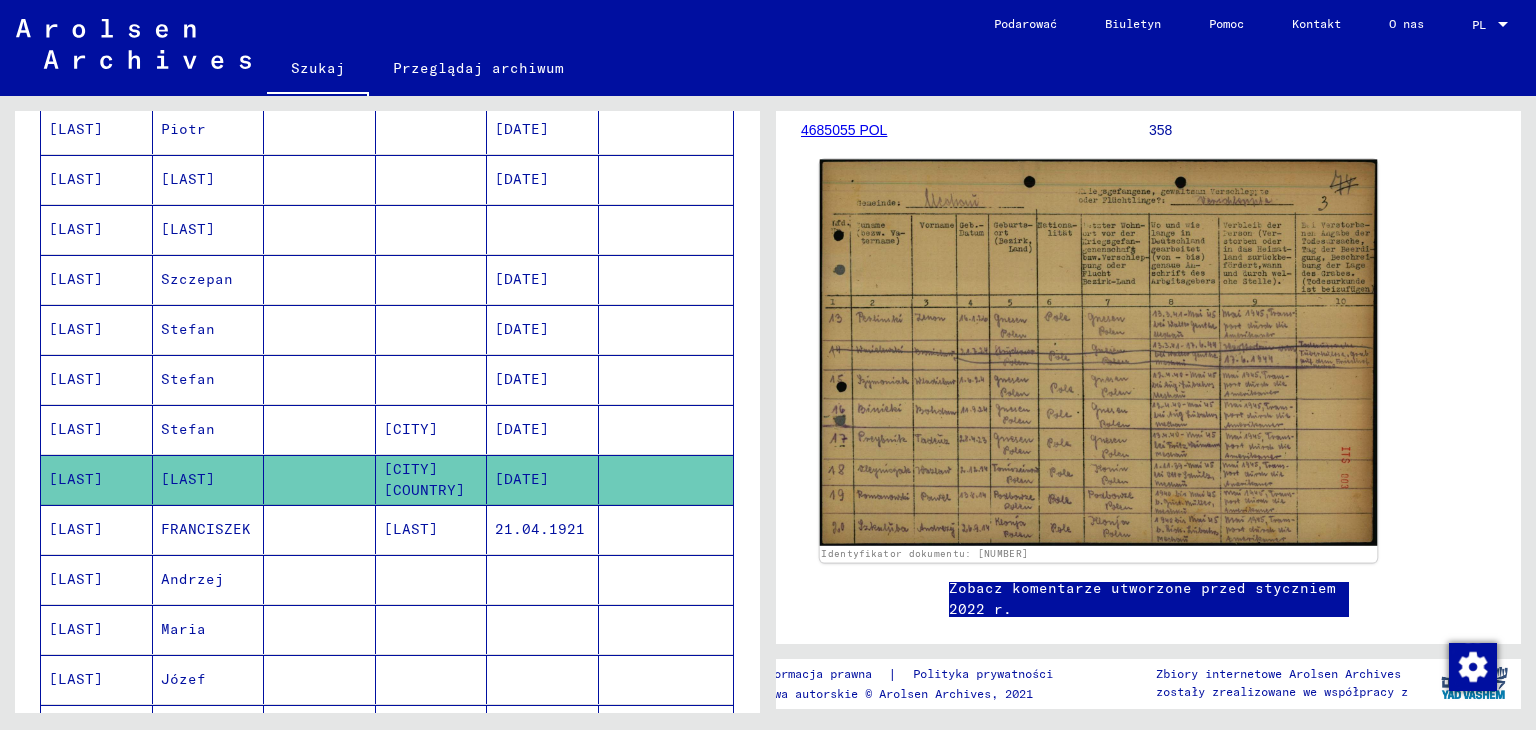 click 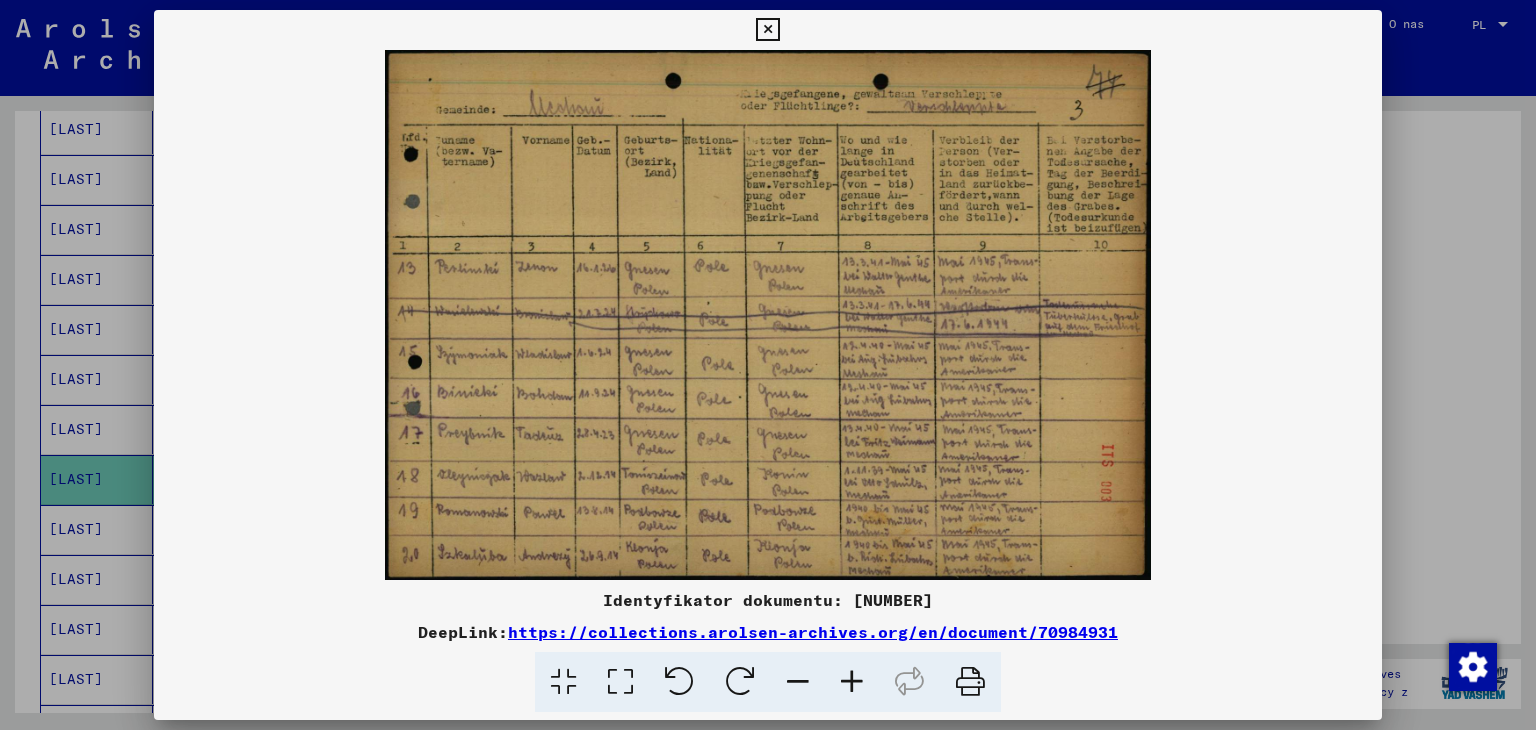 click at bounding box center (767, 30) 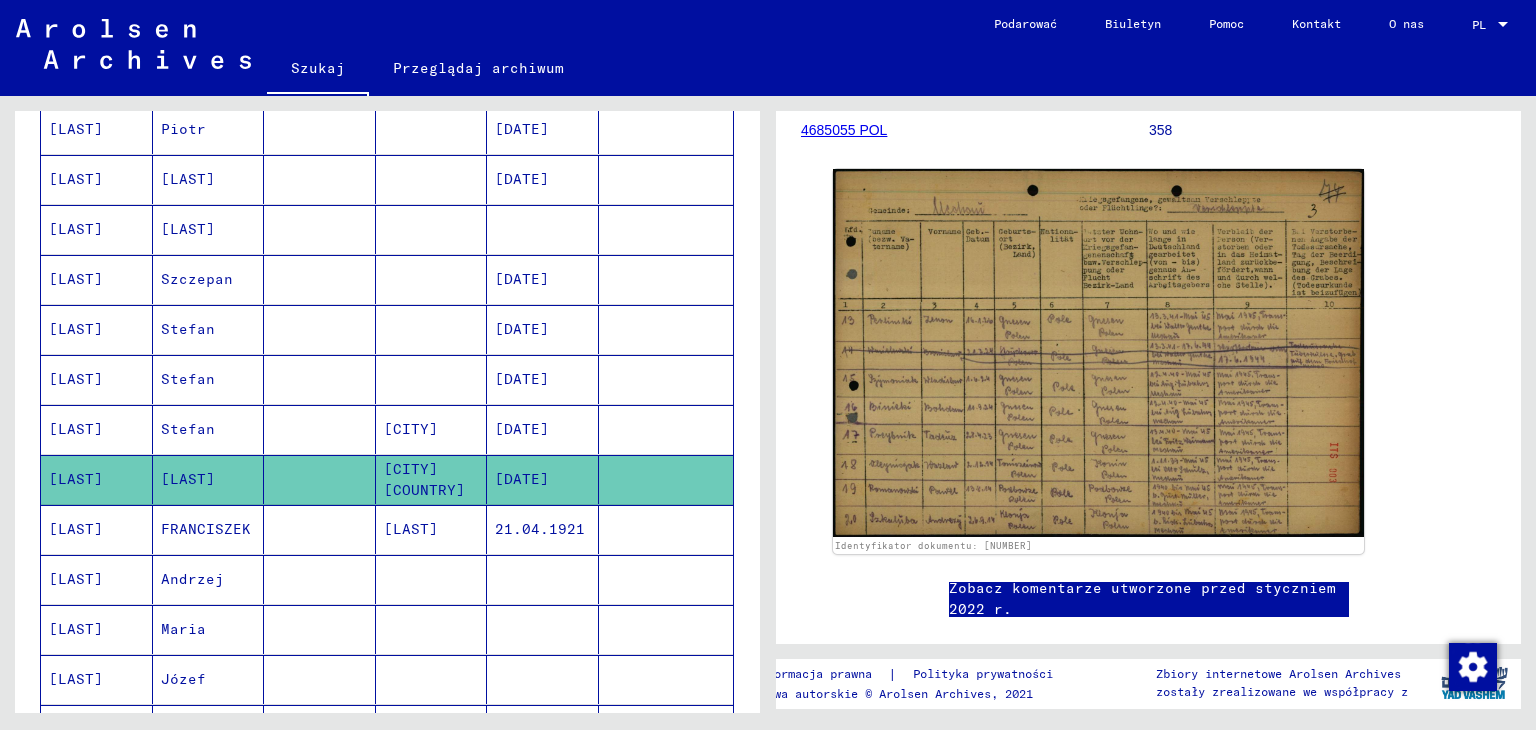 click on "FRANCISZEK" at bounding box center (192, 579) 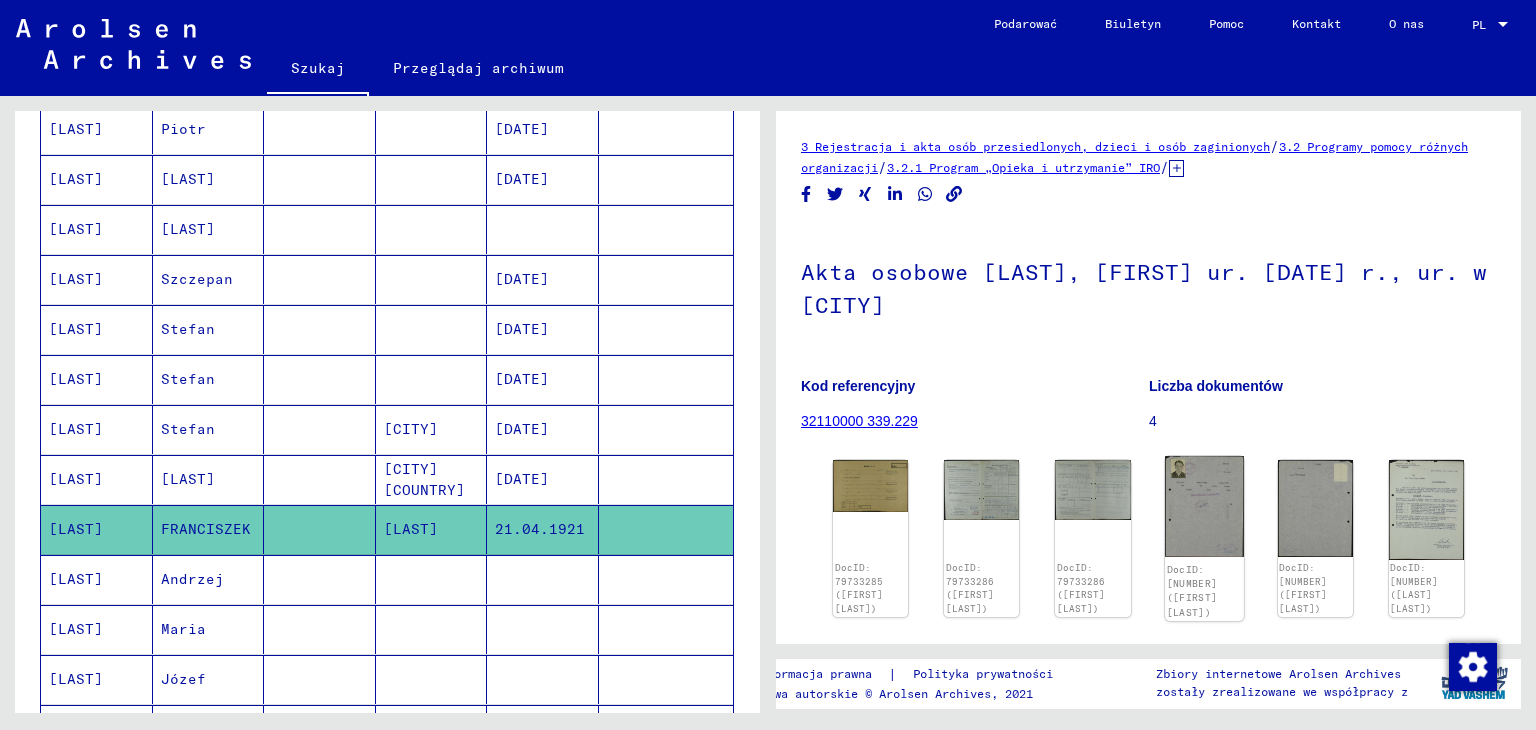 click 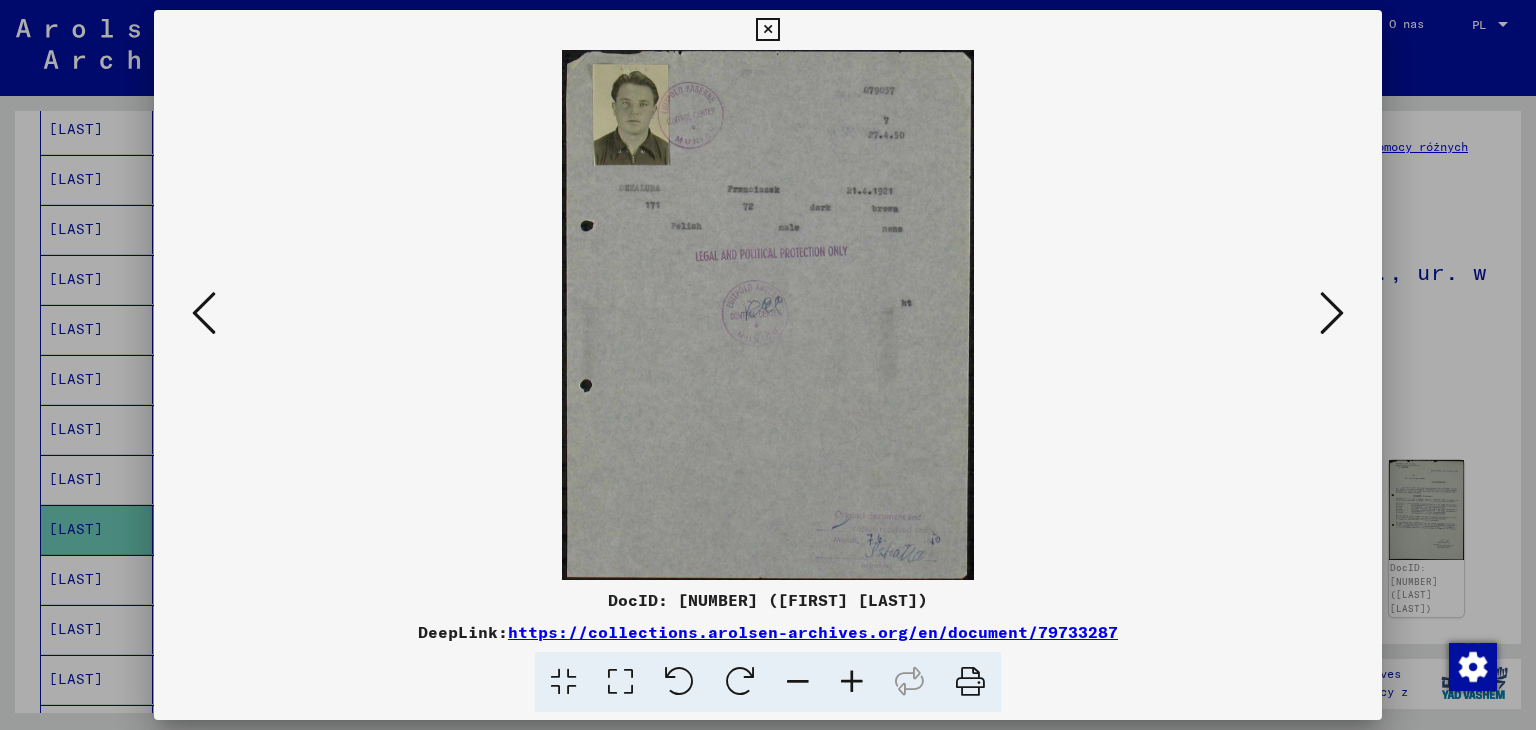 click at bounding box center [767, 30] 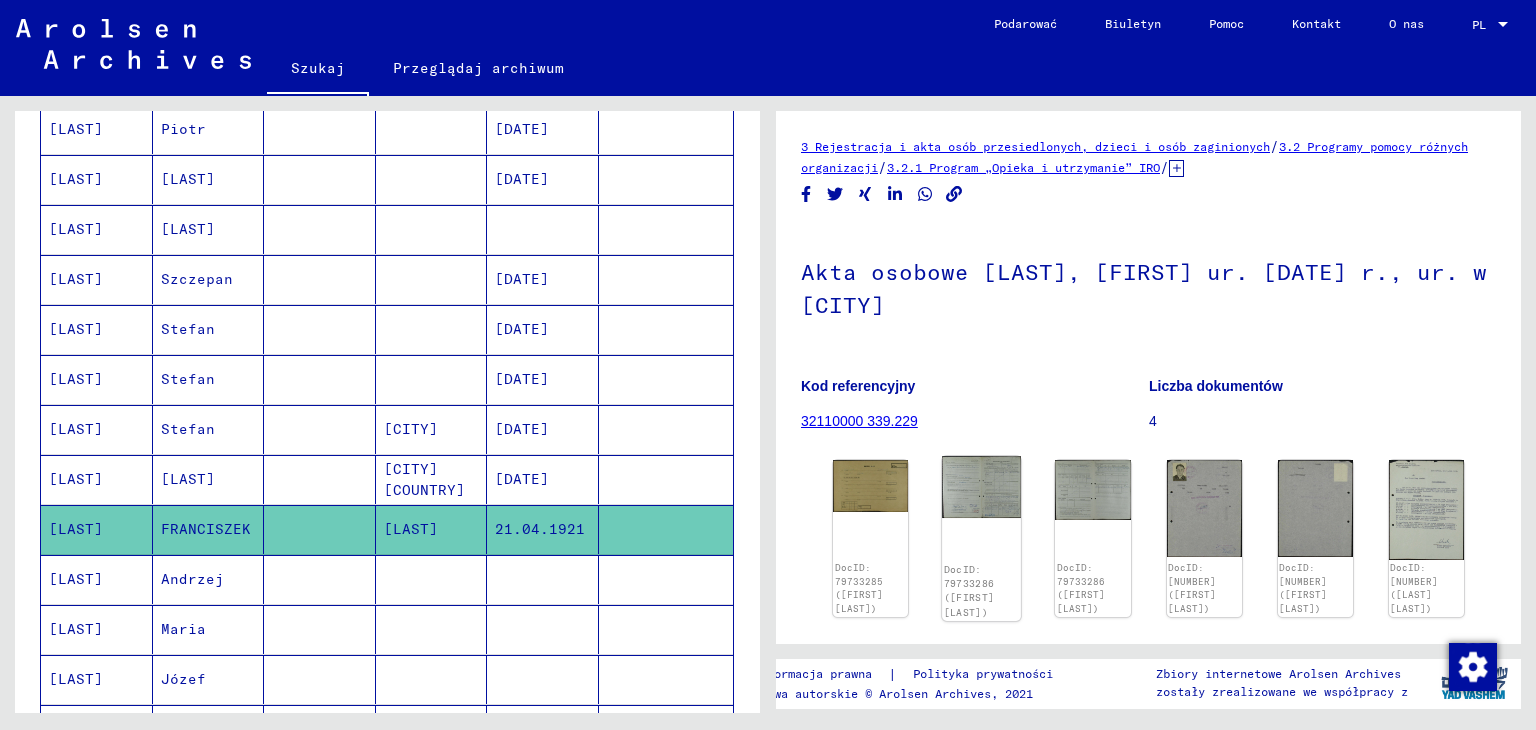 click 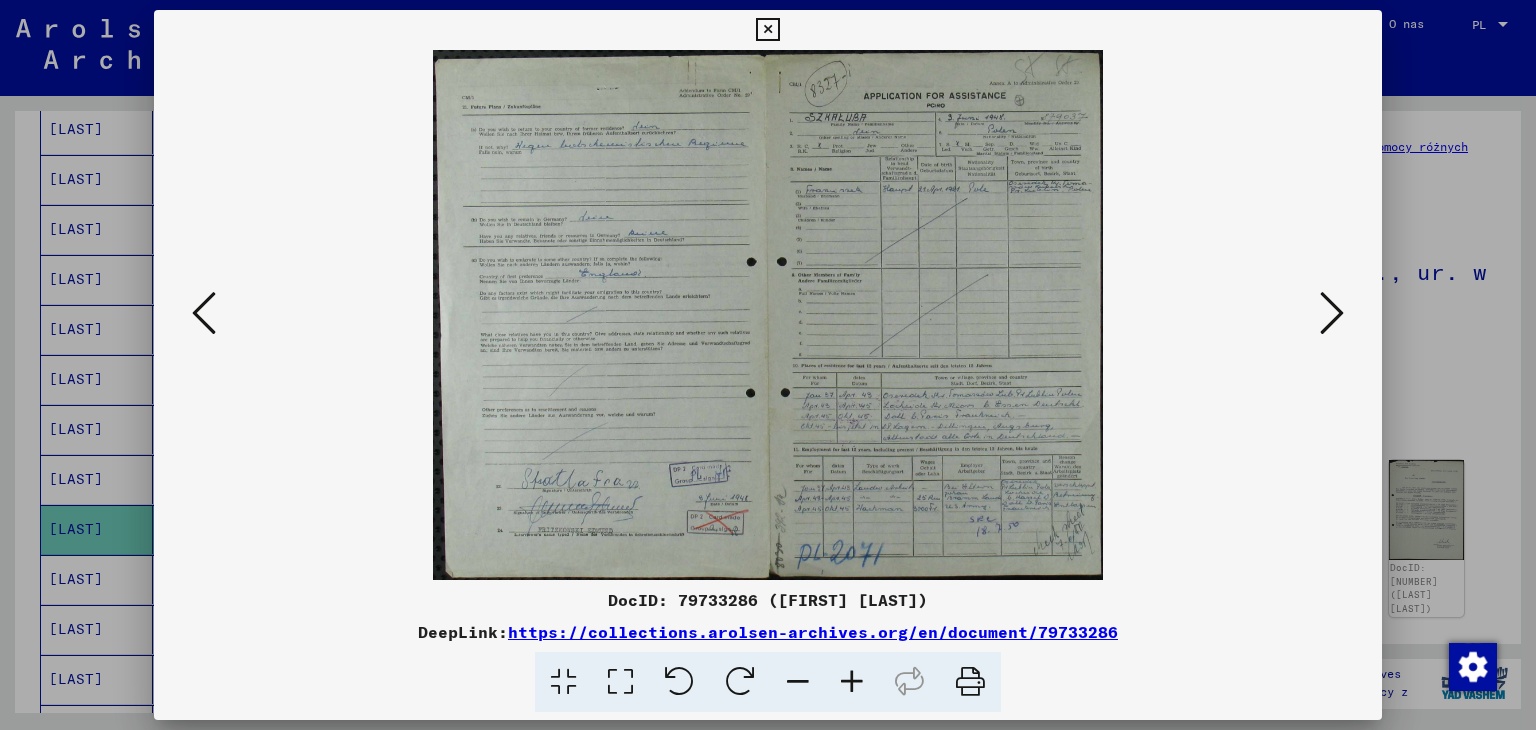 click at bounding box center [1332, 313] 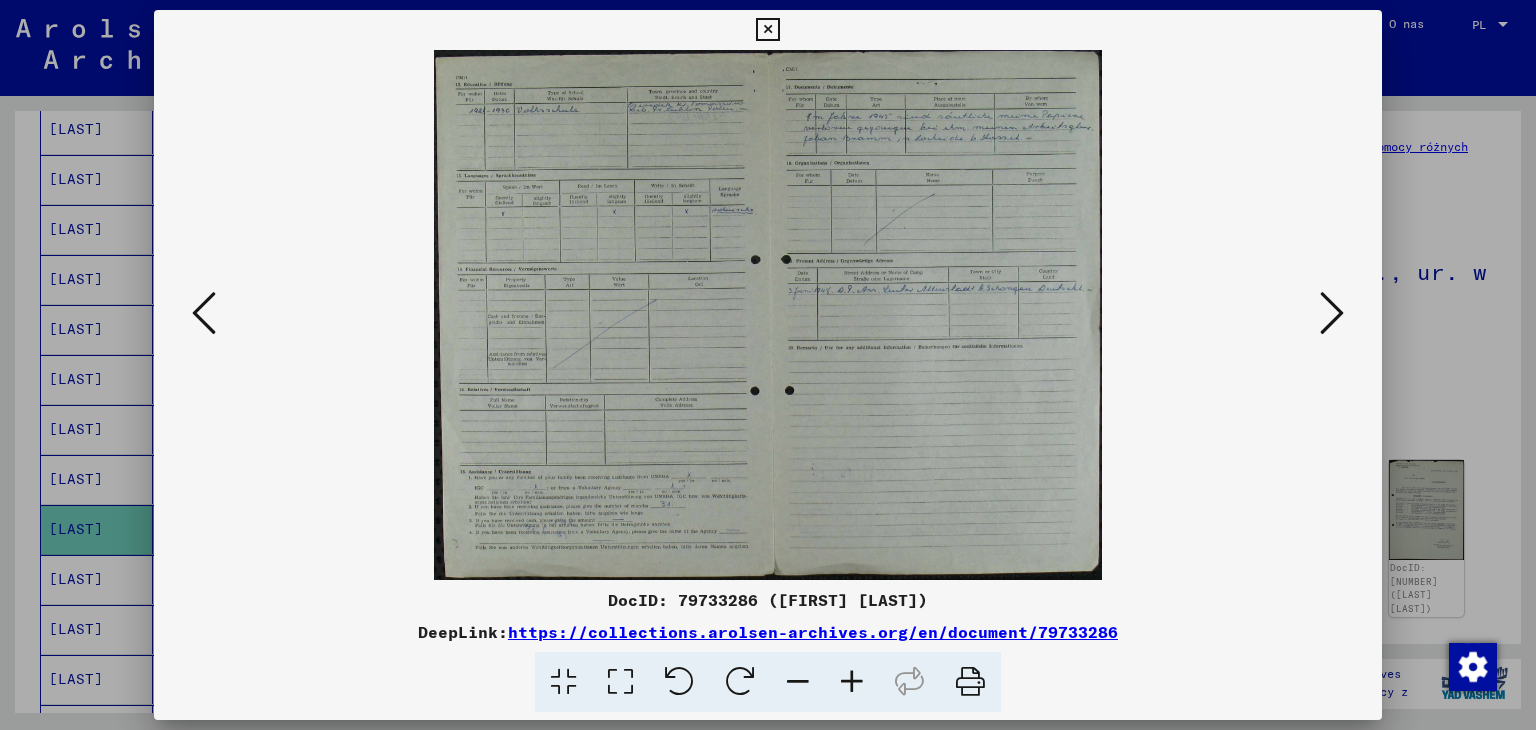 click at bounding box center (1332, 313) 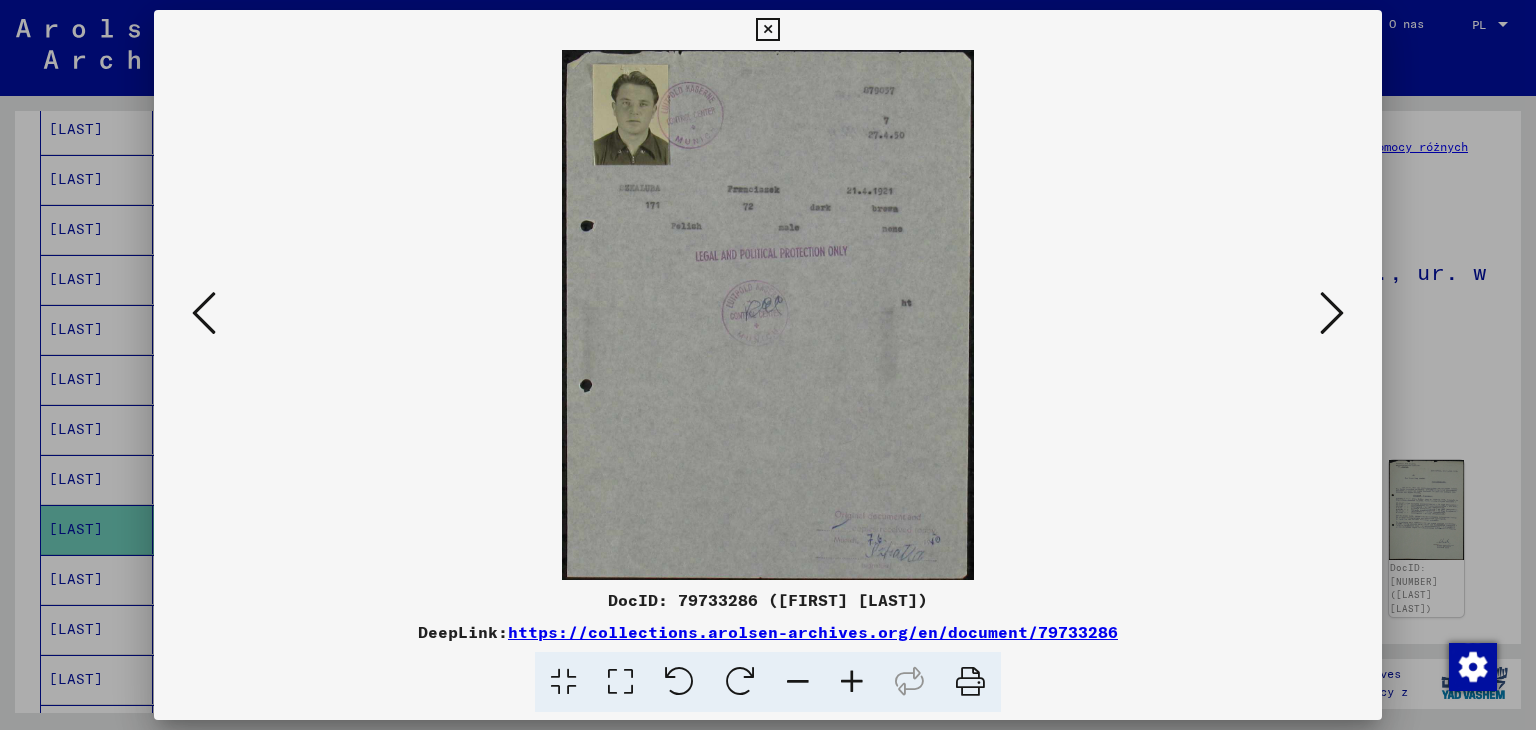 click at bounding box center (1332, 313) 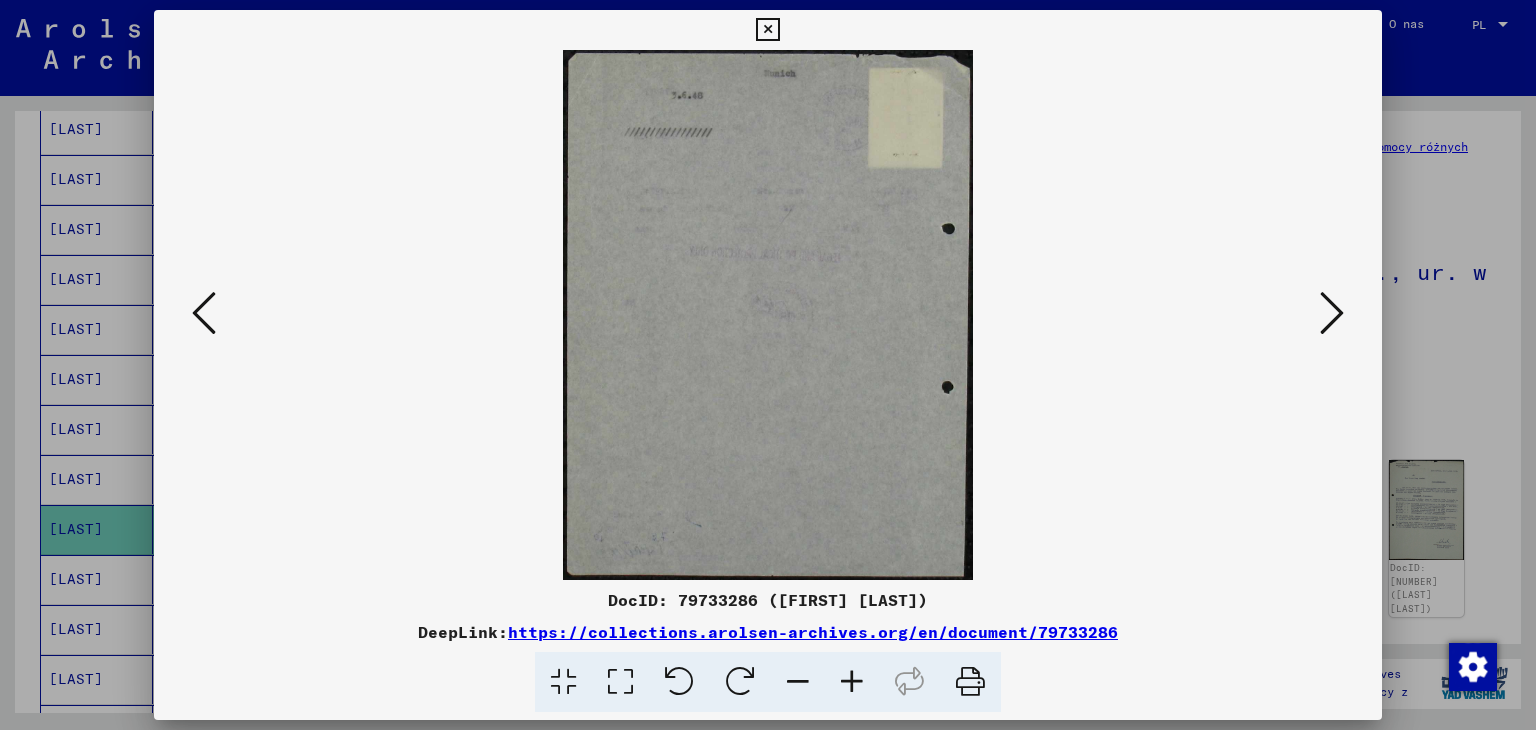 click at bounding box center (1332, 313) 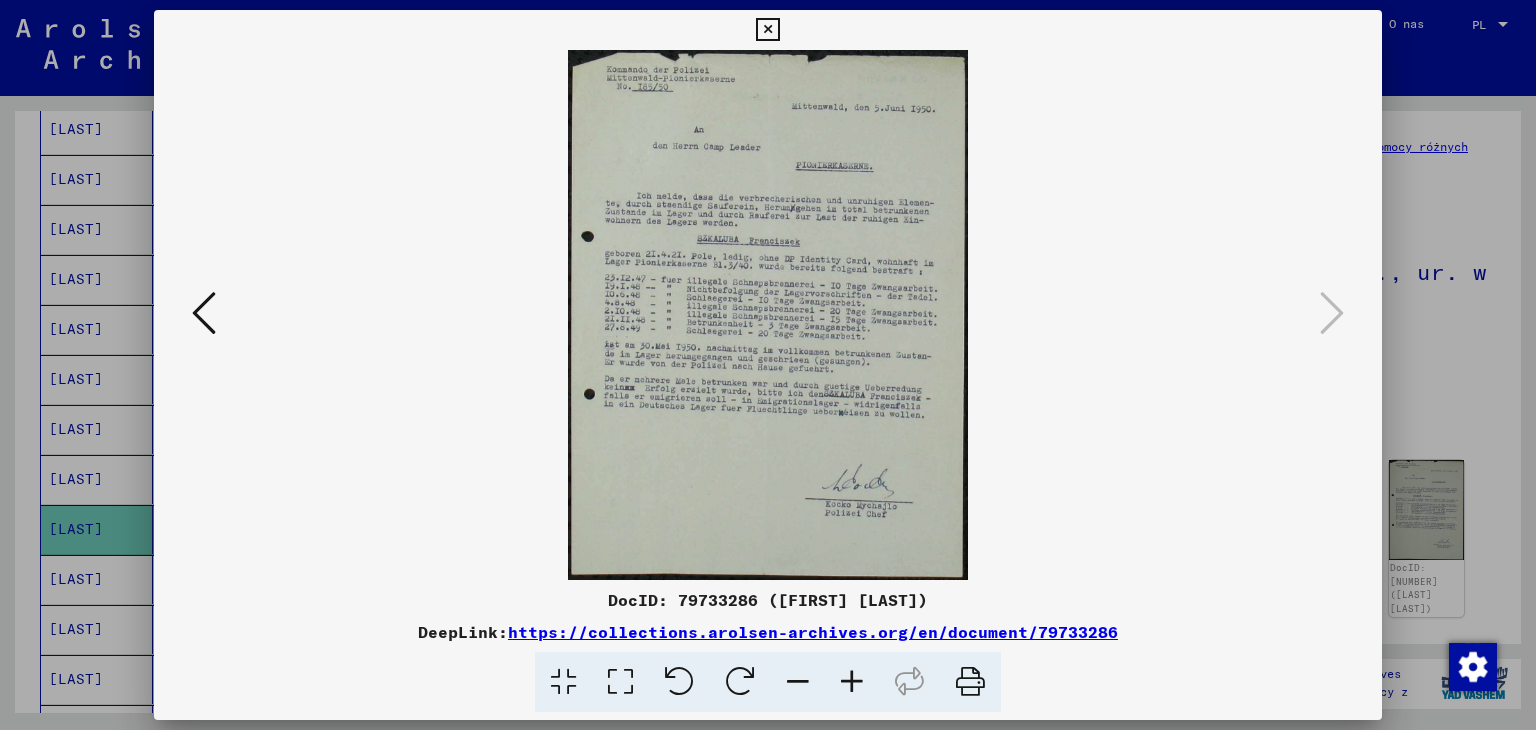 click at bounding box center (767, 30) 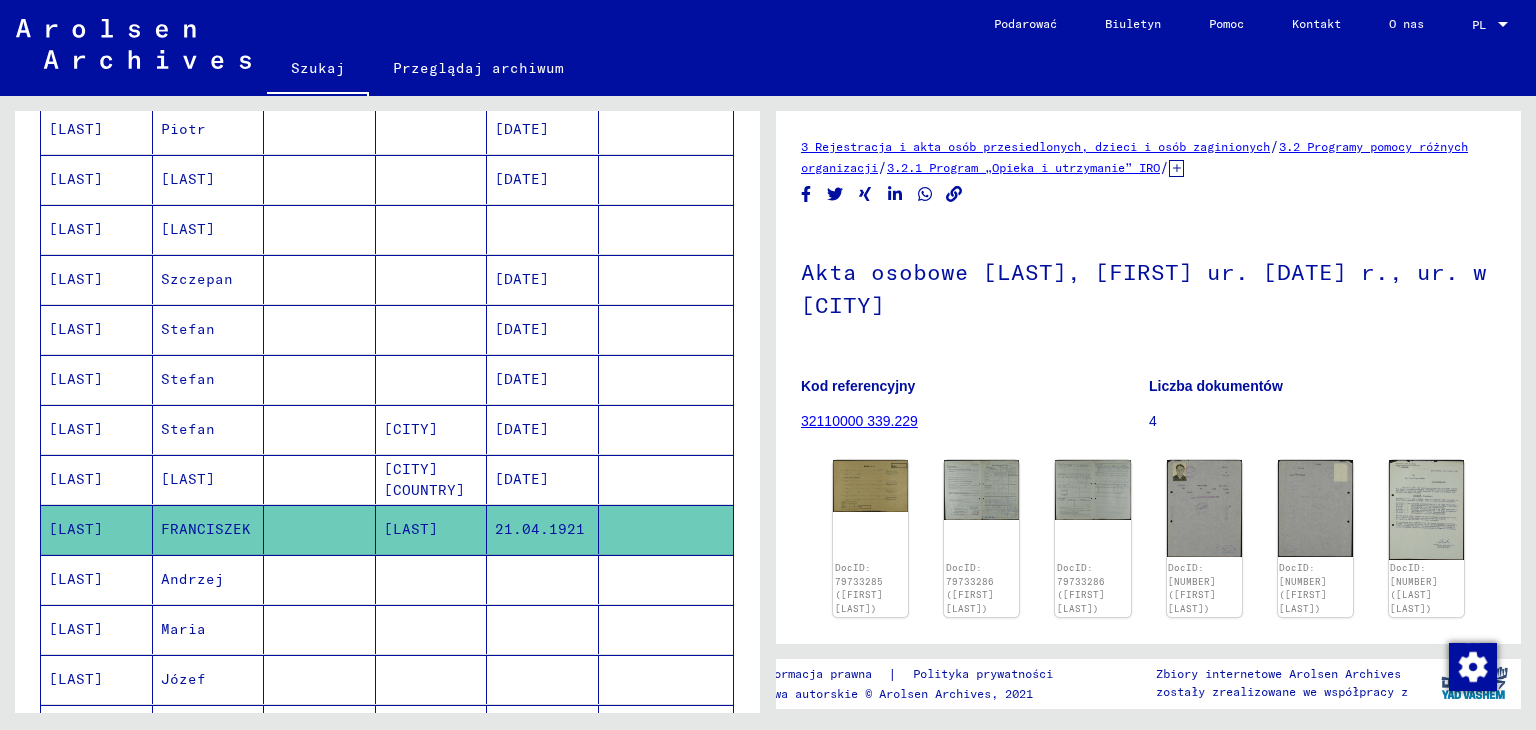 click on "Andrzej" at bounding box center (183, 629) 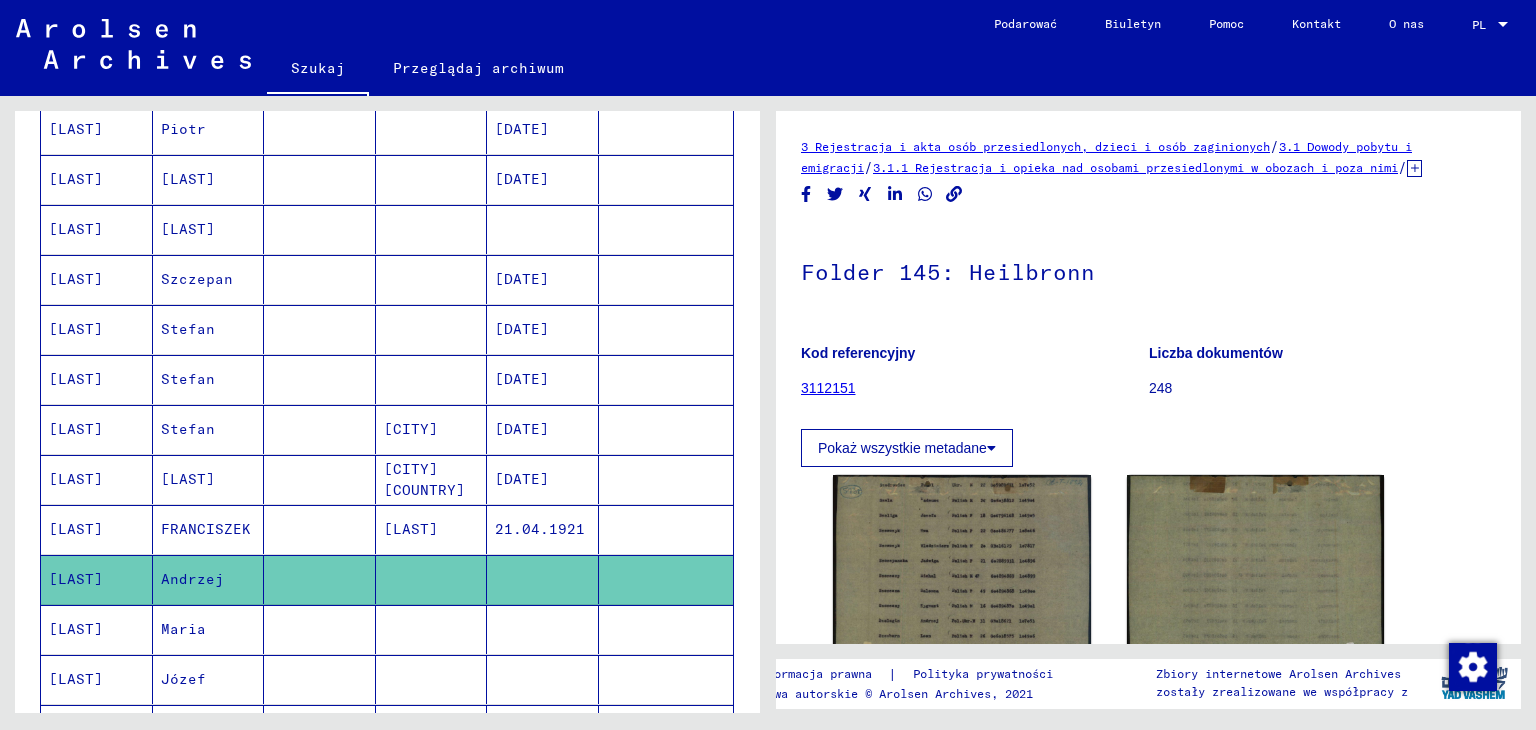 scroll, scrollTop: 312, scrollLeft: 0, axis: vertical 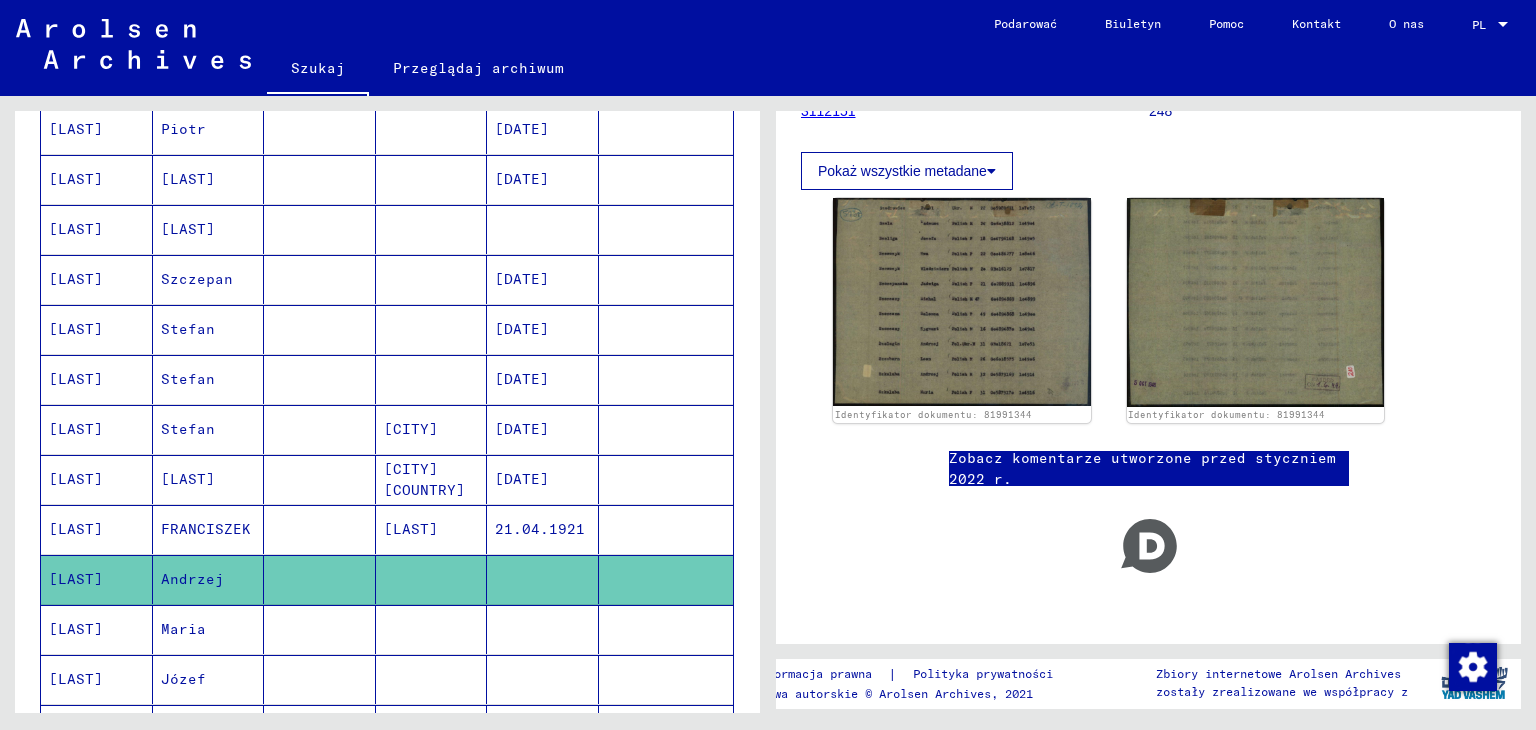 click on "[LAST]" at bounding box center (76, 679) 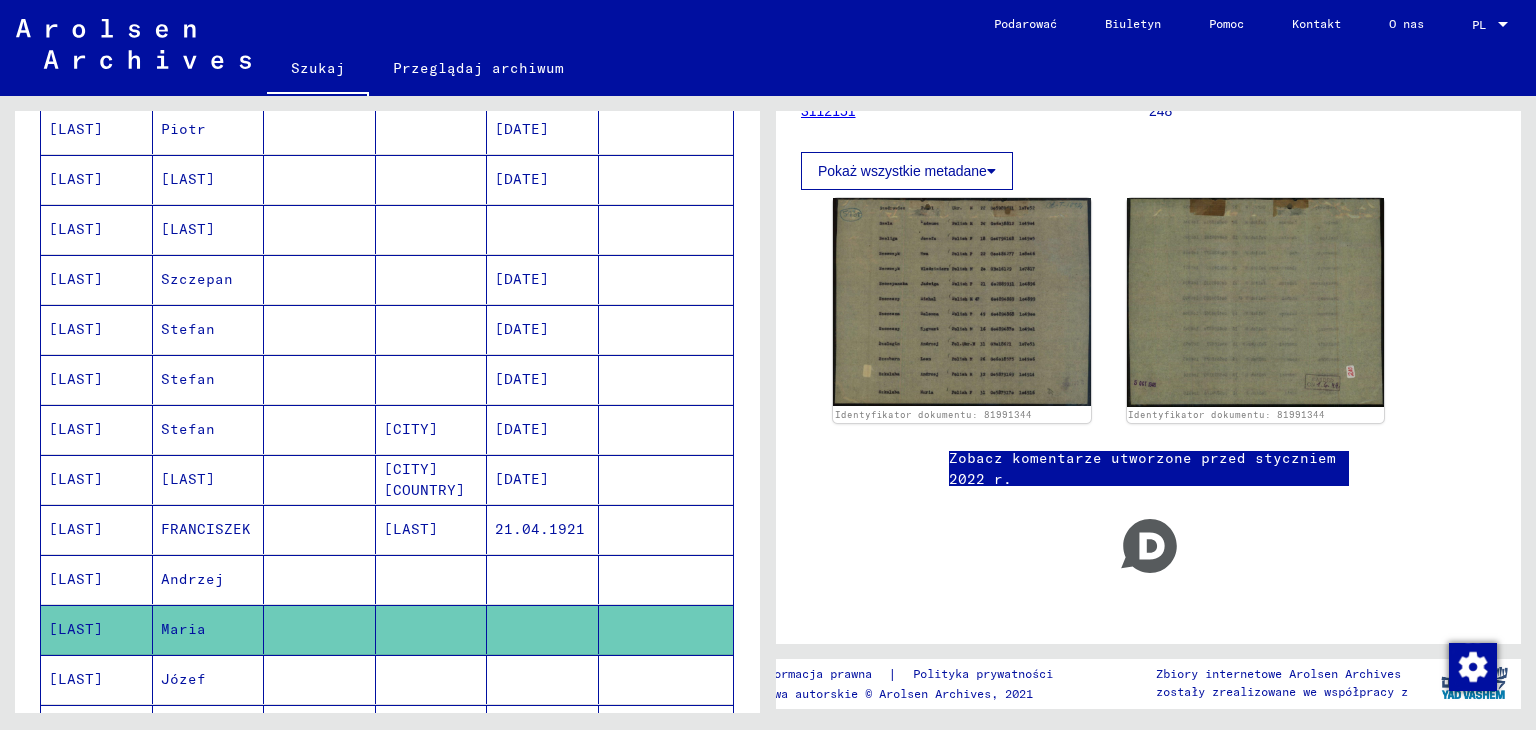 click on "Maria" 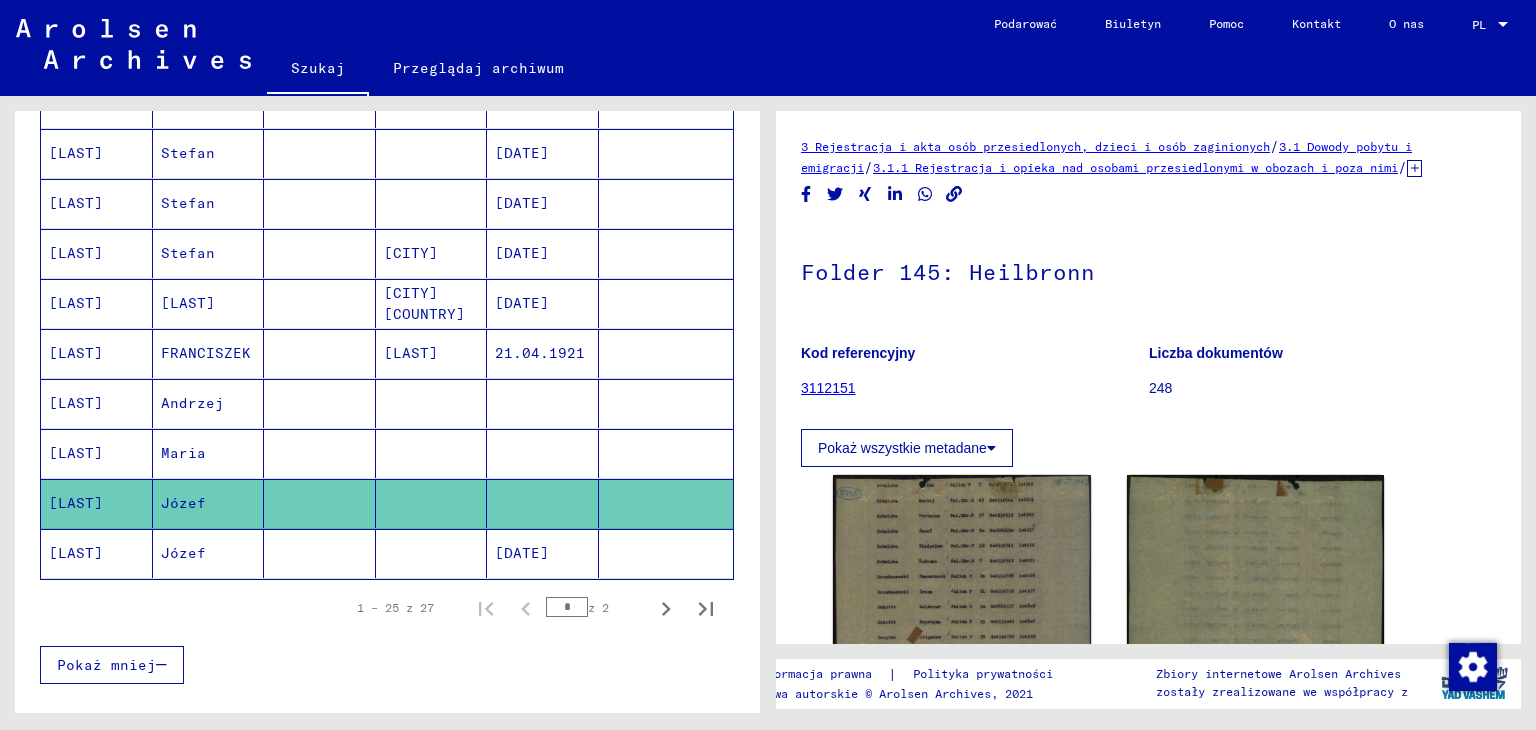 scroll, scrollTop: 1200, scrollLeft: 0, axis: vertical 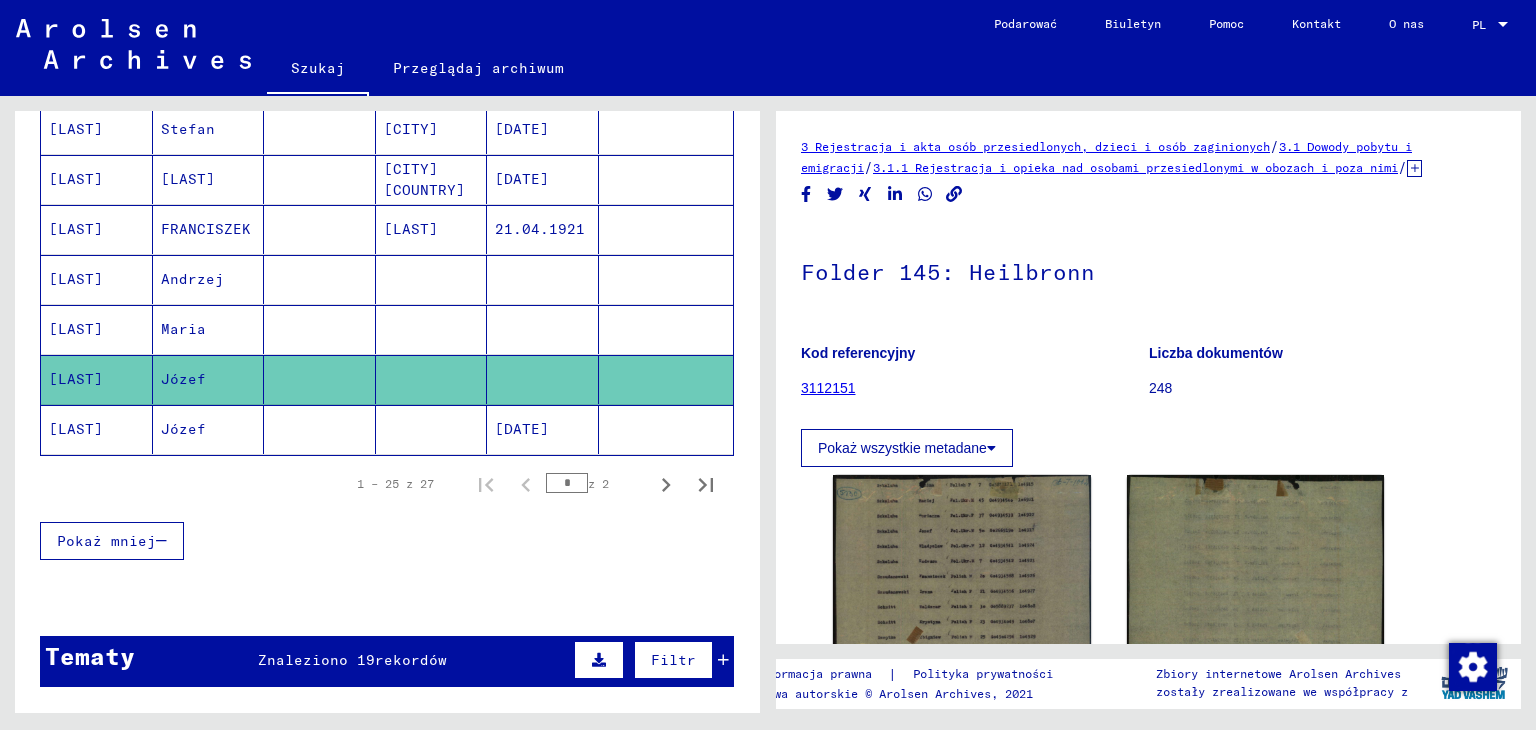 click 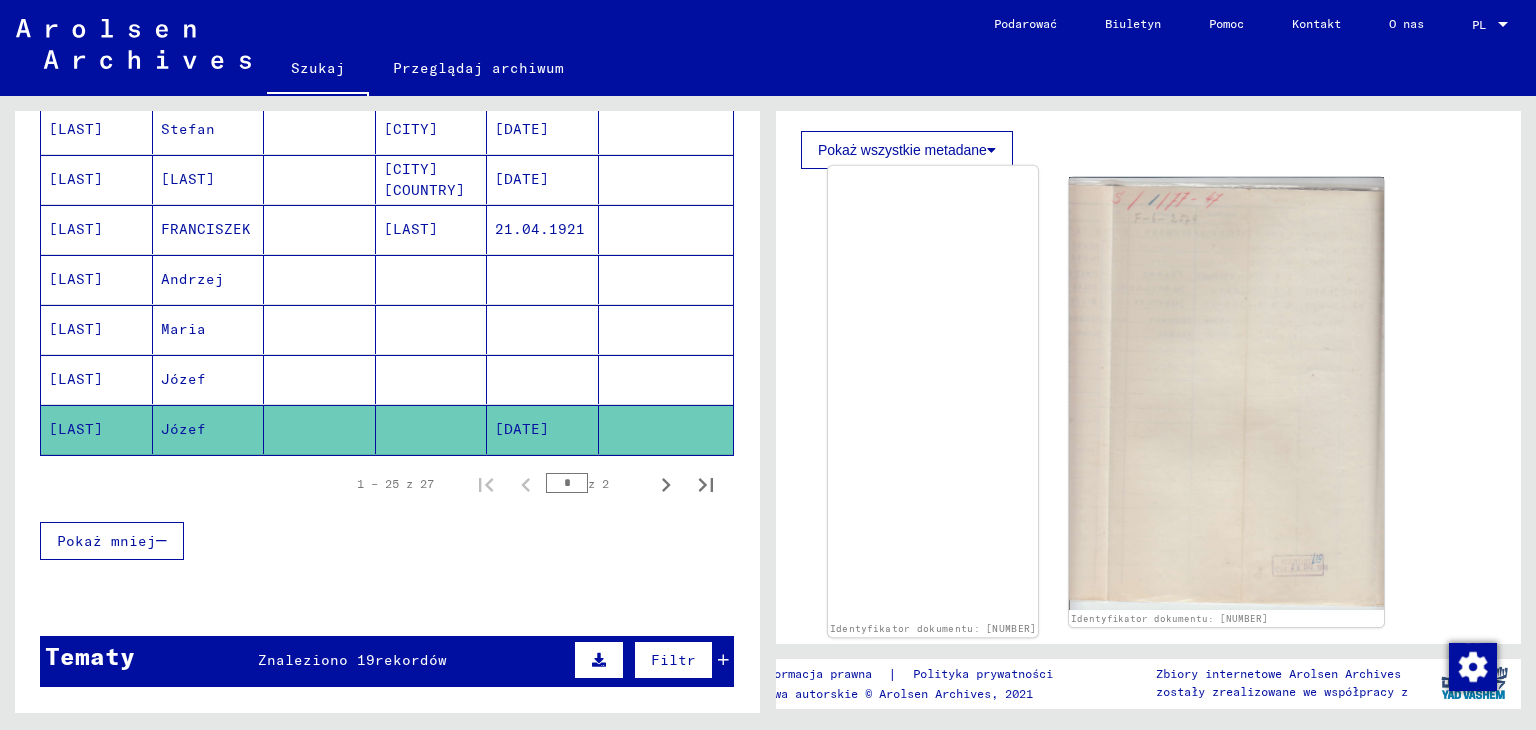 scroll, scrollTop: 300, scrollLeft: 0, axis: vertical 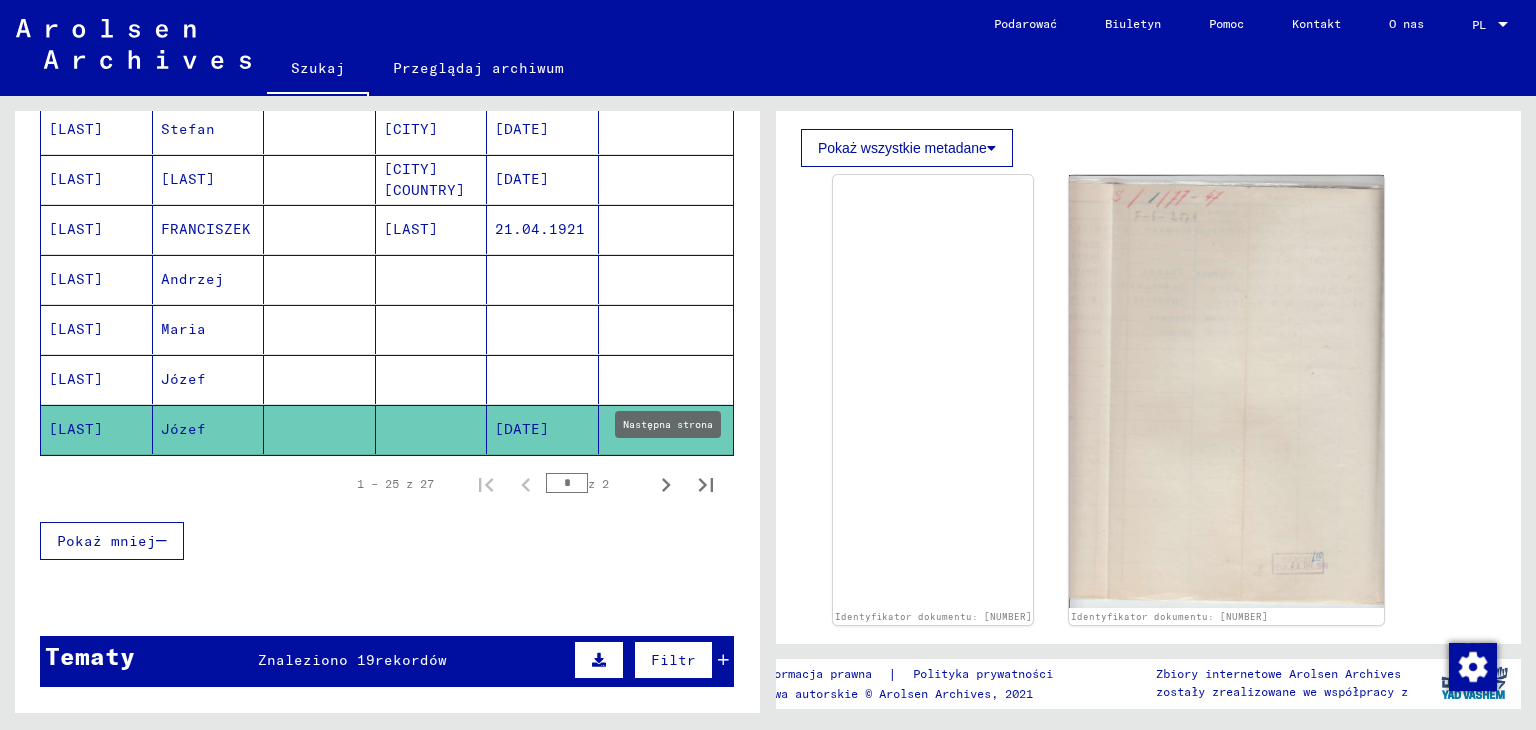 click 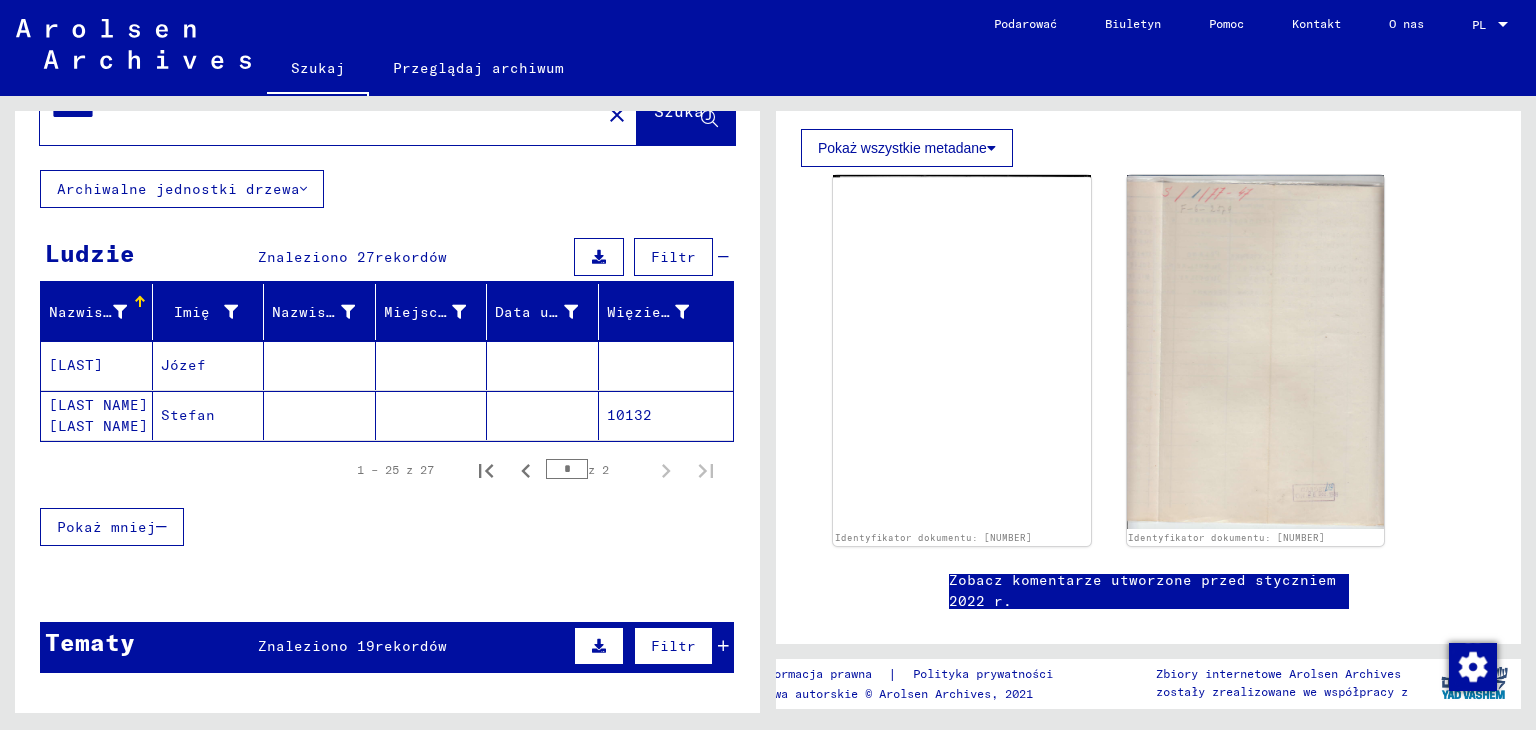 scroll, scrollTop: 57, scrollLeft: 0, axis: vertical 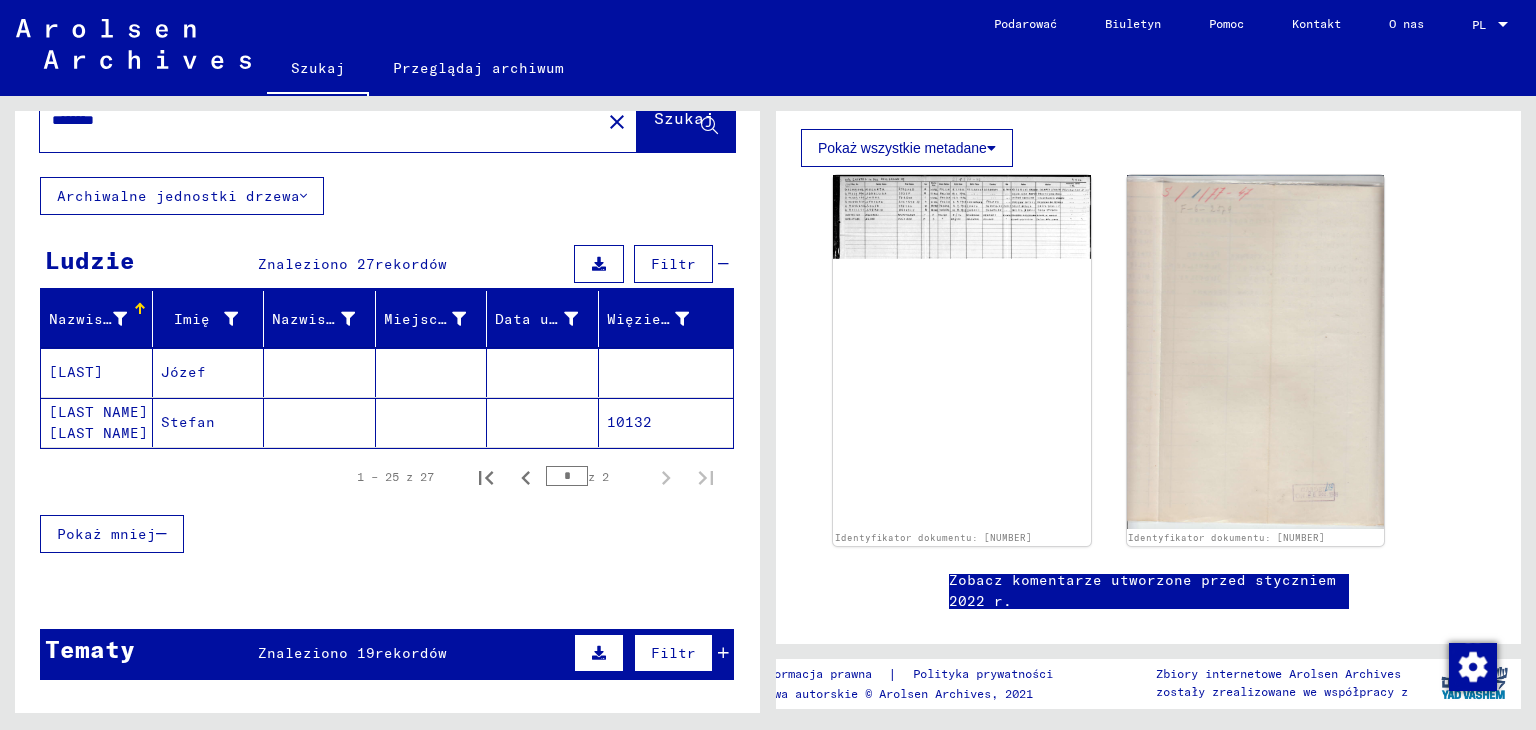 click on "Józef" at bounding box center [188, 422] 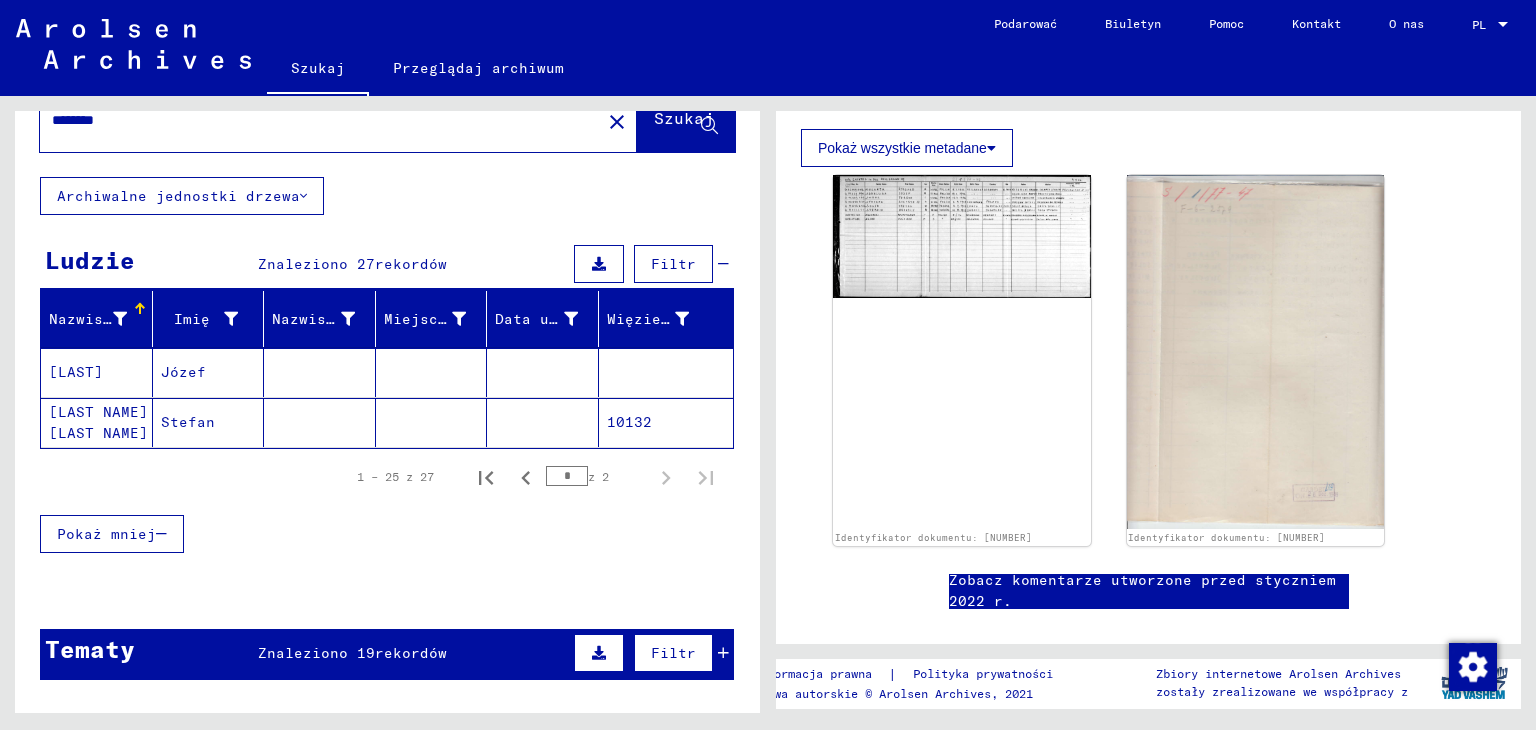 scroll, scrollTop: 0, scrollLeft: 0, axis: both 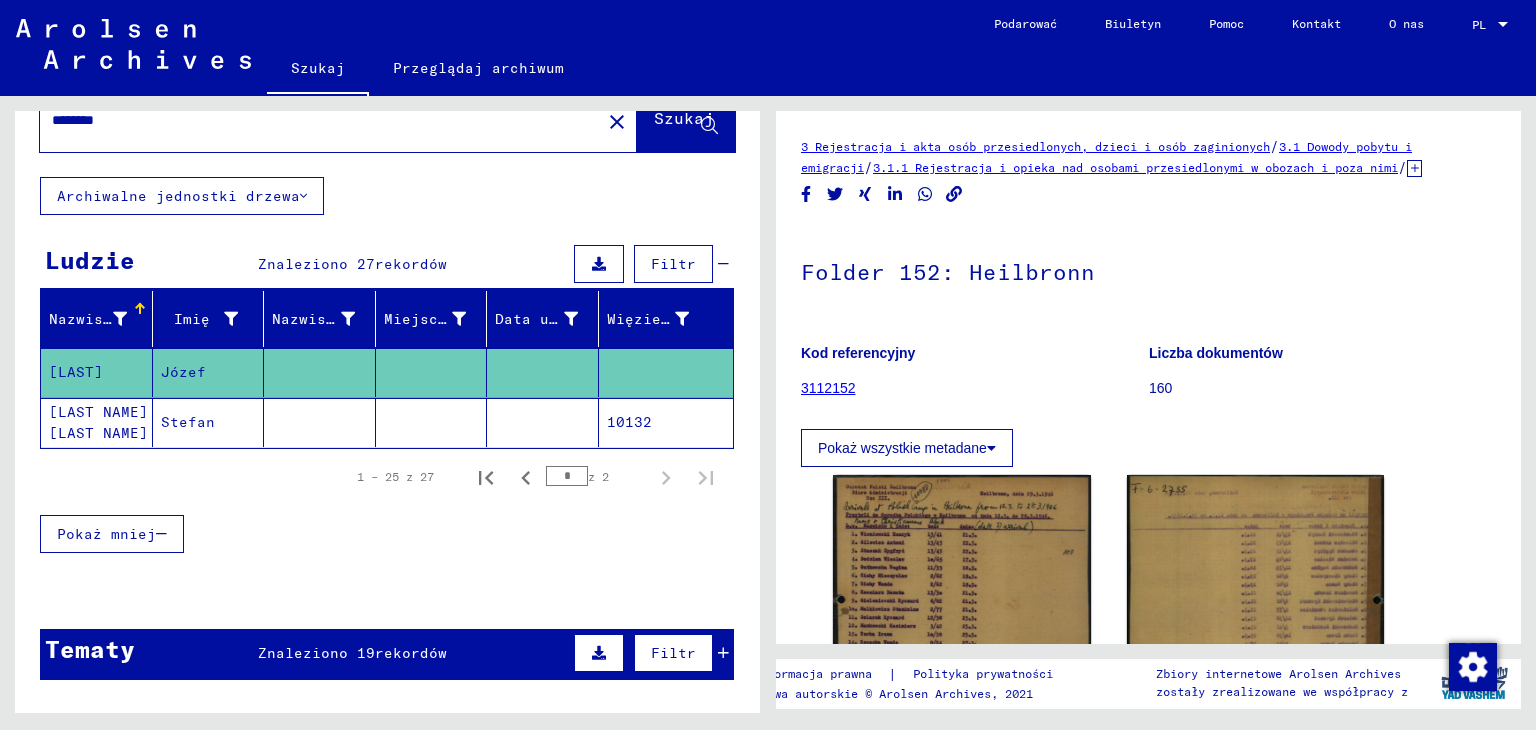 click on "Stefan" 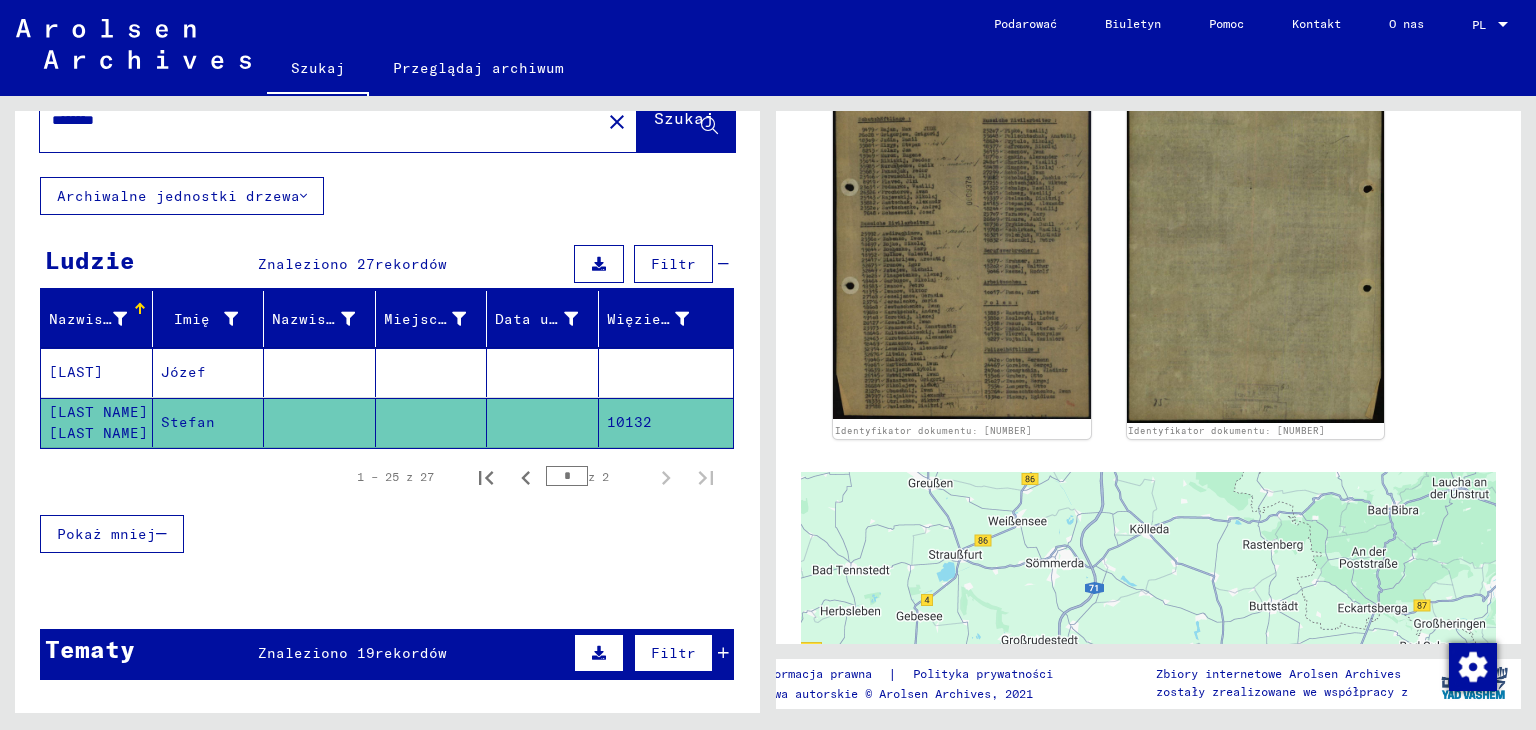 scroll, scrollTop: 779, scrollLeft: 0, axis: vertical 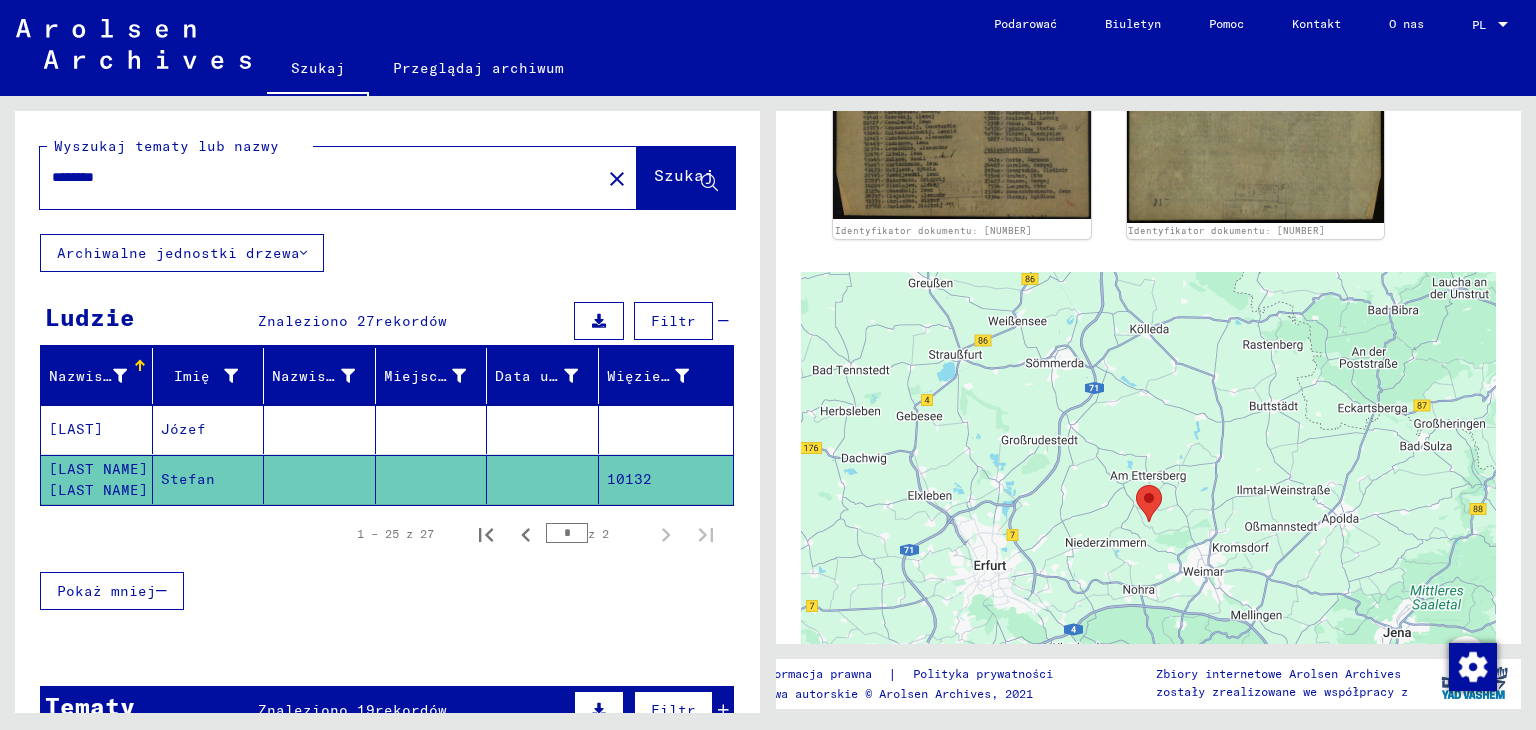 click on "close" 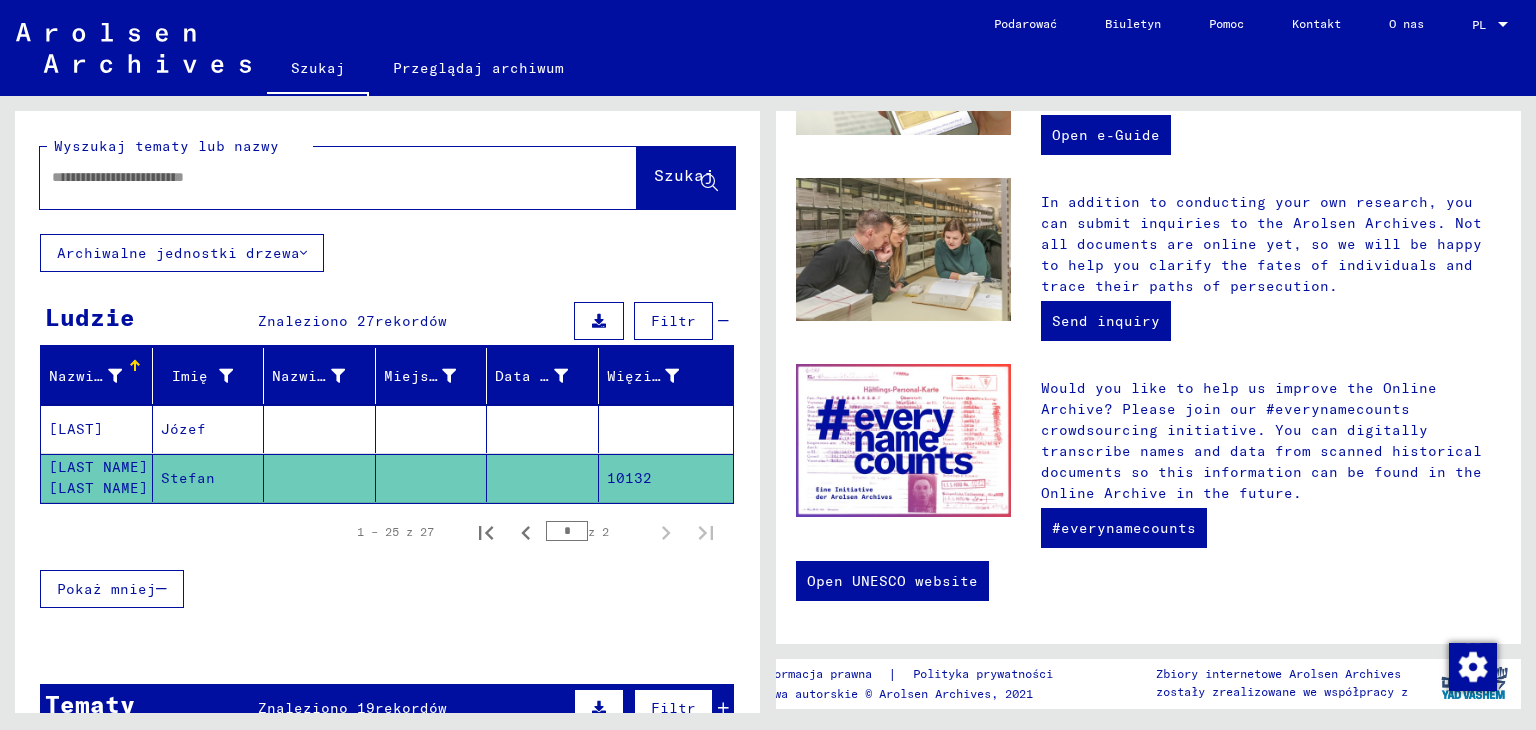scroll, scrollTop: 0, scrollLeft: 0, axis: both 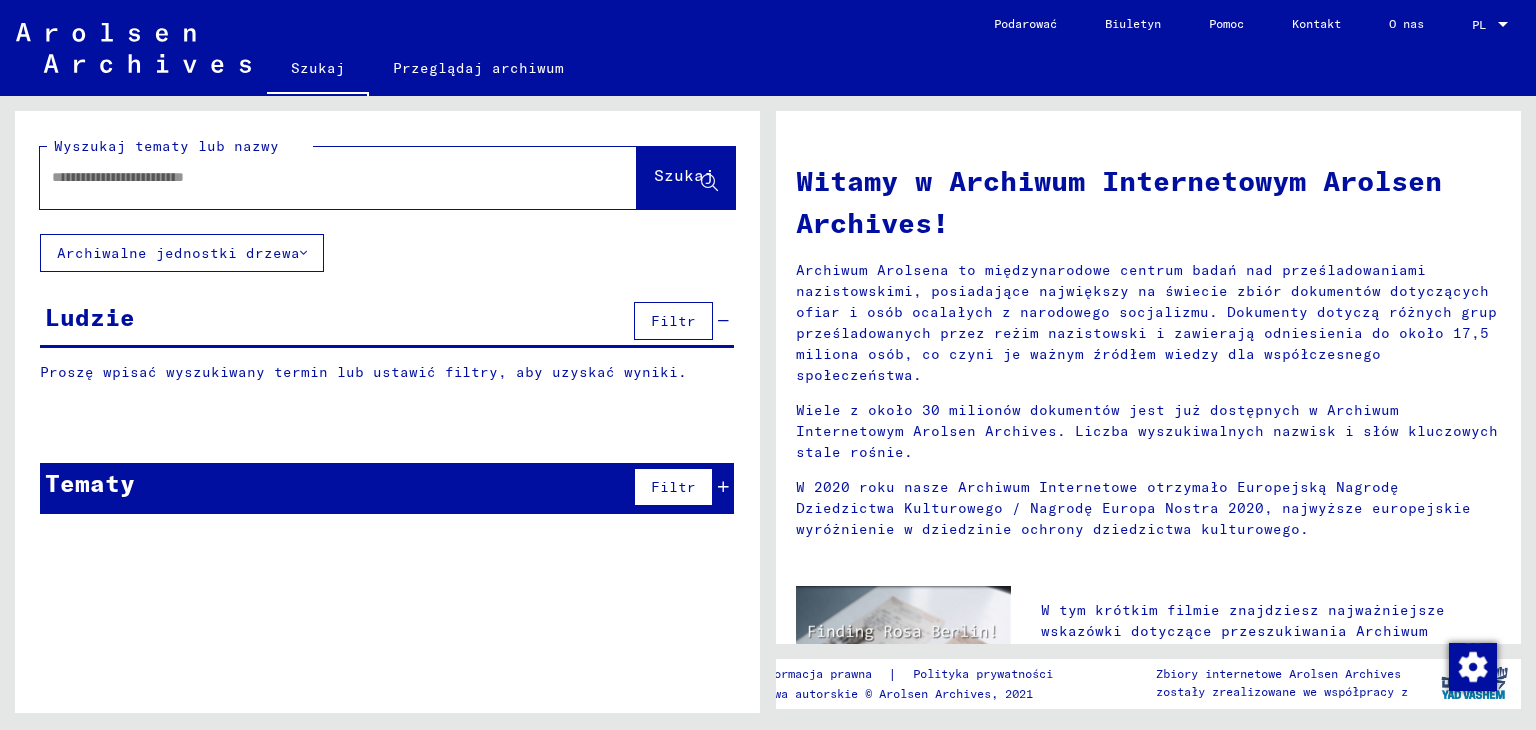 click at bounding box center [314, 177] 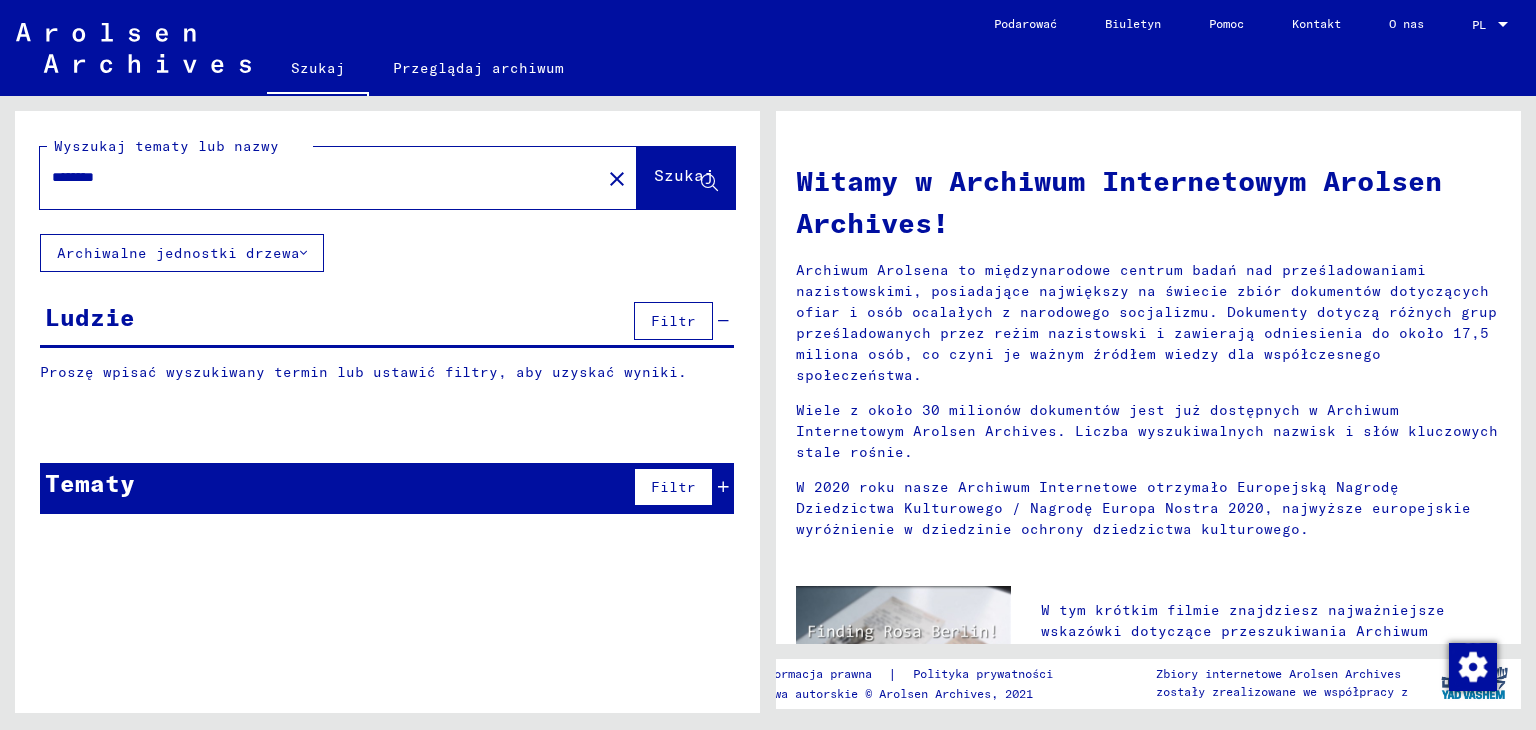 type on "********" 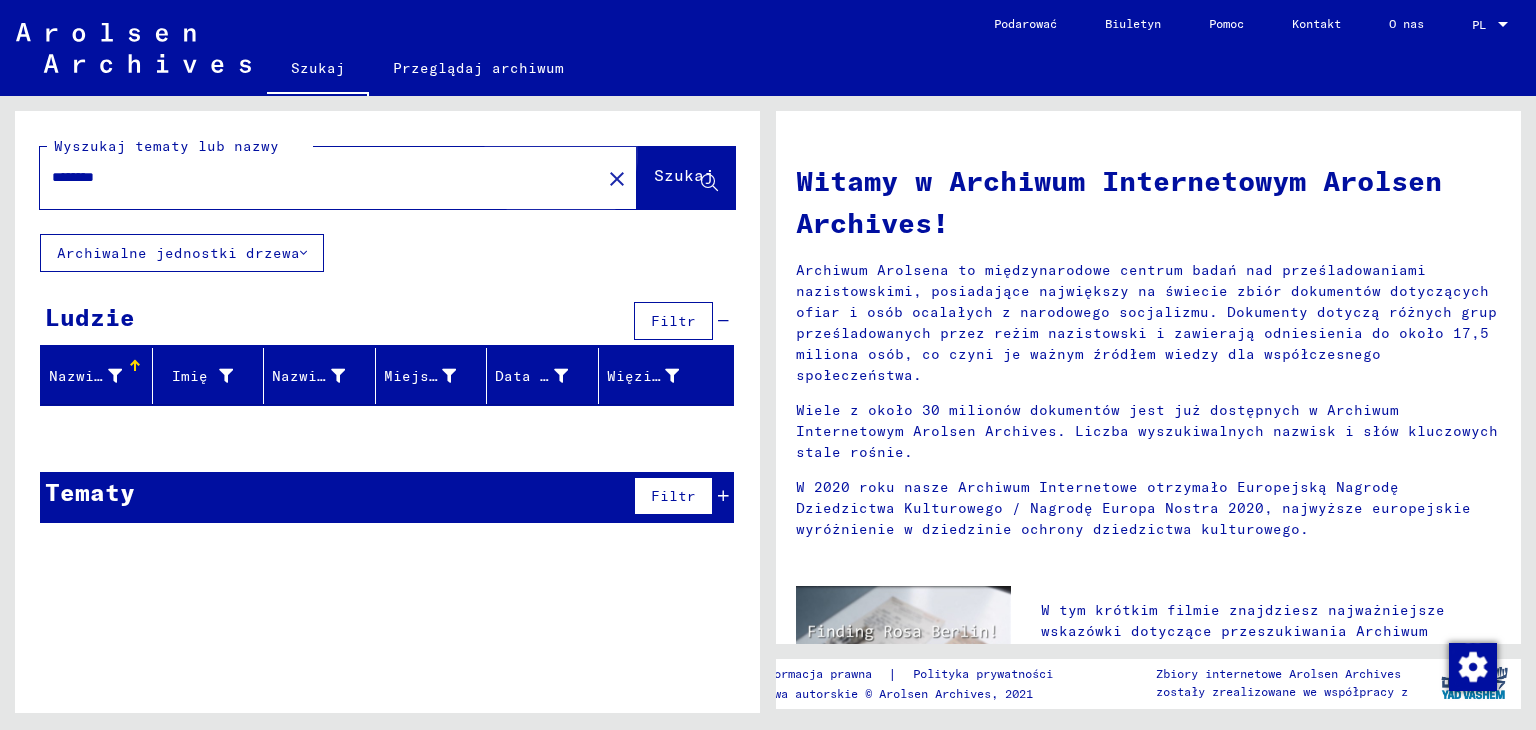 click on "Szukaj" 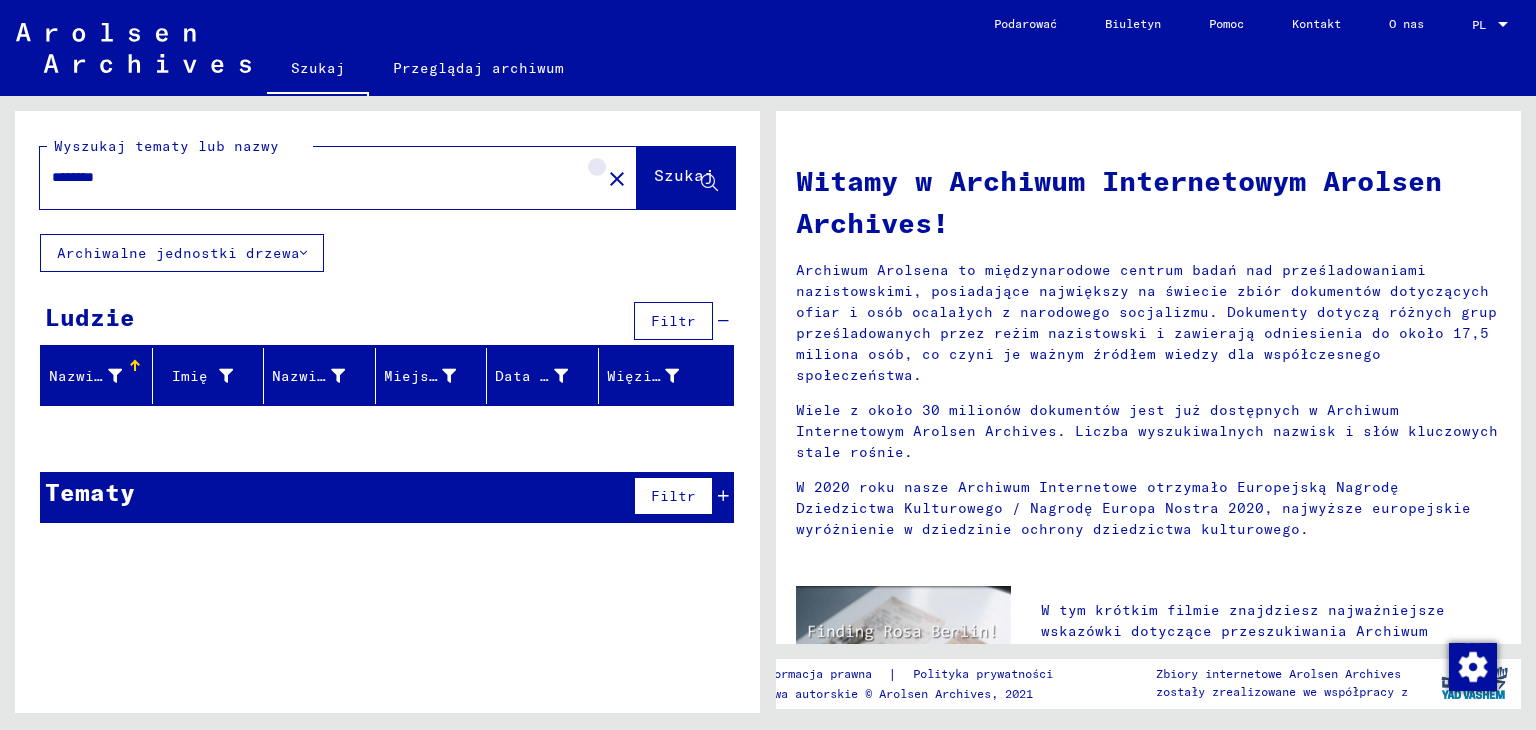 click on "close" 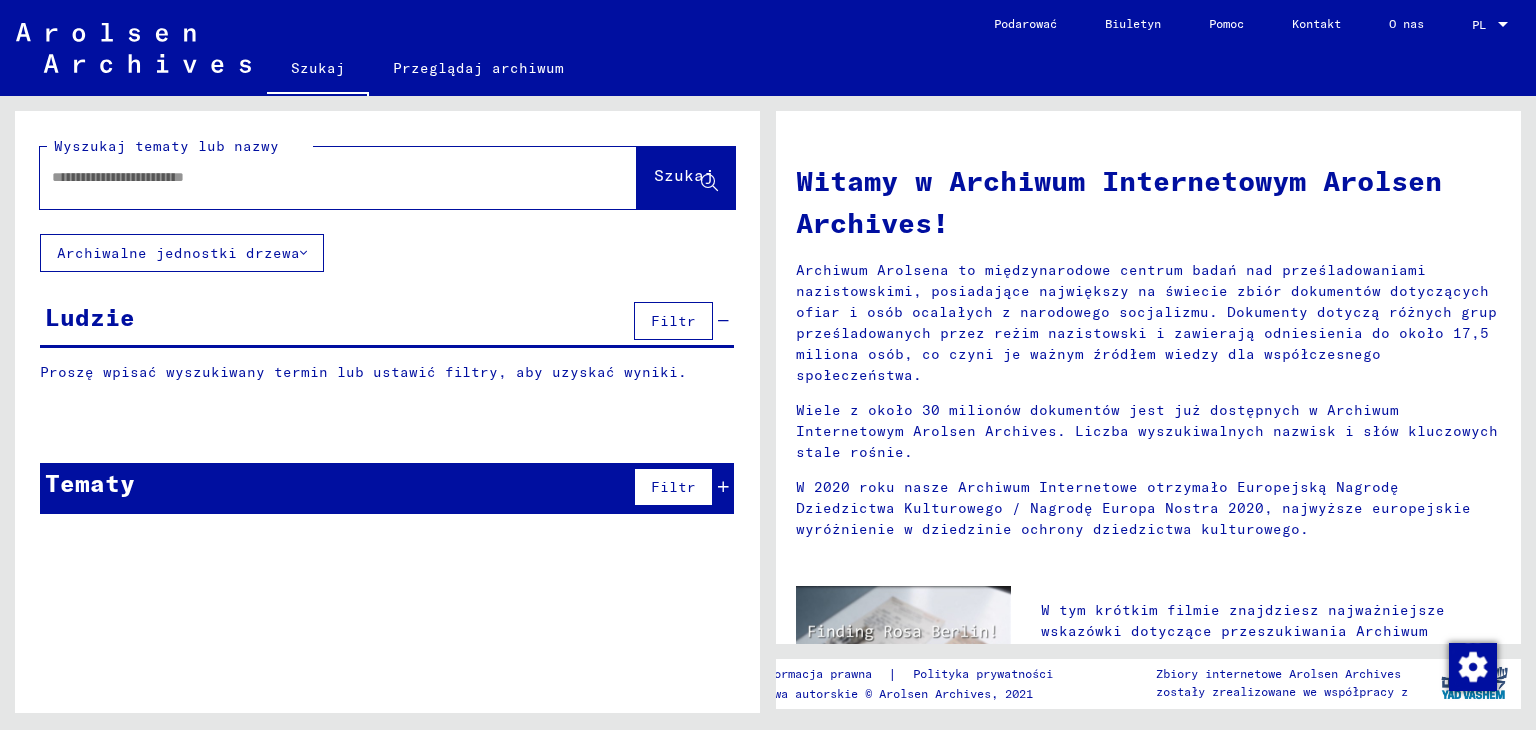 click at bounding box center (314, 177) 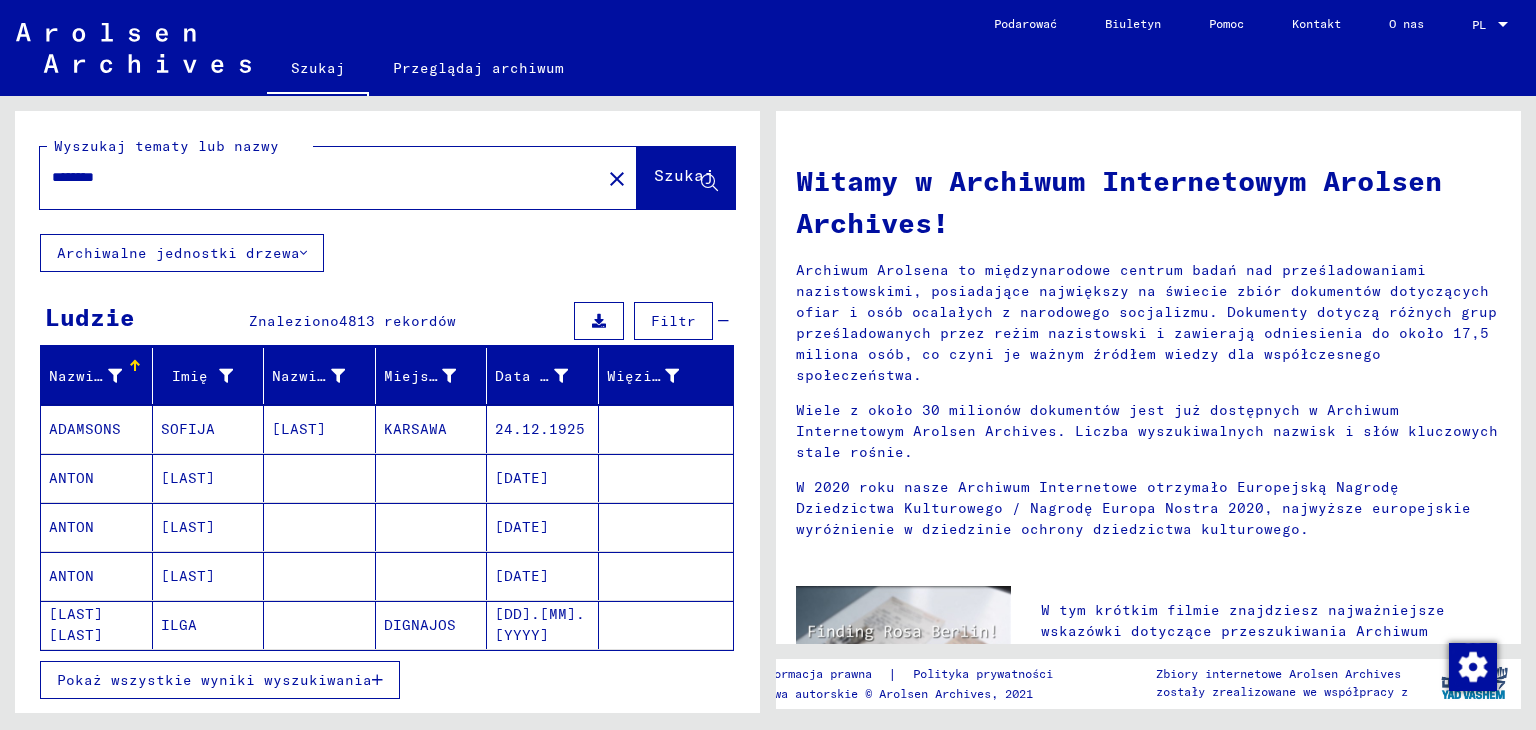 click on "********" at bounding box center (314, 177) 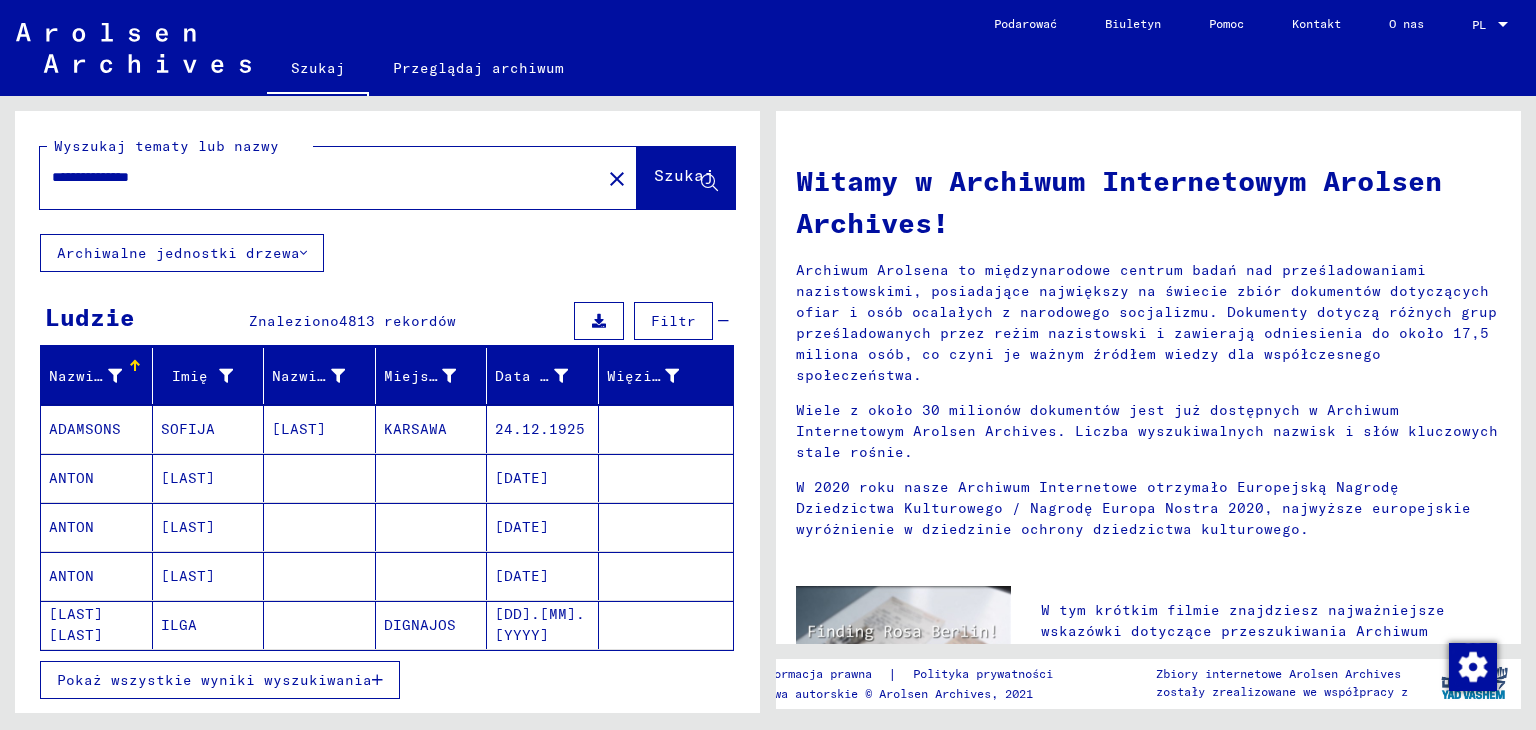 type on "**********" 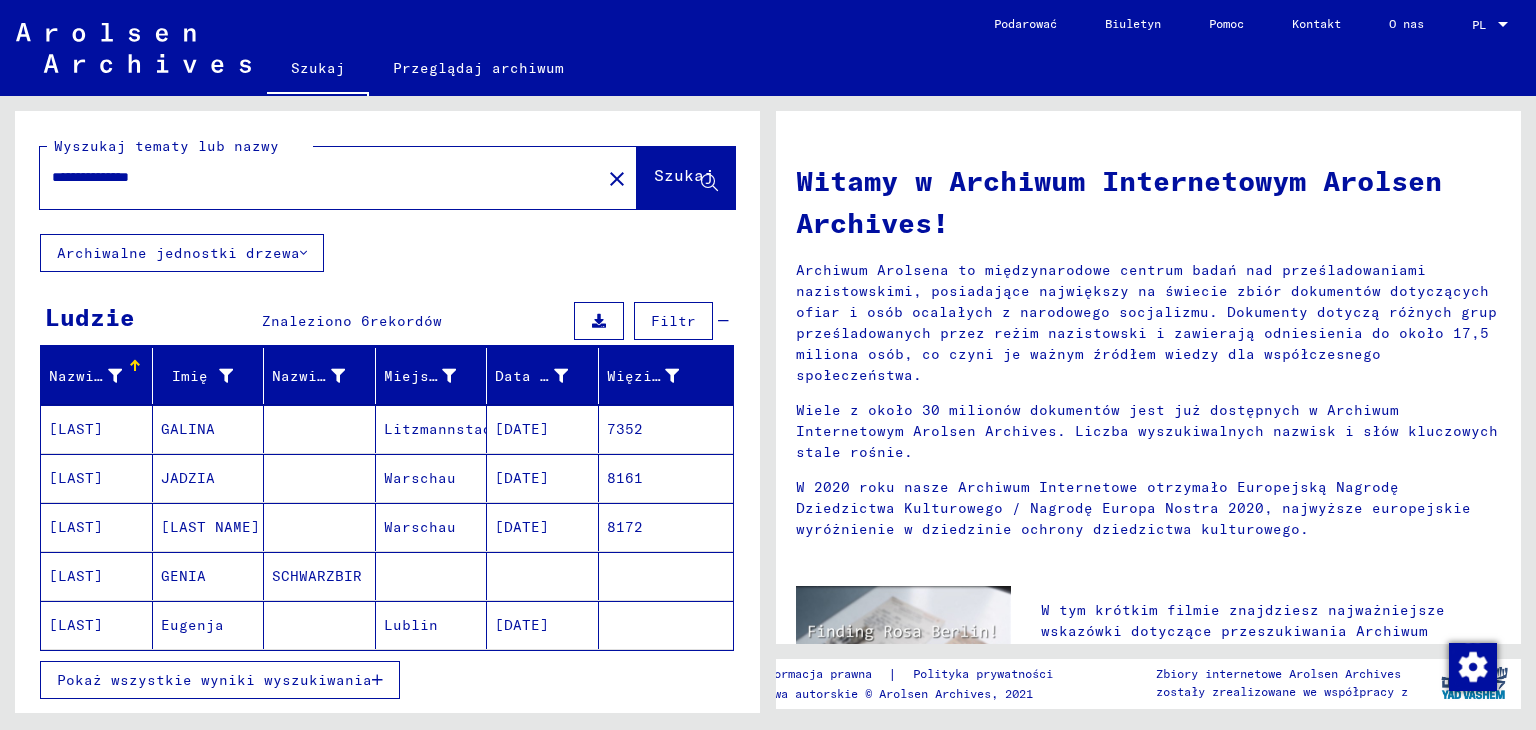 scroll, scrollTop: 100, scrollLeft: 0, axis: vertical 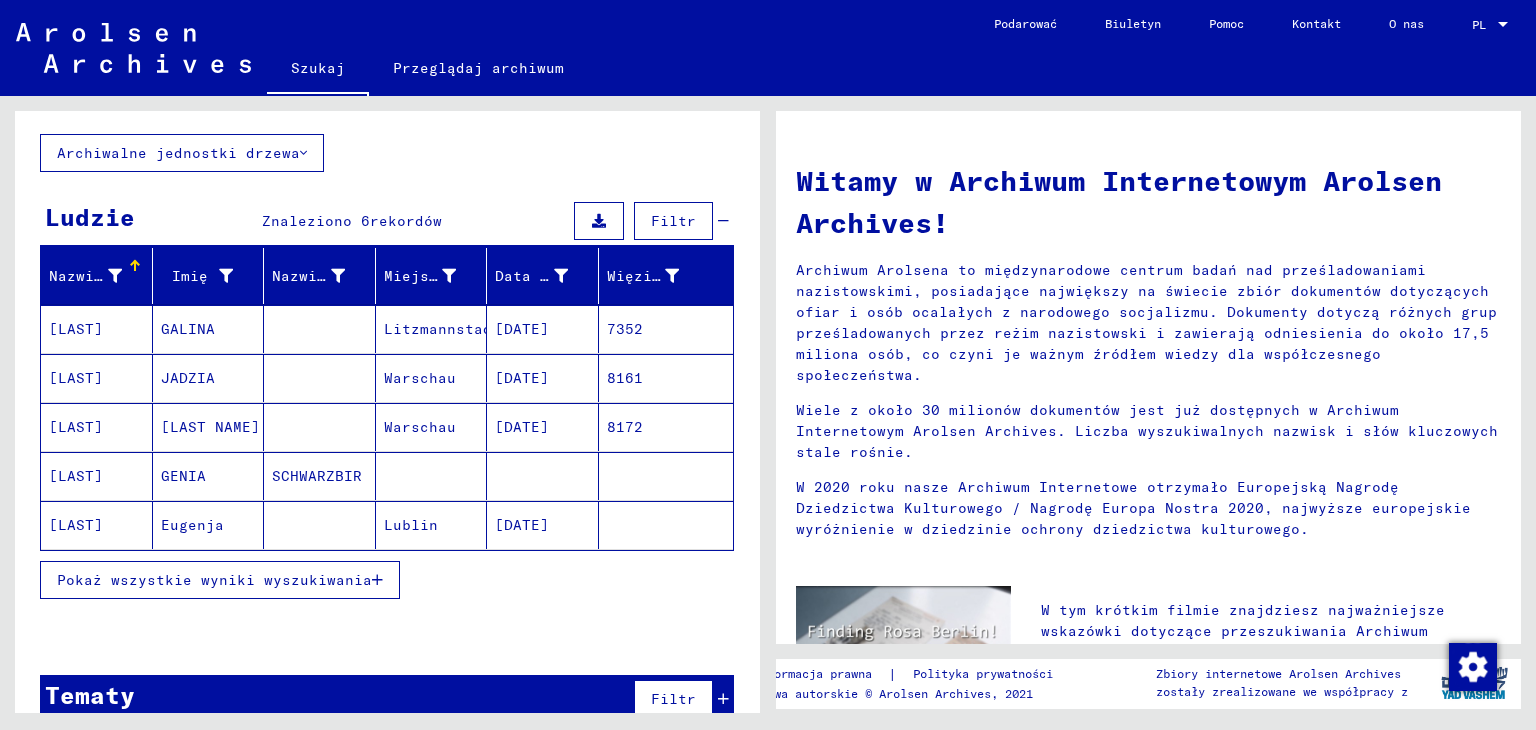 click on "[LAST]" 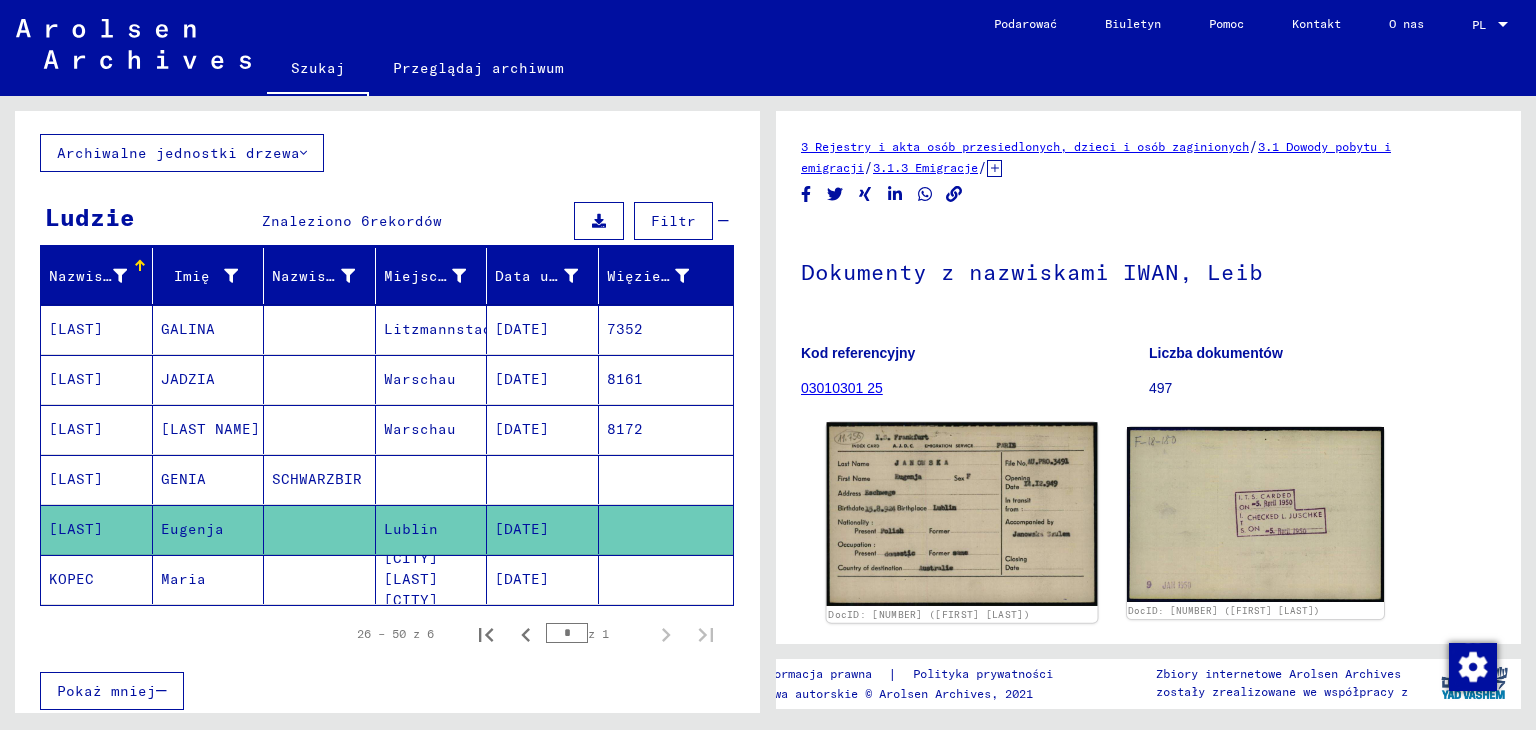 click 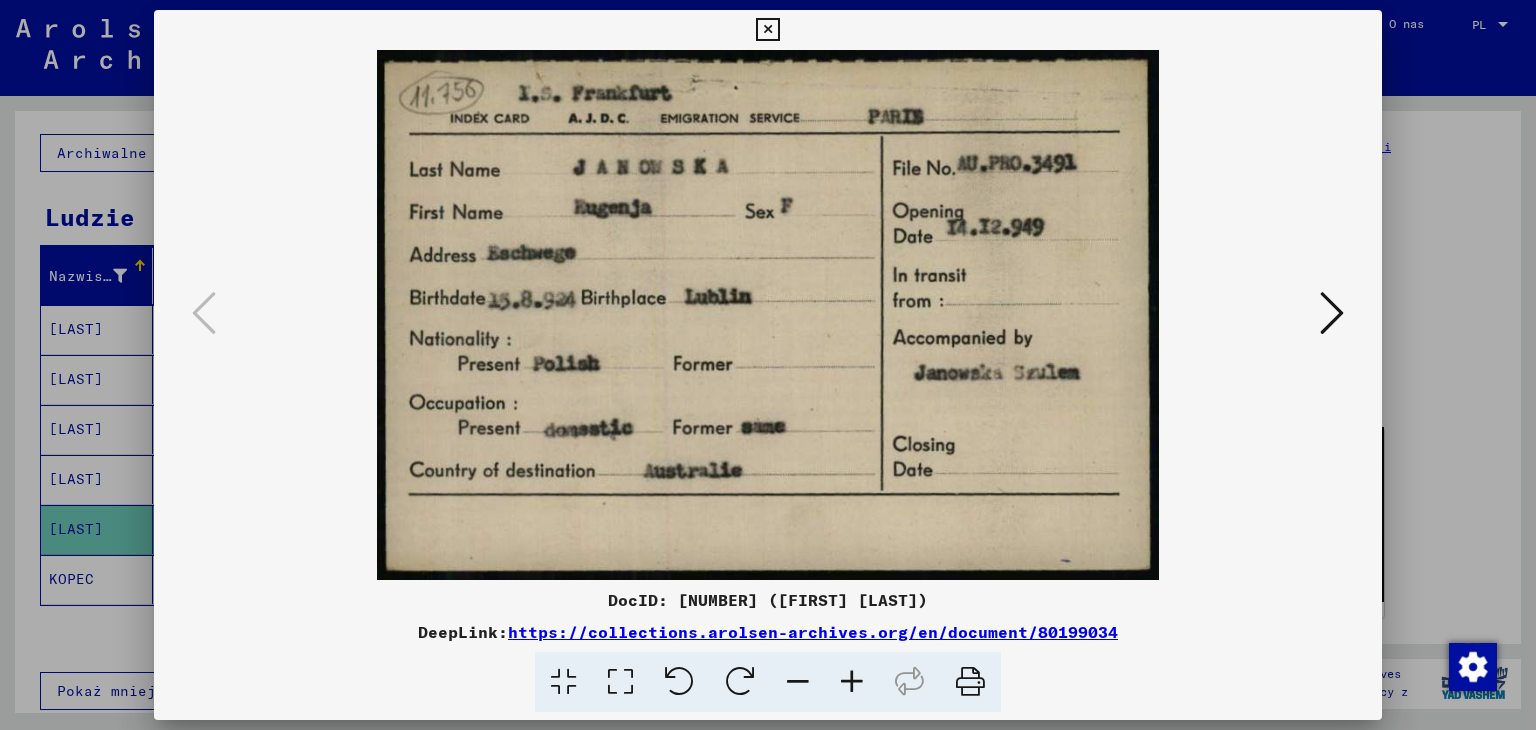 click at bounding box center [767, 30] 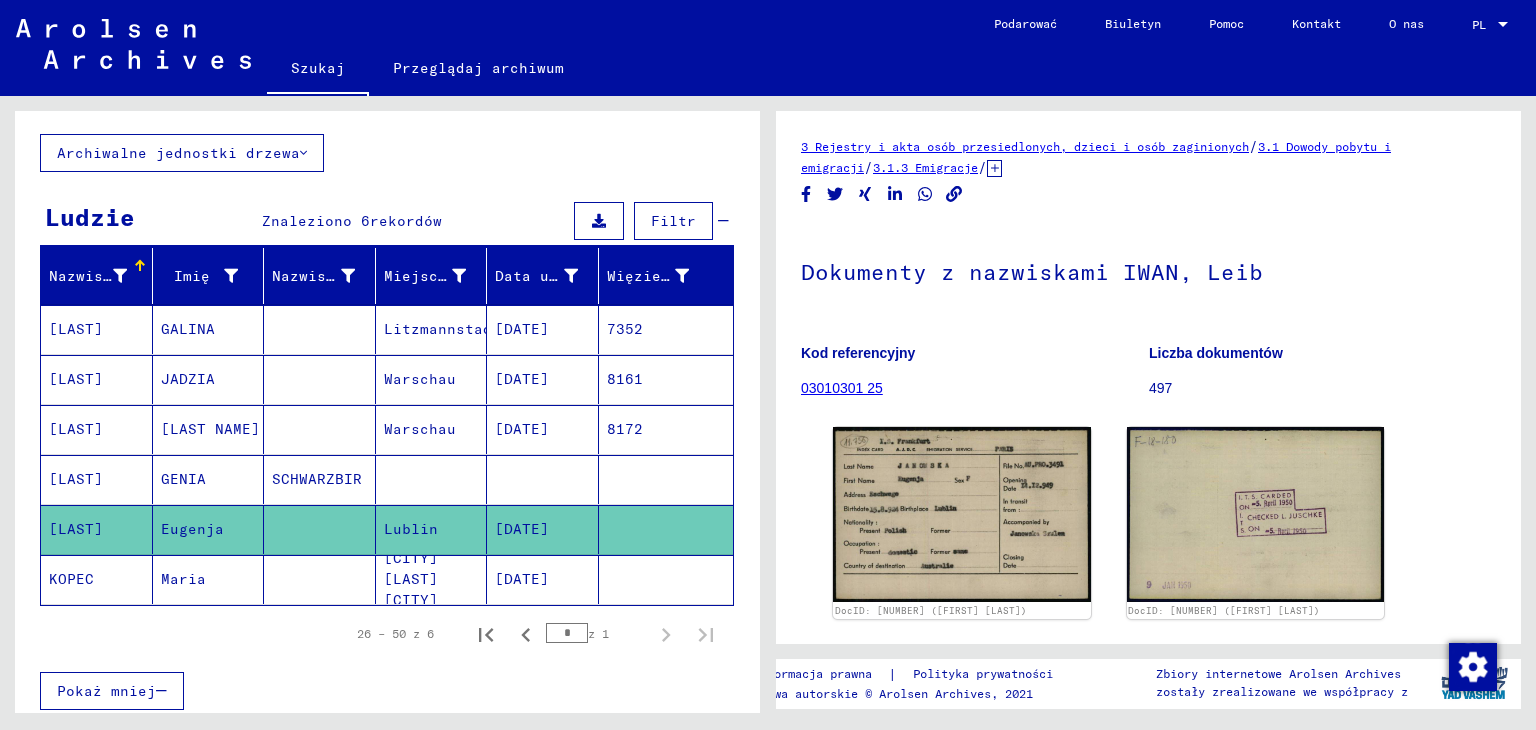 click on "KOPEC" 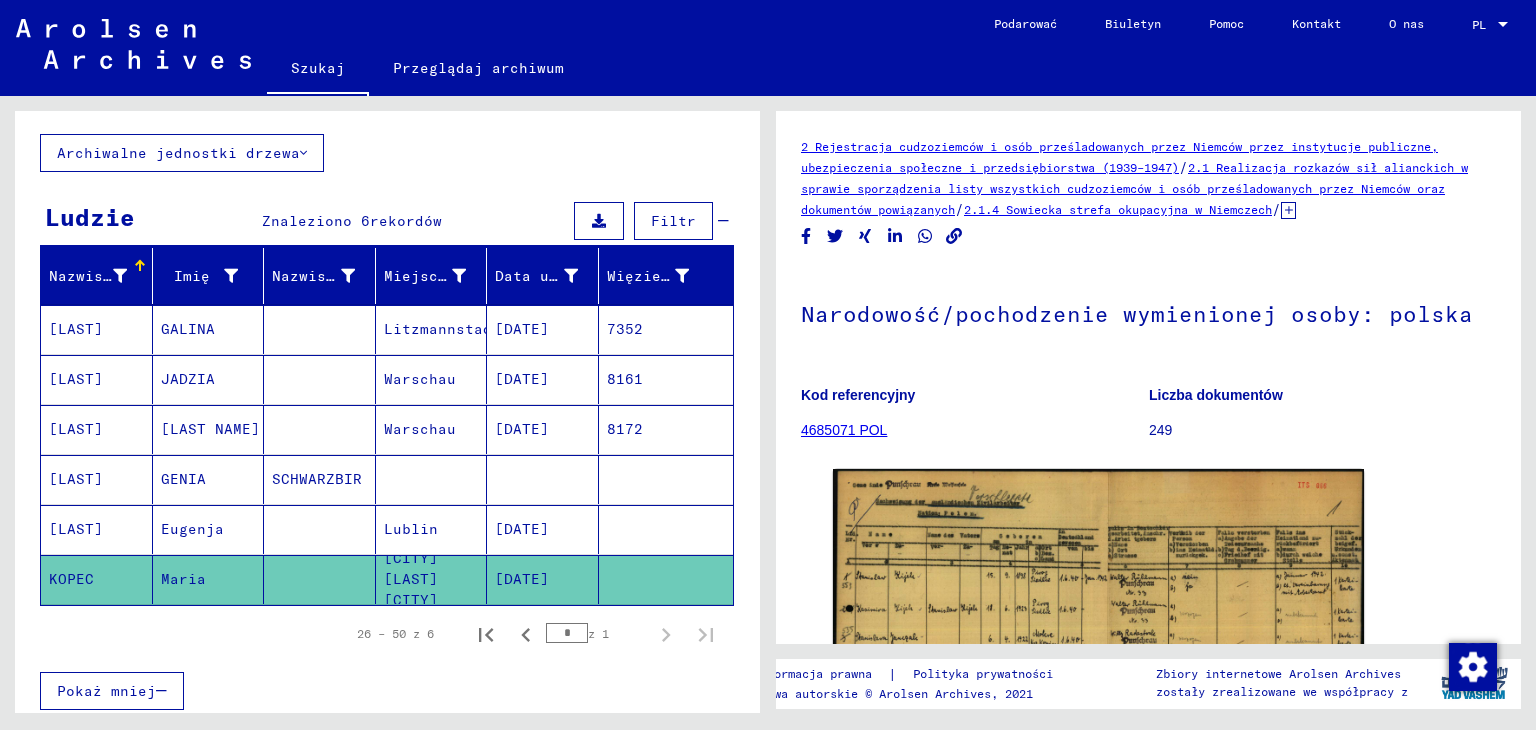 scroll, scrollTop: 200, scrollLeft: 0, axis: vertical 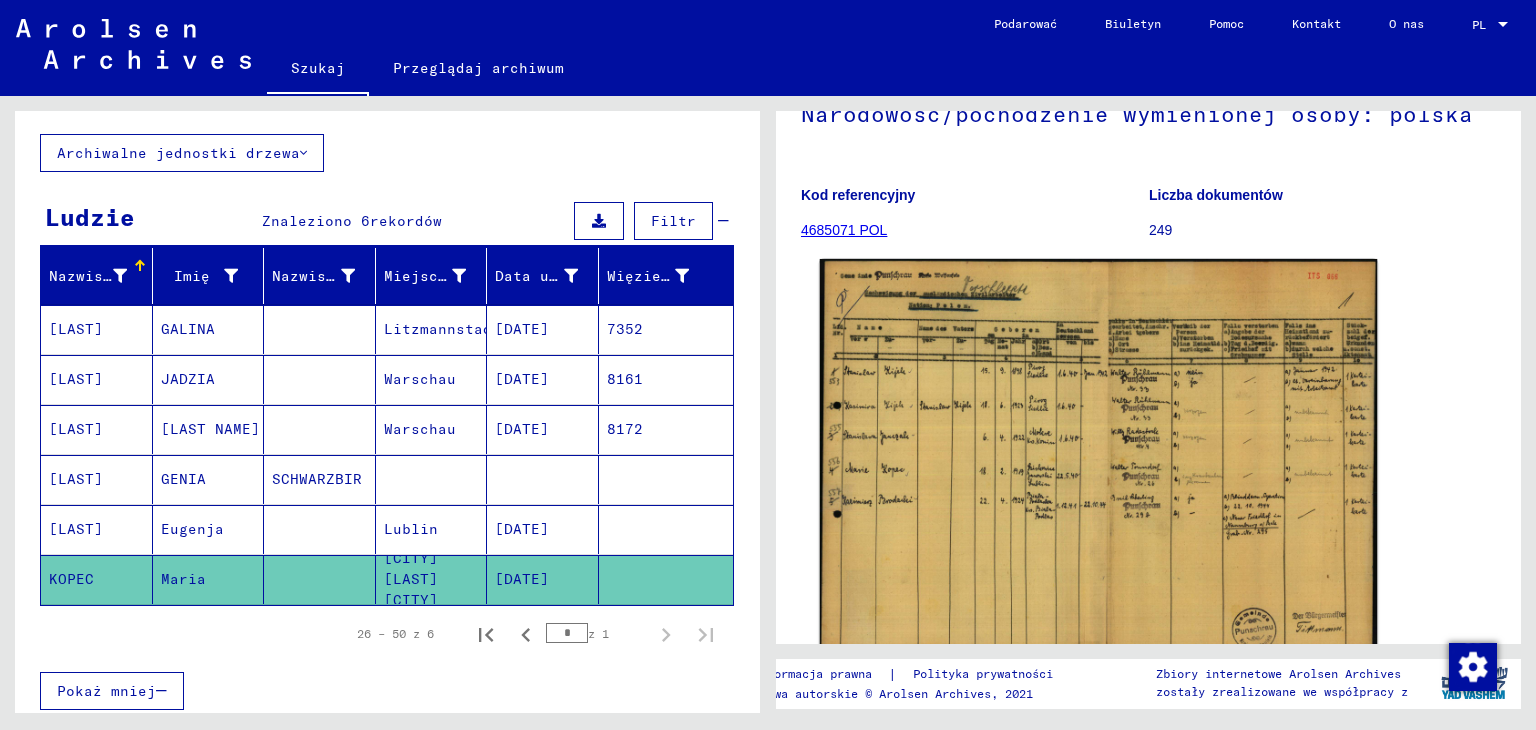 click 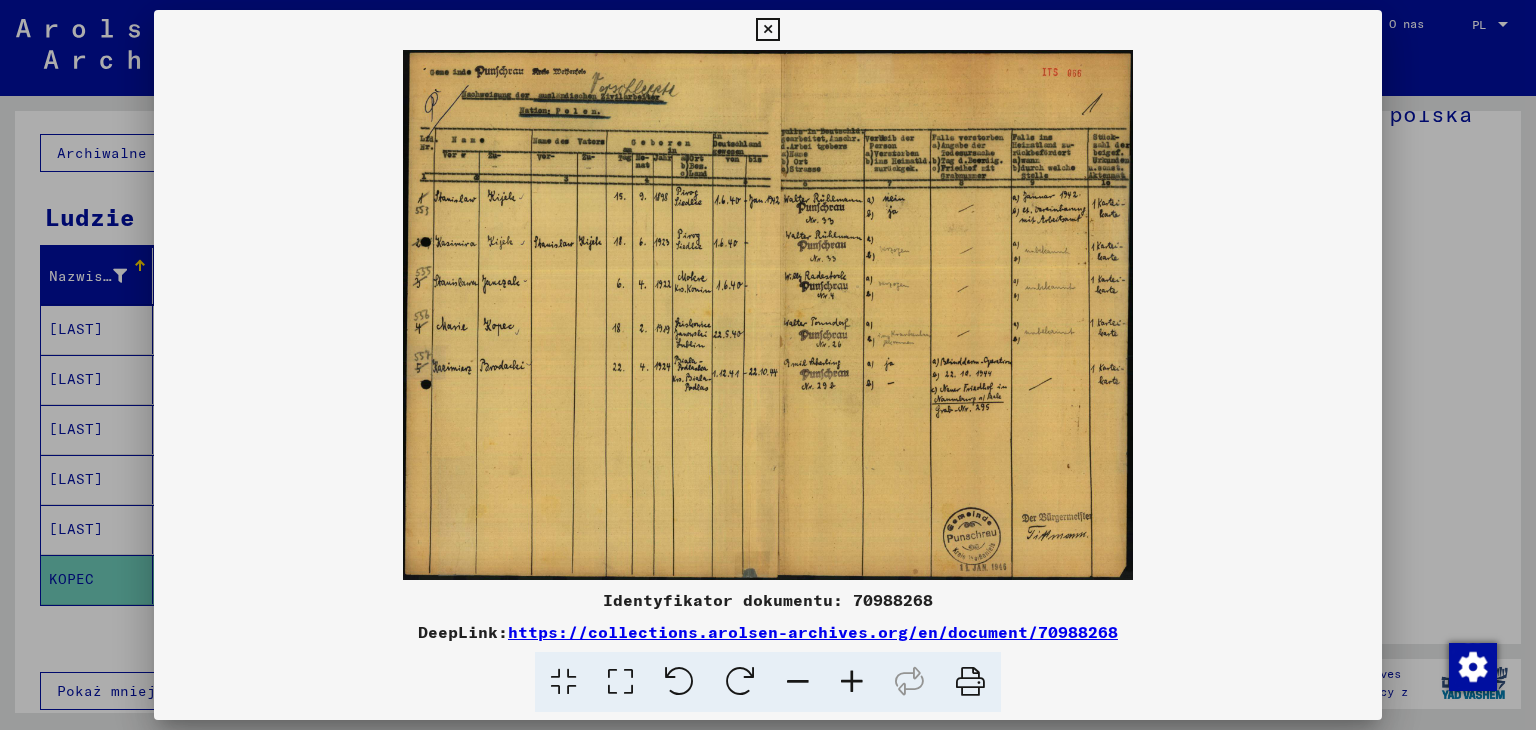 click at bounding box center [767, 30] 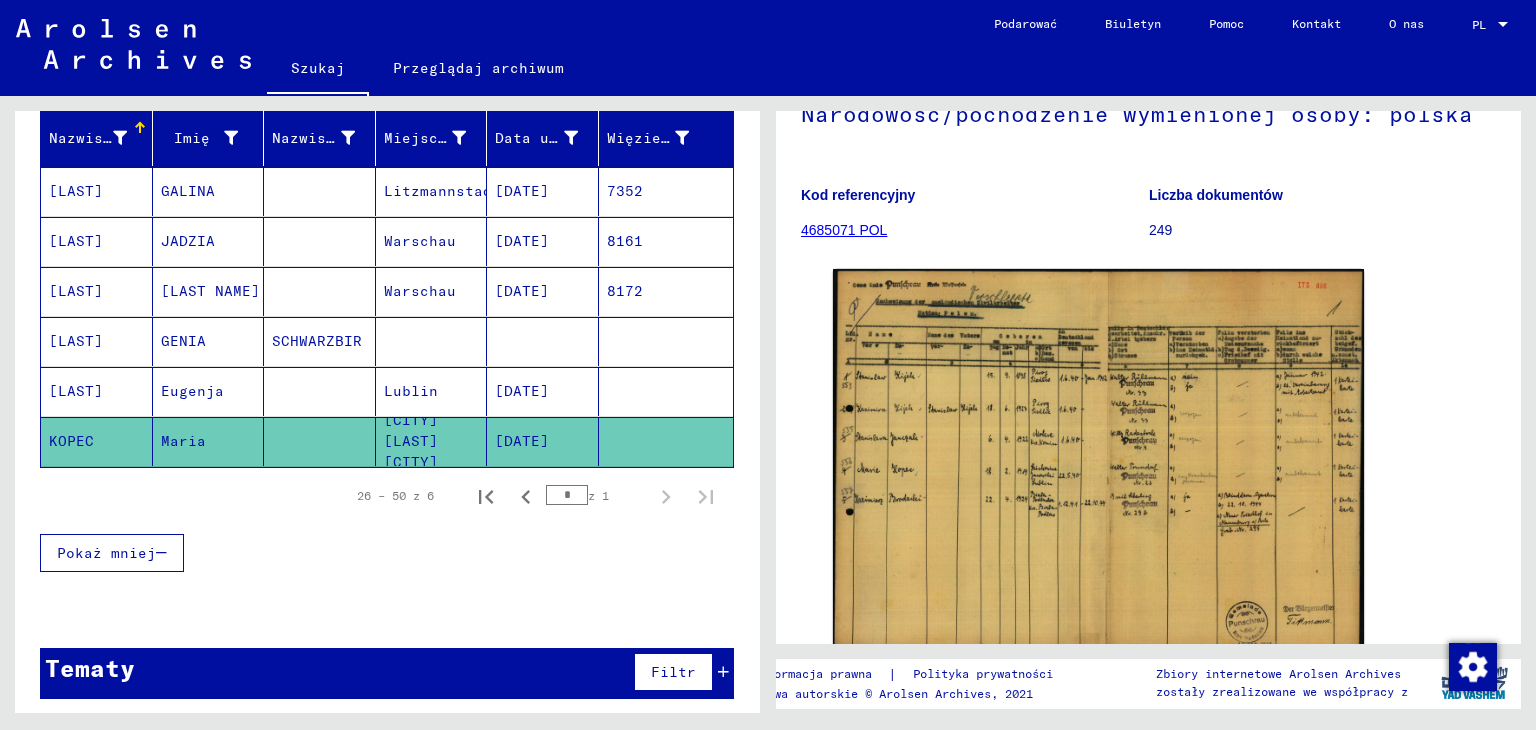 scroll, scrollTop: 239, scrollLeft: 0, axis: vertical 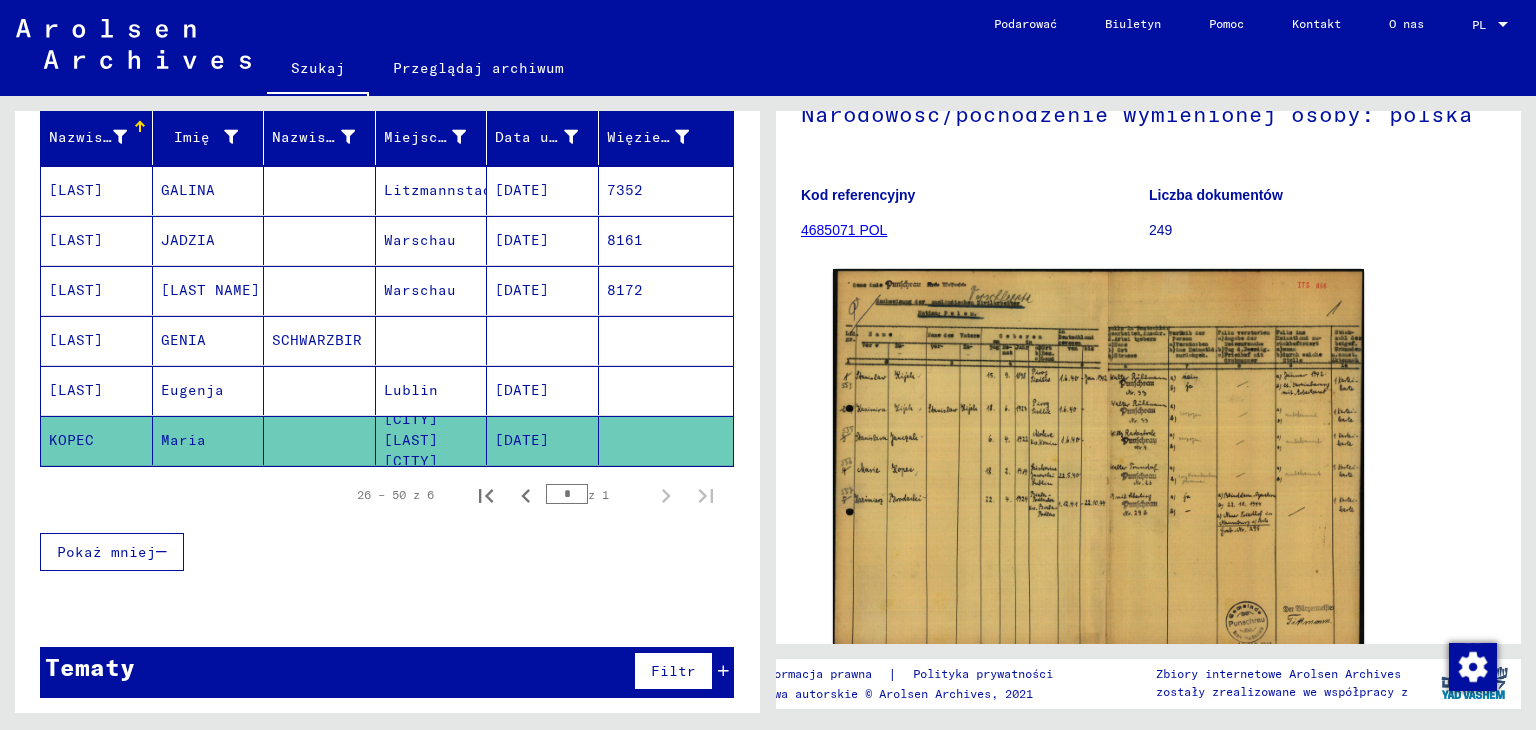 click on "[LAST]" at bounding box center (76, 240) 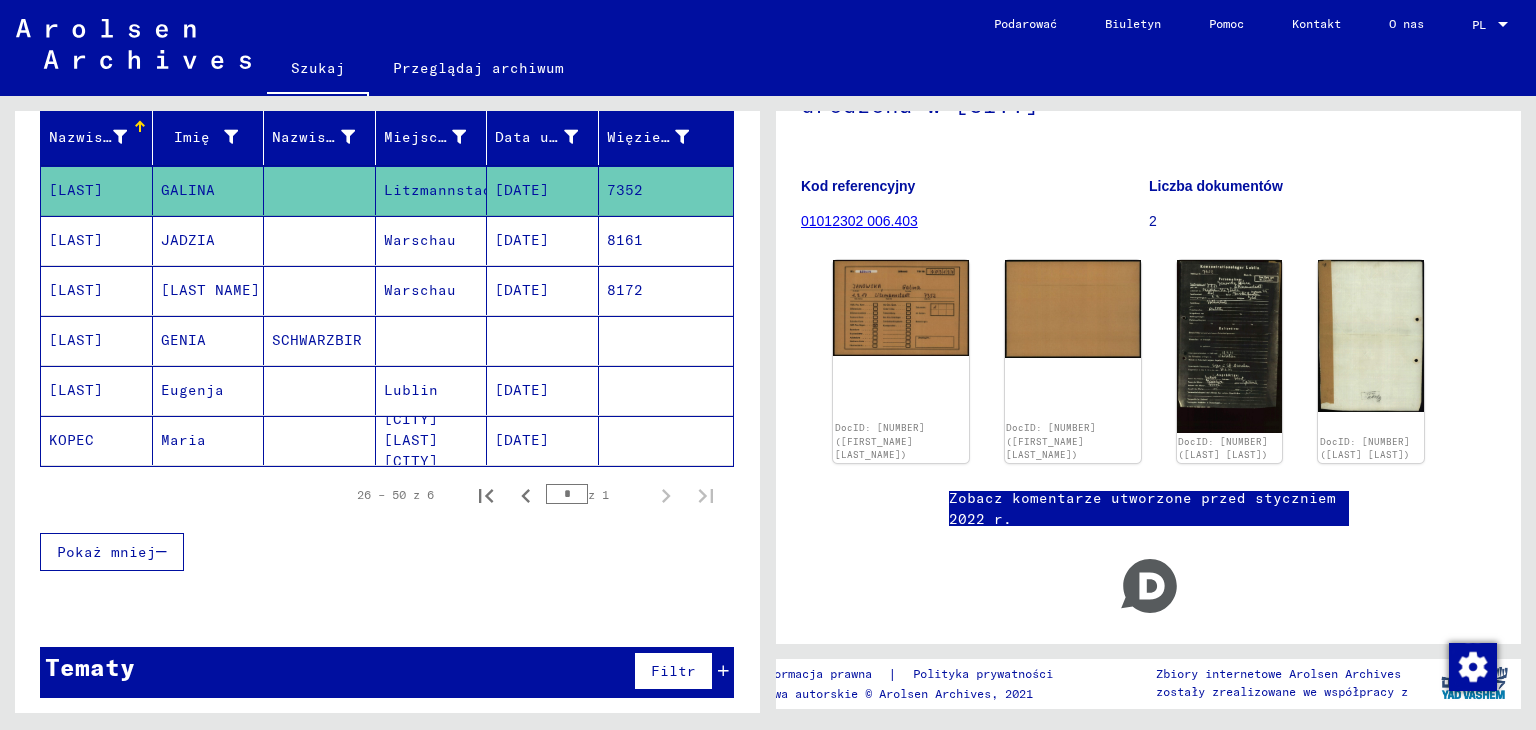 scroll, scrollTop: 200, scrollLeft: 0, axis: vertical 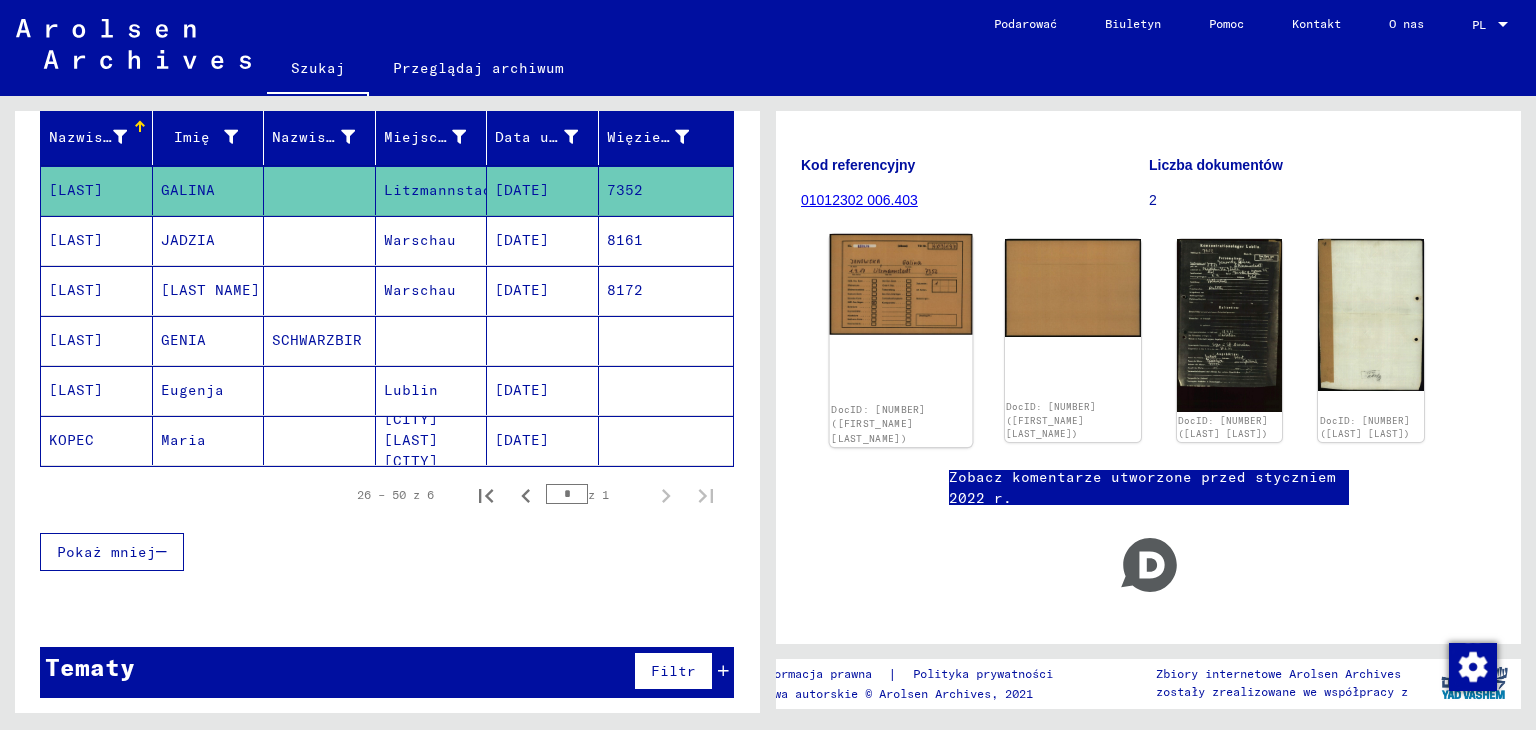 click 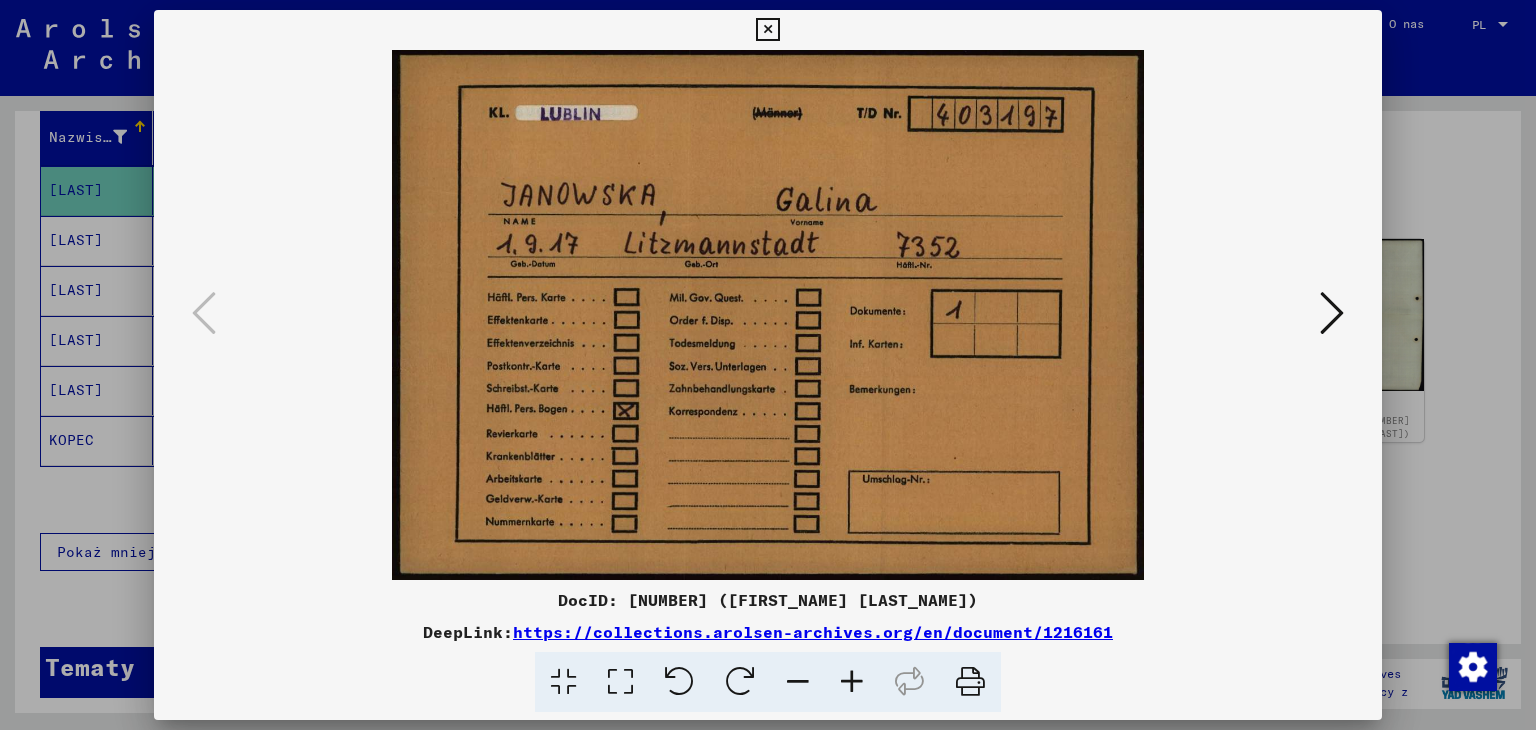 click at bounding box center (768, 315) 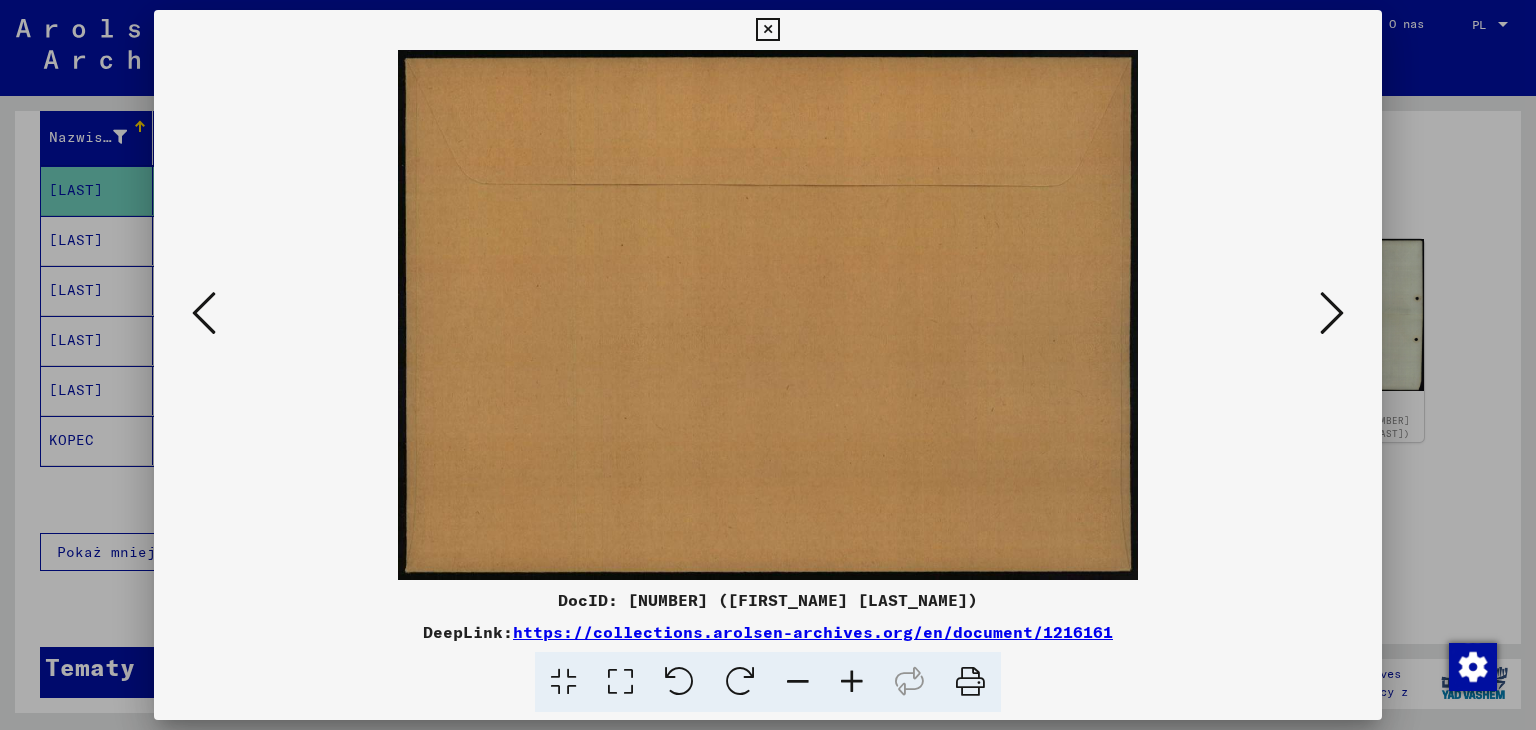 click at bounding box center (1332, 313) 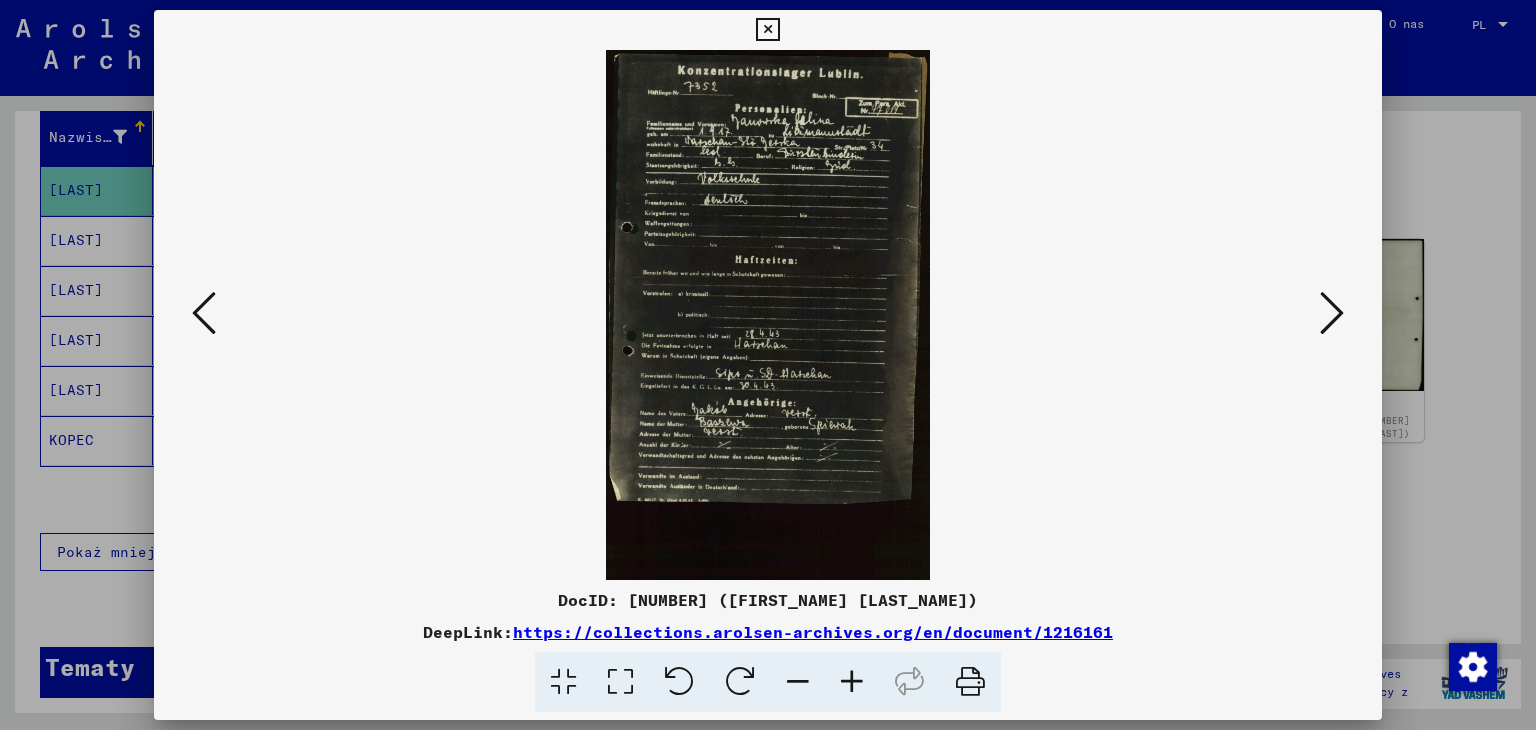click at bounding box center (1332, 313) 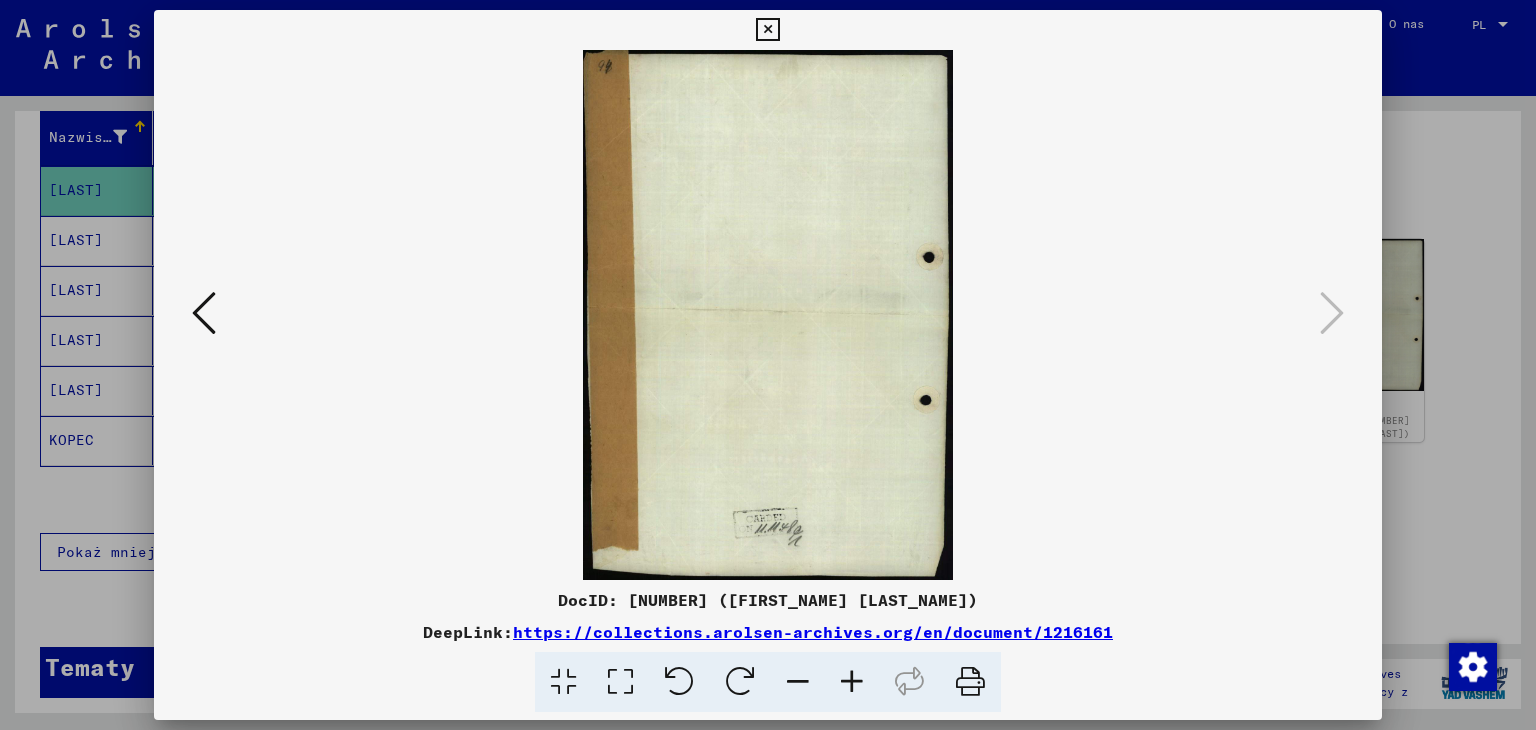click at bounding box center [767, 30] 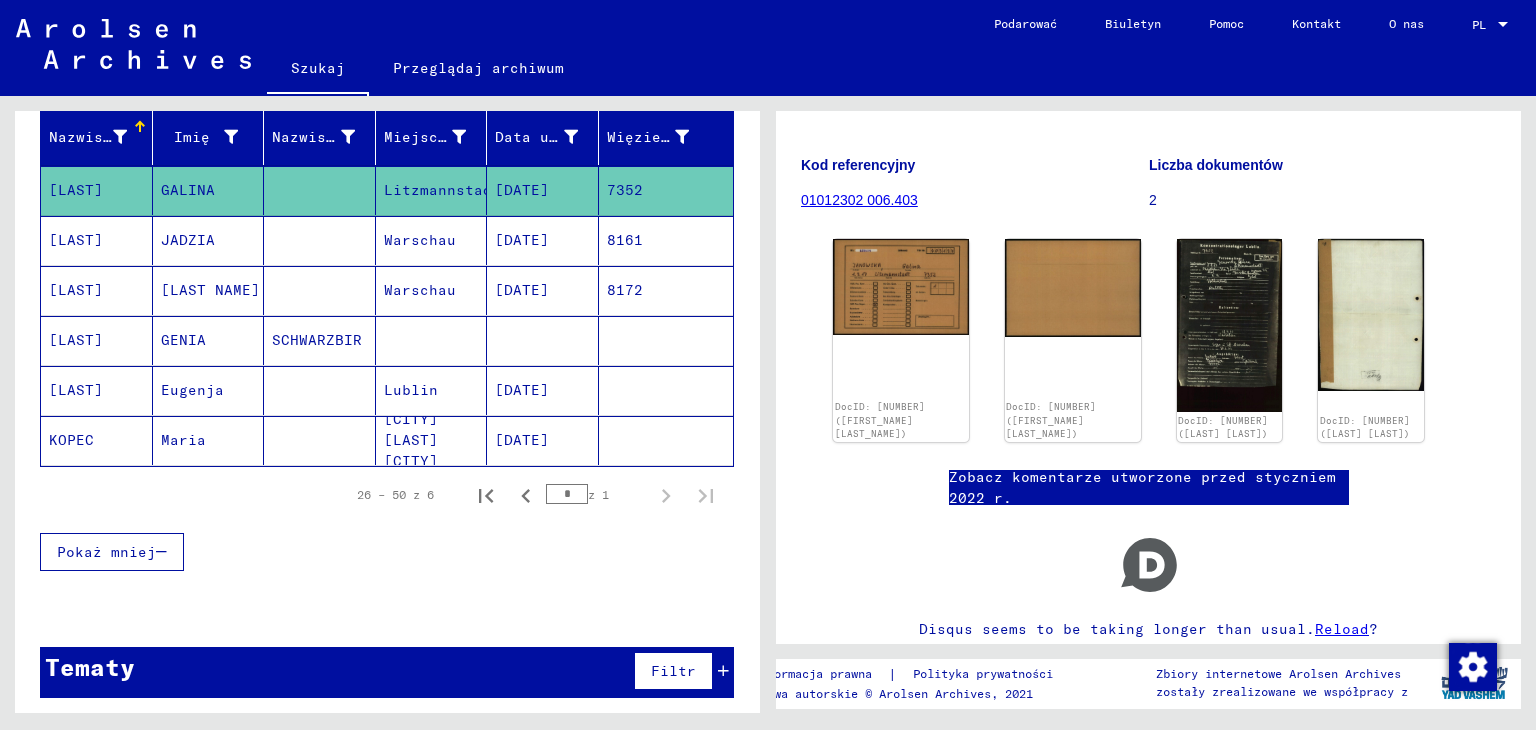 click on "JADZIA" at bounding box center [210, 290] 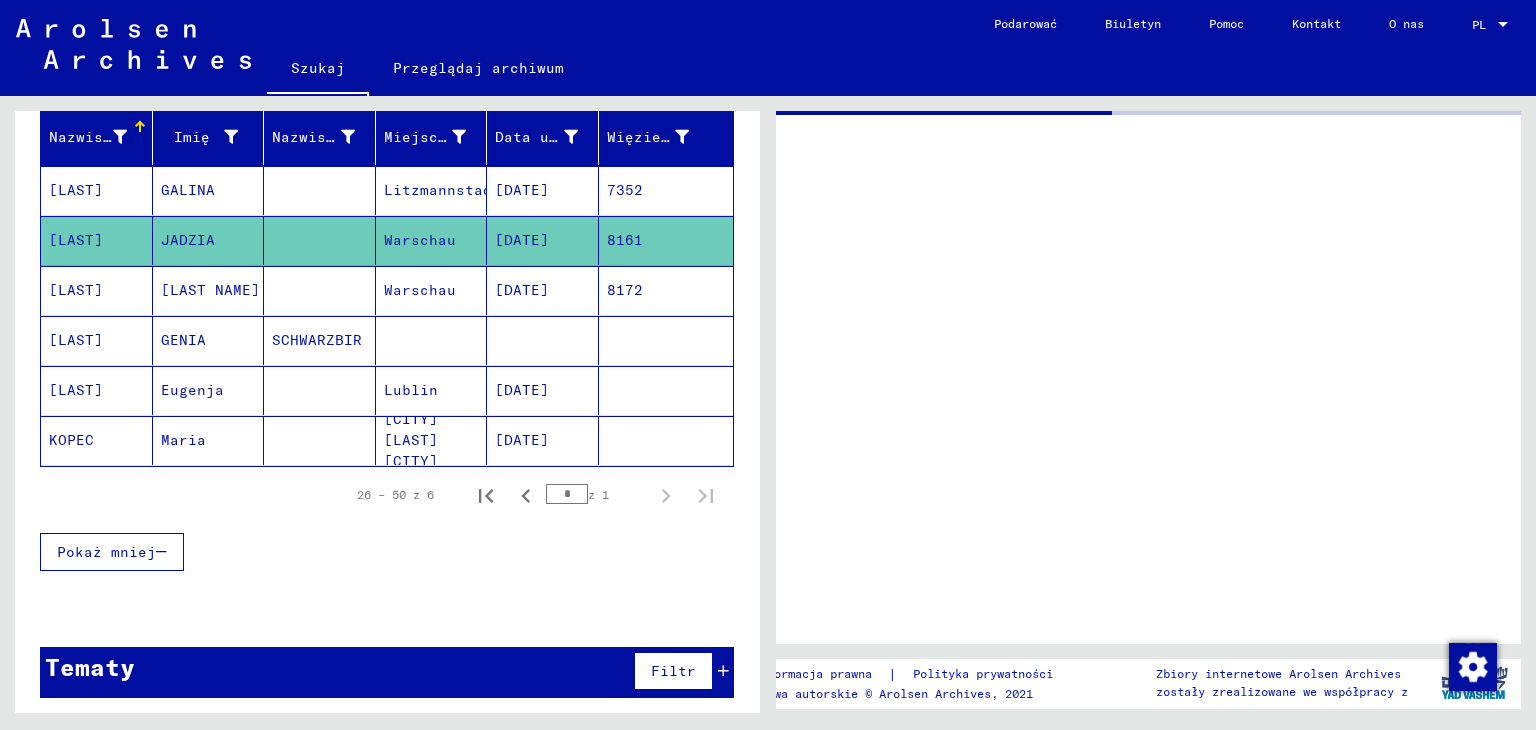 scroll, scrollTop: 0, scrollLeft: 0, axis: both 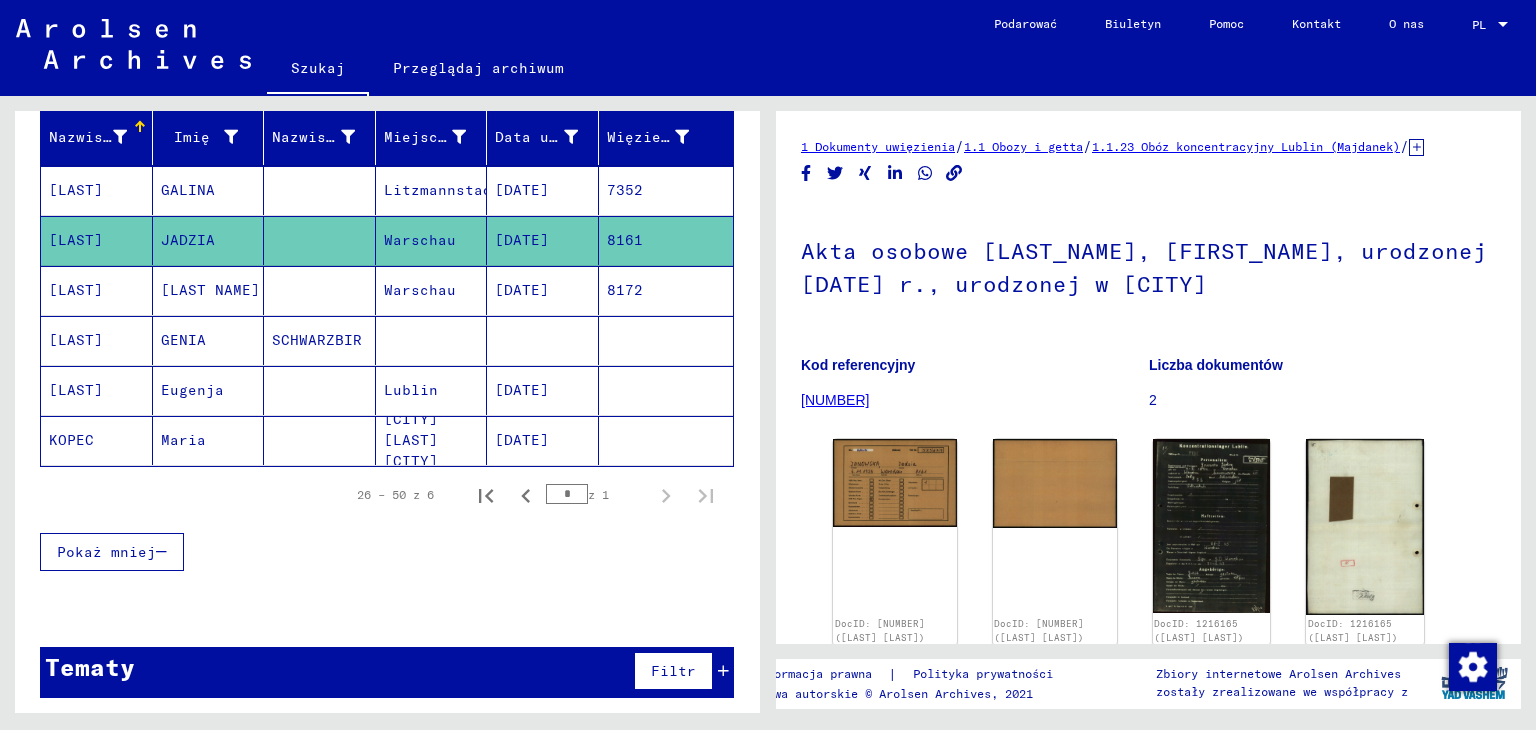 click on "Warschau" 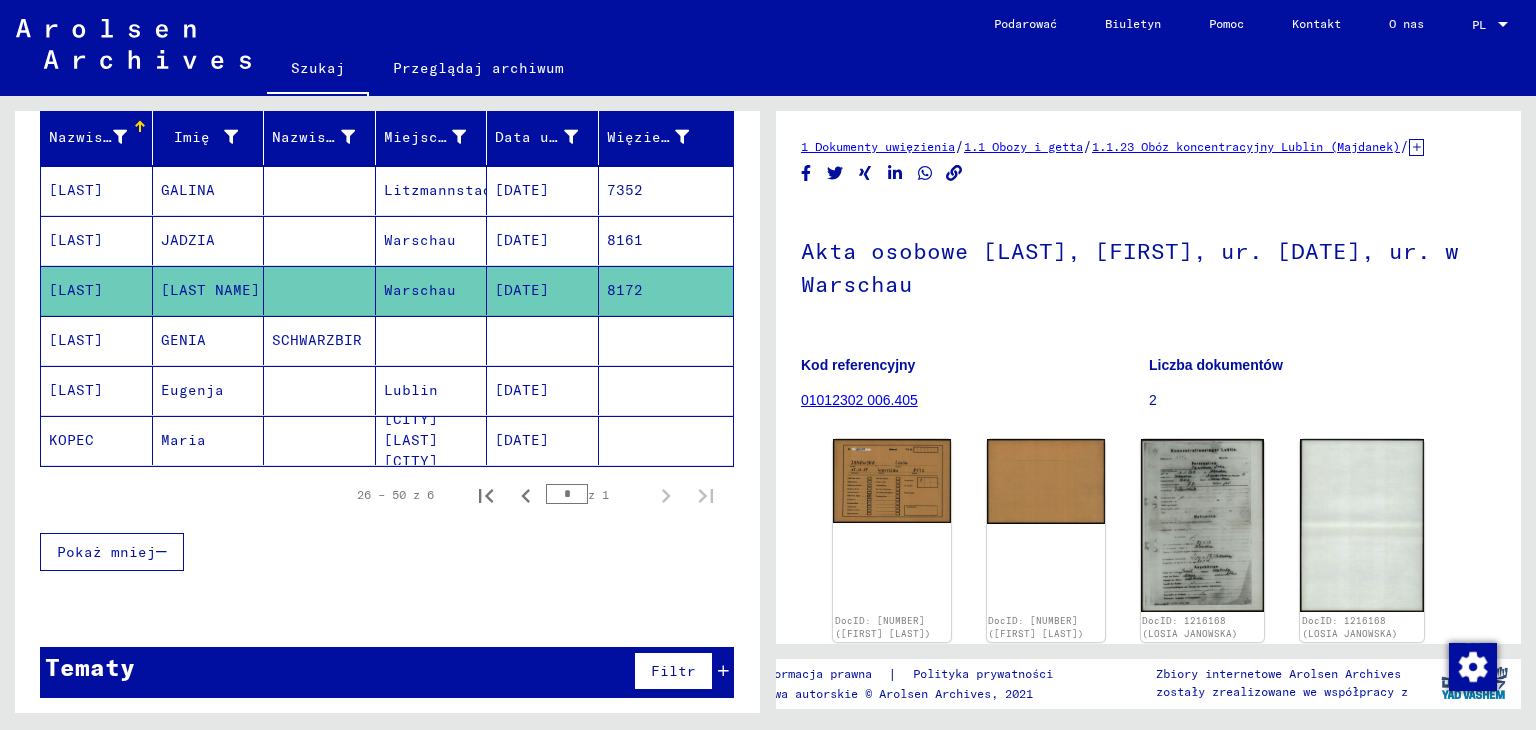 scroll, scrollTop: 88, scrollLeft: 0, axis: vertical 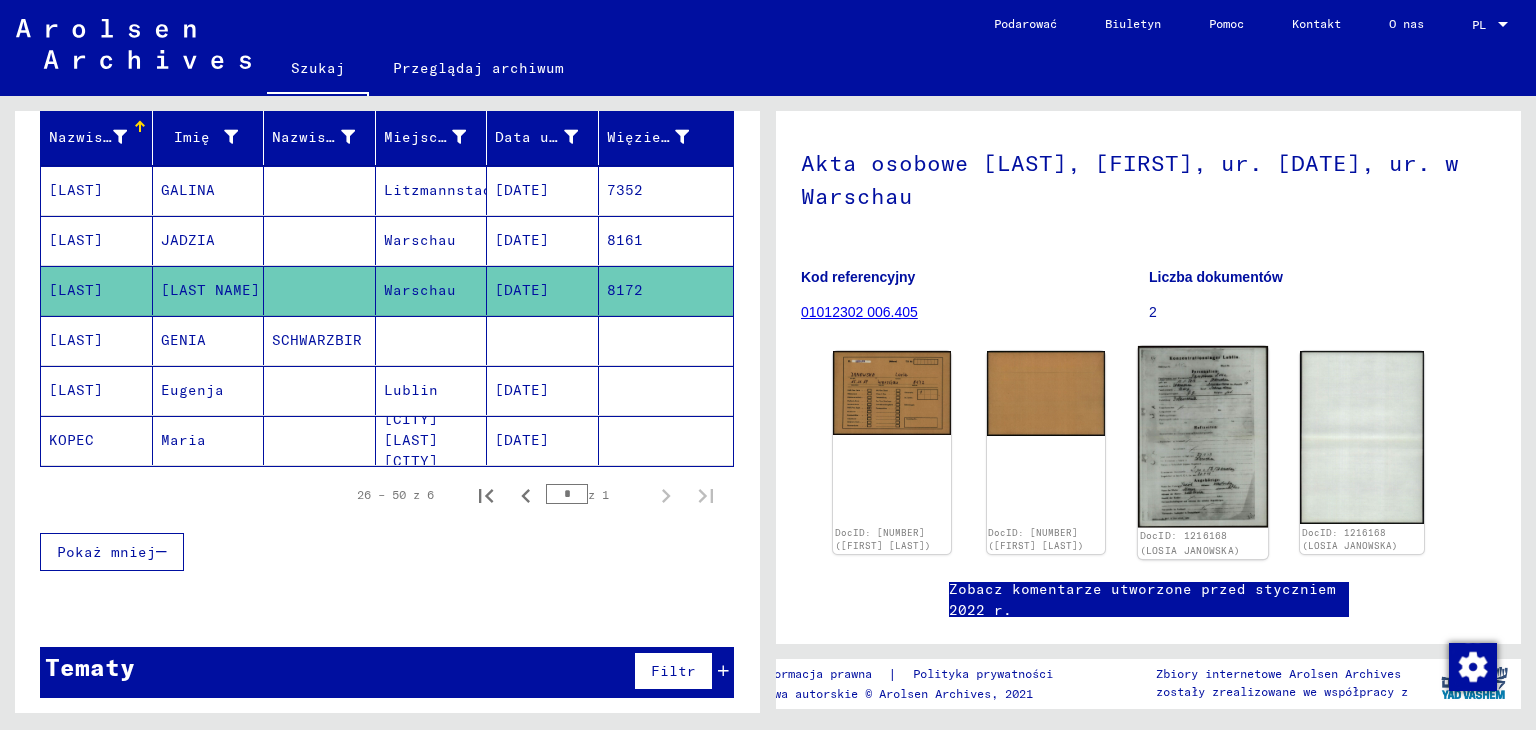 click 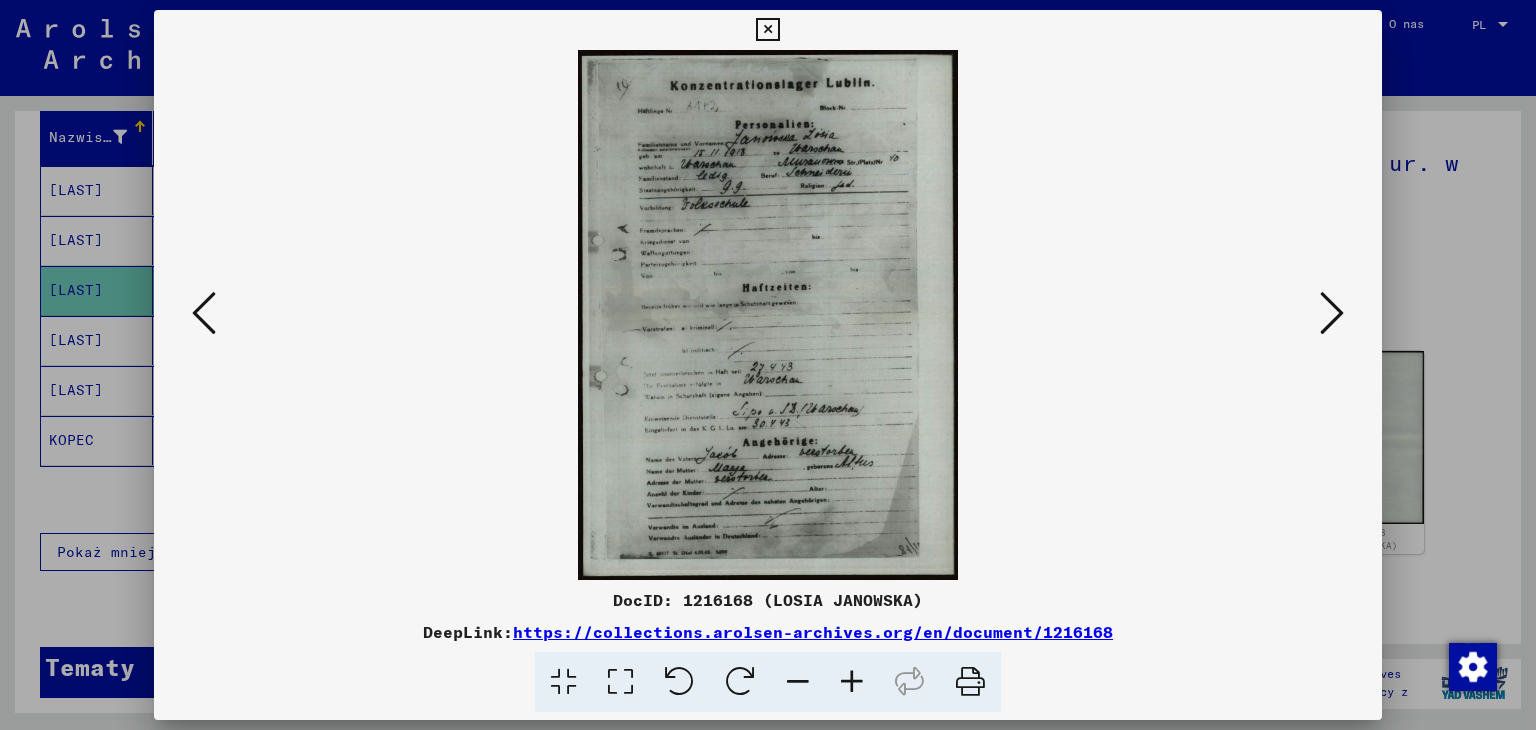 click at bounding box center (767, 30) 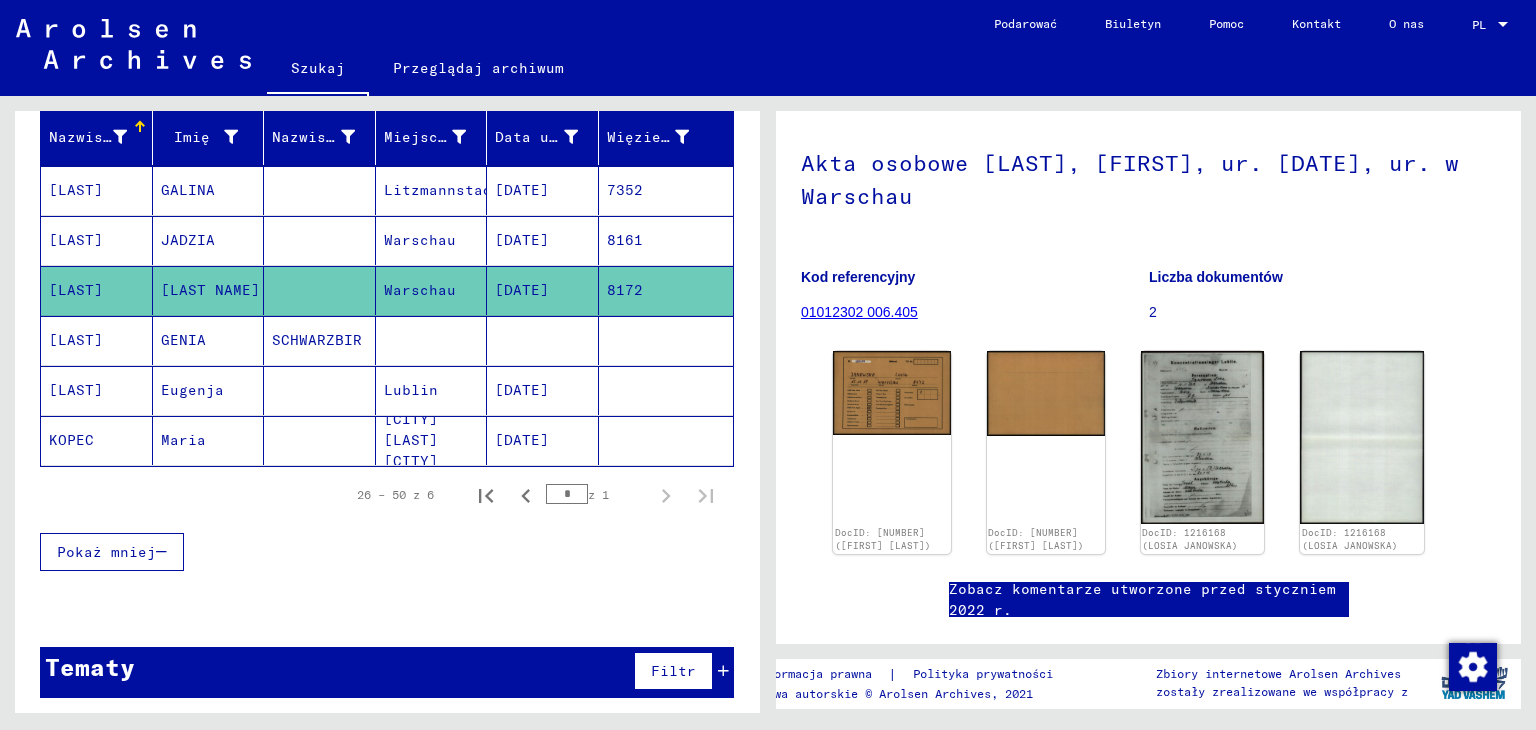 click on "GENIA" at bounding box center (209, 390) 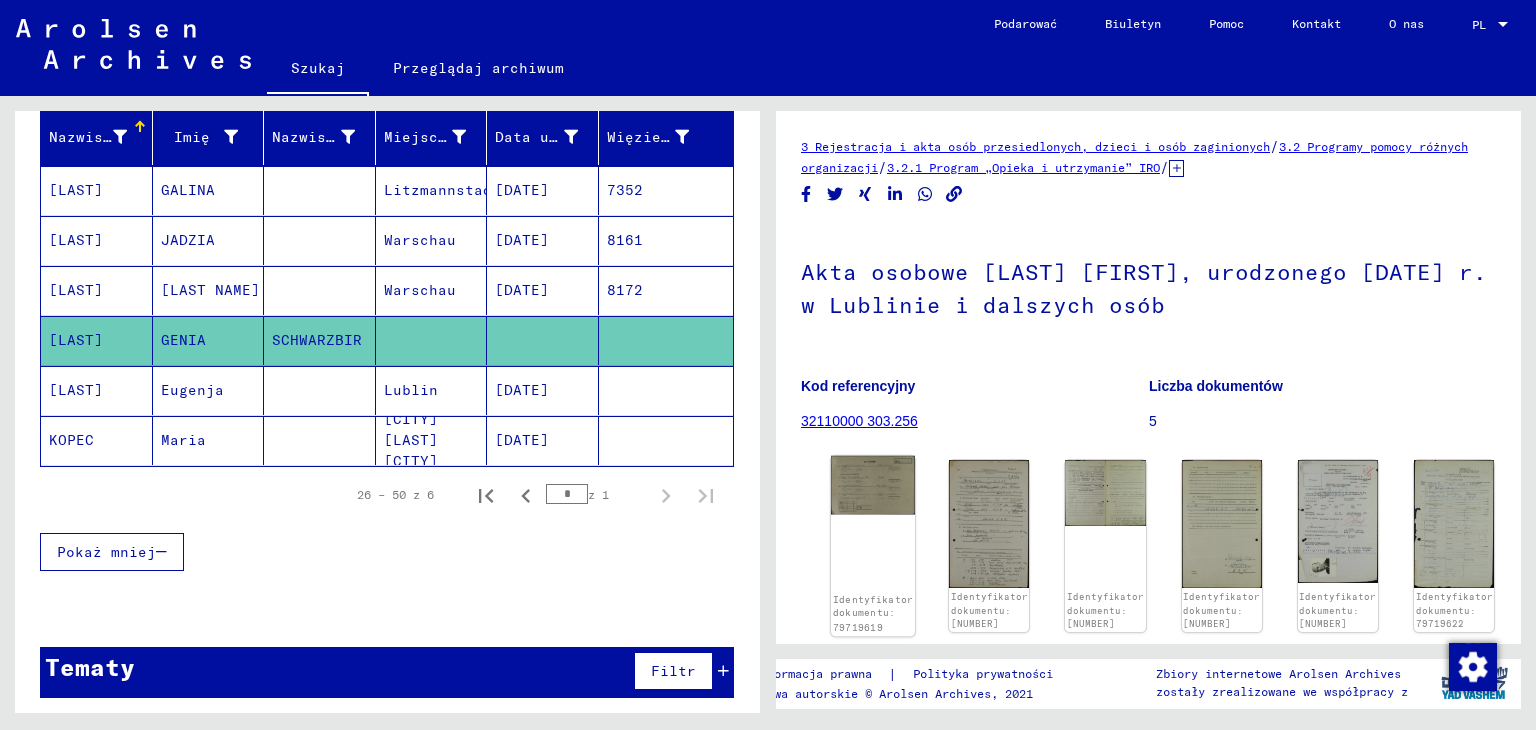 click 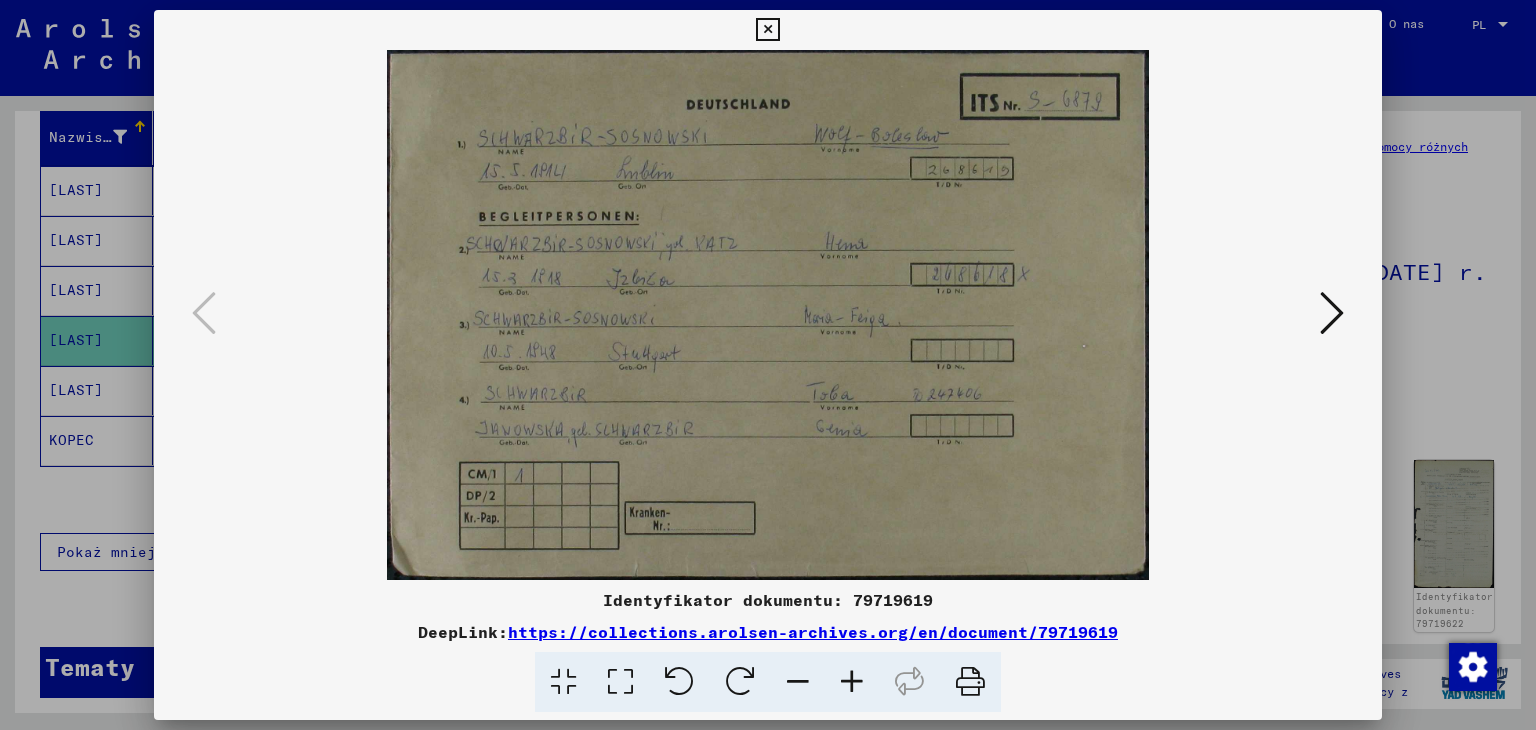 click at bounding box center (1332, 313) 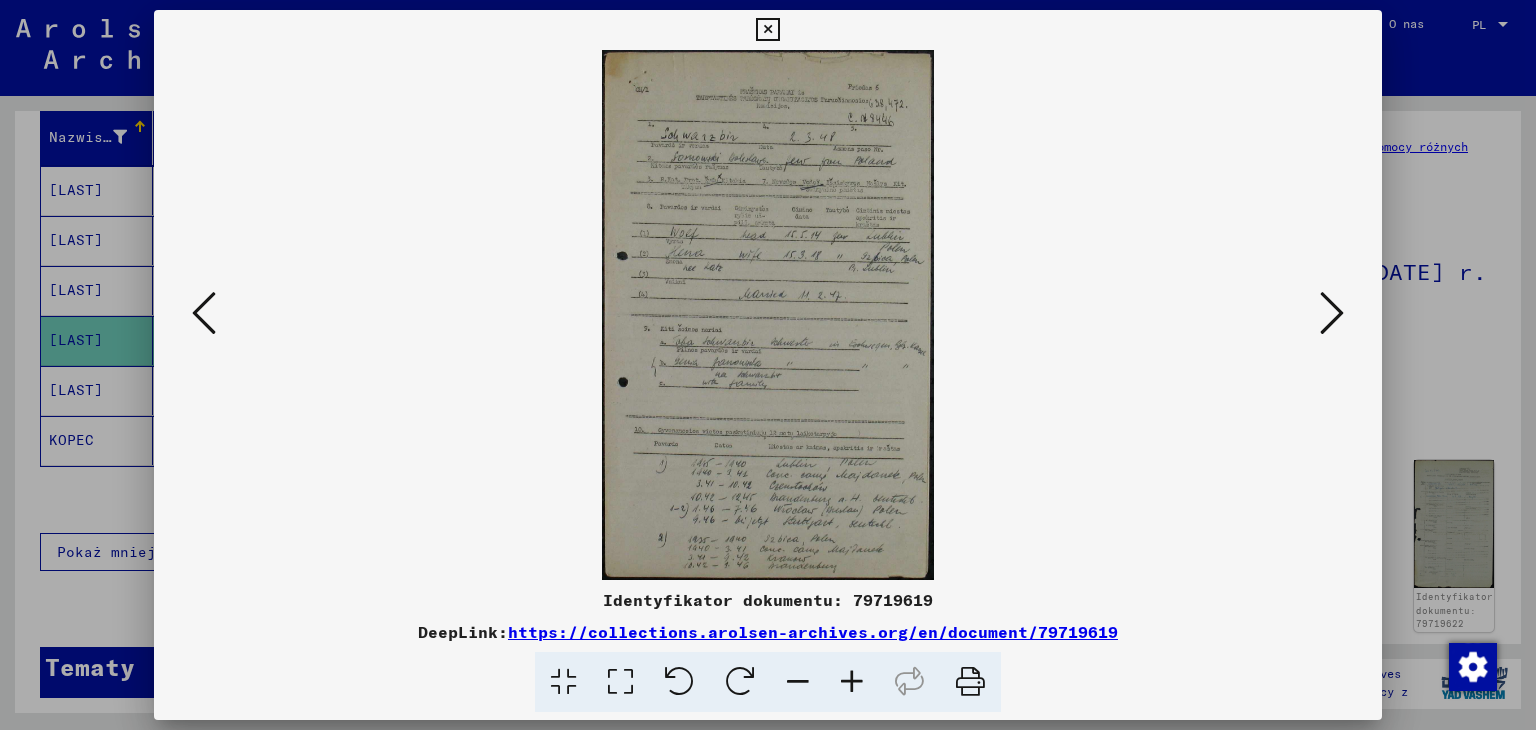 click at bounding box center (768, 315) 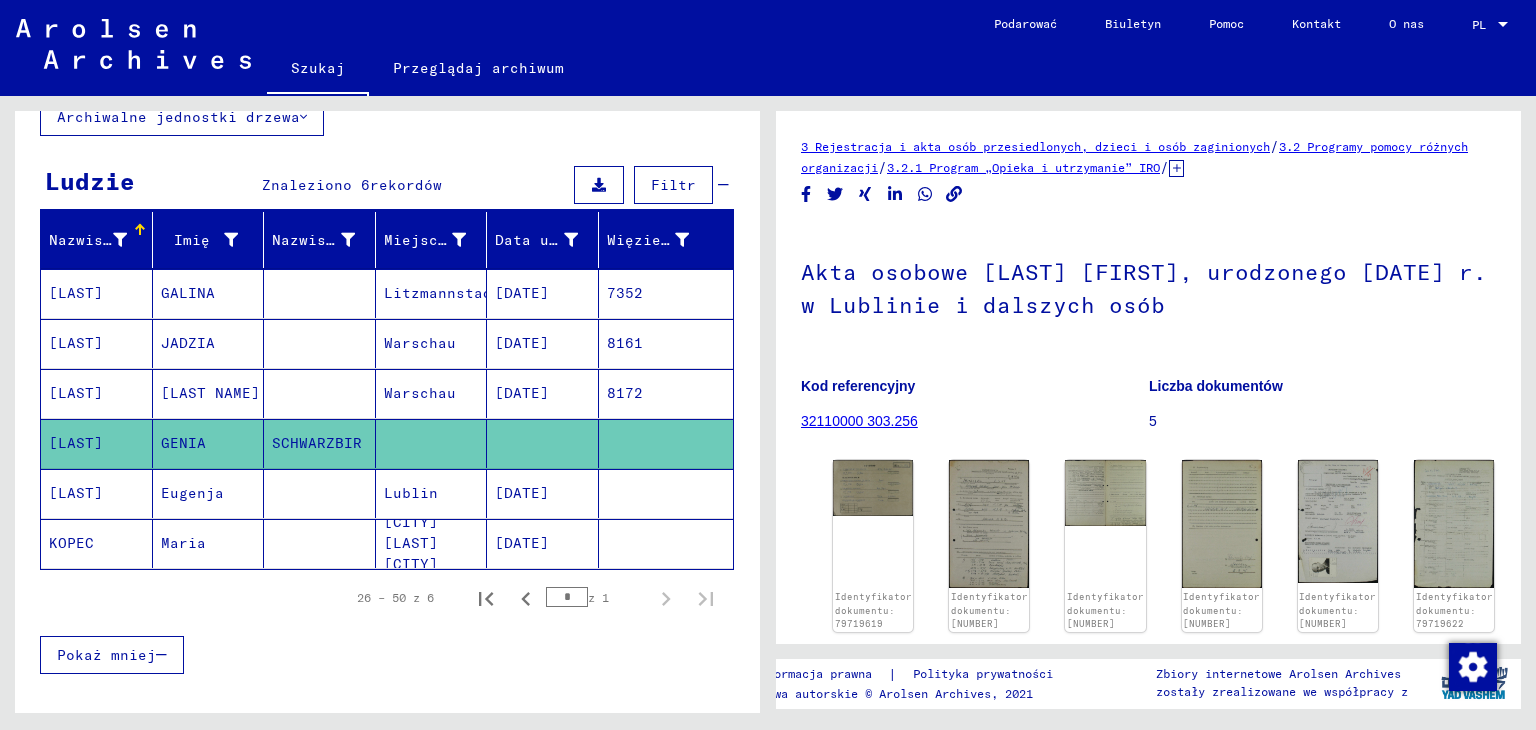 scroll, scrollTop: 0, scrollLeft: 0, axis: both 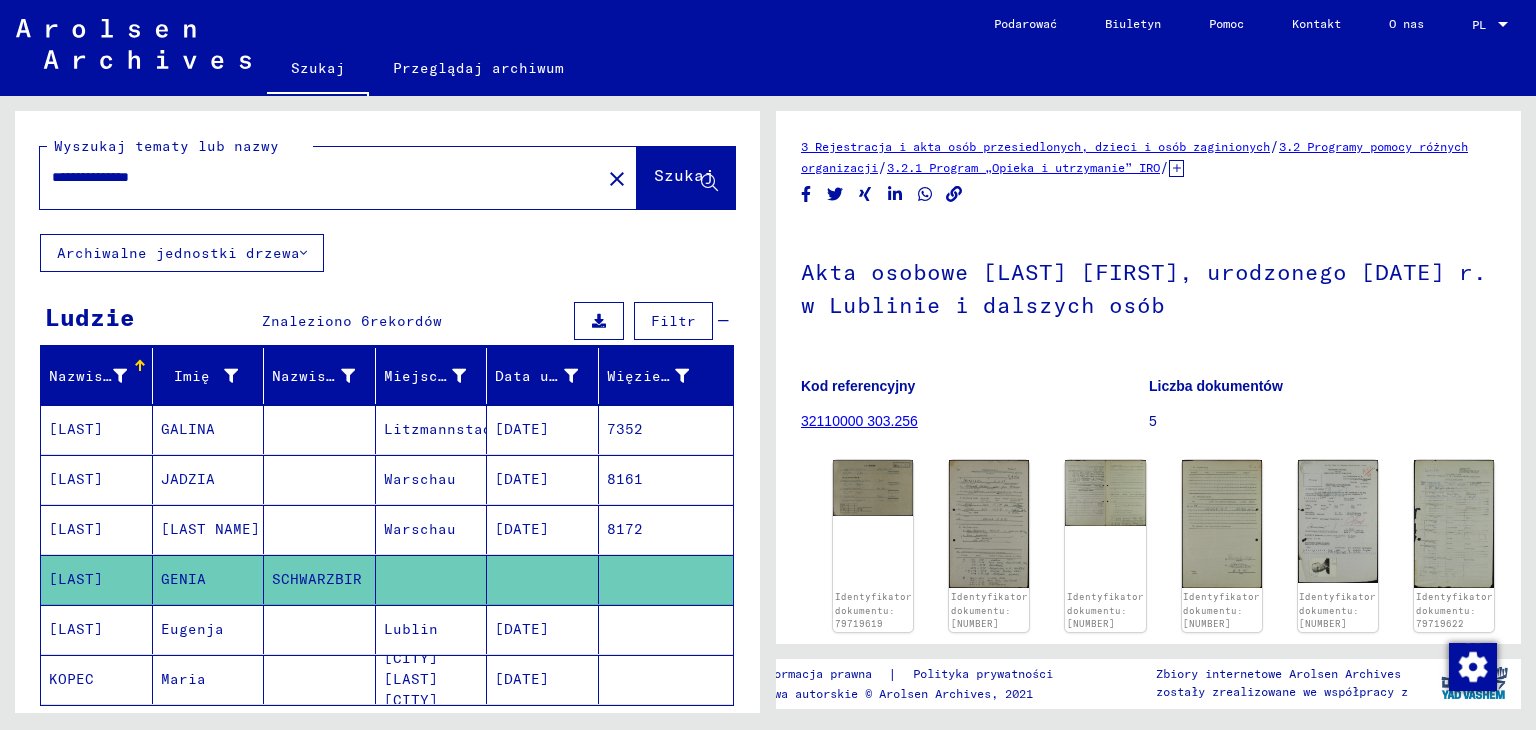 drag, startPoint x: 181, startPoint y: 179, endPoint x: 0, endPoint y: 177, distance: 181.01105 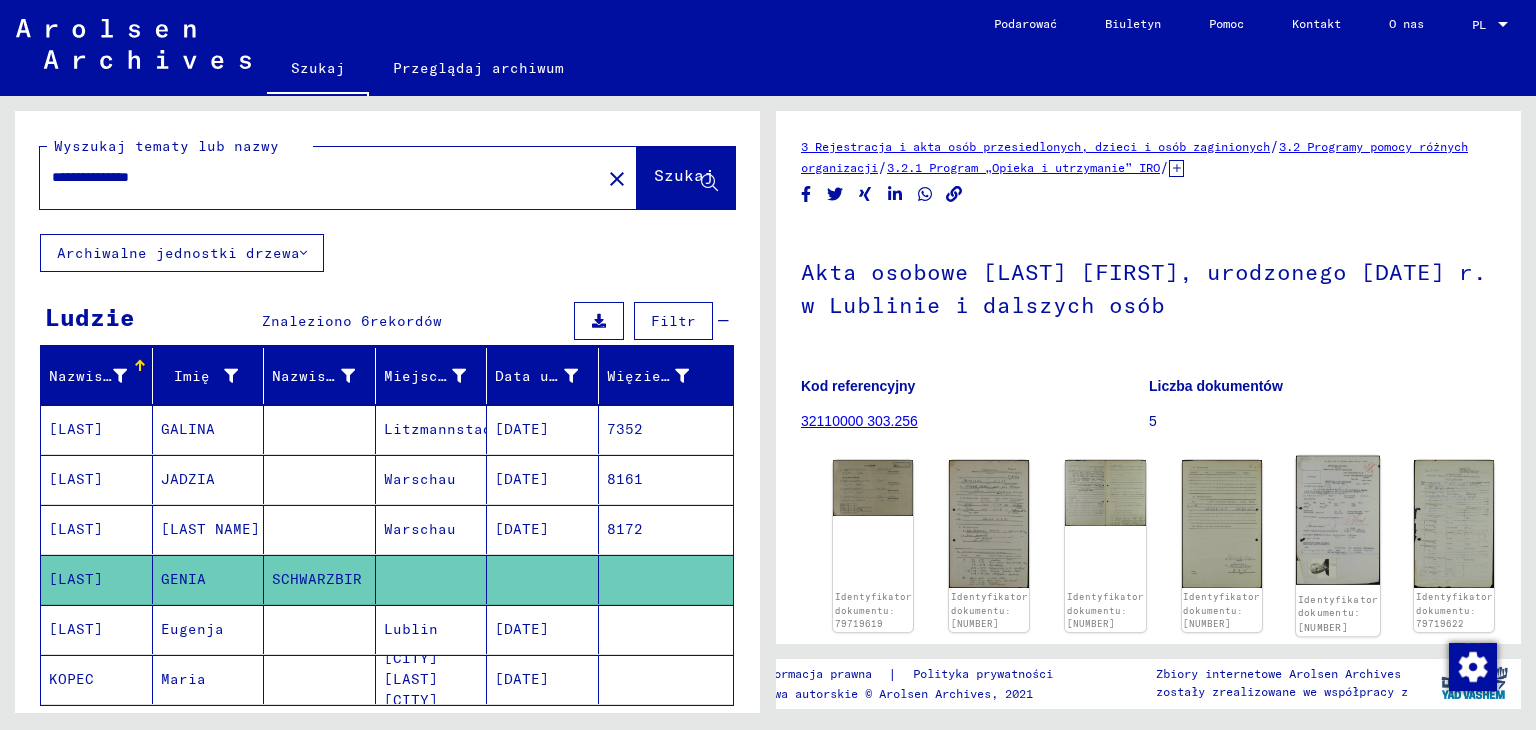click 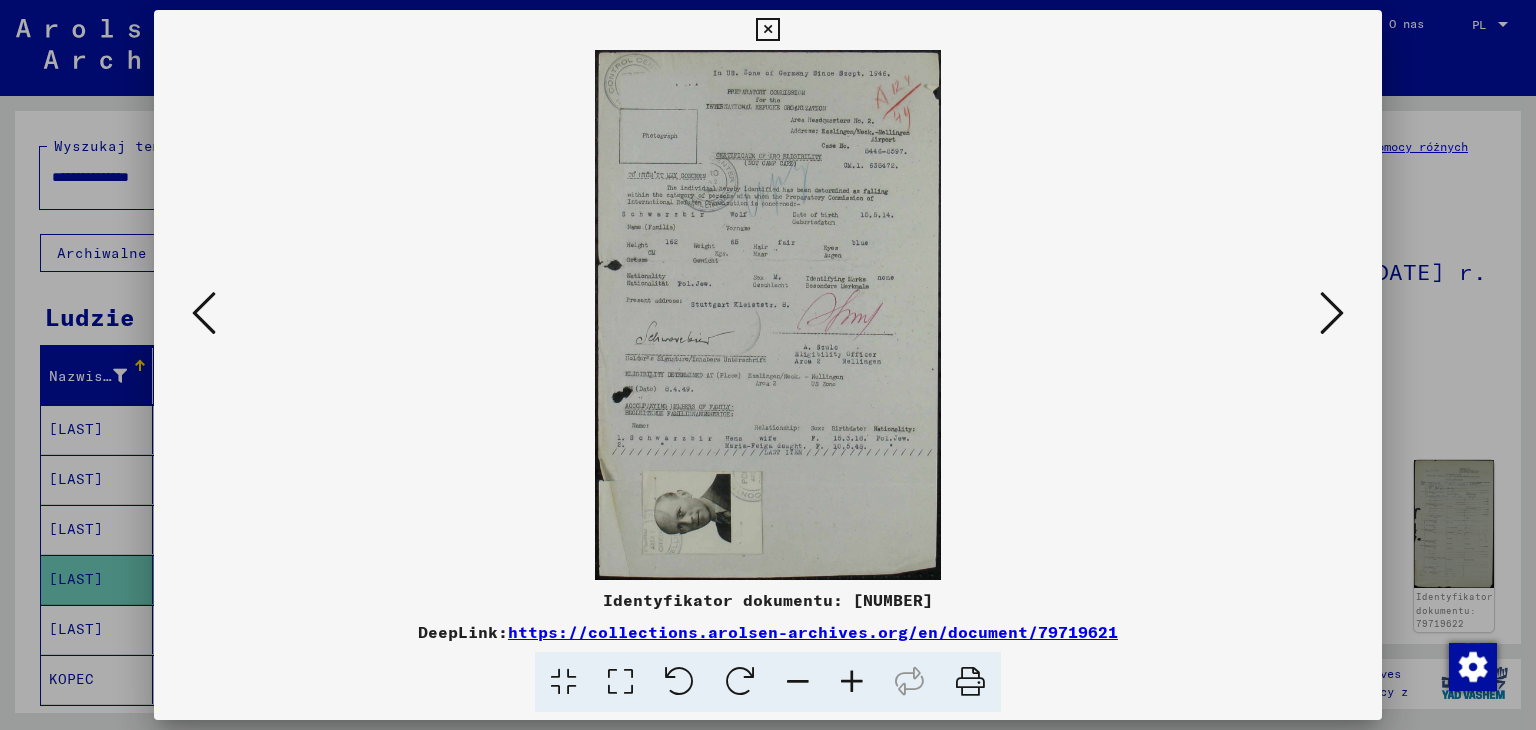 click at bounding box center [768, 315] 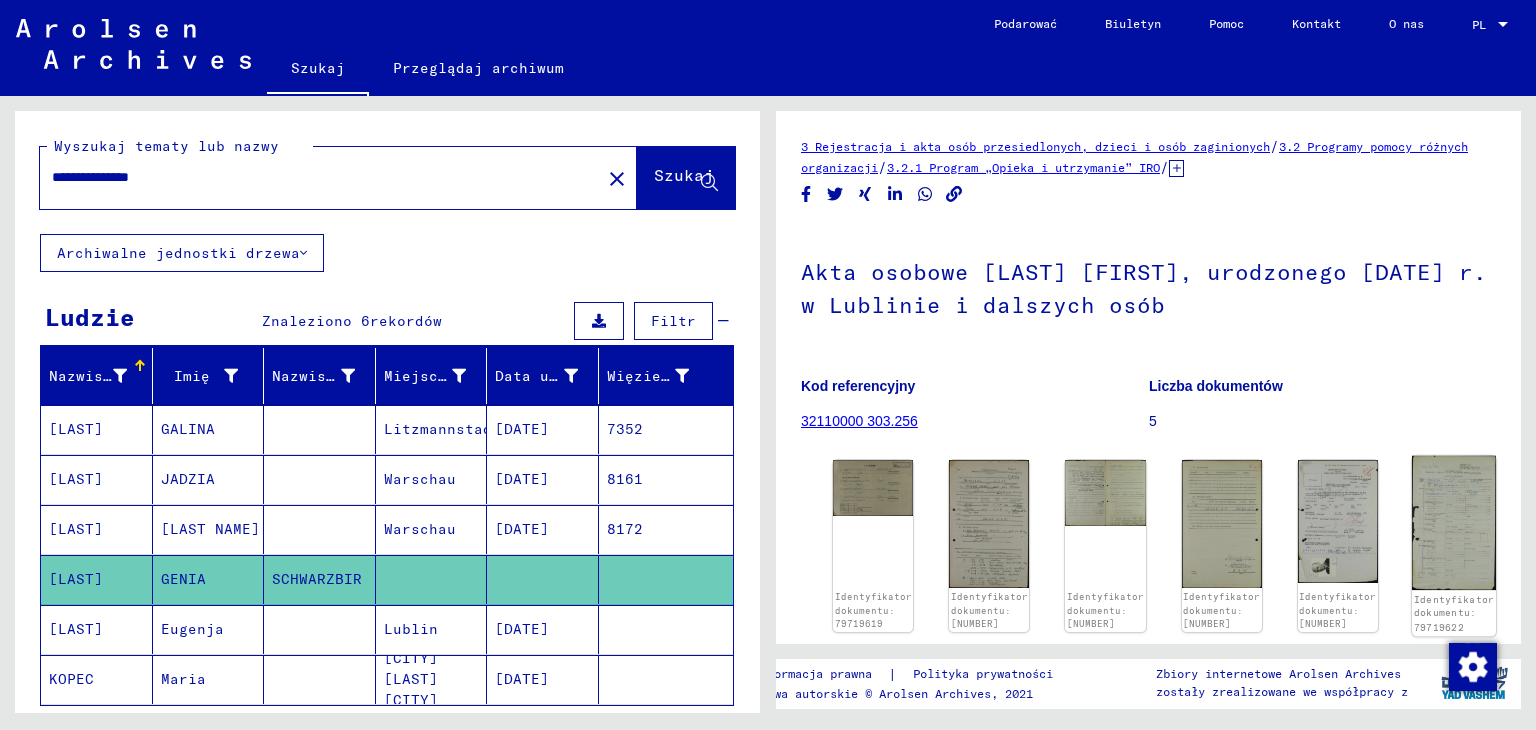 click 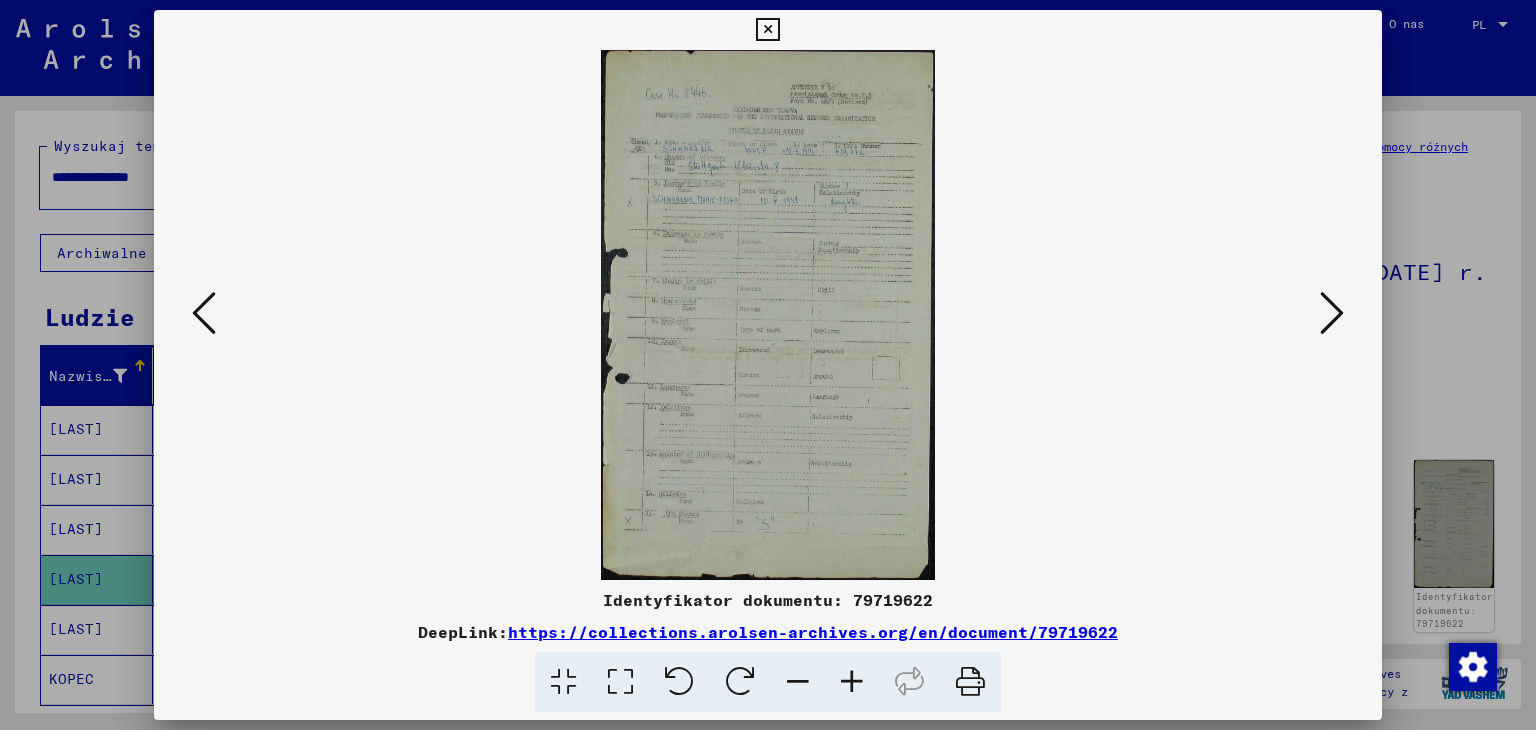 click at bounding box center [767, 30] 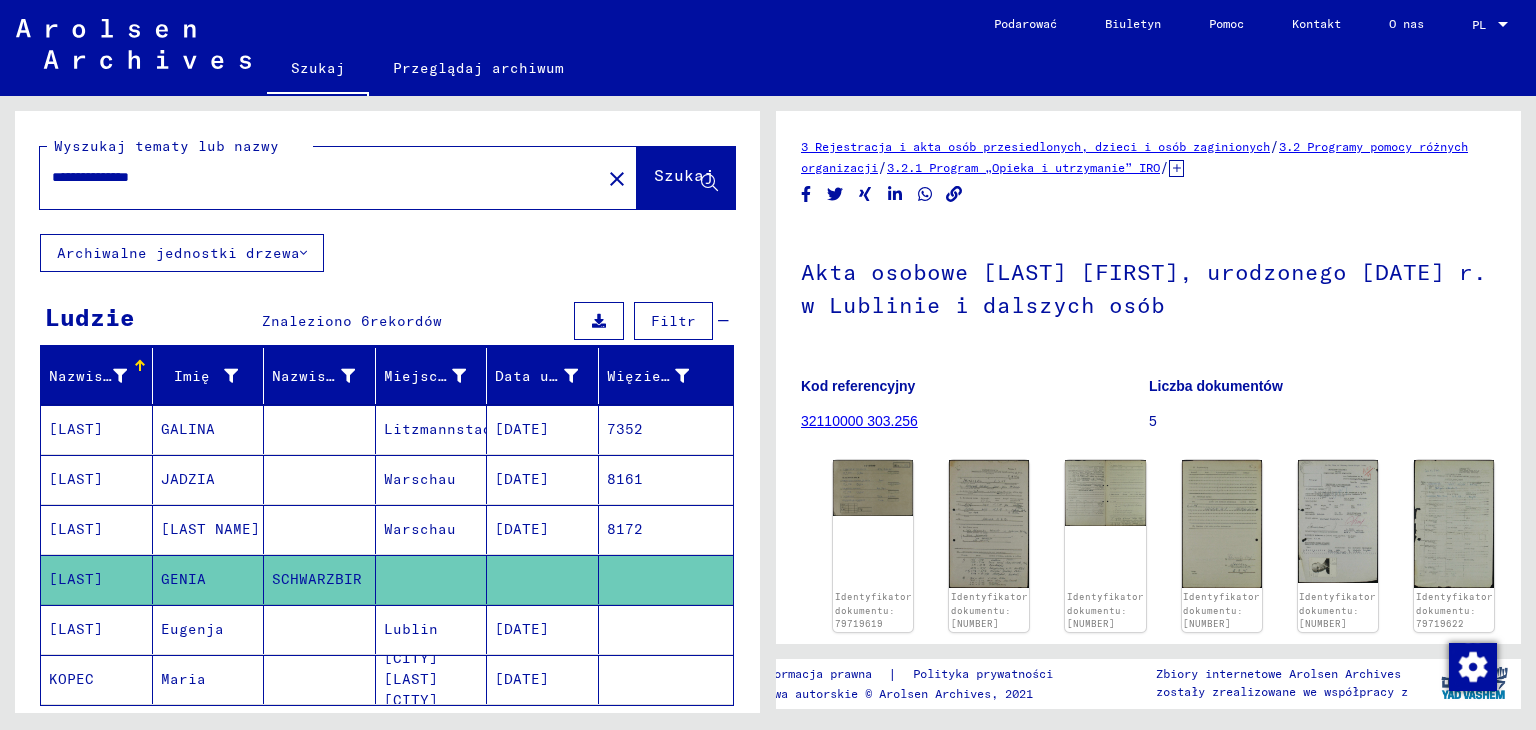 click on "close" 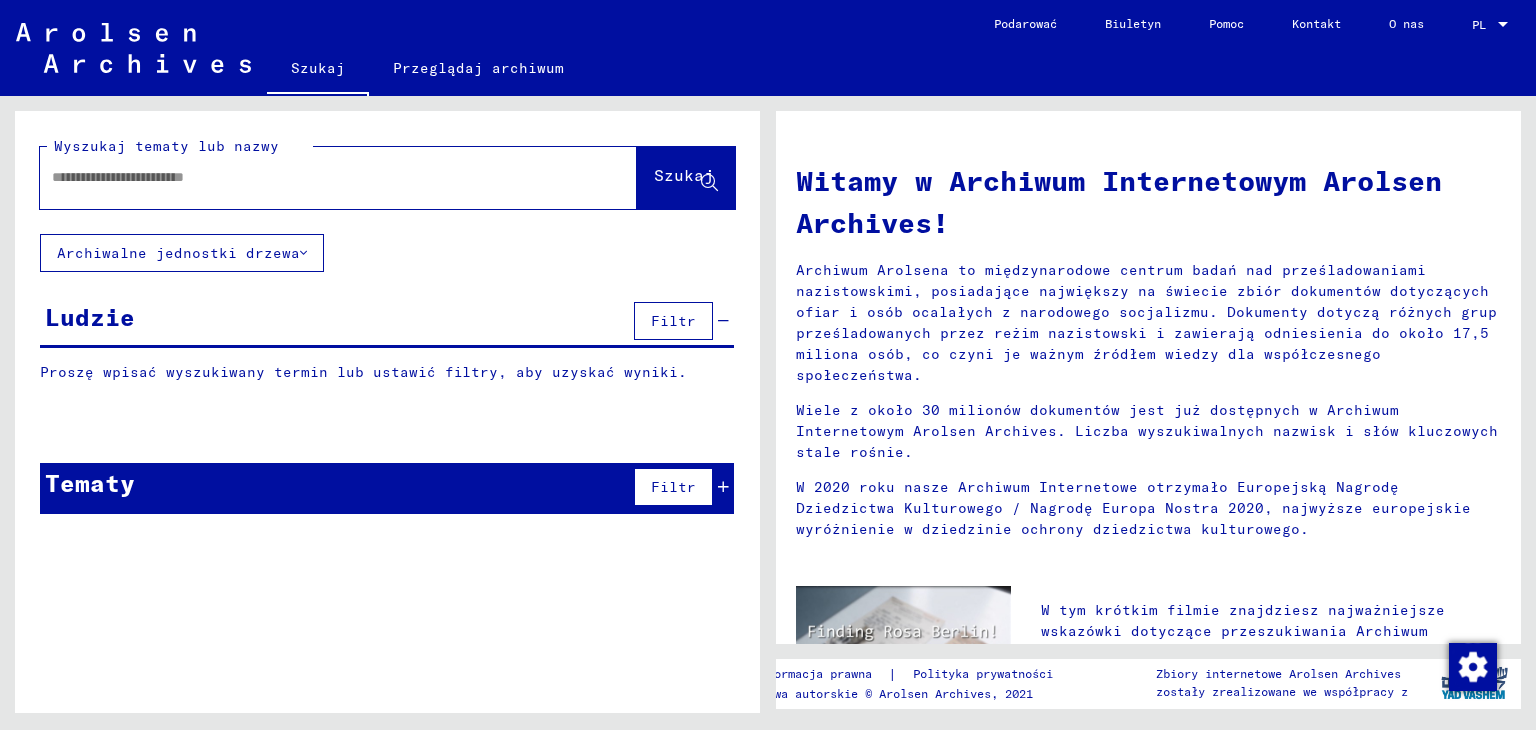 click 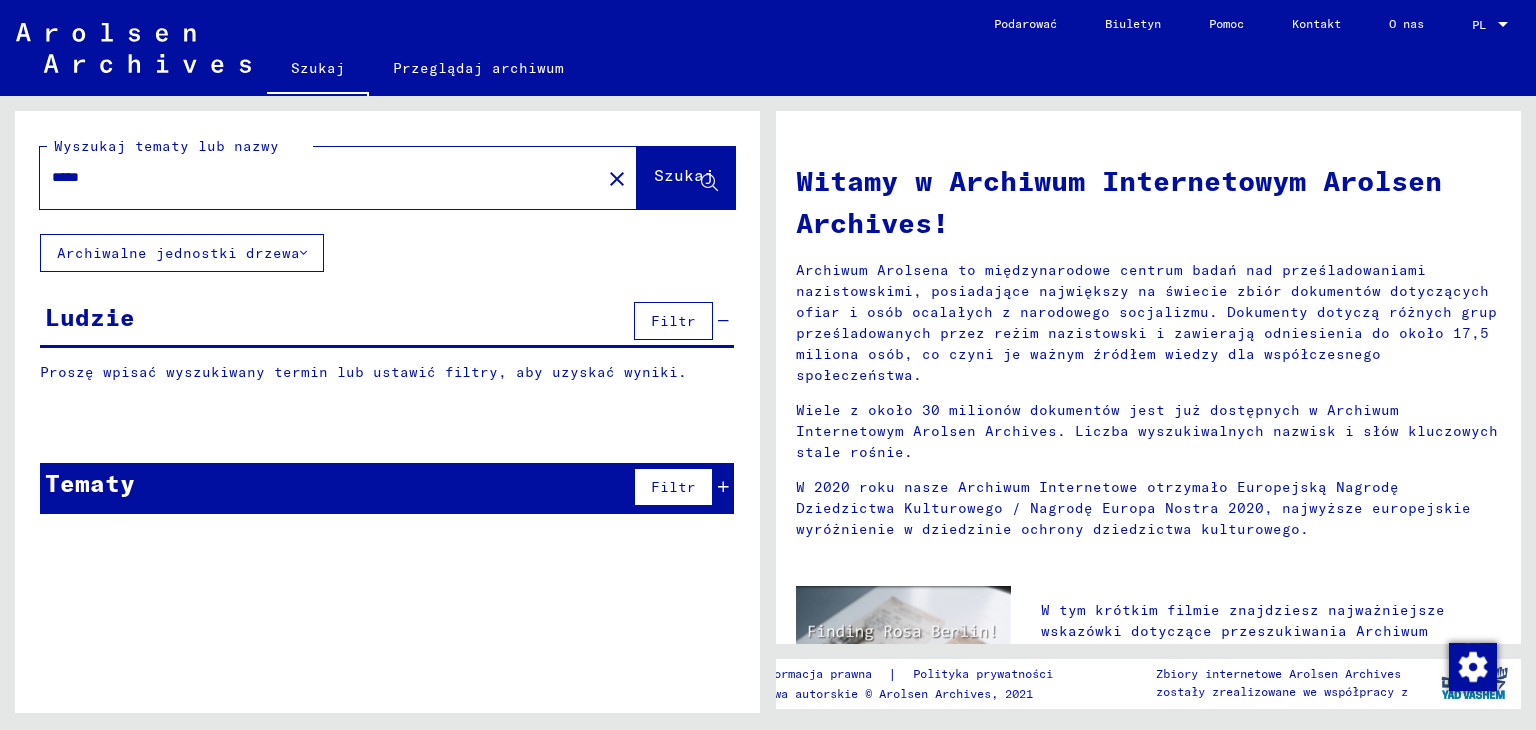 type on "*****" 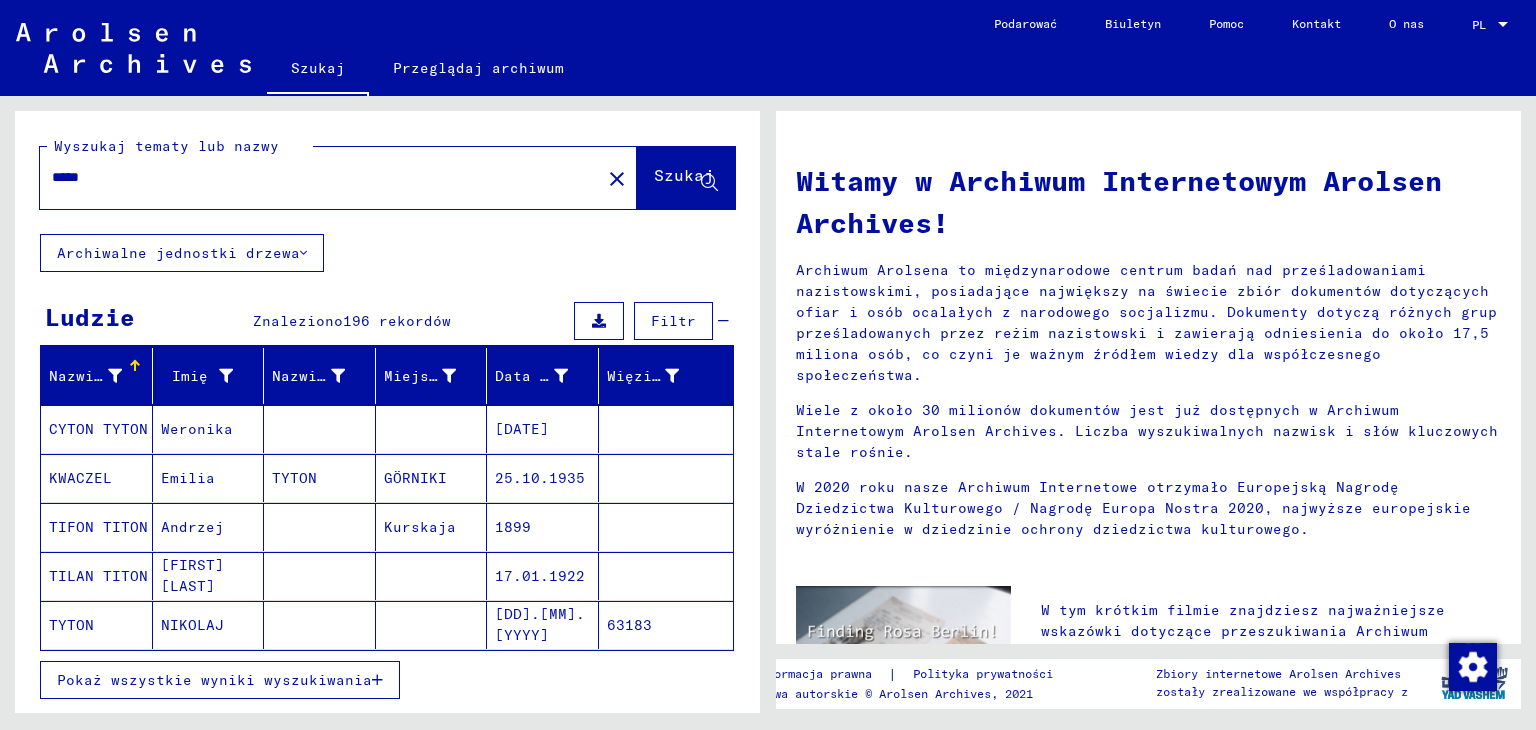 click on "TIFON TITON" at bounding box center (98, 576) 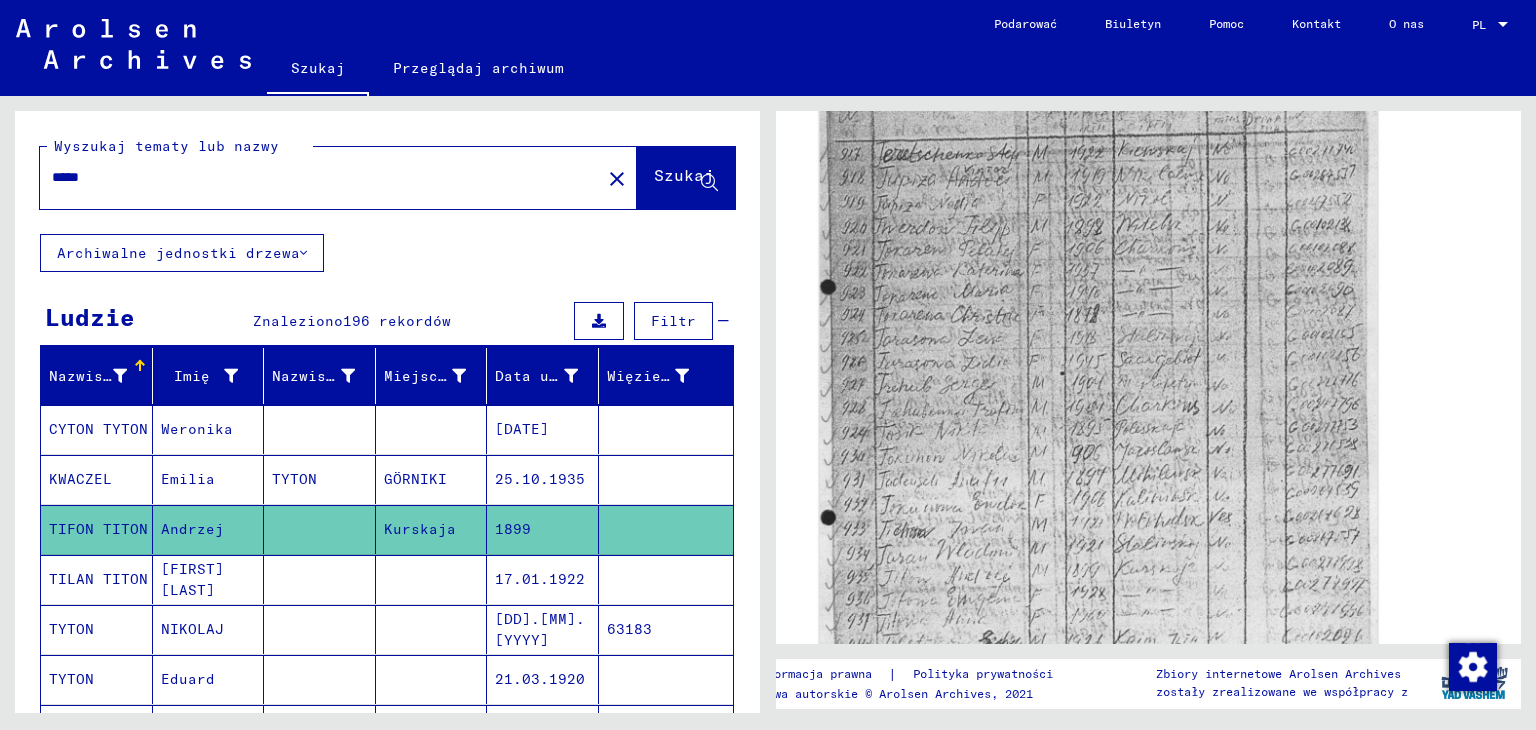 scroll, scrollTop: 600, scrollLeft: 0, axis: vertical 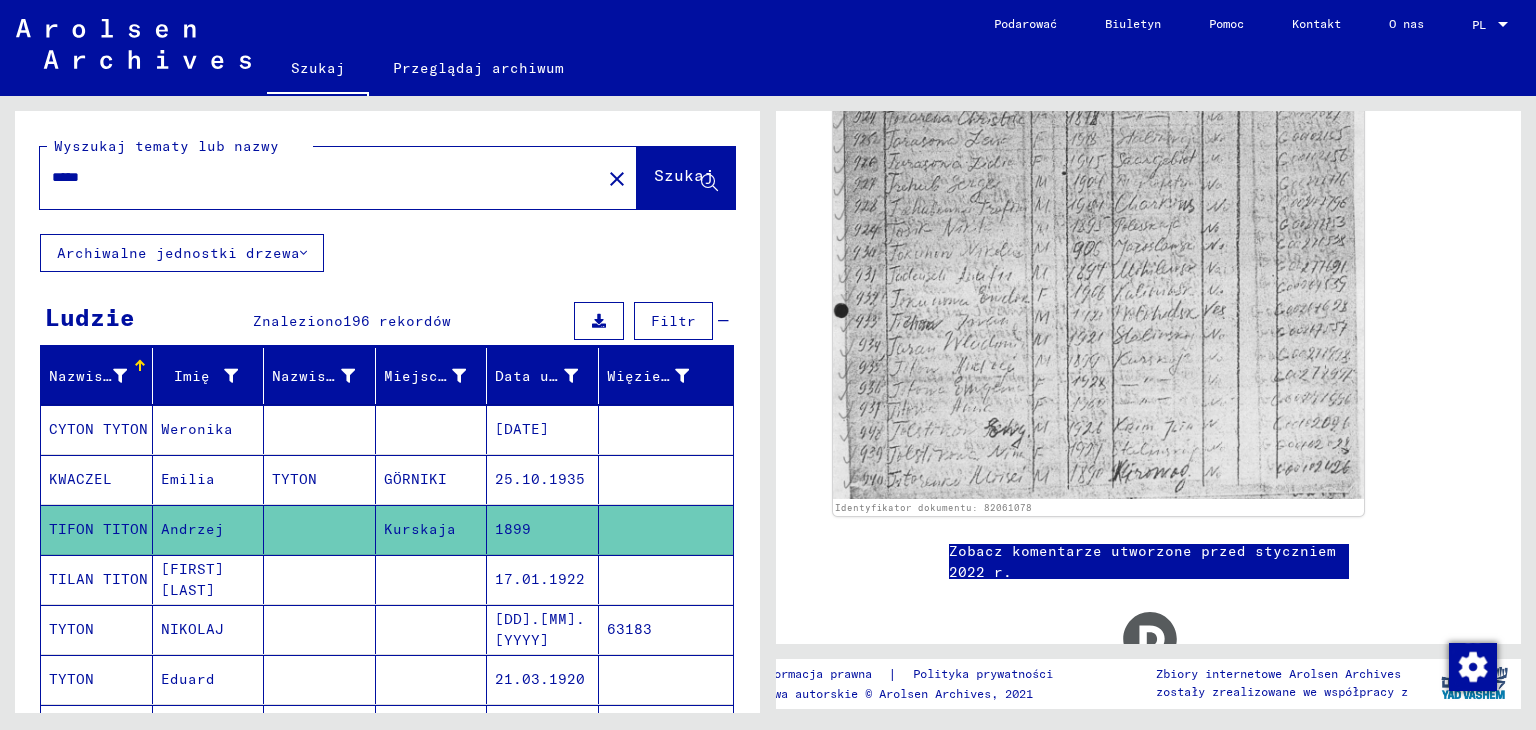 click on "[FIRST] [LAST]" at bounding box center (192, 629) 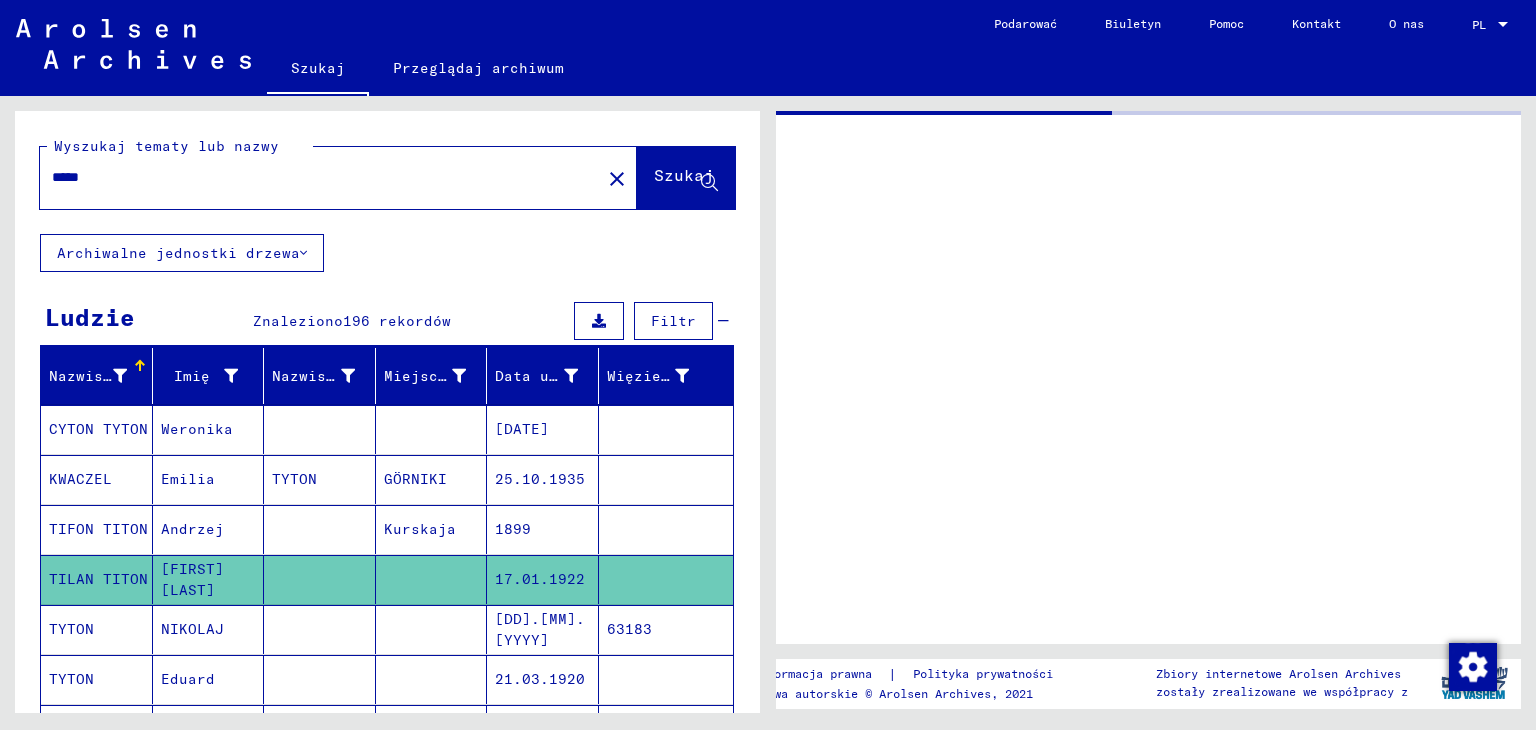 scroll, scrollTop: 0, scrollLeft: 0, axis: both 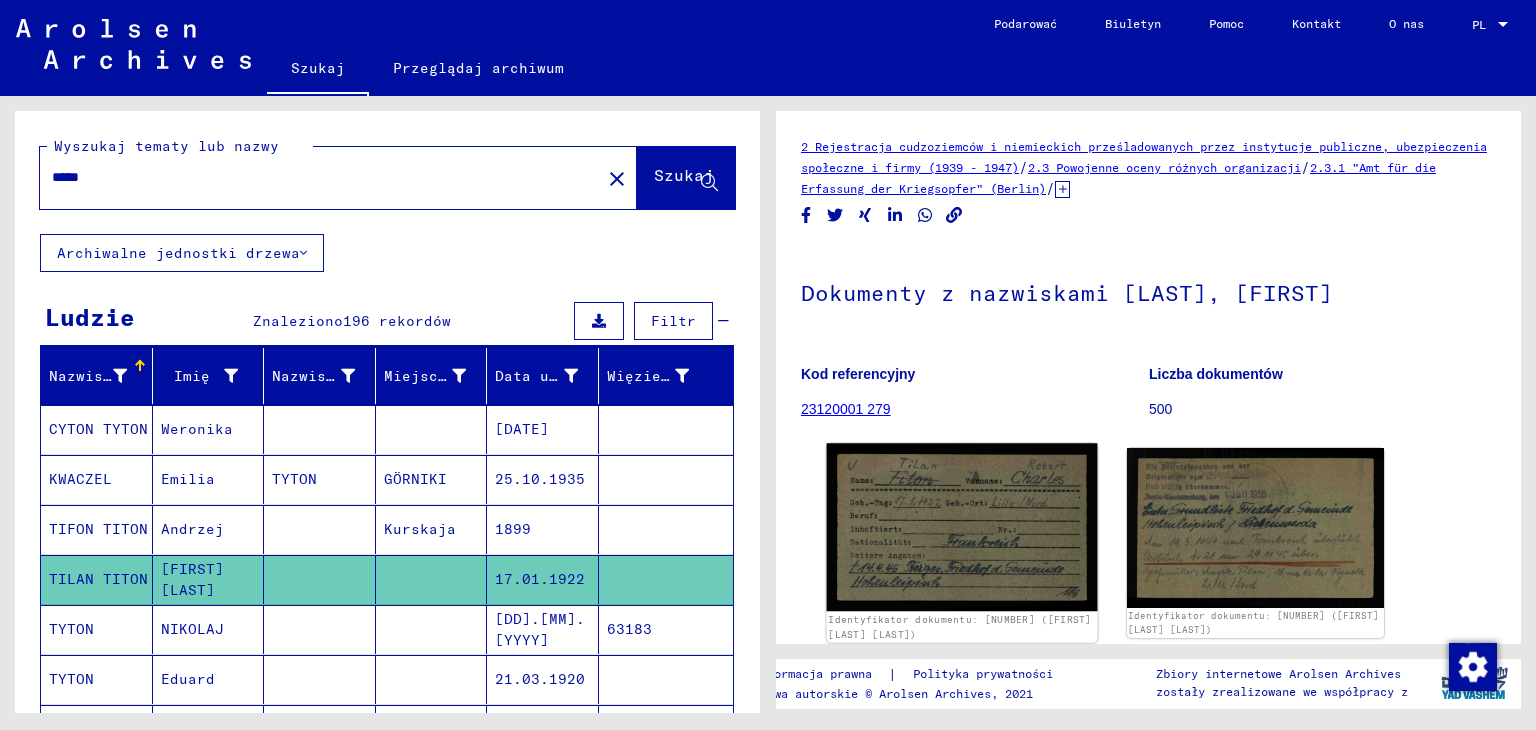 click 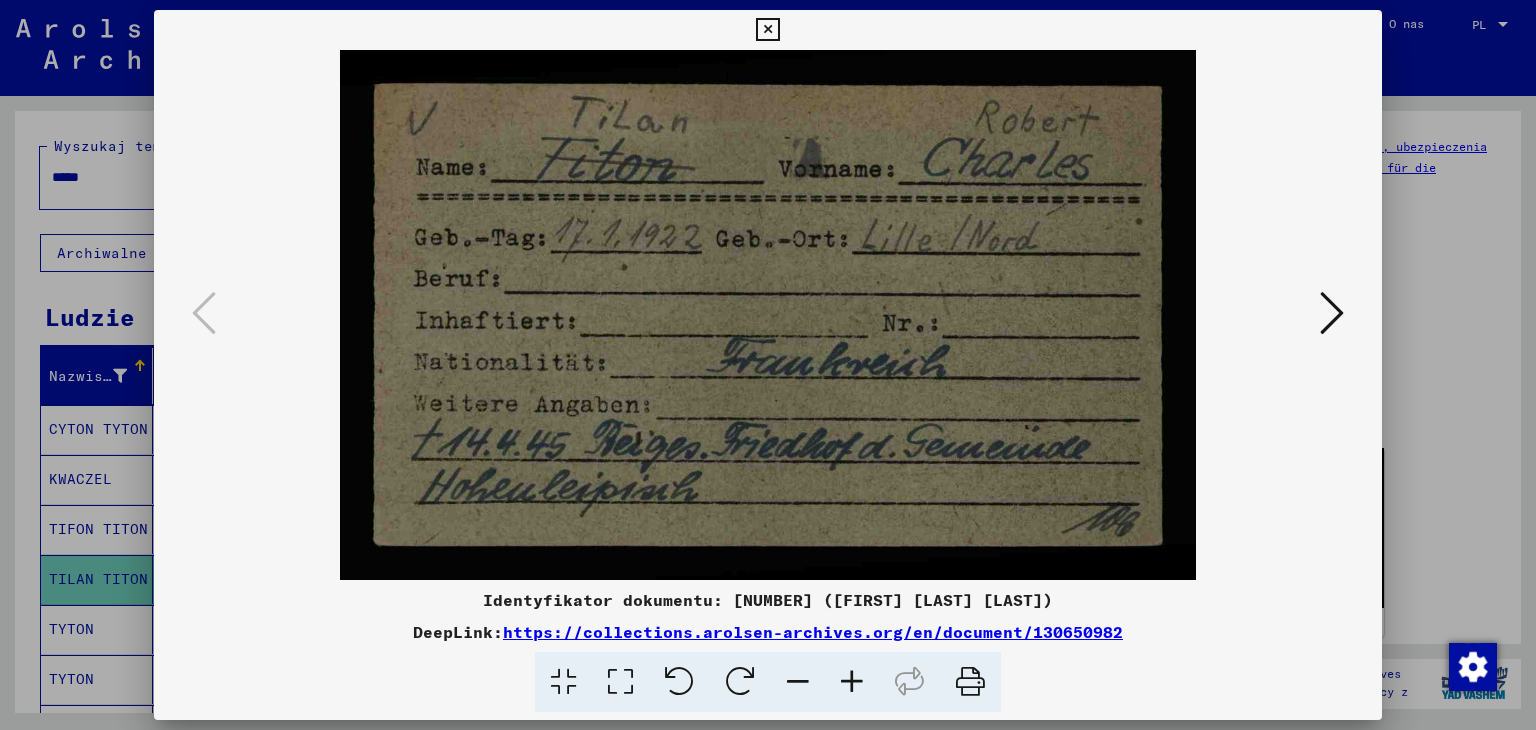 click at bounding box center [767, 30] 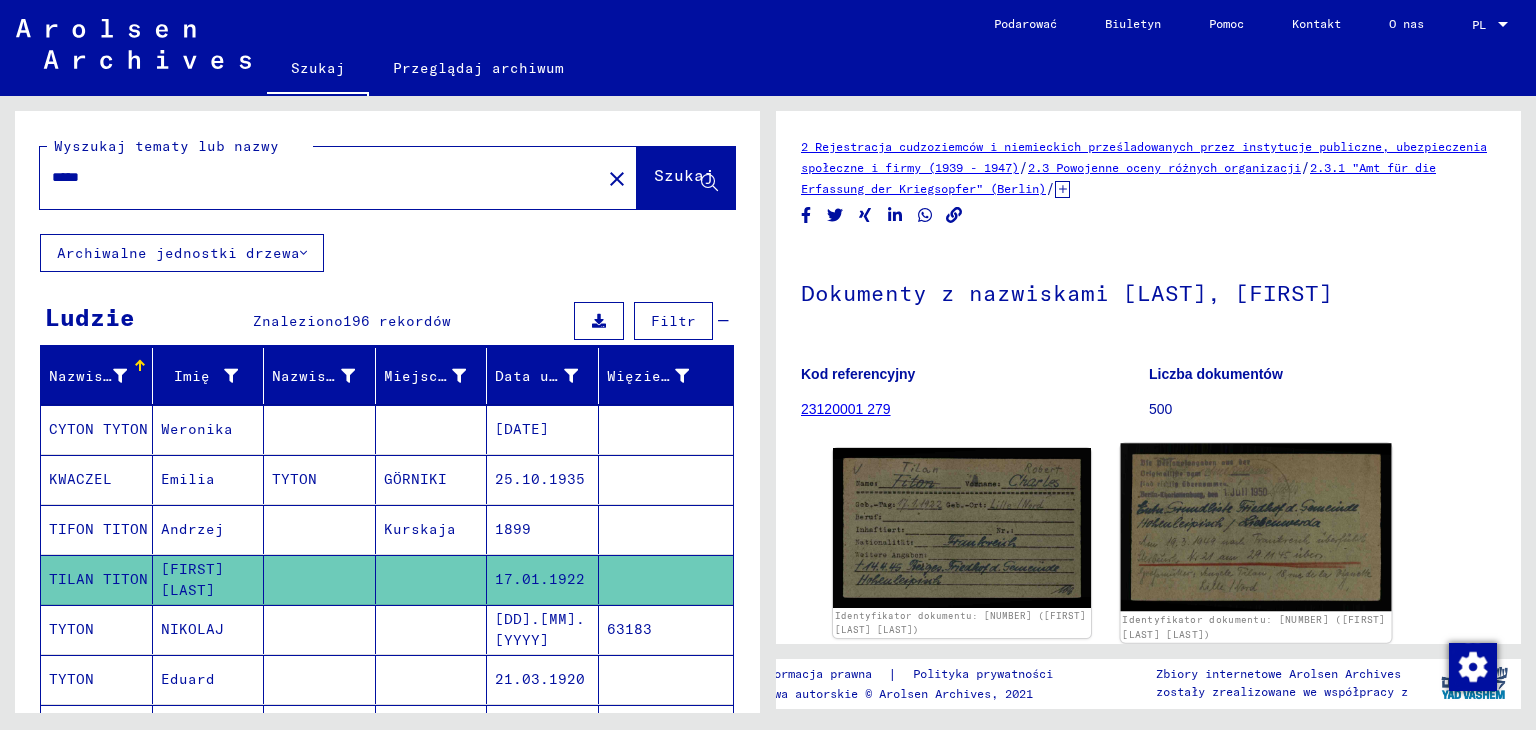 click 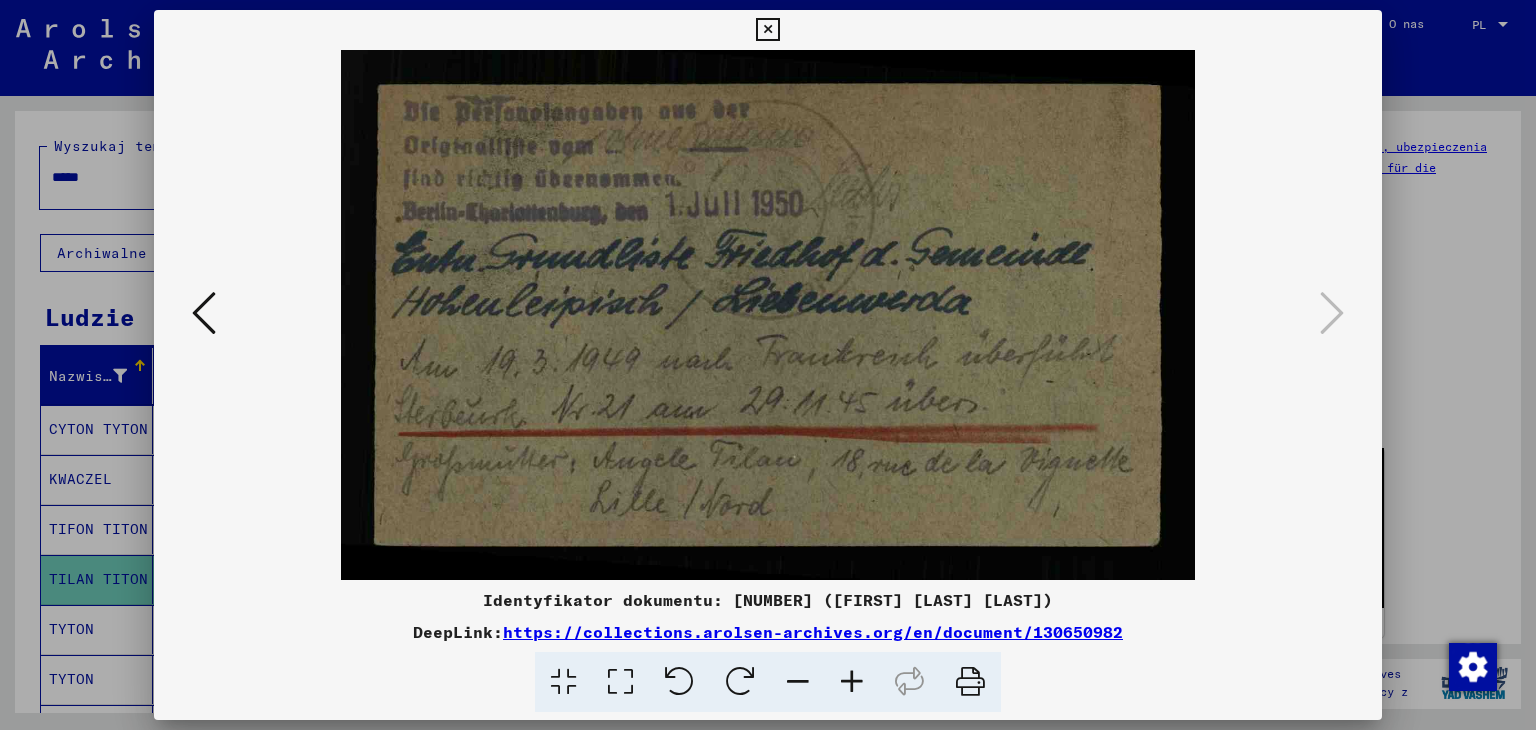 click at bounding box center (767, 30) 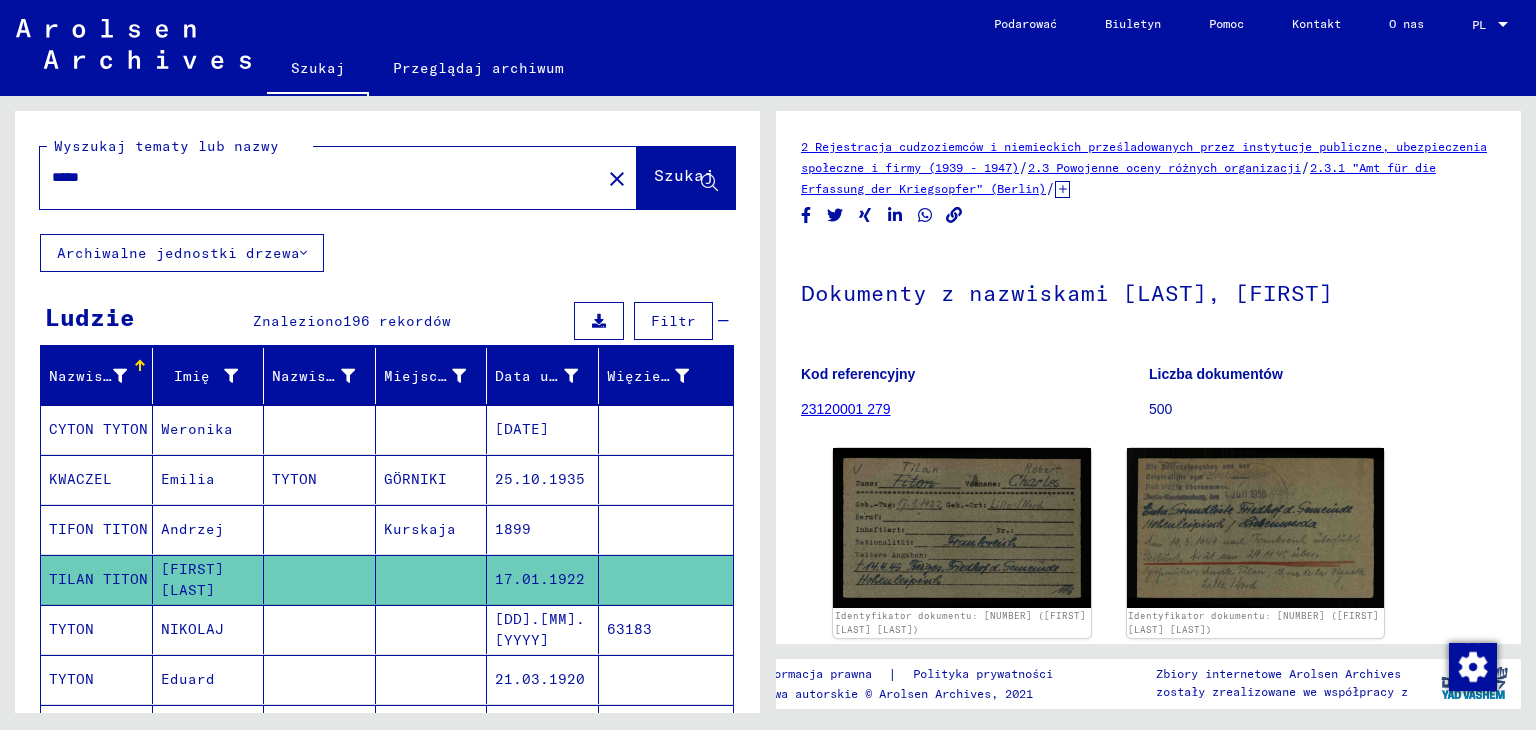 click 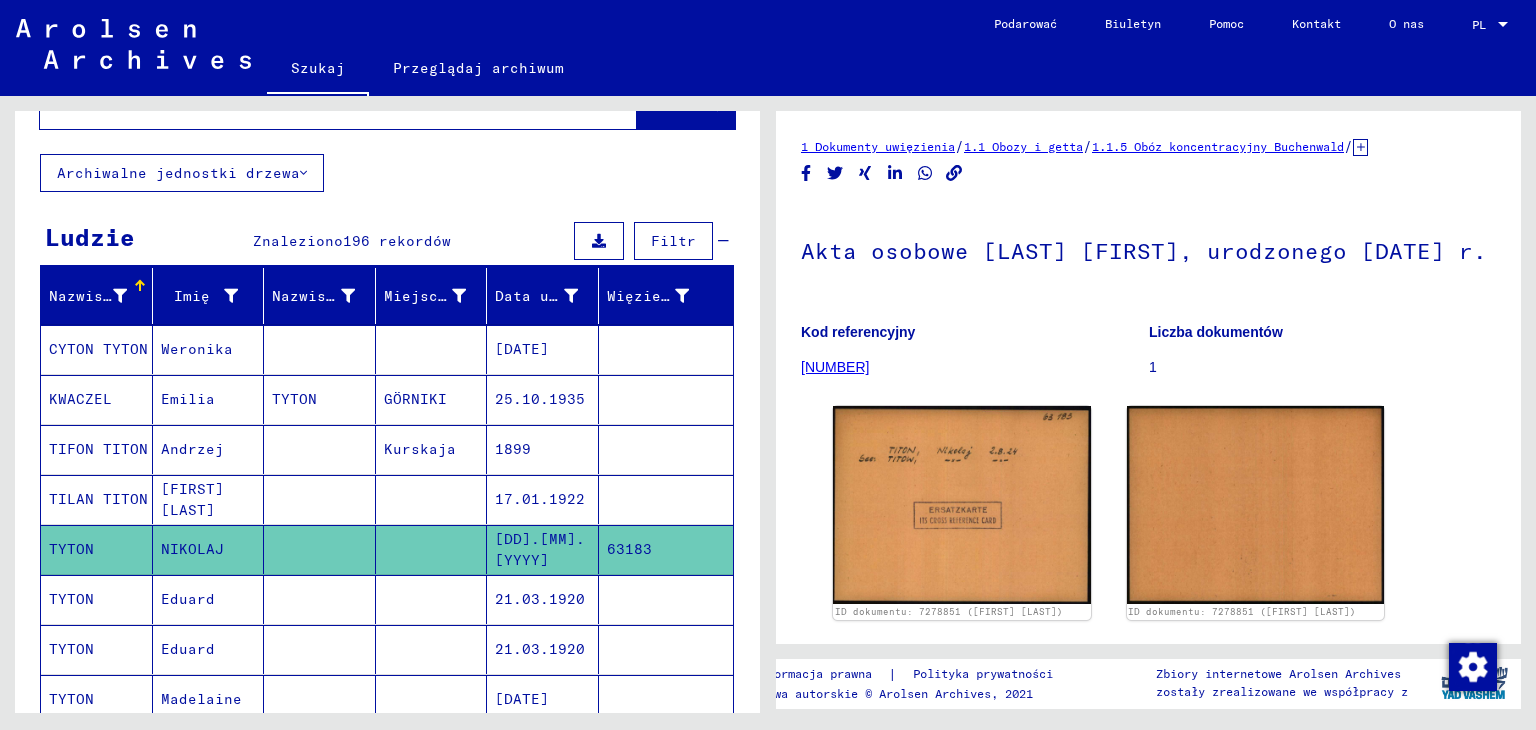 scroll, scrollTop: 200, scrollLeft: 0, axis: vertical 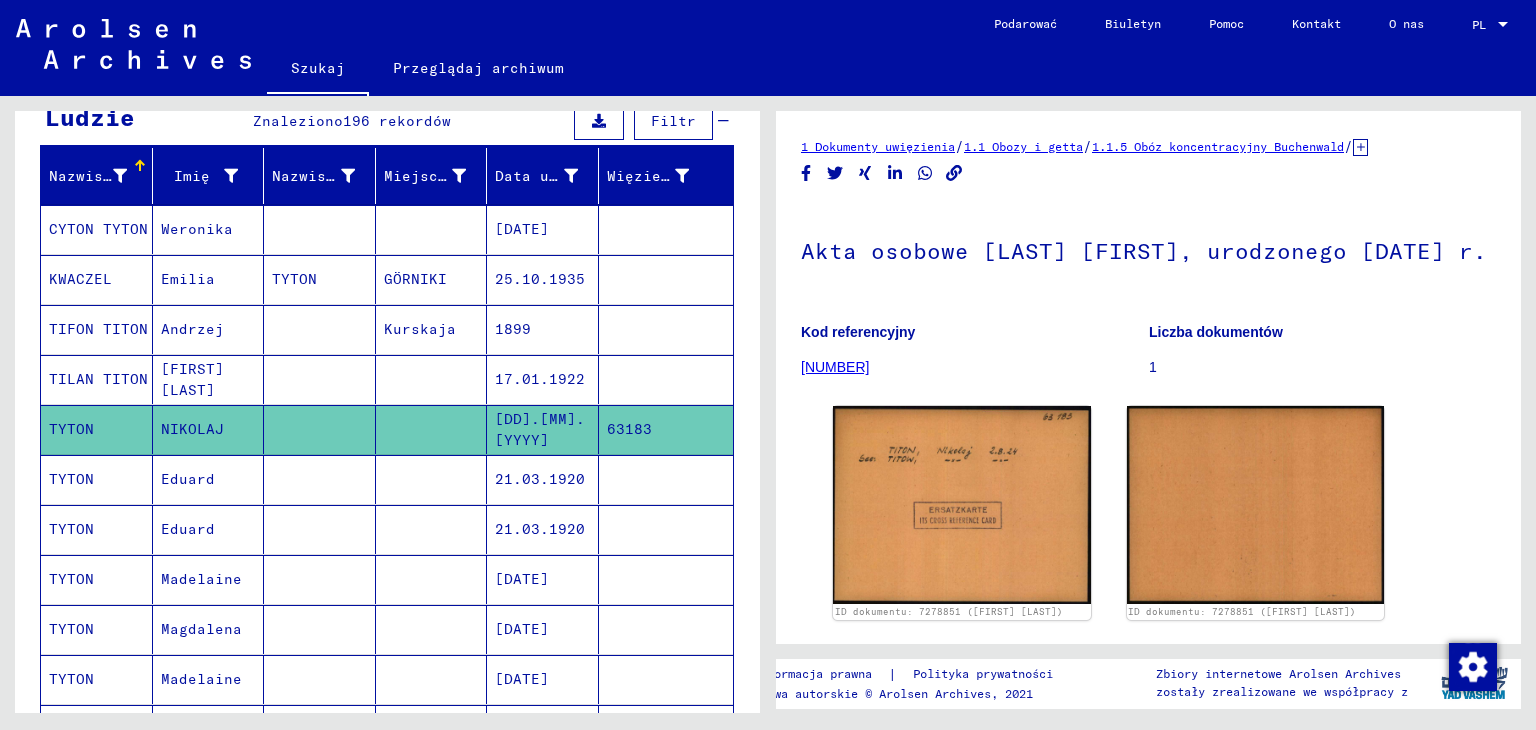 click on "Eduard" at bounding box center [188, 529] 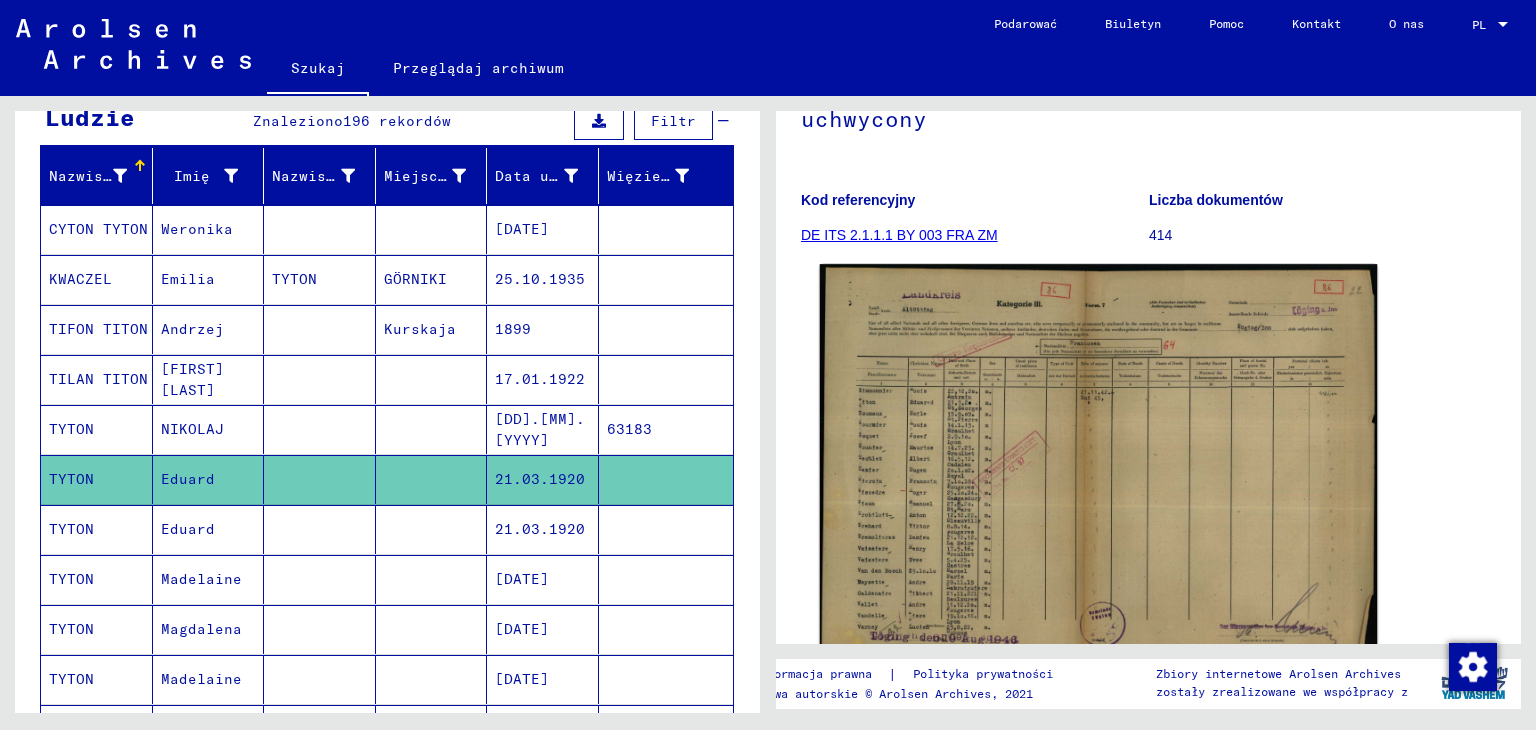 scroll, scrollTop: 300, scrollLeft: 0, axis: vertical 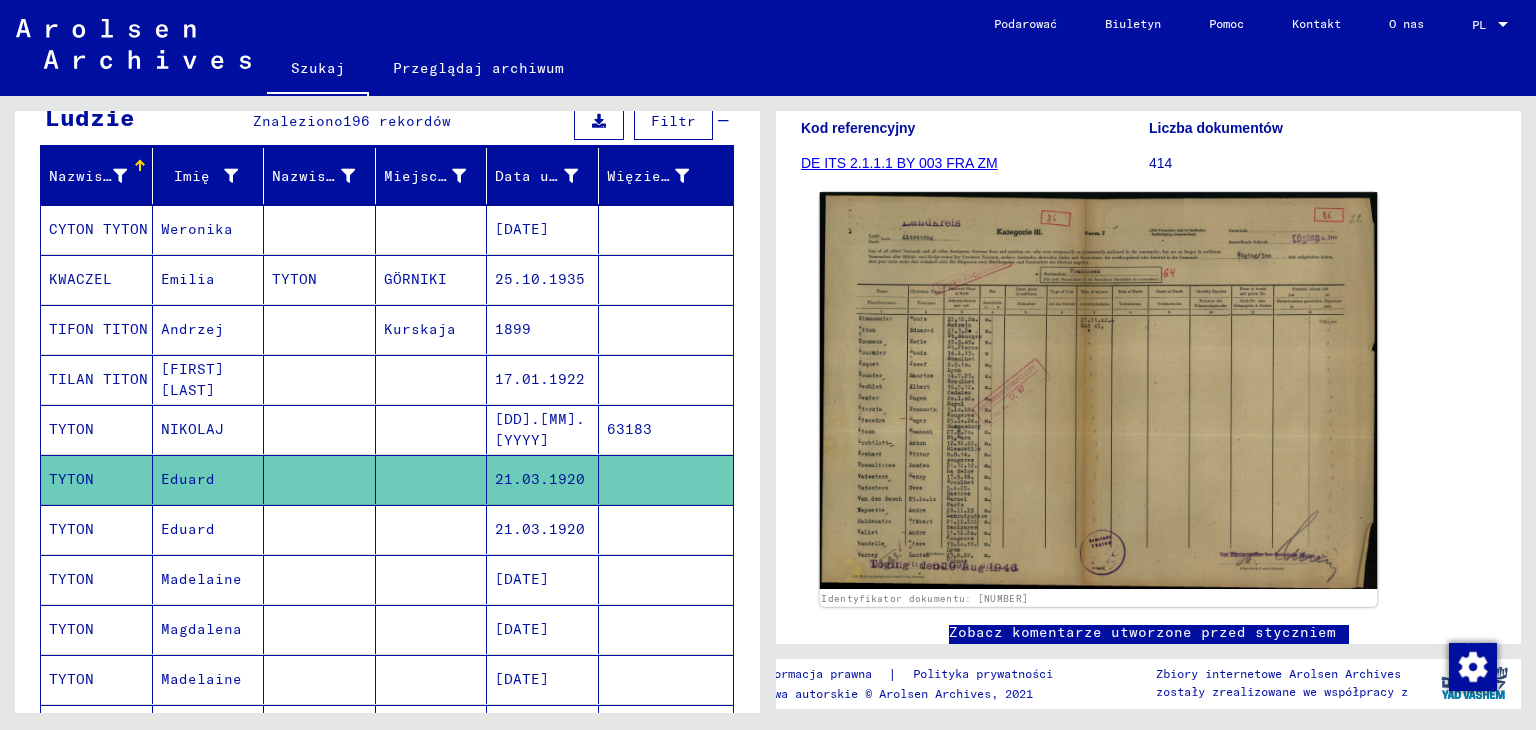 click 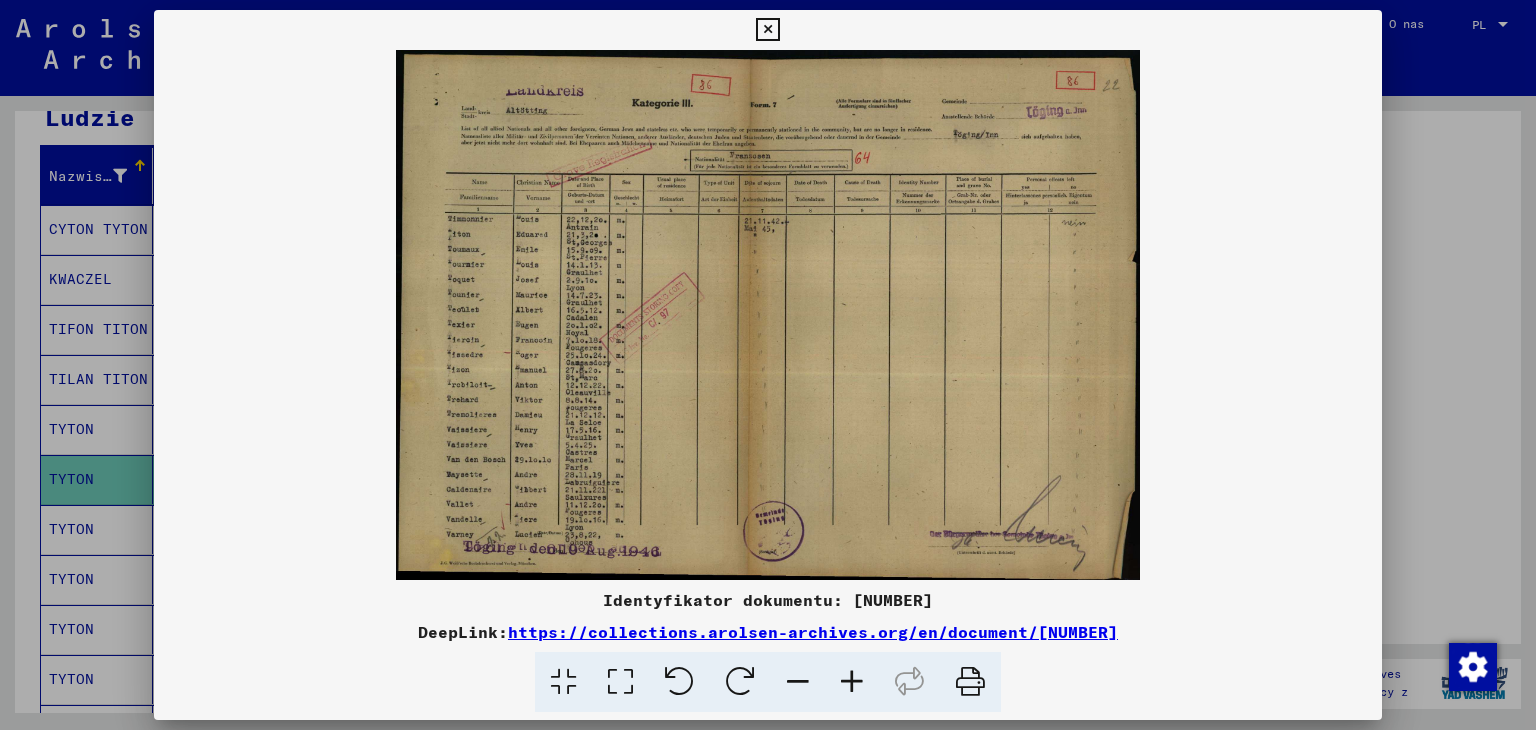 click at bounding box center (767, 30) 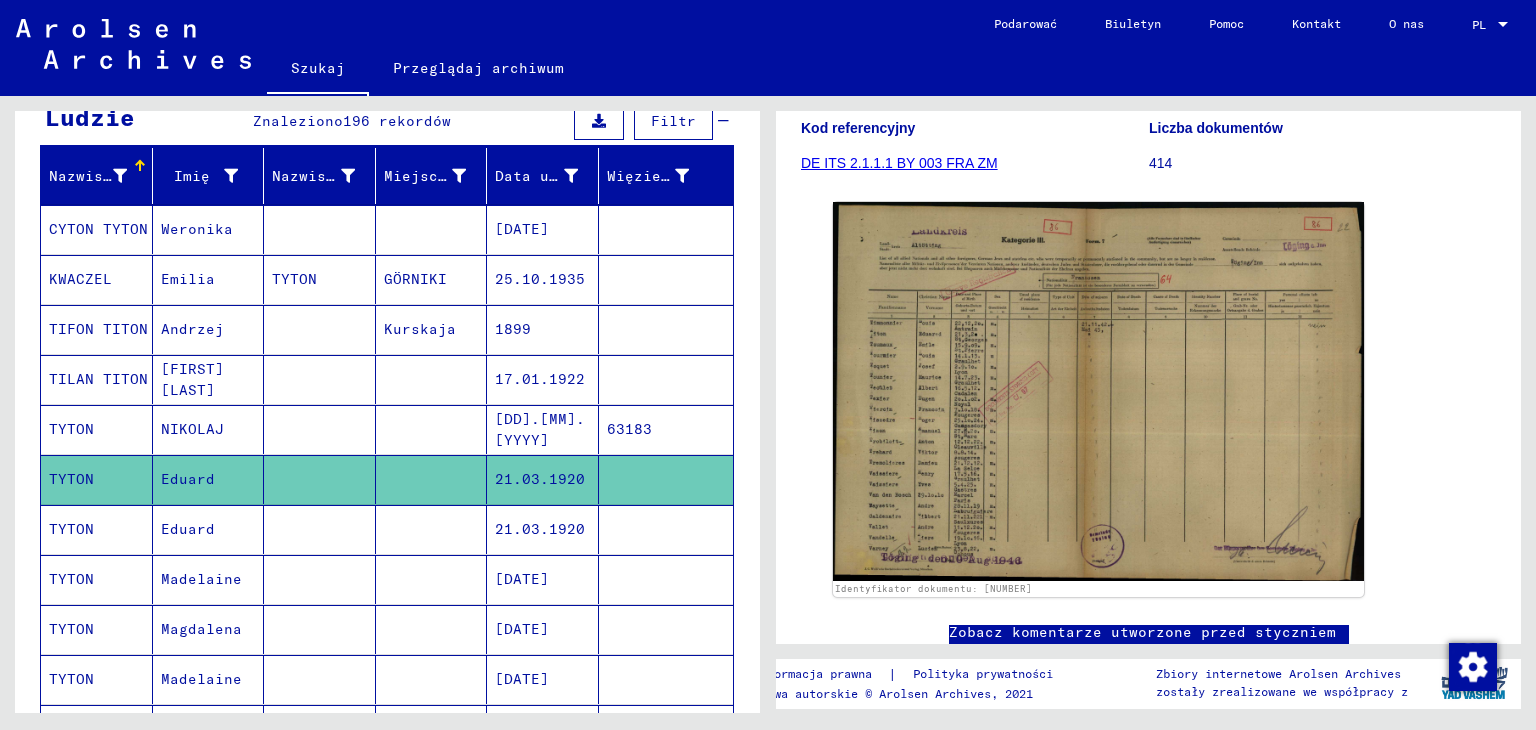 click on "TYTON" at bounding box center (71, 579) 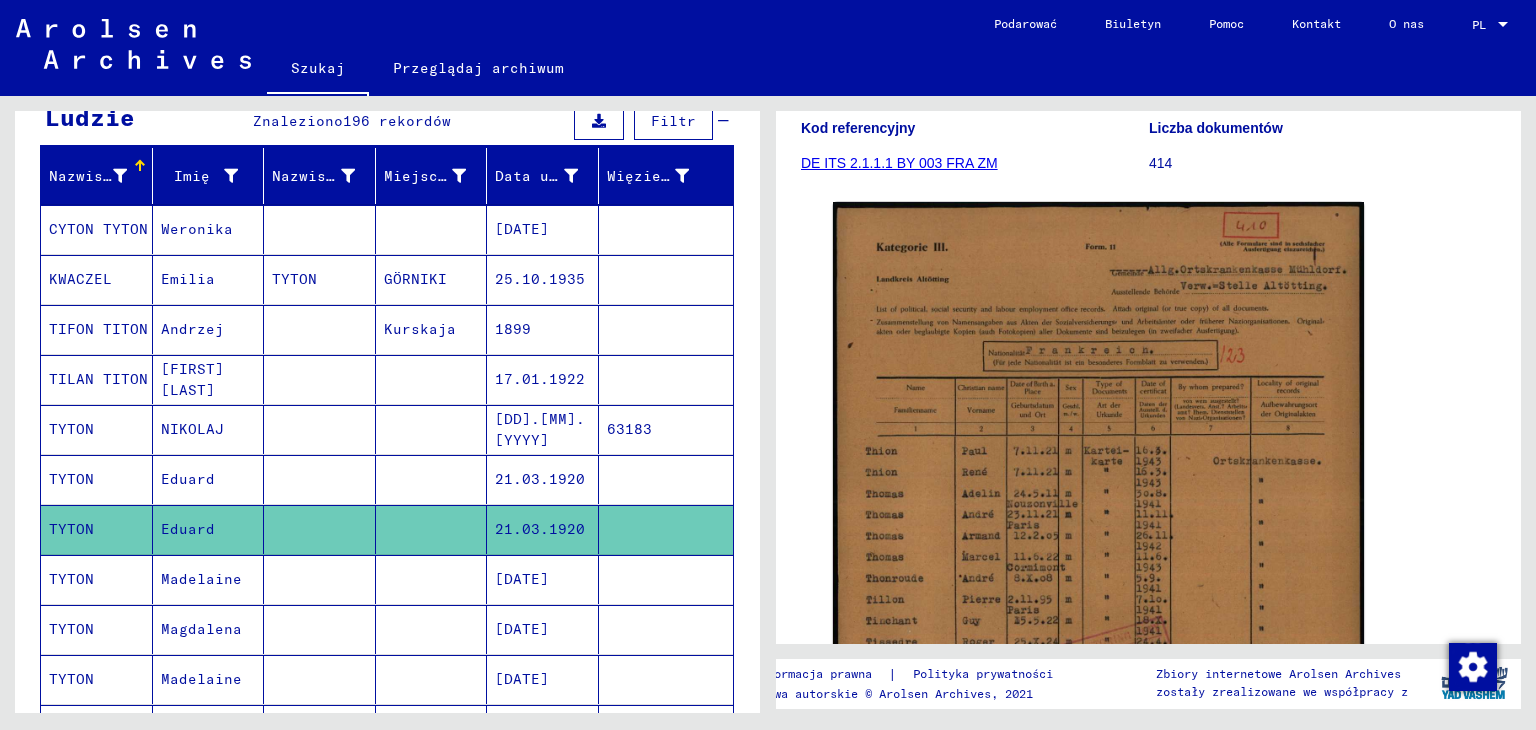 scroll, scrollTop: 500, scrollLeft: 0, axis: vertical 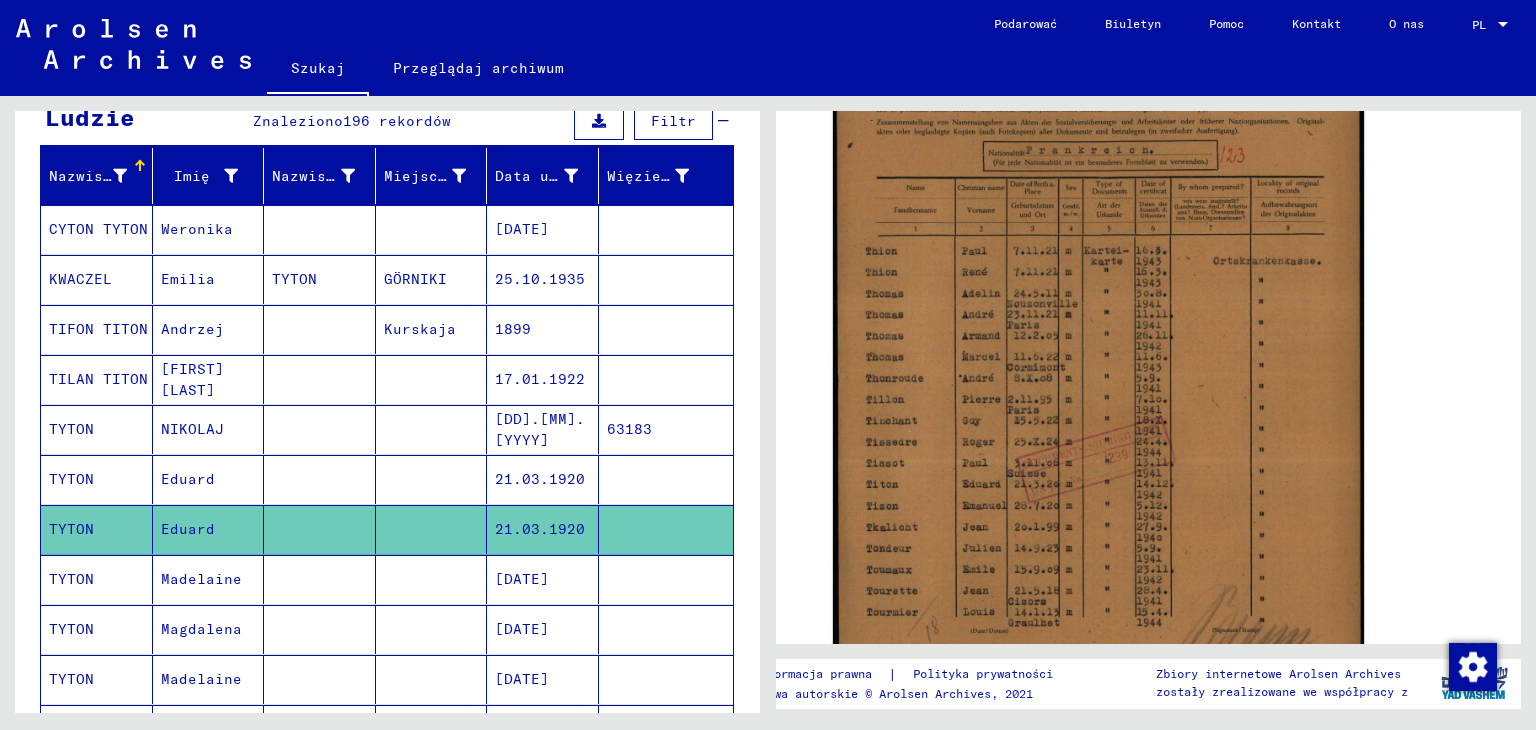 click on "Madelaine" at bounding box center (201, 629) 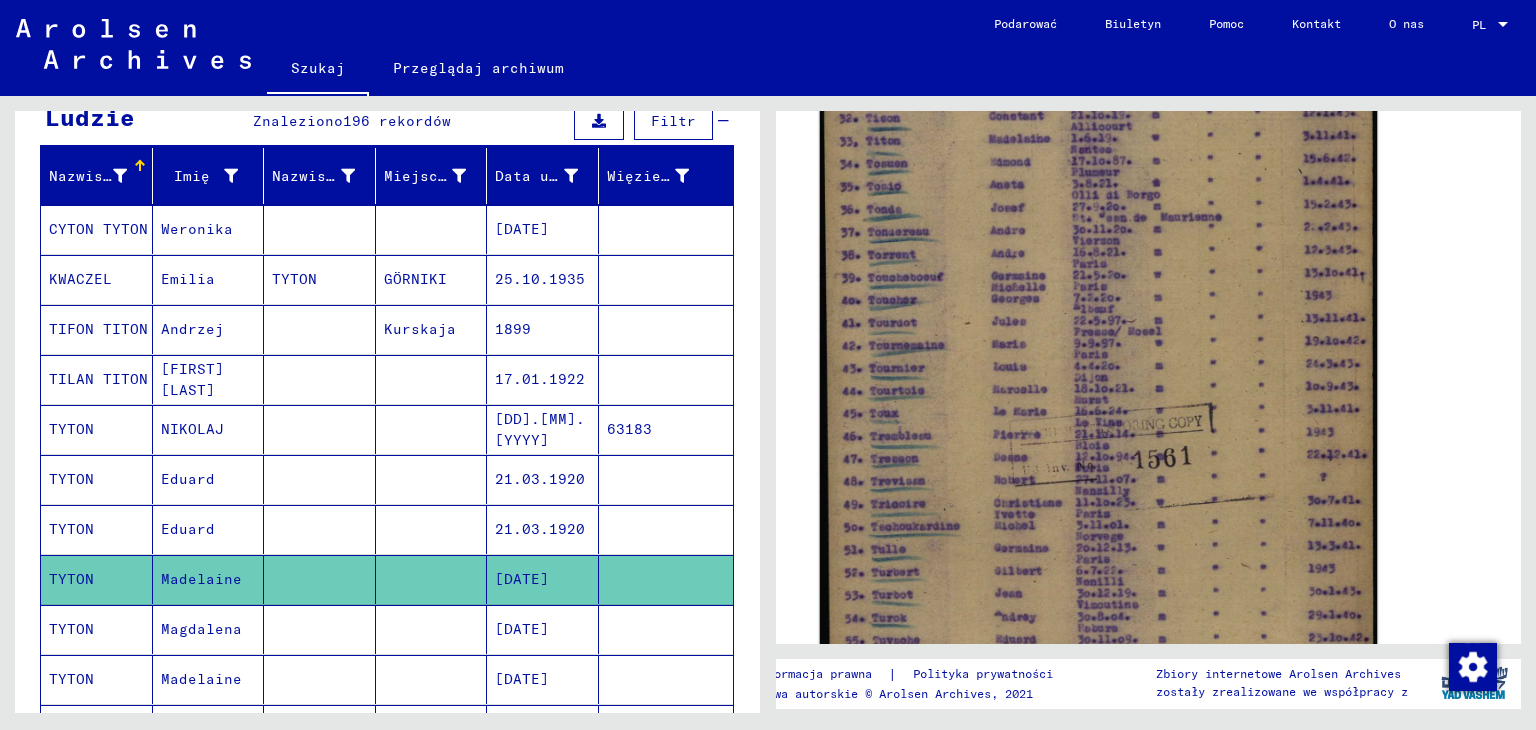 scroll, scrollTop: 300, scrollLeft: 0, axis: vertical 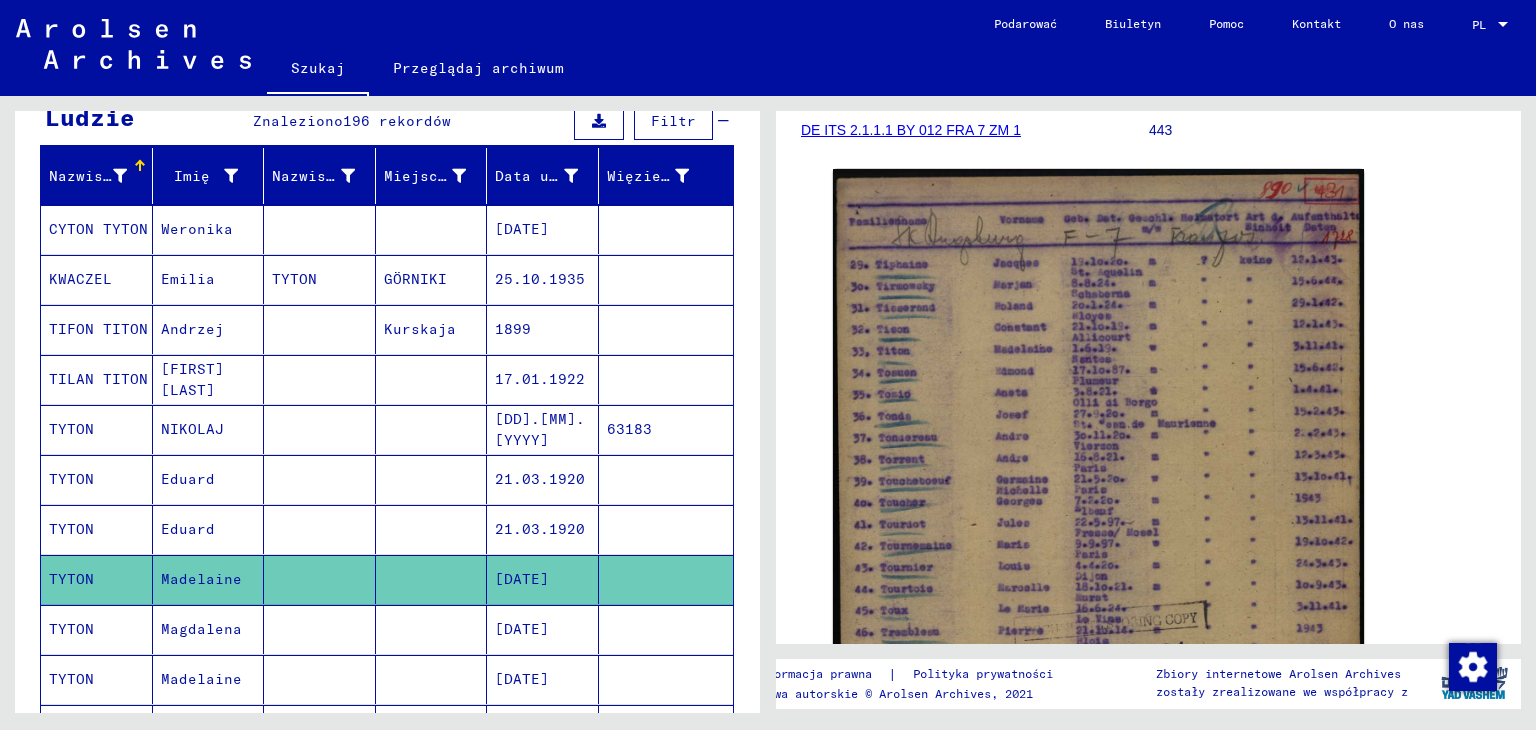 click on "Magdalena" at bounding box center (201, 679) 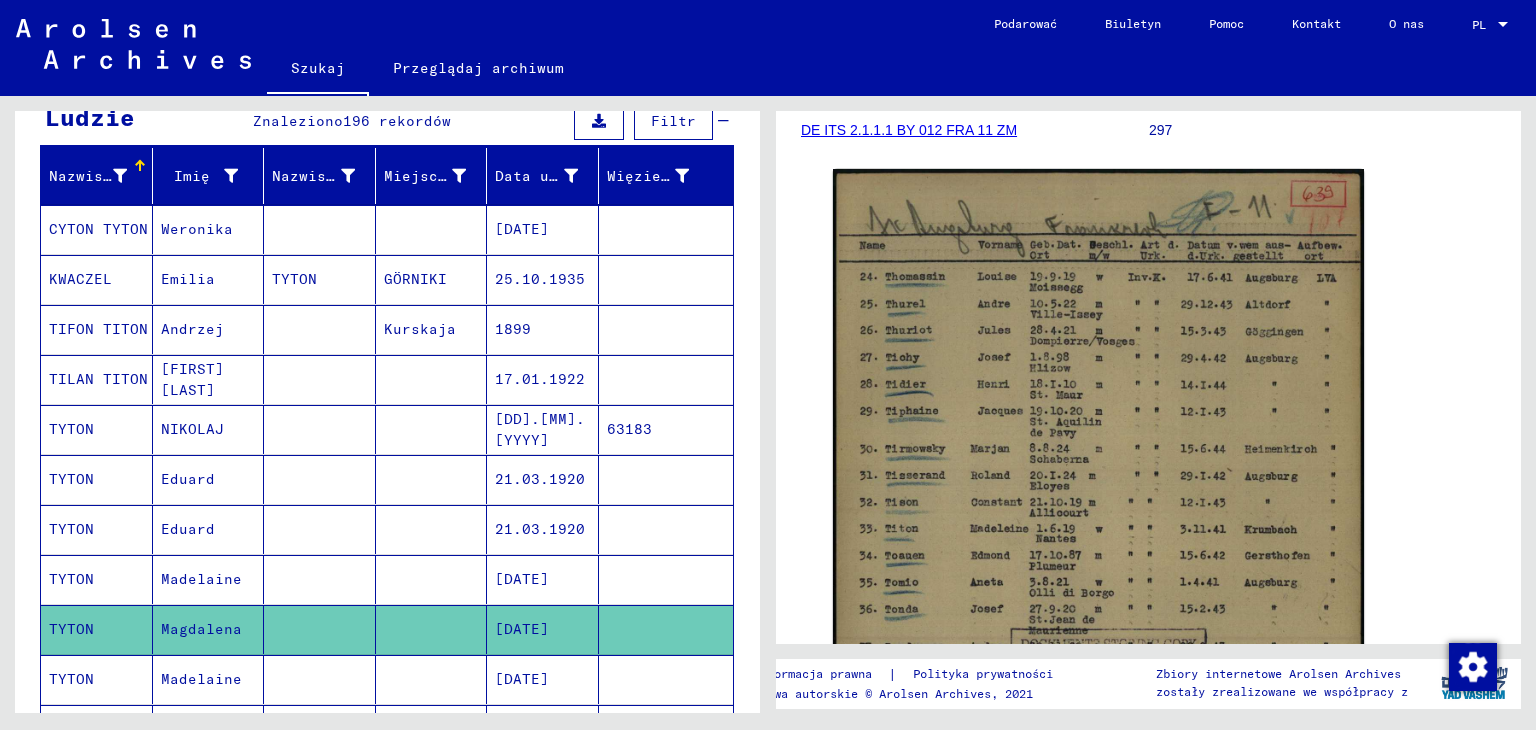 scroll, scrollTop: 600, scrollLeft: 0, axis: vertical 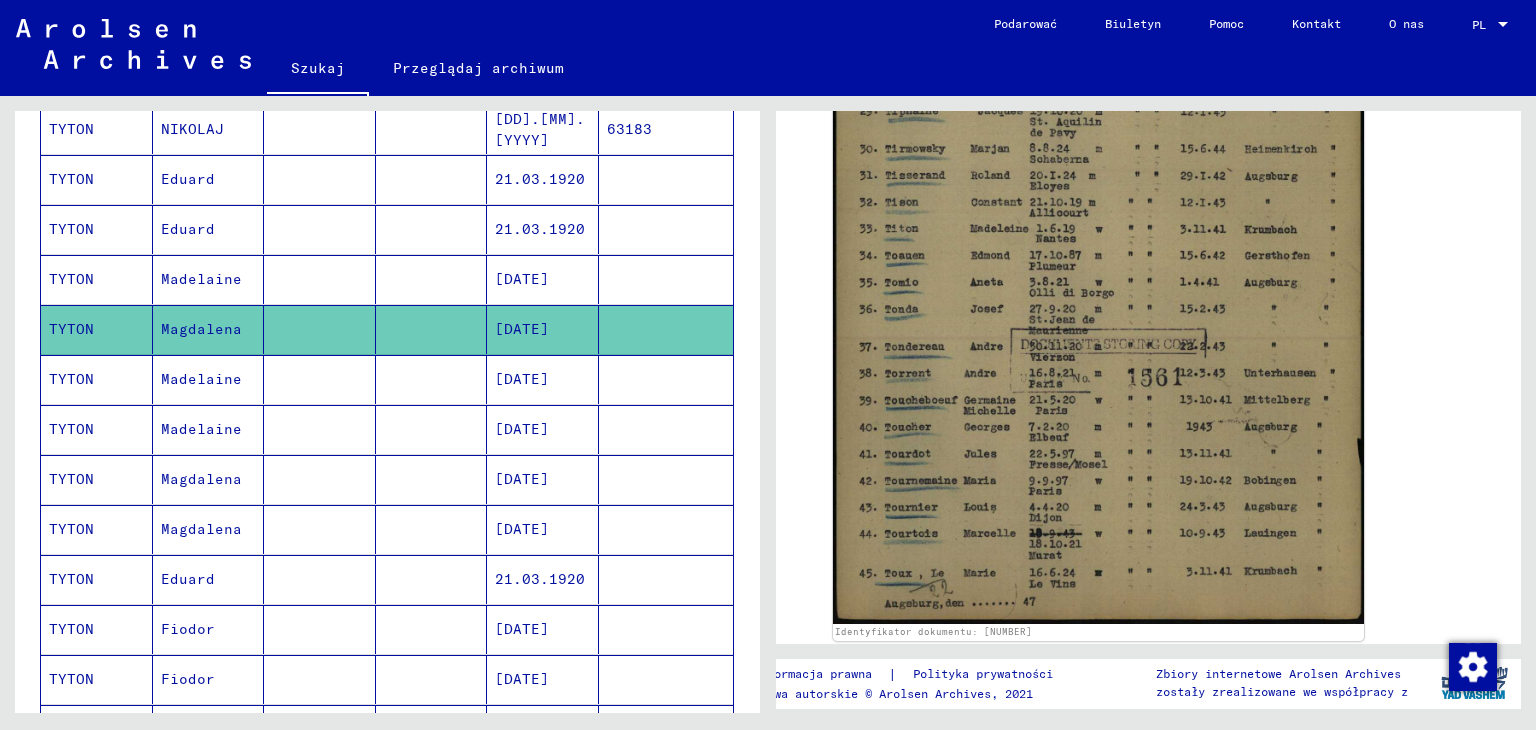 click on "Madelaine" at bounding box center [201, 429] 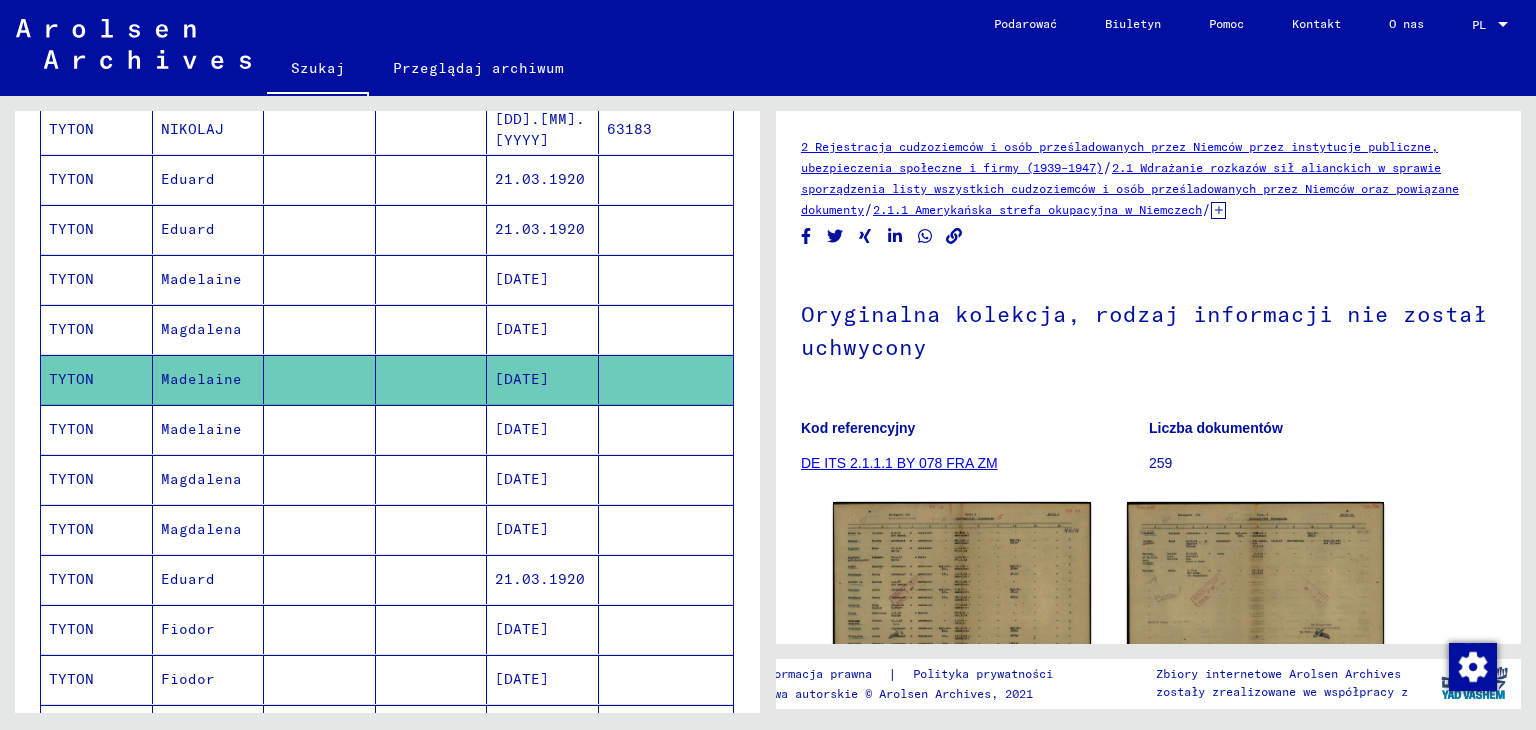 scroll, scrollTop: 216, scrollLeft: 0, axis: vertical 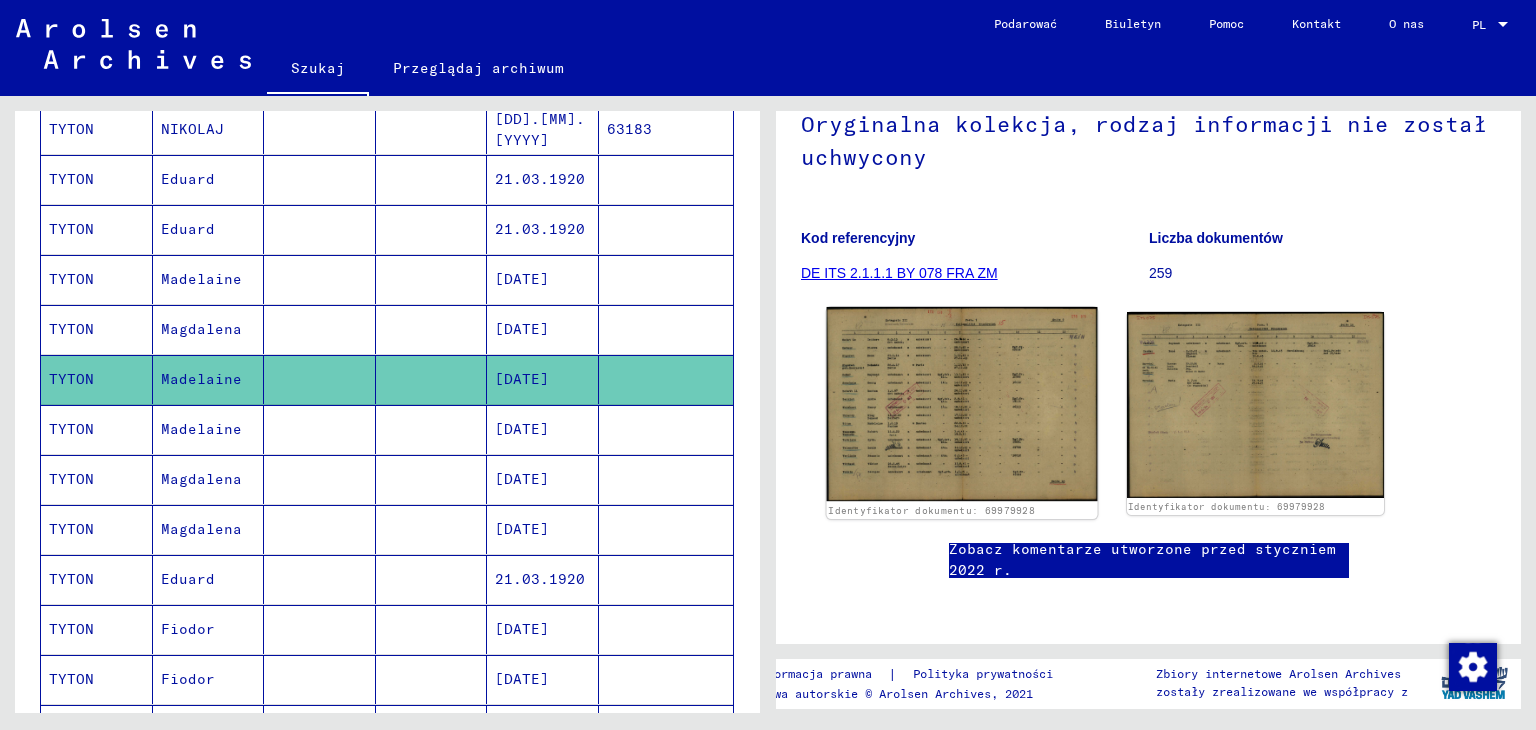 click 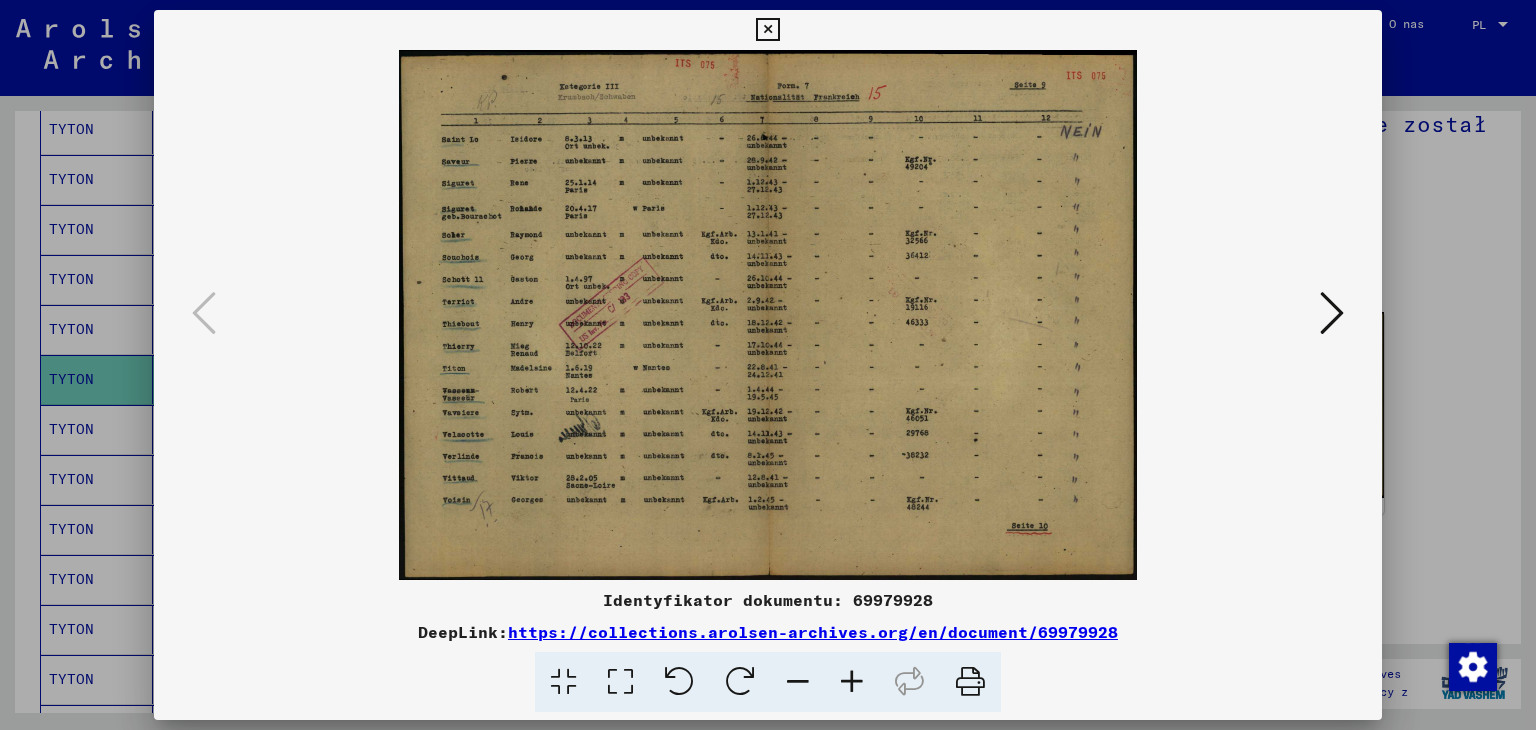 click at bounding box center [767, 30] 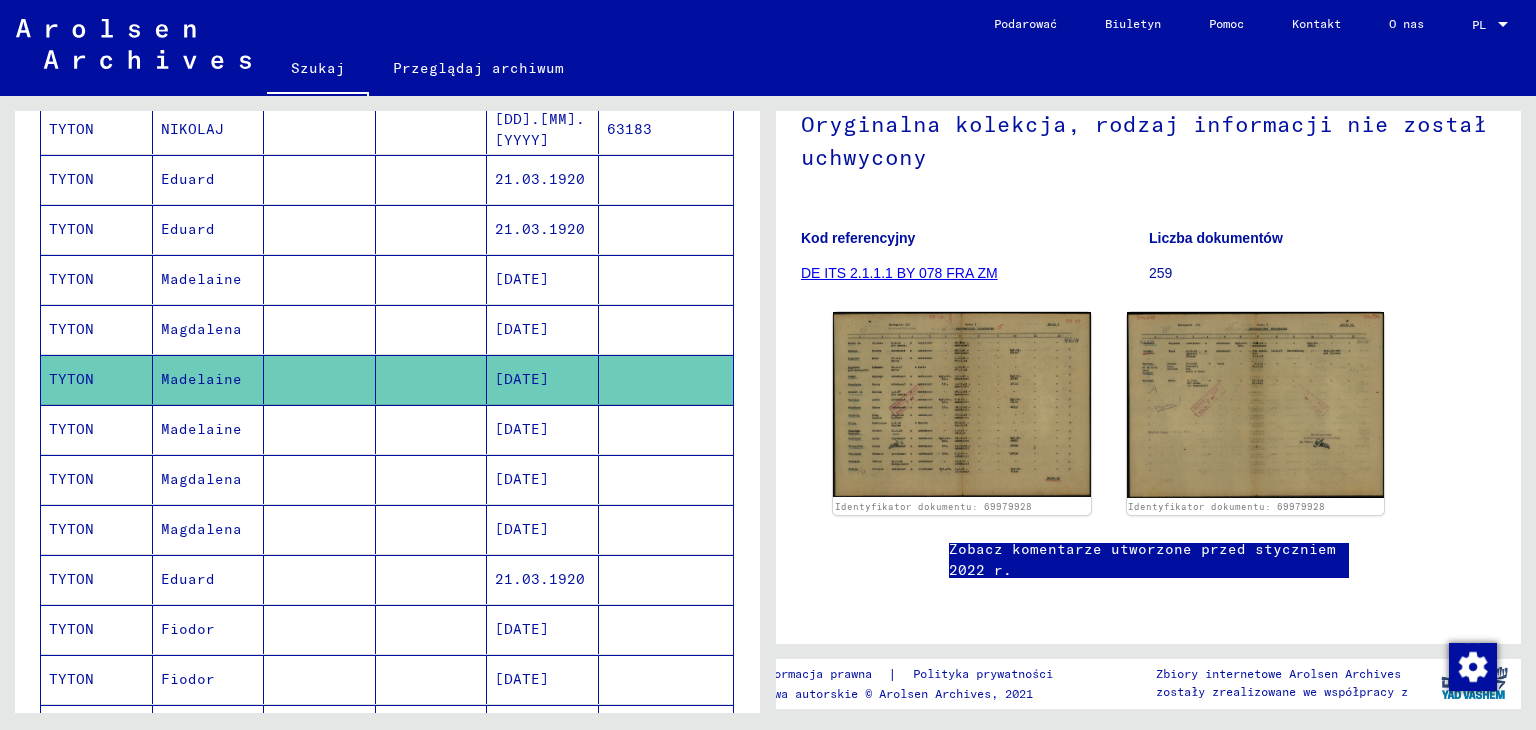 click on "TYTON" at bounding box center (97, 479) 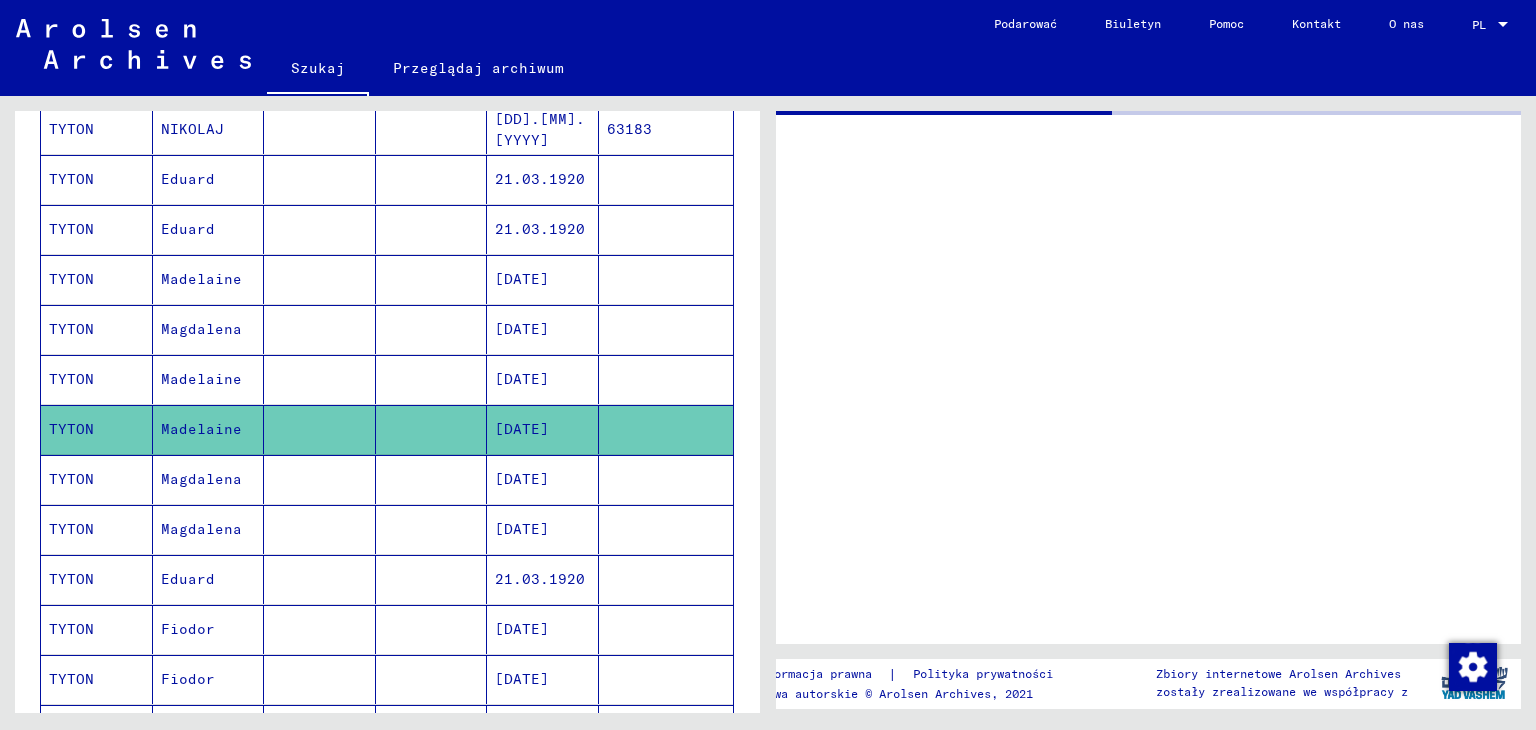 scroll, scrollTop: 0, scrollLeft: 0, axis: both 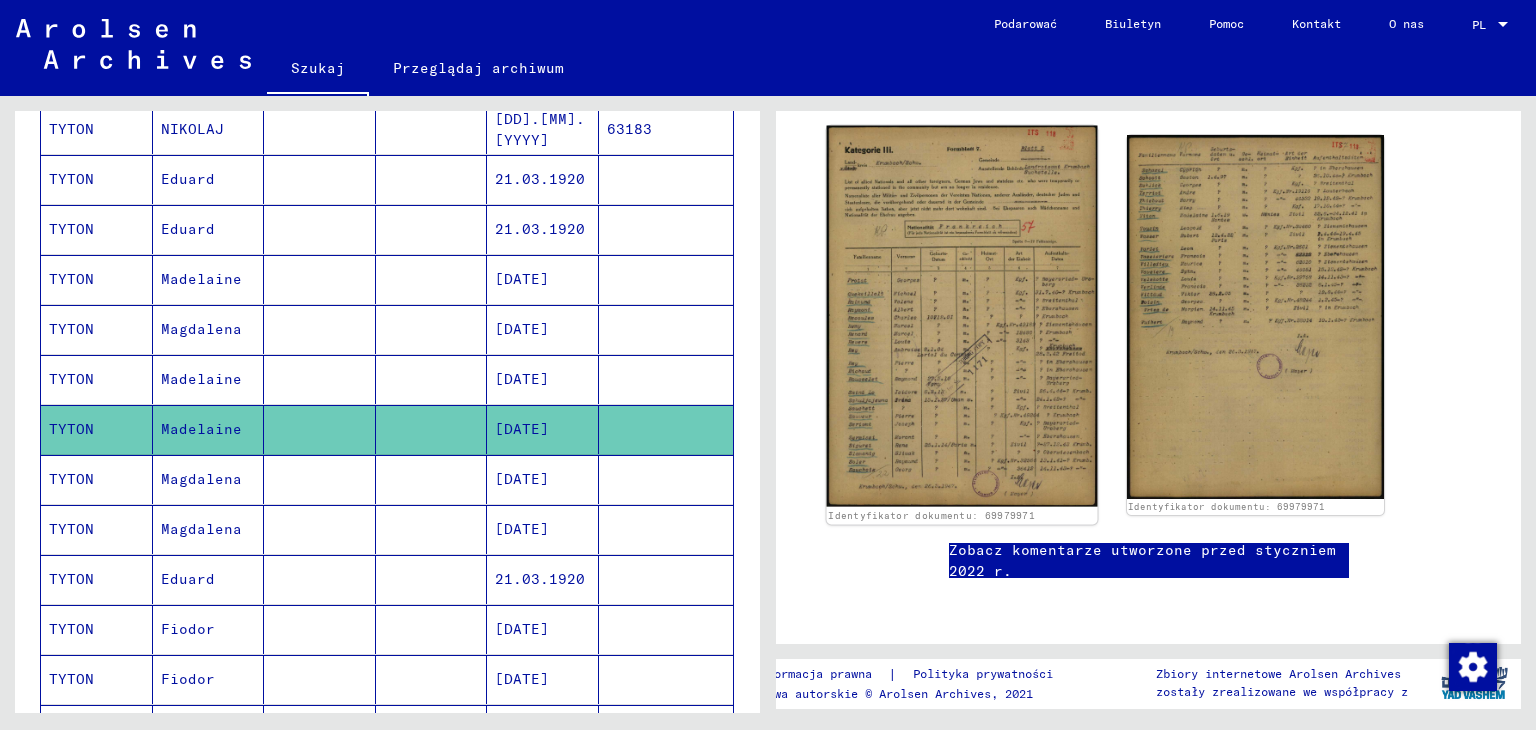 click 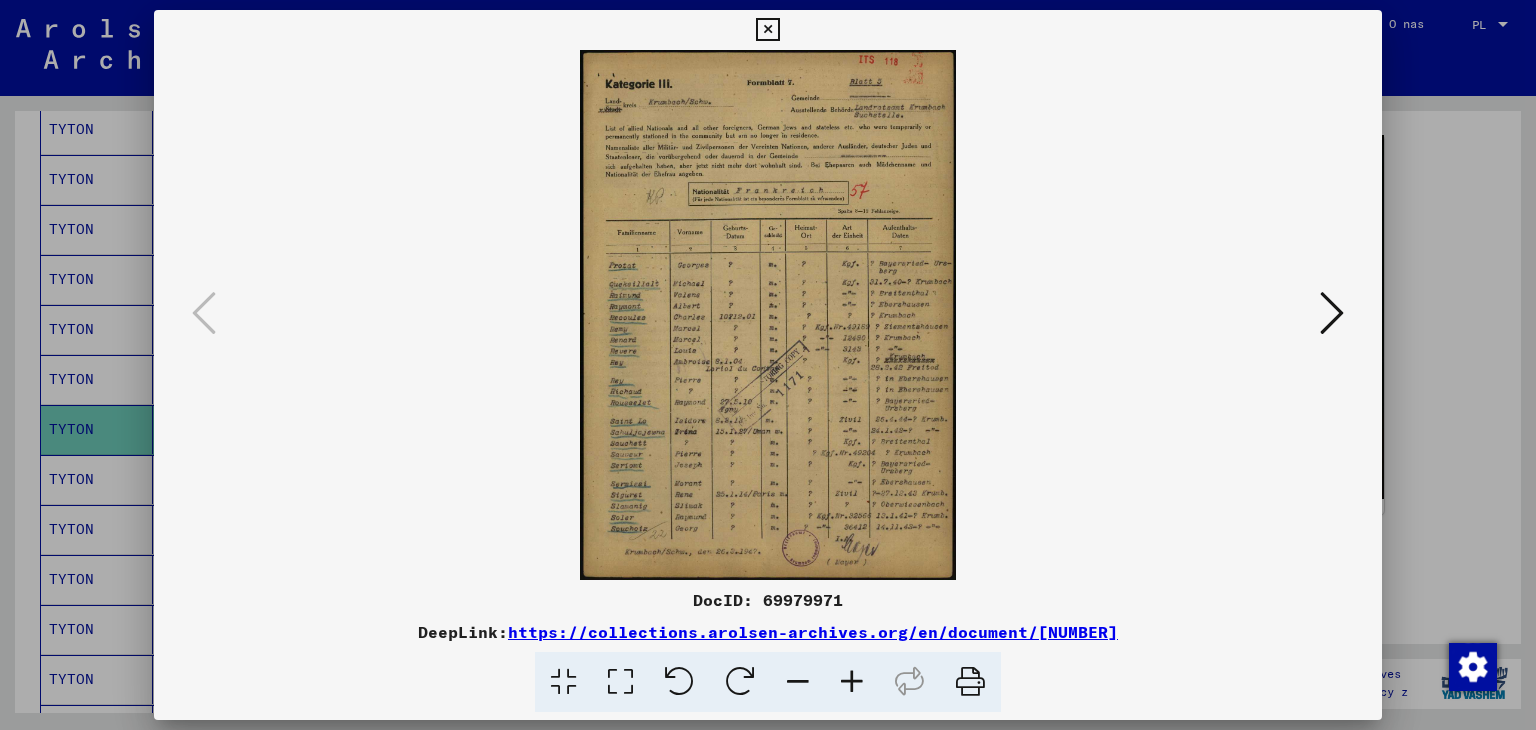 scroll, scrollTop: 368, scrollLeft: 0, axis: vertical 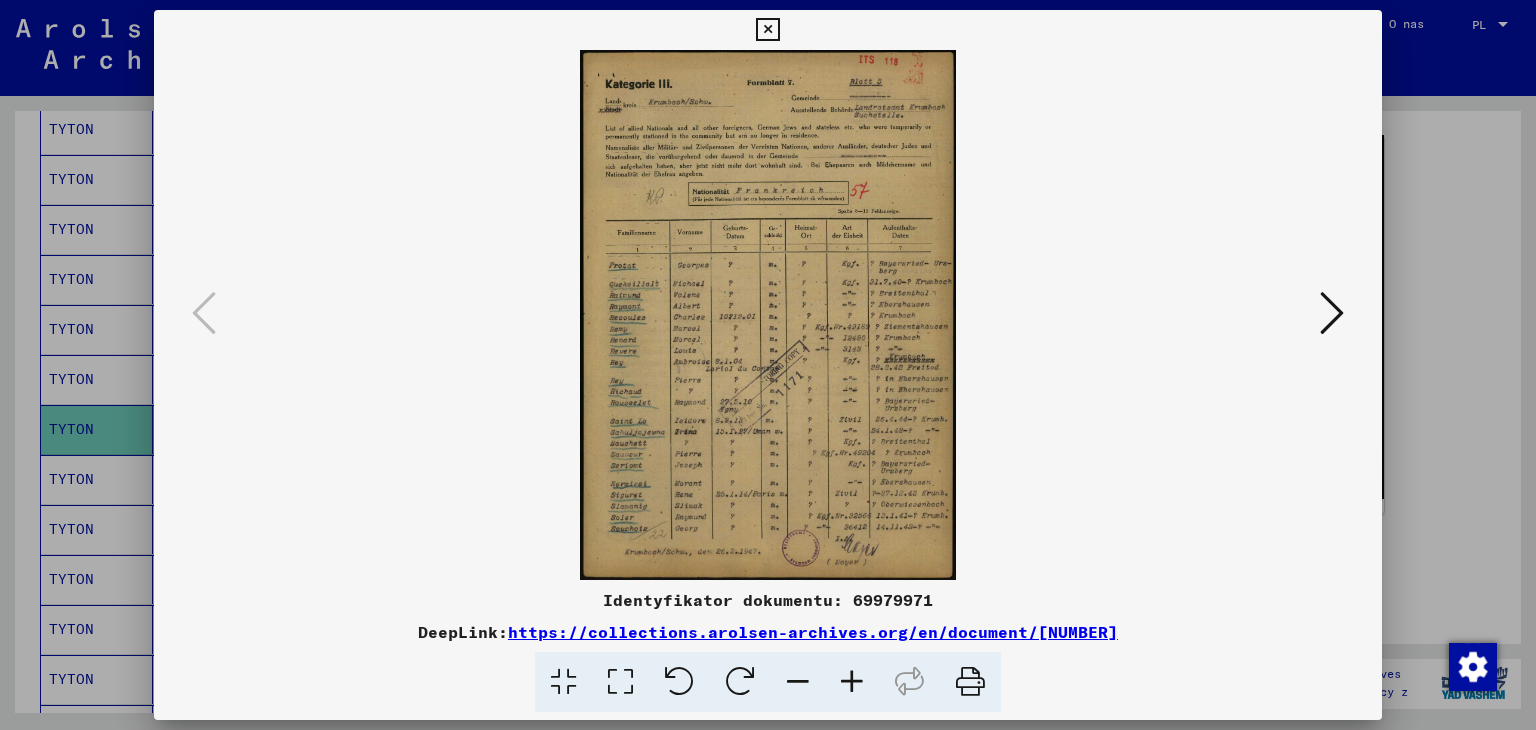 click at bounding box center [1332, 313] 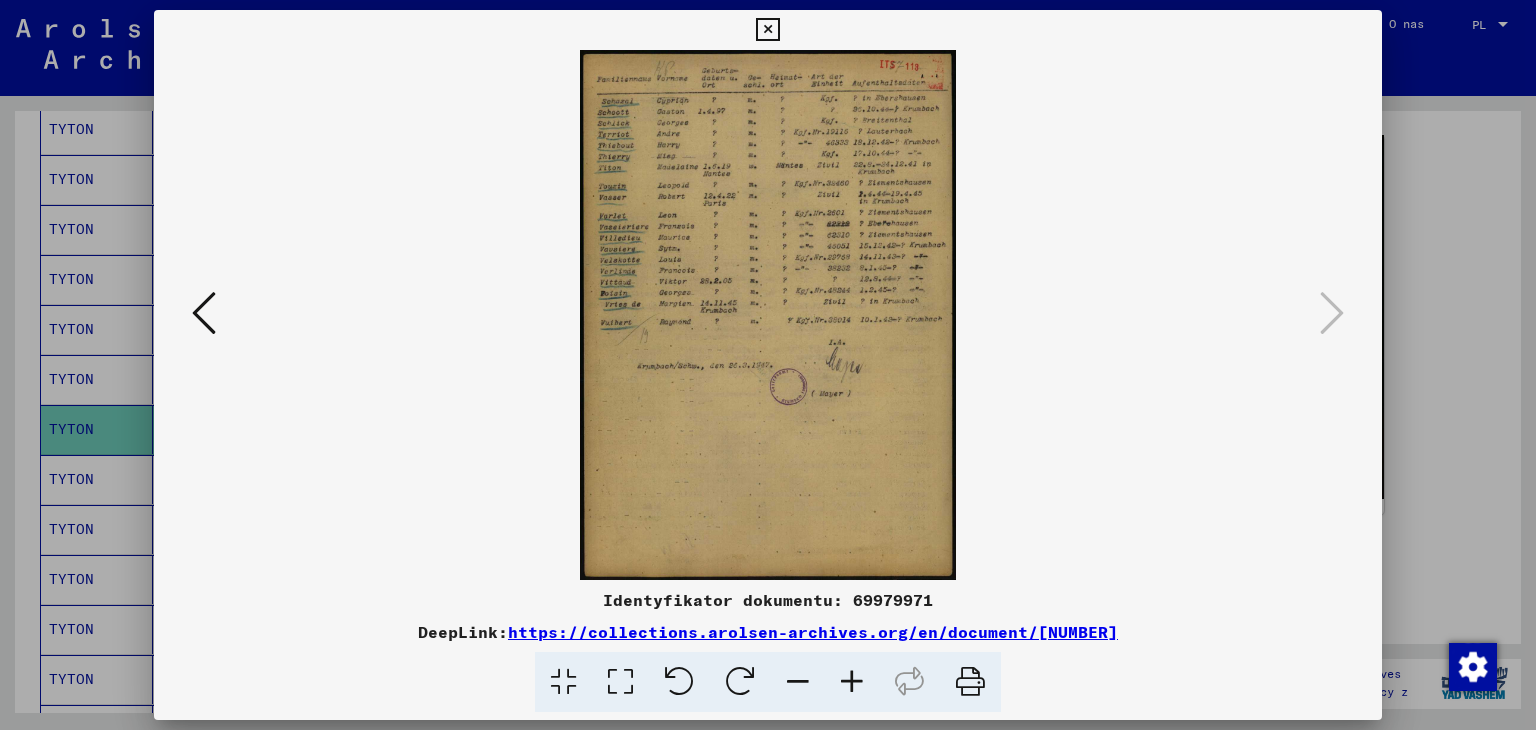 click at bounding box center (767, 30) 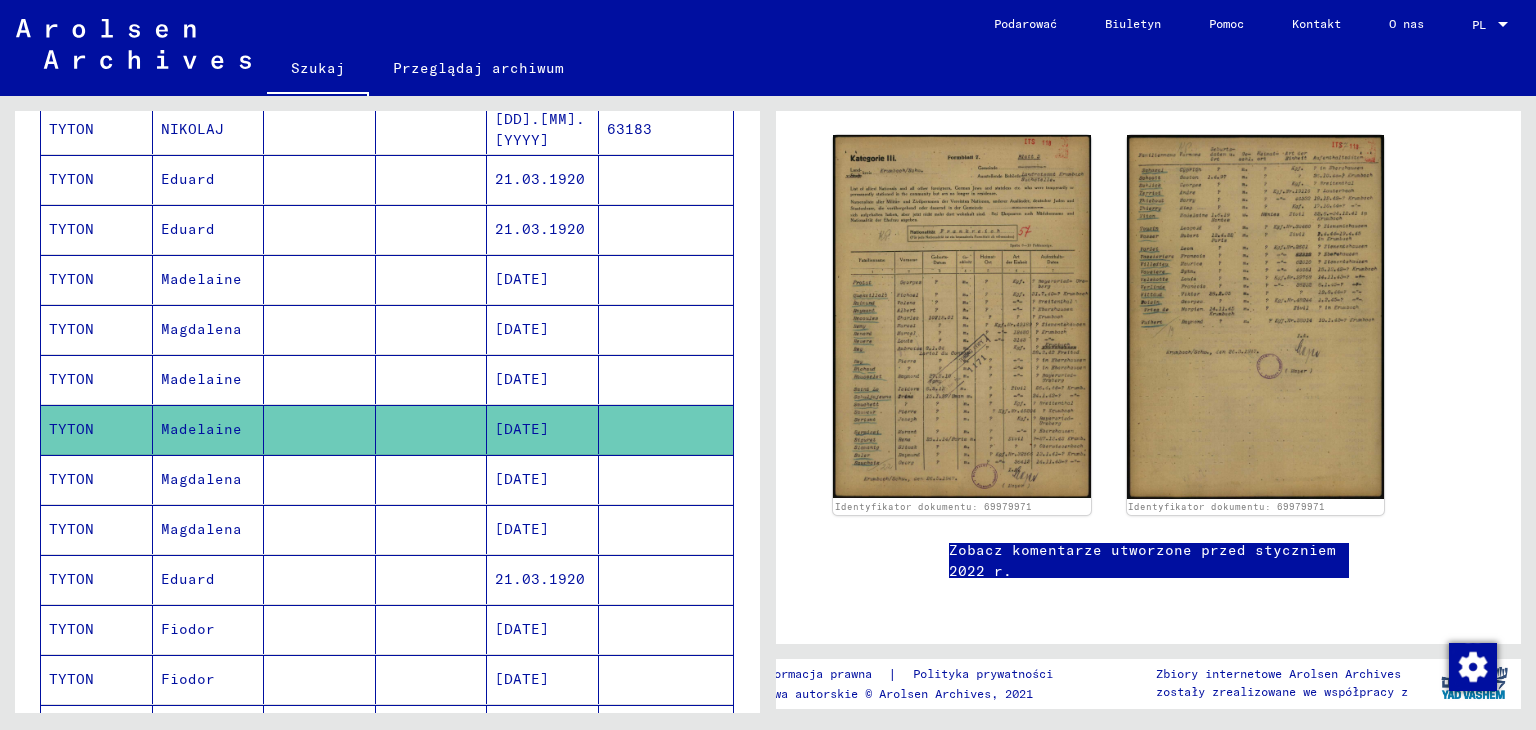 click on "Magdalena" at bounding box center [201, 529] 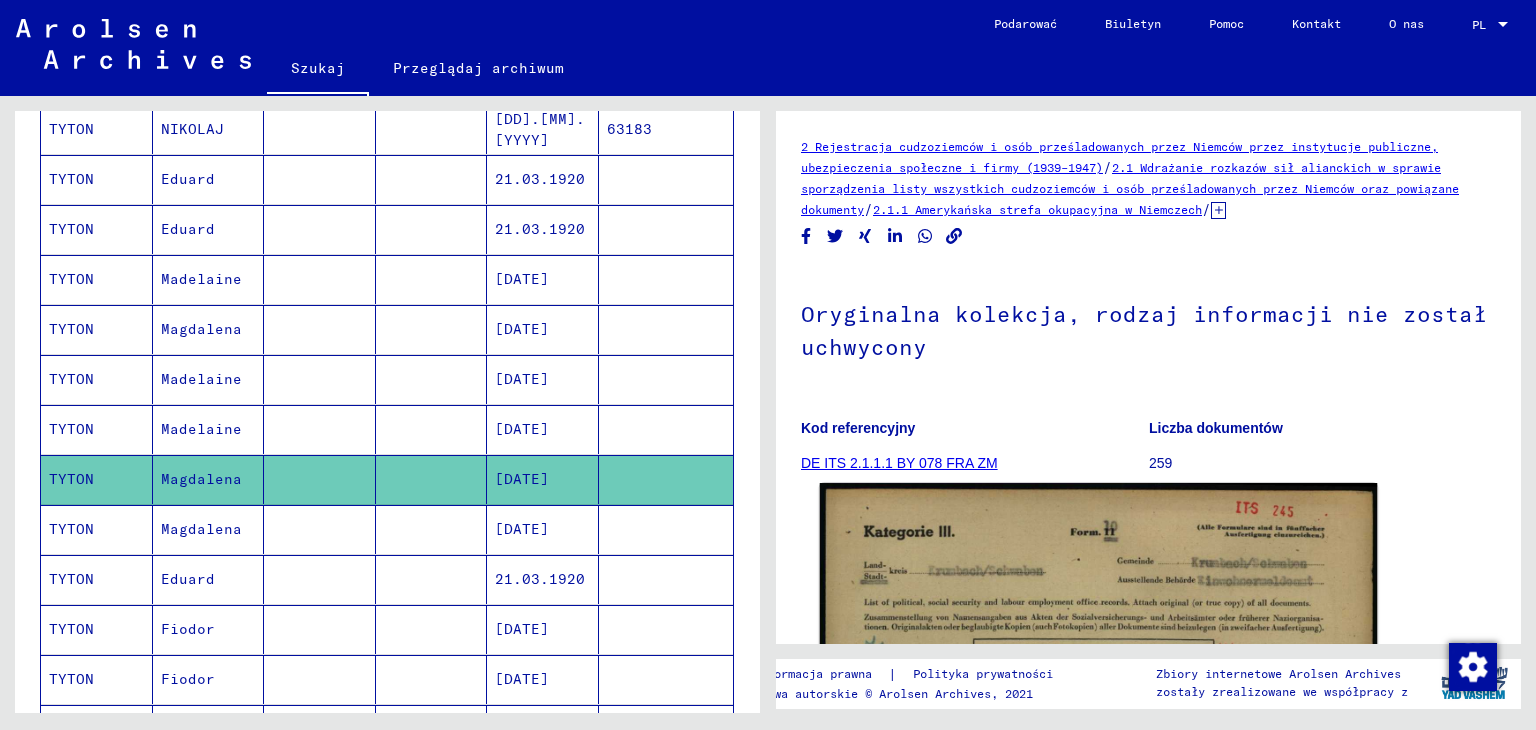 scroll, scrollTop: 400, scrollLeft: 0, axis: vertical 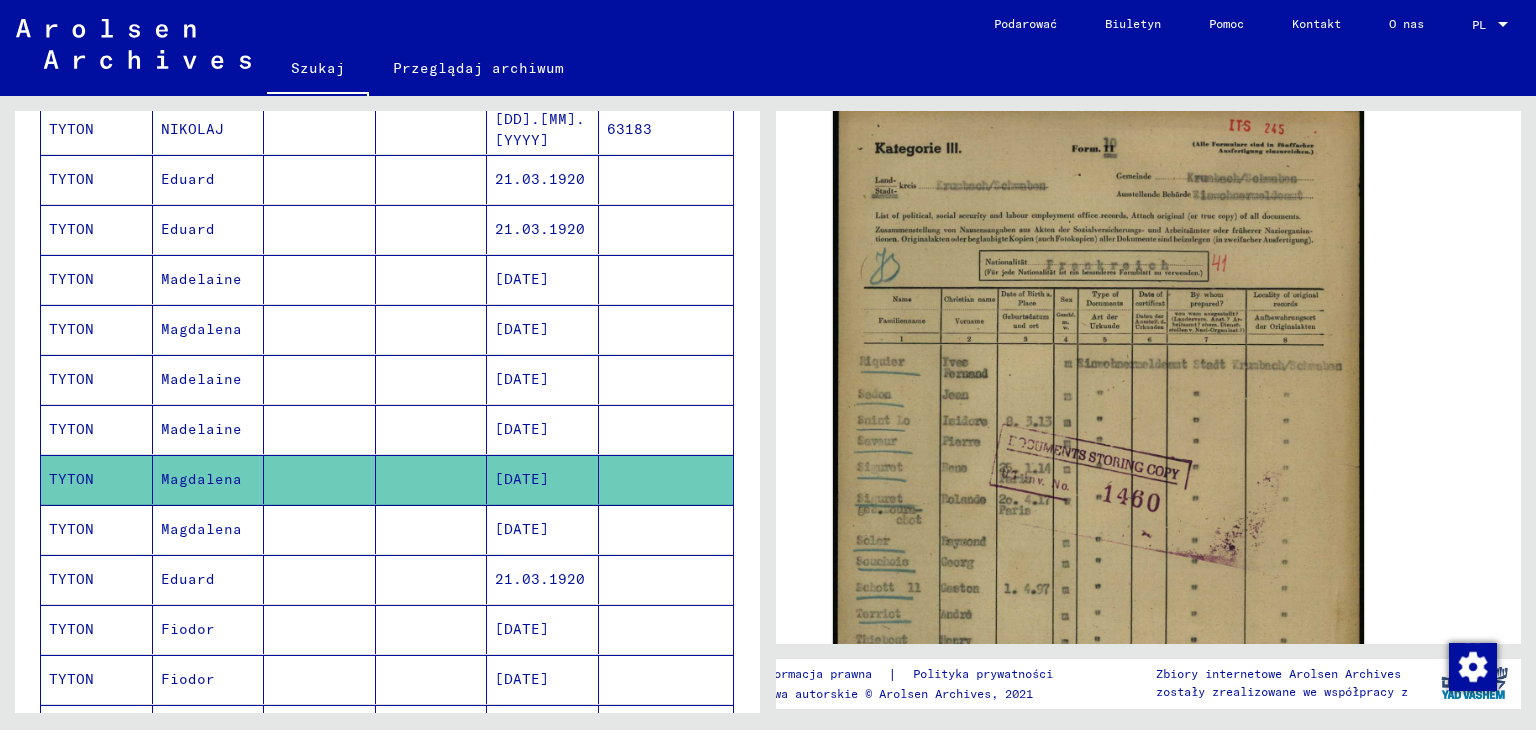click on "Magdalena" at bounding box center (188, 579) 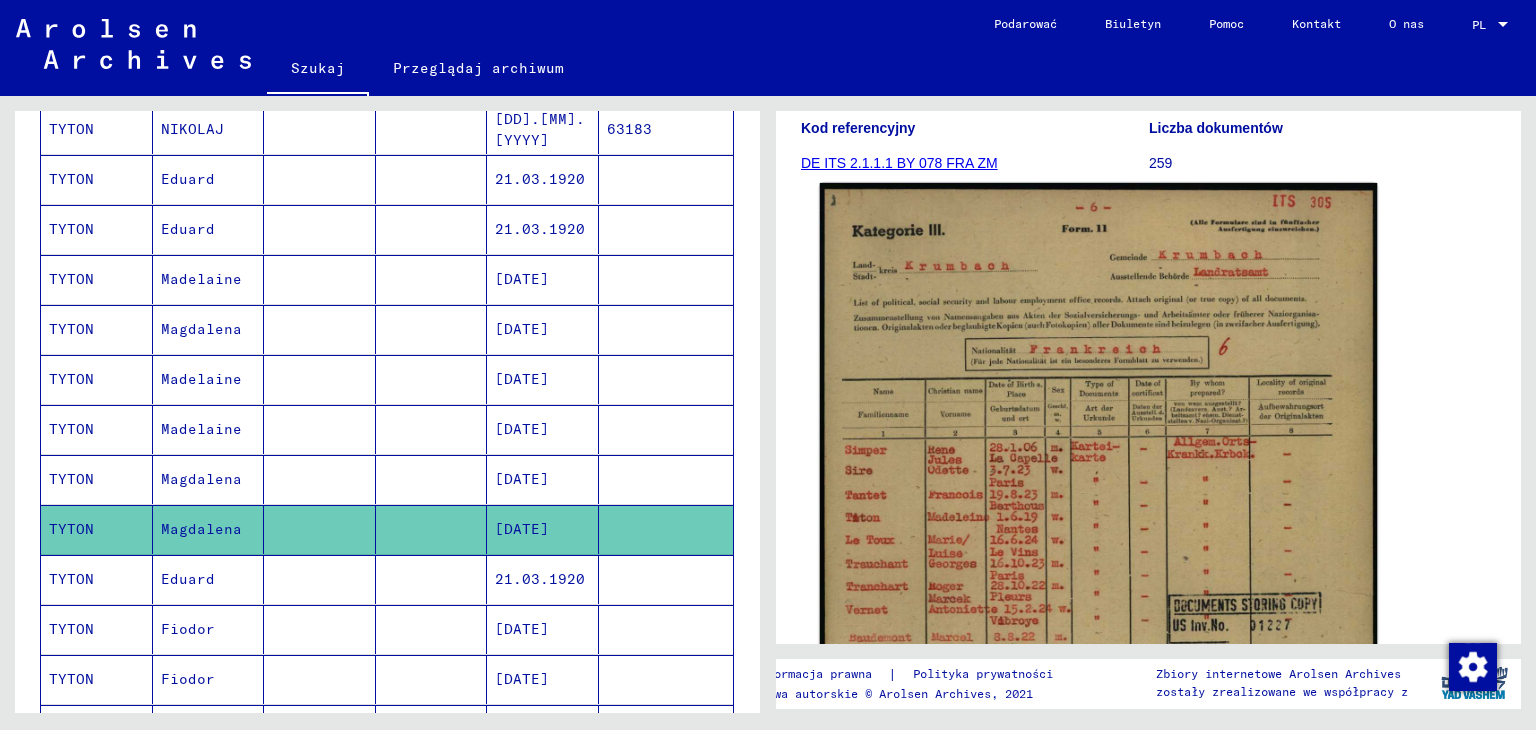 scroll, scrollTop: 500, scrollLeft: 0, axis: vertical 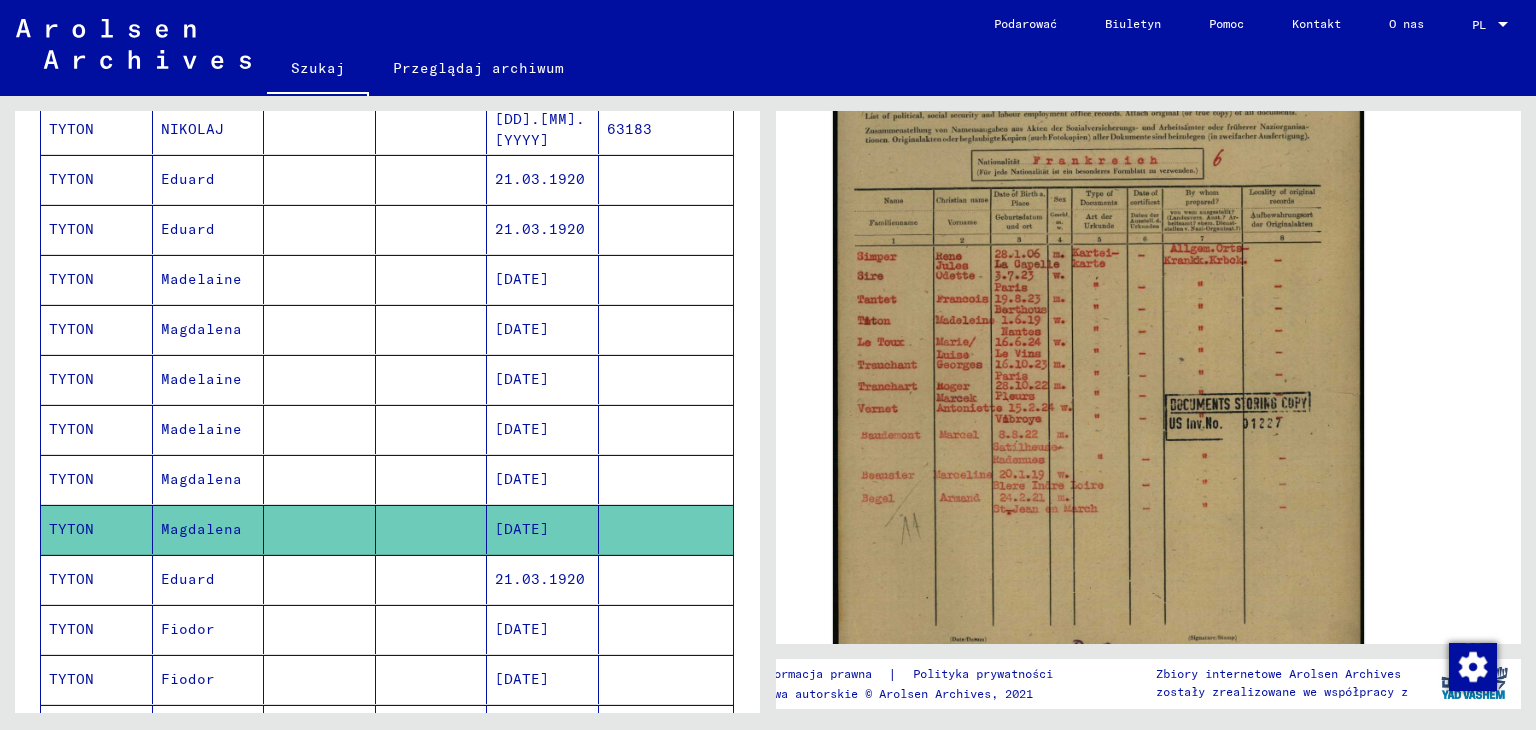 click on "Eduard" at bounding box center [188, 629] 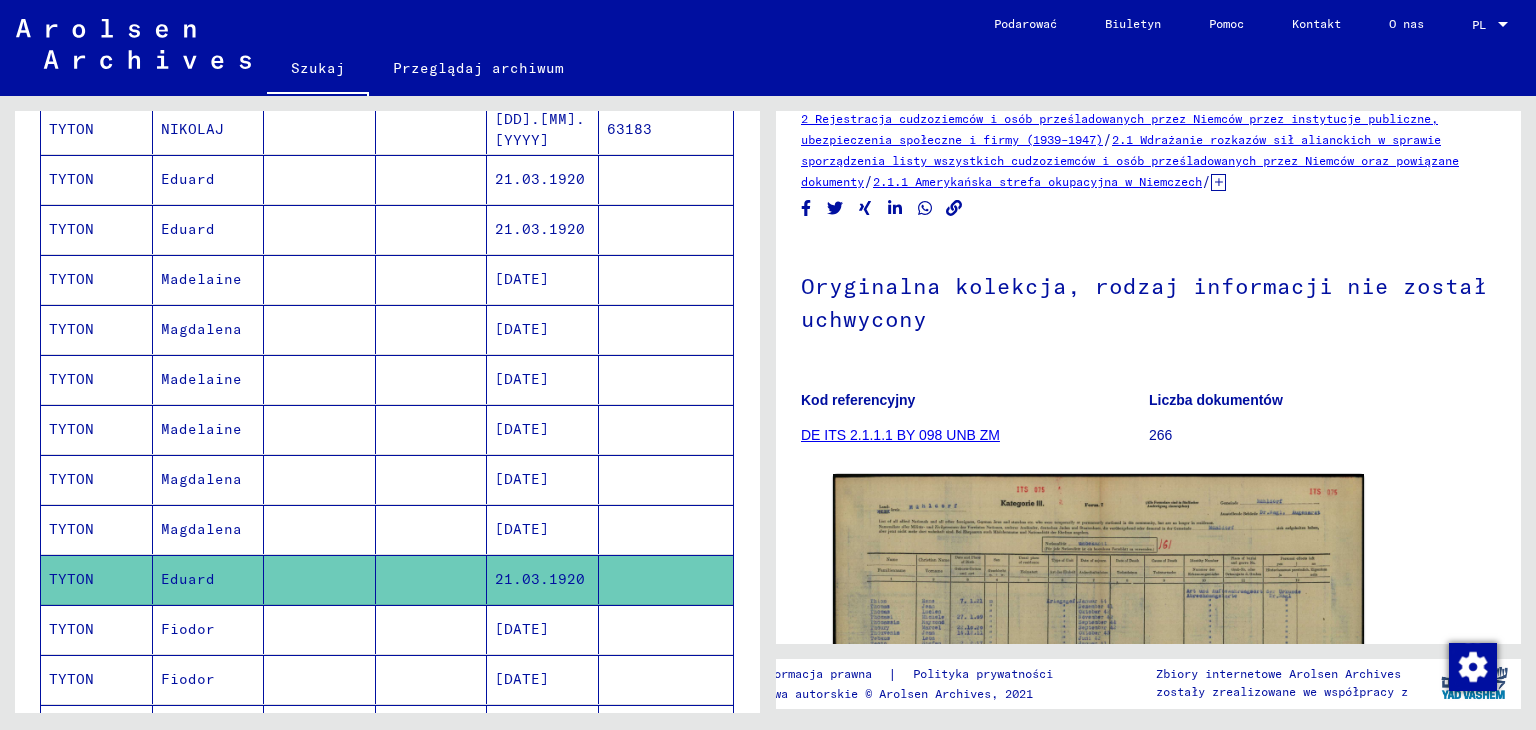 scroll, scrollTop: 300, scrollLeft: 0, axis: vertical 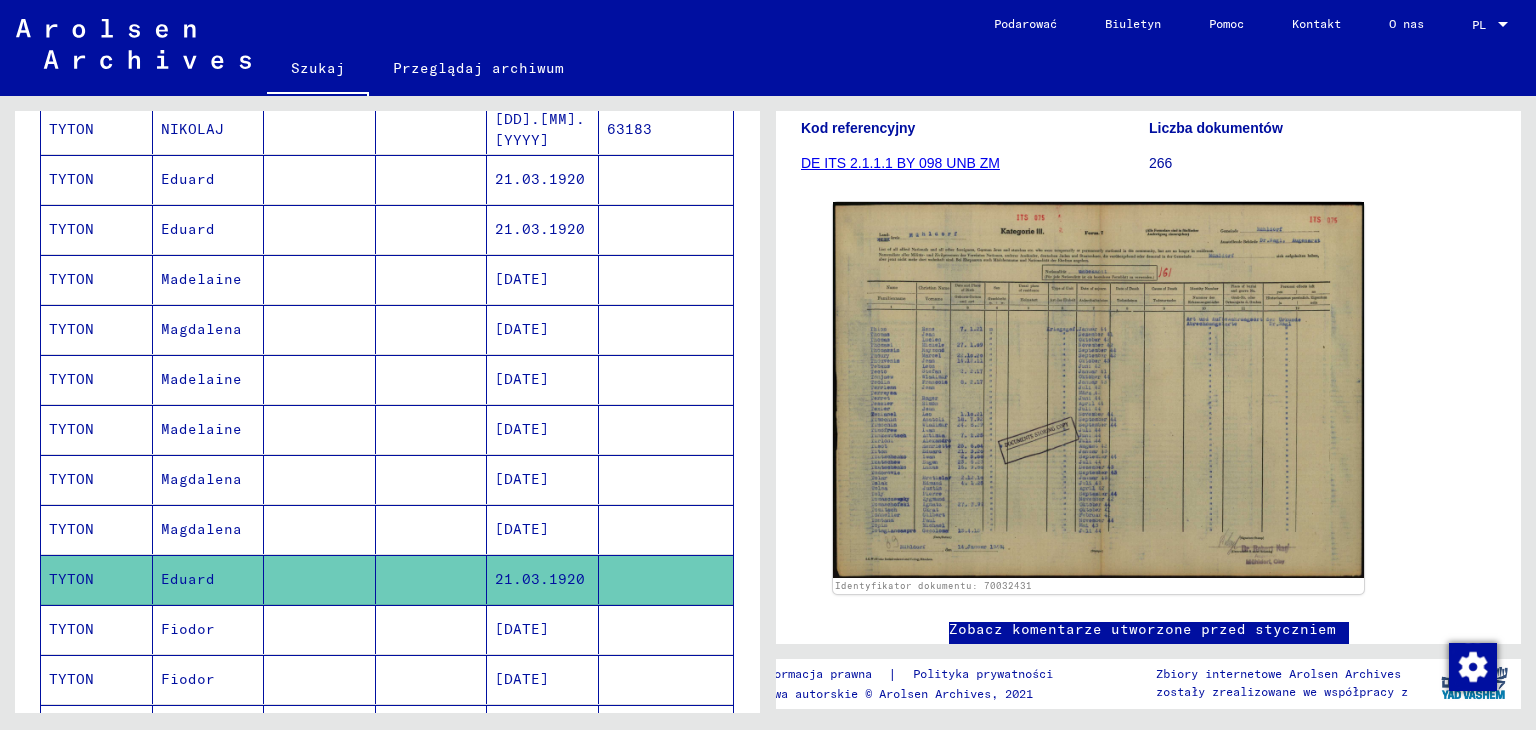 click on "Fiodor" at bounding box center [188, 679] 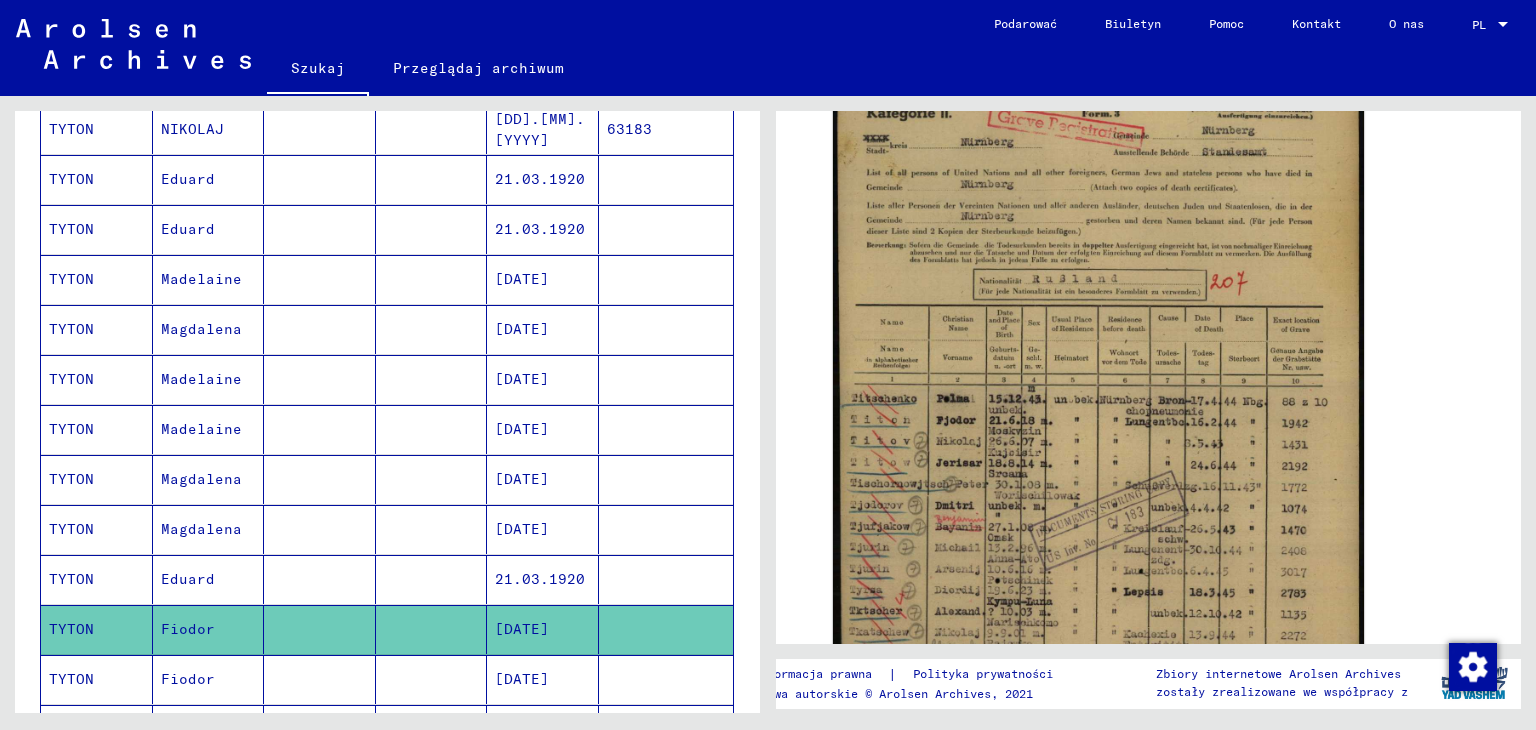 scroll, scrollTop: 600, scrollLeft: 0, axis: vertical 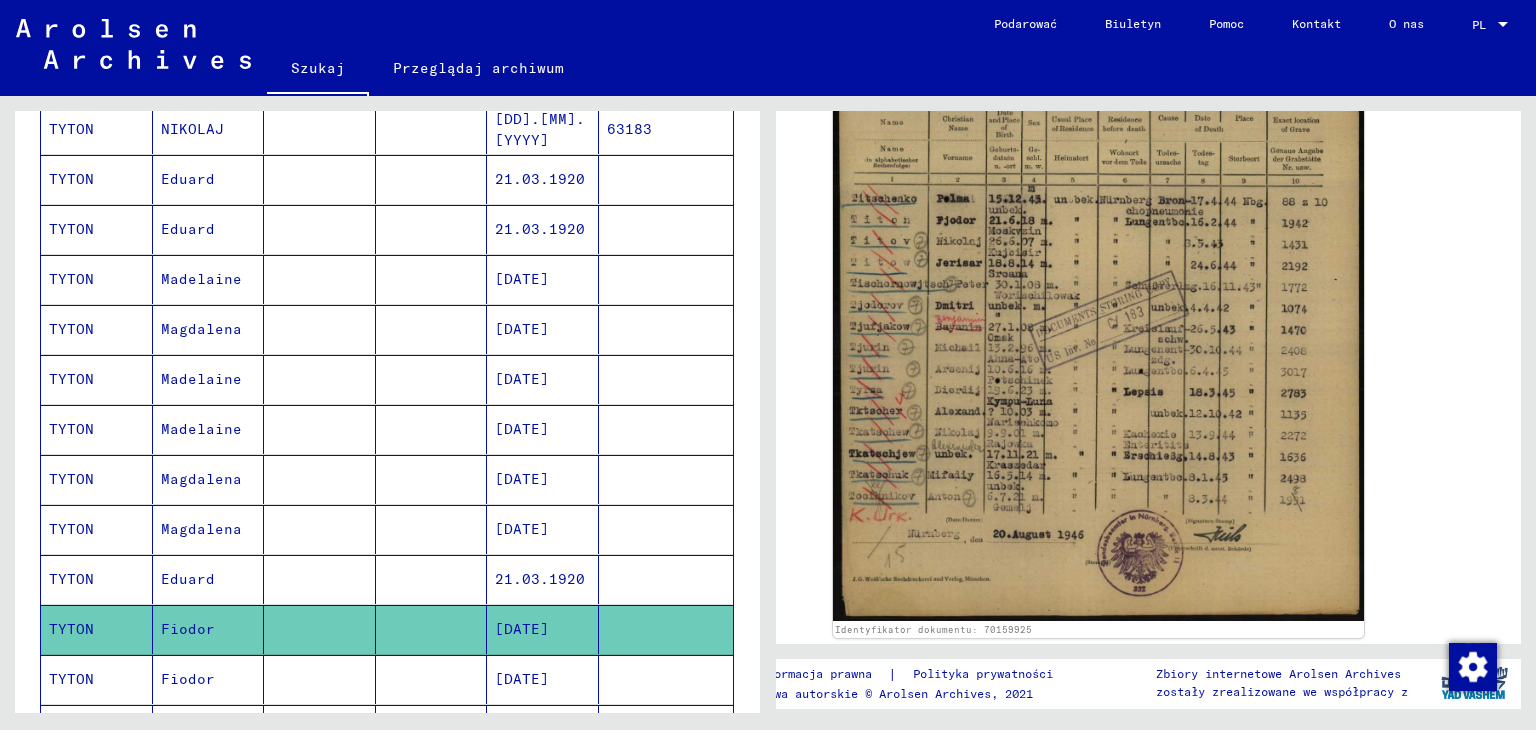 click on "Fiodor" at bounding box center [183, 729] 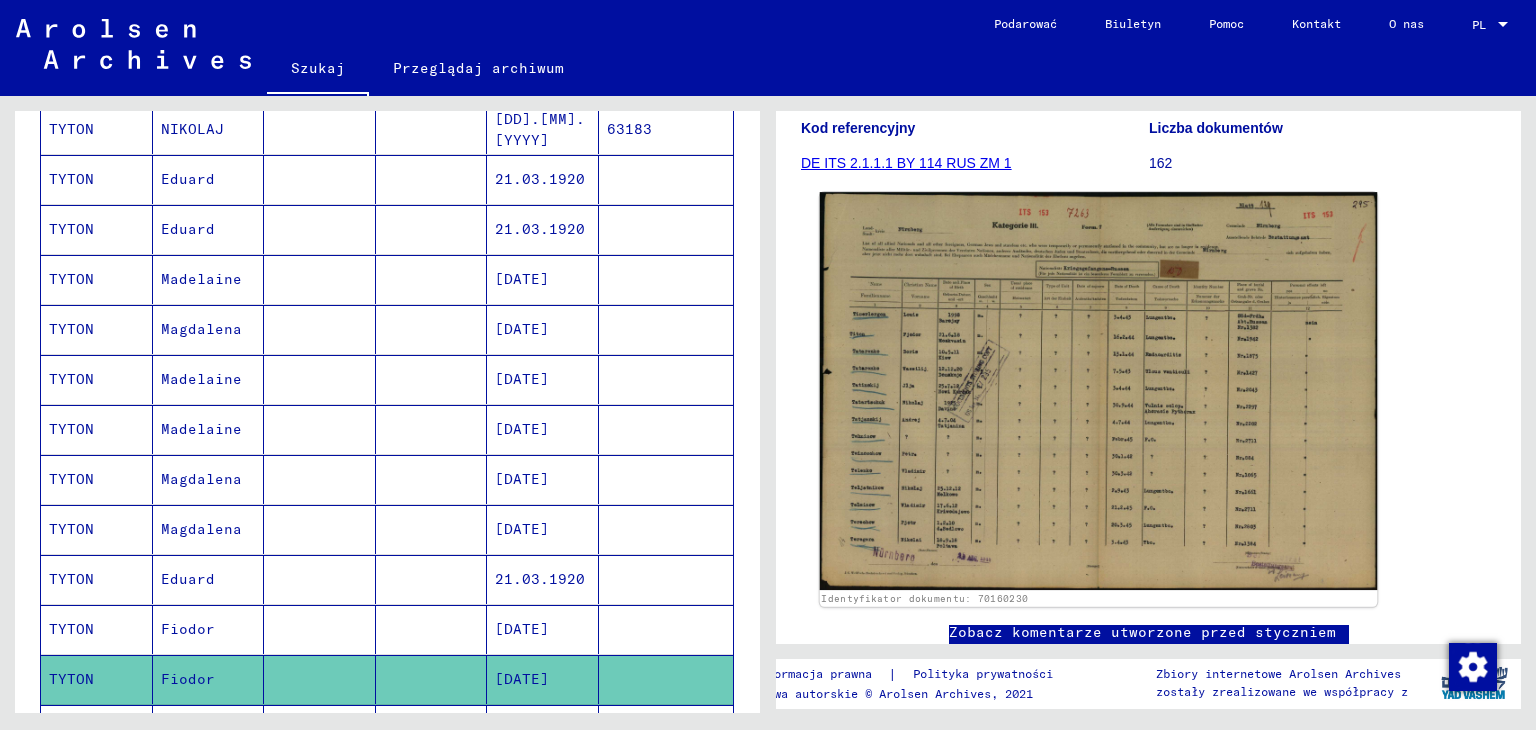 scroll, scrollTop: 404, scrollLeft: 0, axis: vertical 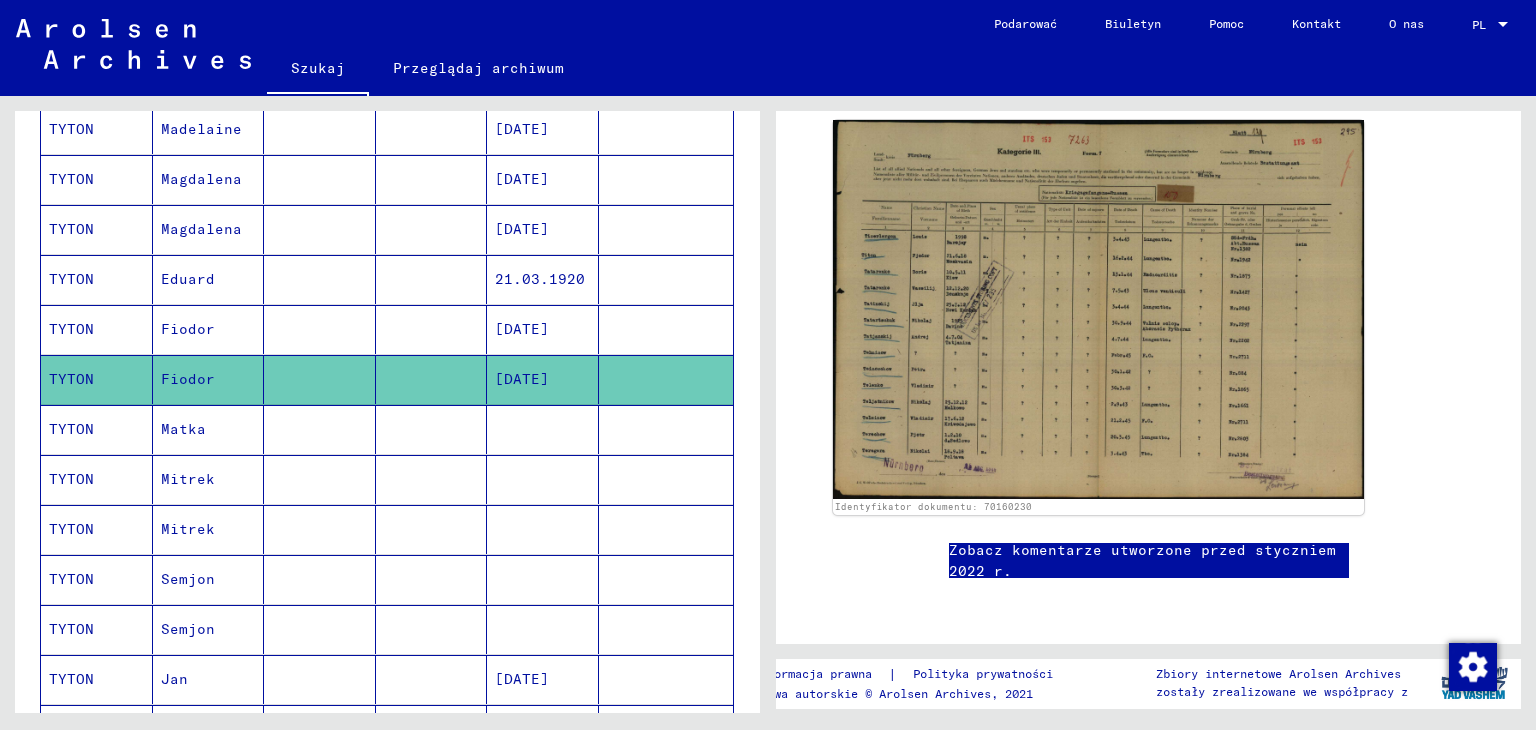 click on "Matka" at bounding box center [188, 479] 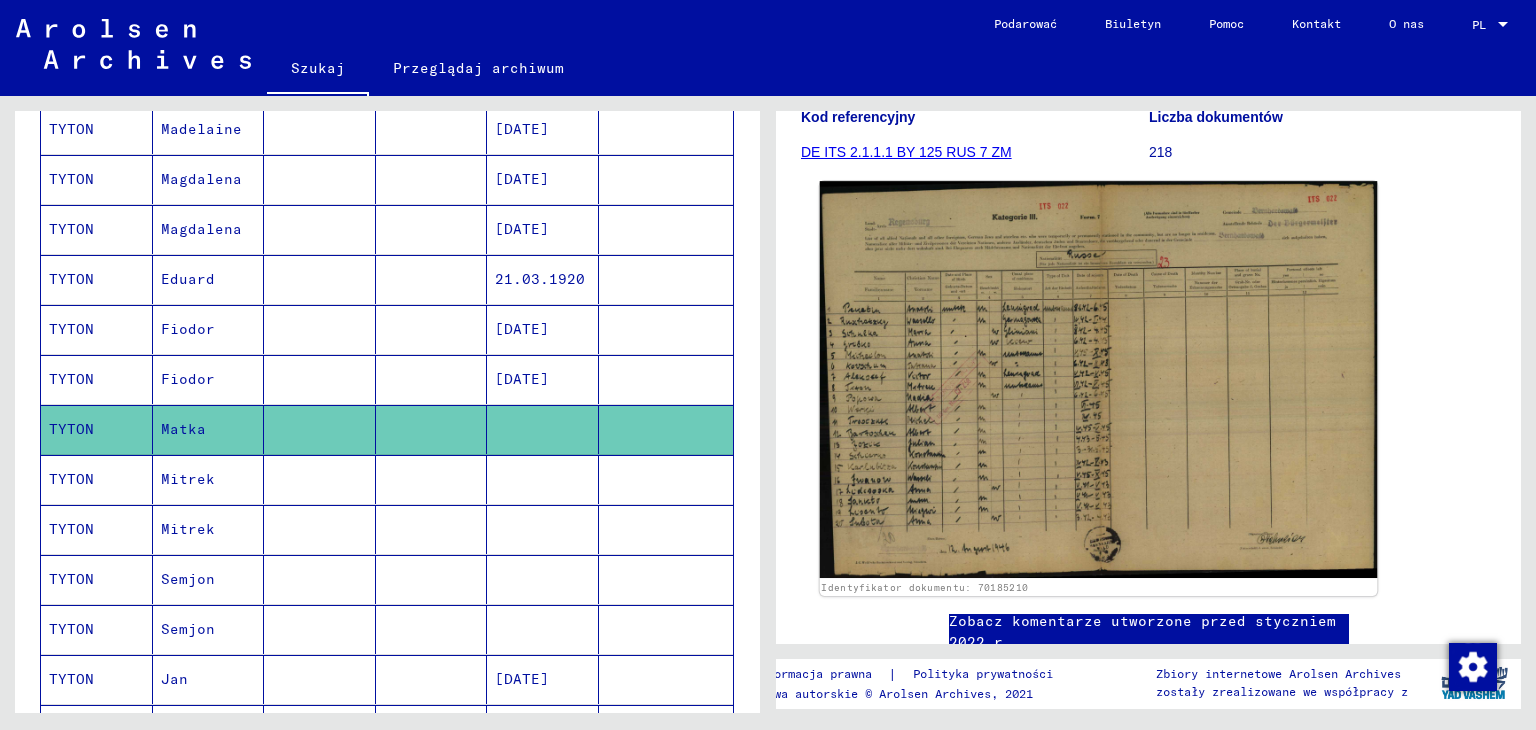scroll, scrollTop: 371, scrollLeft: 0, axis: vertical 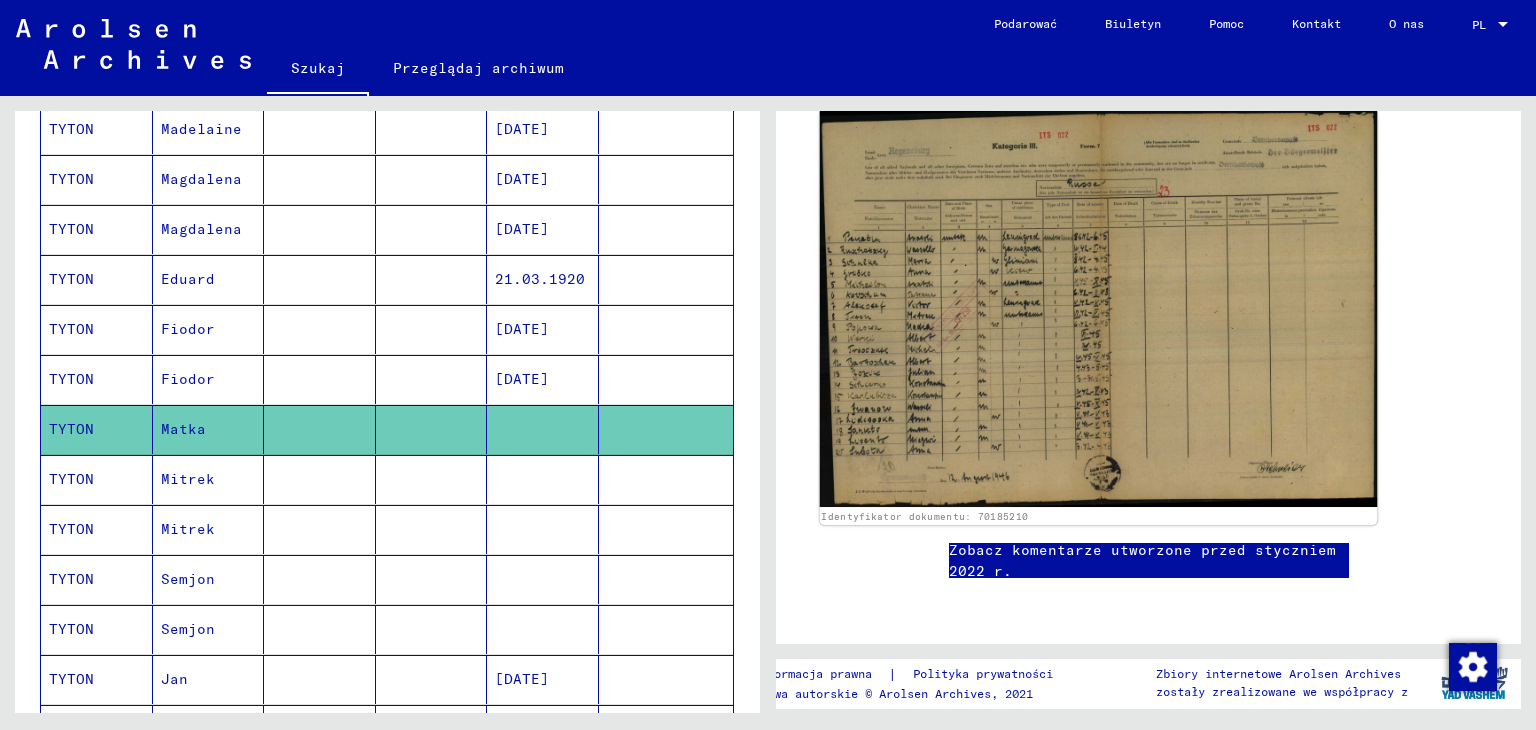 click 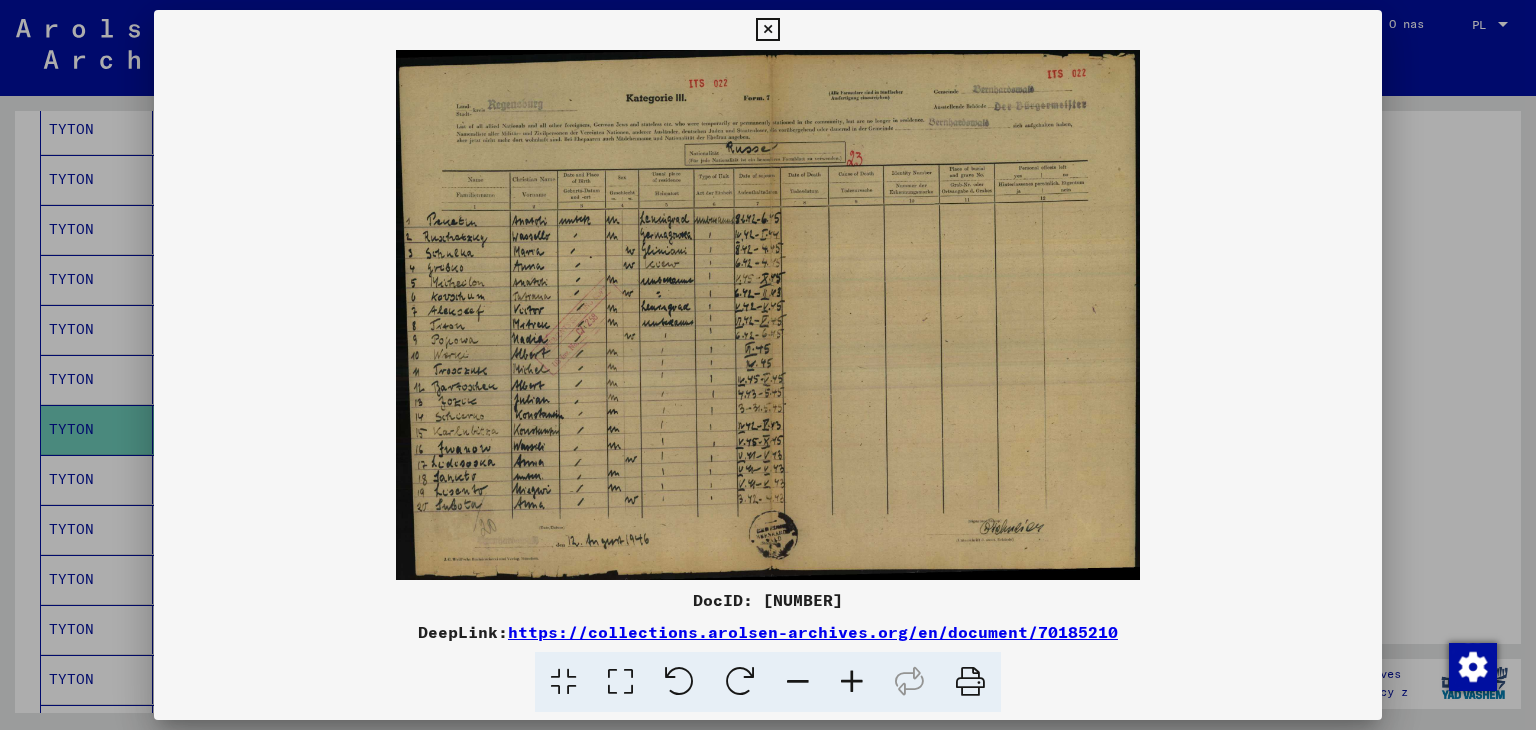scroll, scrollTop: 349, scrollLeft: 0, axis: vertical 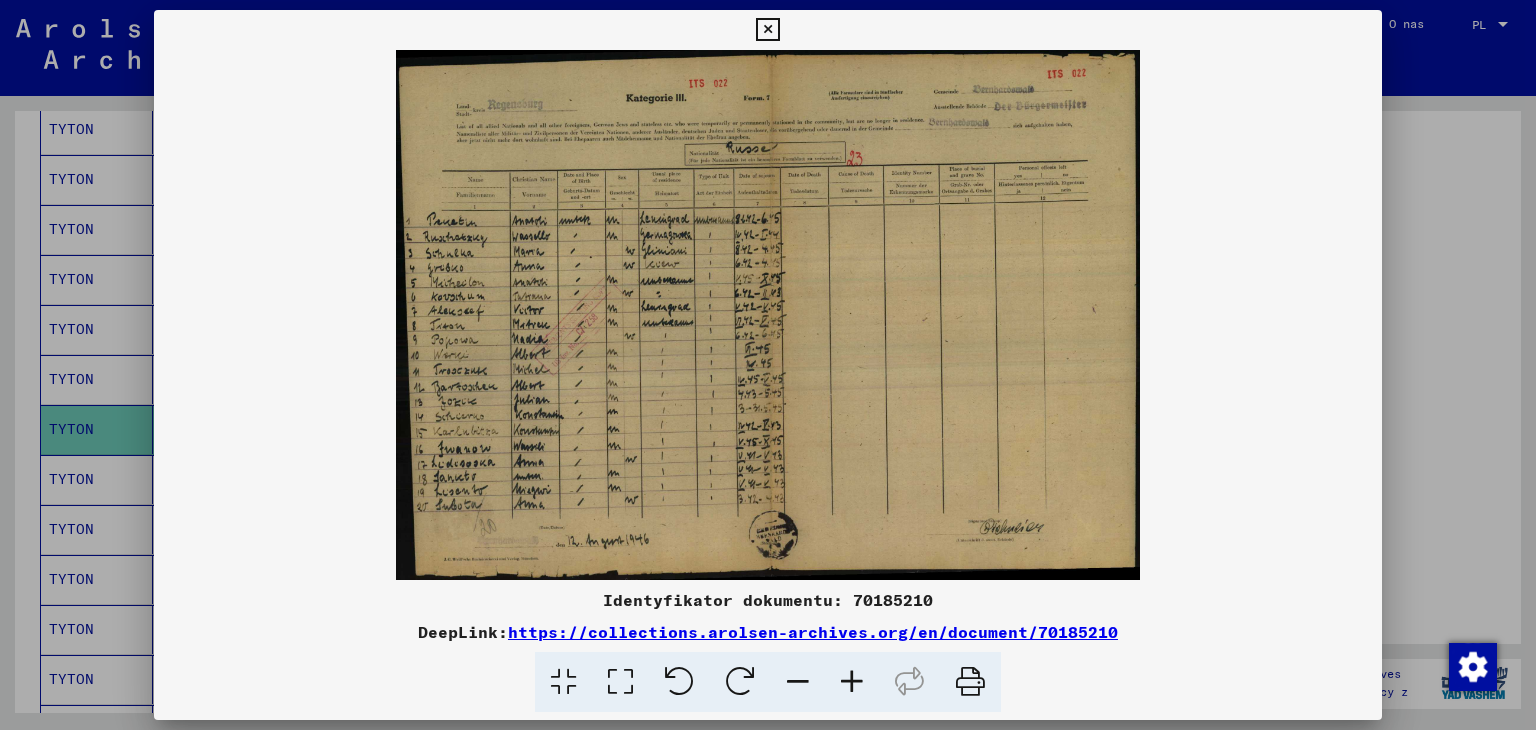 click at bounding box center [767, 30] 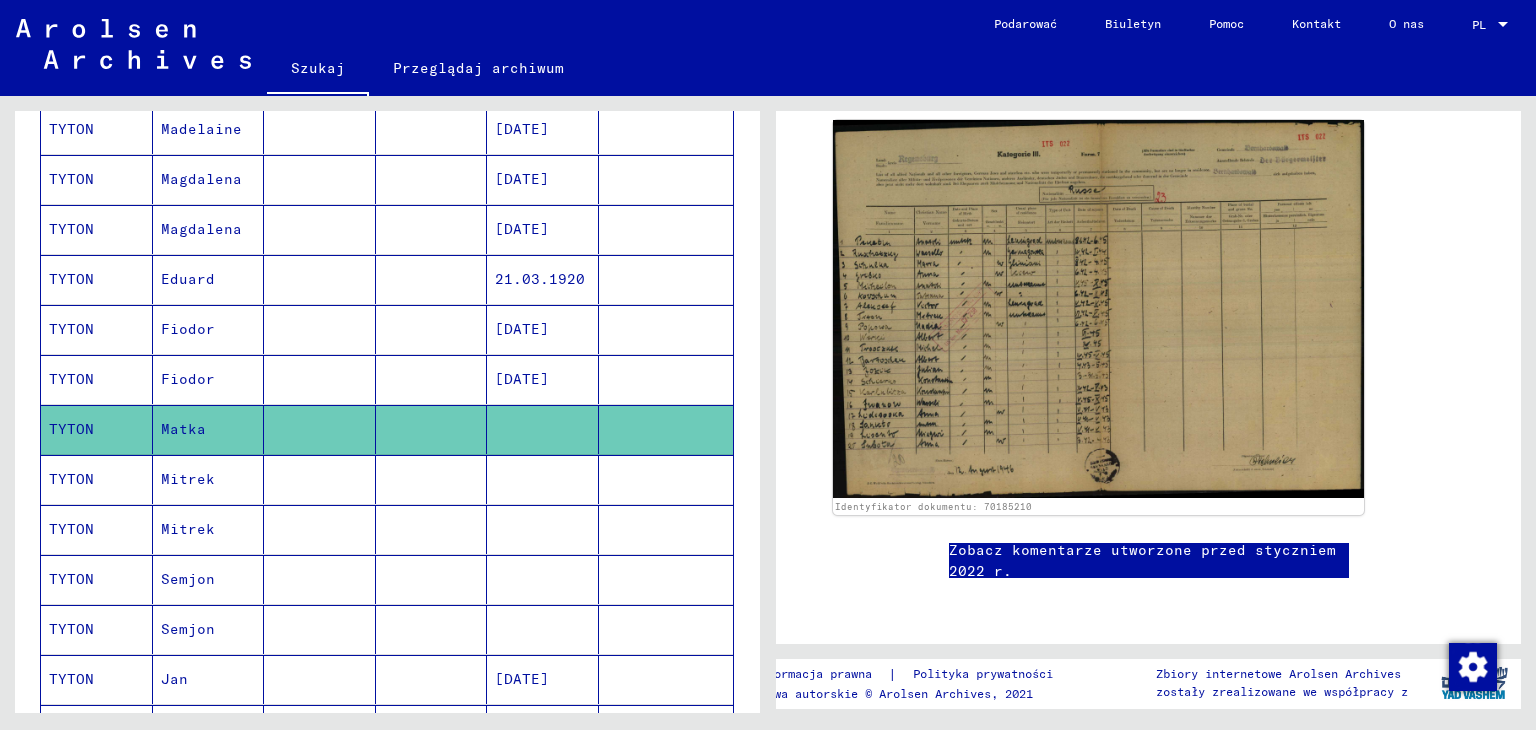 click on "Mitrek" at bounding box center (188, 529) 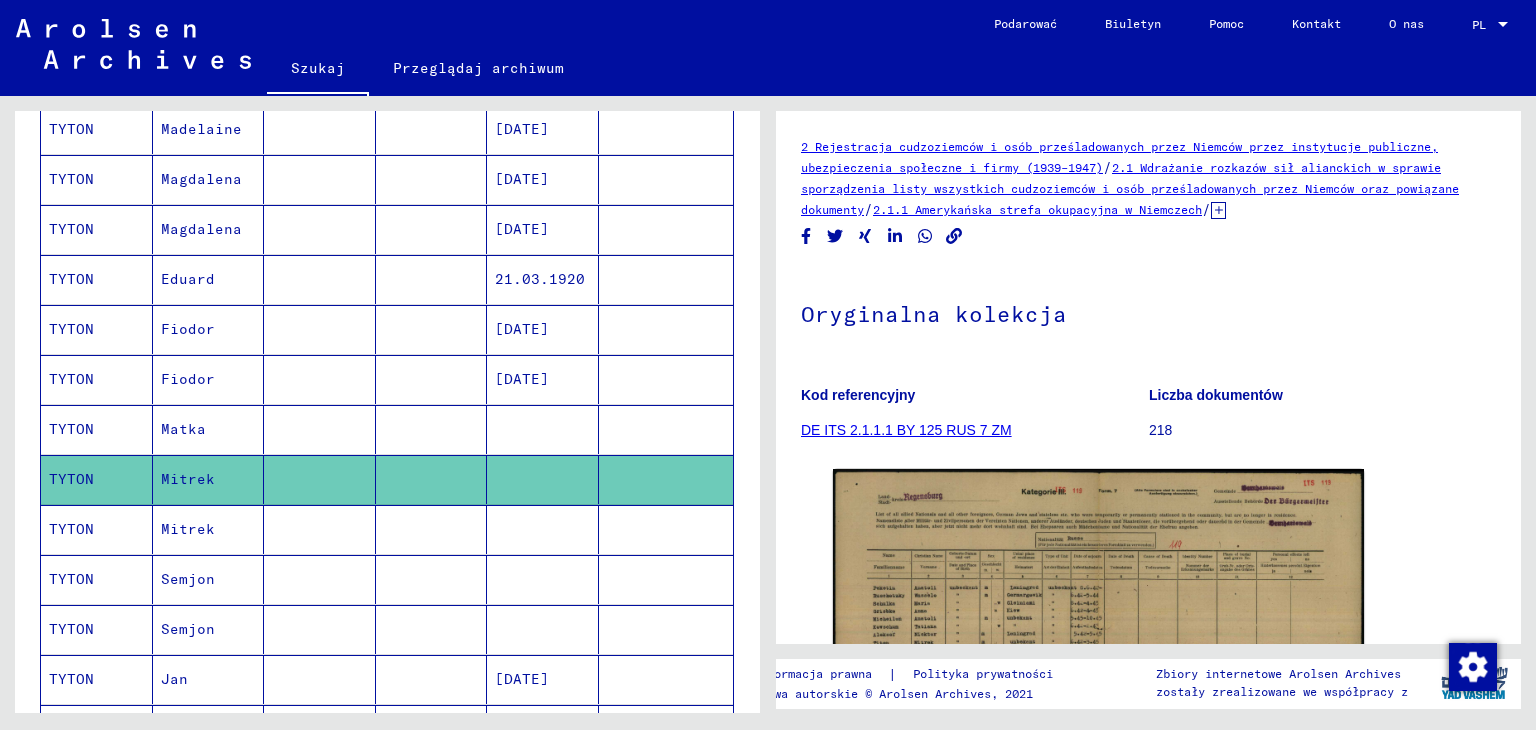 scroll, scrollTop: 300, scrollLeft: 0, axis: vertical 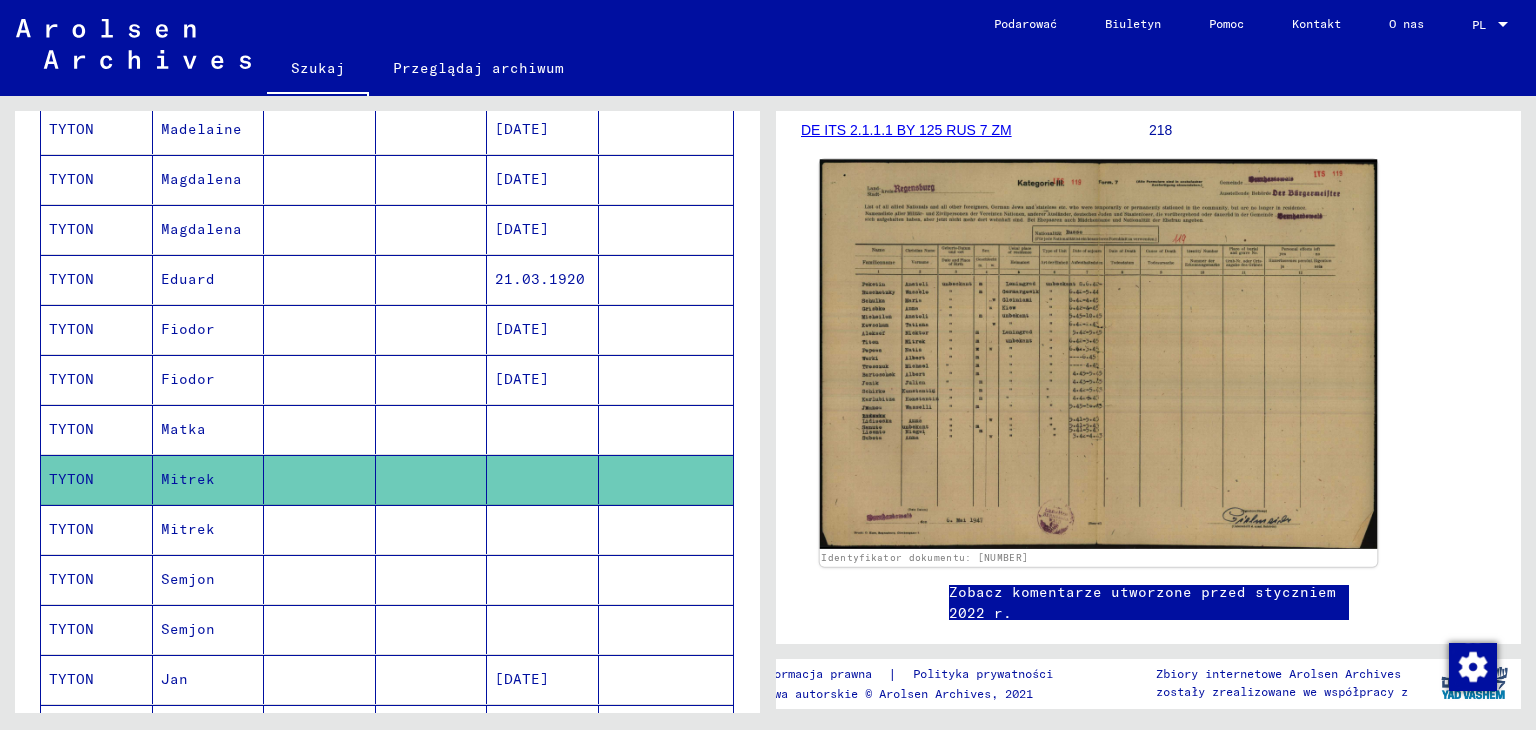 click 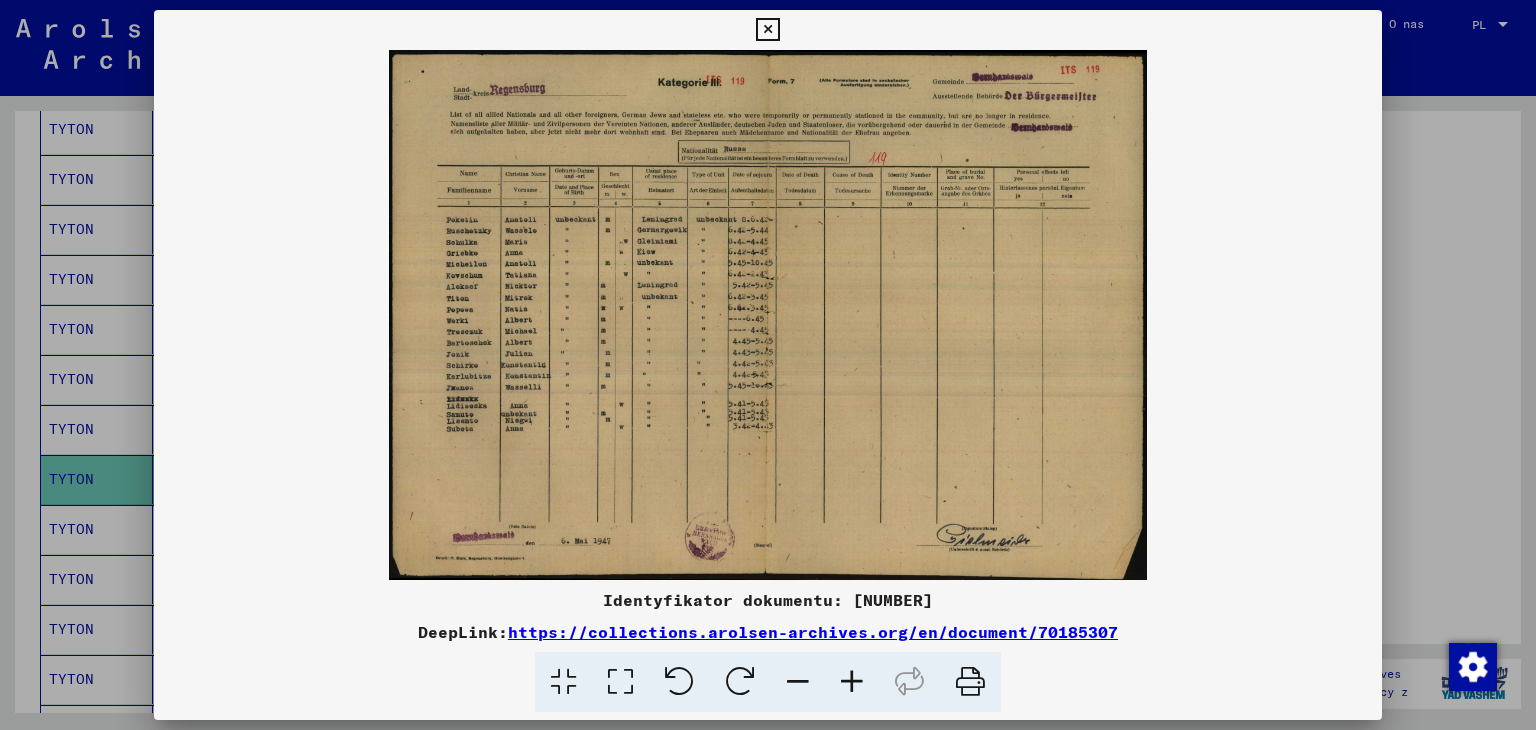click at bounding box center (767, 30) 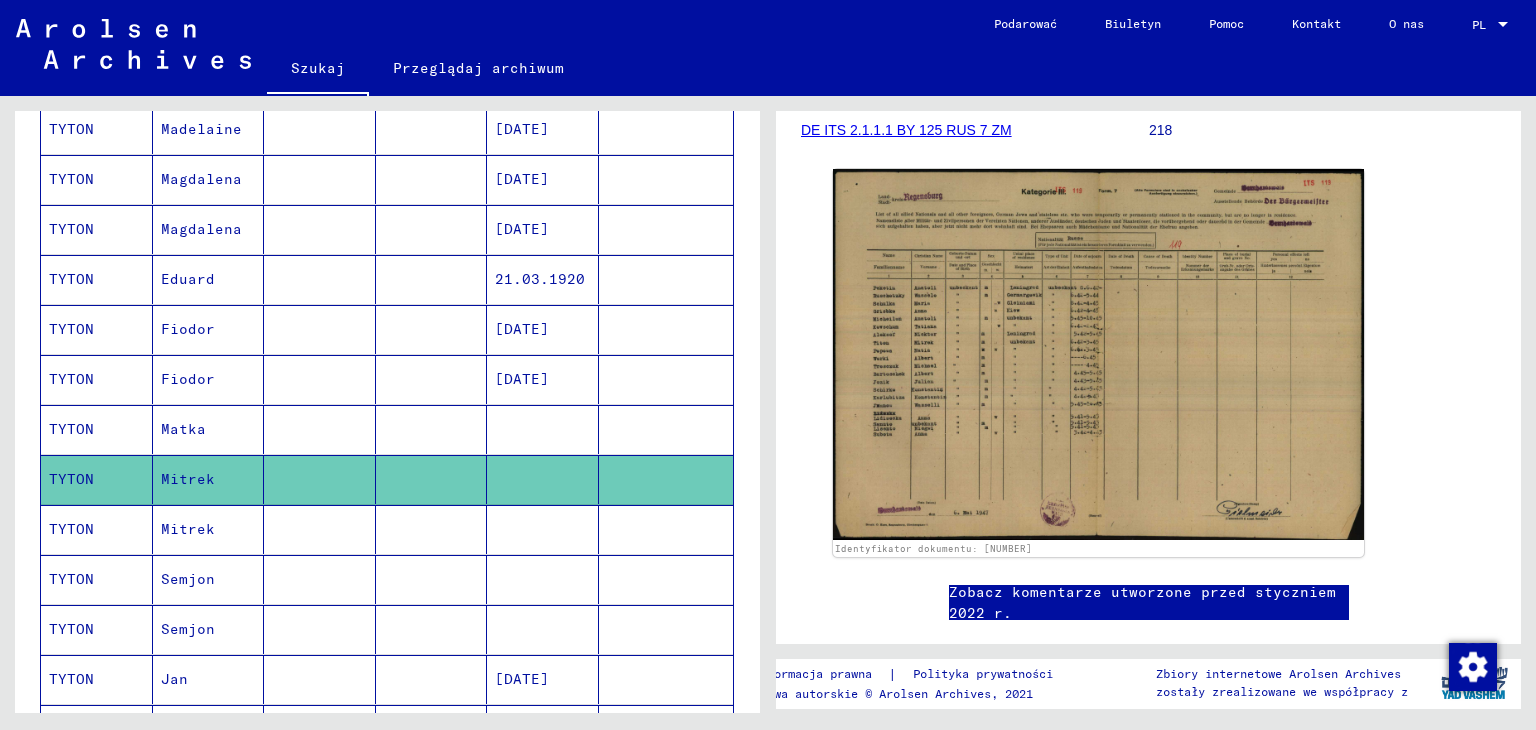 click on "Mitrek" at bounding box center (188, 579) 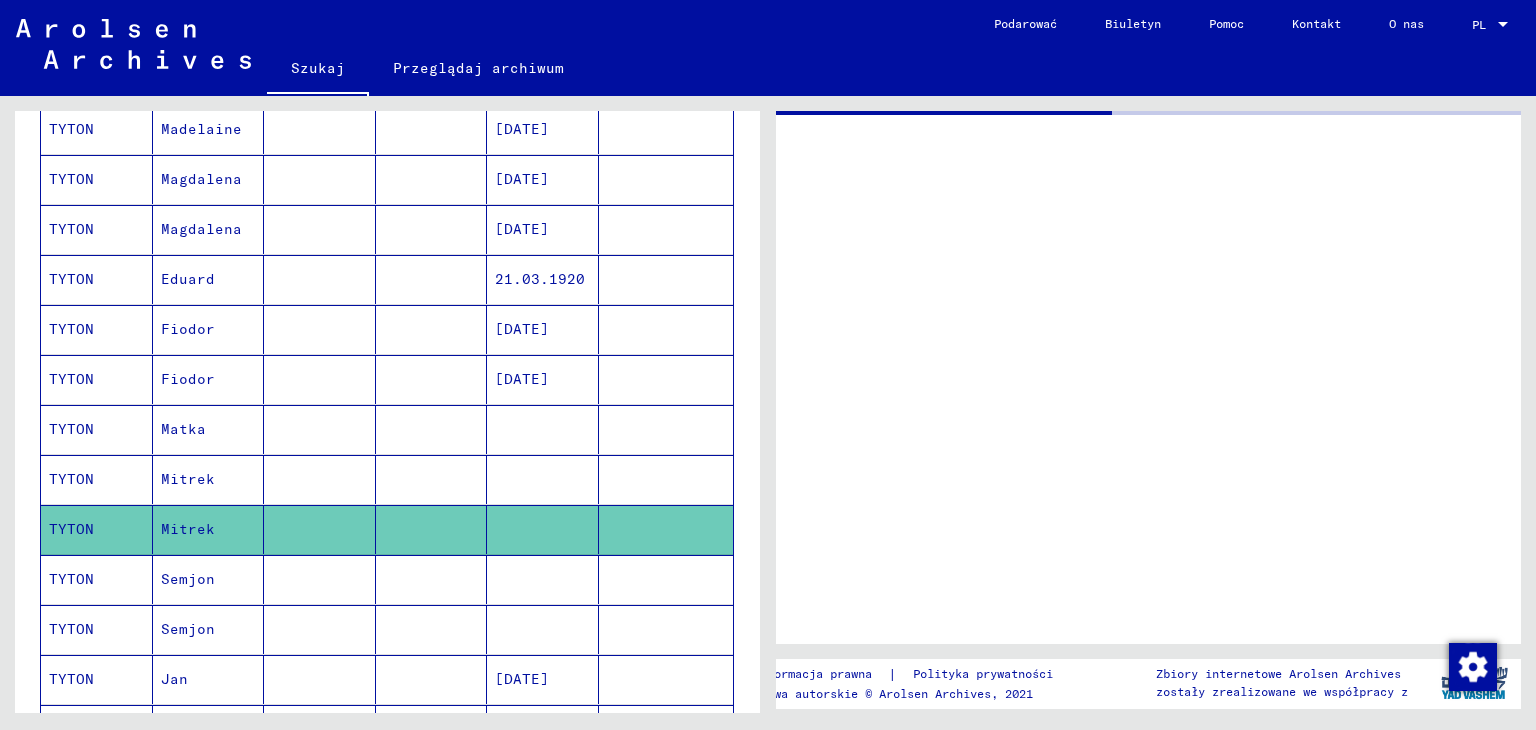 scroll, scrollTop: 0, scrollLeft: 0, axis: both 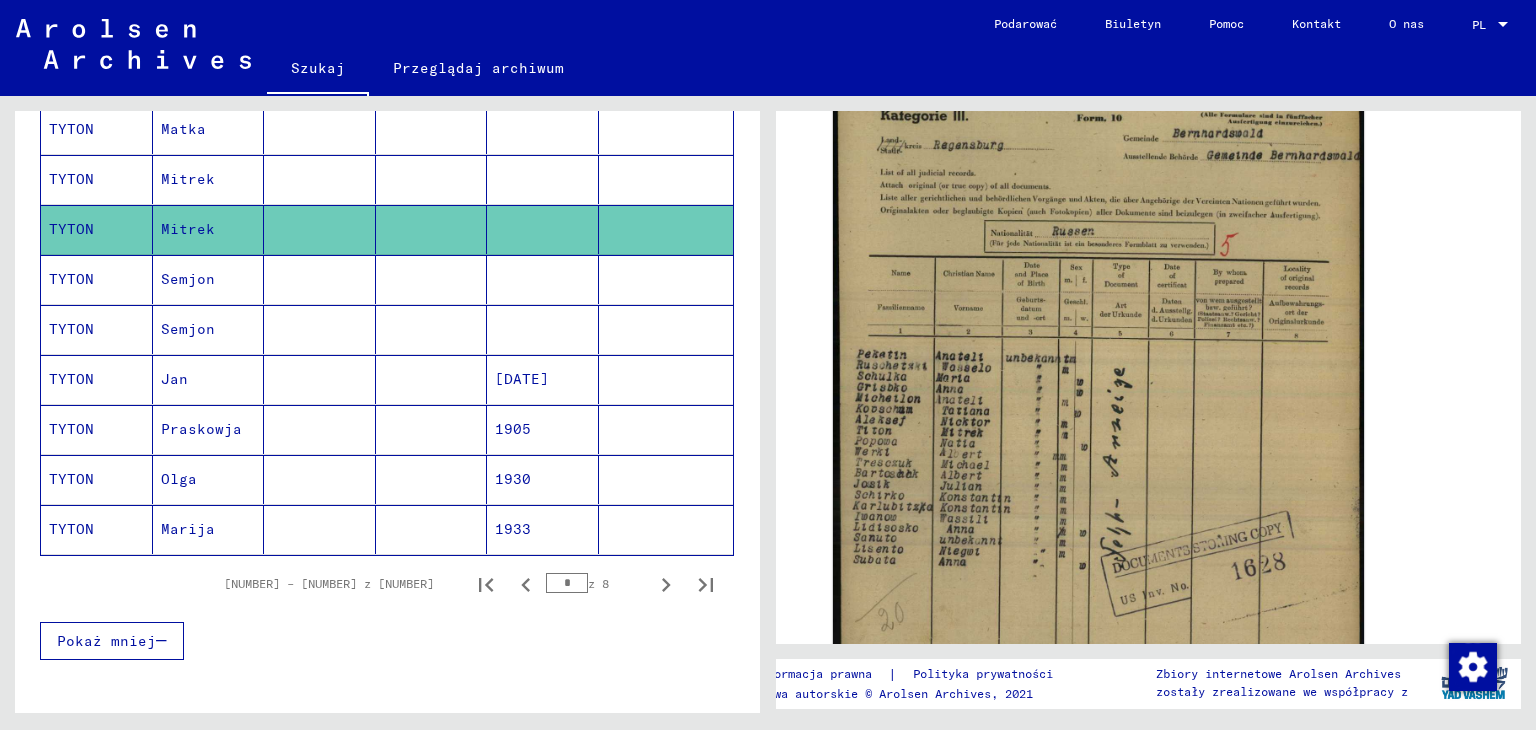 click on "Semjon" at bounding box center [188, 329] 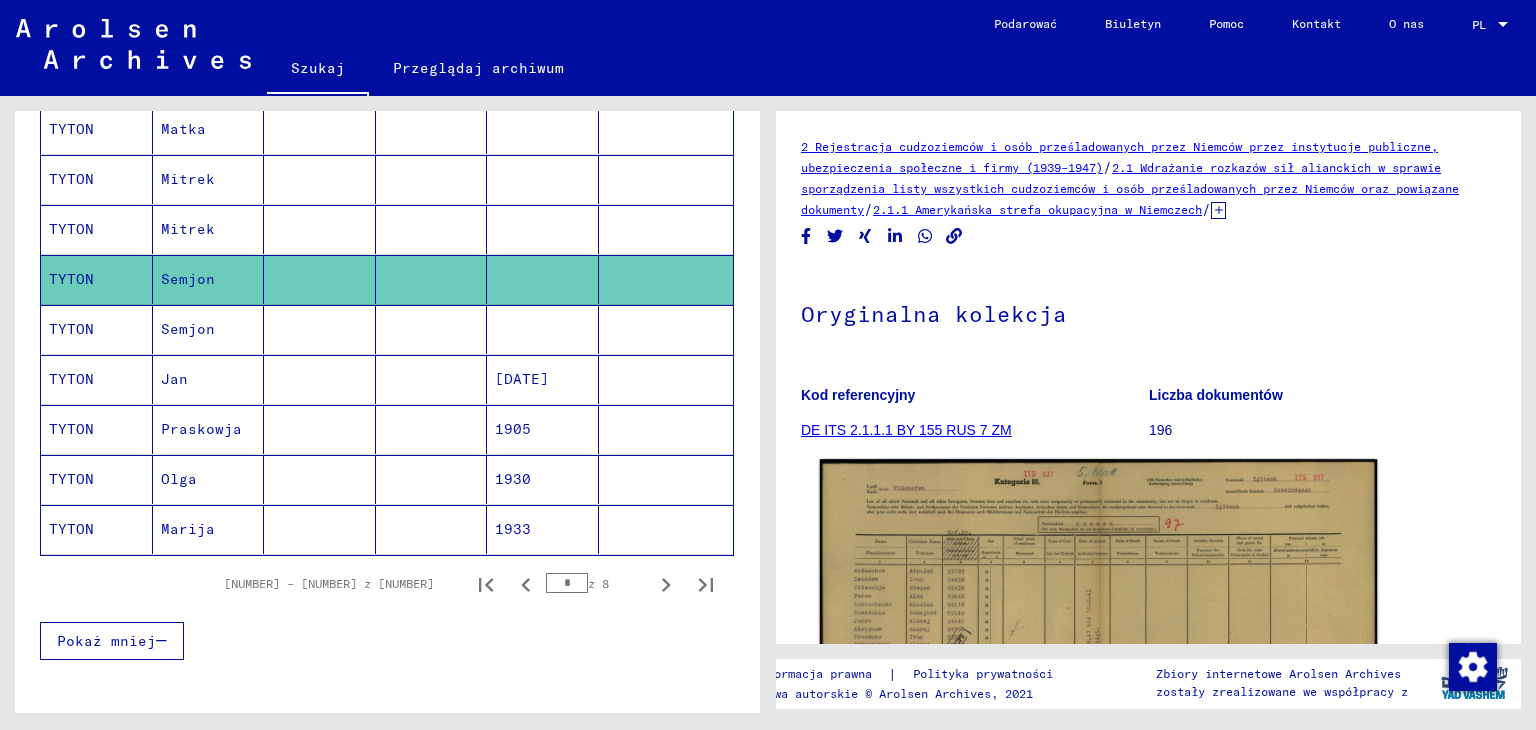 scroll, scrollTop: 400, scrollLeft: 0, axis: vertical 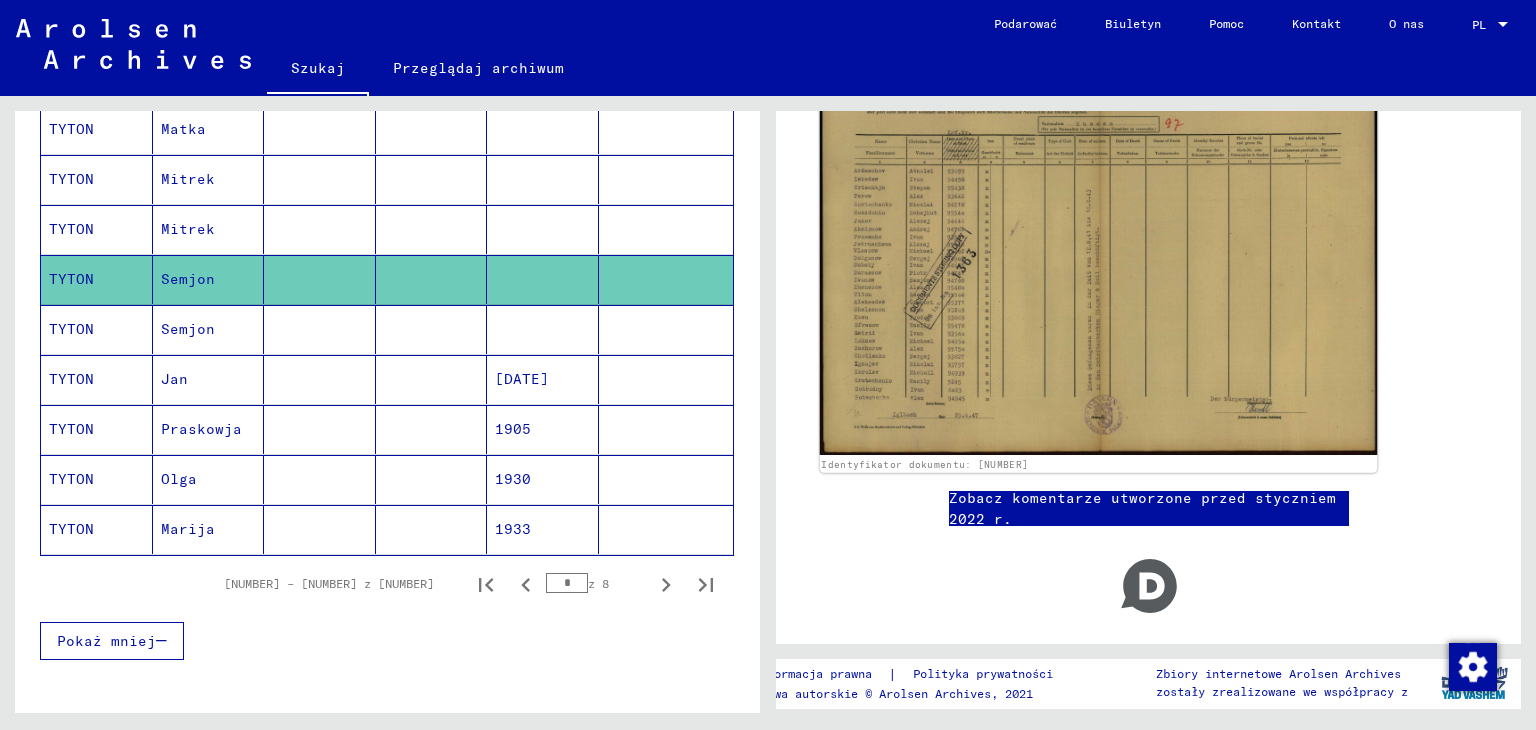 click 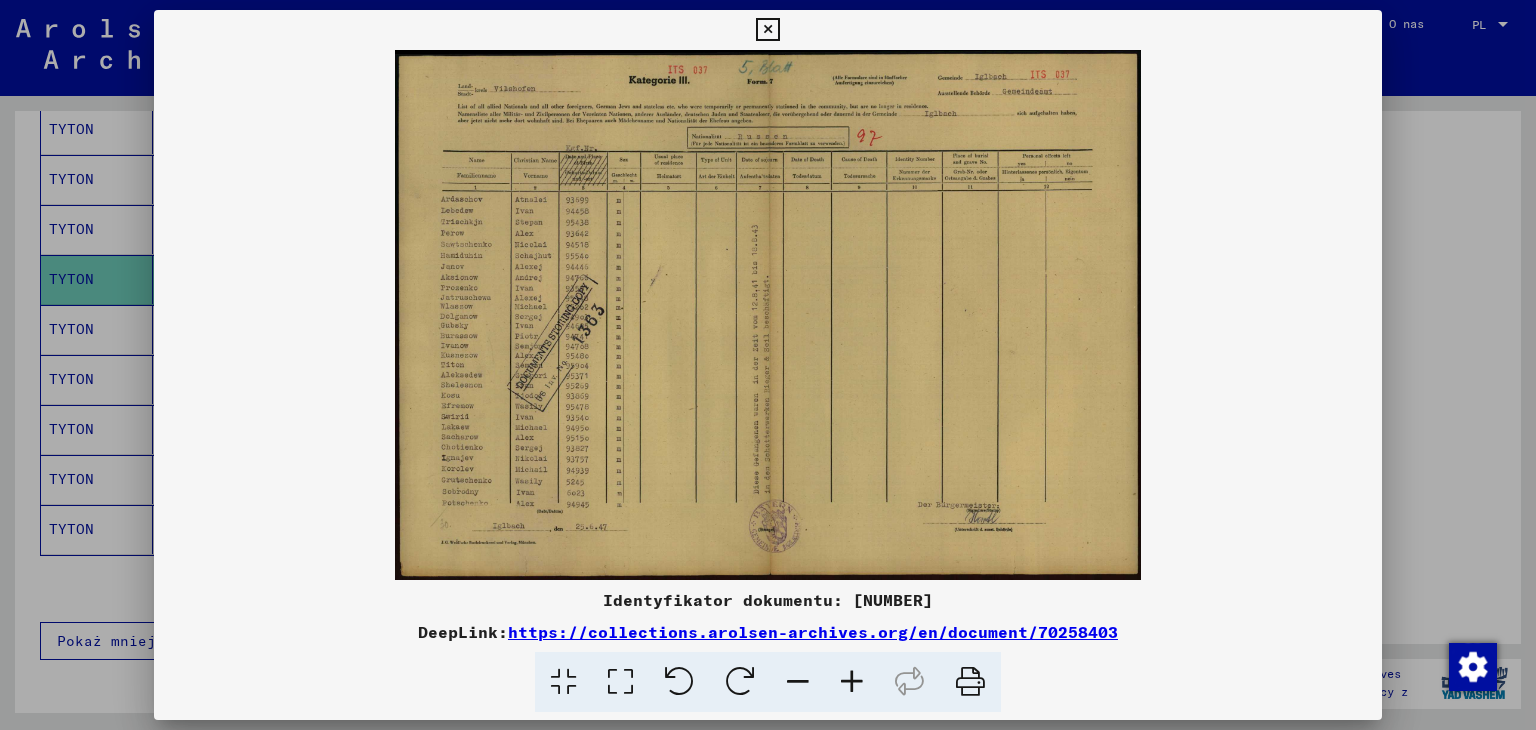 click at bounding box center (767, 30) 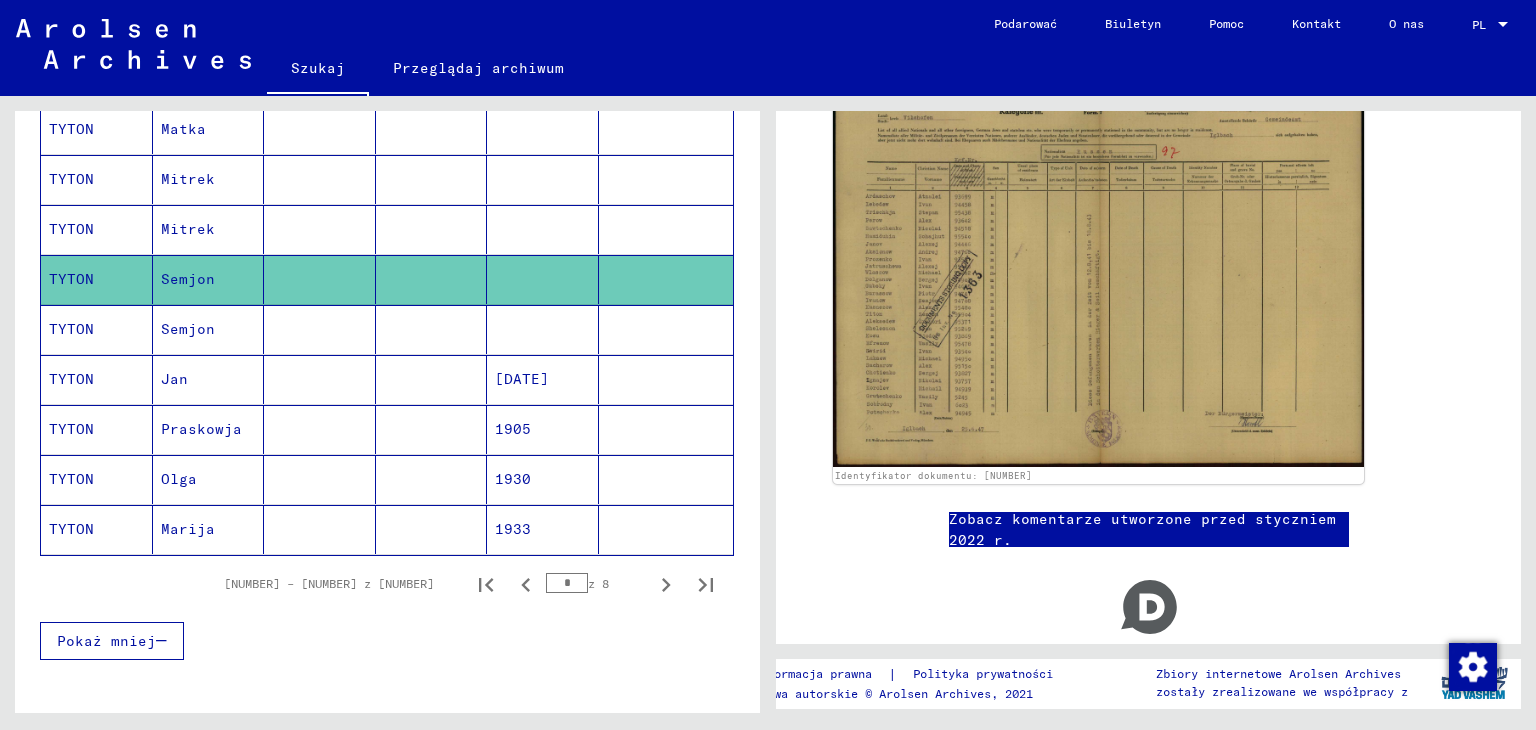 click on "Semjon" at bounding box center [174, 379] 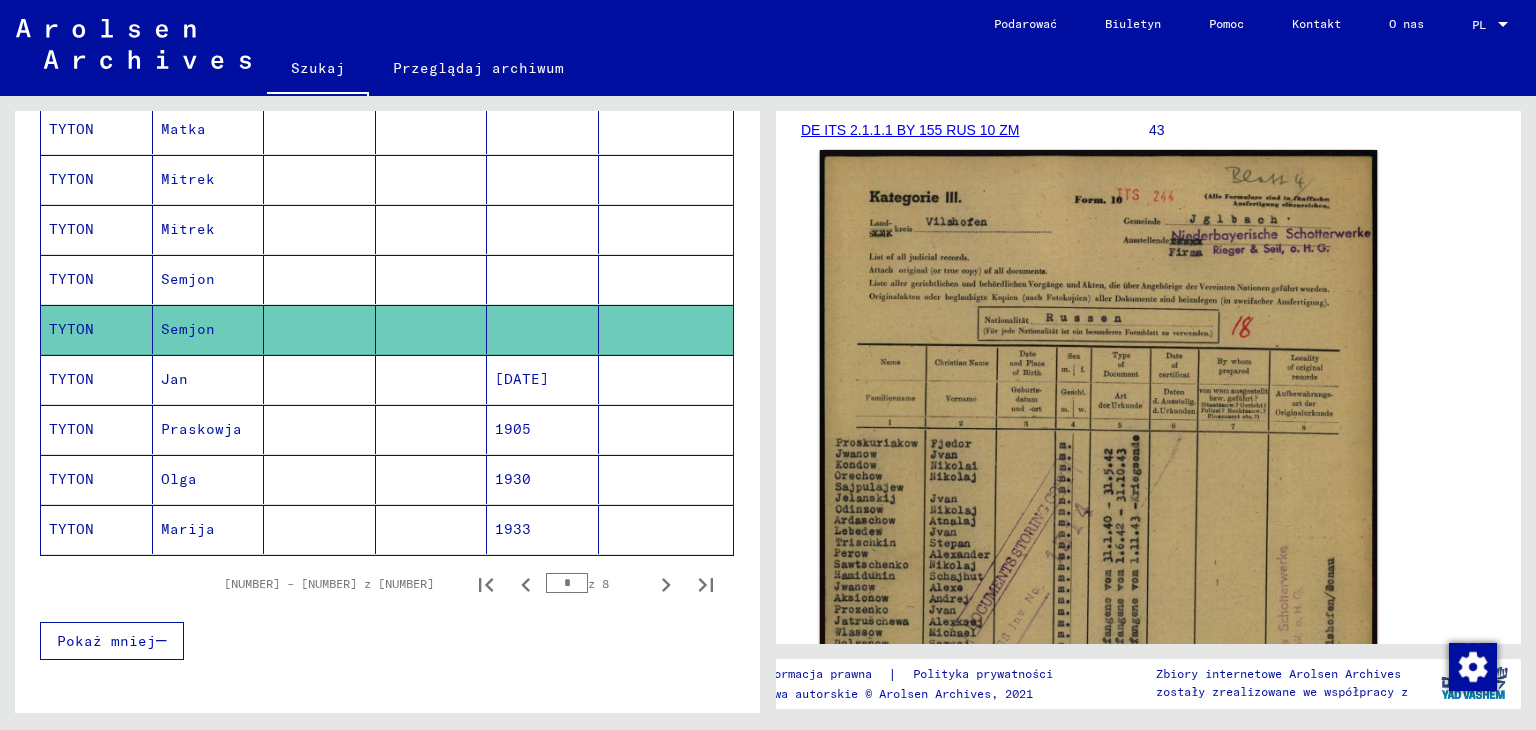 scroll, scrollTop: 500, scrollLeft: 0, axis: vertical 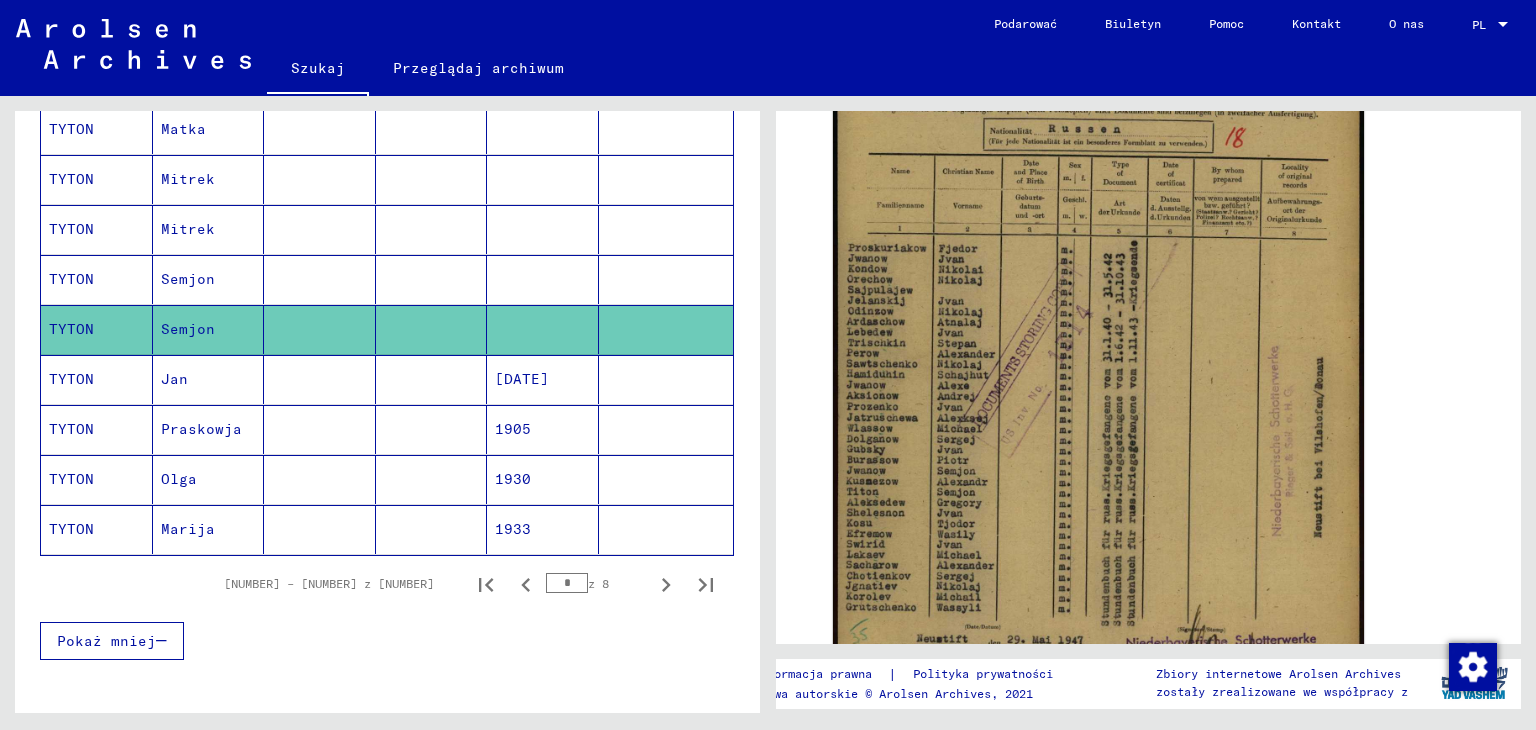 click on "Jan" at bounding box center (201, 429) 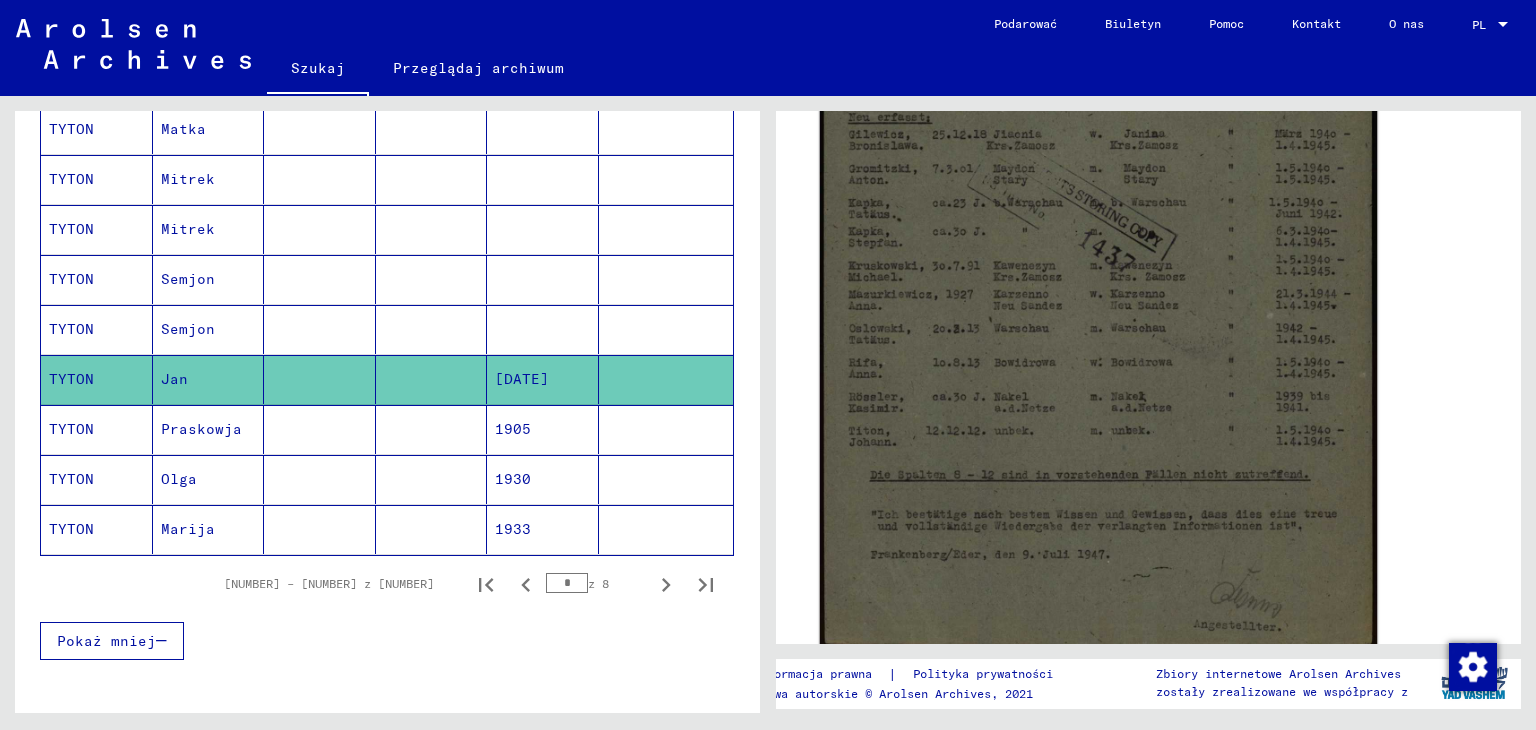 scroll, scrollTop: 500, scrollLeft: 0, axis: vertical 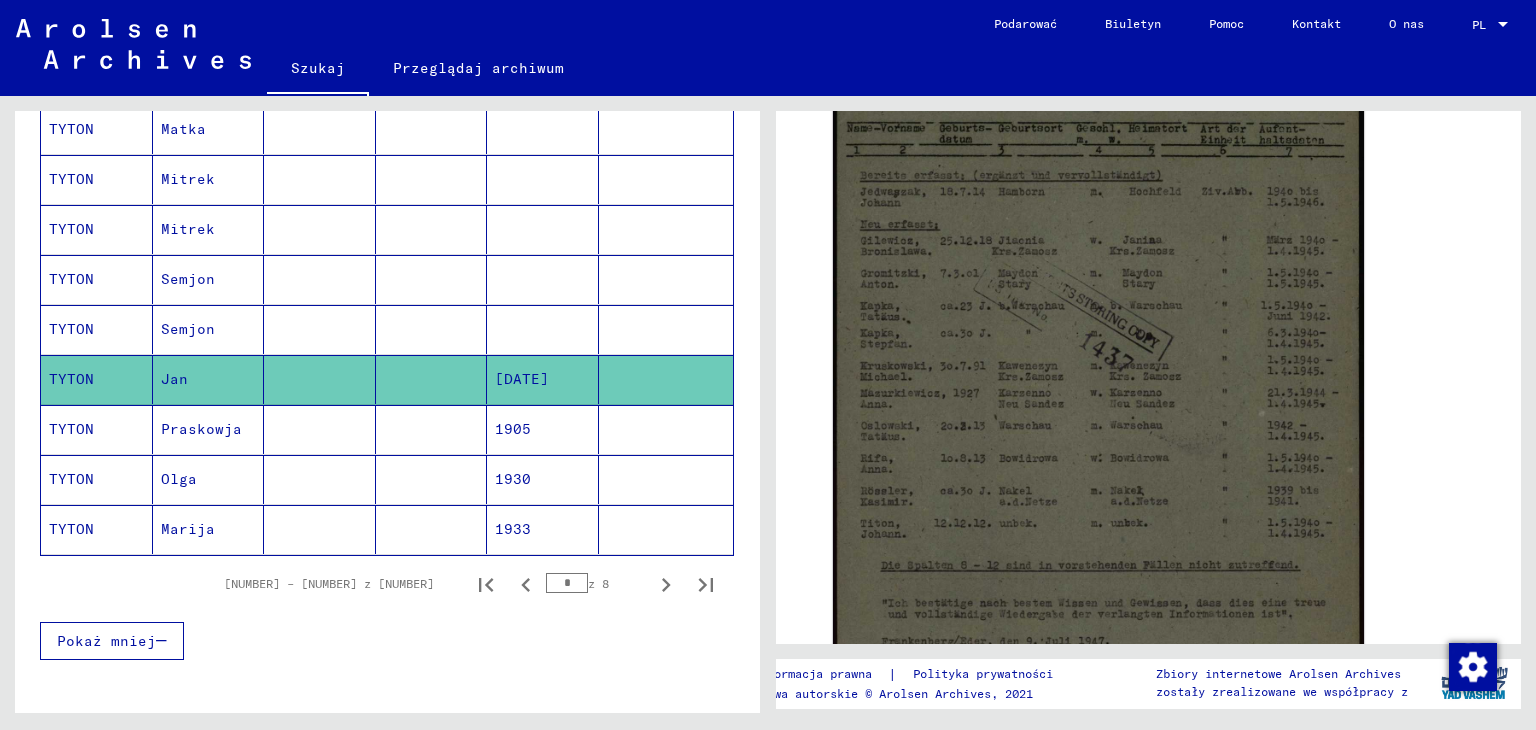 click on "Praskowja" at bounding box center (179, 479) 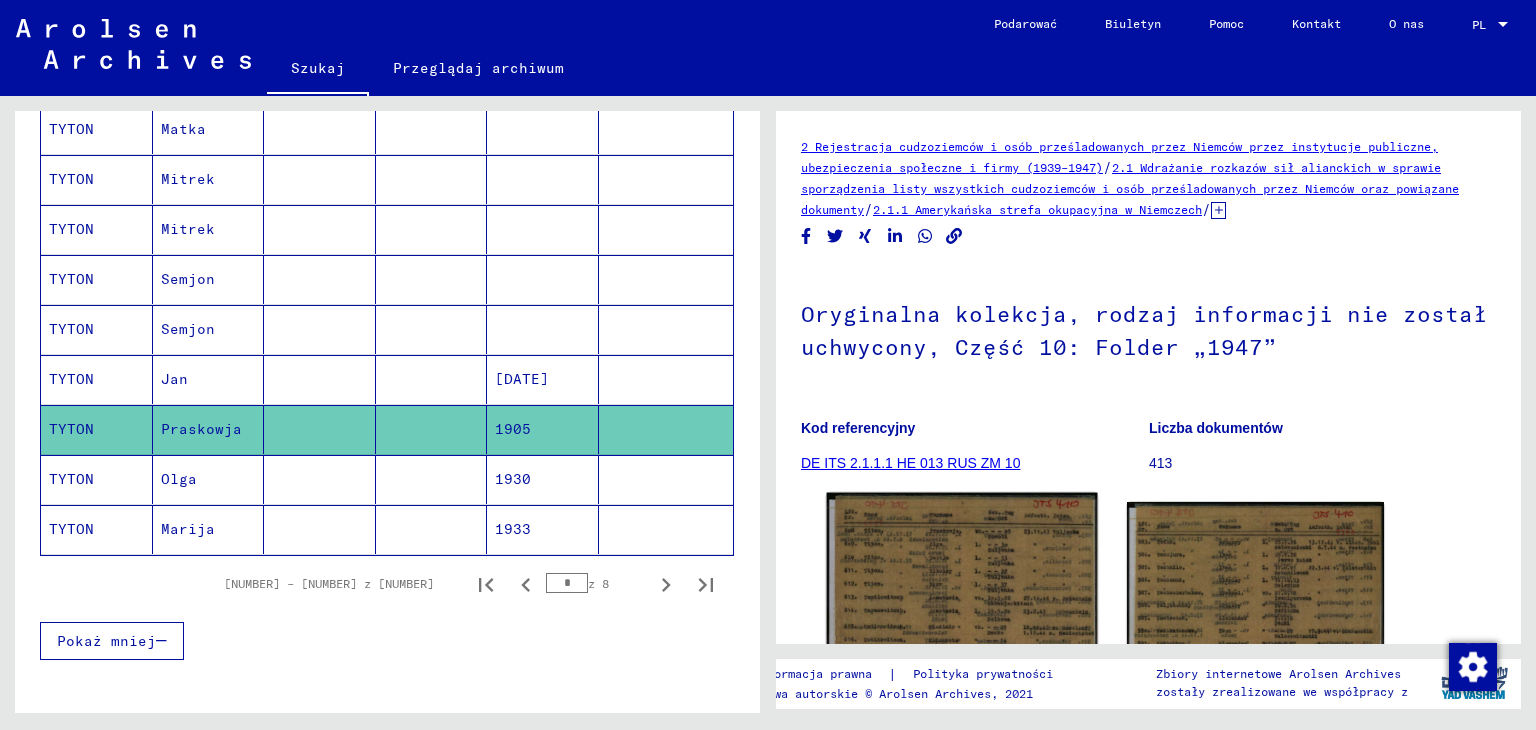 scroll, scrollTop: 300, scrollLeft: 0, axis: vertical 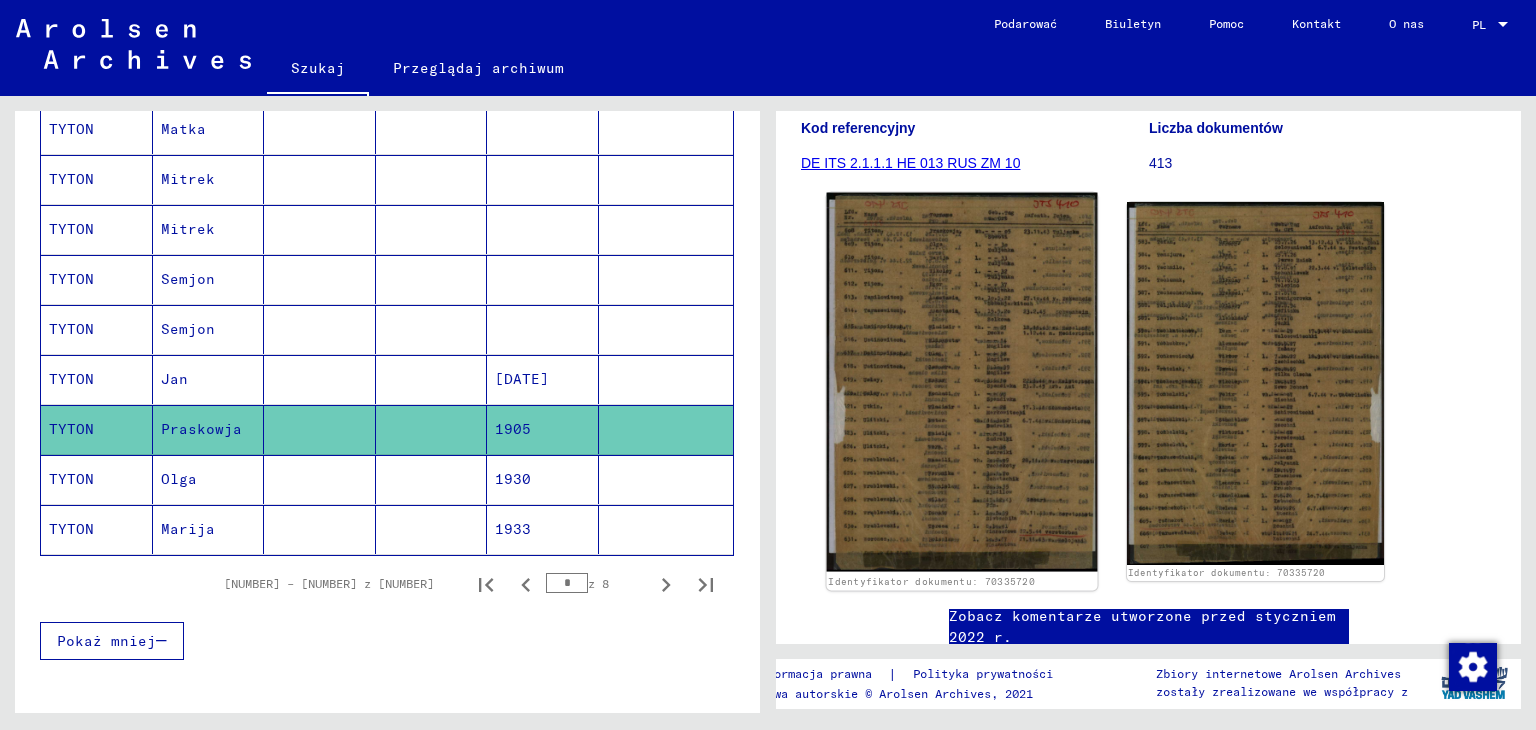 click 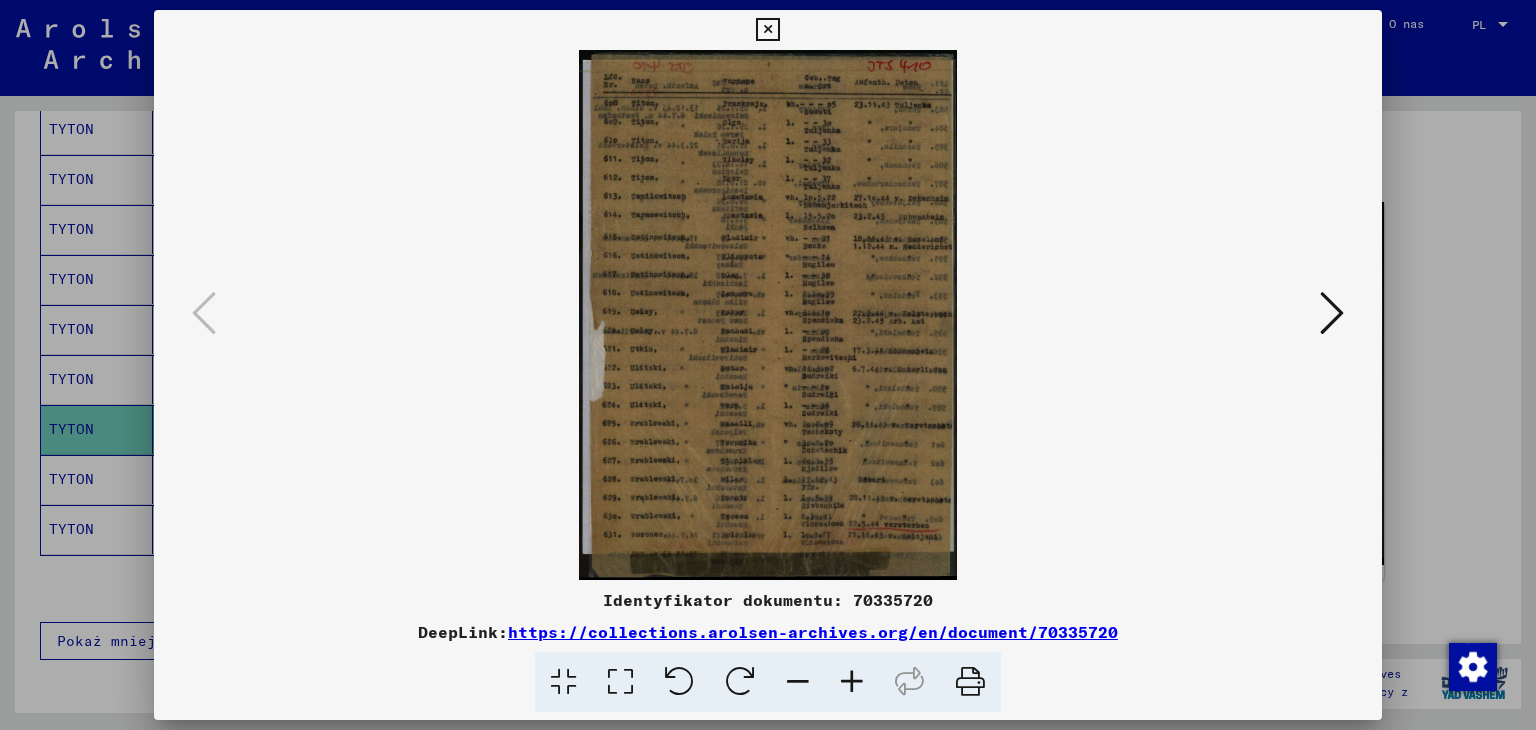 click at bounding box center (1332, 313) 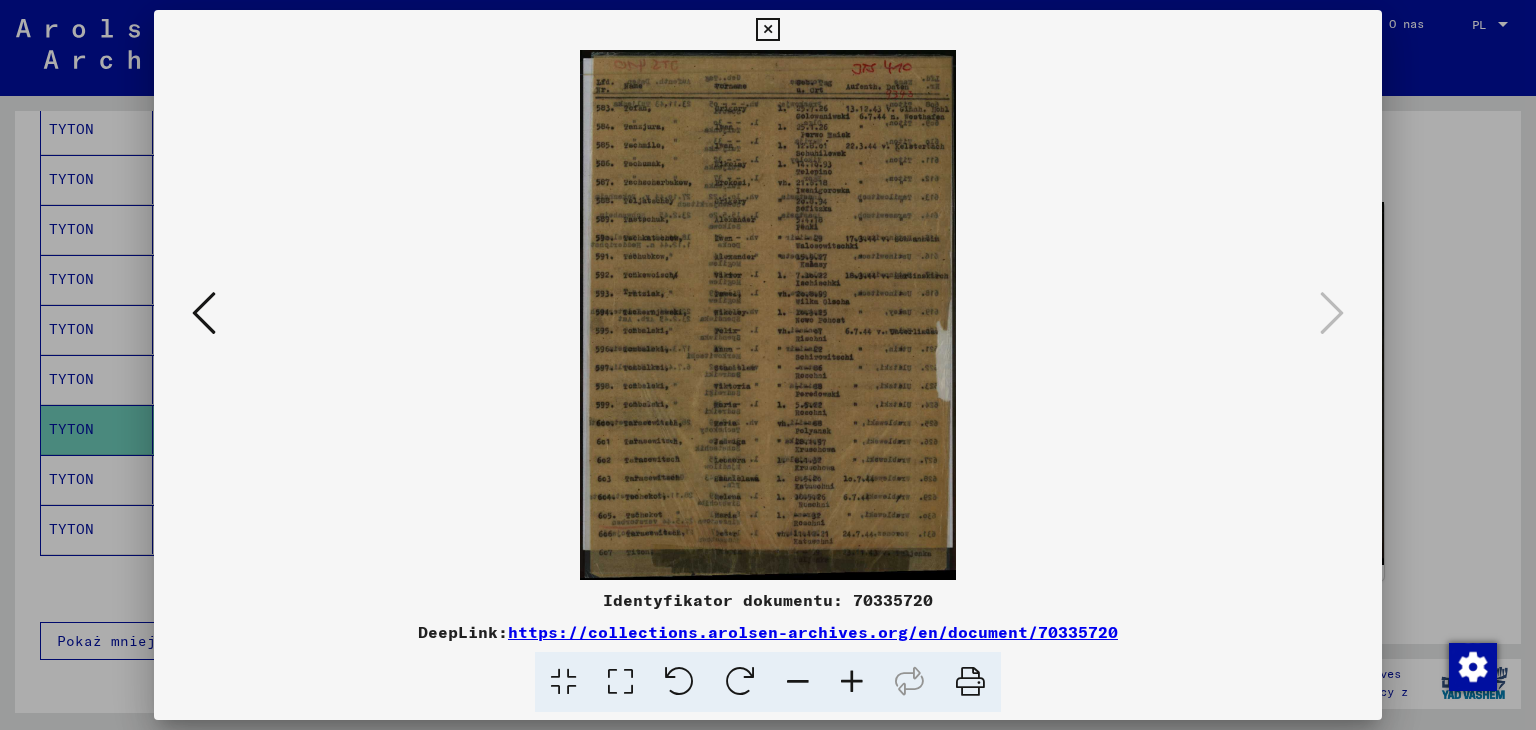 click at bounding box center [767, 30] 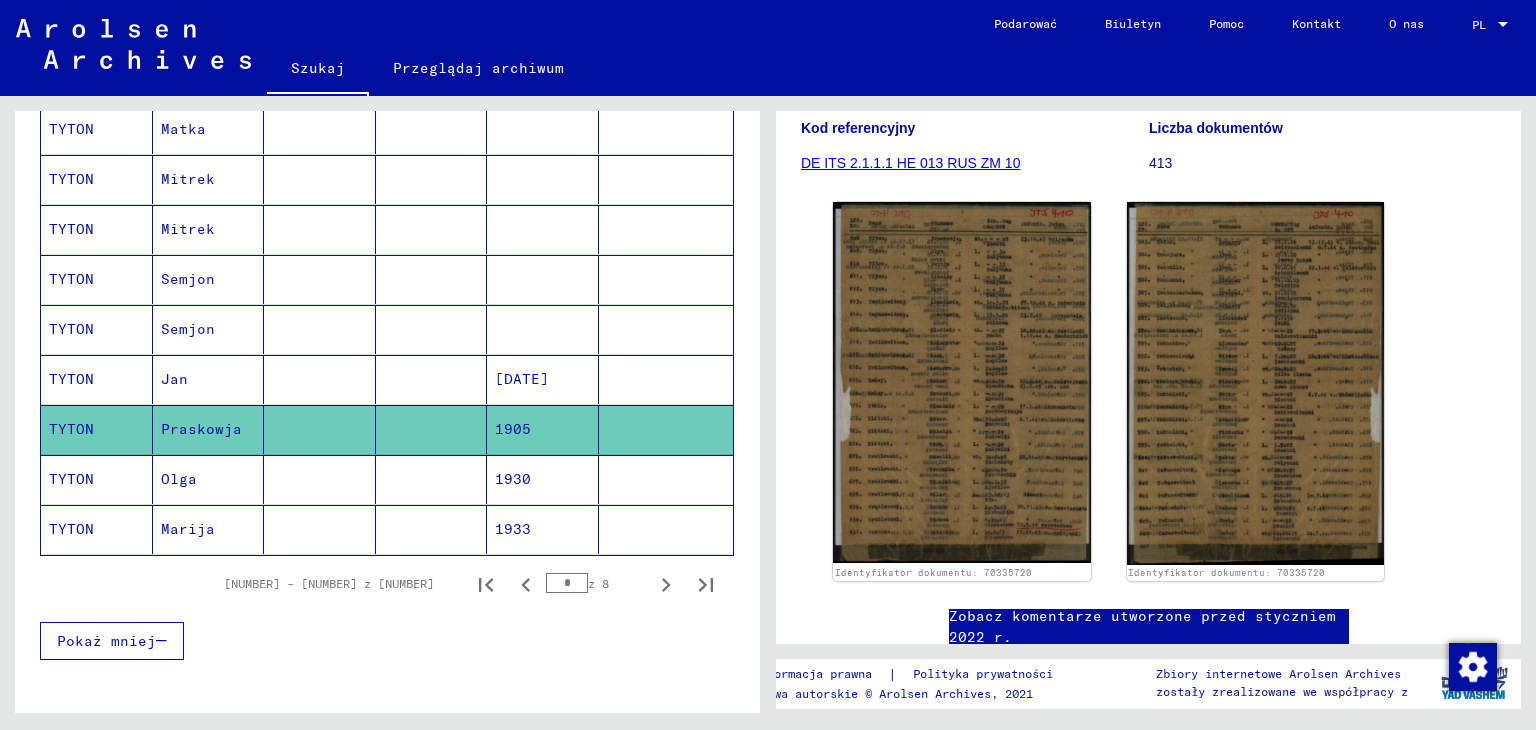 click on "Olga" at bounding box center (188, 529) 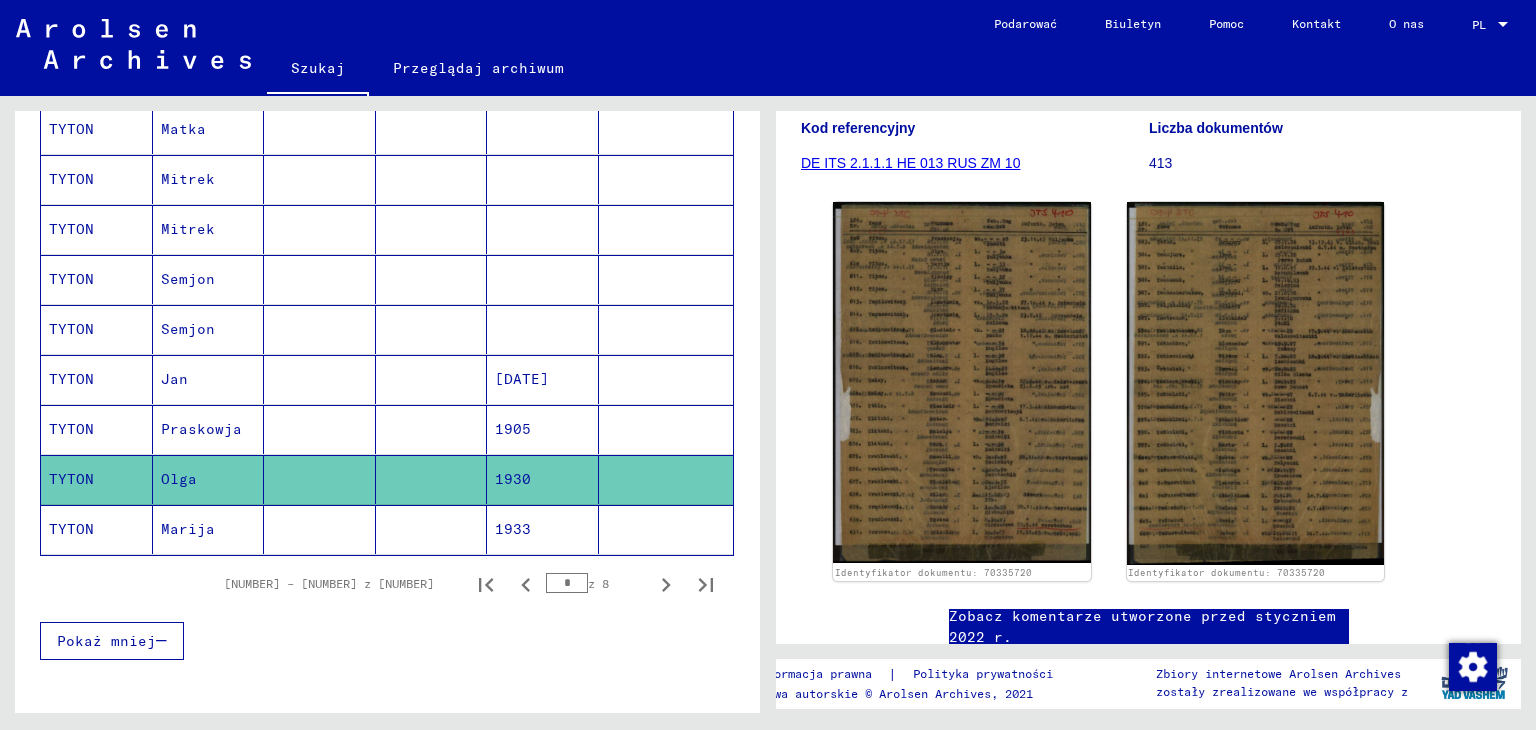 click 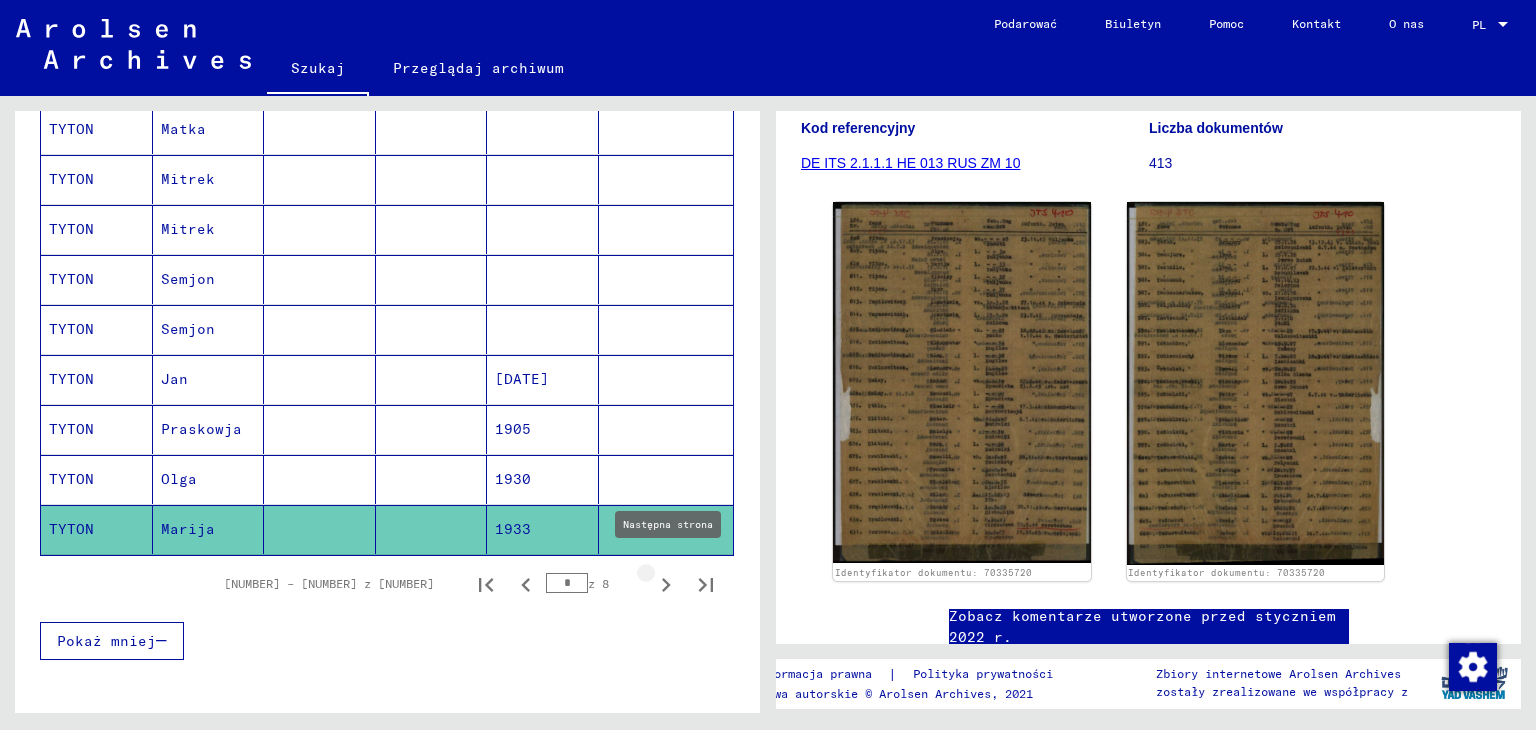 click 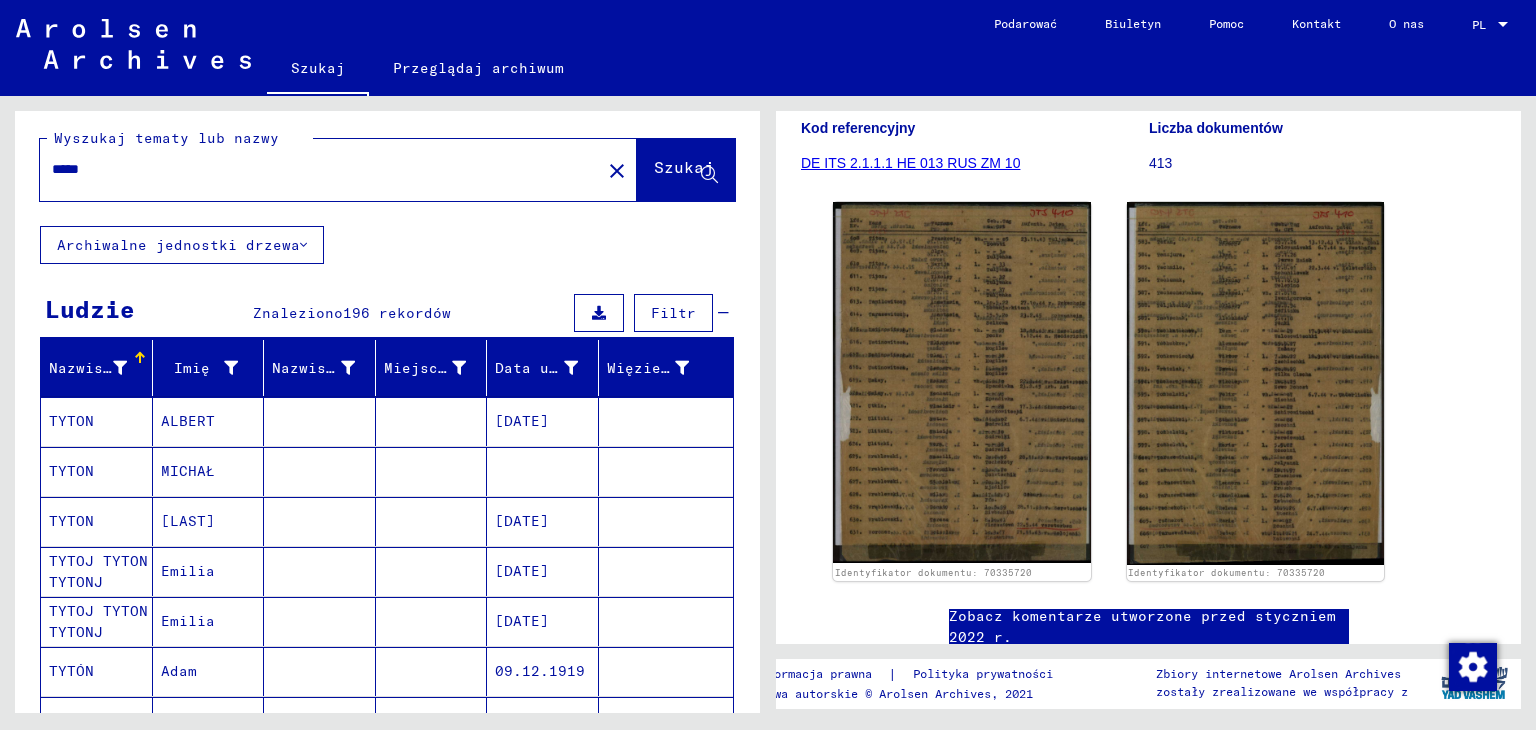 scroll, scrollTop: 0, scrollLeft: 0, axis: both 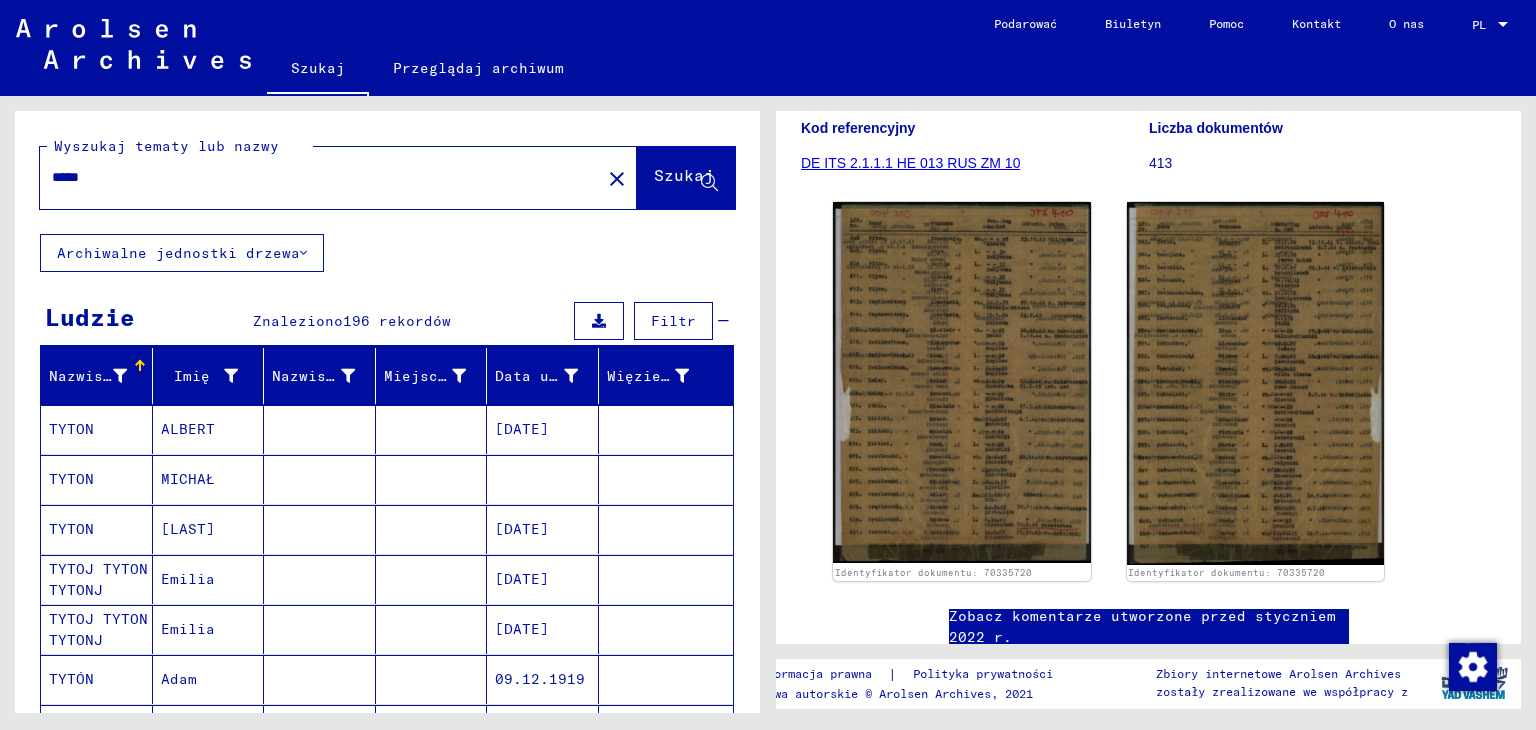 click at bounding box center (320, 479) 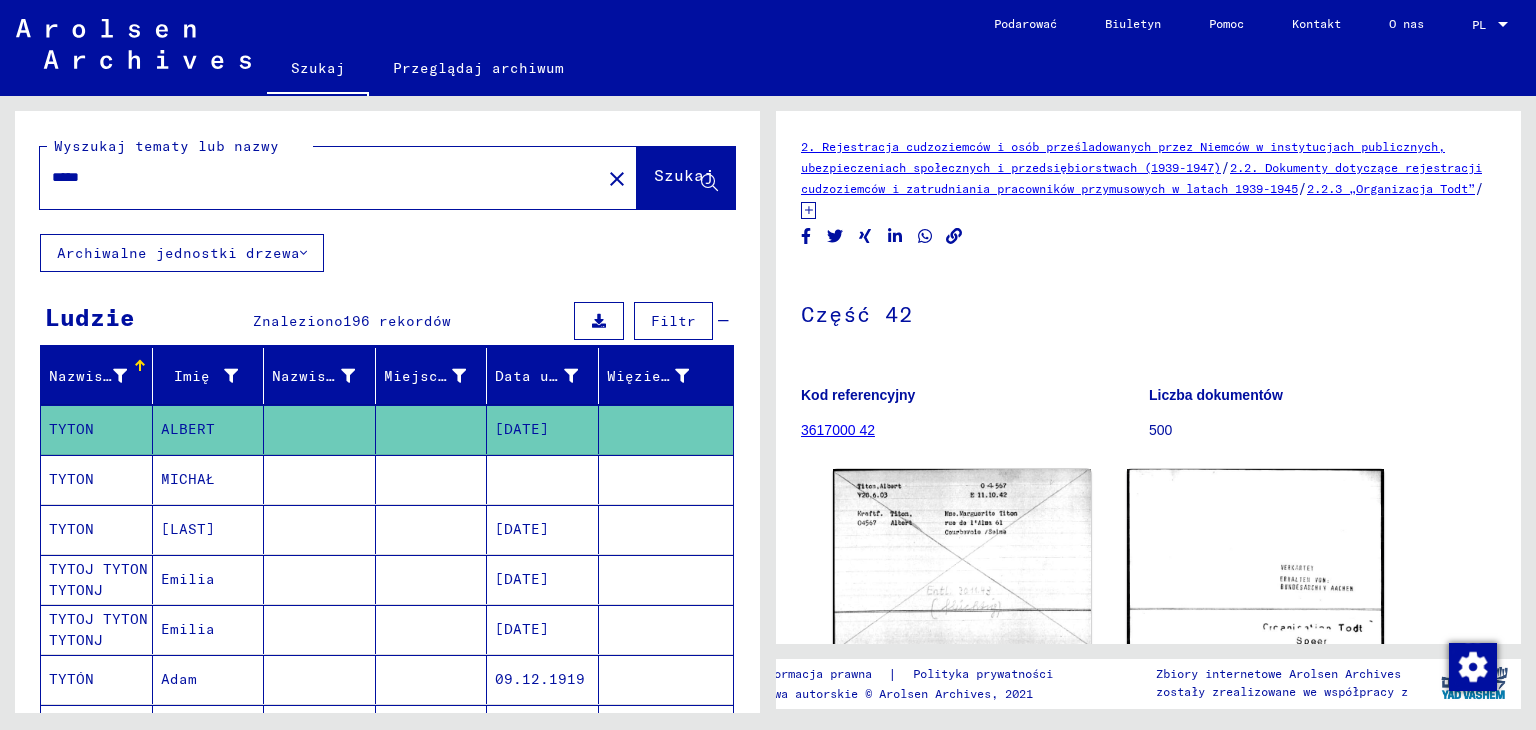 click at bounding box center [320, 529] 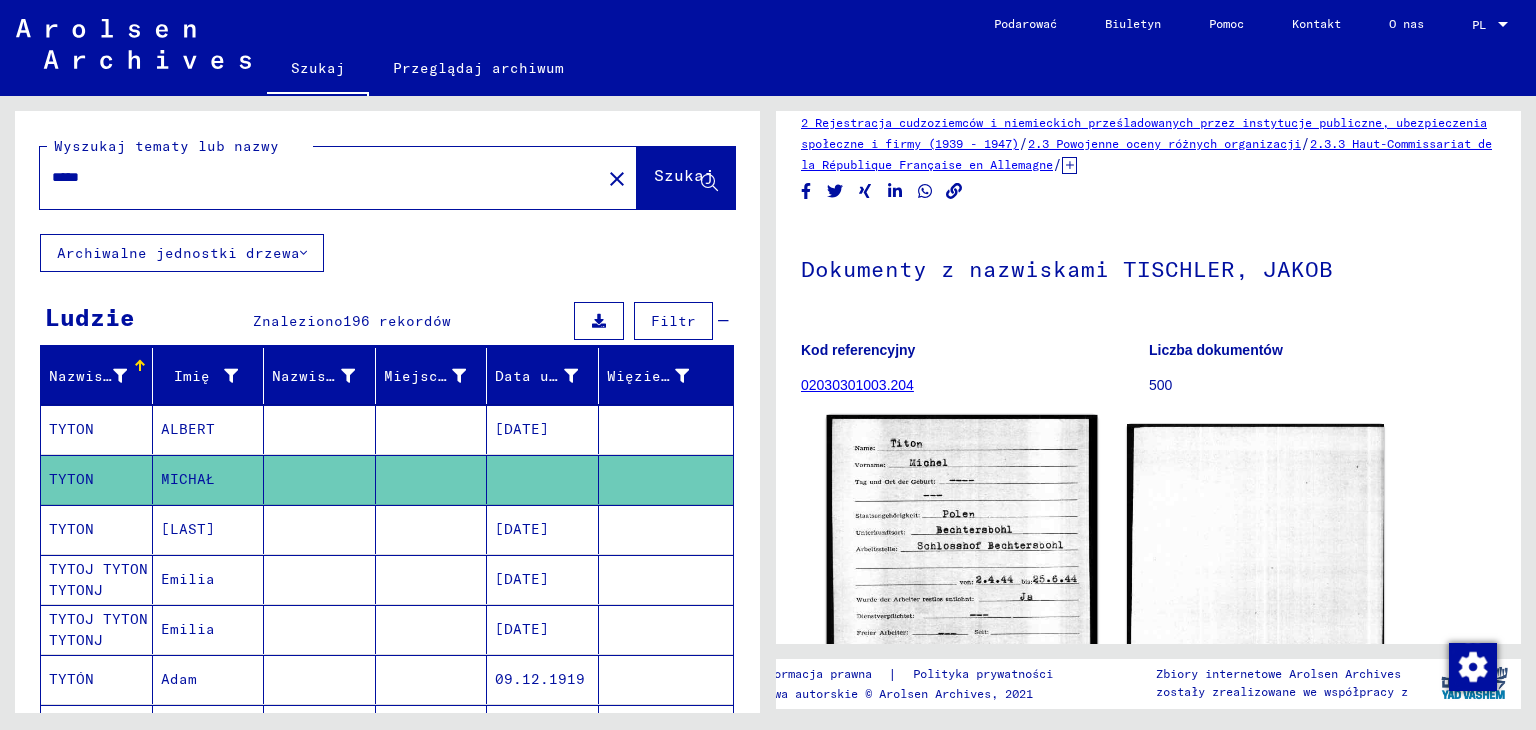 scroll, scrollTop: 200, scrollLeft: 0, axis: vertical 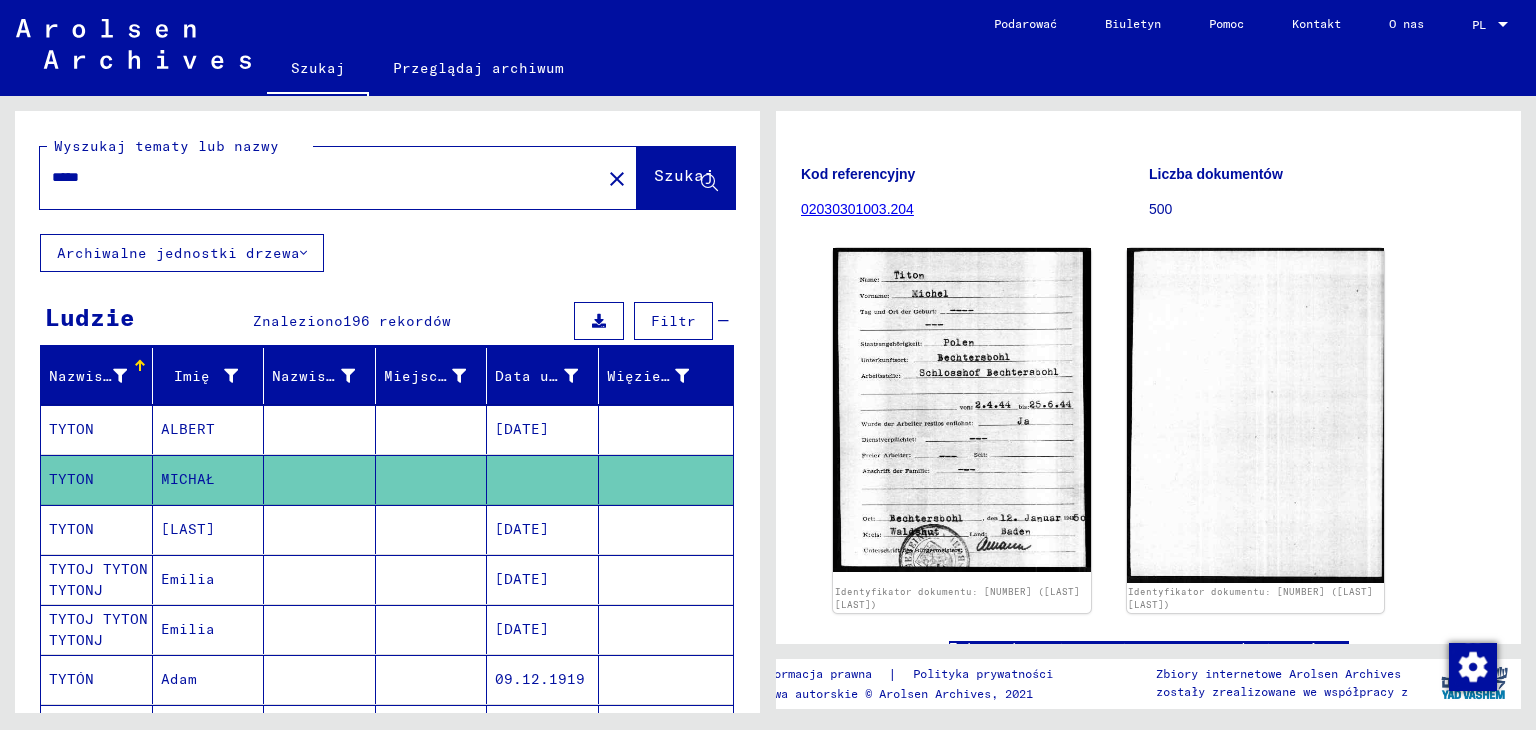 click on "[DATE]" at bounding box center [522, 579] 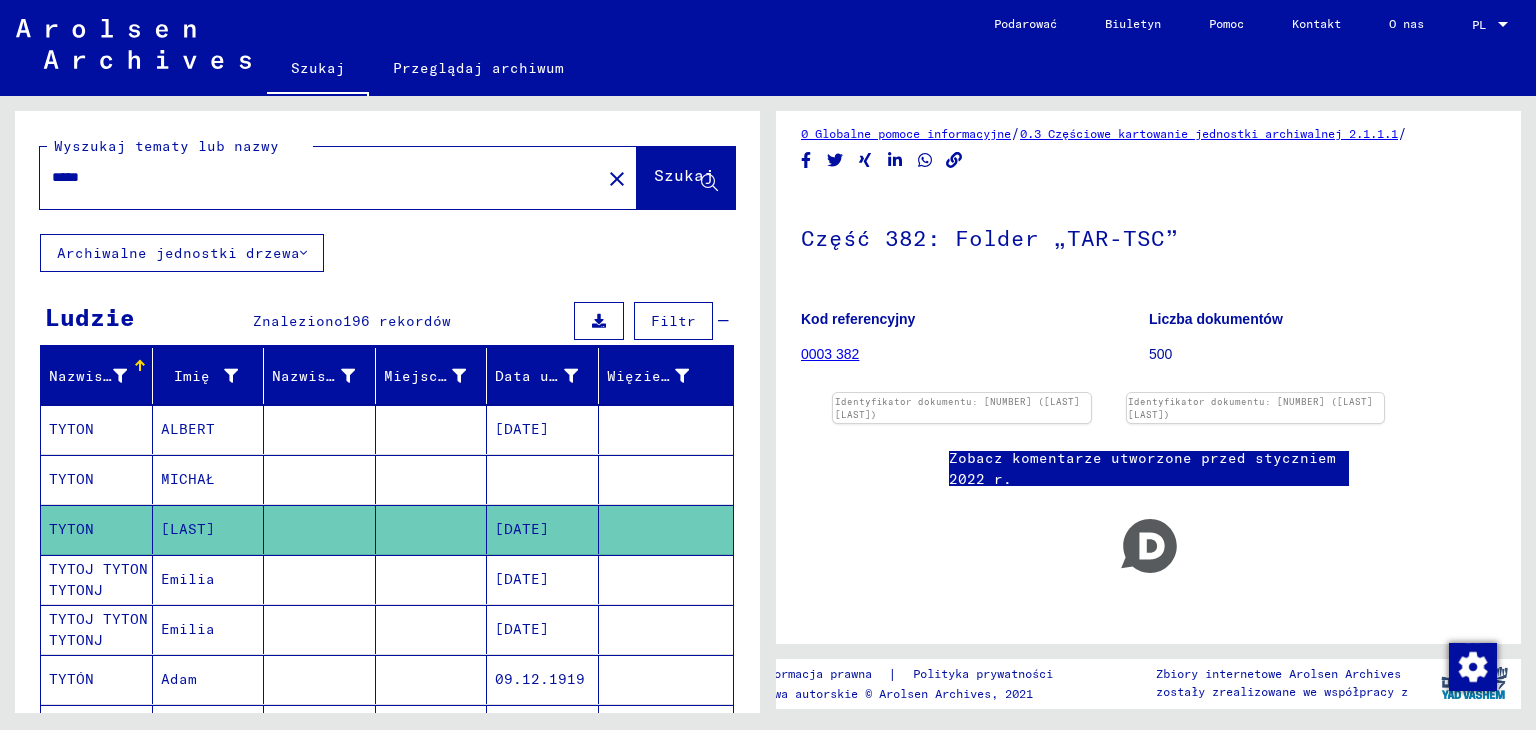 scroll, scrollTop: 0, scrollLeft: 0, axis: both 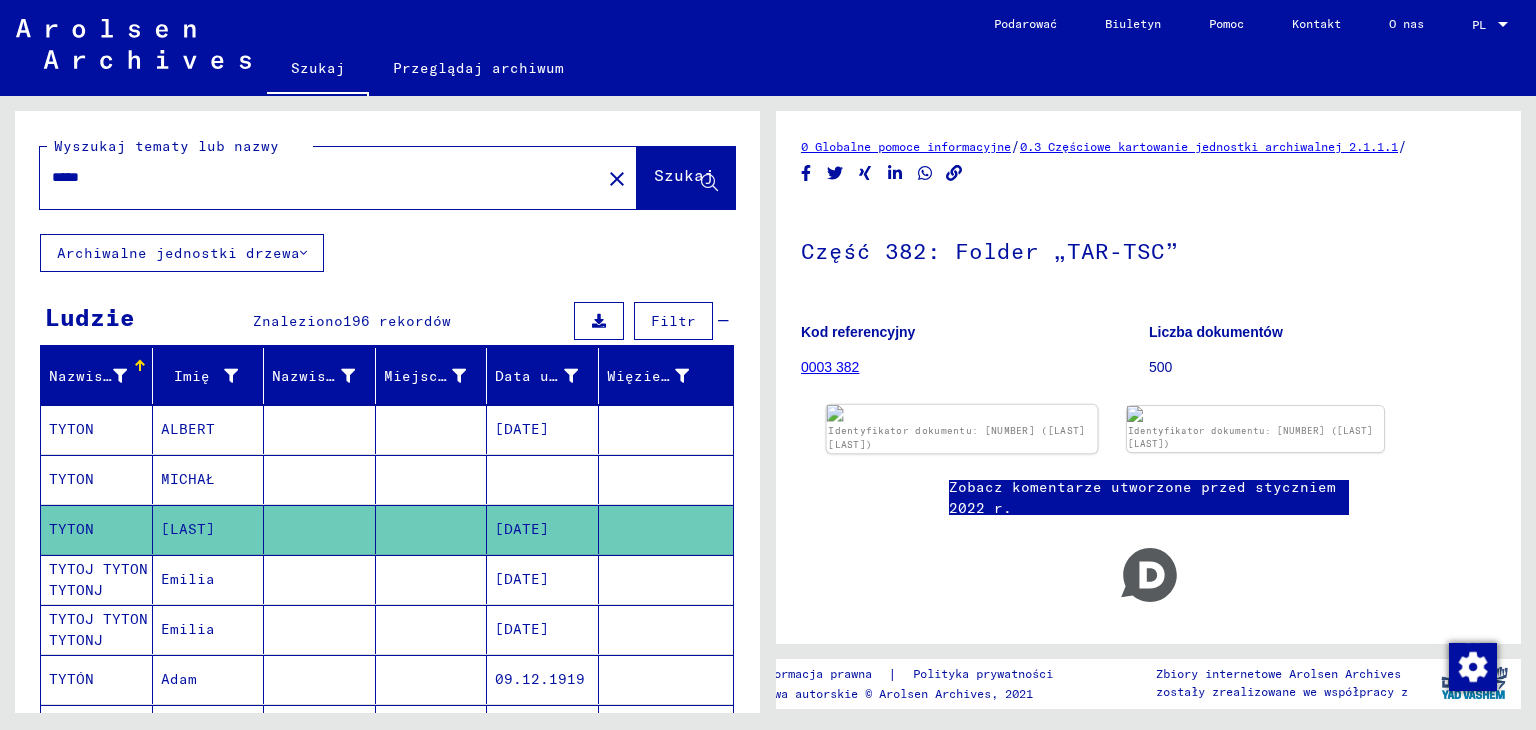 click on "Identyfikator dokumentu: [NUMBER] ([LAST] [LAST])" 